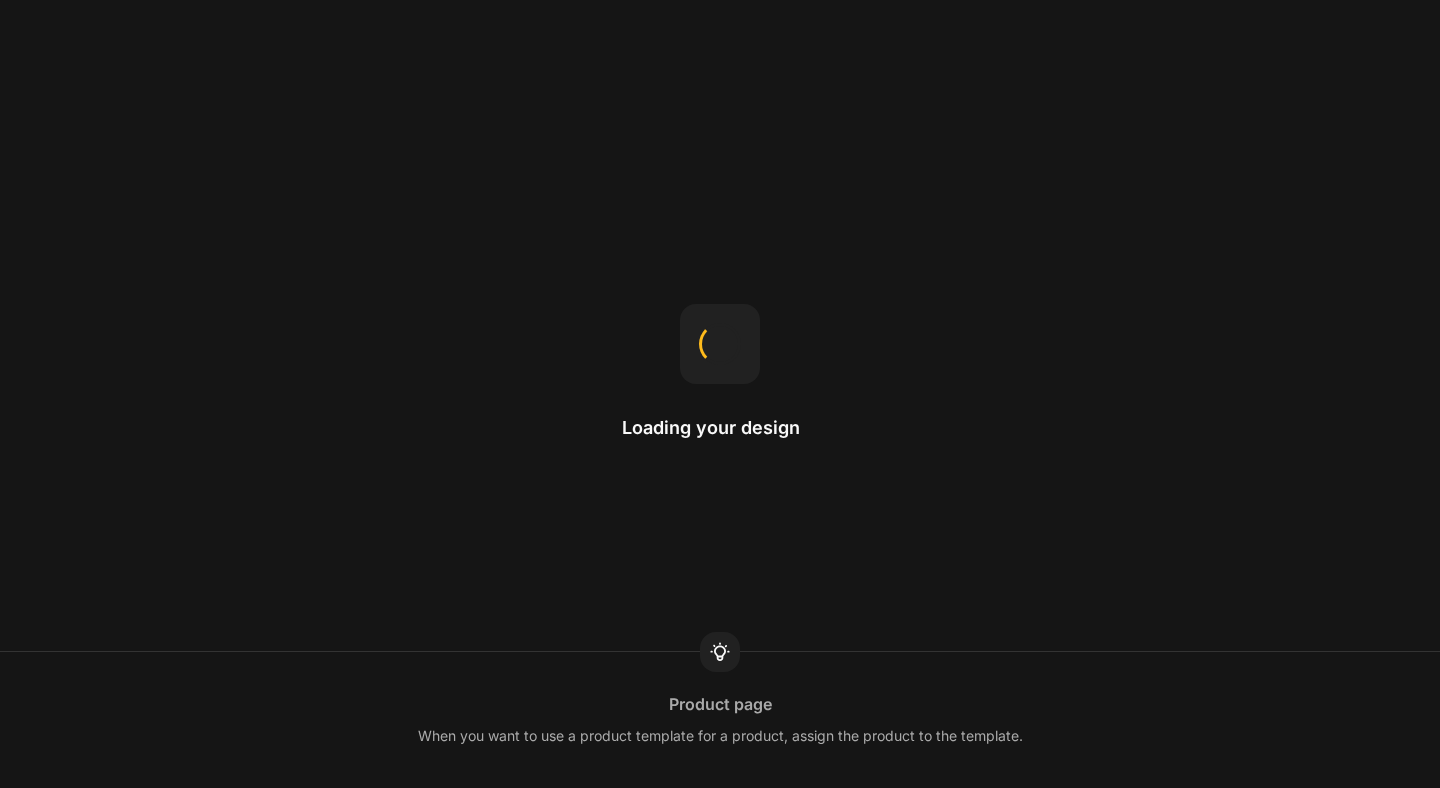 scroll, scrollTop: 0, scrollLeft: 0, axis: both 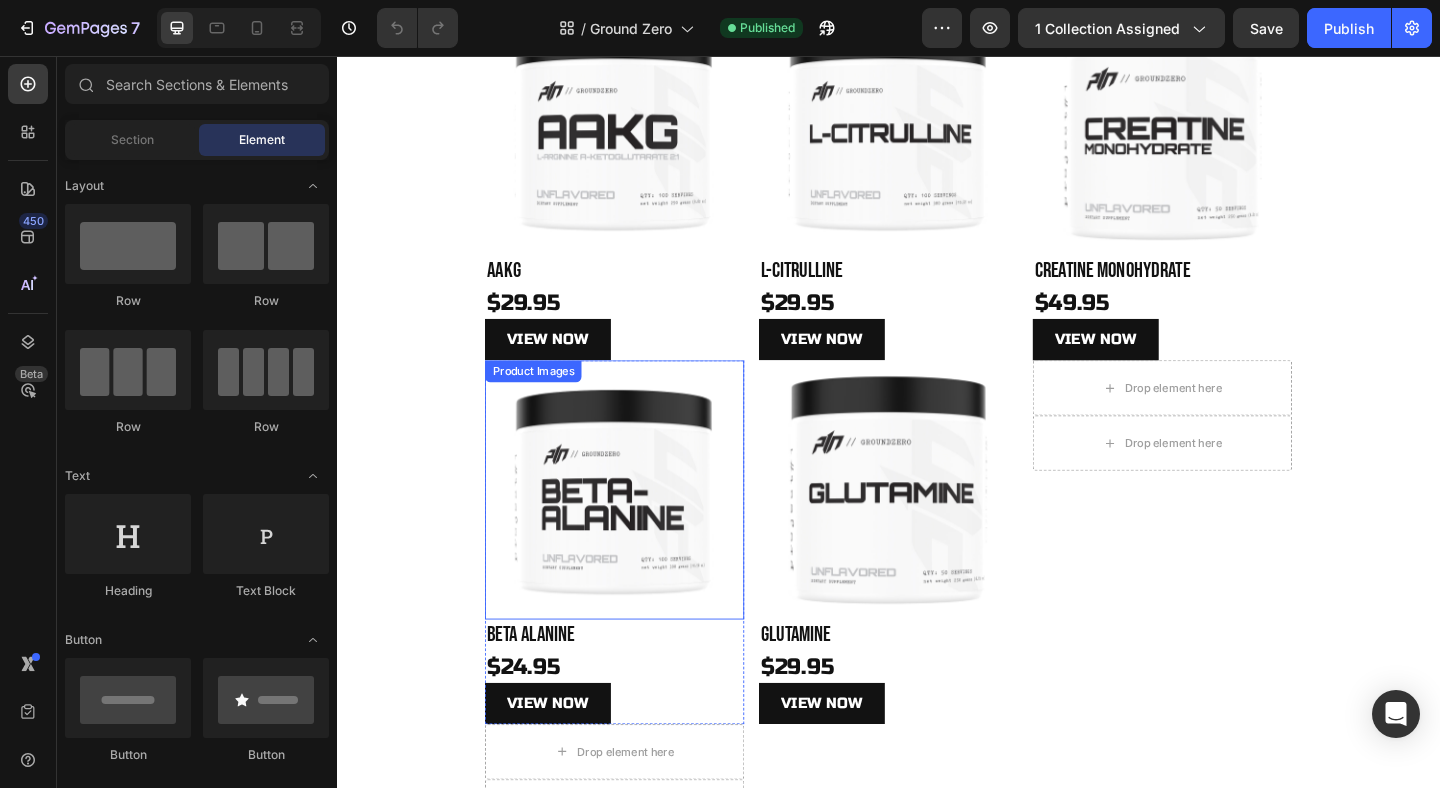 click at bounding box center [639, 528] 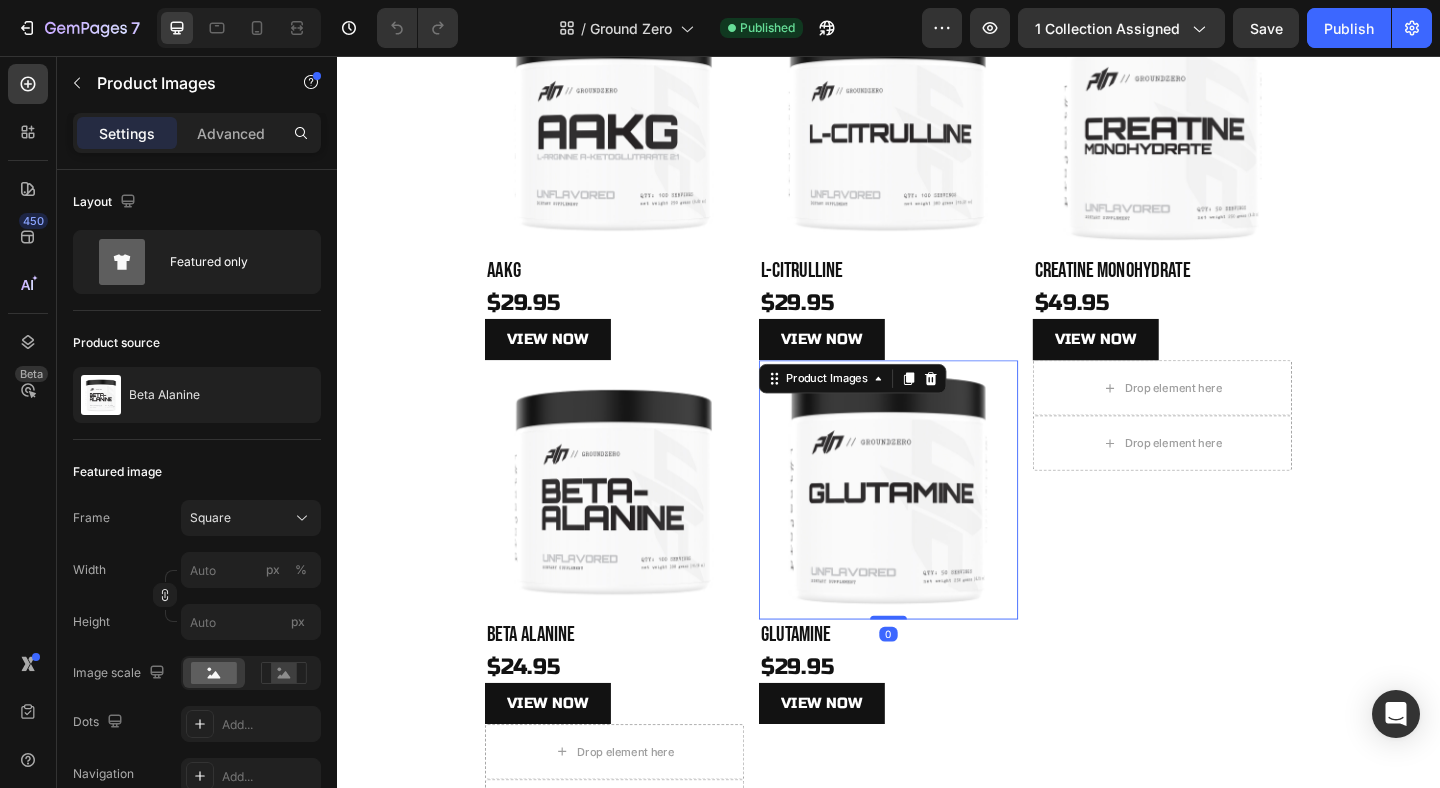 click at bounding box center [937, 528] 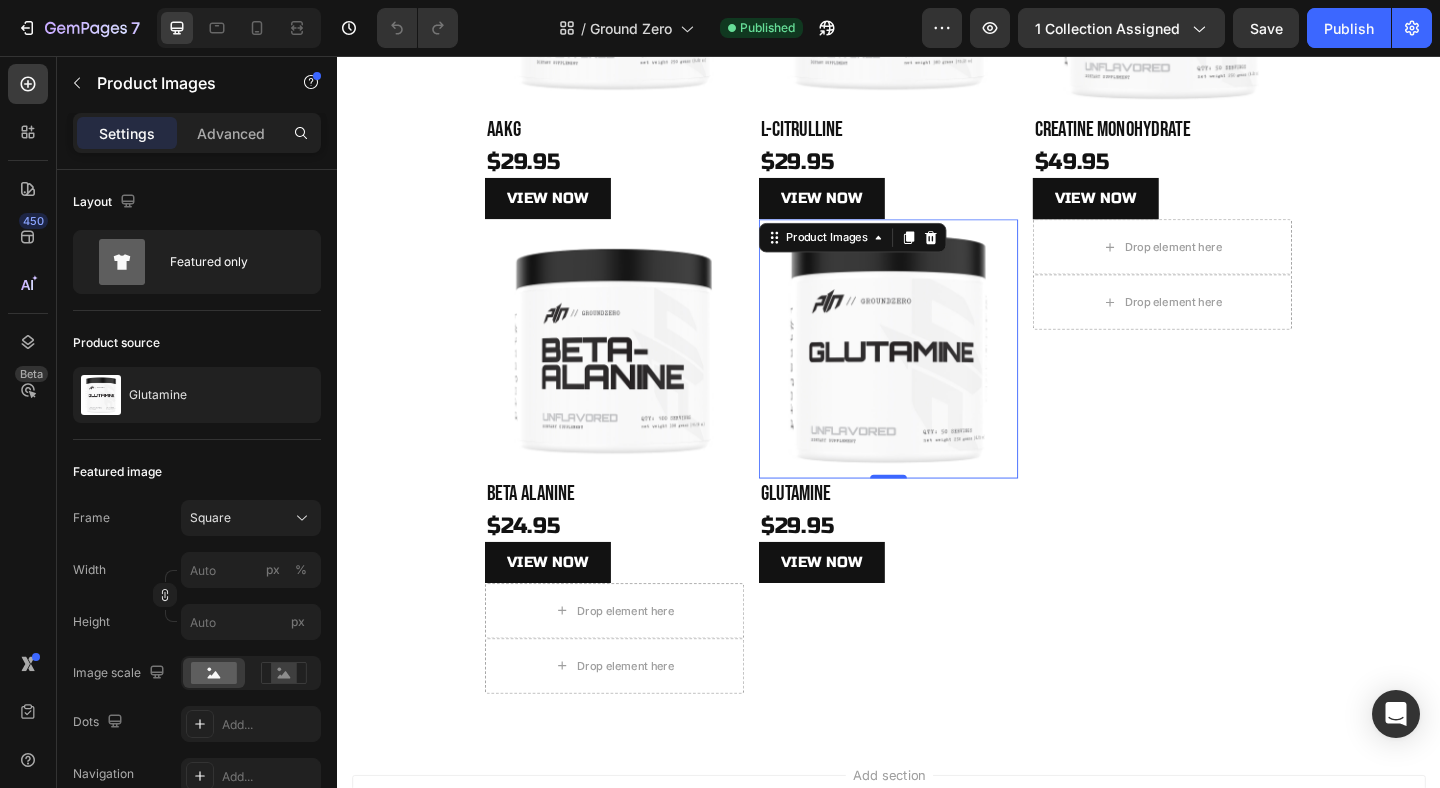 scroll, scrollTop: 422, scrollLeft: 0, axis: vertical 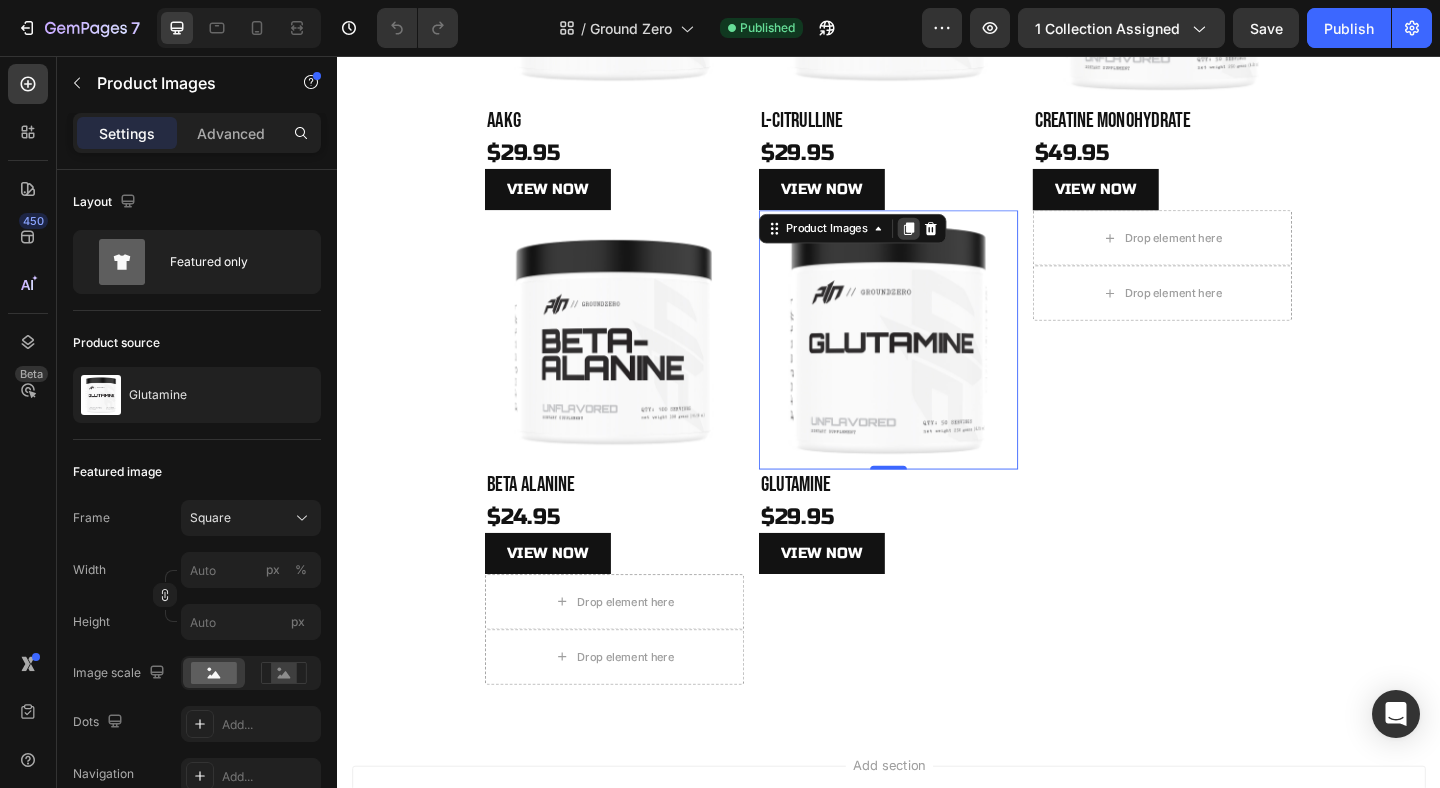 click 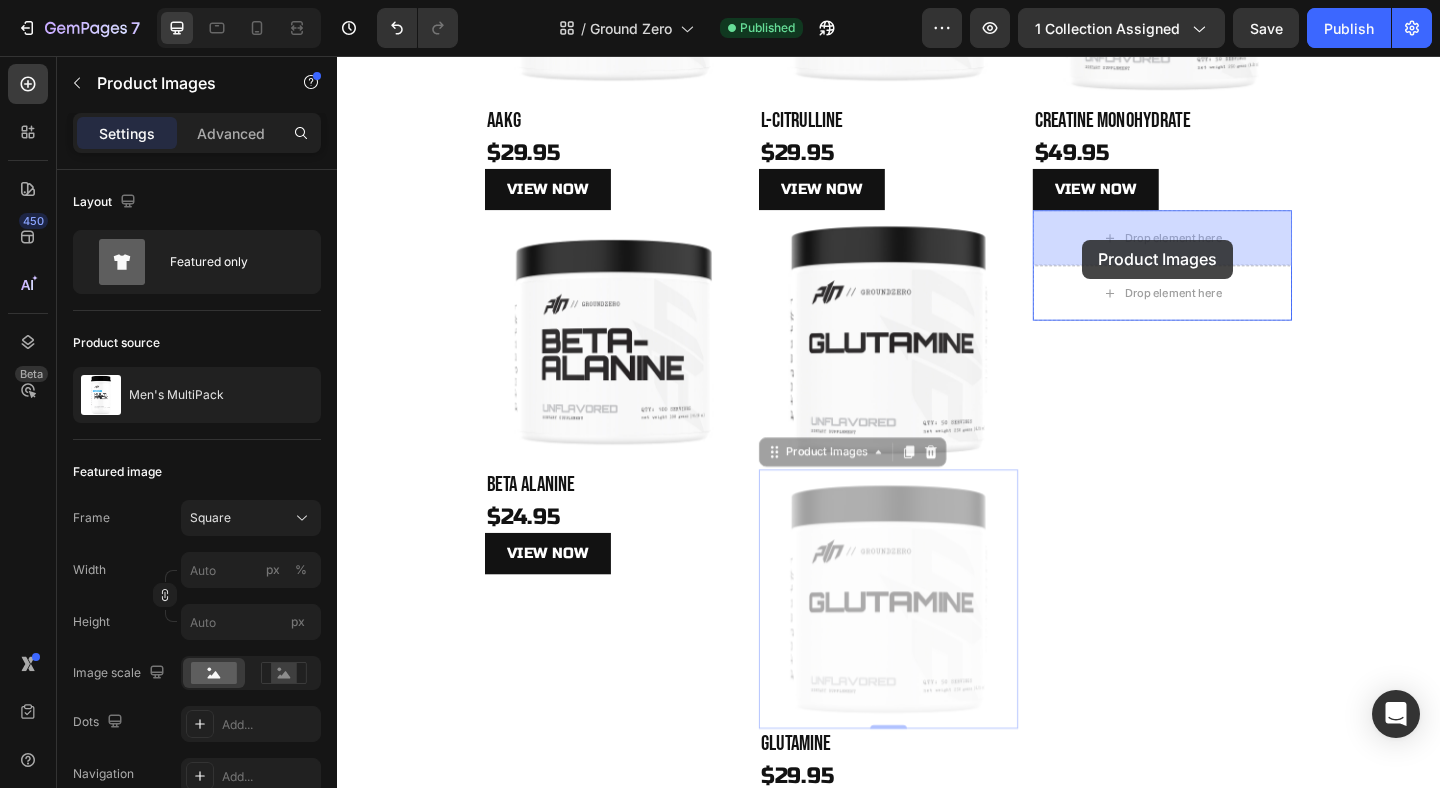 drag, startPoint x: 813, startPoint y: 490, endPoint x: 1146, endPoint y: 255, distance: 407.57086 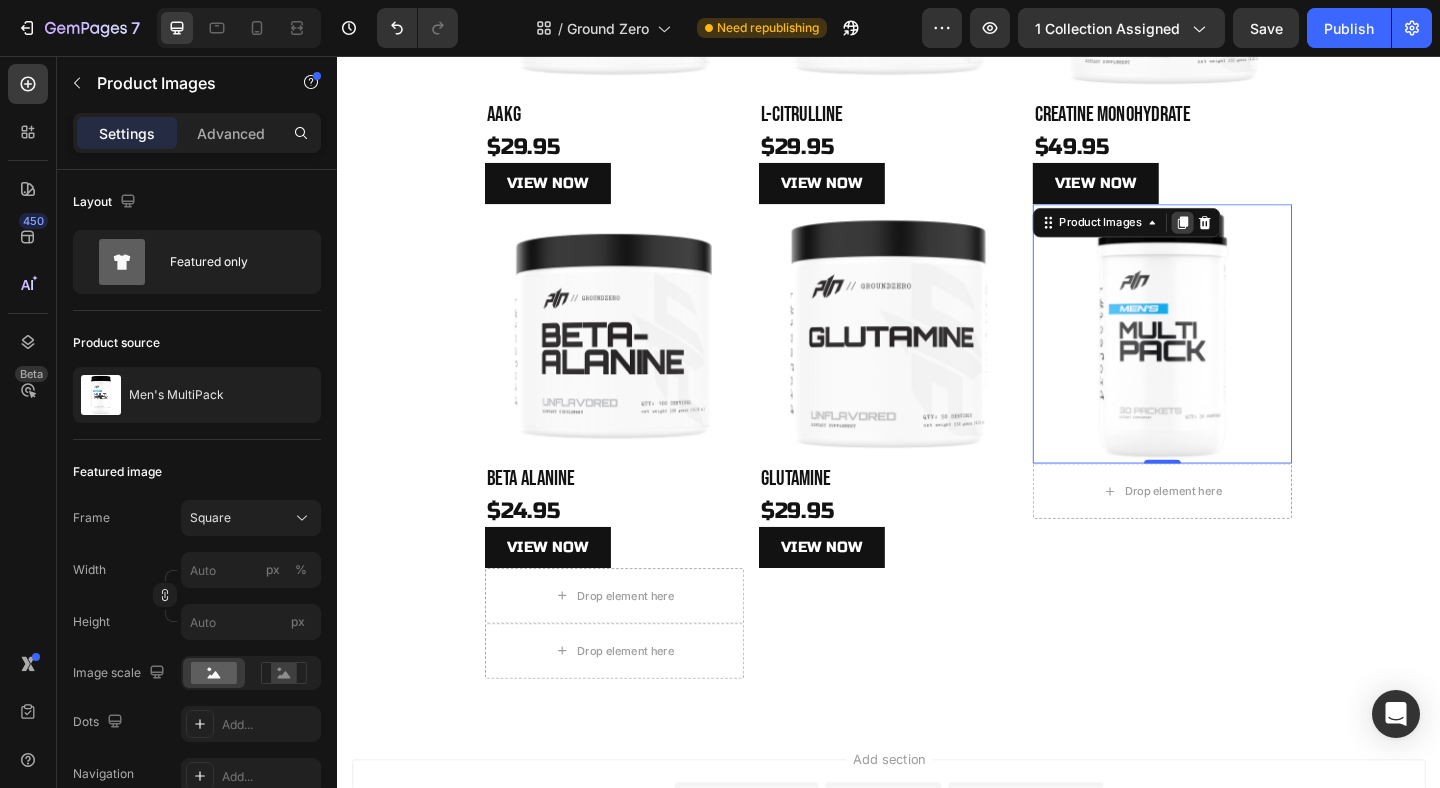 scroll, scrollTop: 433, scrollLeft: 0, axis: vertical 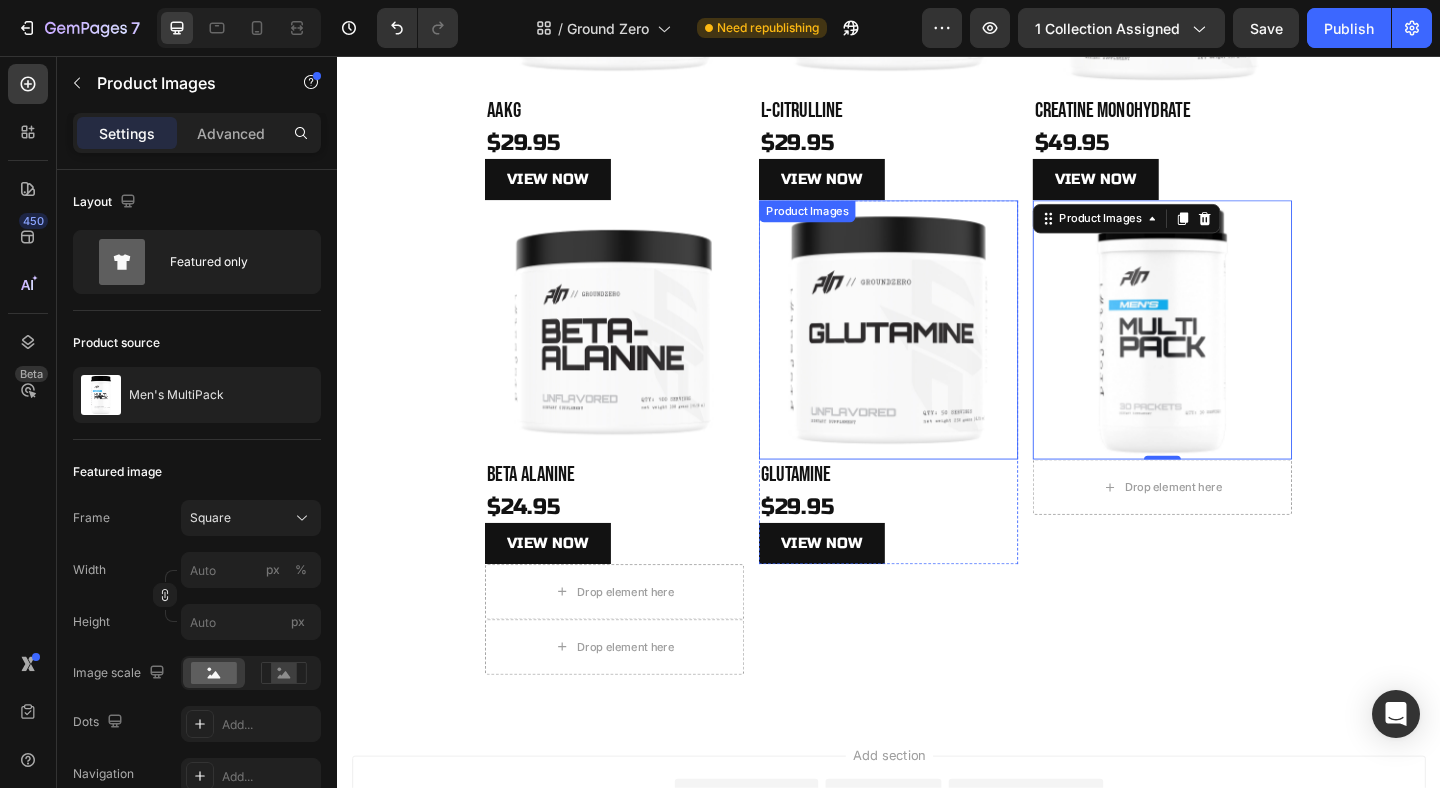 click at bounding box center [937, 354] 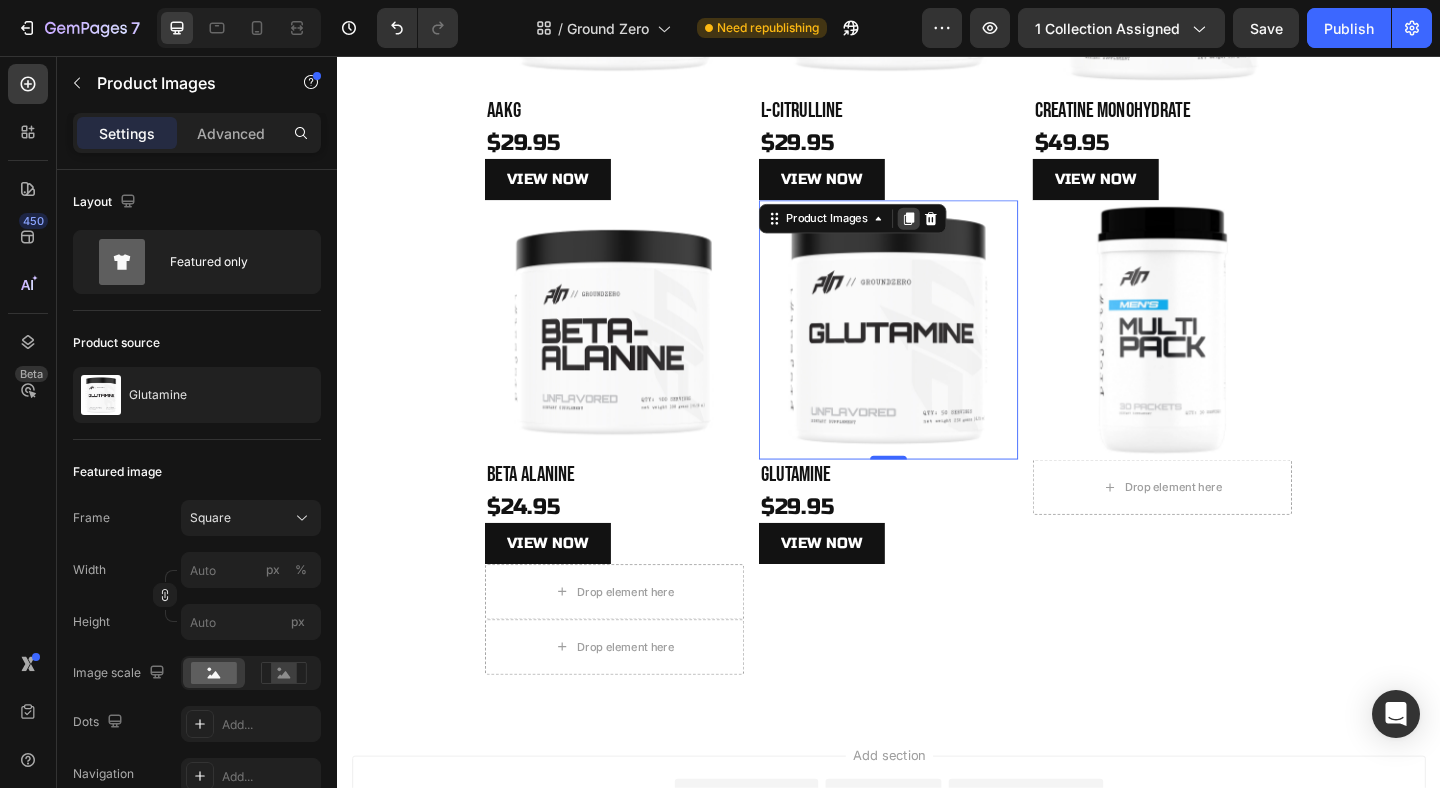 click 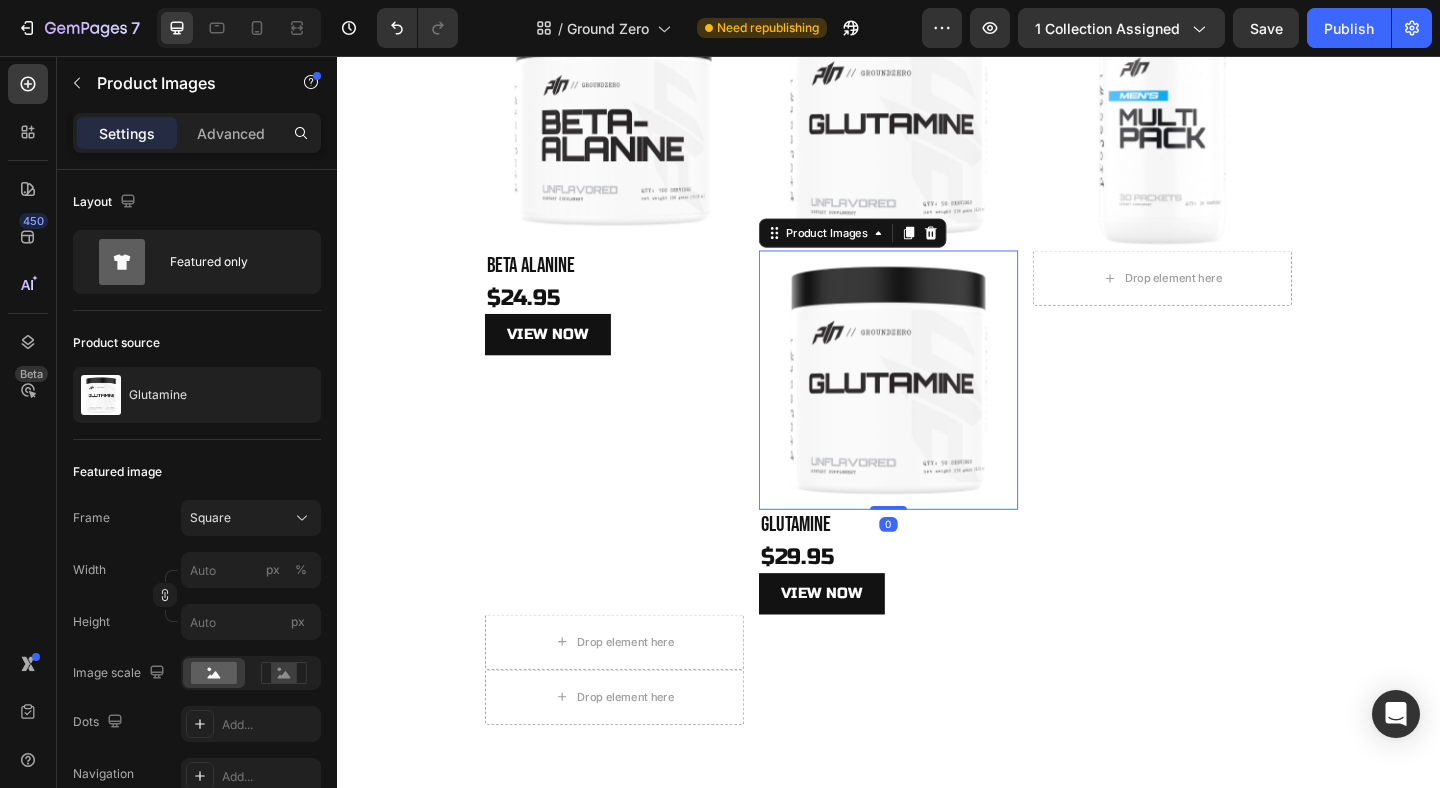 scroll, scrollTop: 691, scrollLeft: 0, axis: vertical 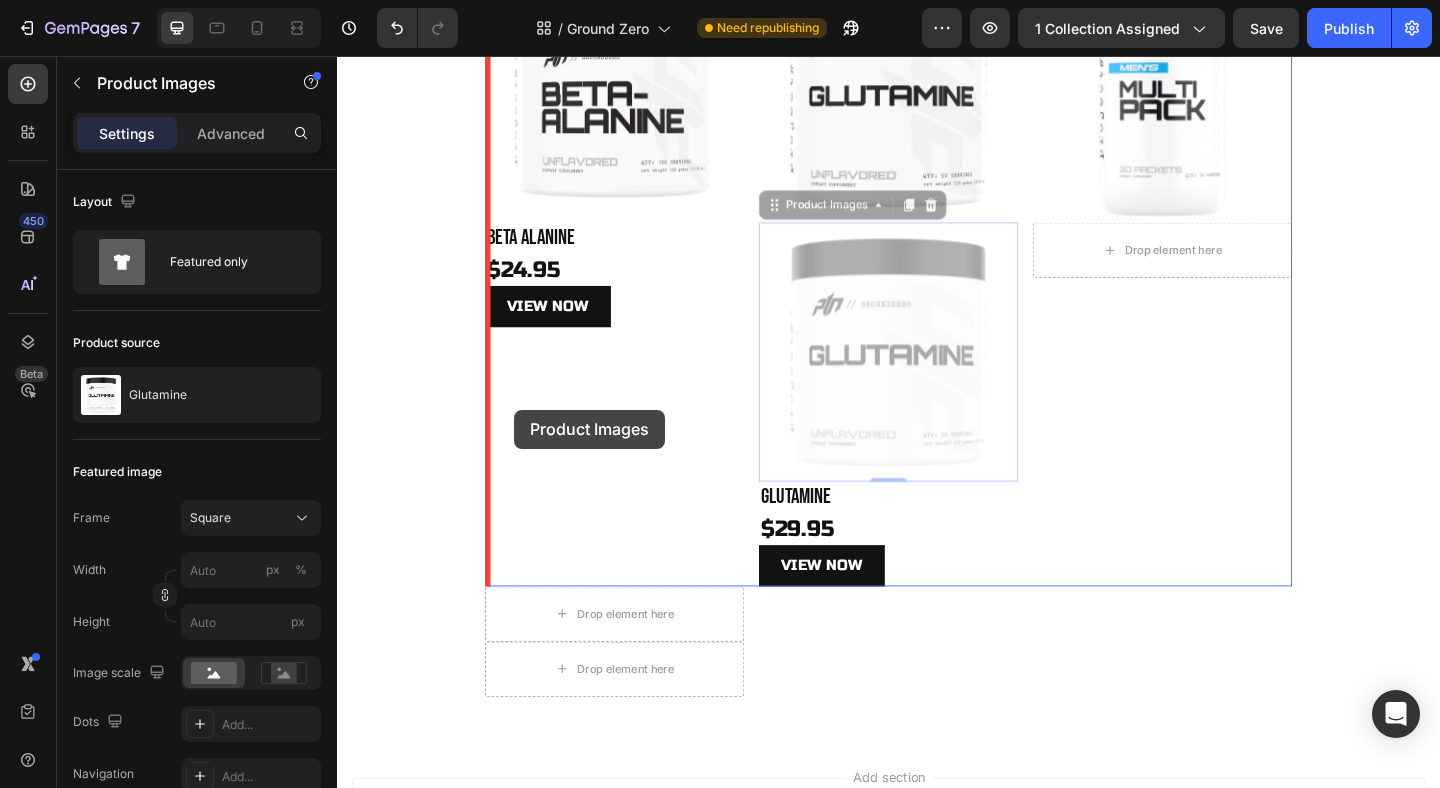 drag, startPoint x: 815, startPoint y: 225, endPoint x: 530, endPoint y: 444, distance: 359.42453 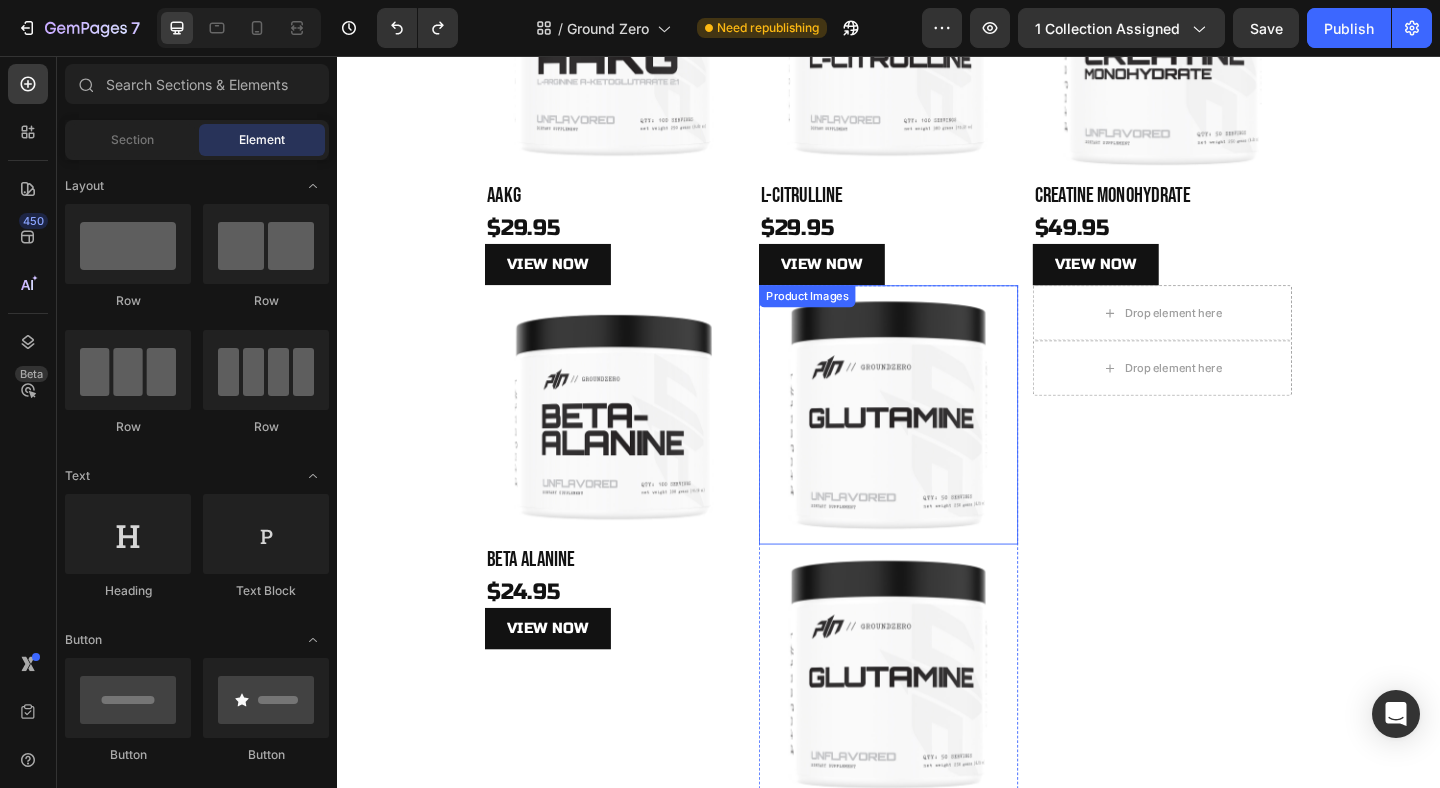 scroll, scrollTop: 436, scrollLeft: 0, axis: vertical 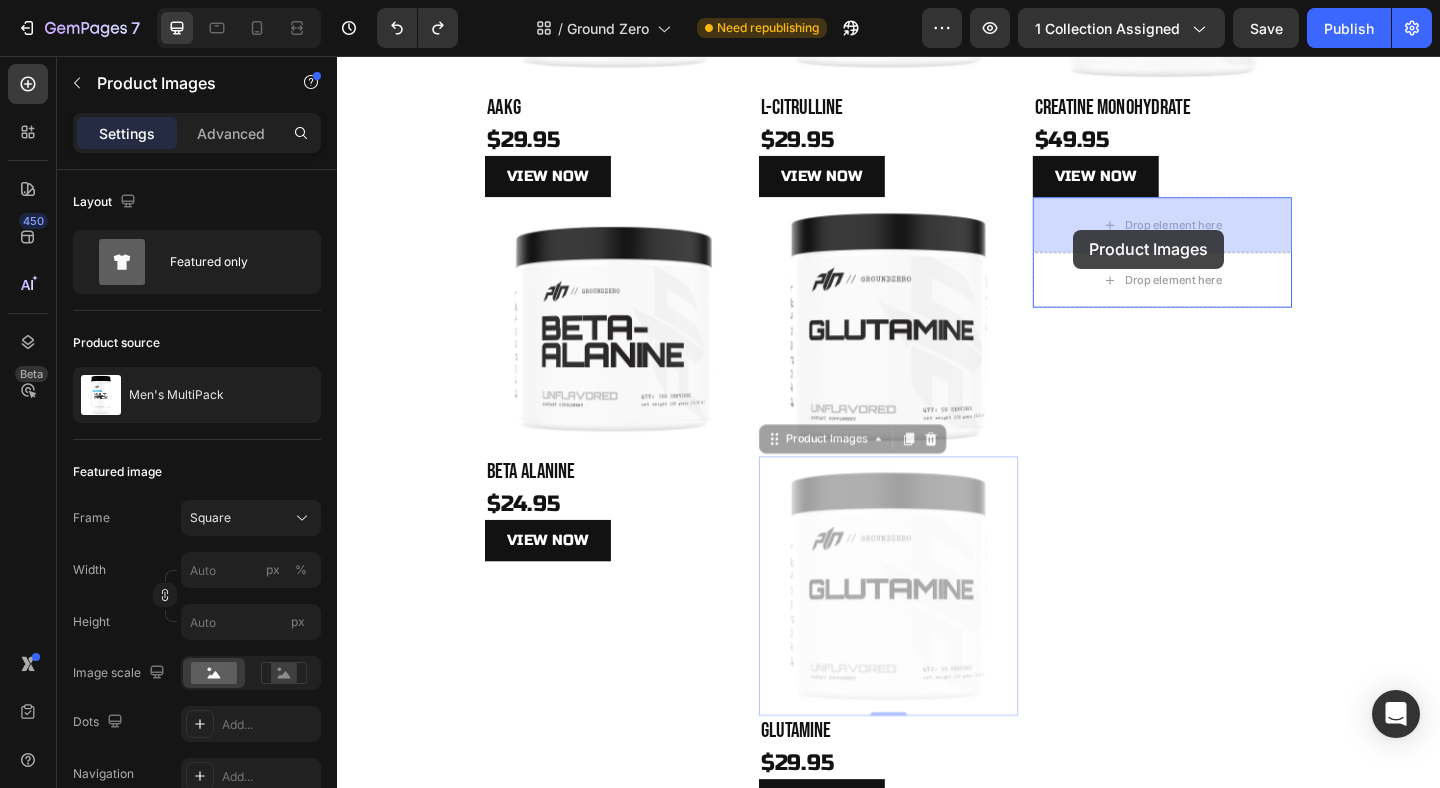 drag, startPoint x: 809, startPoint y: 478, endPoint x: 1138, endPoint y: 246, distance: 402.57297 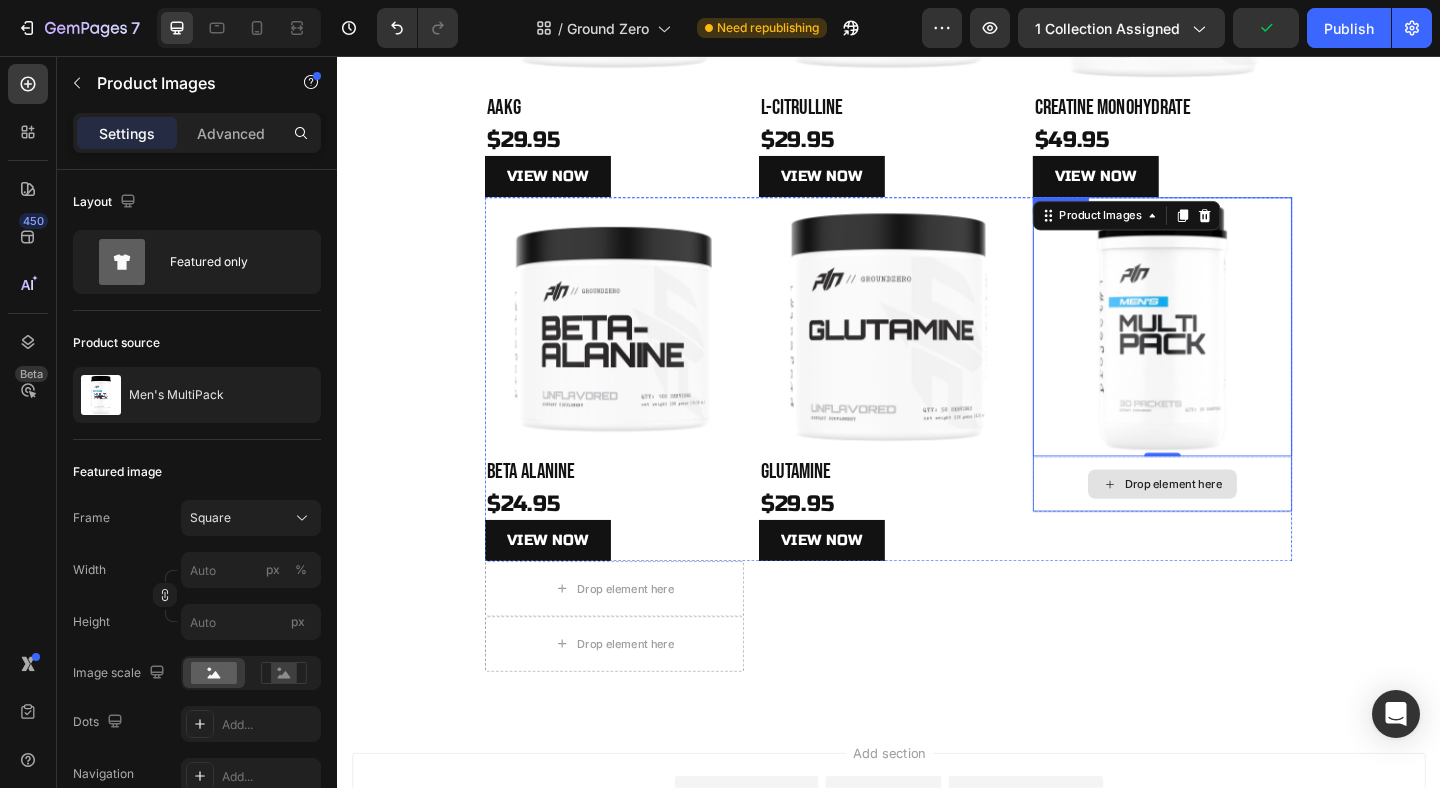 click on "Drop element here" at bounding box center (1235, 522) 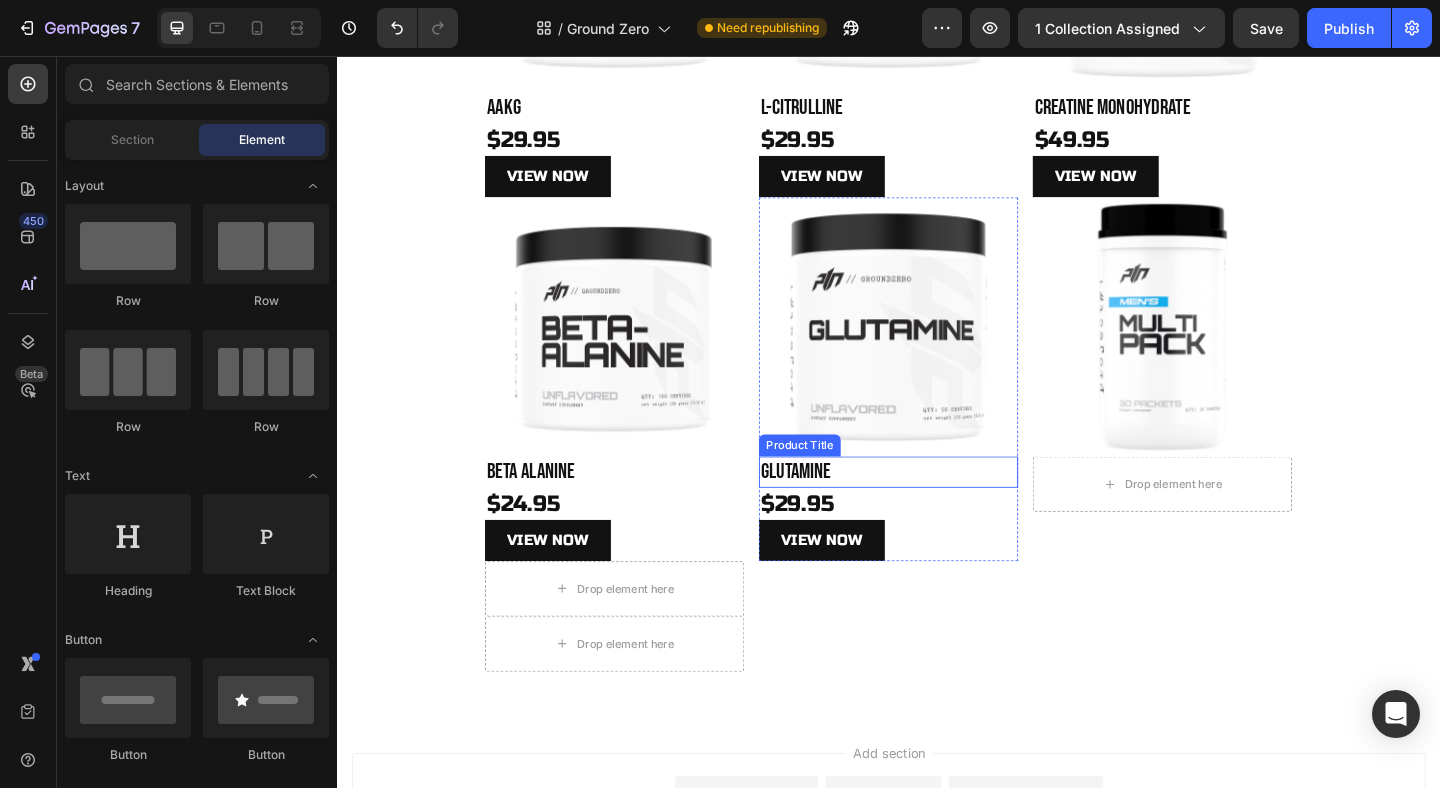 click on "Glutamine" at bounding box center (937, 509) 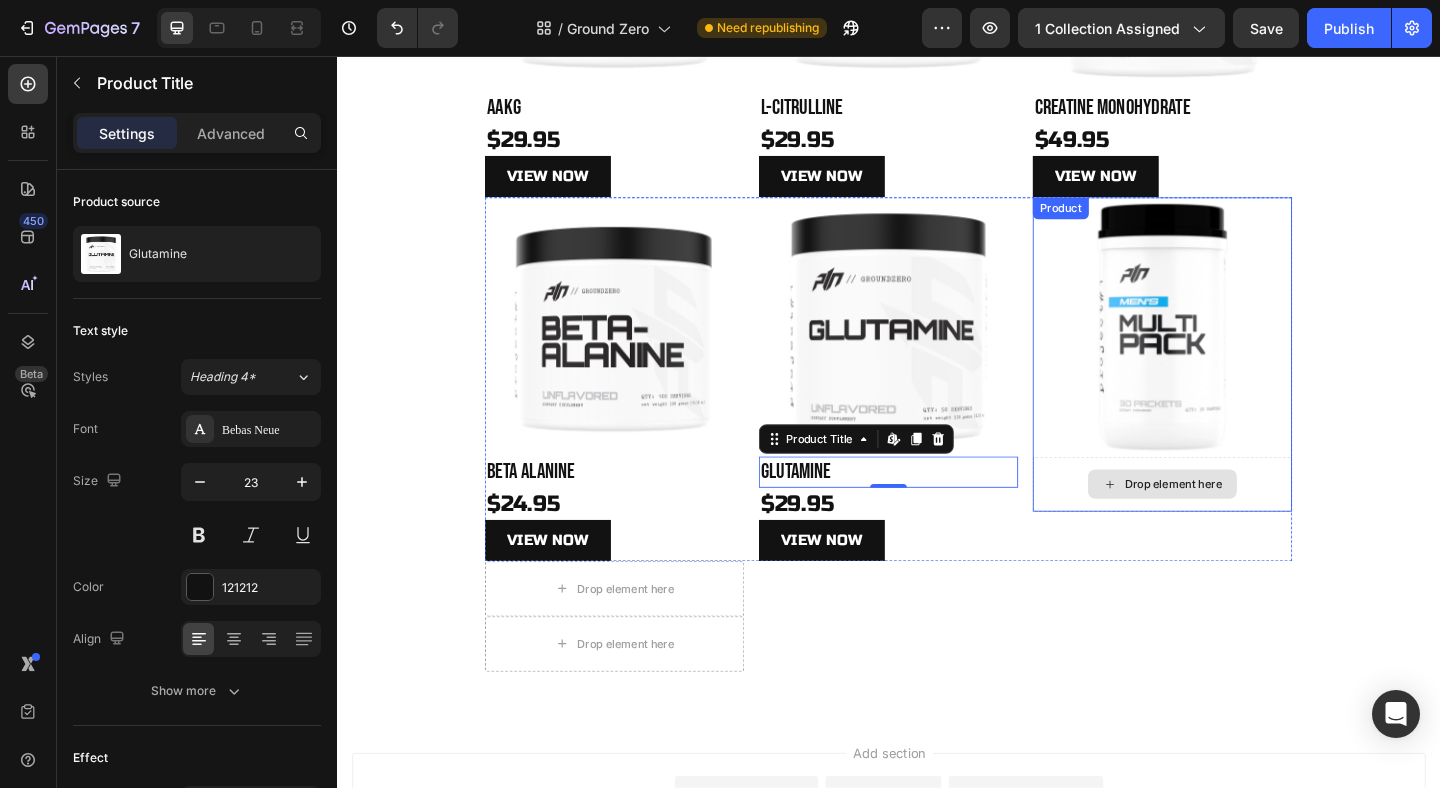 click on "Drop element here" at bounding box center [1235, 522] 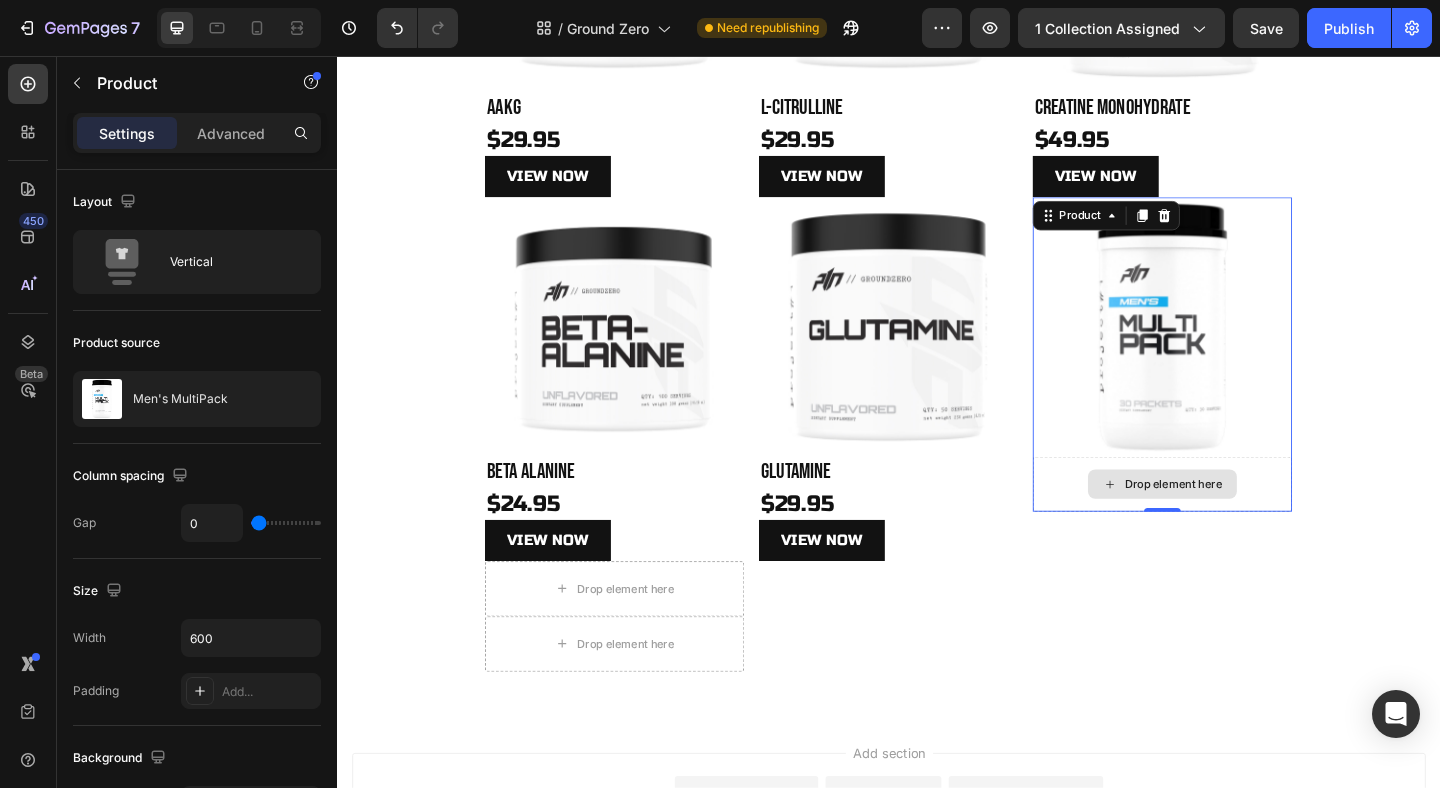 click on "Drop element here" at bounding box center [1235, 522] 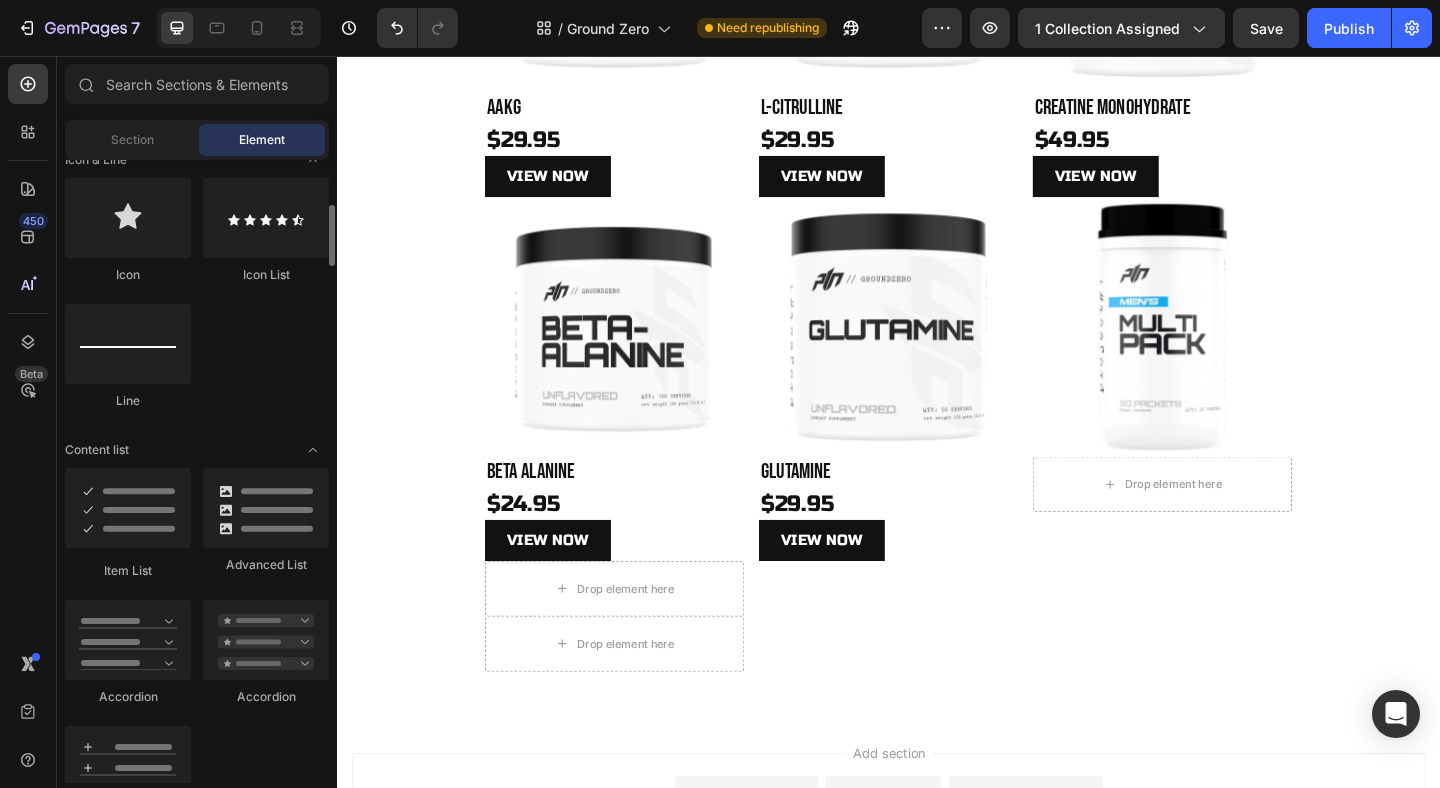 scroll, scrollTop: 1367, scrollLeft: 0, axis: vertical 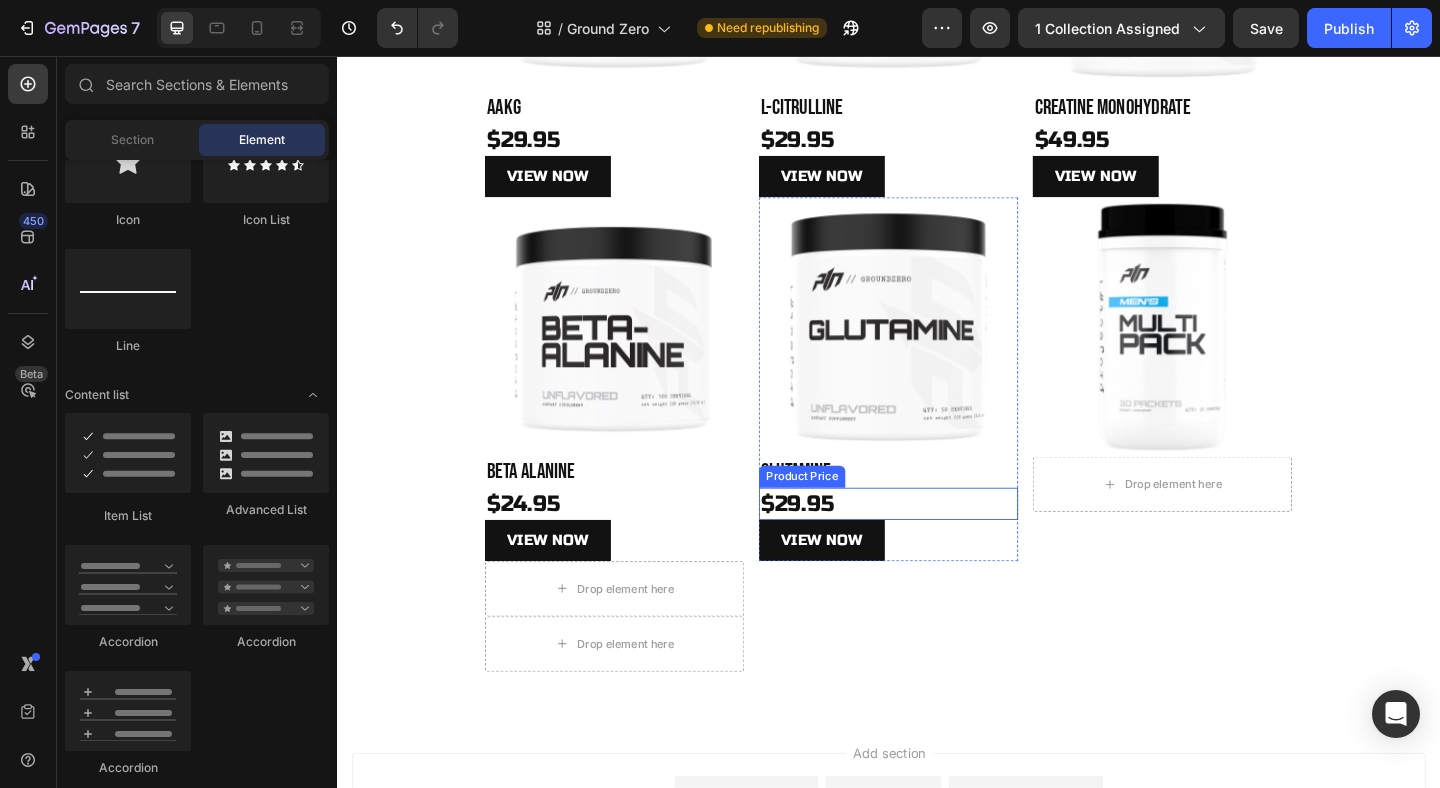 click on "$29.95" at bounding box center [937, 543] 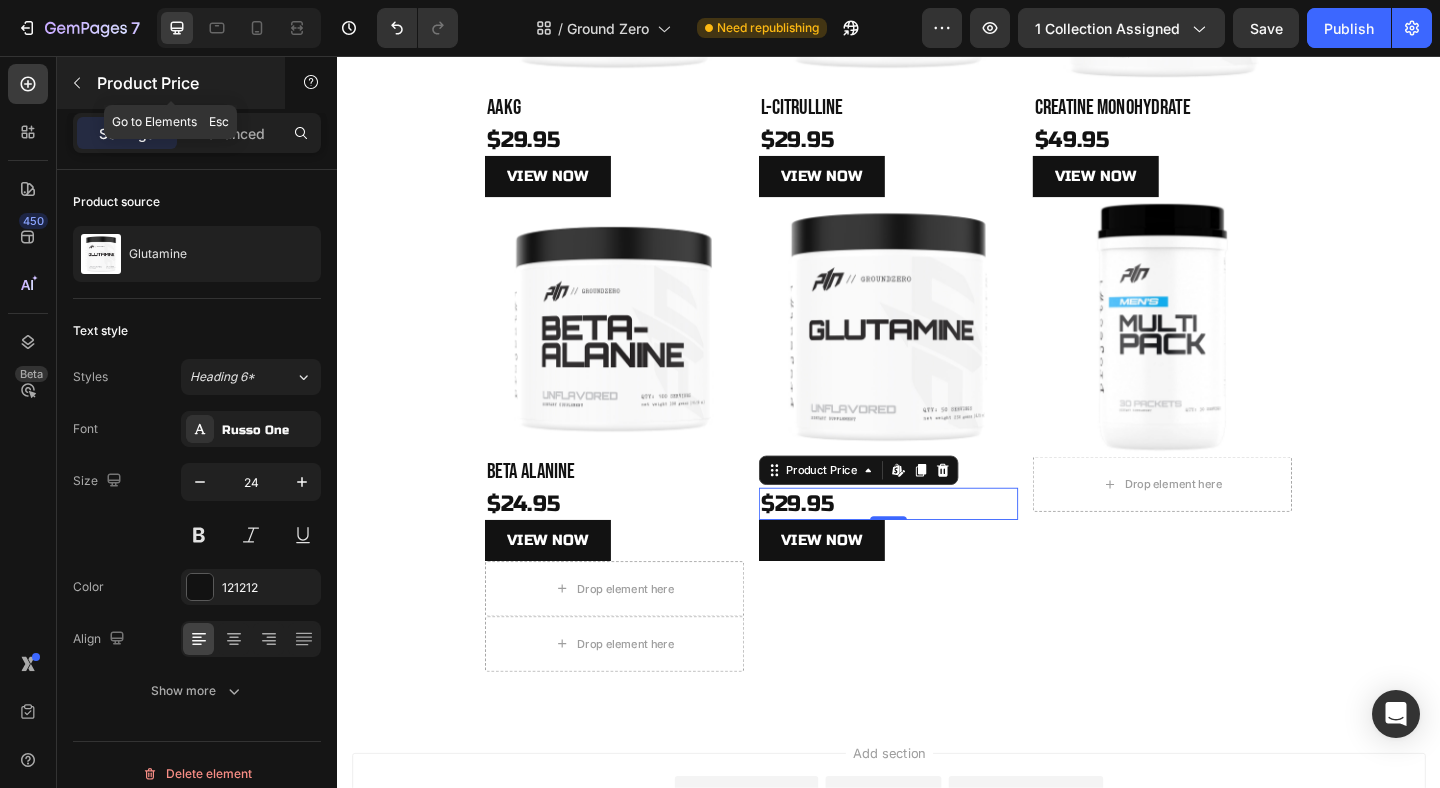 click 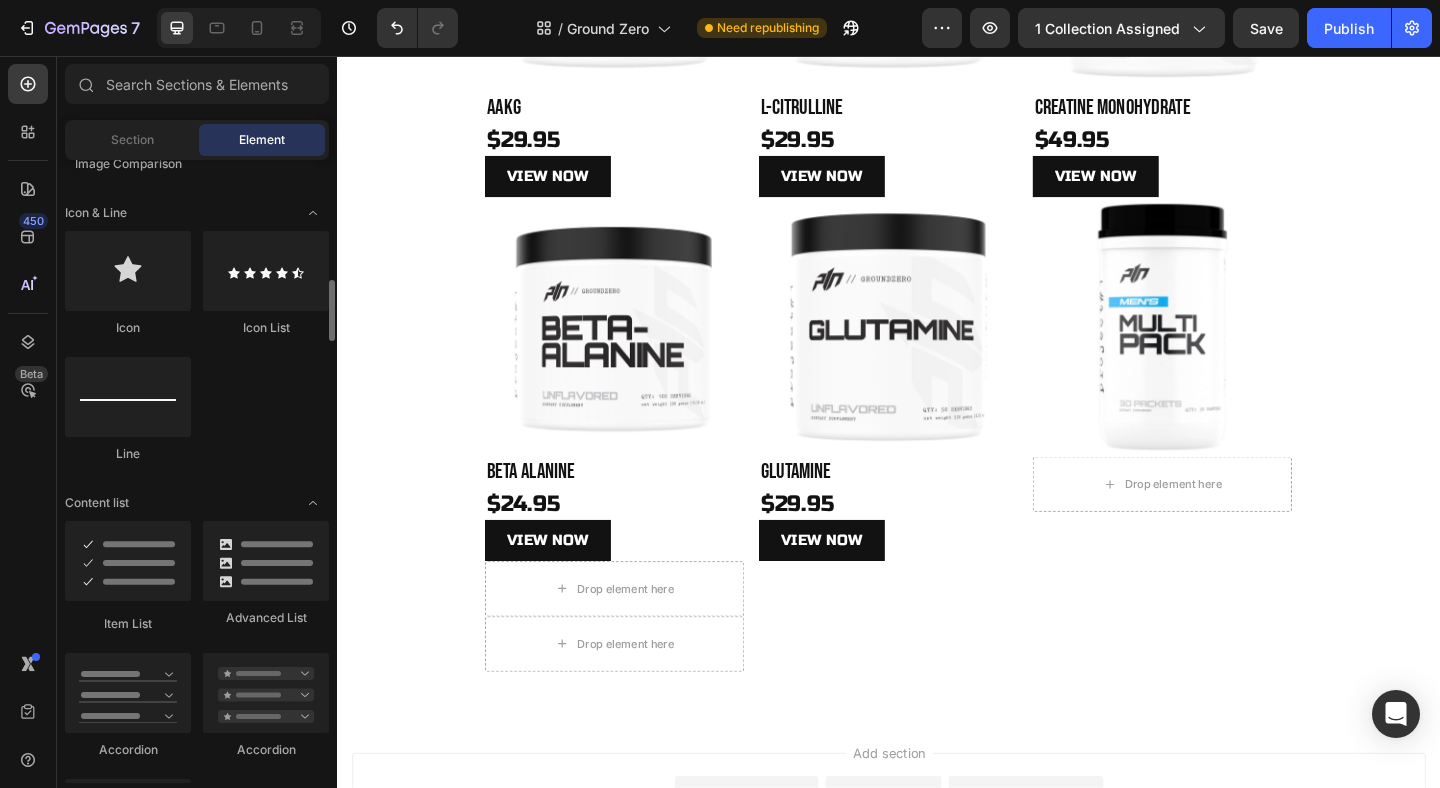 scroll, scrollTop: 1243, scrollLeft: 0, axis: vertical 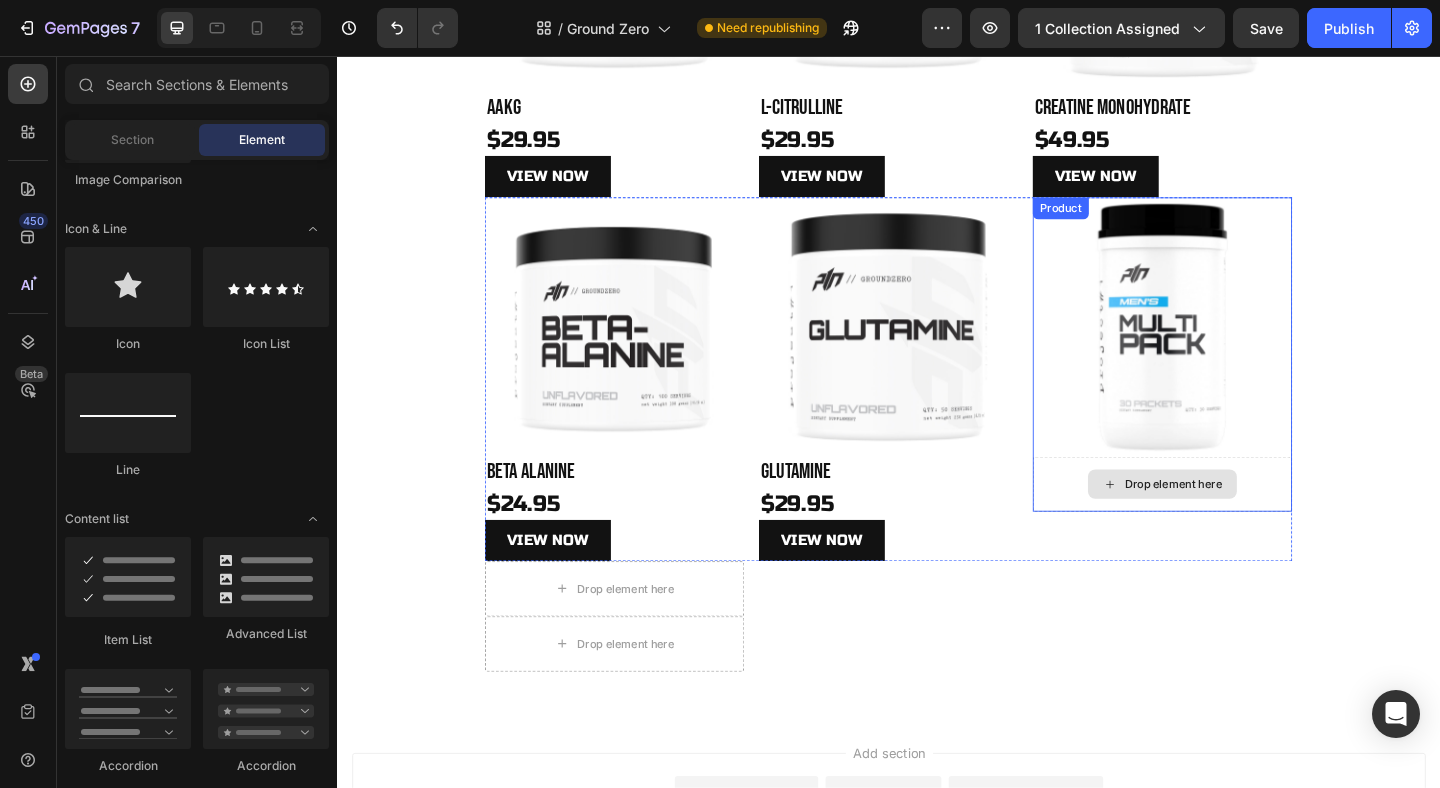 click on "Drop element here" at bounding box center (1235, 522) 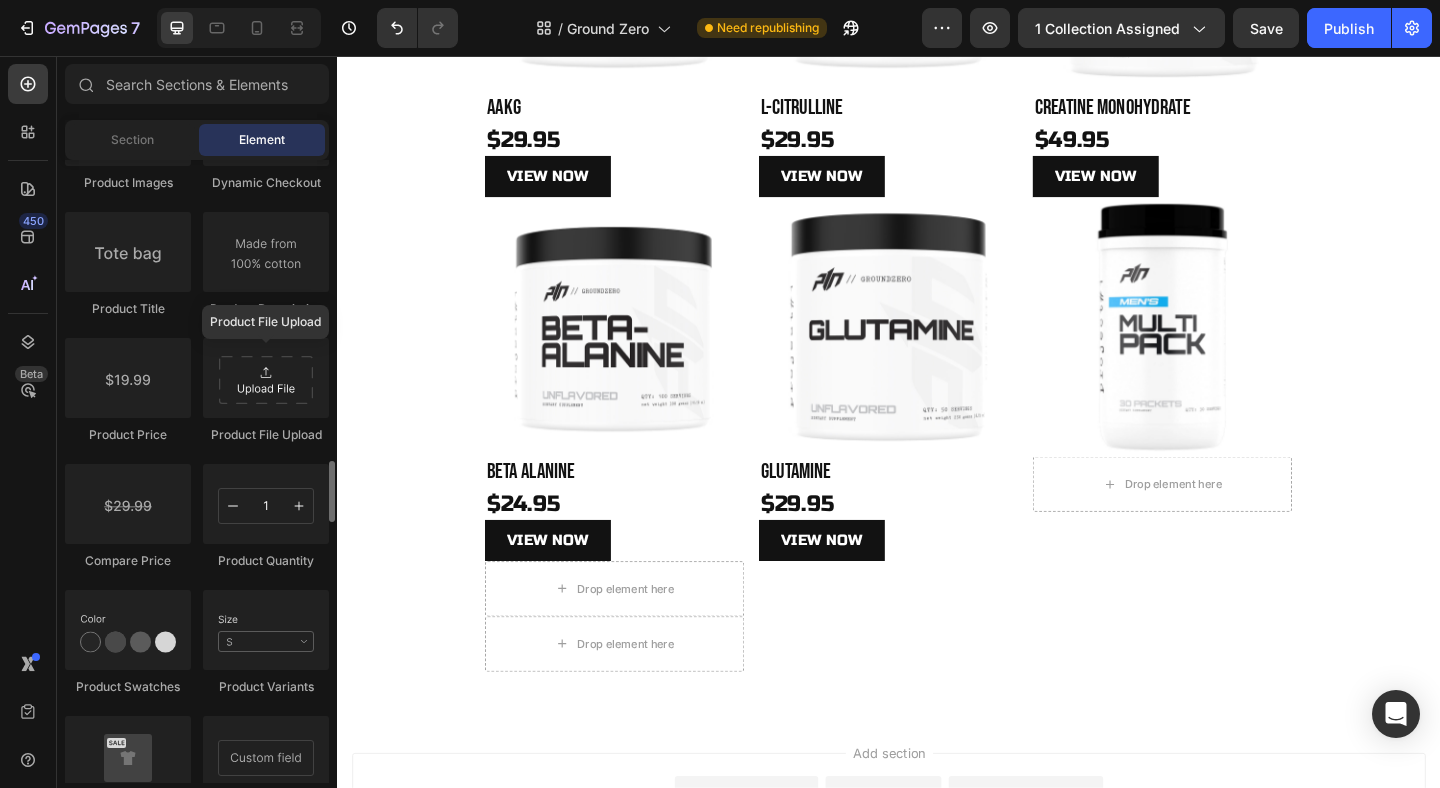 scroll, scrollTop: 3158, scrollLeft: 0, axis: vertical 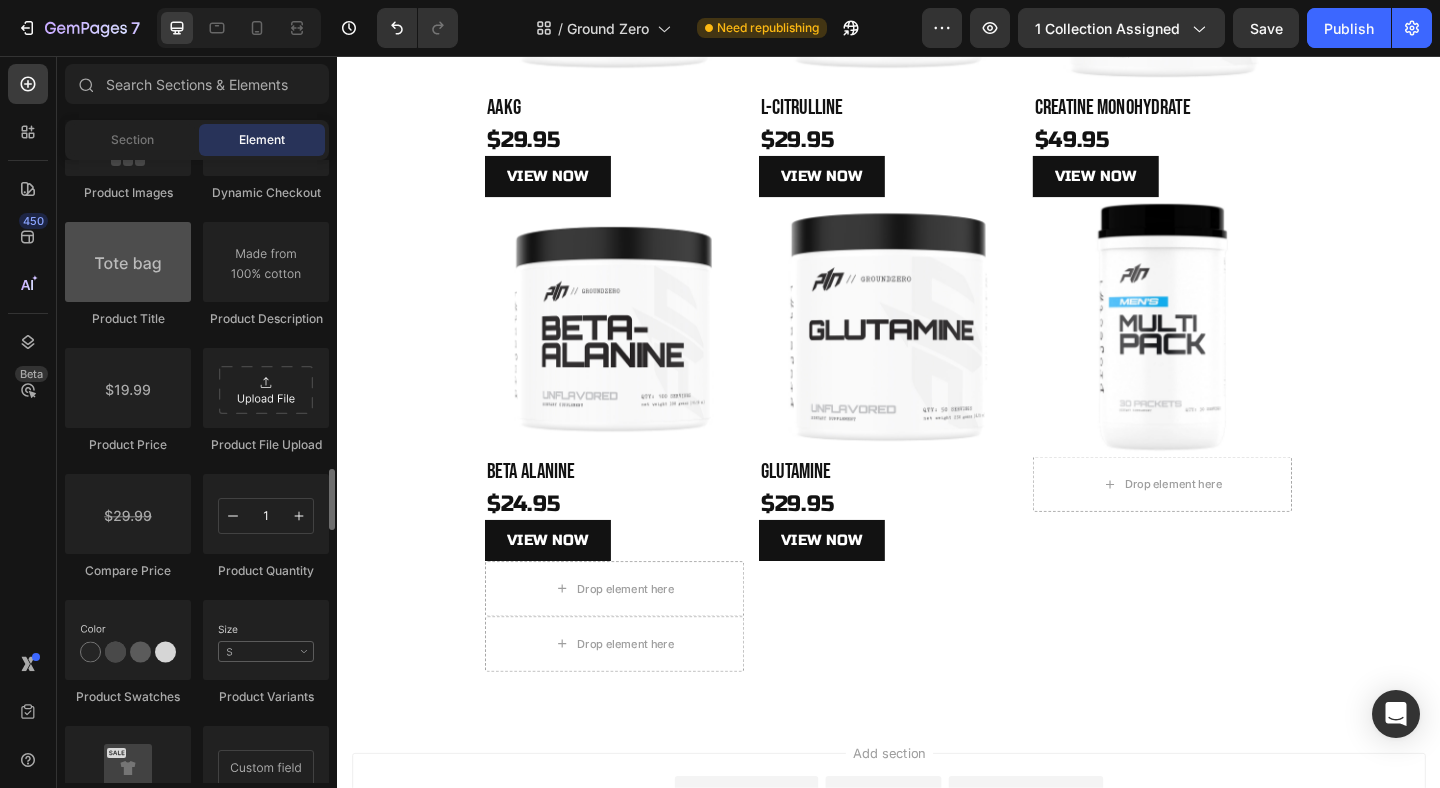 click at bounding box center [128, 262] 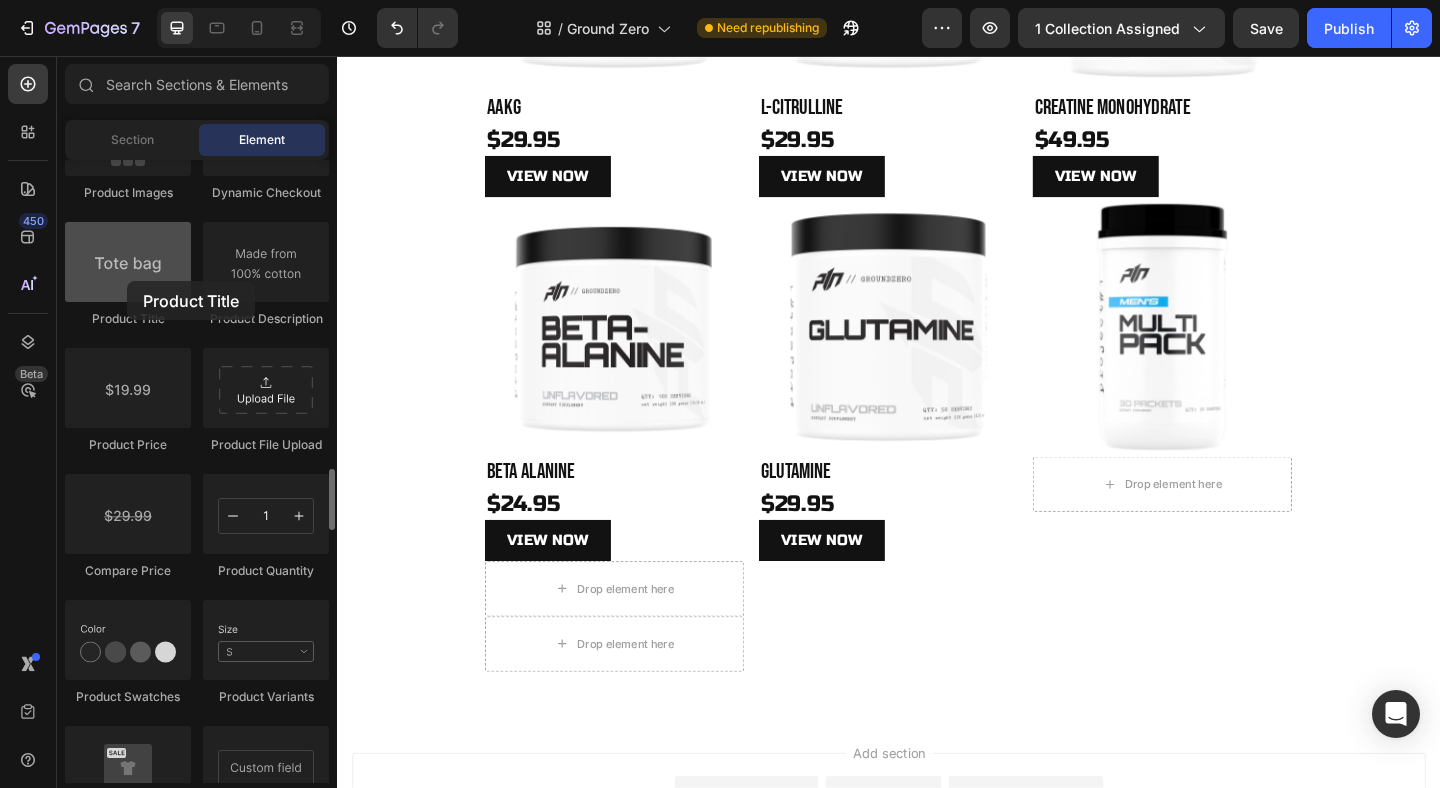 click at bounding box center [128, 262] 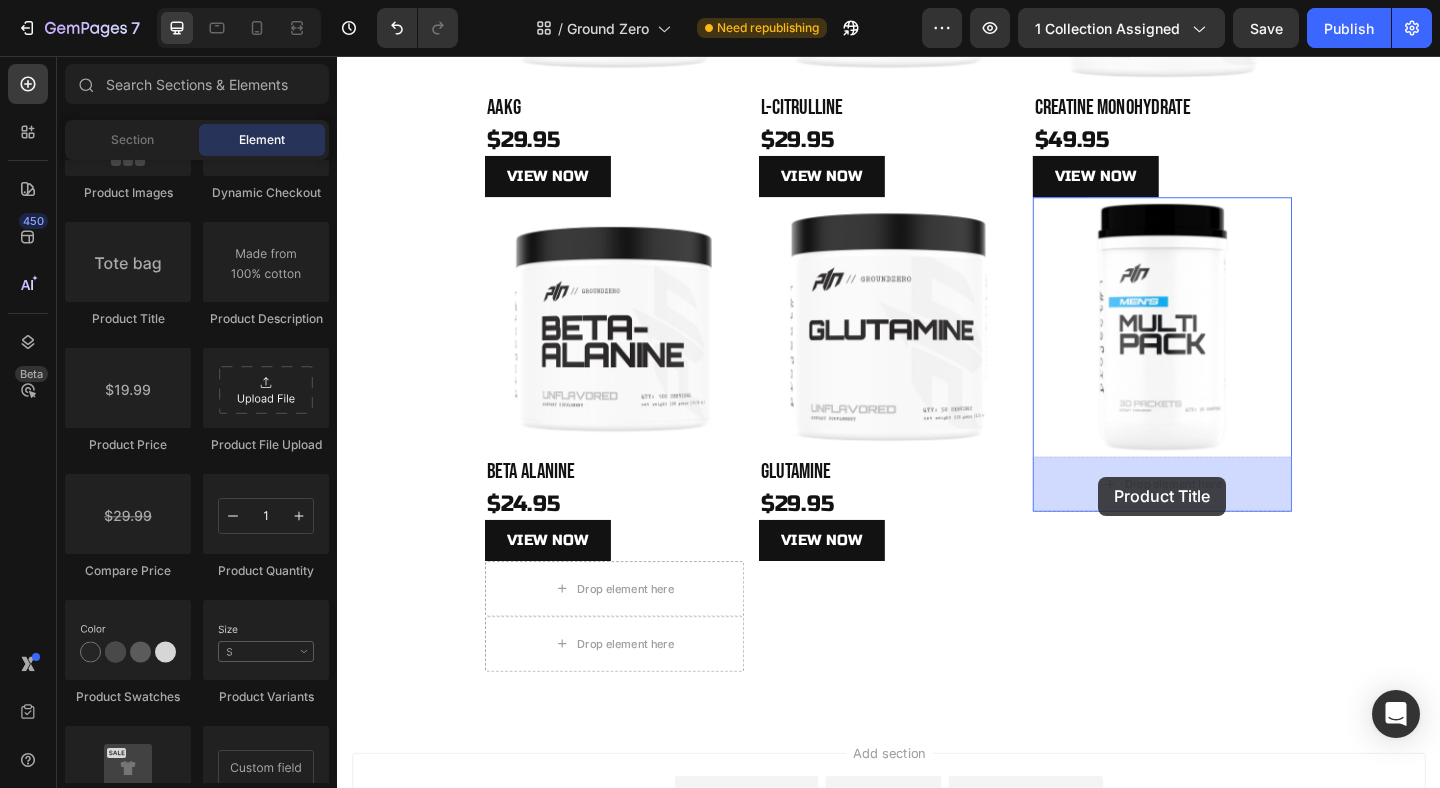 drag, startPoint x: 451, startPoint y: 334, endPoint x: 1165, endPoint y: 514, distance: 736.3396 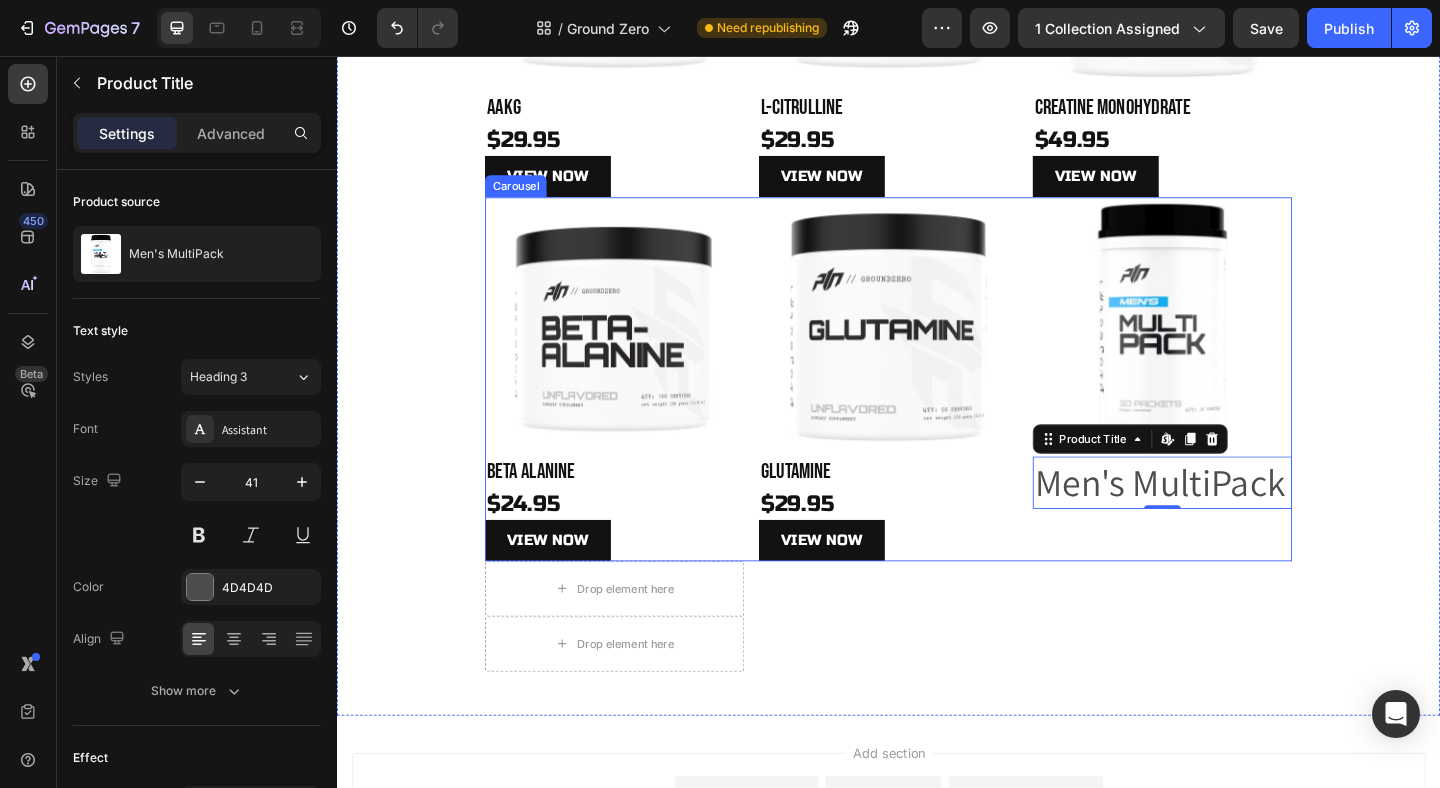 click on "Product Images Men's MultiPack Product Title   Edit content in Shopify 0 Product" at bounding box center [1235, 408] 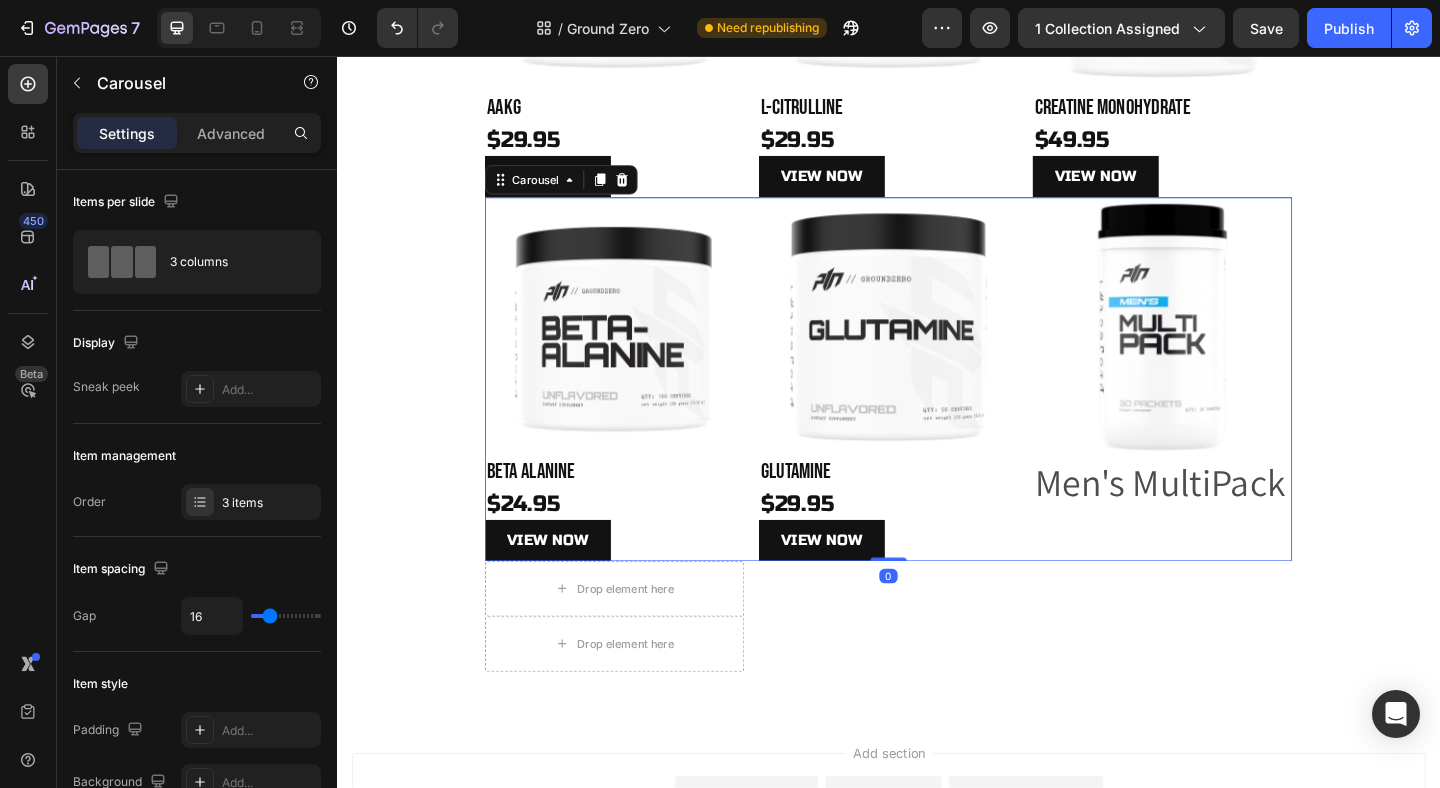 click on "Product Images Men's MultiPack Product Title Product" at bounding box center [1235, 408] 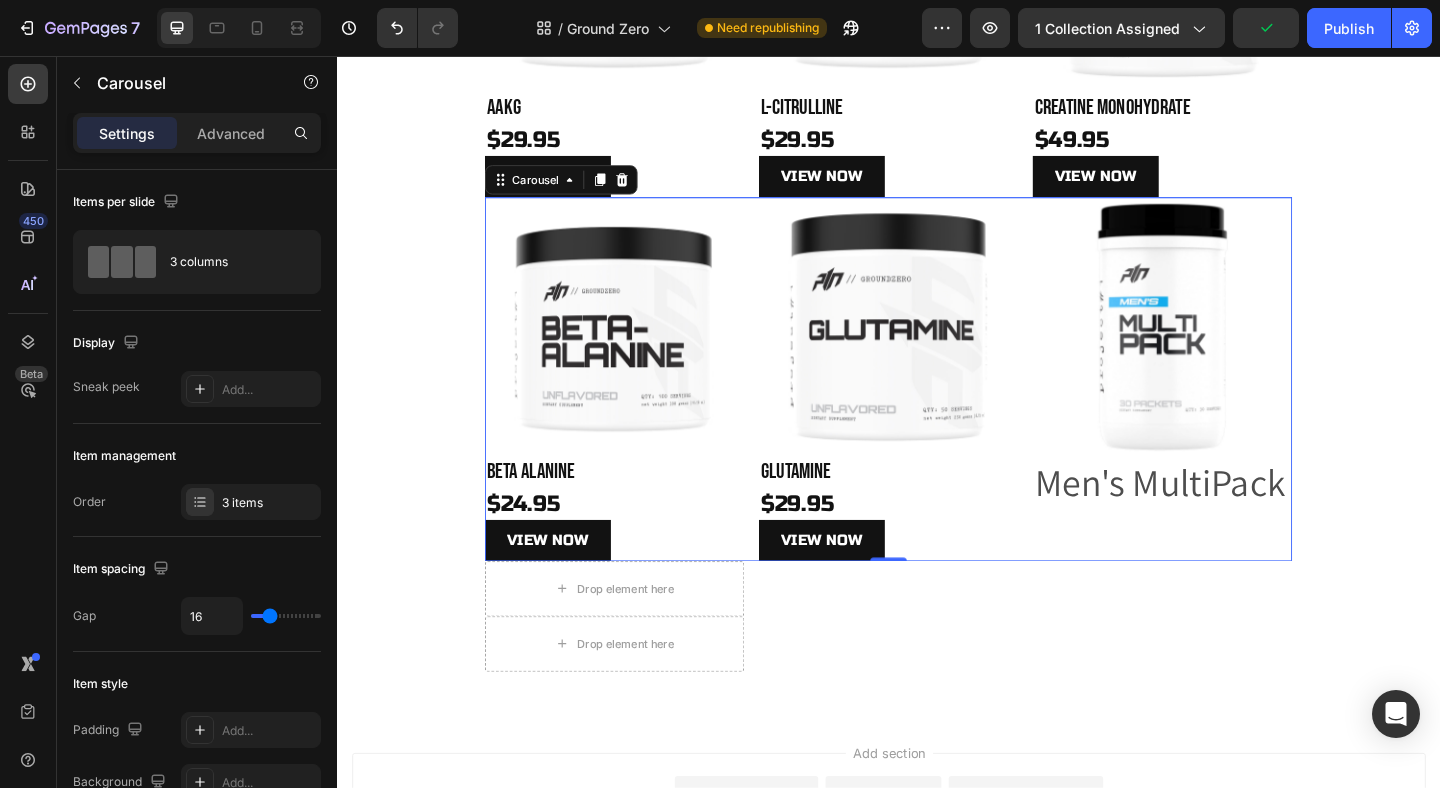 click on "Product Images Men's MultiPack Product Title Product" at bounding box center (1235, 408) 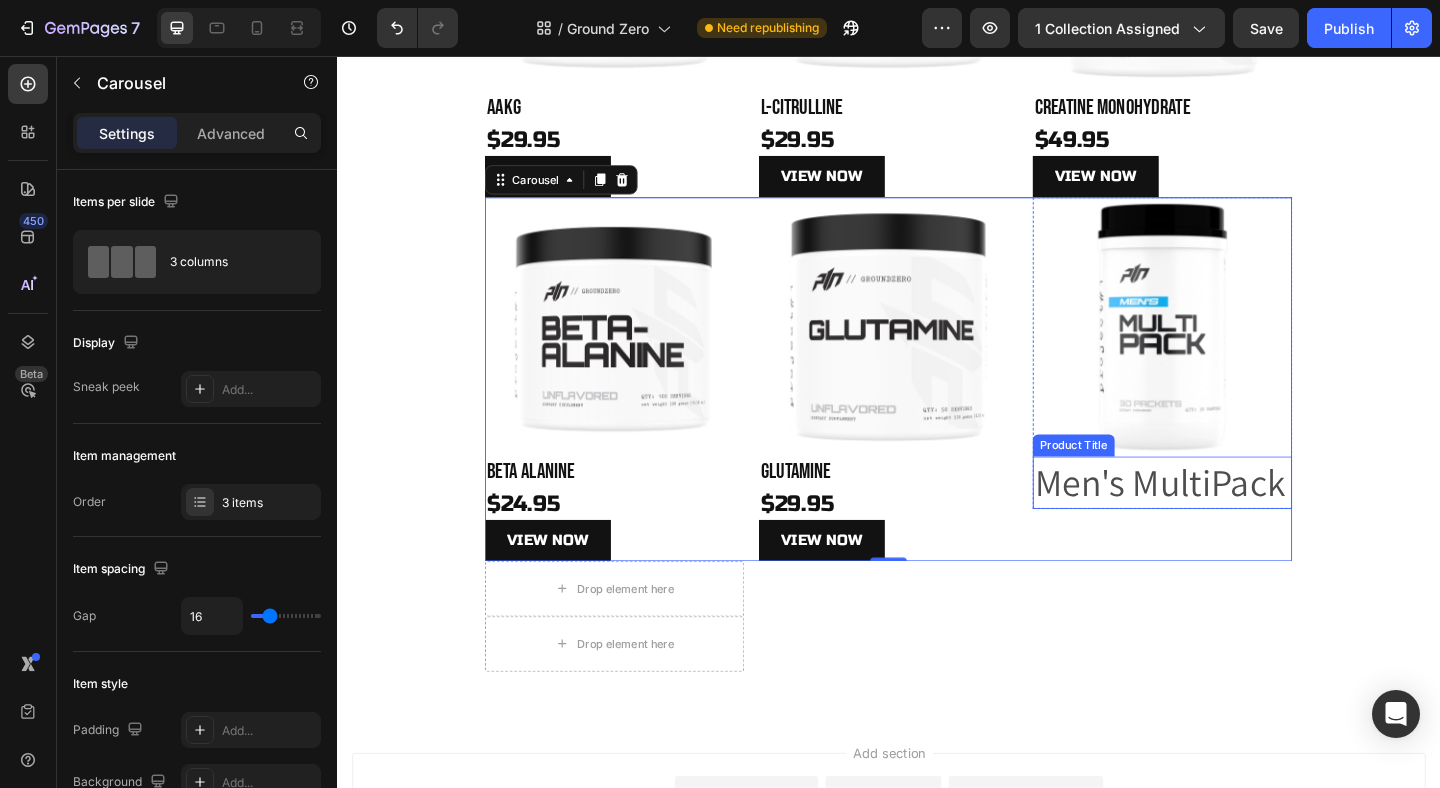 click on "Men's MultiPack" at bounding box center [1235, 520] 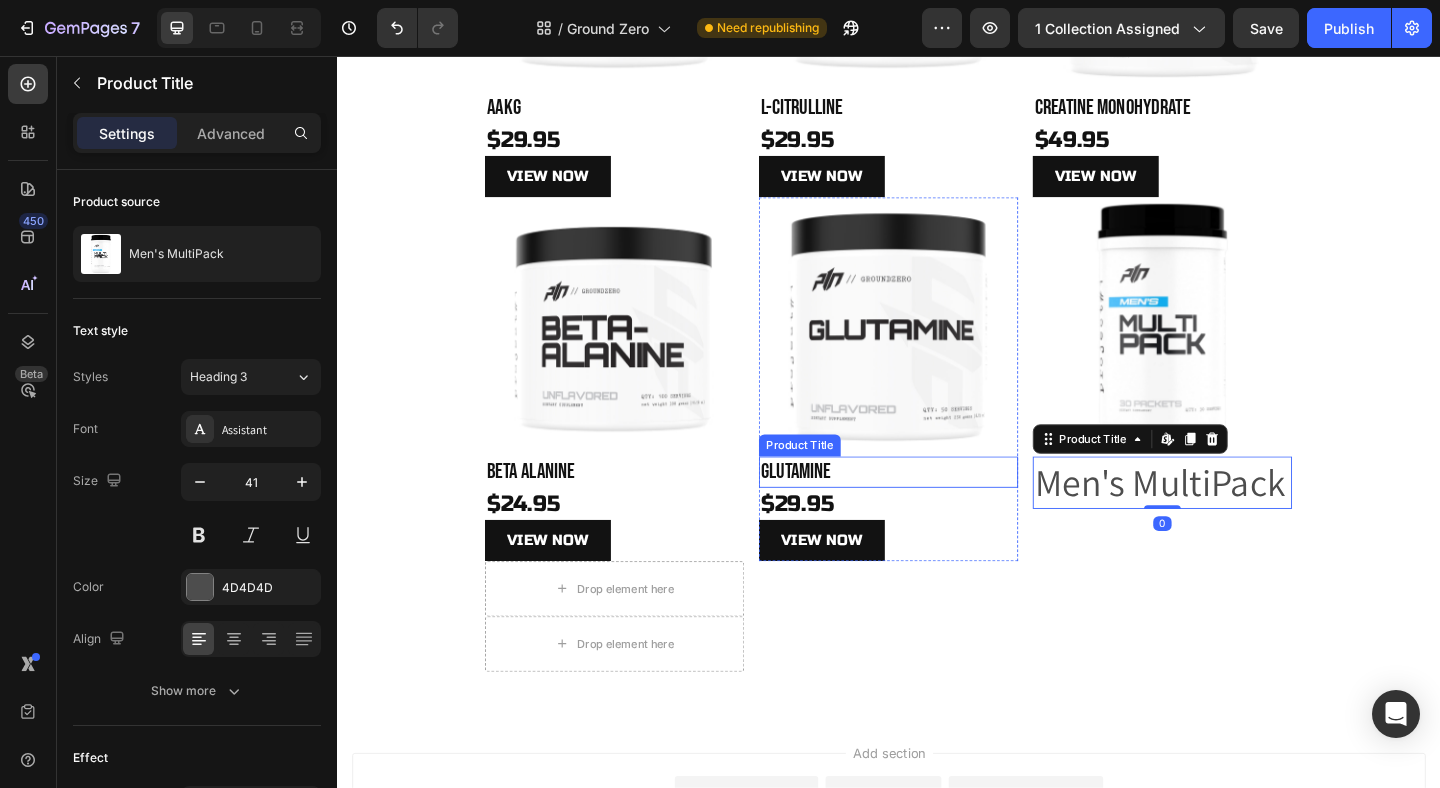 click on "Glutamine" at bounding box center [937, 509] 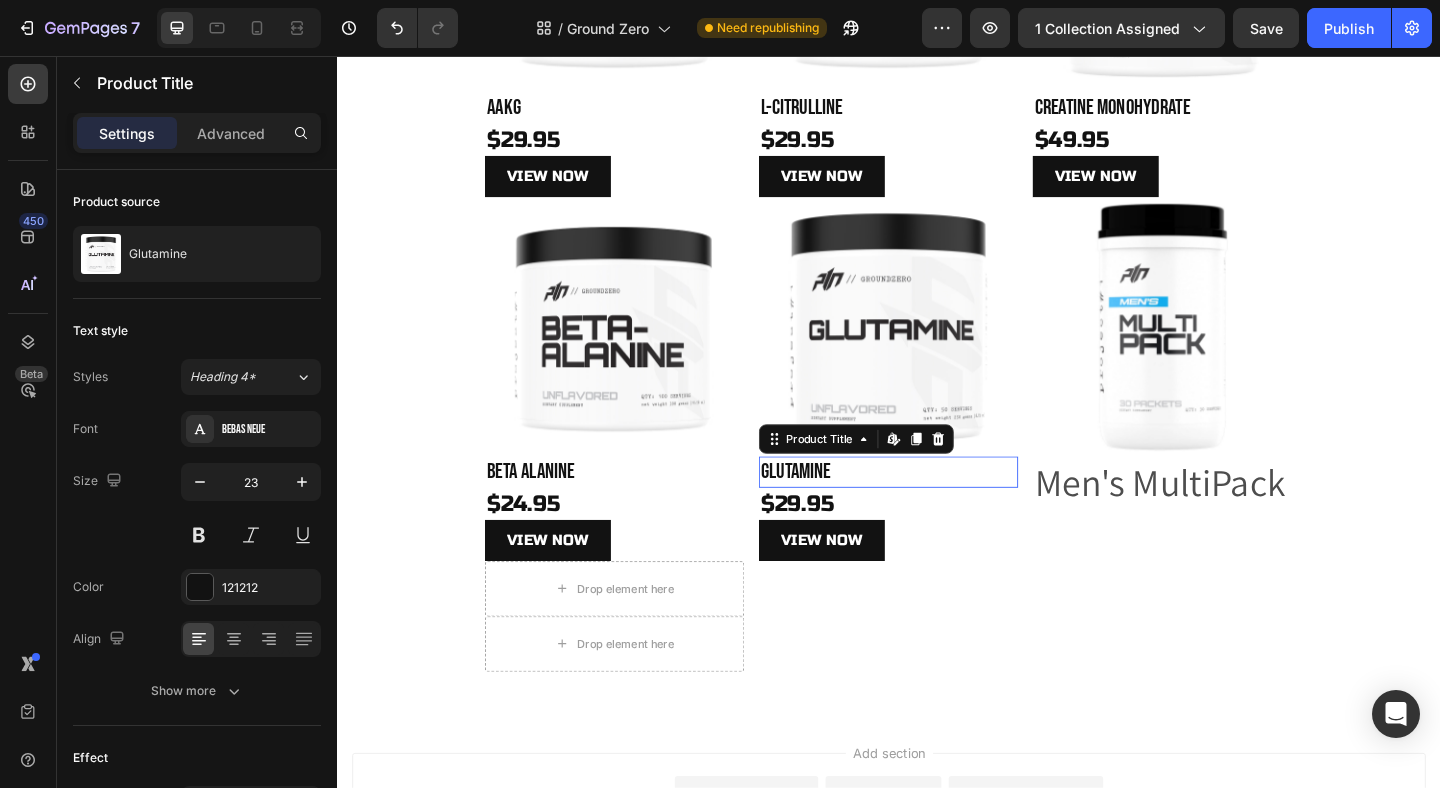 click on "Glutamine" at bounding box center (937, 509) 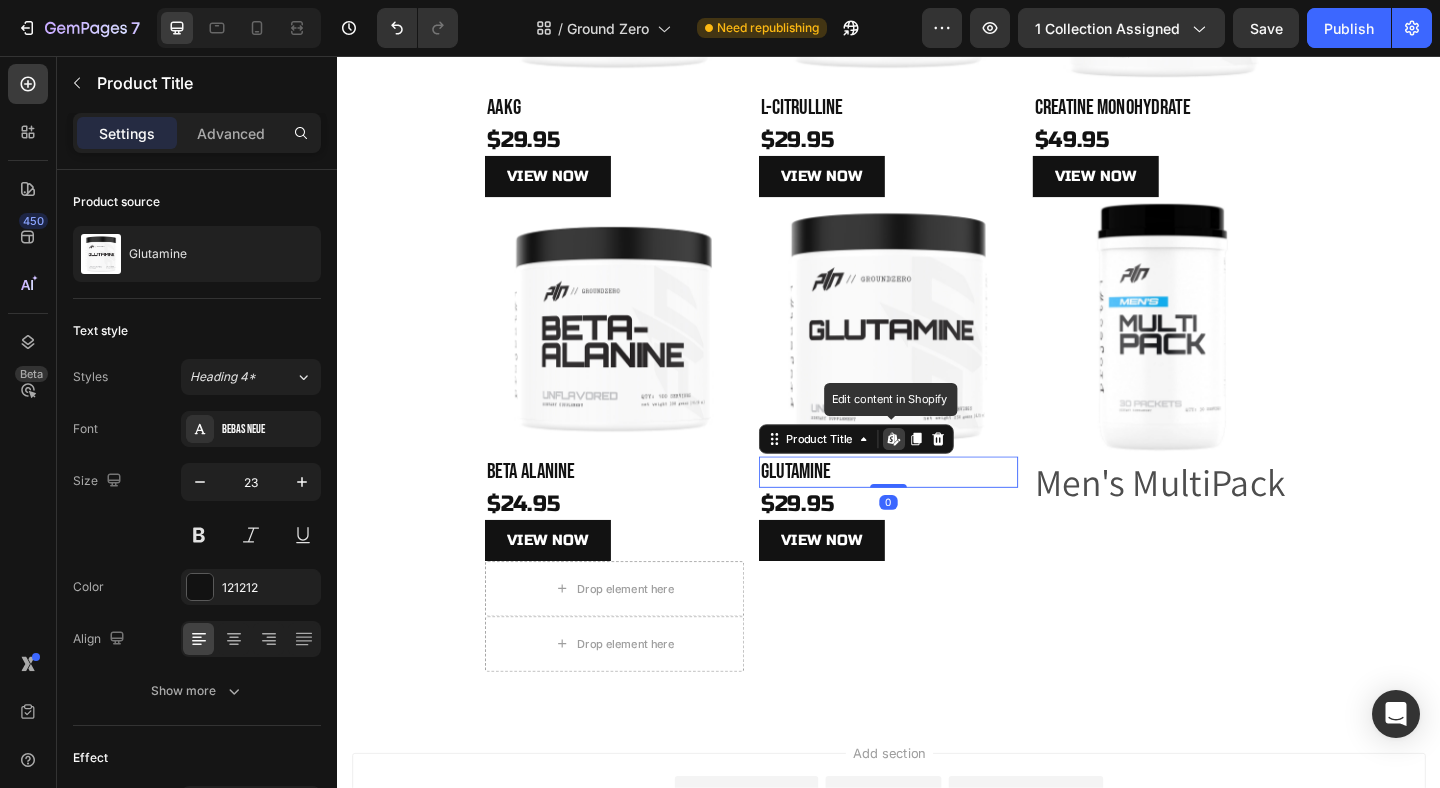 click on "Glutamine" at bounding box center (937, 509) 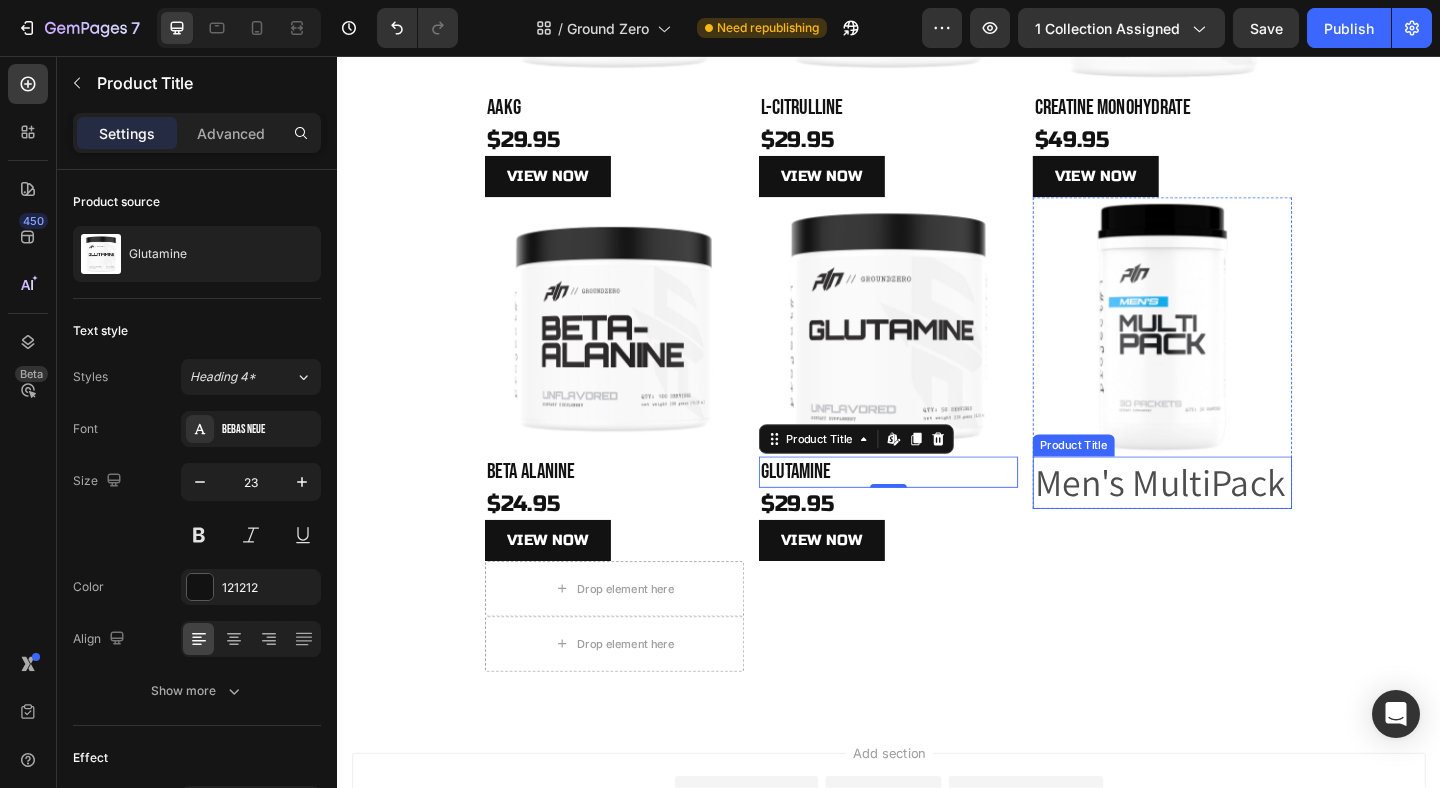 click on "Men's MultiPack" at bounding box center (1235, 520) 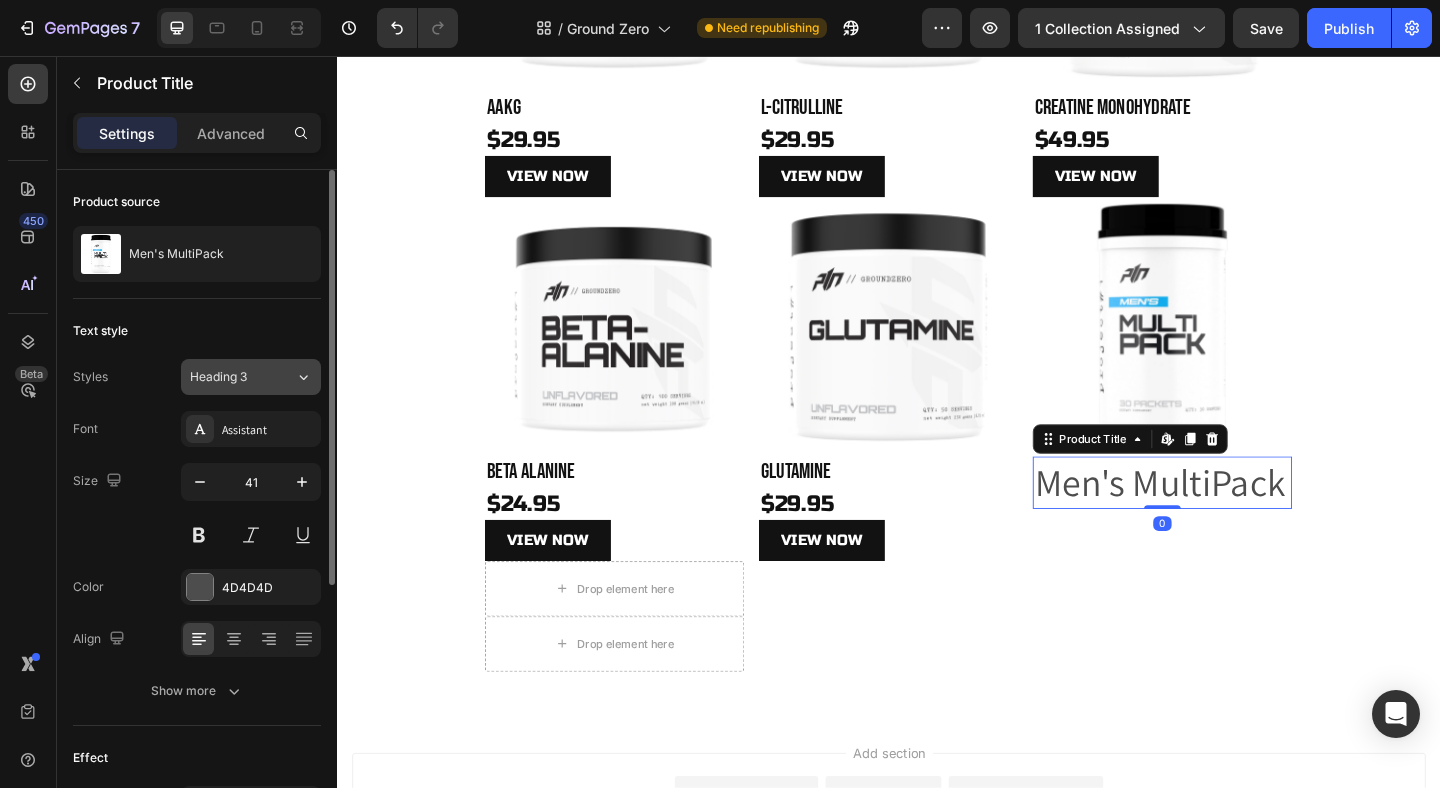 click on "Heading 3" at bounding box center [242, 377] 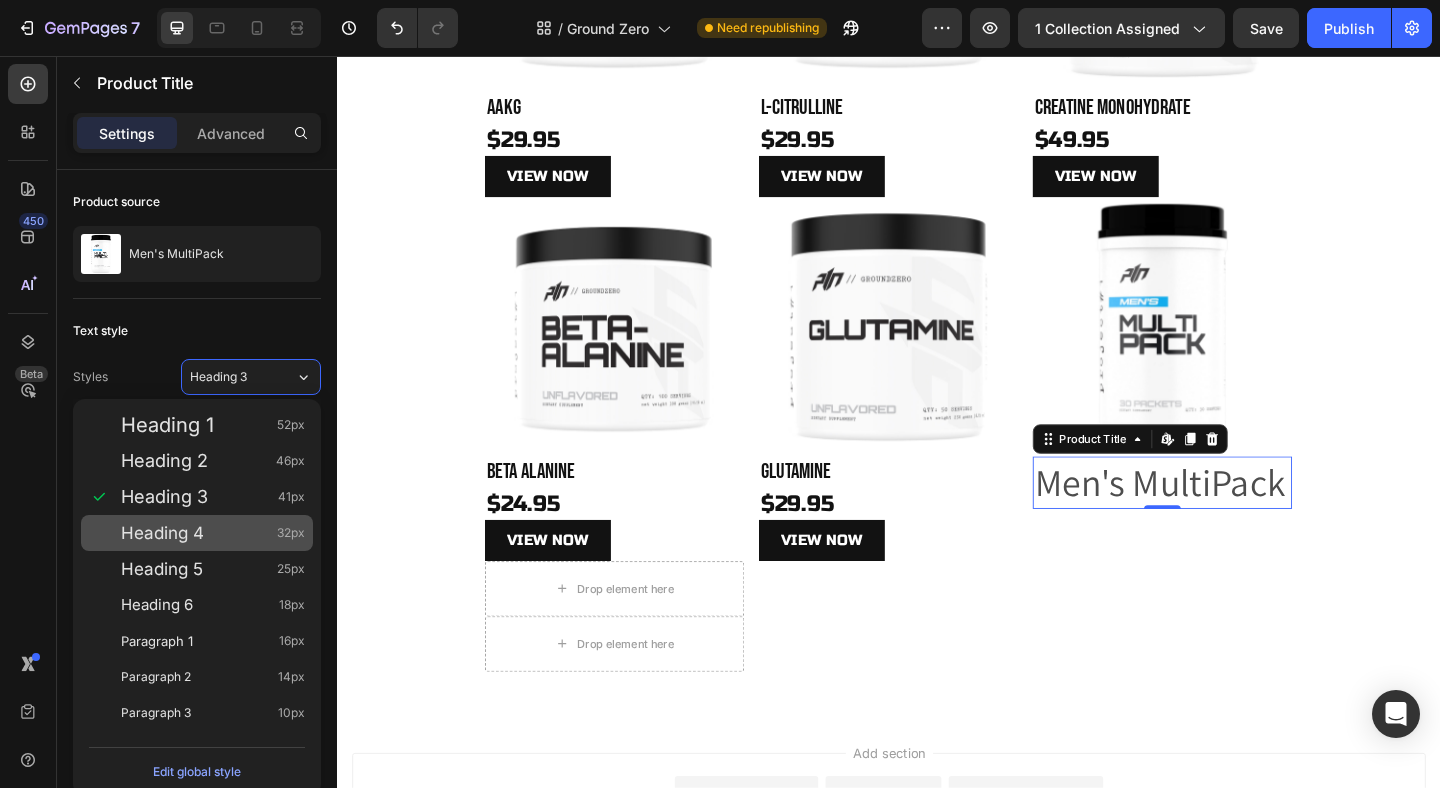 click on "Heading 4" at bounding box center [162, 533] 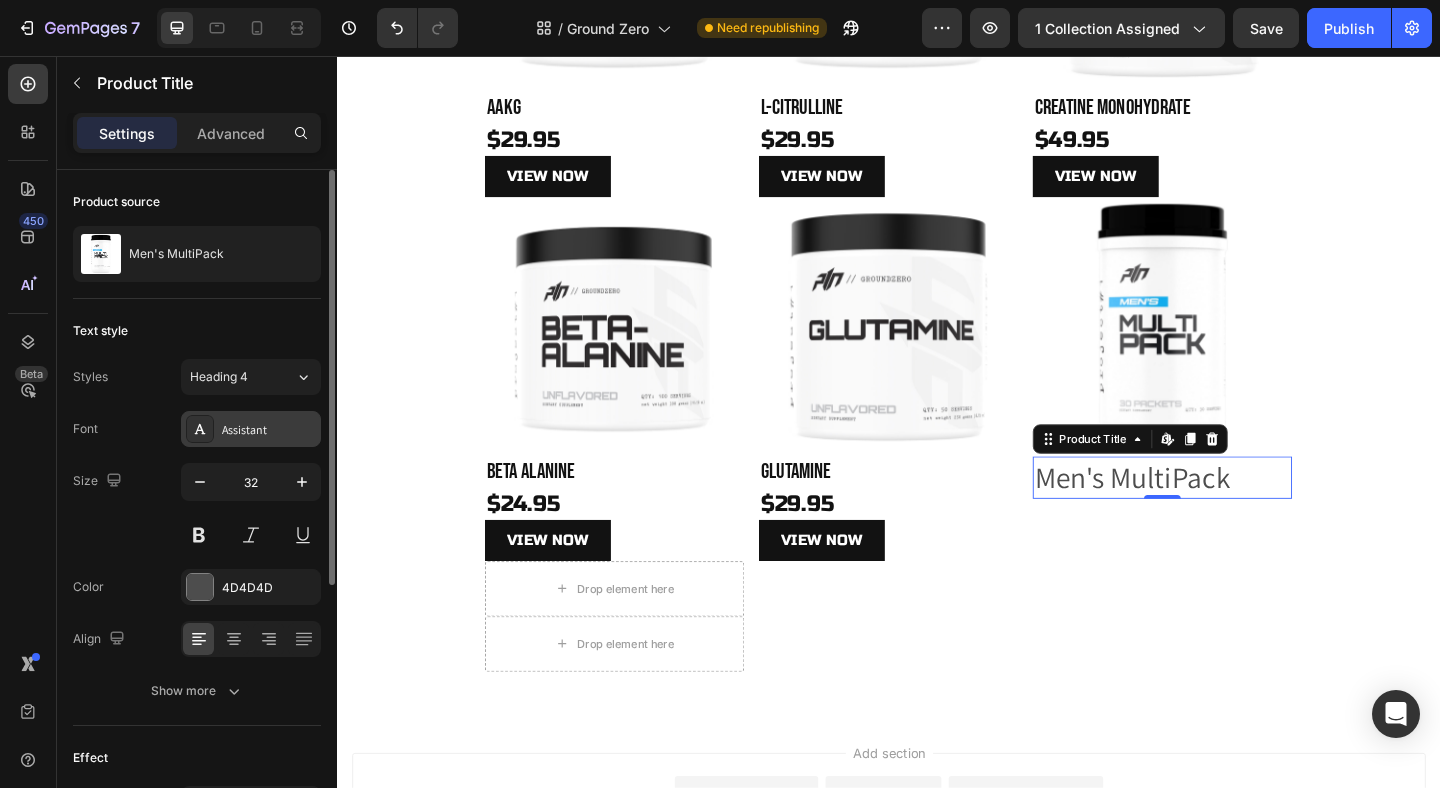 click on "Assistant" at bounding box center (269, 430) 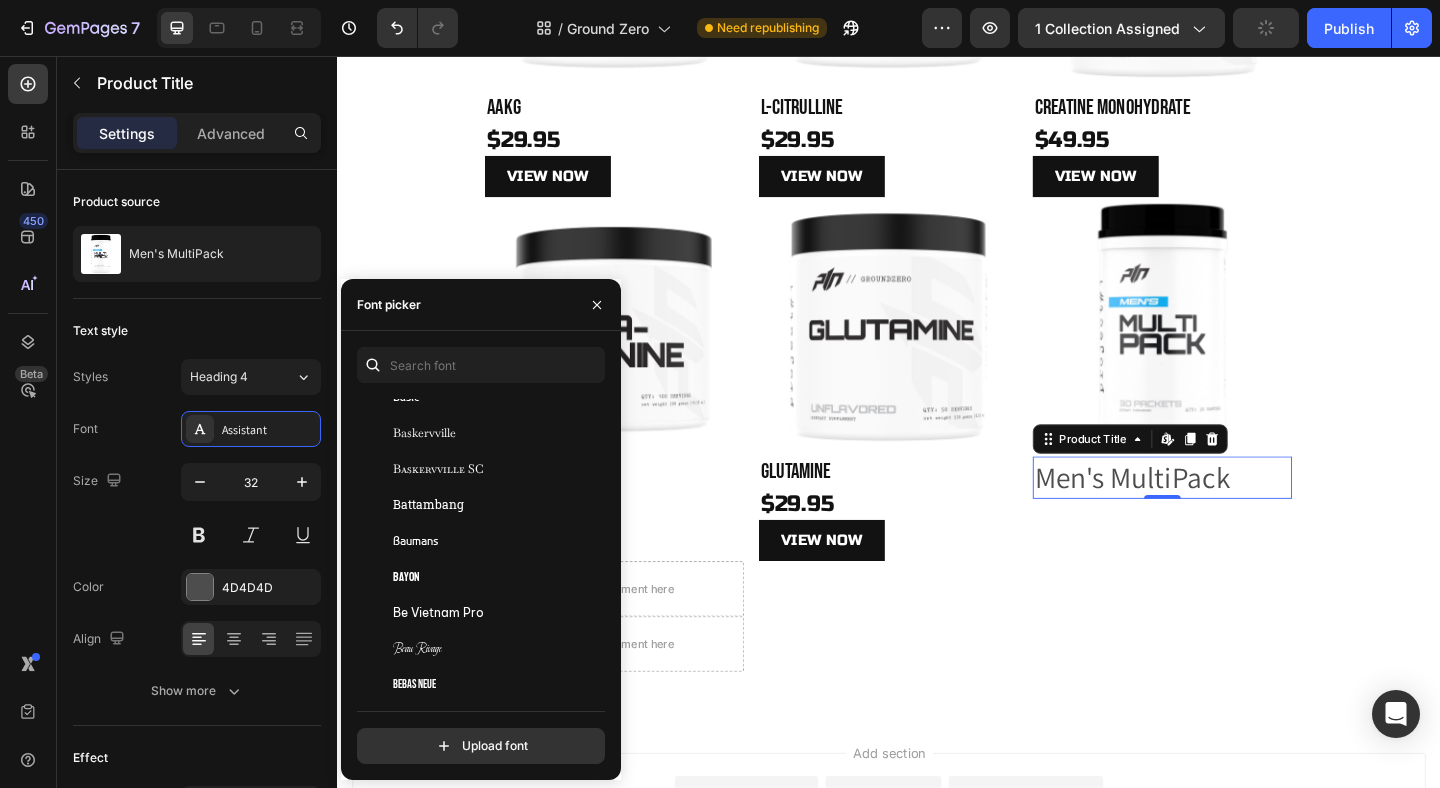 scroll, scrollTop: 6638, scrollLeft: 0, axis: vertical 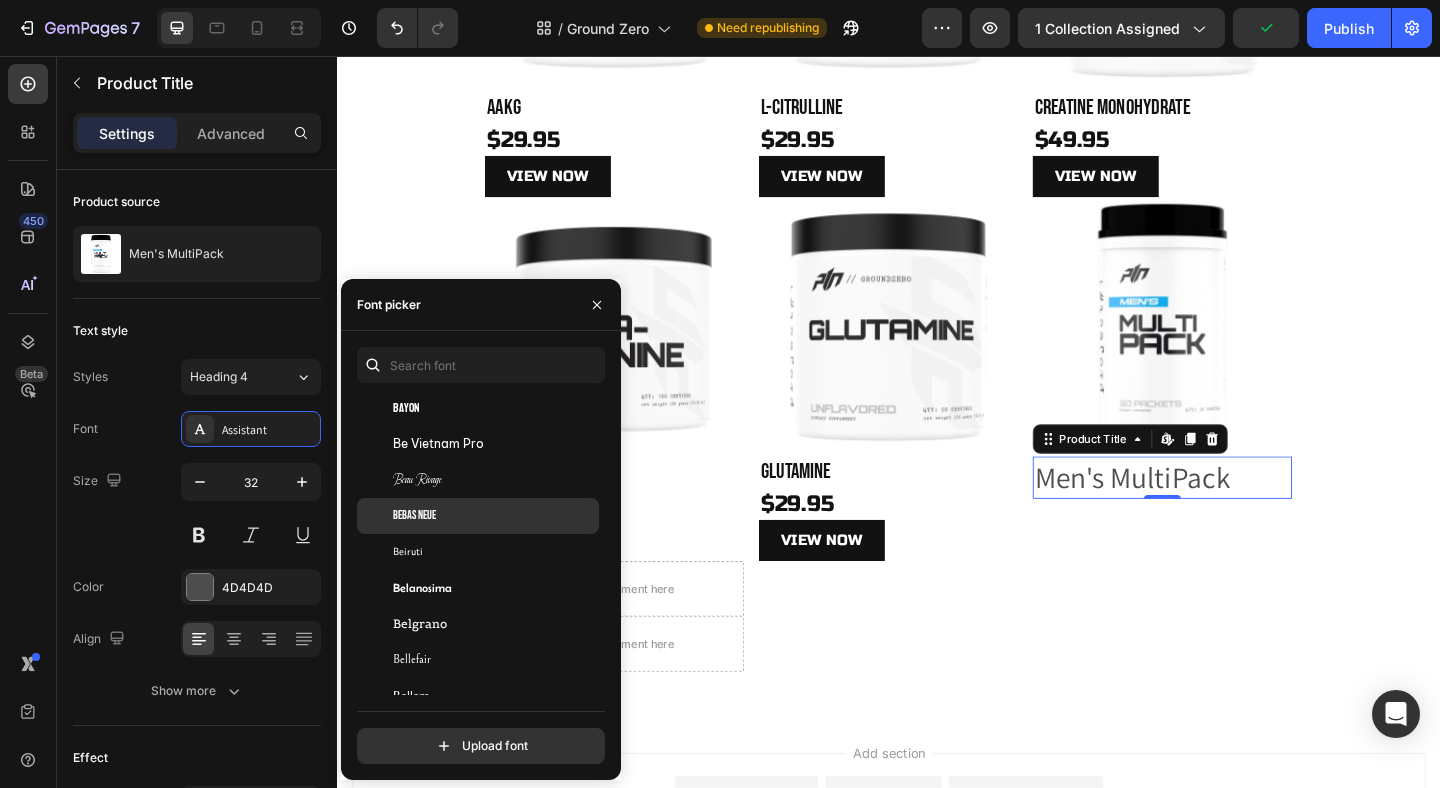 click on "Bebas Neue" at bounding box center (494, 516) 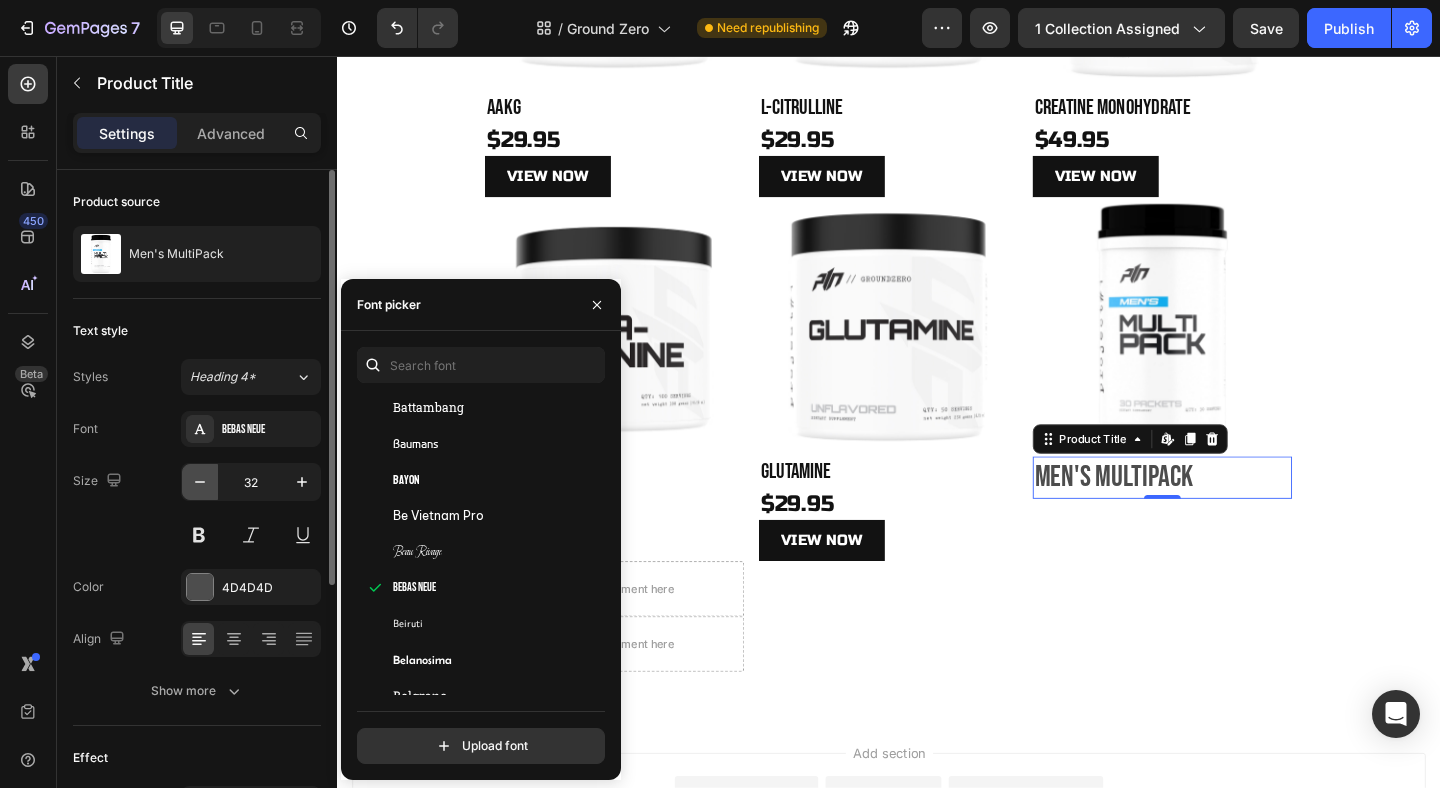click at bounding box center (200, 482) 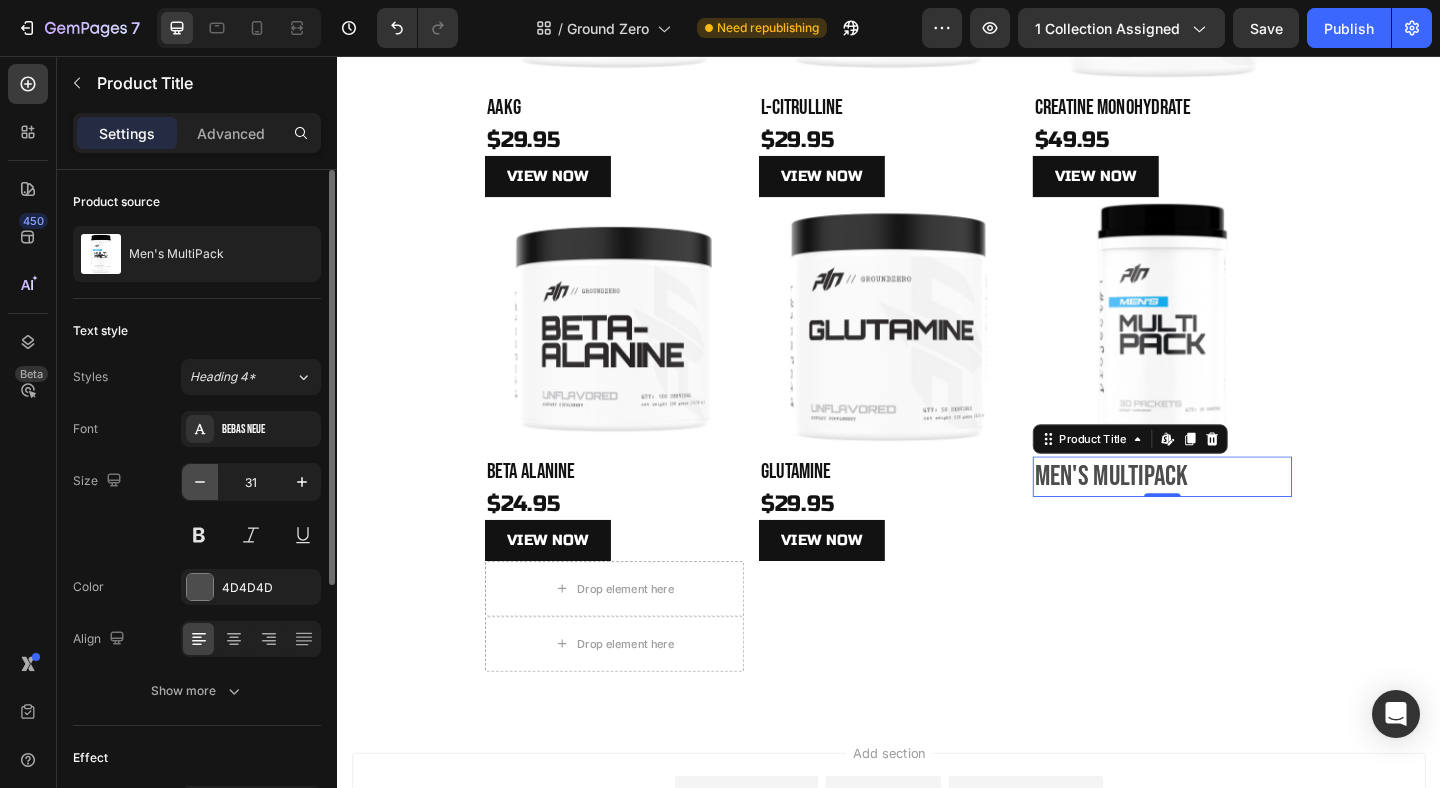 click at bounding box center (200, 482) 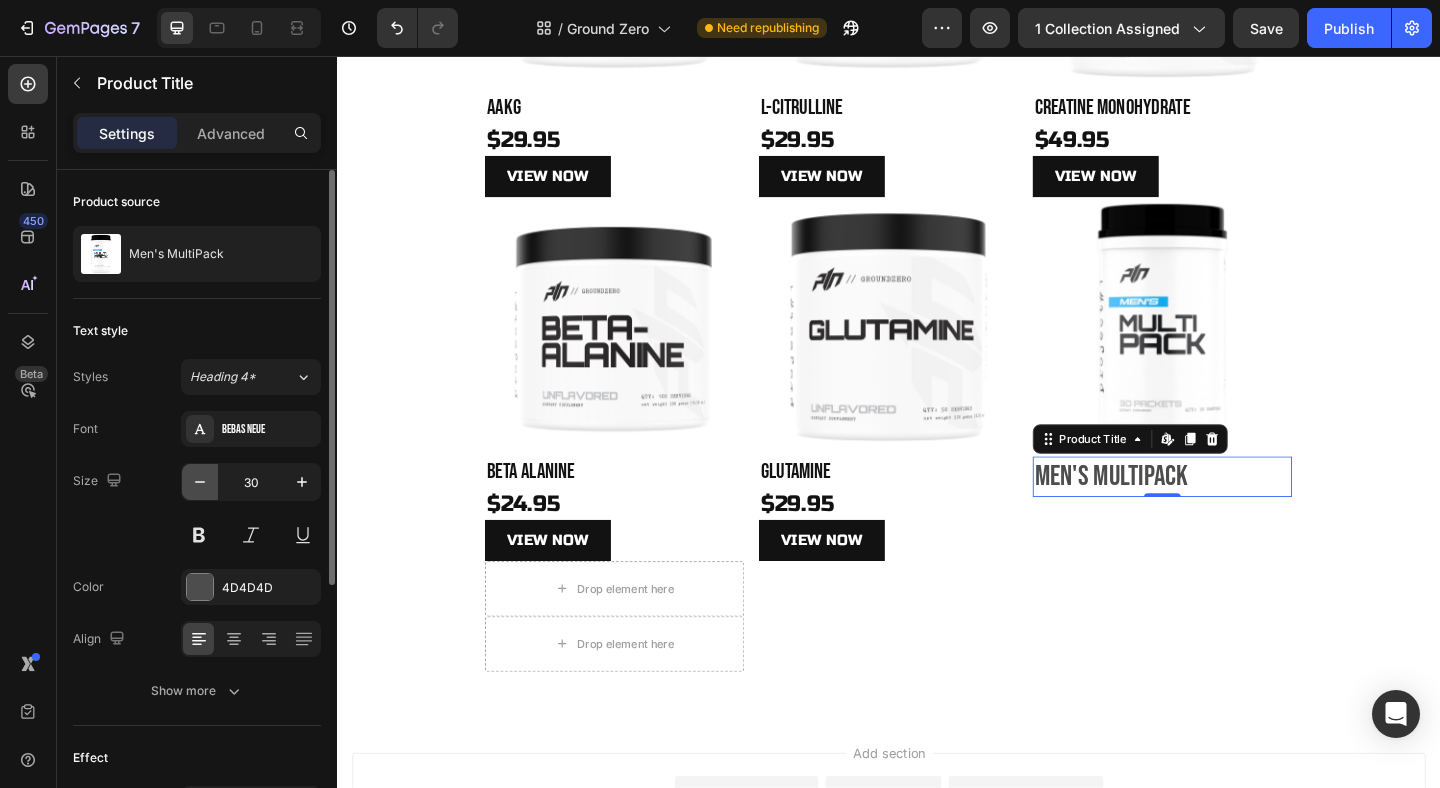 click at bounding box center (200, 482) 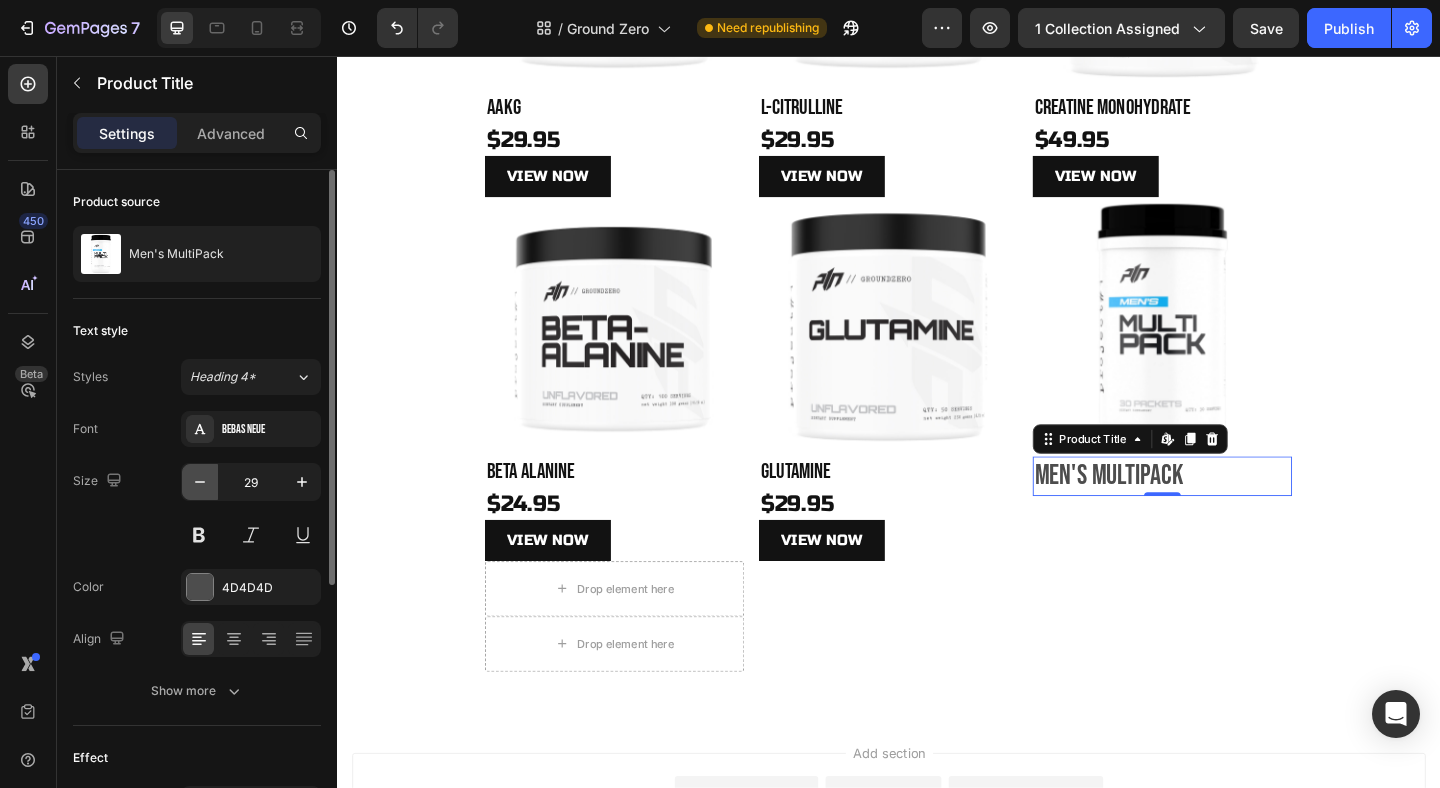 click at bounding box center (200, 482) 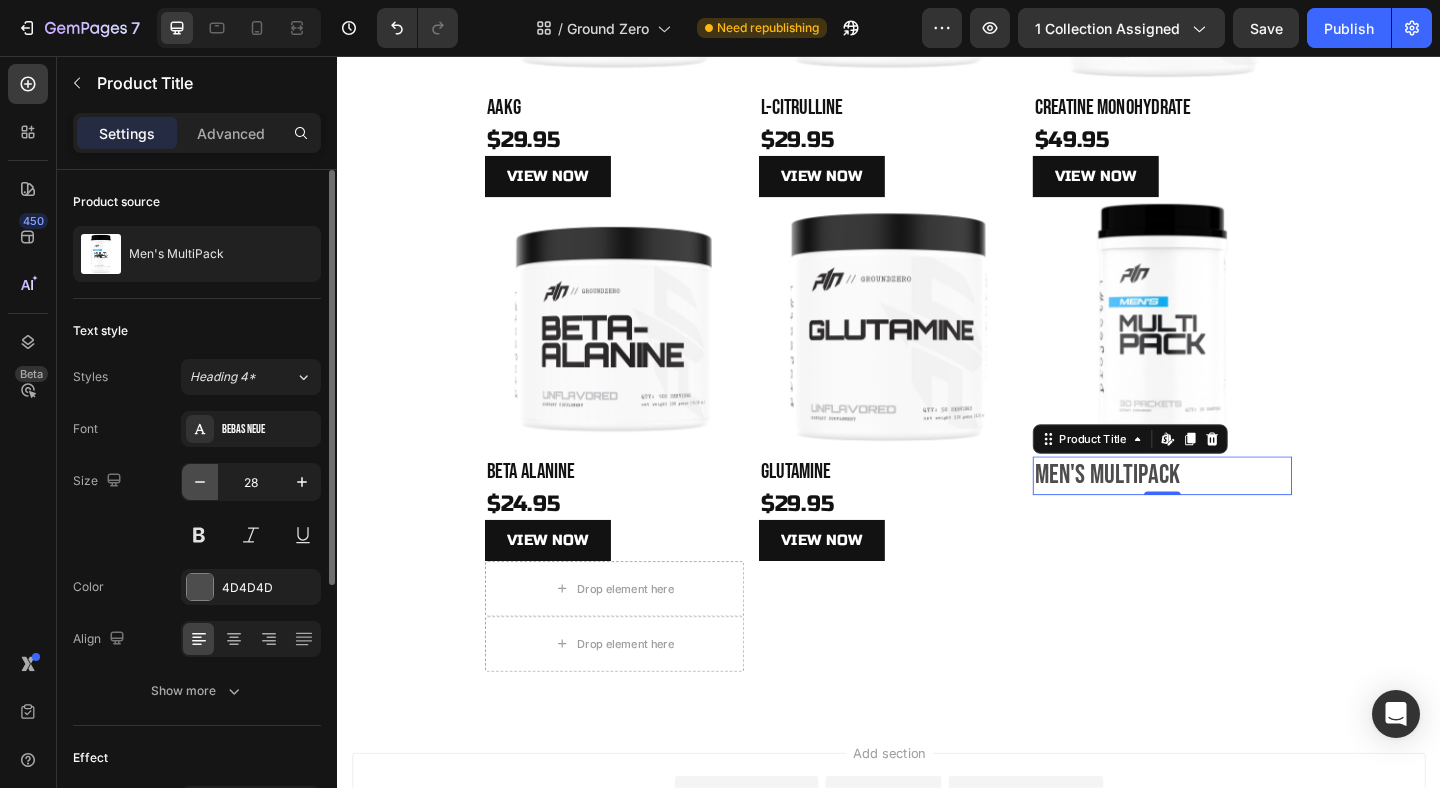 click at bounding box center (200, 482) 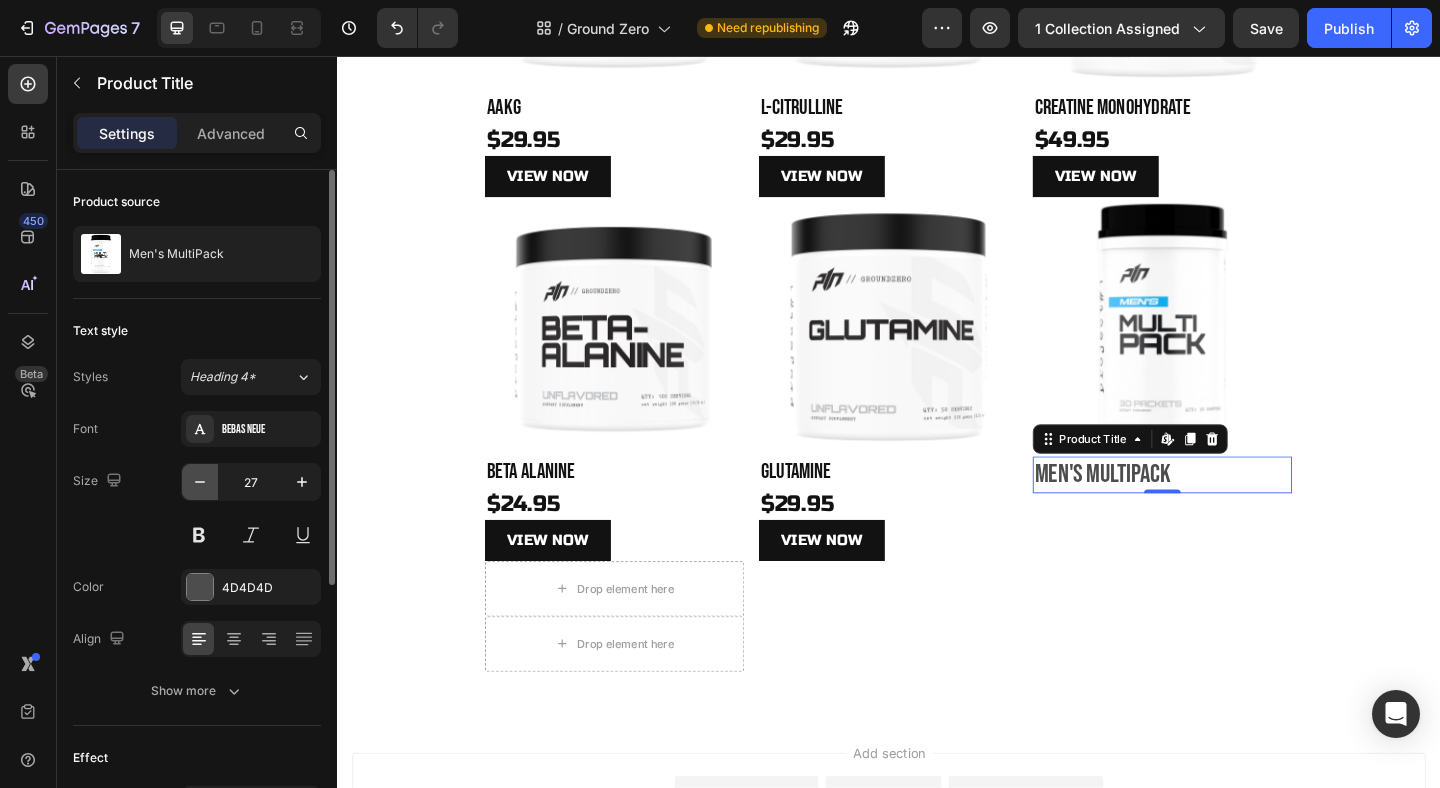 click at bounding box center [200, 482] 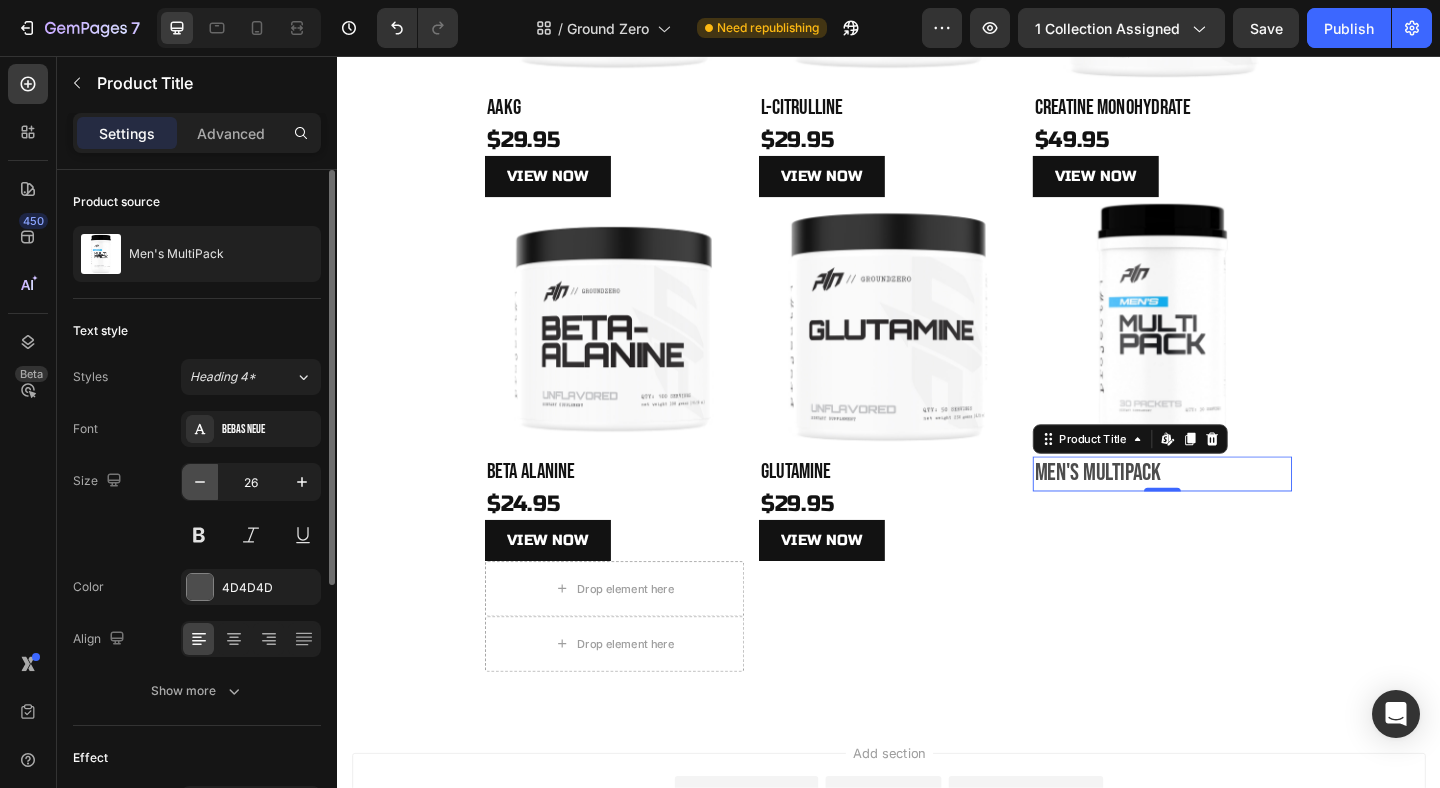 click at bounding box center [200, 482] 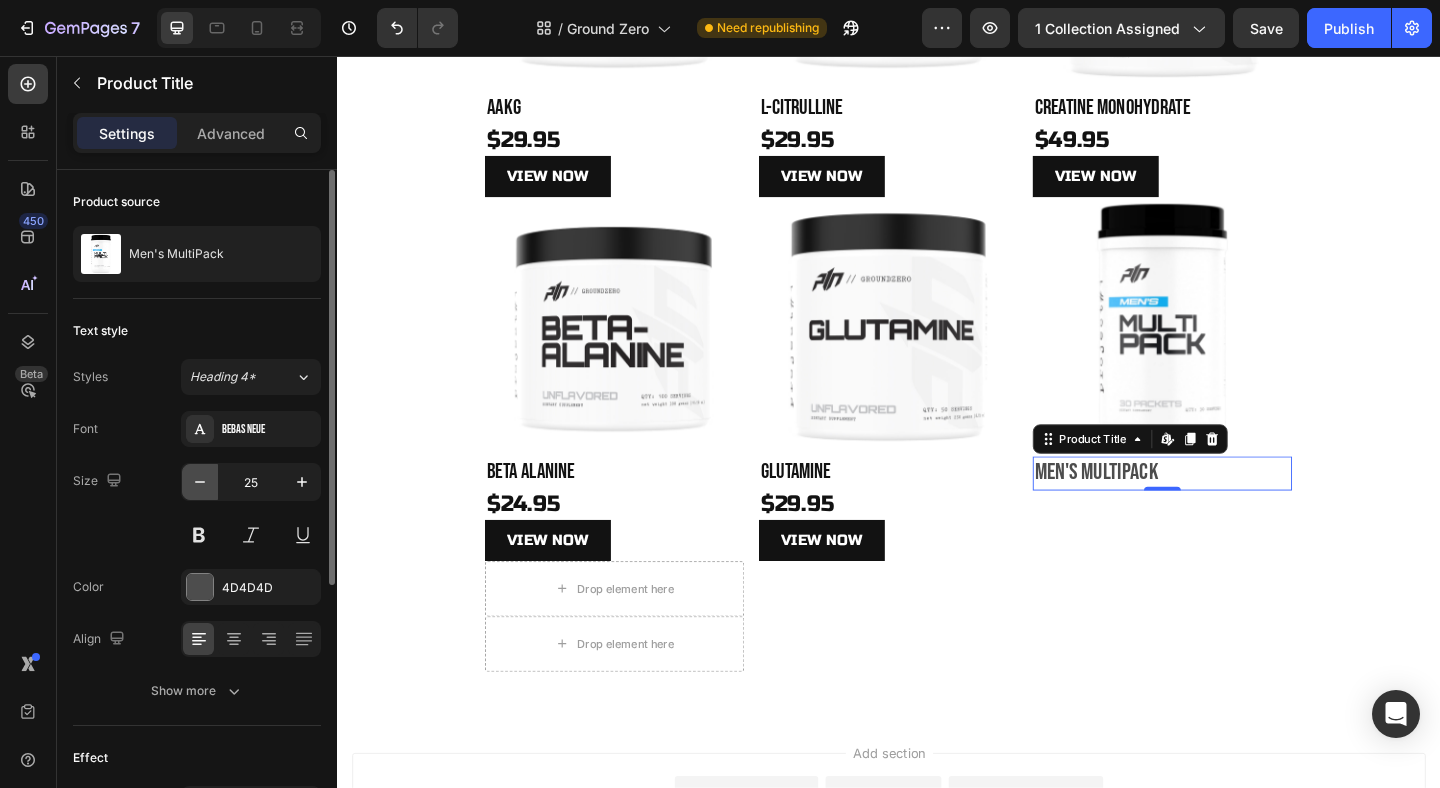 click at bounding box center [200, 482] 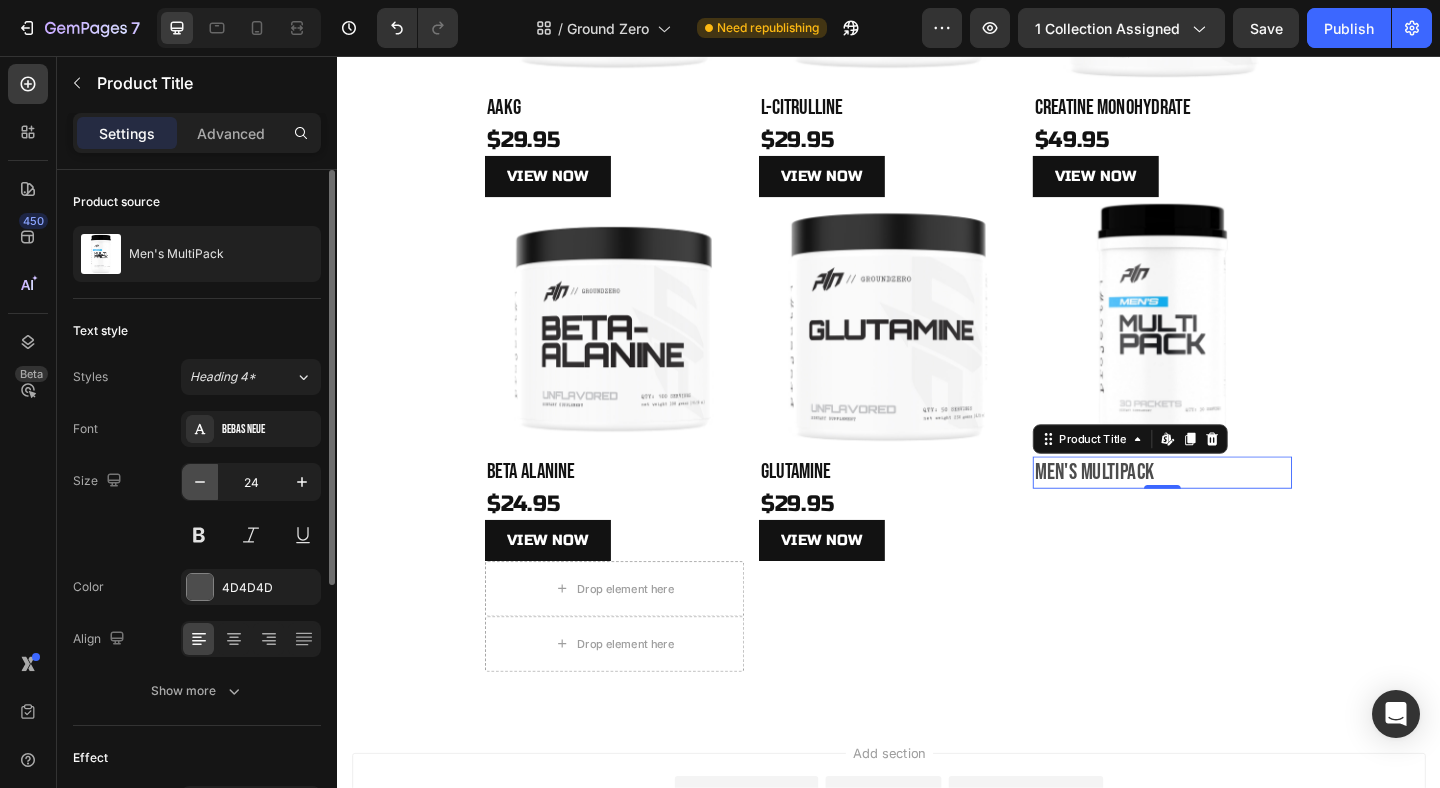 click at bounding box center [200, 482] 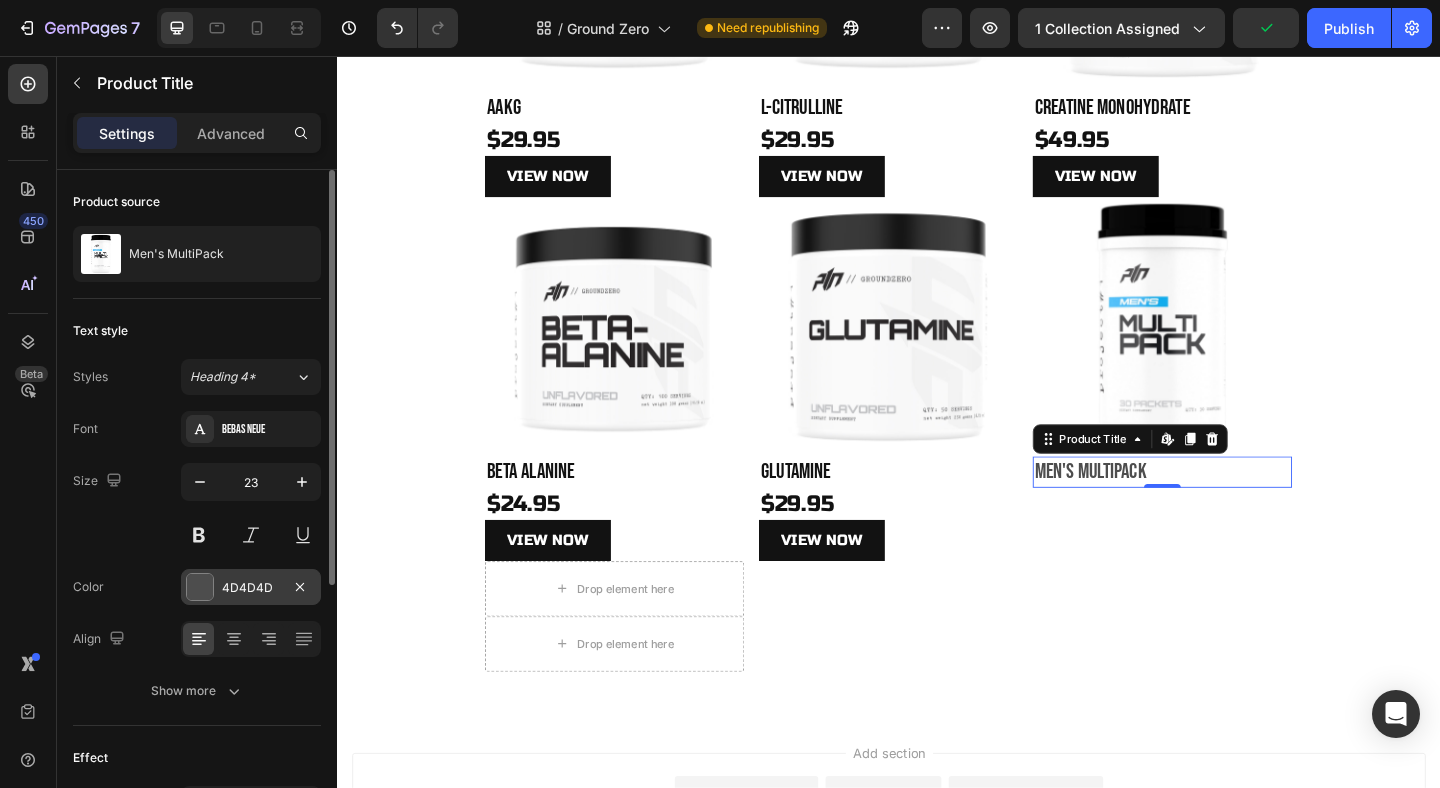 click at bounding box center [200, 587] 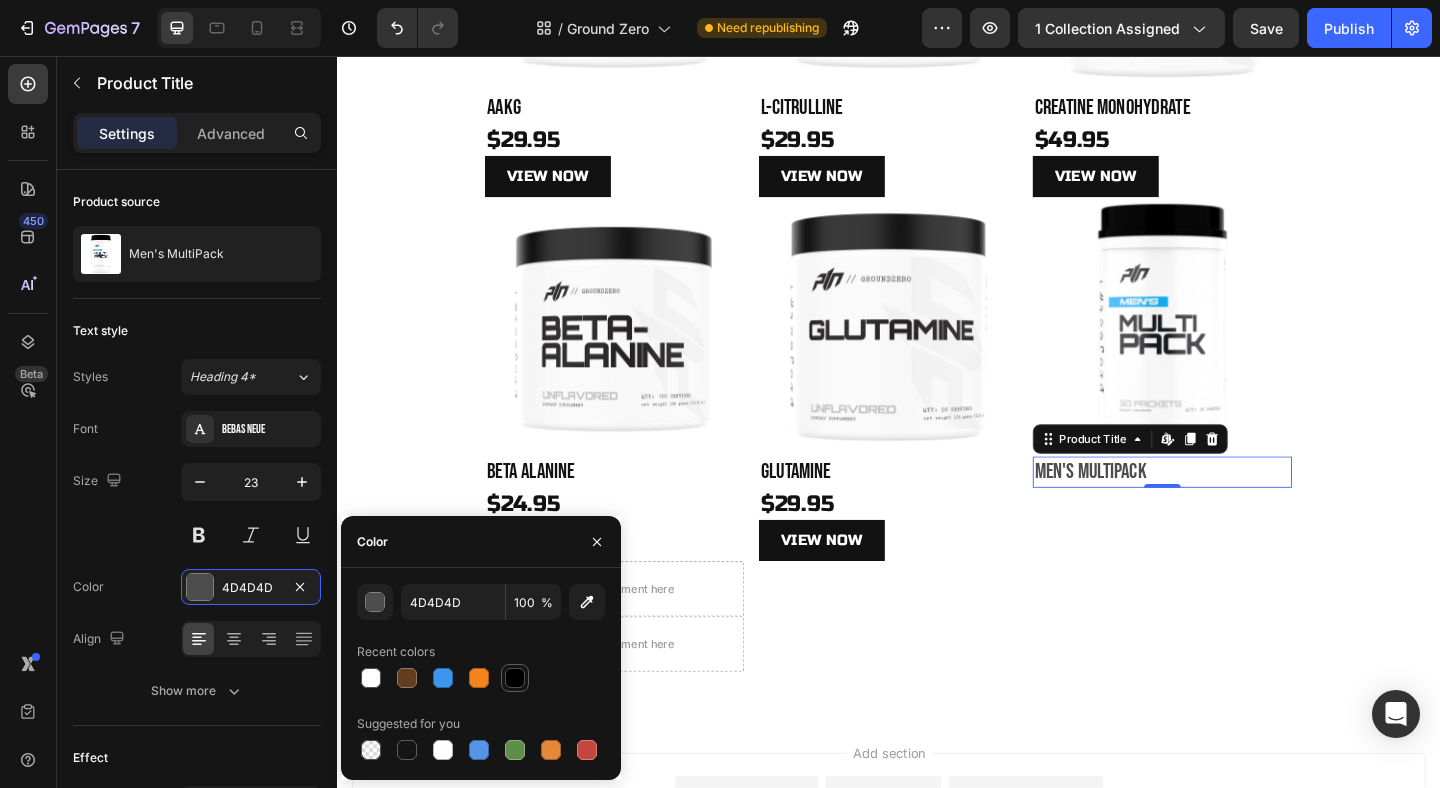 click at bounding box center (515, 678) 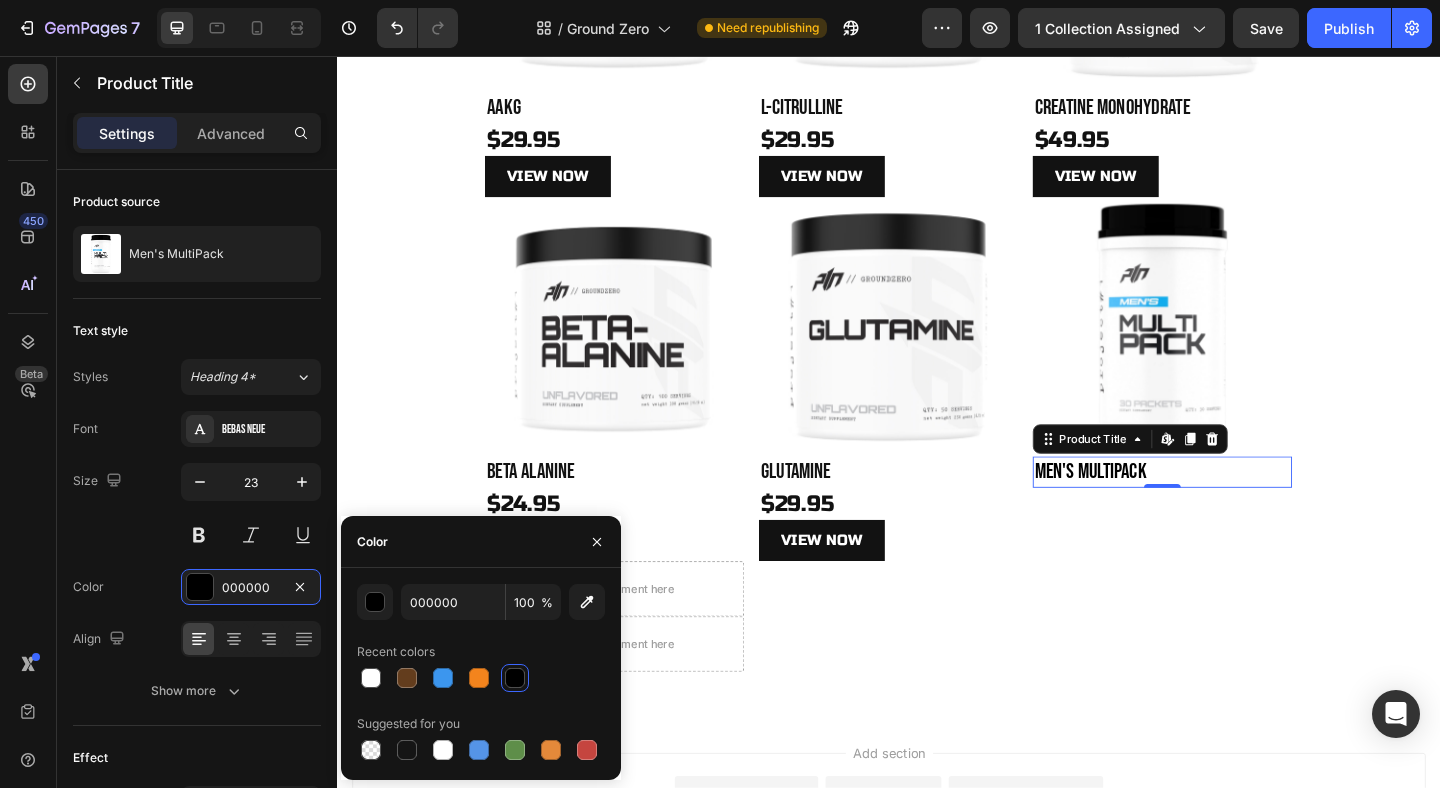 click on "Product Images Men's MultiPack Product Title   Edit content in Shopify 0 Product" at bounding box center [1235, 408] 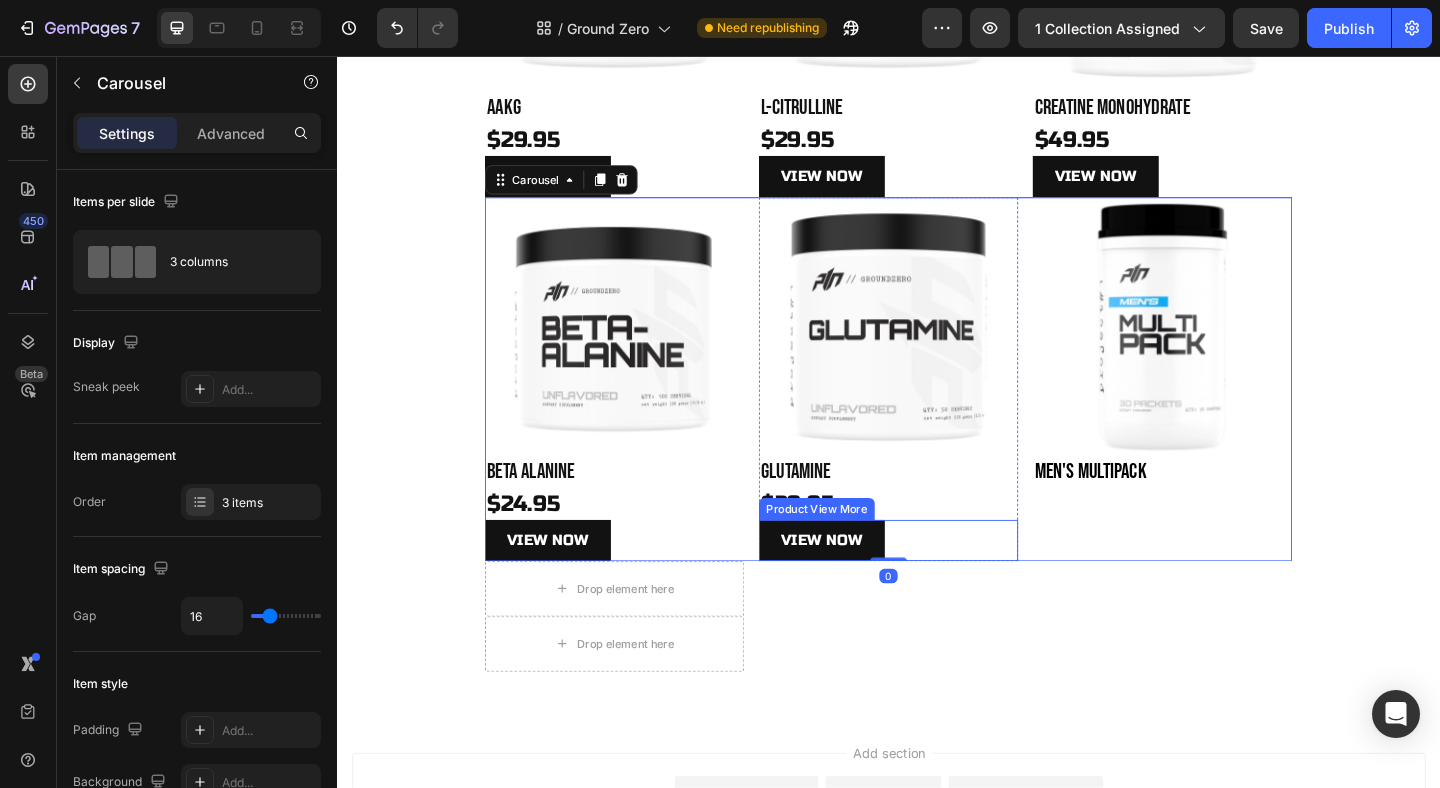 click on "View NOW" at bounding box center [937, 583] 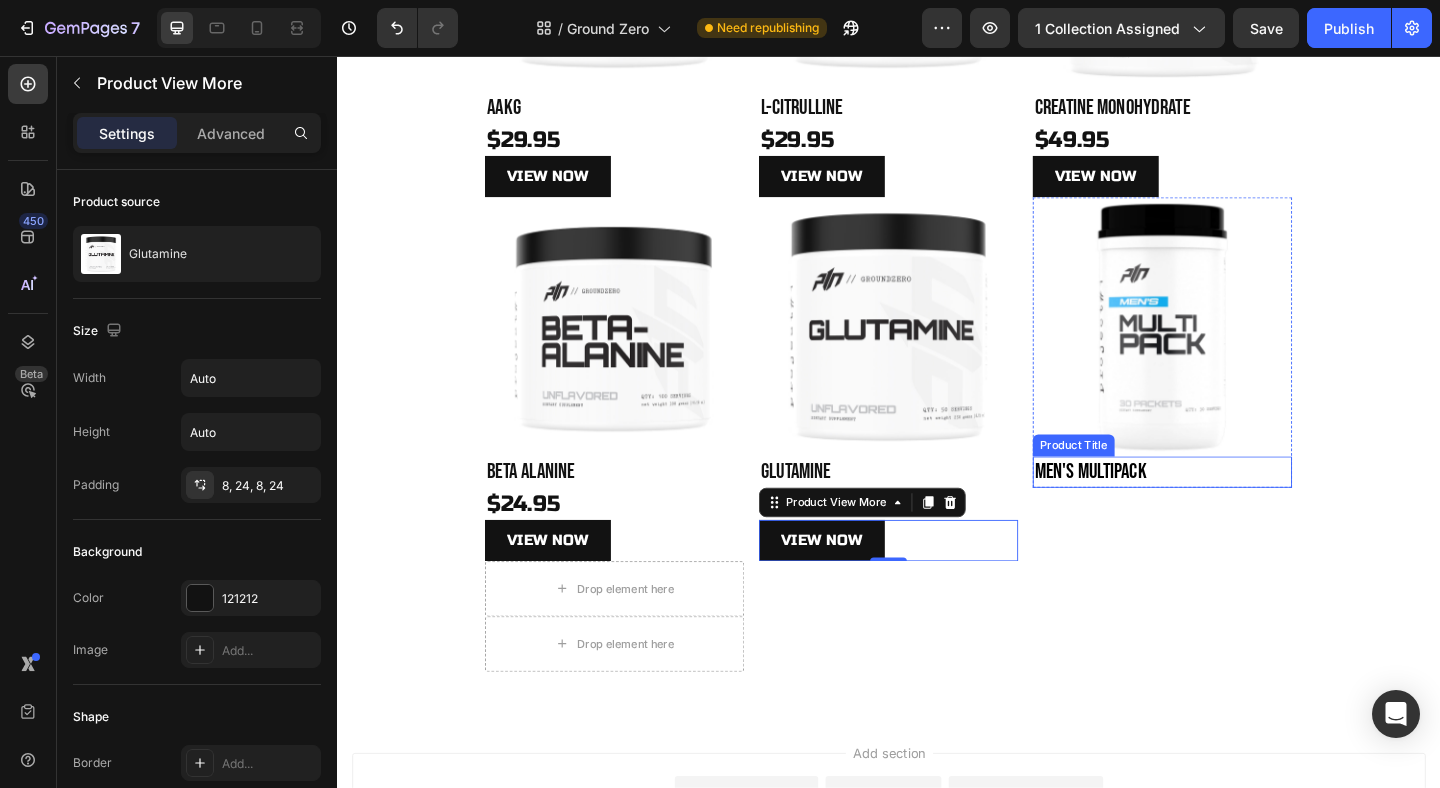 click on "Men's MultiPack" at bounding box center (1235, 509) 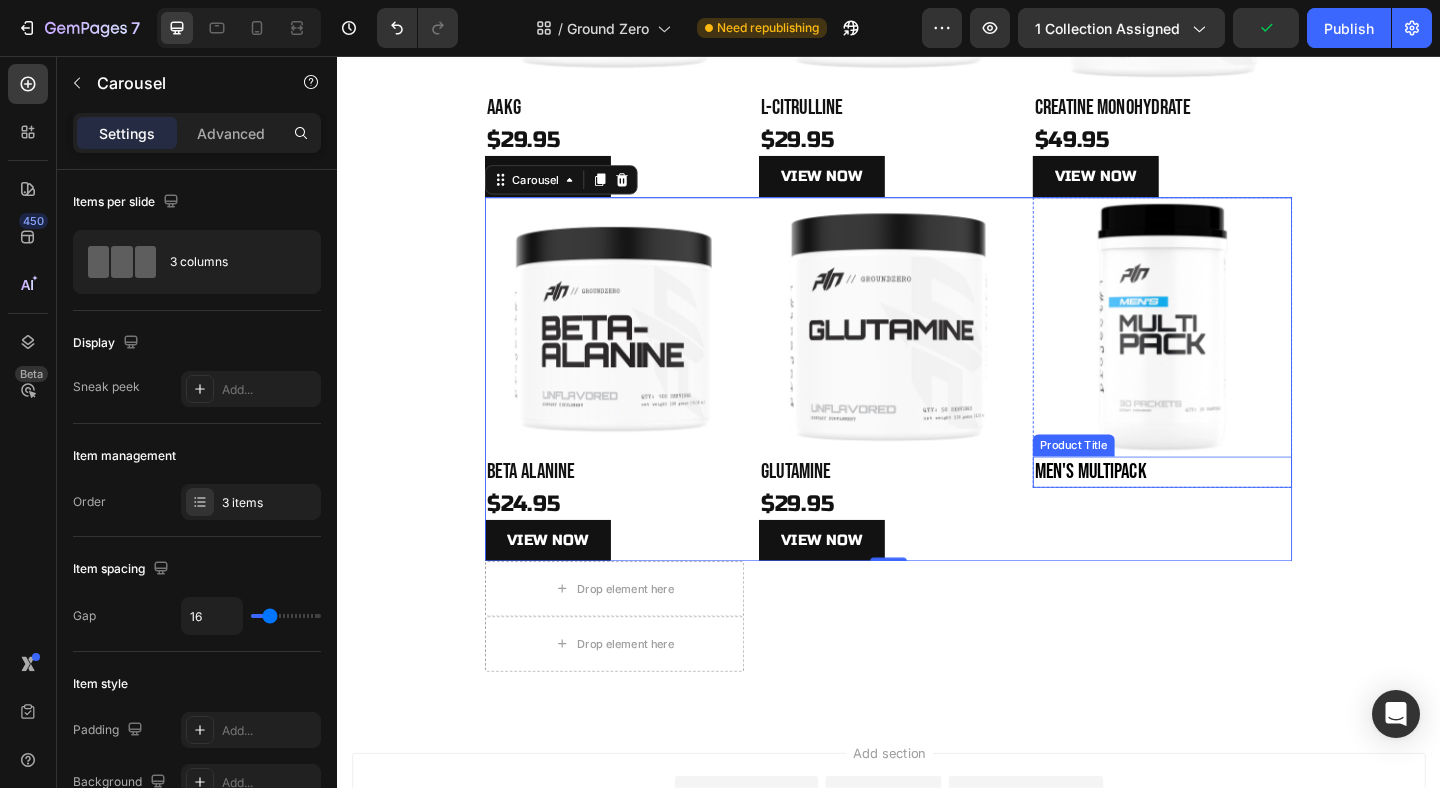 click on "Men's MultiPack" at bounding box center (1235, 509) 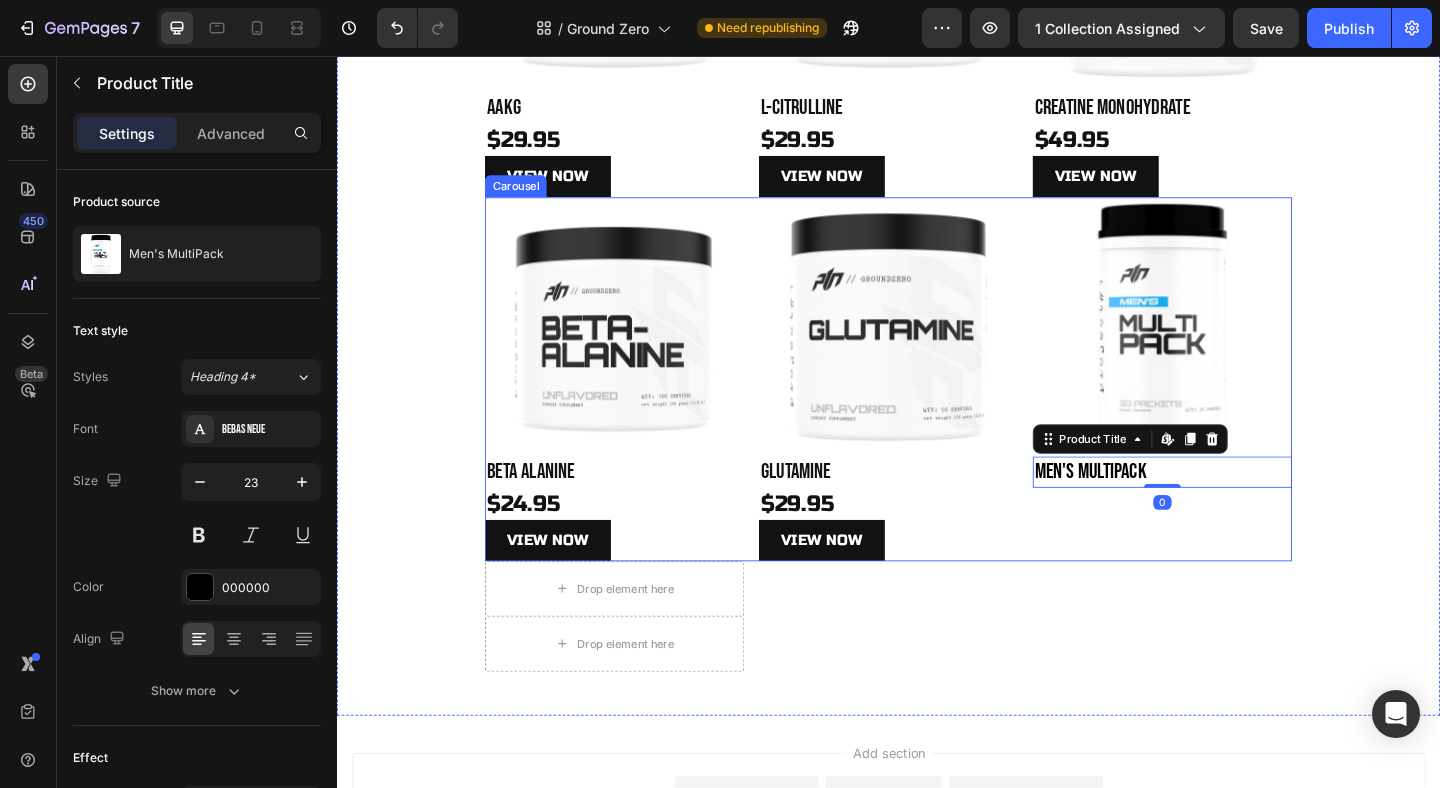 click on "Product Images Men's MultiPack Product Title   Edit content in Shopify 0 Product" at bounding box center [1235, 408] 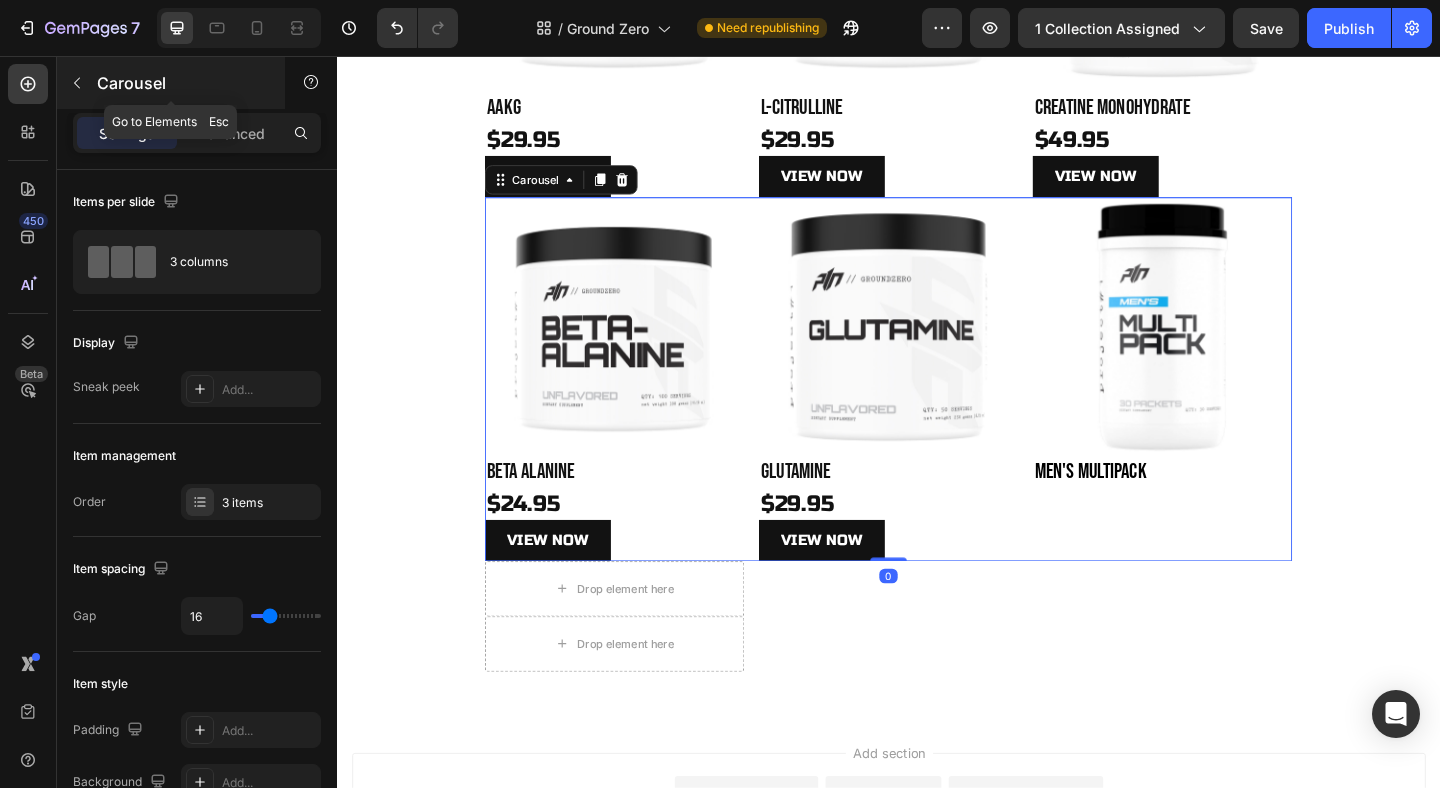 click at bounding box center [77, 83] 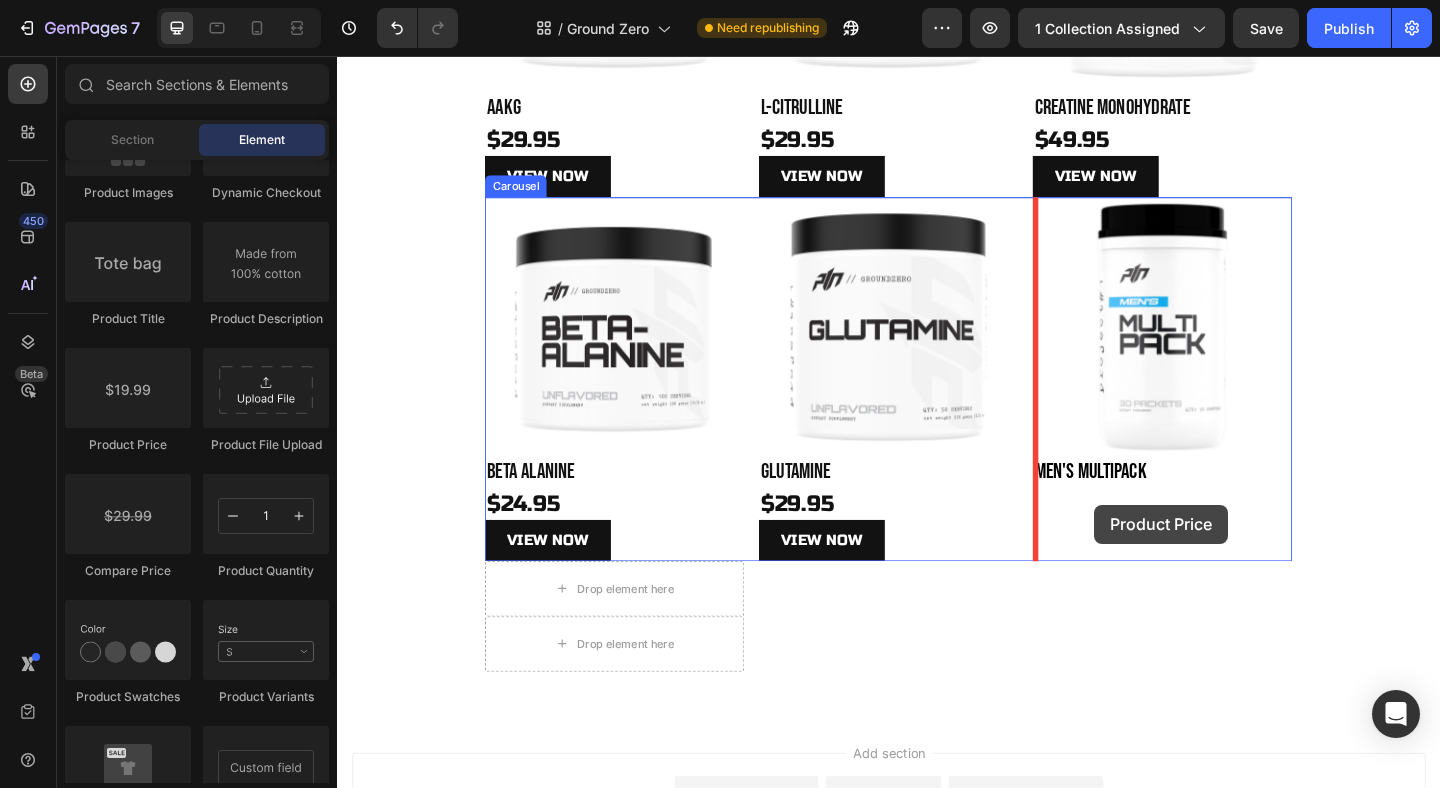 drag, startPoint x: 432, startPoint y: 468, endPoint x: 1158, endPoint y: 546, distance: 730.17804 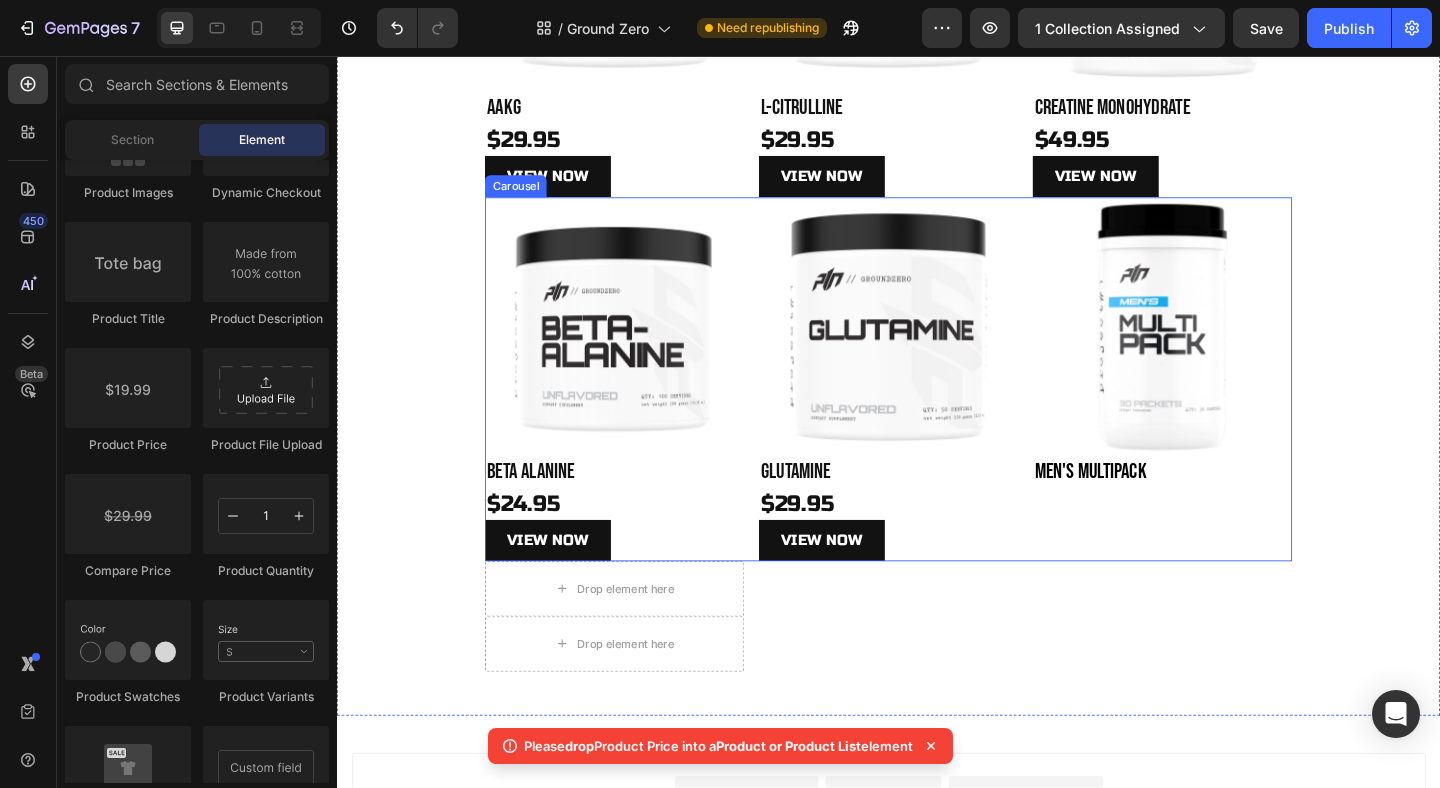 click on "Product Images Men's MultiPack Product Title Product" at bounding box center (1235, 408) 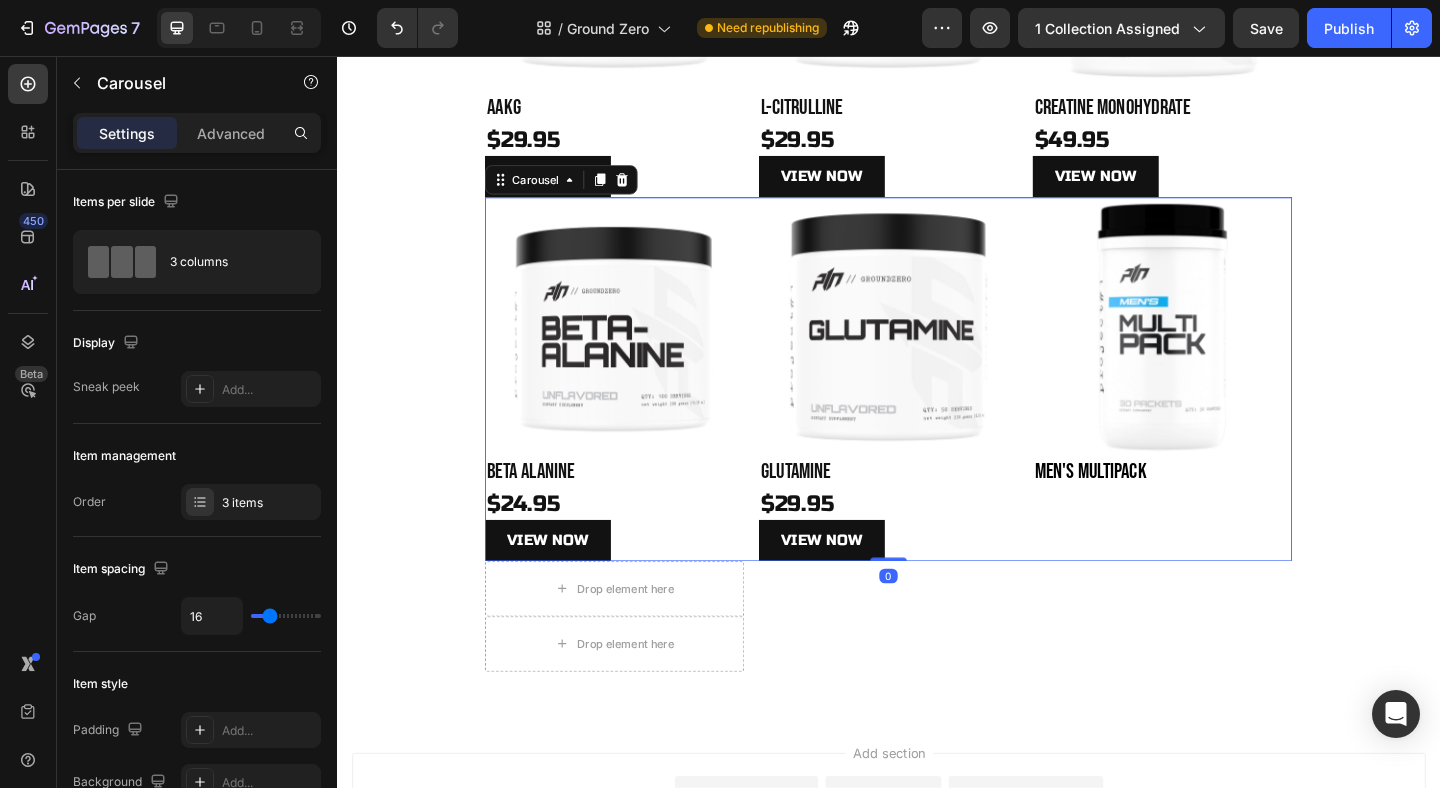 click on "Product Images Men's MultiPack Product Title Product" at bounding box center [1235, 408] 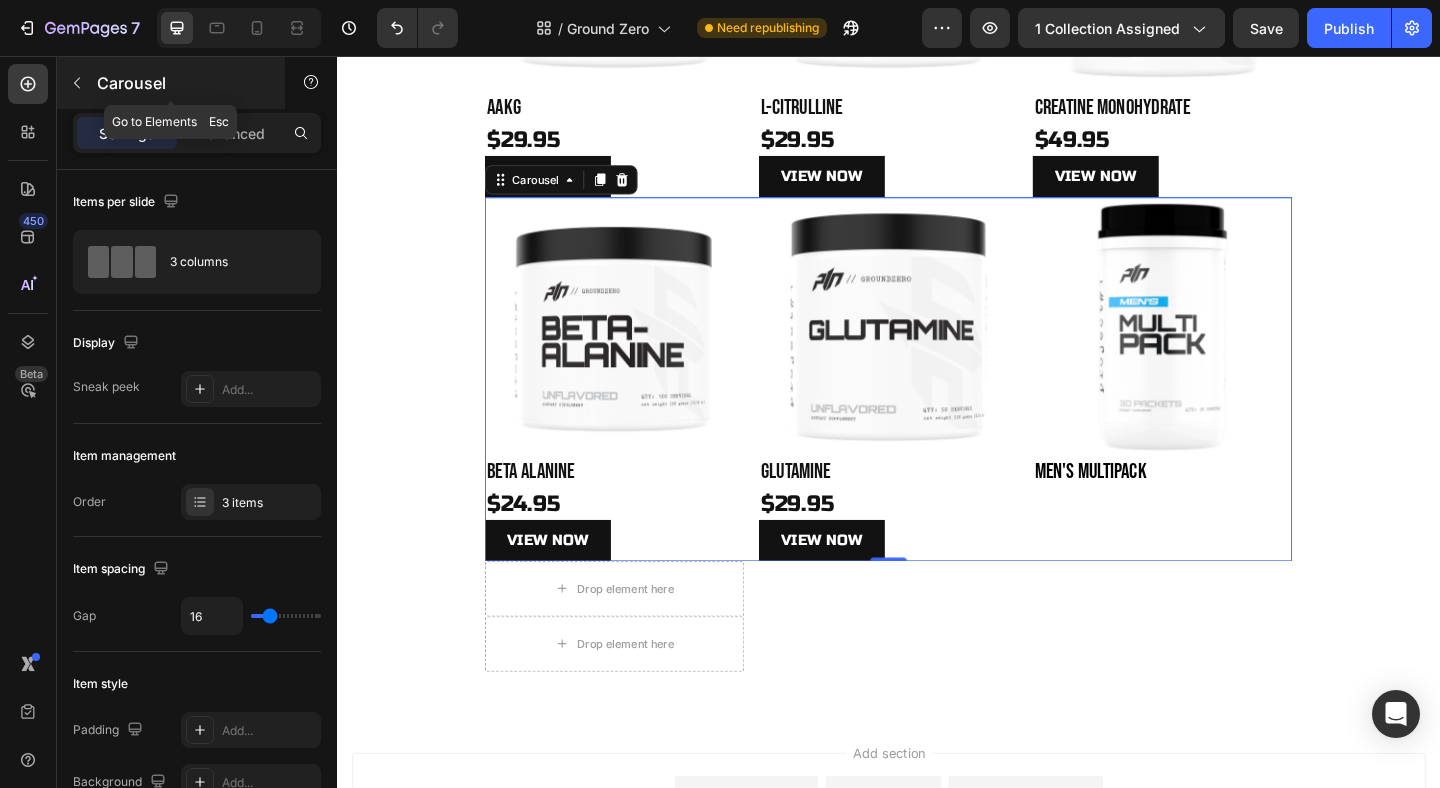 click 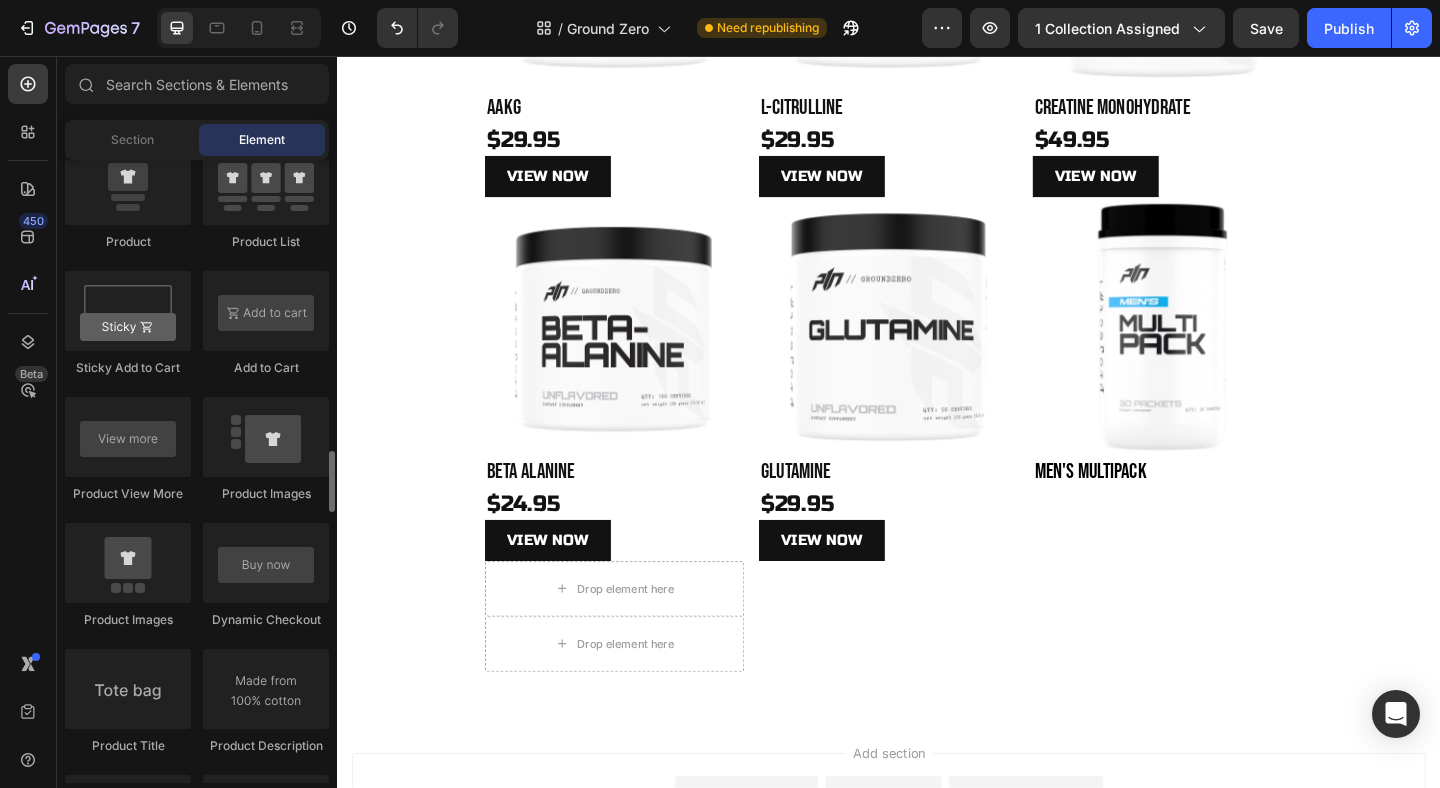 scroll, scrollTop: 2606, scrollLeft: 0, axis: vertical 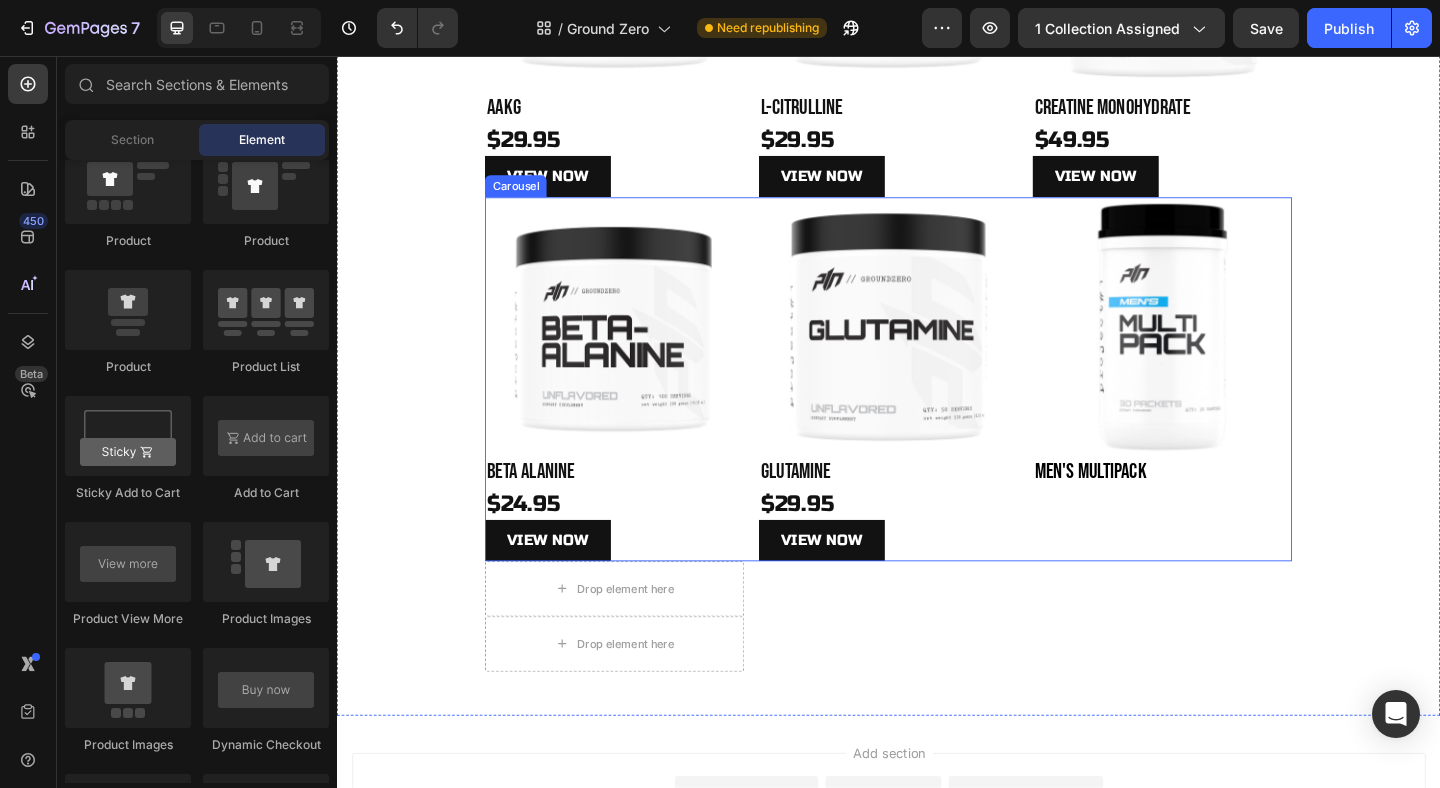 click on "Product Images Men's MultiPack Product Title Product" at bounding box center [1235, 408] 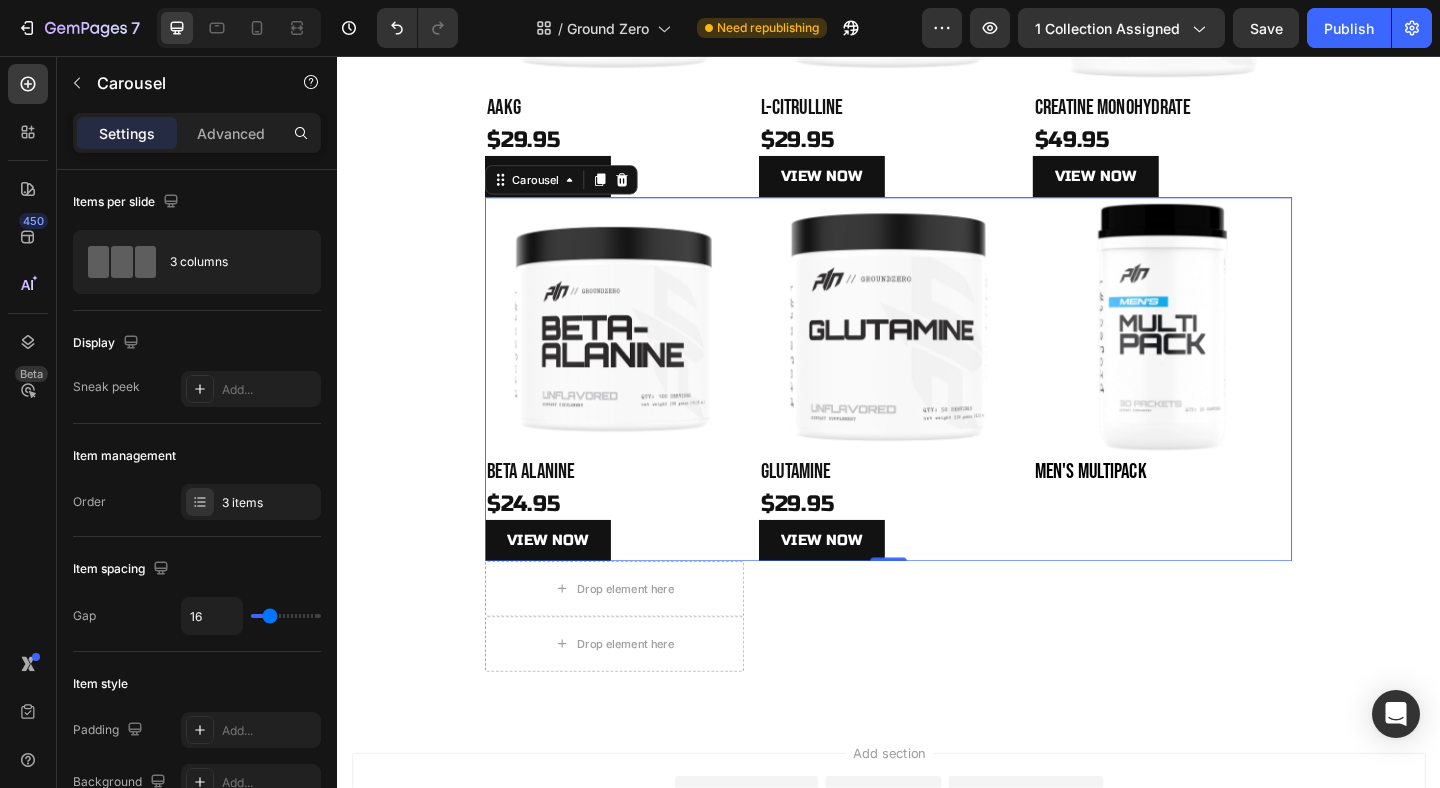 click on "Product Images Men's MultiPack Product Title Product" at bounding box center [1235, 408] 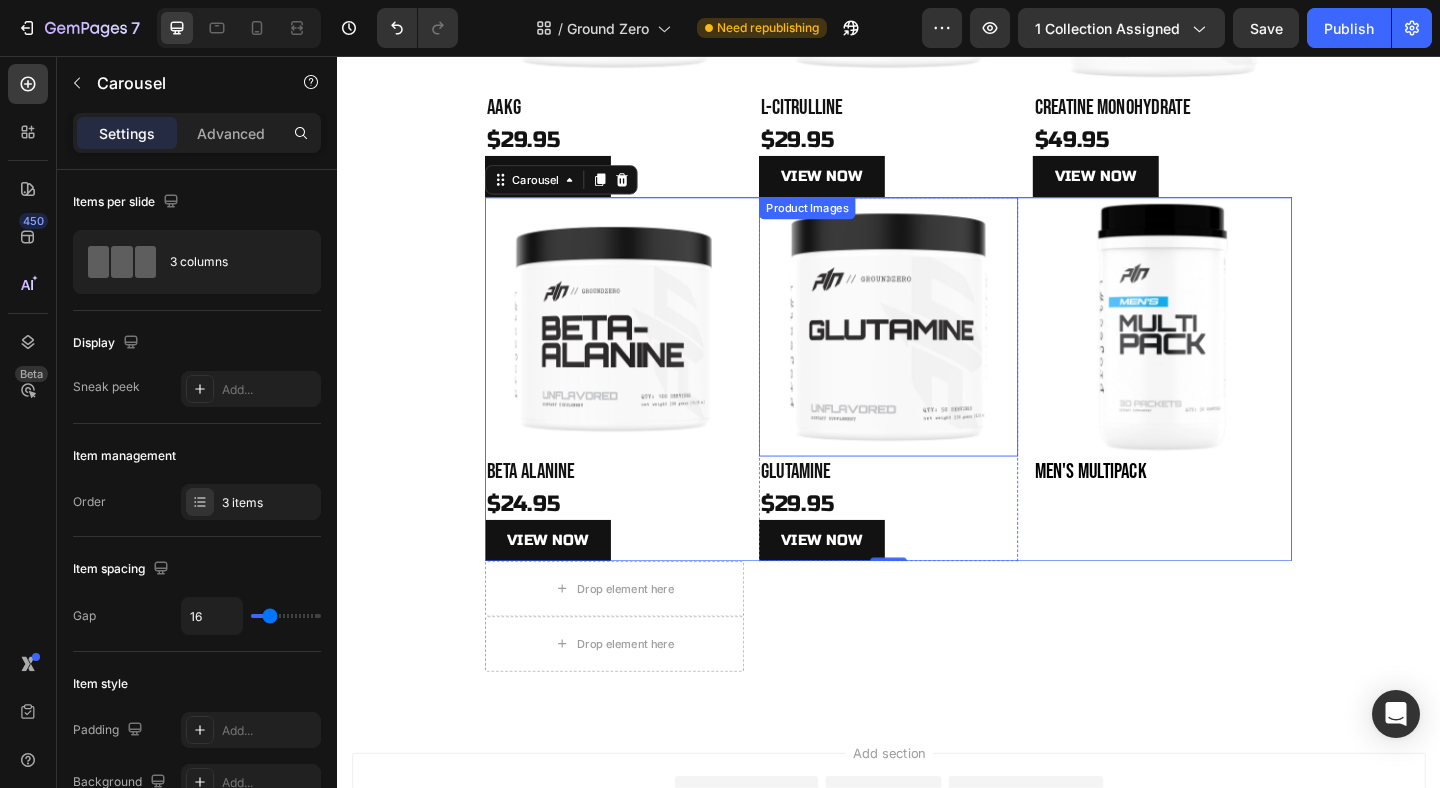 click at bounding box center (937, 351) 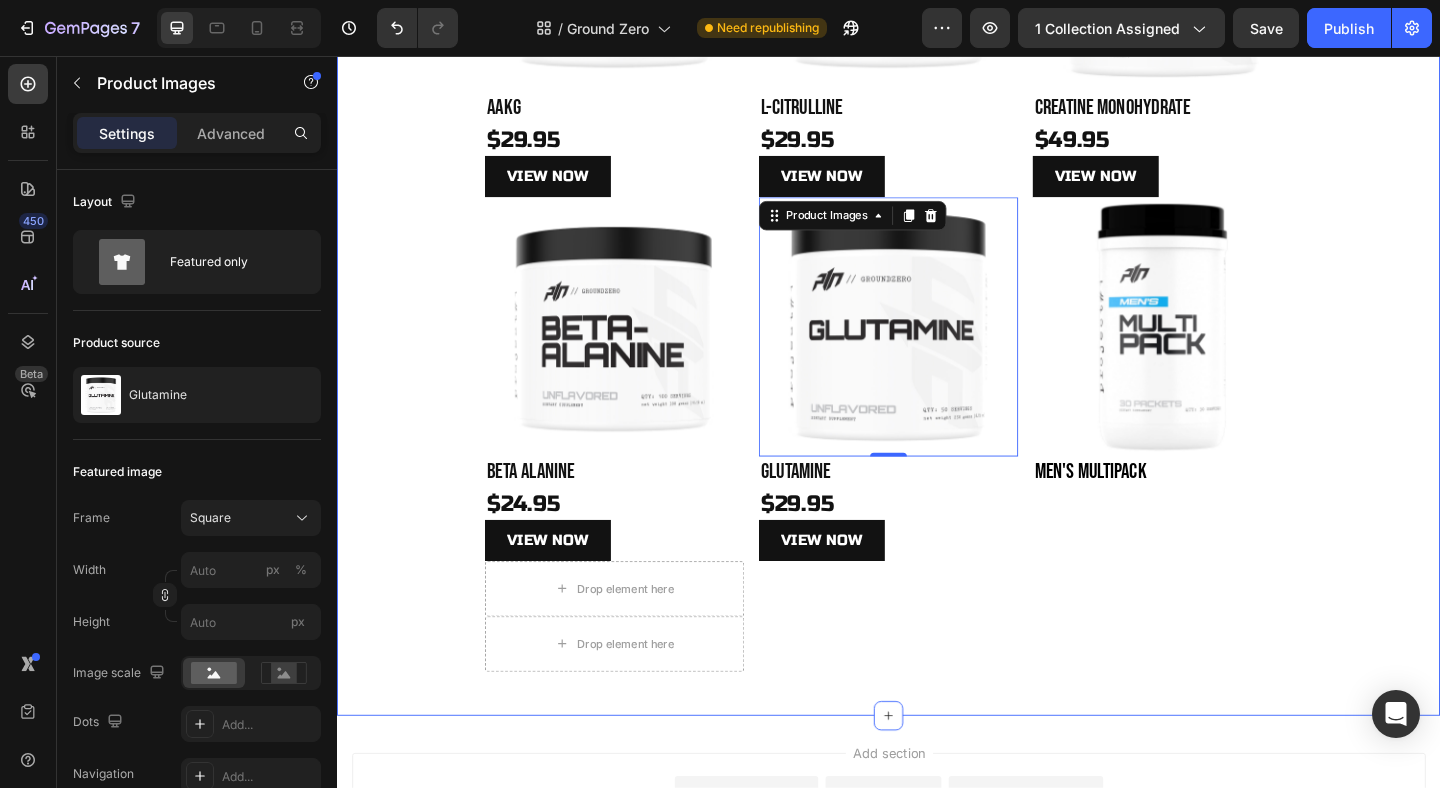 click on "Product Images AAKG Product Title $29.95 Product Price Product Price View NOW Product View More Product Product Images L-Citrulline Product Title $29.95 Product Price Product Price View NOW Product View More Product Product Images Creatine Monohydrate Product Title $49.95 Product Price Product Price View NOW Product View More Product Carousel" at bounding box center (937, 13) 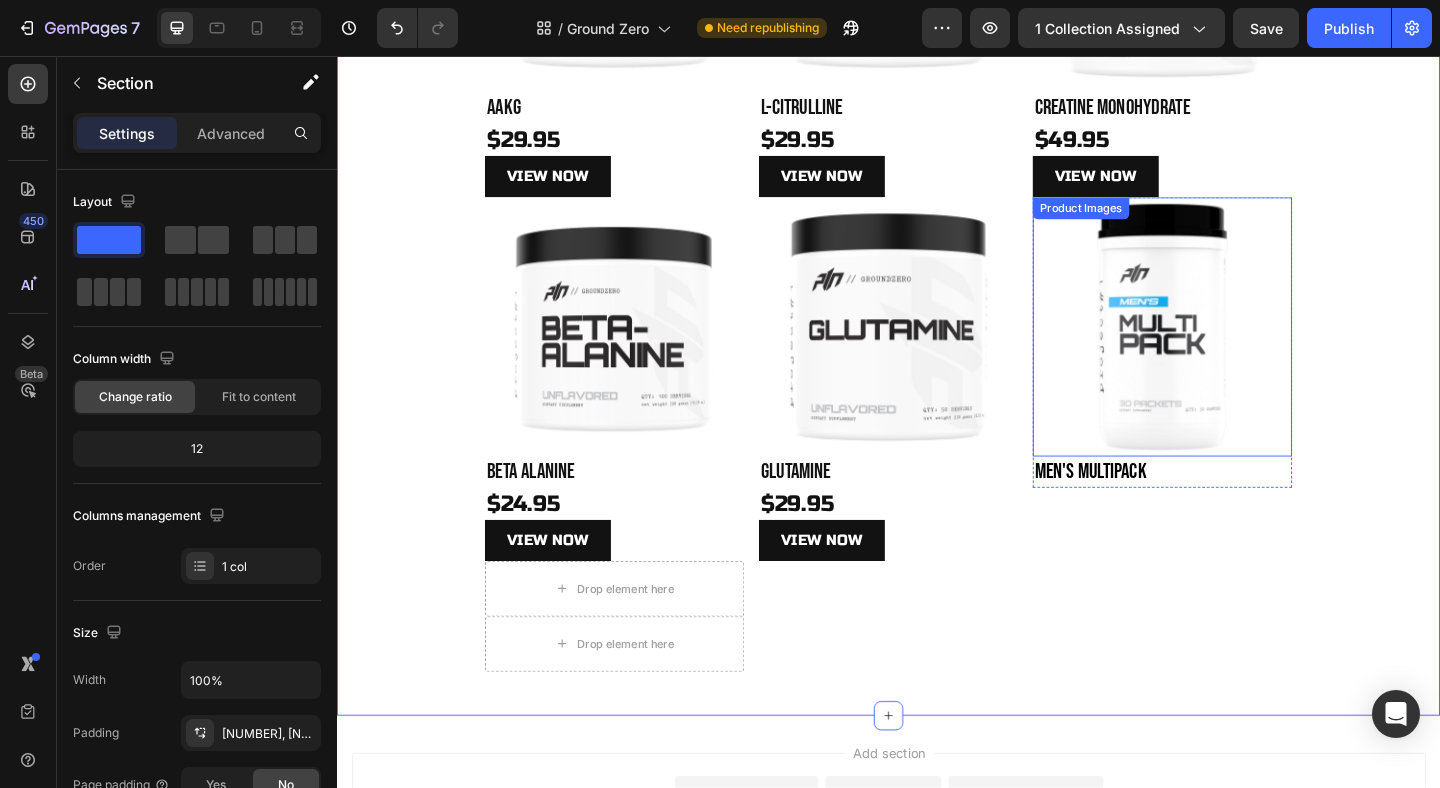 click at bounding box center (1235, 351) 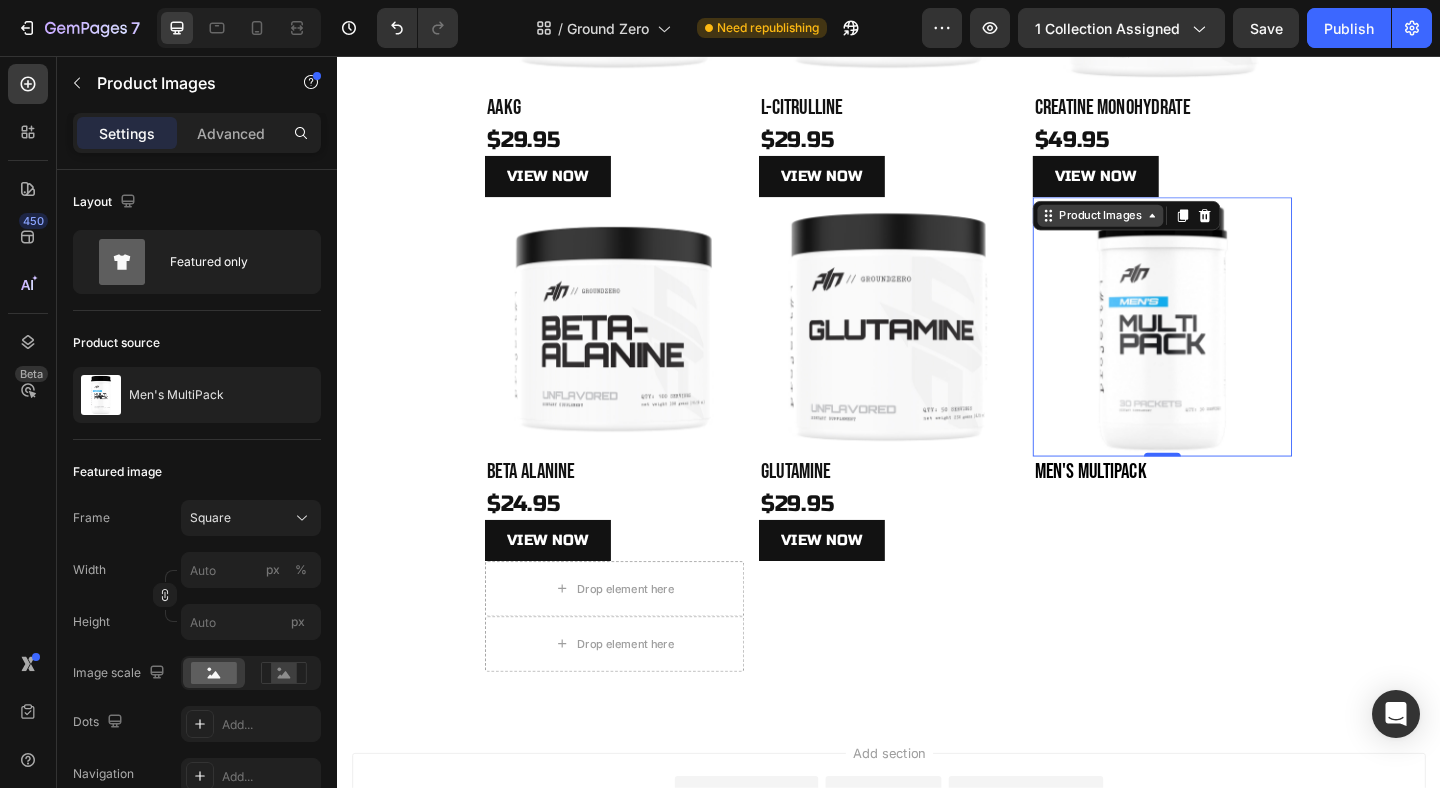 click on "Product Images" at bounding box center (1167, 230) 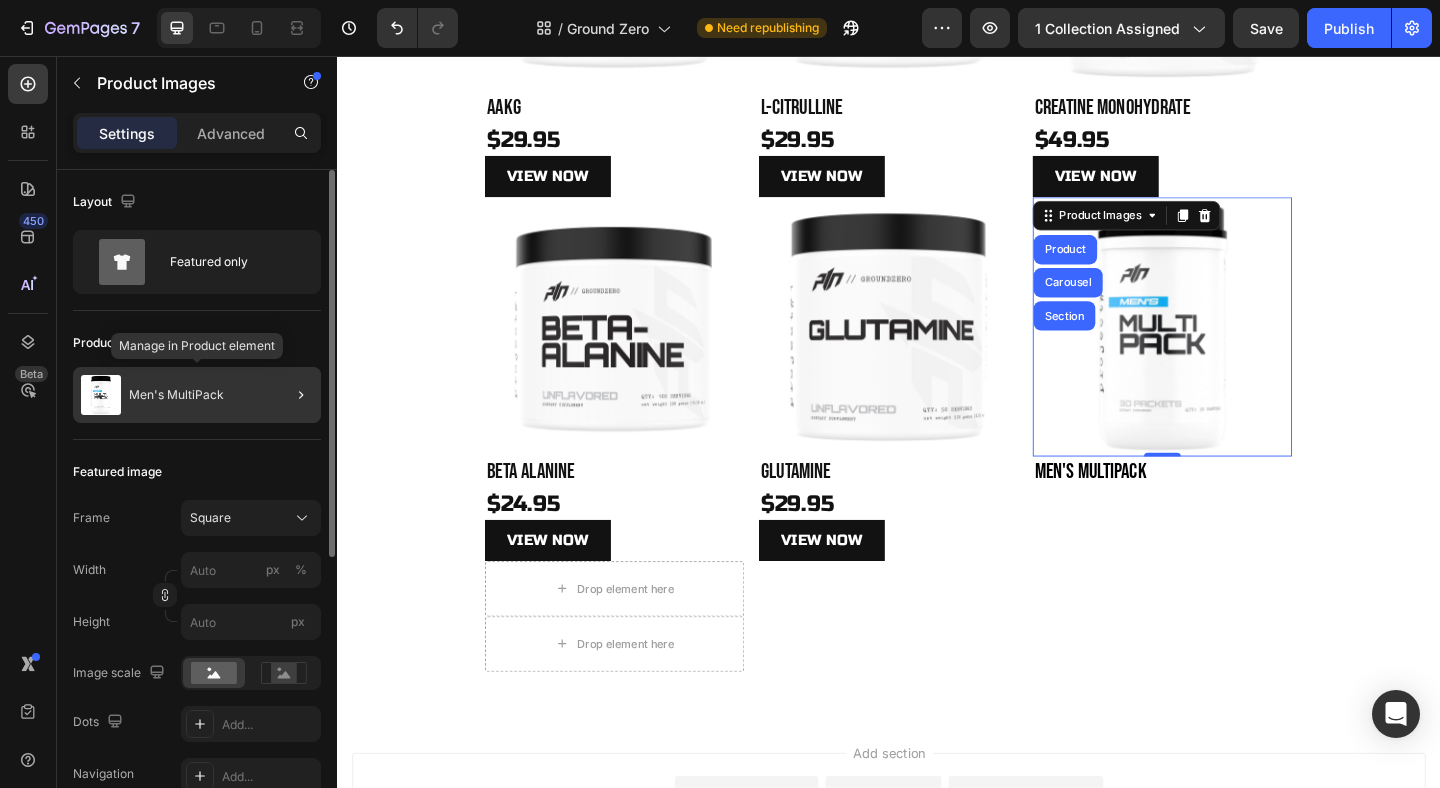 click on "Men's MultiPack" at bounding box center [176, 395] 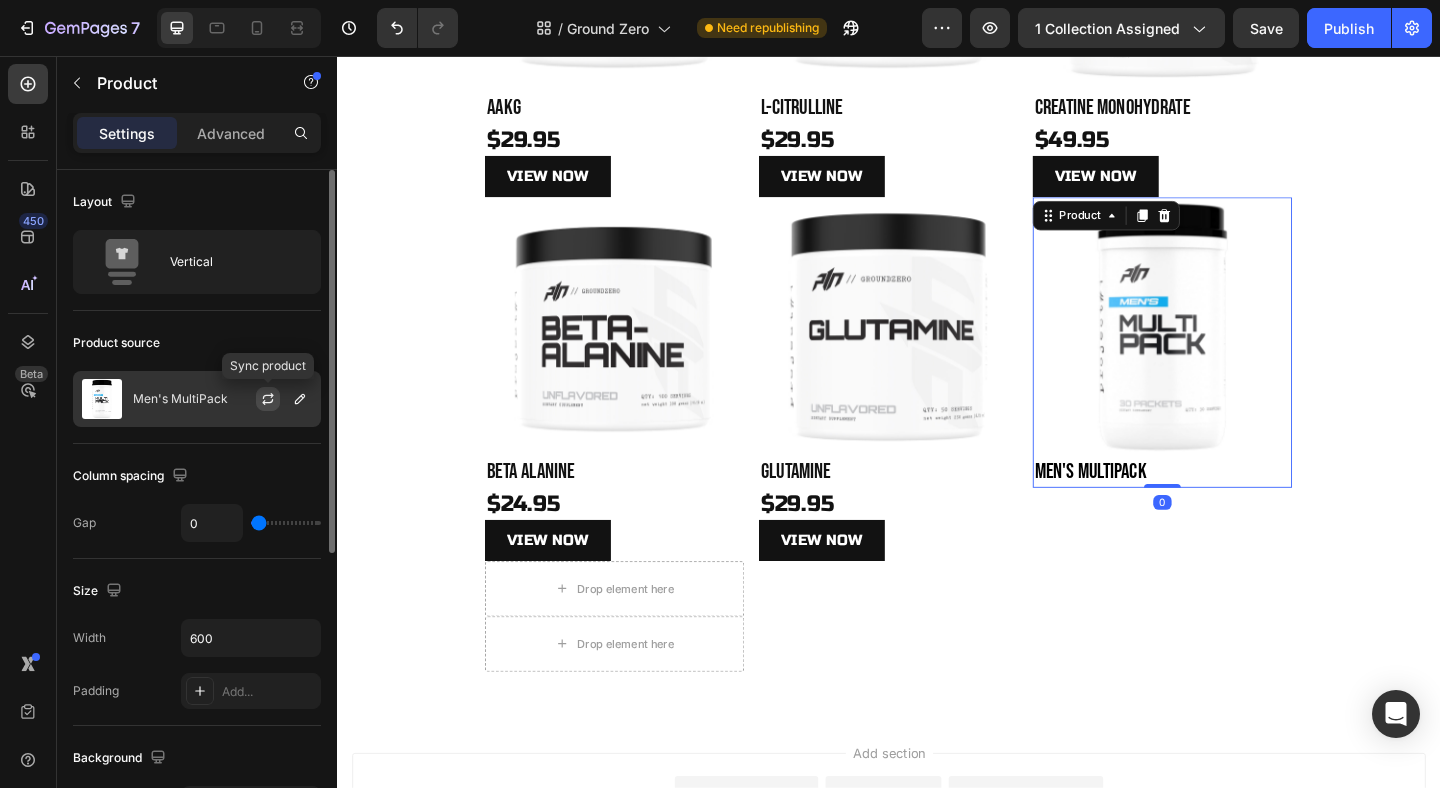 click 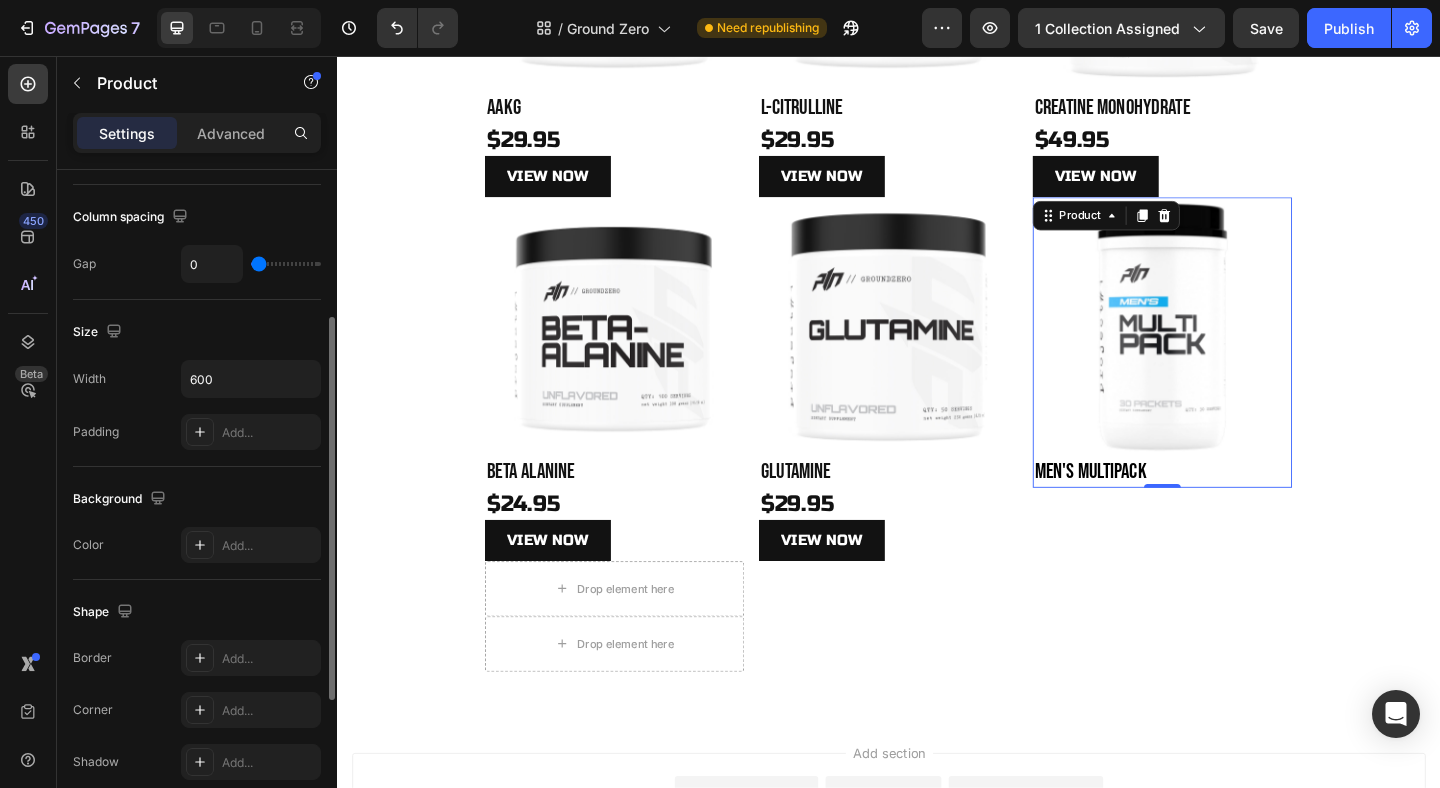 scroll, scrollTop: 0, scrollLeft: 0, axis: both 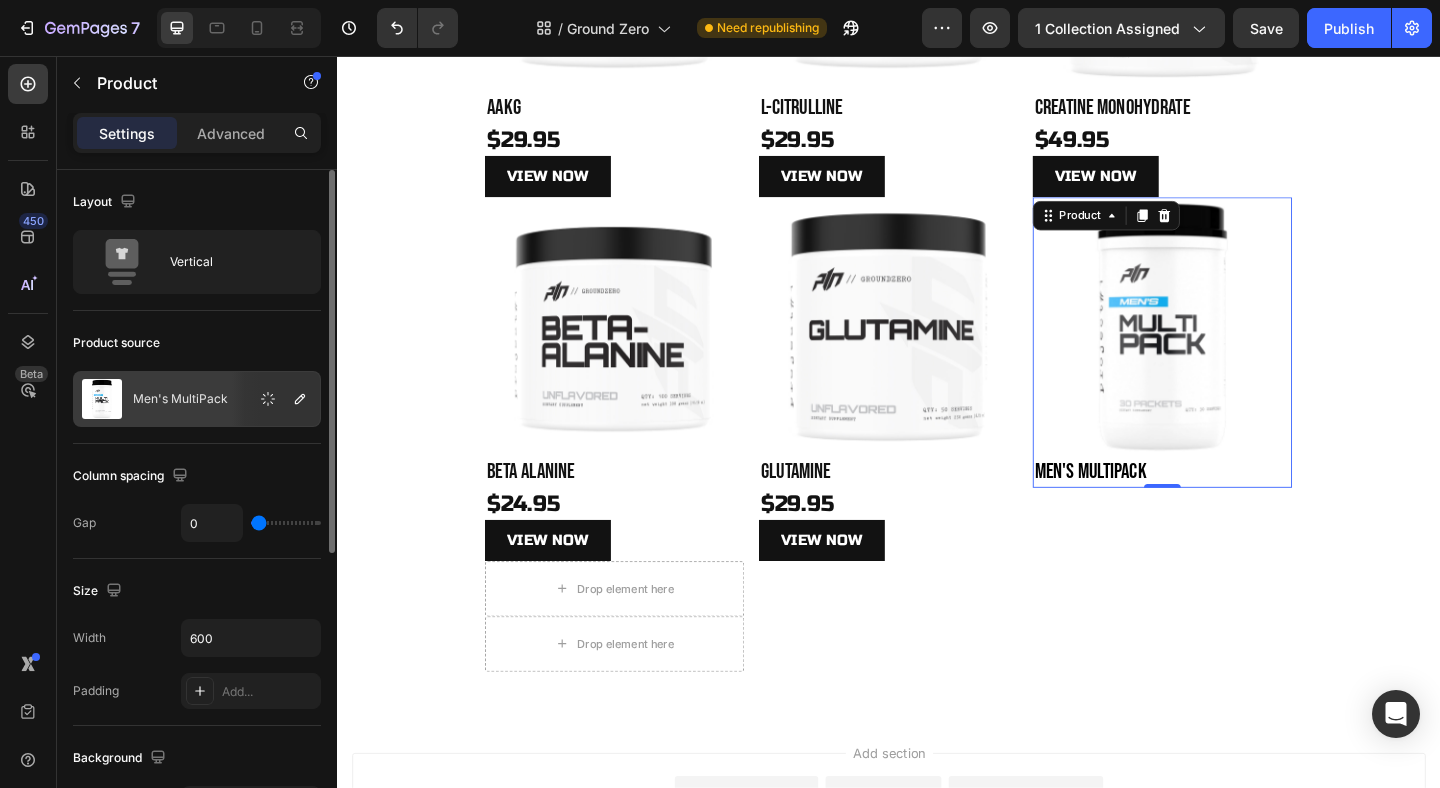 click on "Men's MultiPack" 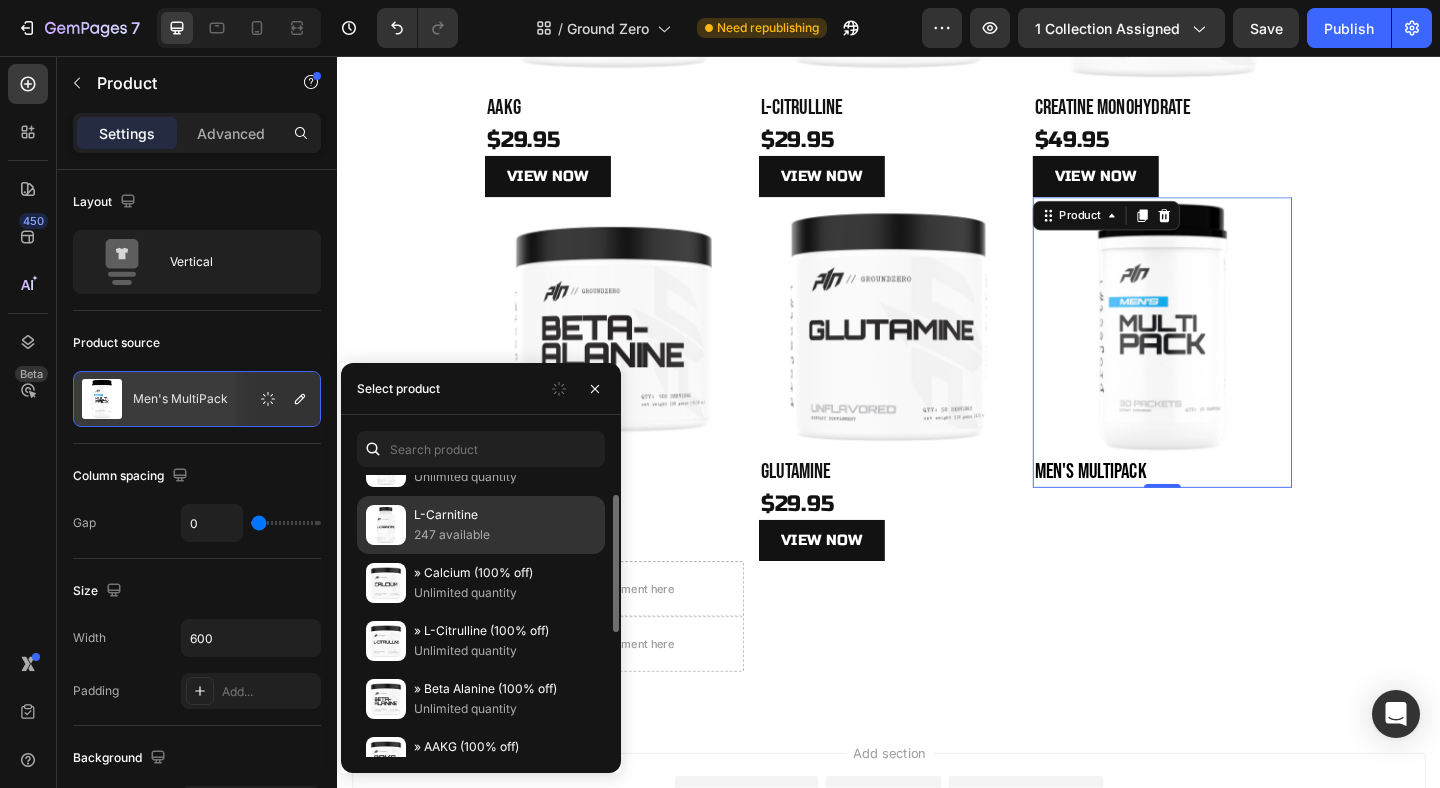 scroll, scrollTop: 49, scrollLeft: 0, axis: vertical 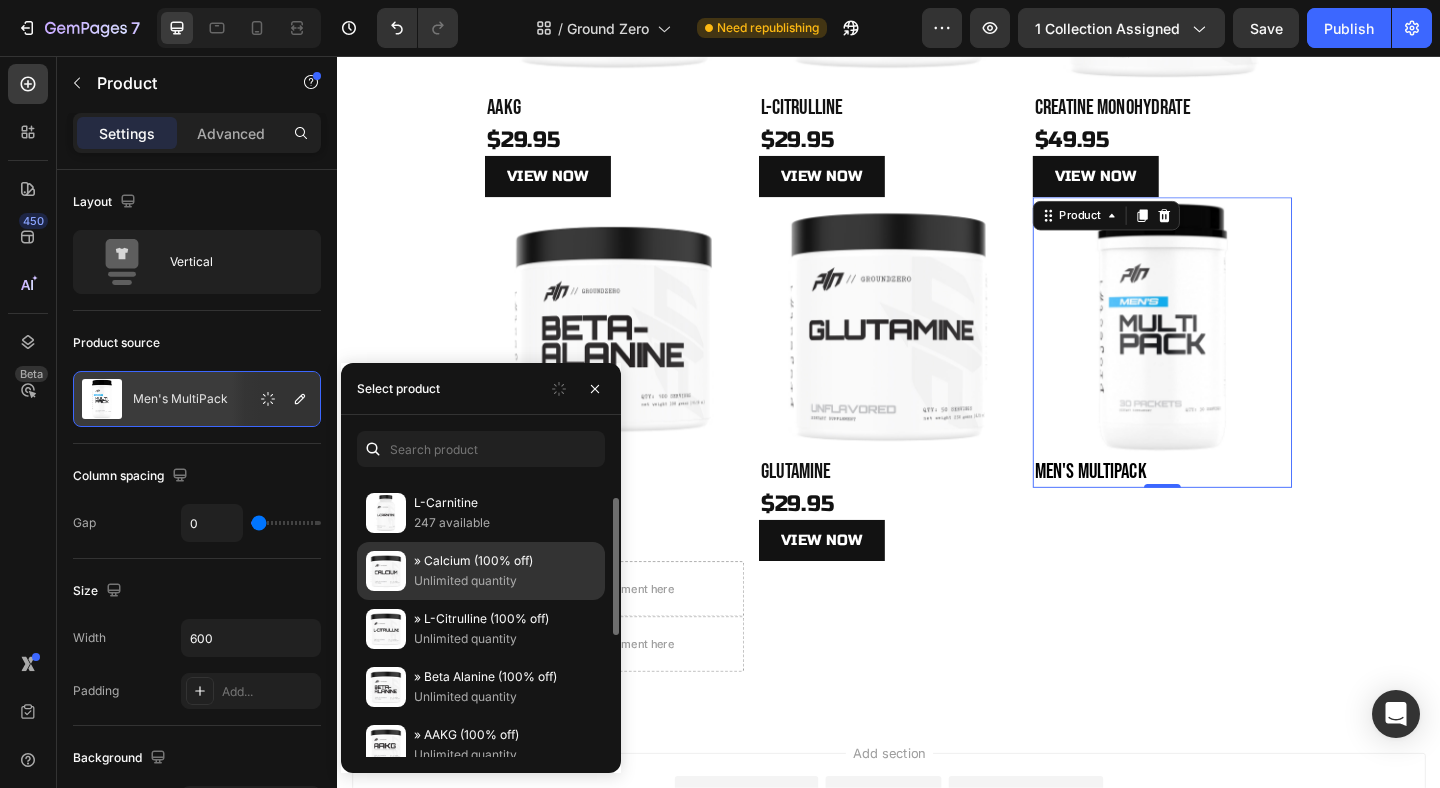 click on "» Calcium (100% off)" at bounding box center (505, 561) 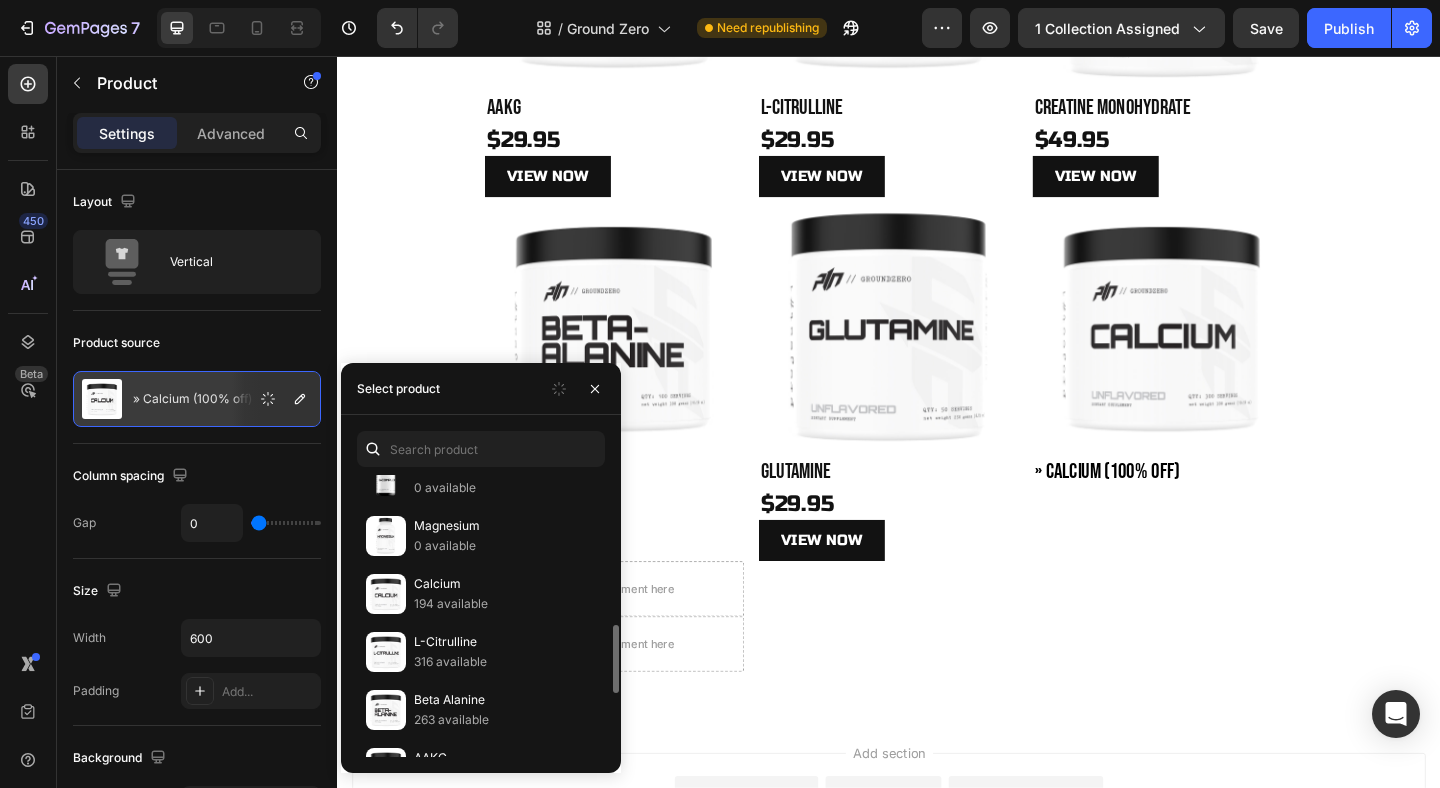 scroll, scrollTop: 605, scrollLeft: 0, axis: vertical 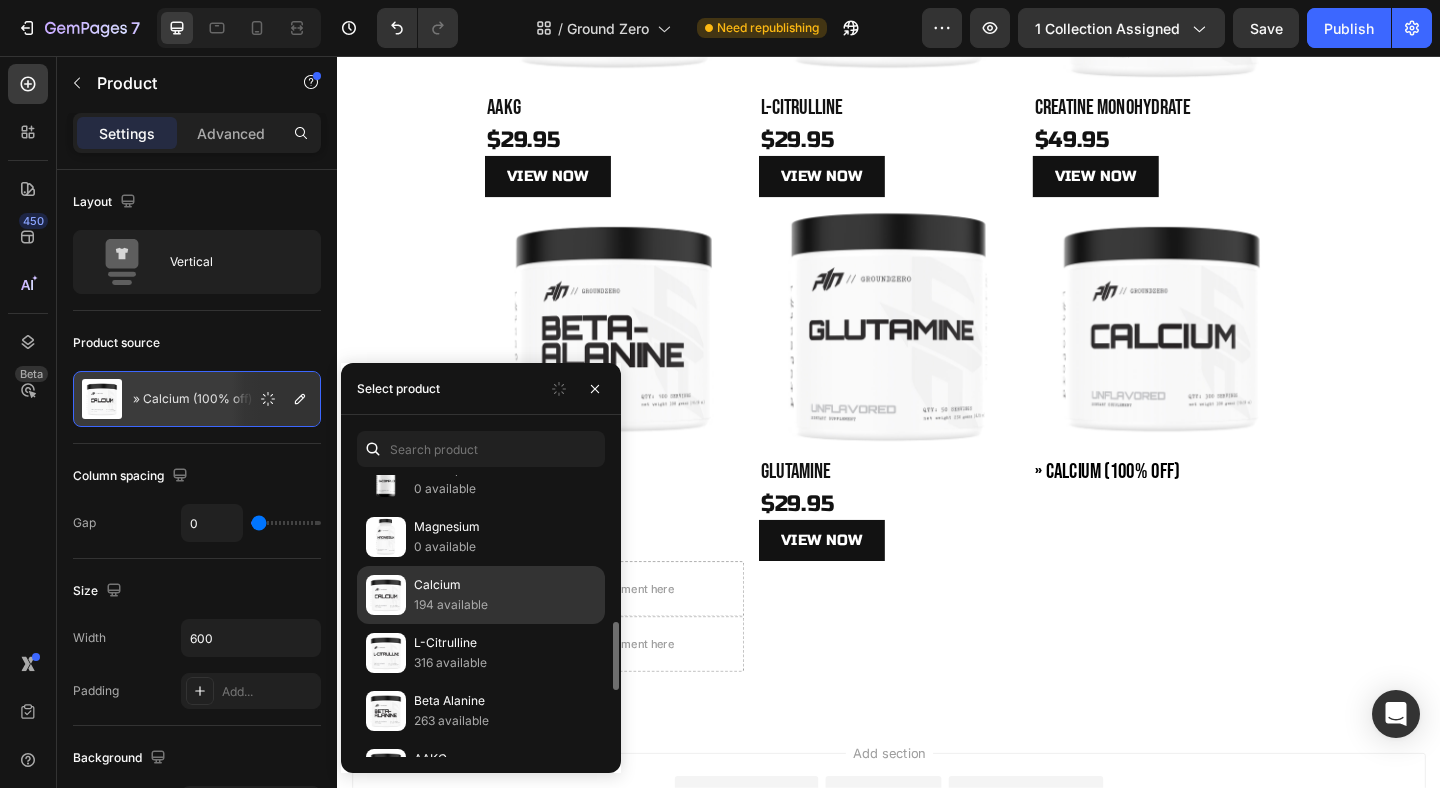 click on "194 available" at bounding box center [505, 605] 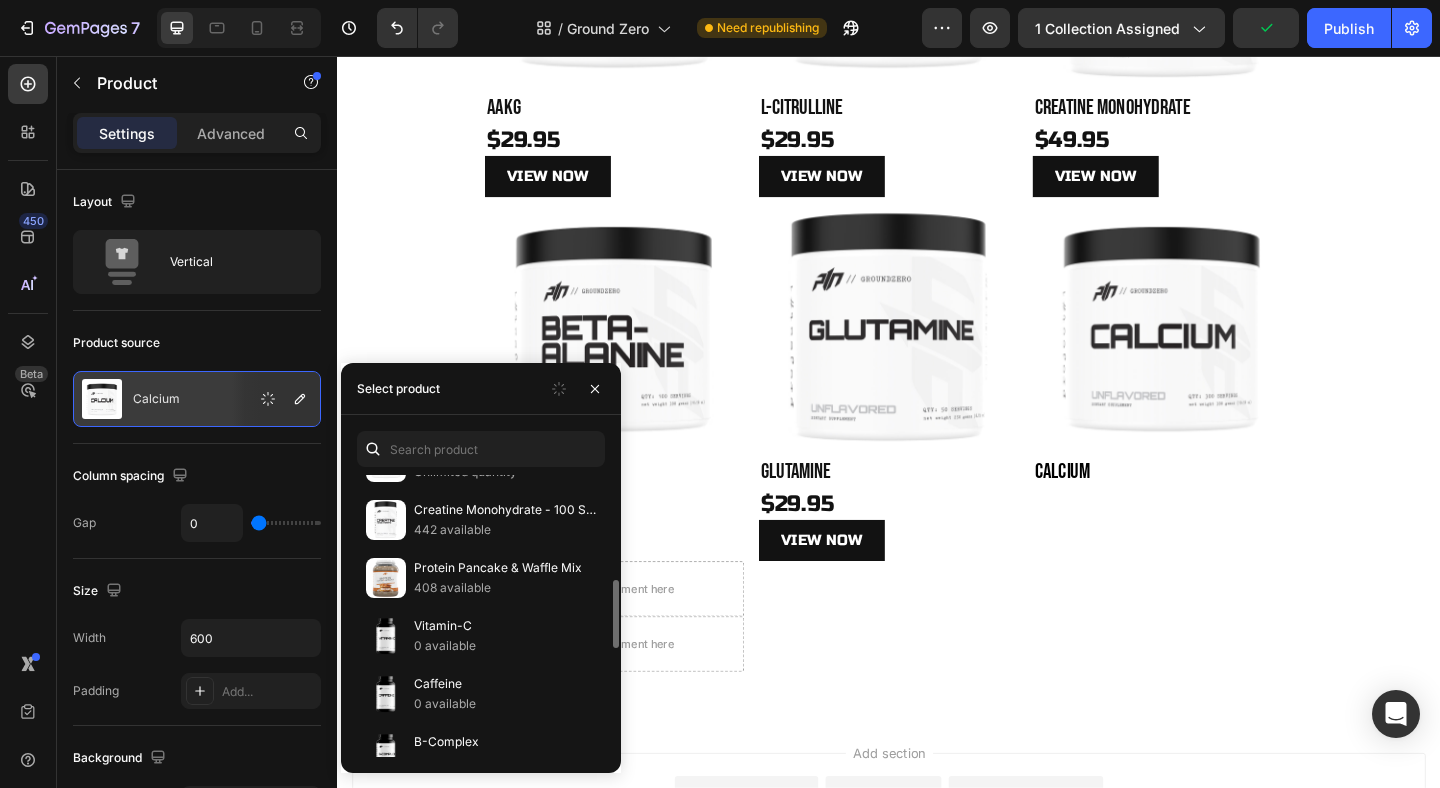 scroll, scrollTop: 326, scrollLeft: 0, axis: vertical 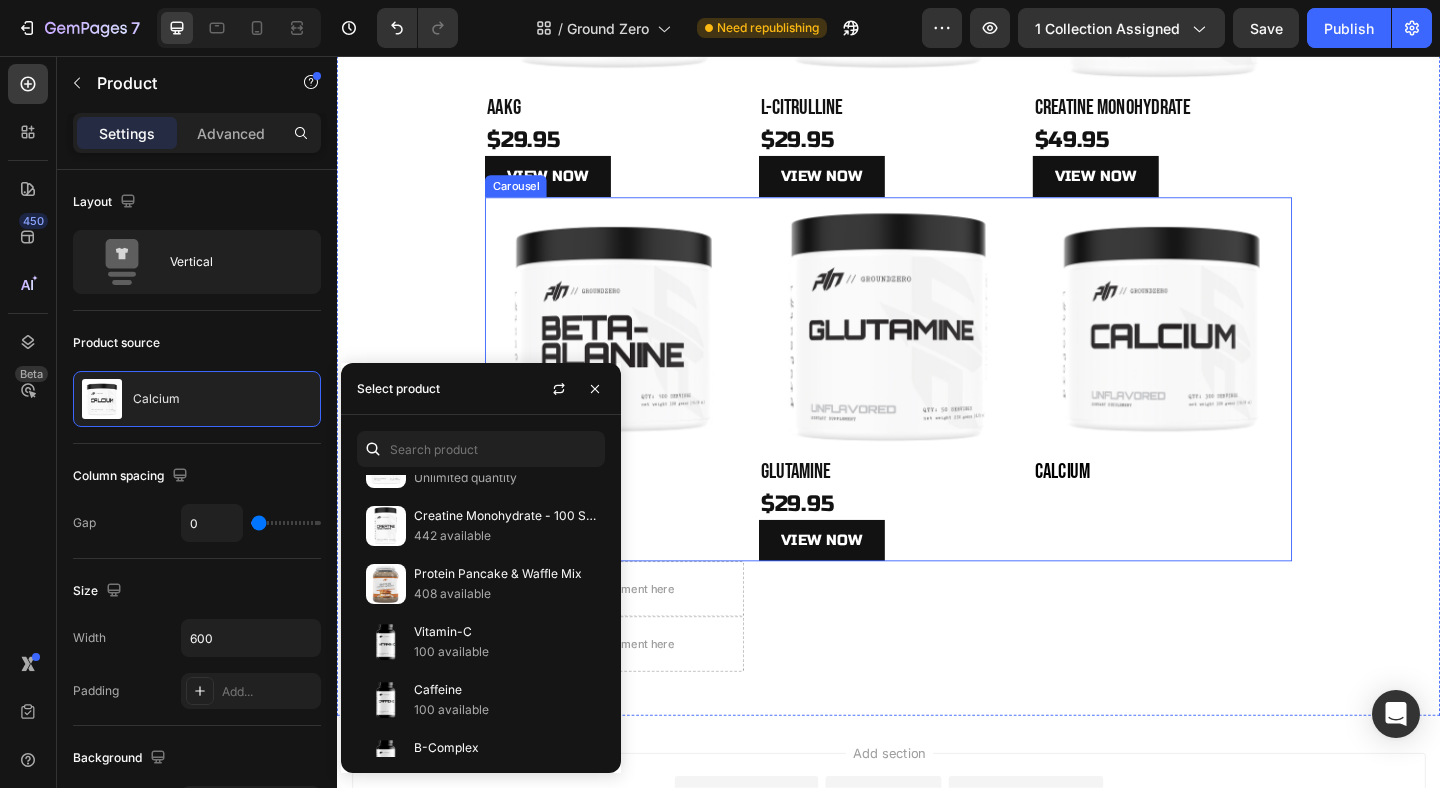 click on "Product Images Calcium Product Title Product" at bounding box center [1235, 408] 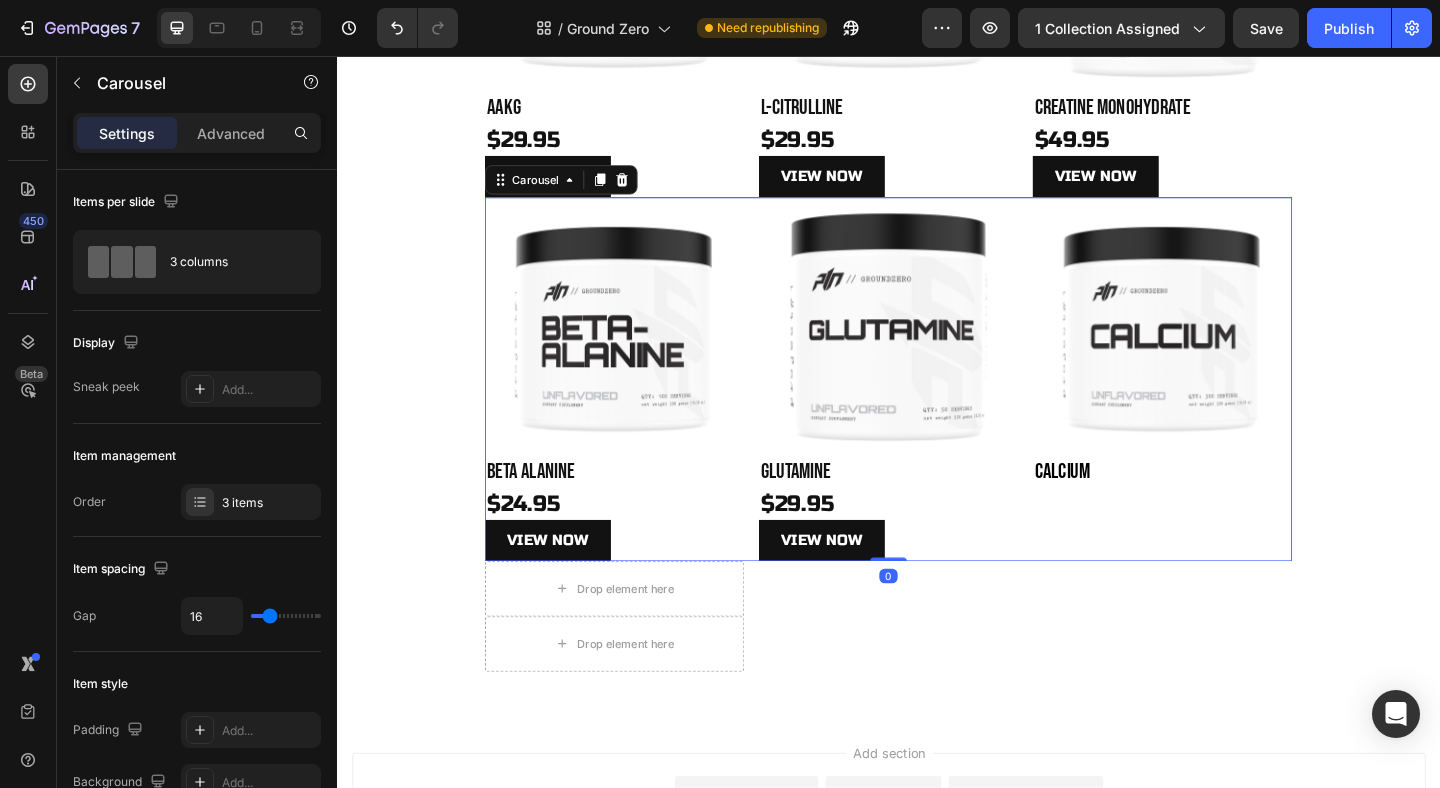click on "Calcium" at bounding box center (1235, 509) 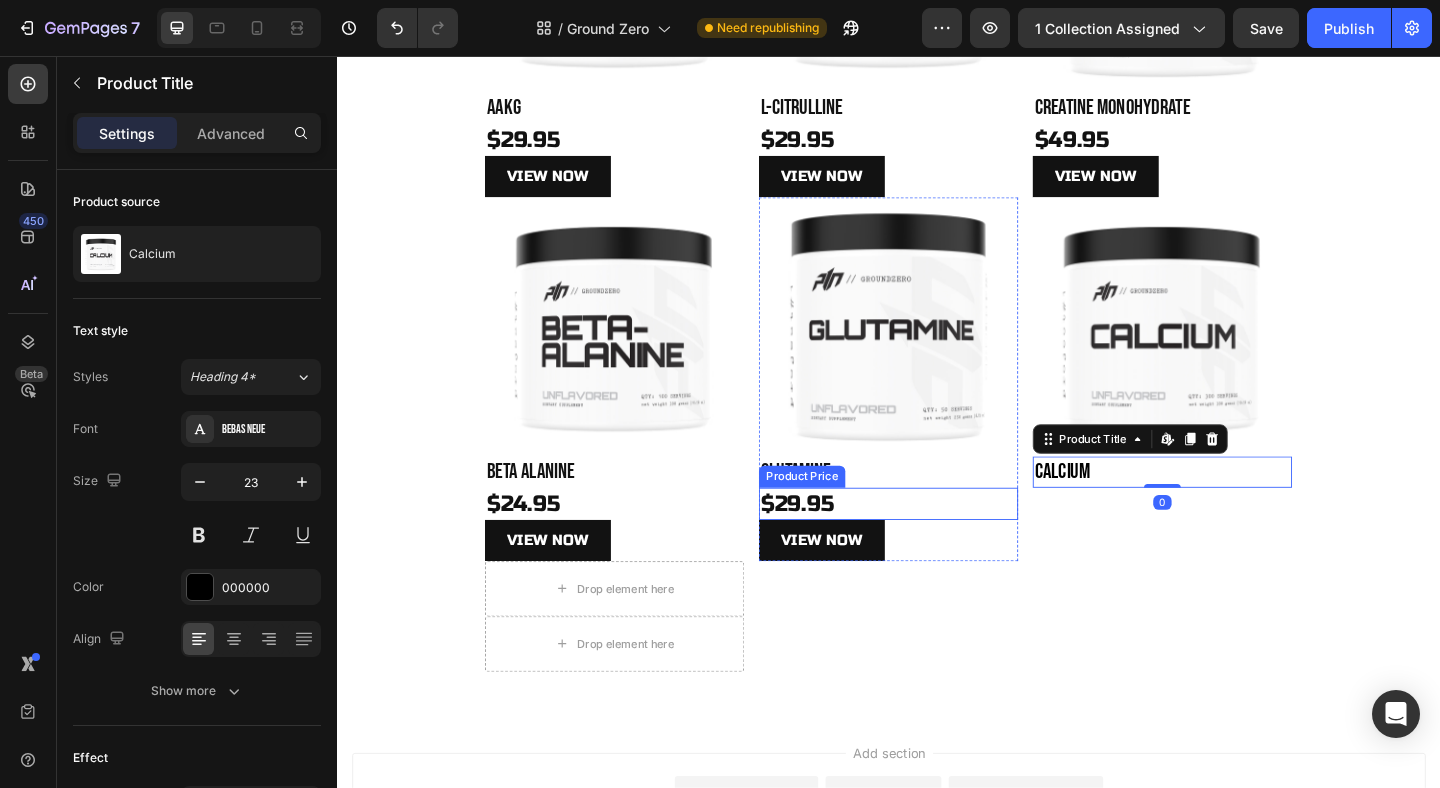click on "$29.95" at bounding box center [937, 543] 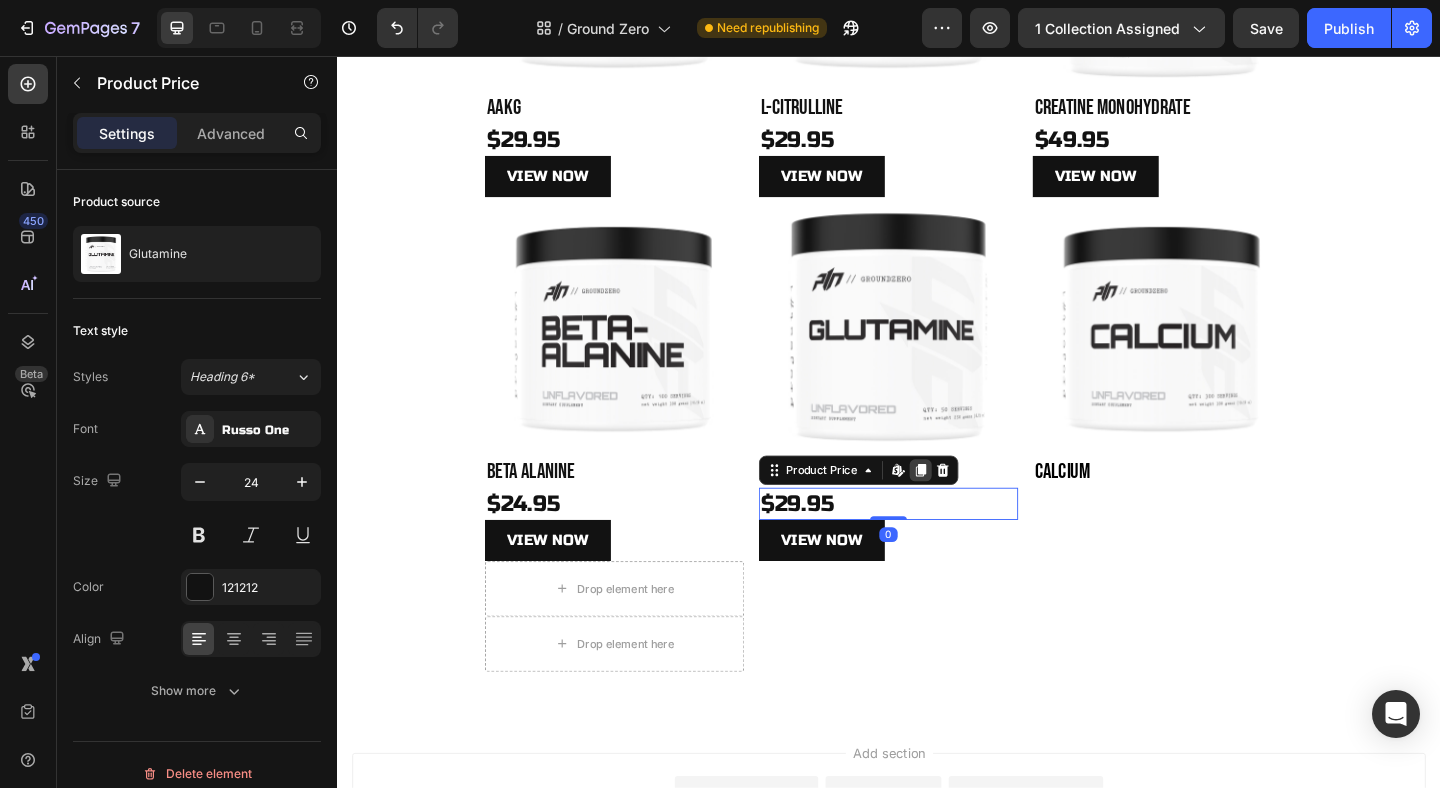 click 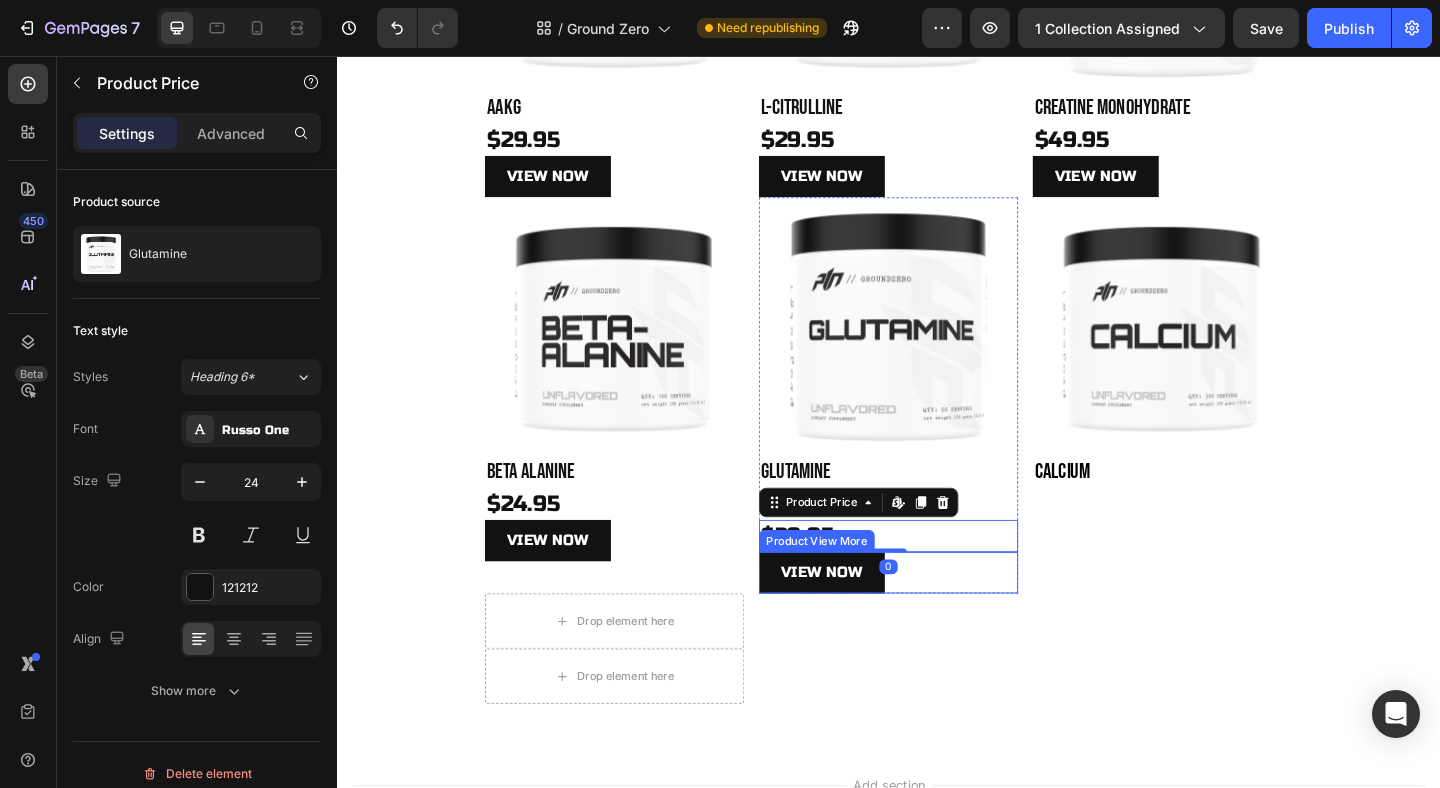 click on "View NOW" at bounding box center [937, 618] 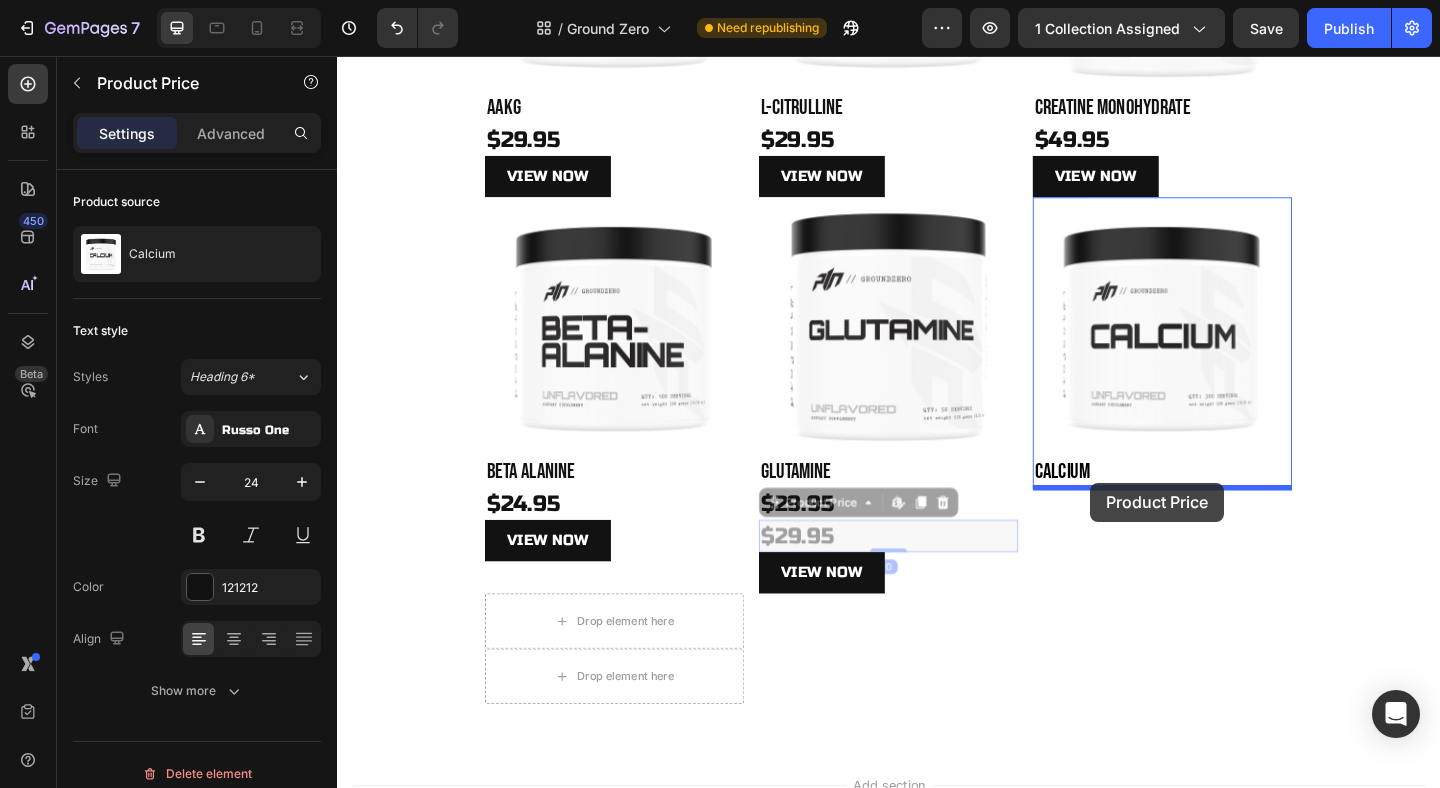 drag, startPoint x: 1037, startPoint y: 569, endPoint x: 1156, endPoint y: 520, distance: 128.69344 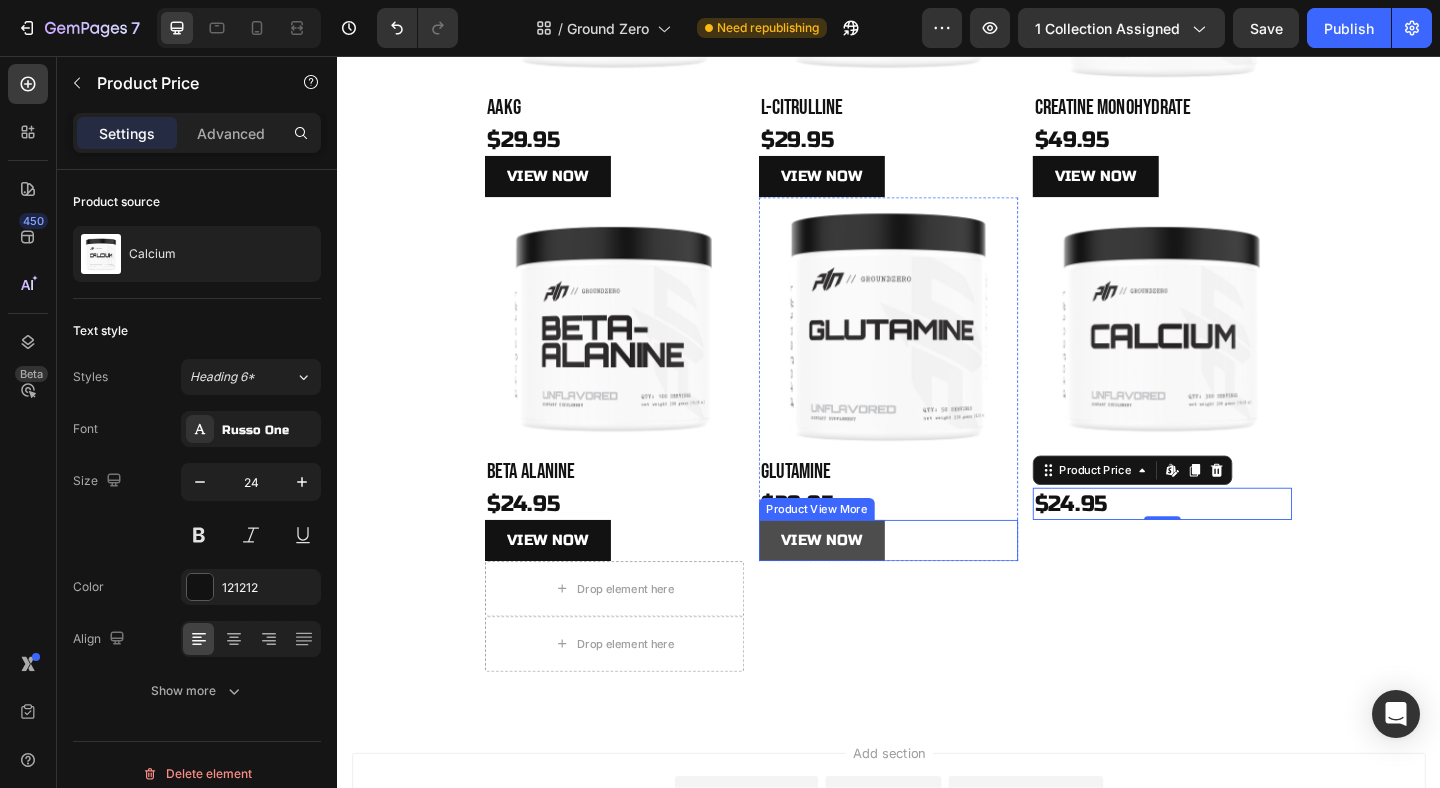 click on "View NOW" at bounding box center [864, 583] 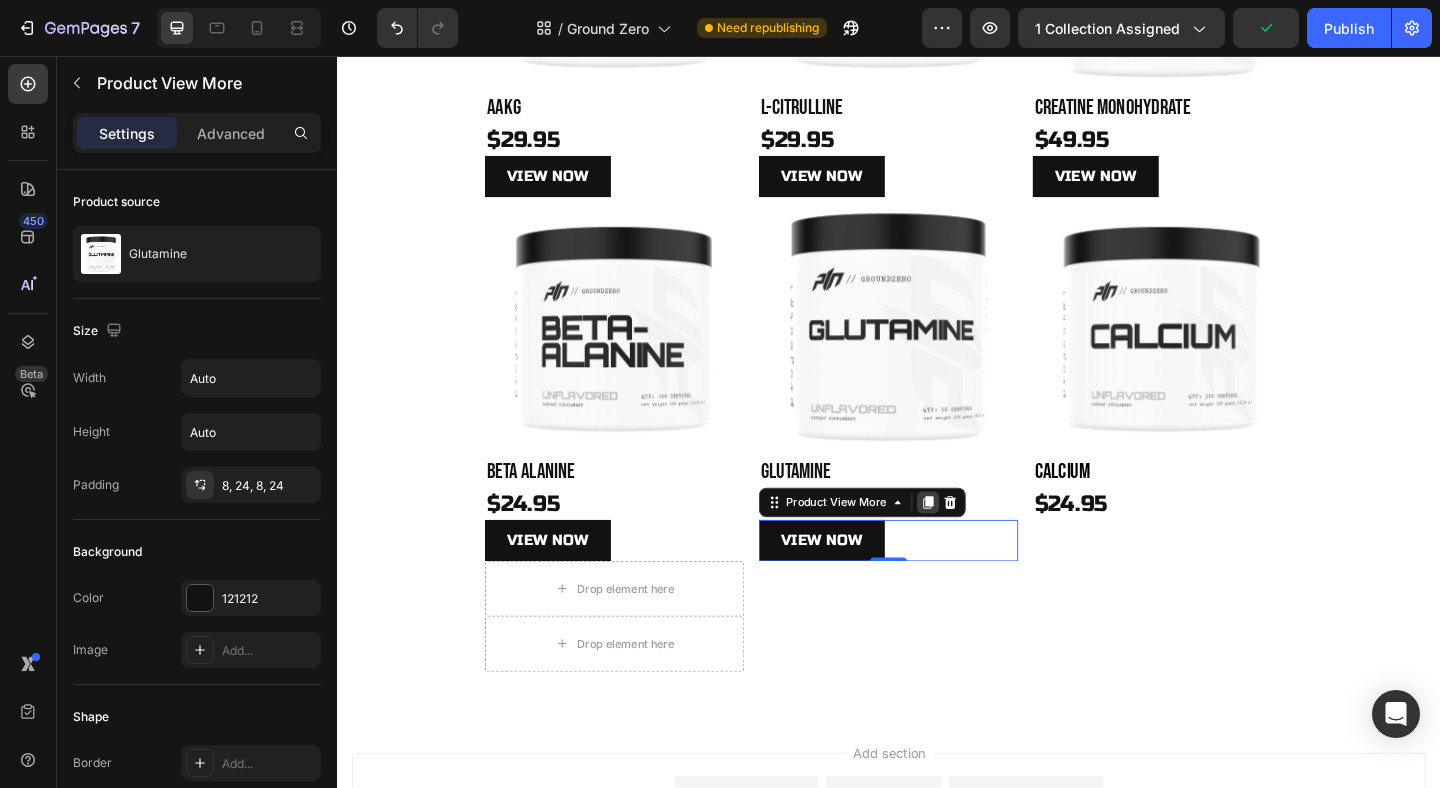 click 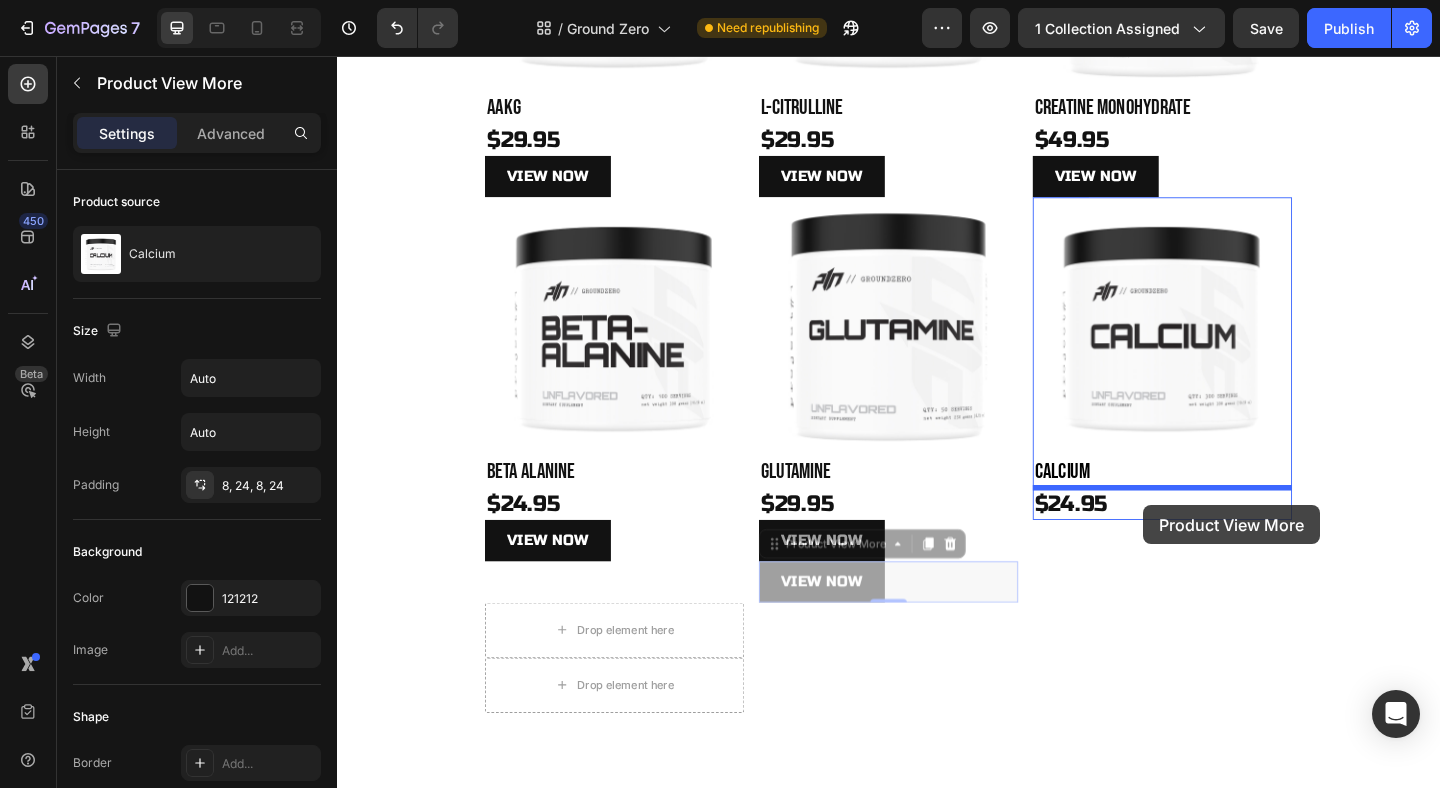 drag, startPoint x: 815, startPoint y: 596, endPoint x: 1214, endPoint y: 544, distance: 402.3742 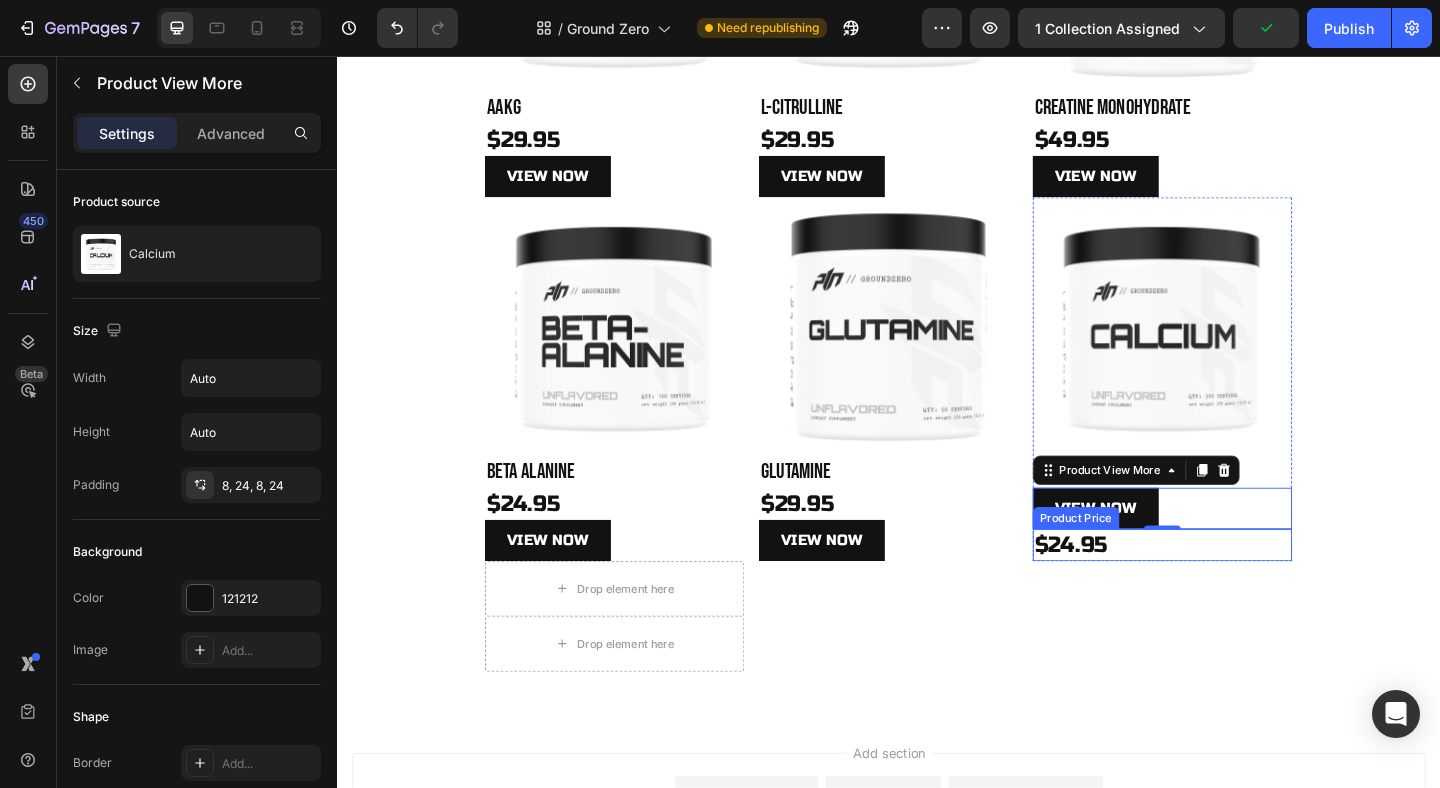 click on "$24.95" at bounding box center [1235, 588] 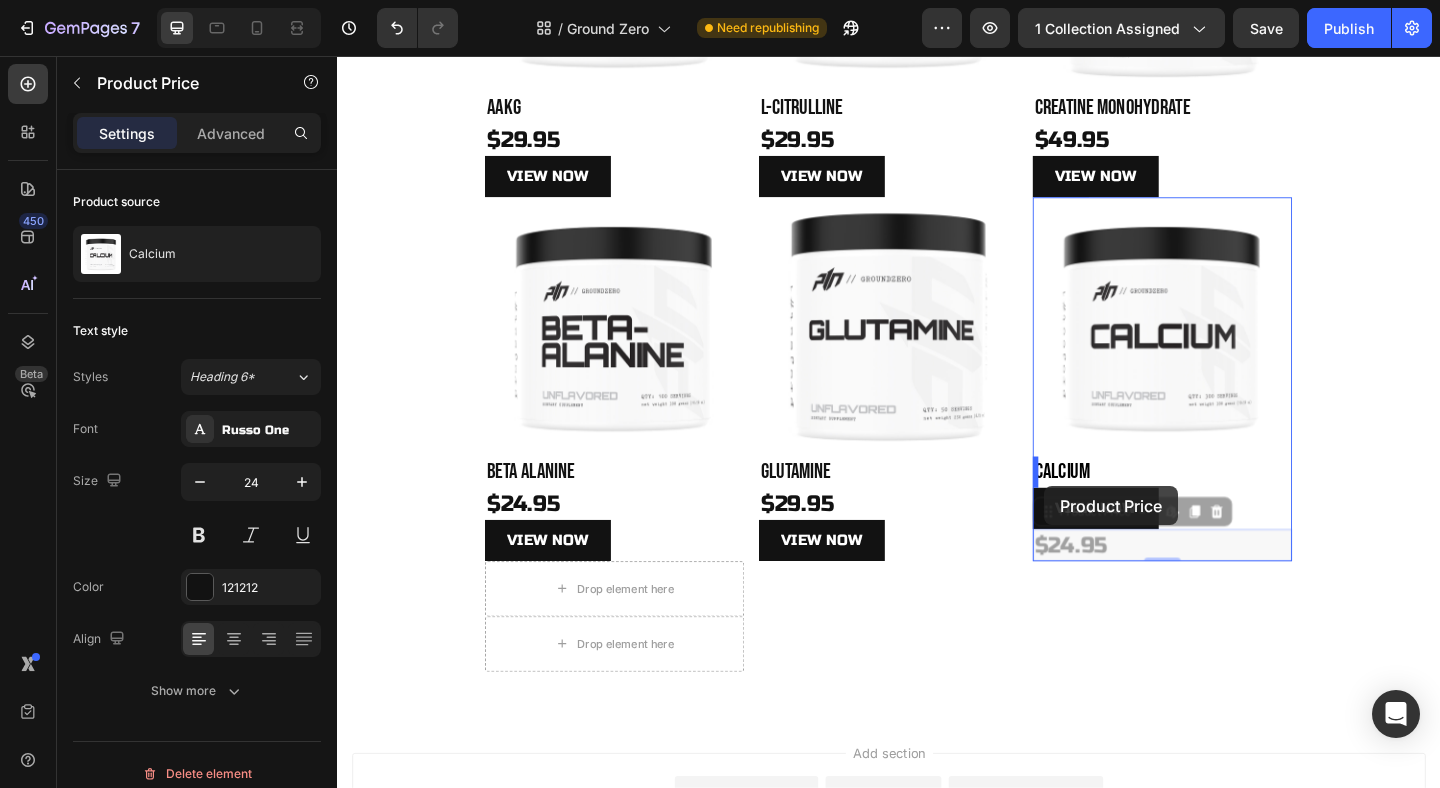 drag, startPoint x: 1110, startPoint y: 558, endPoint x: 1106, endPoint y: 524, distance: 34.234486 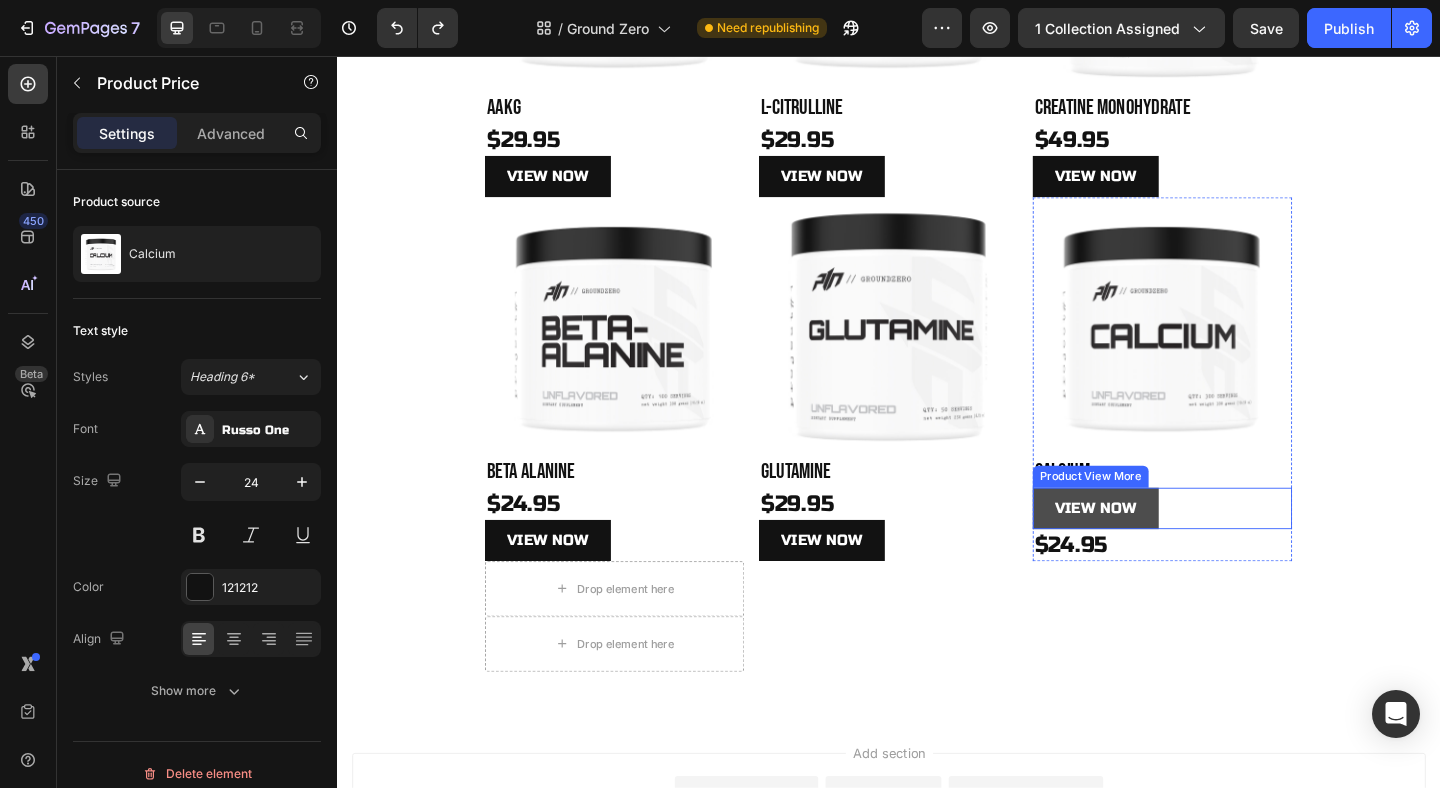 click on "View NOW" at bounding box center (1162, 548) 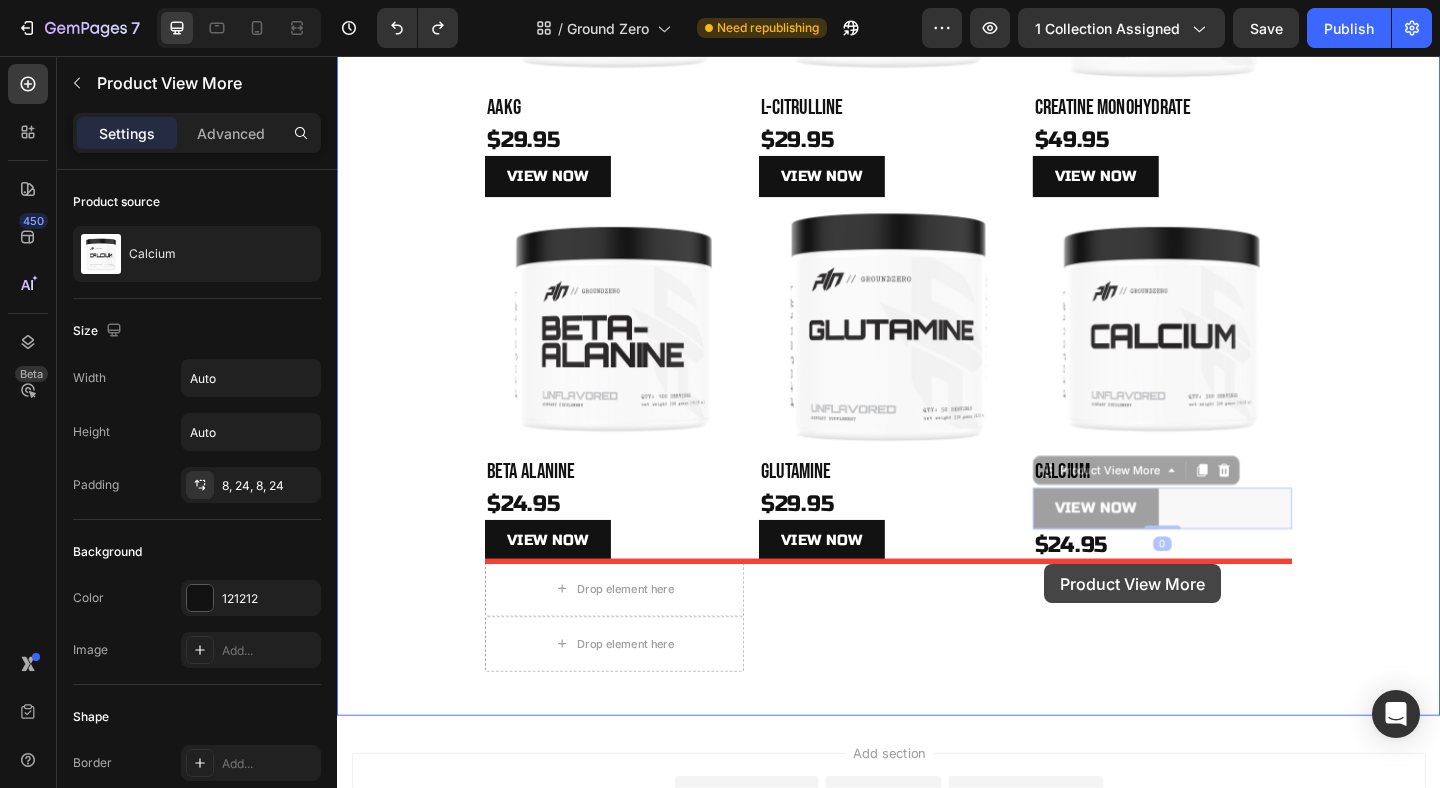 drag, startPoint x: 1109, startPoint y: 507, endPoint x: 1106, endPoint y: 609, distance: 102.044106 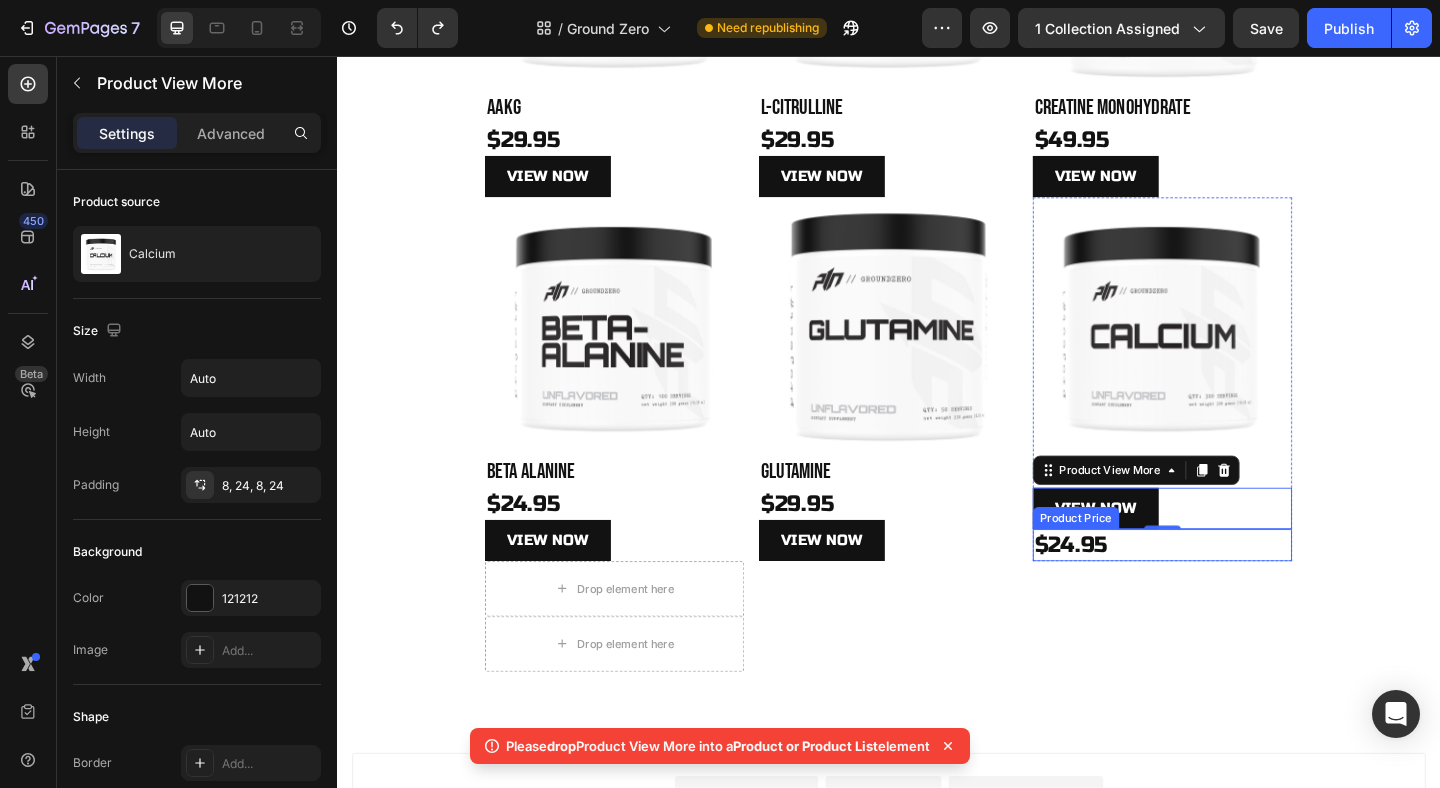 click on "$24.95" at bounding box center (1235, 588) 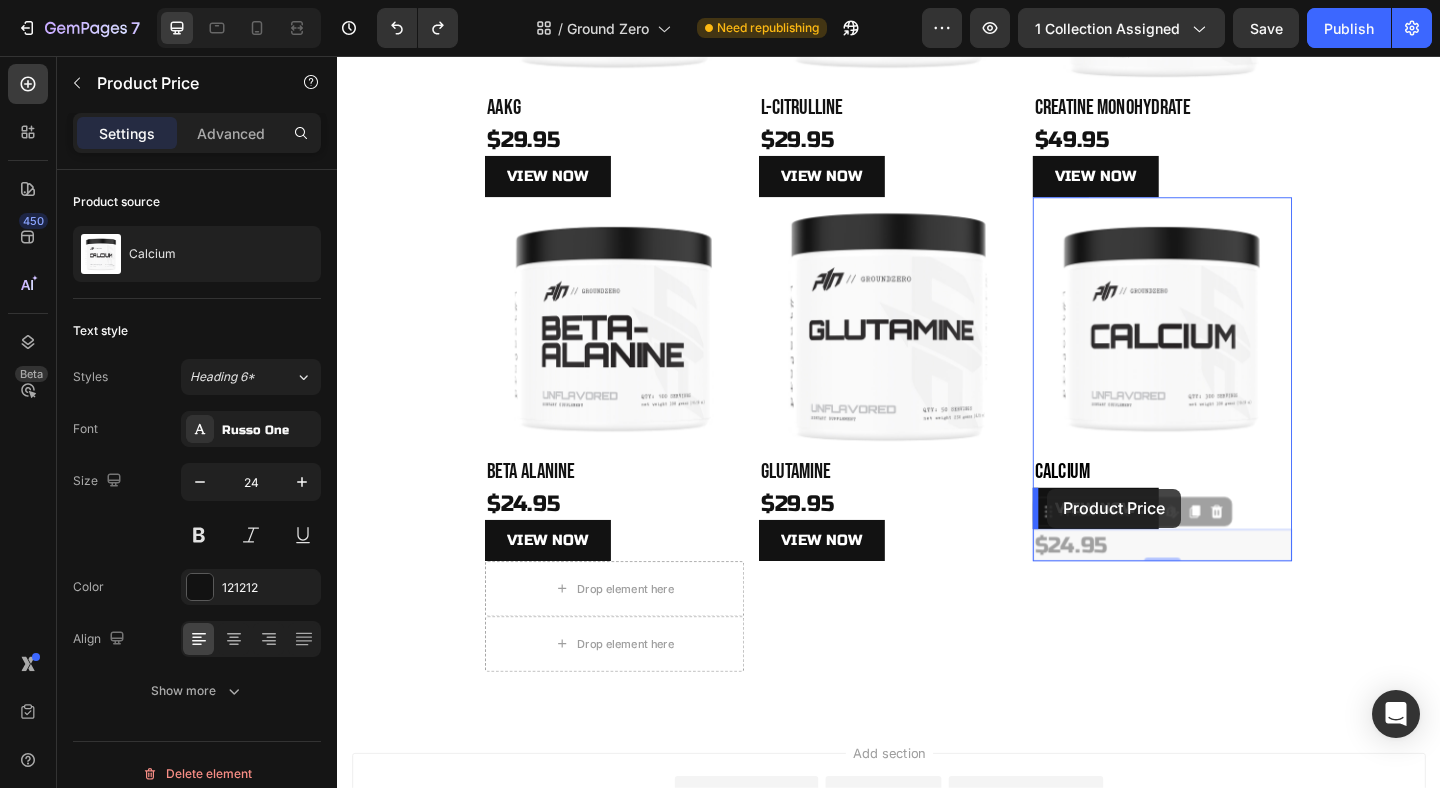 drag, startPoint x: 1109, startPoint y: 561, endPoint x: 1109, endPoint y: 527, distance: 34 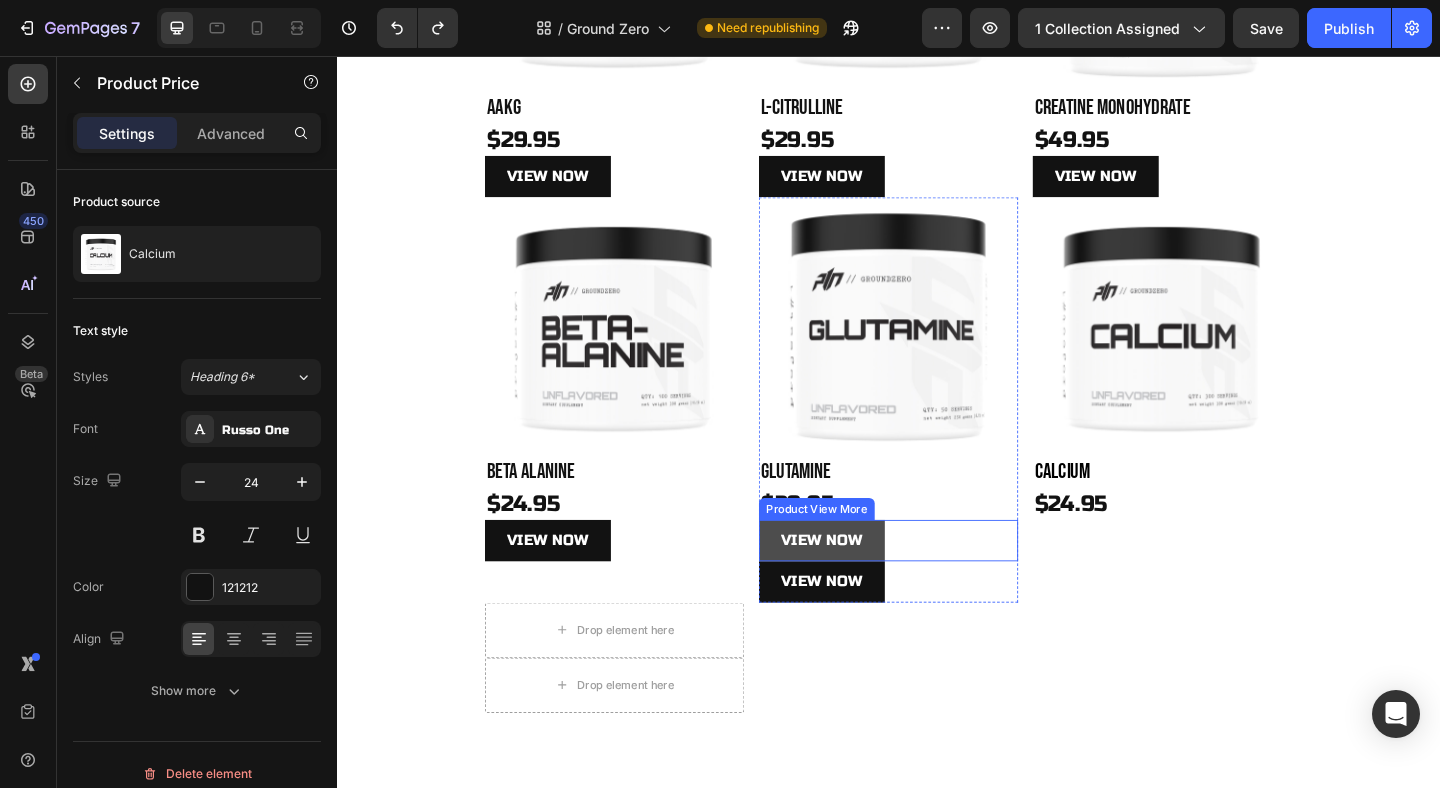 click on "View NOW" at bounding box center [864, 583] 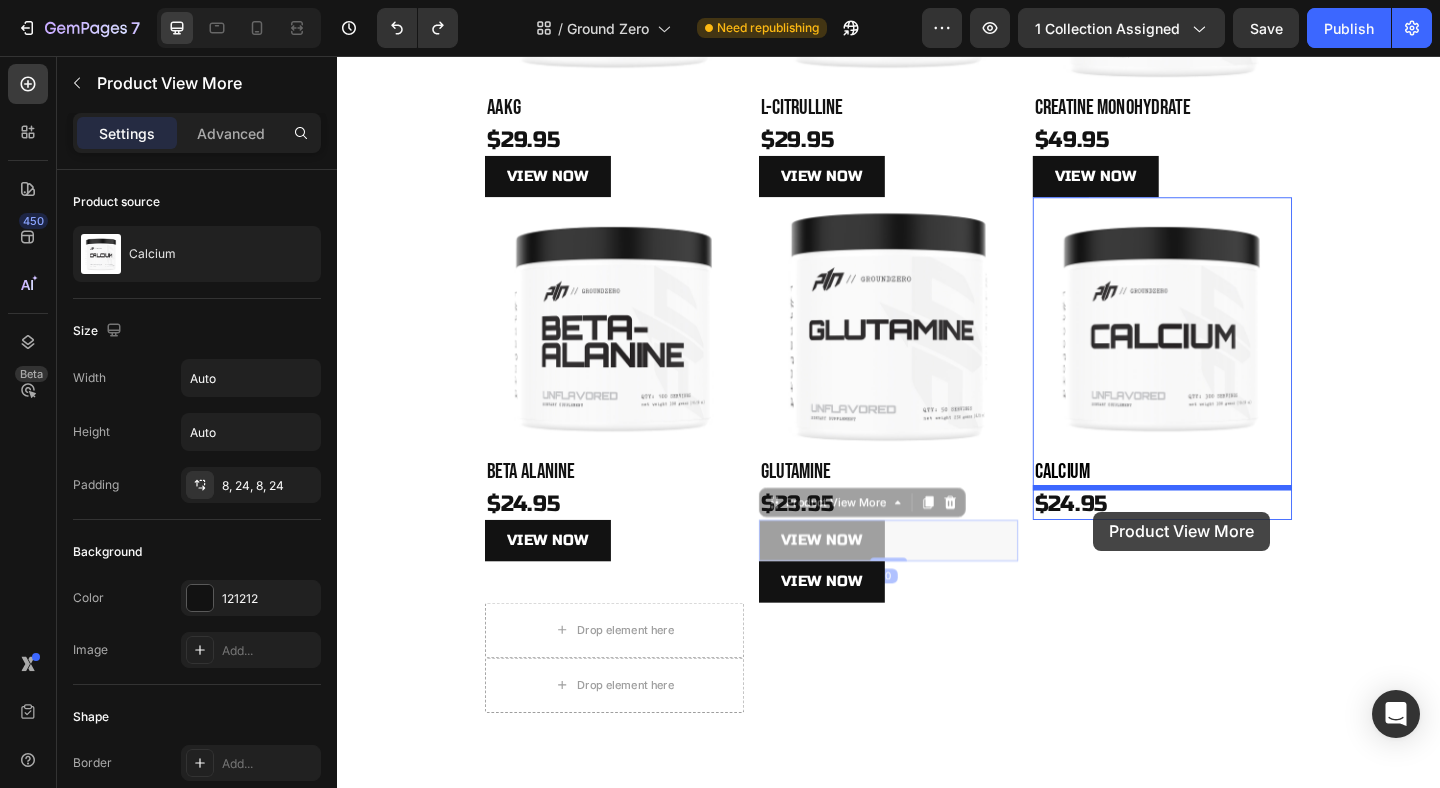 drag, startPoint x: 814, startPoint y: 545, endPoint x: 1160, endPoint y: 552, distance: 346.0708 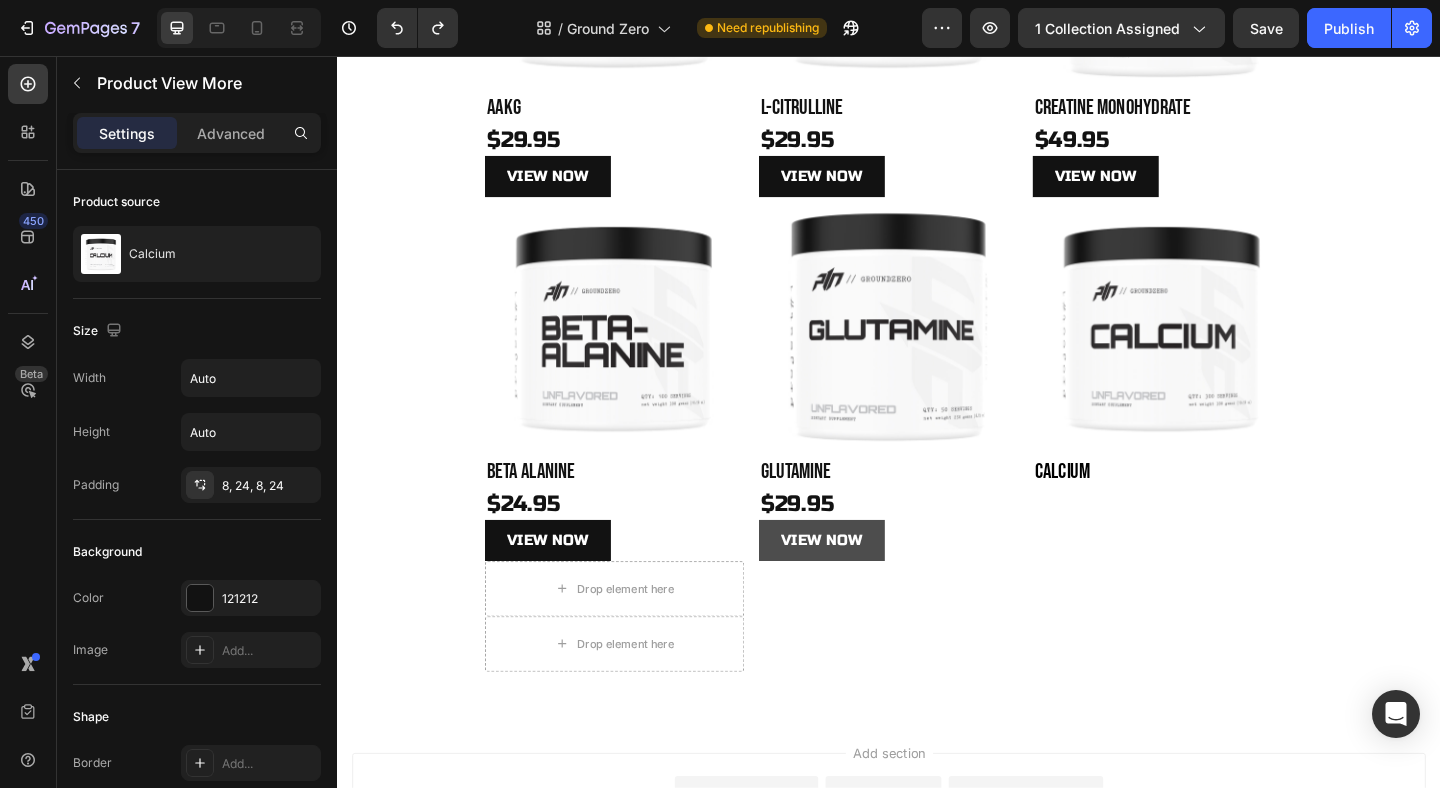 click on "View NOW" at bounding box center [864, 583] 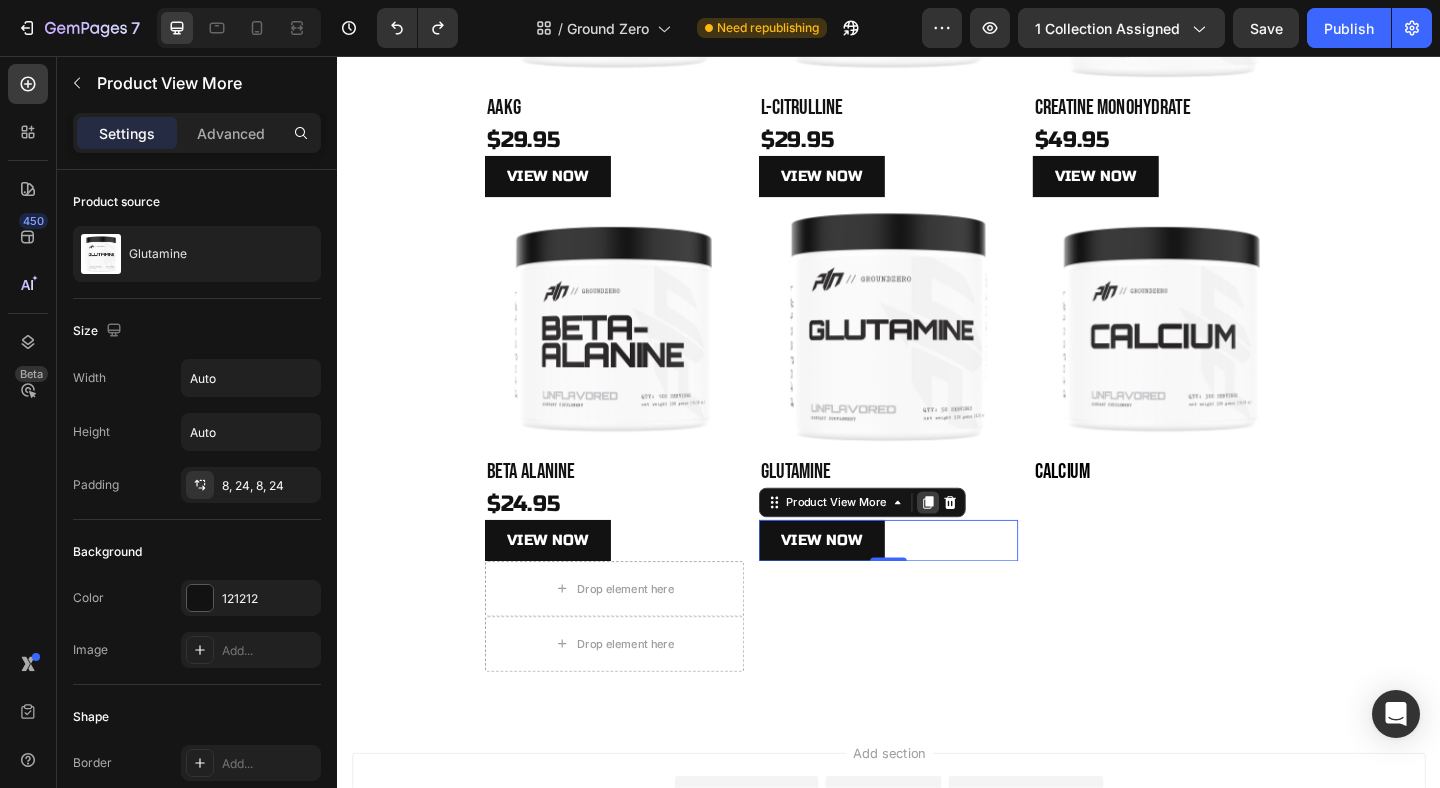 click 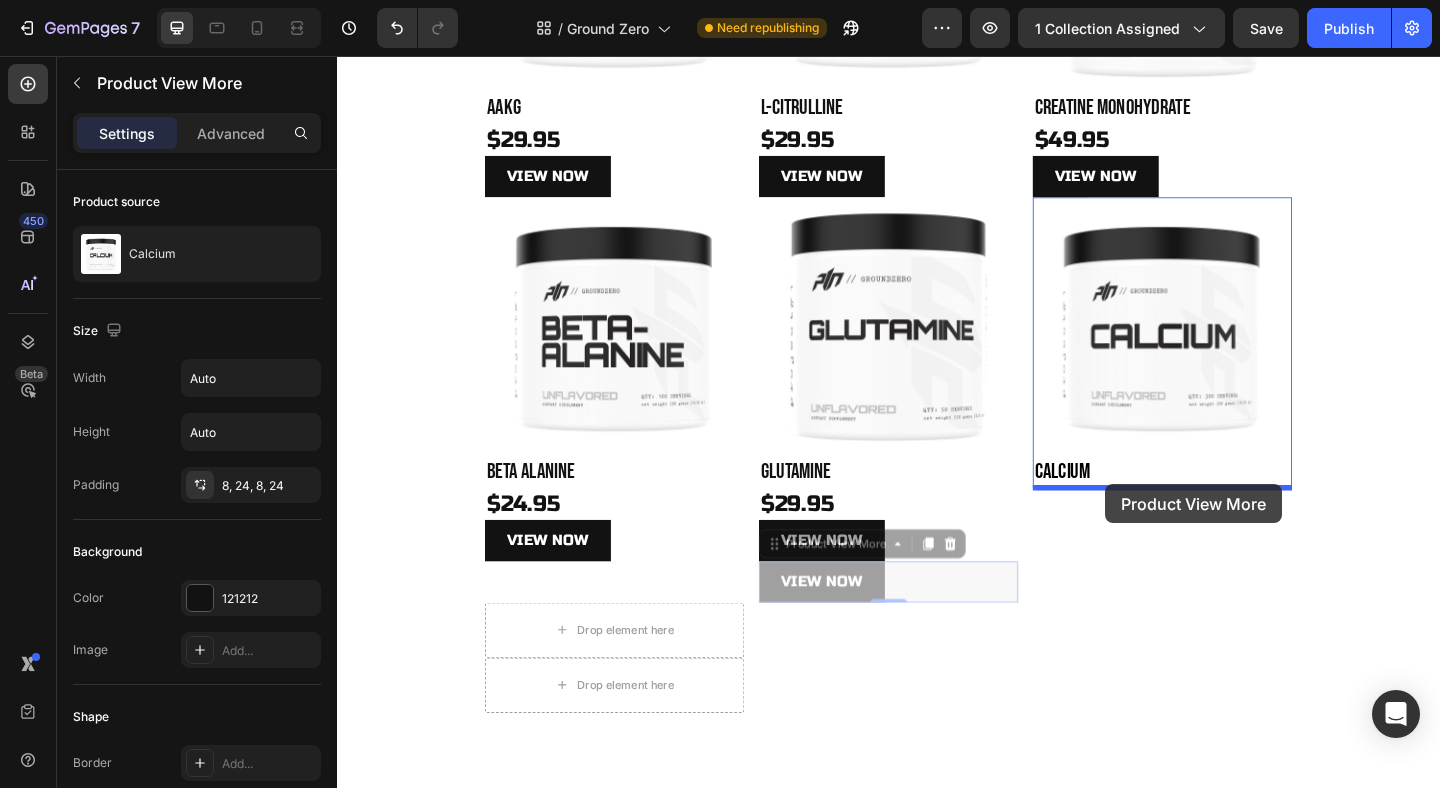 drag, startPoint x: 812, startPoint y: 591, endPoint x: 1173, endPoint y: 522, distance: 367.53503 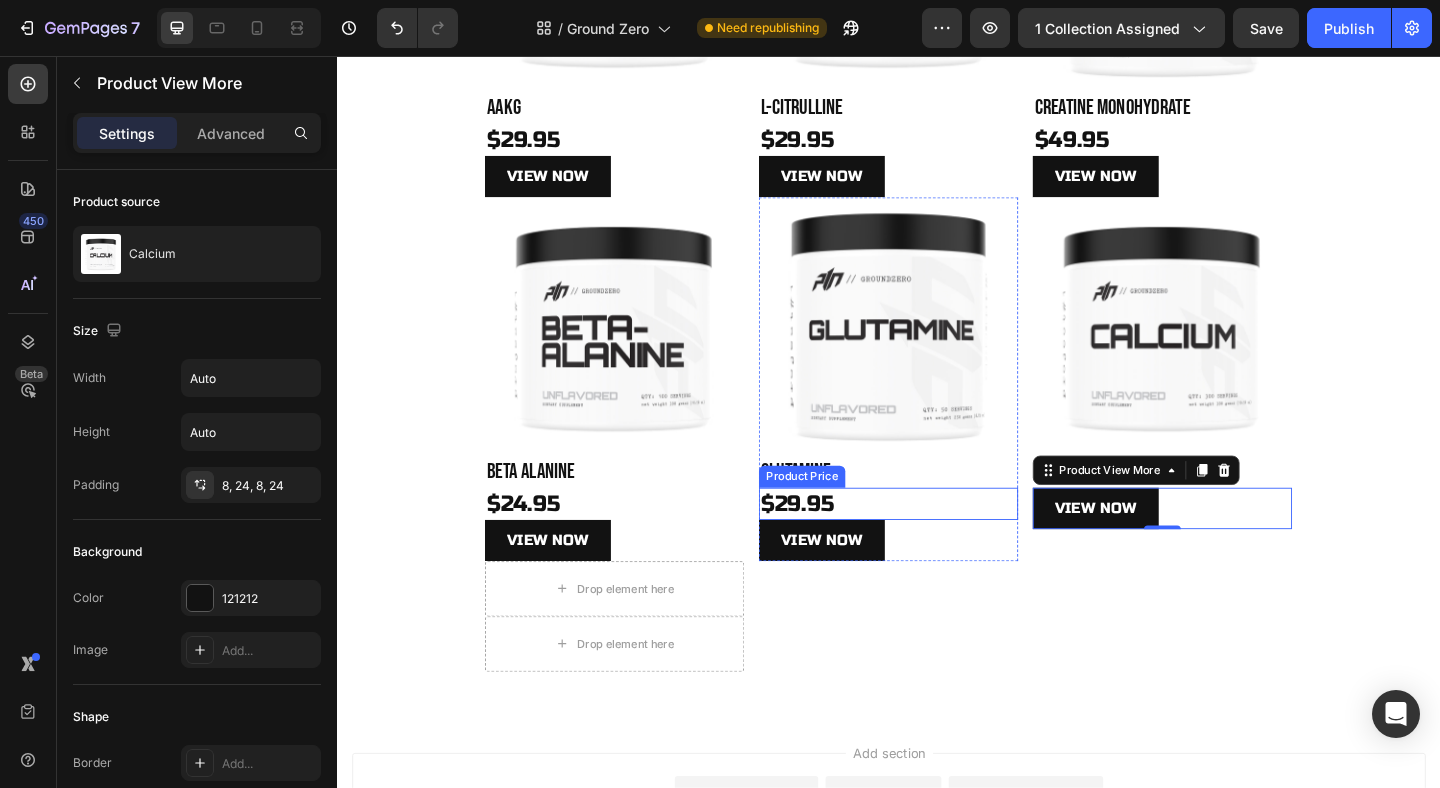 click on "$29.95" at bounding box center [937, 543] 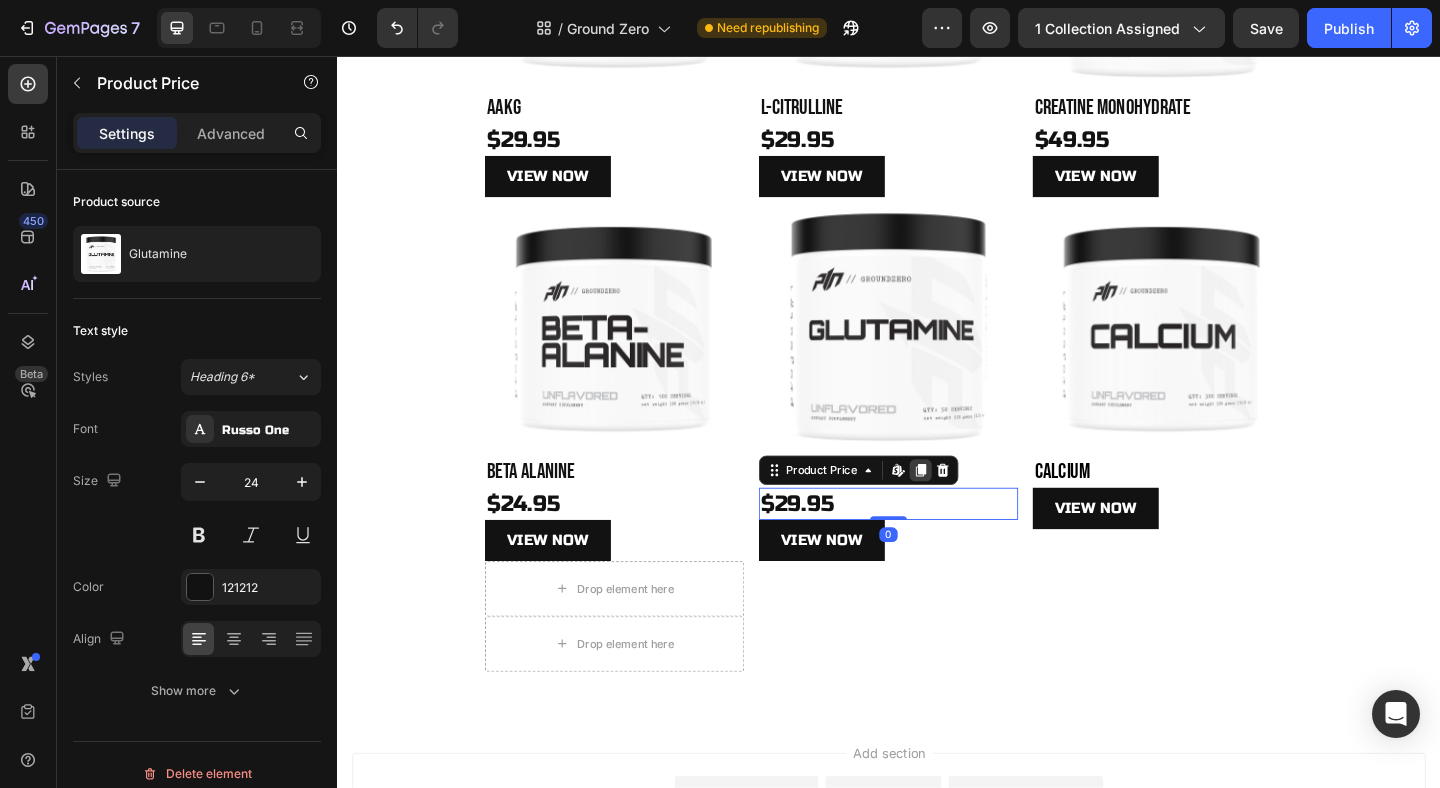 click 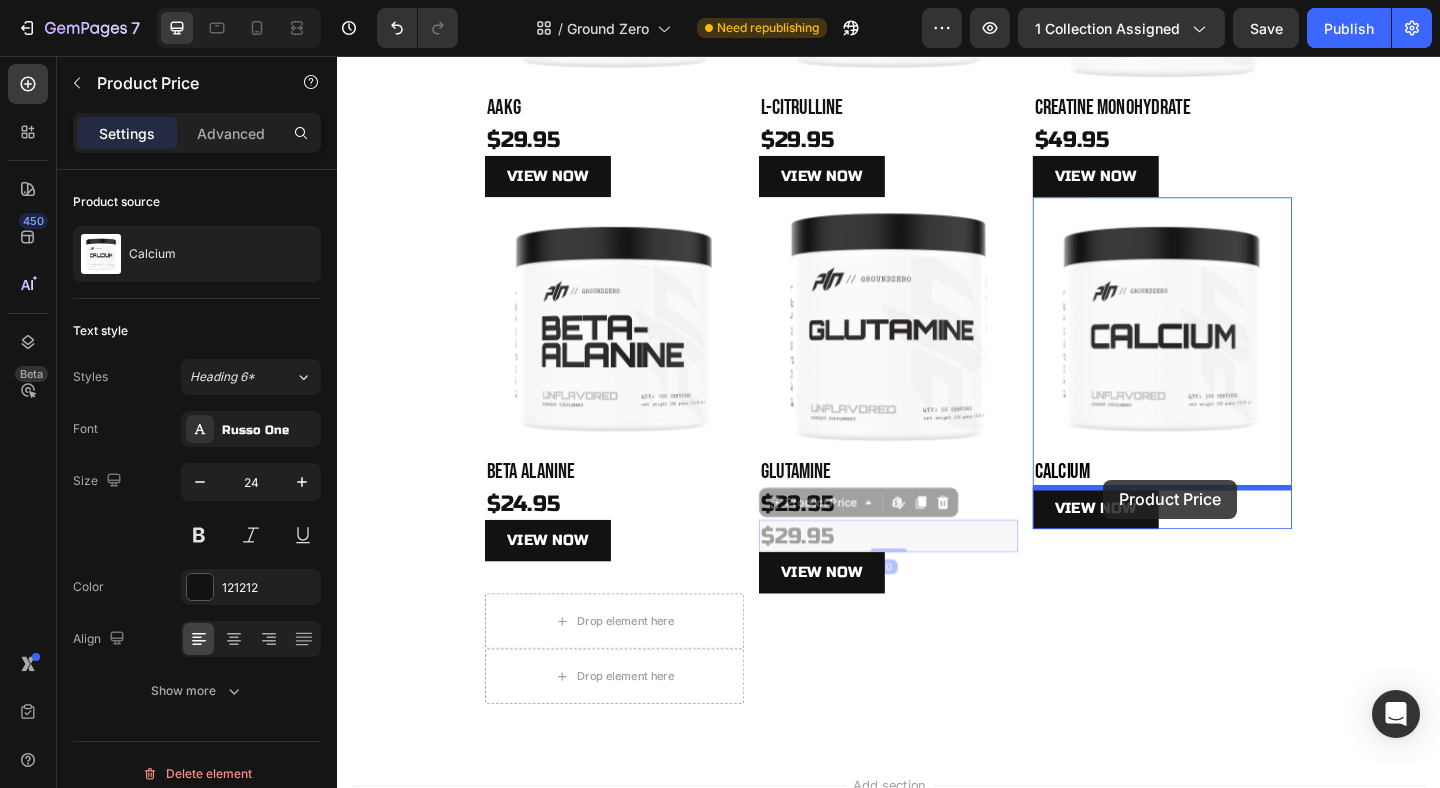 drag, startPoint x: 811, startPoint y: 548, endPoint x: 1170, endPoint y: 517, distance: 360.33597 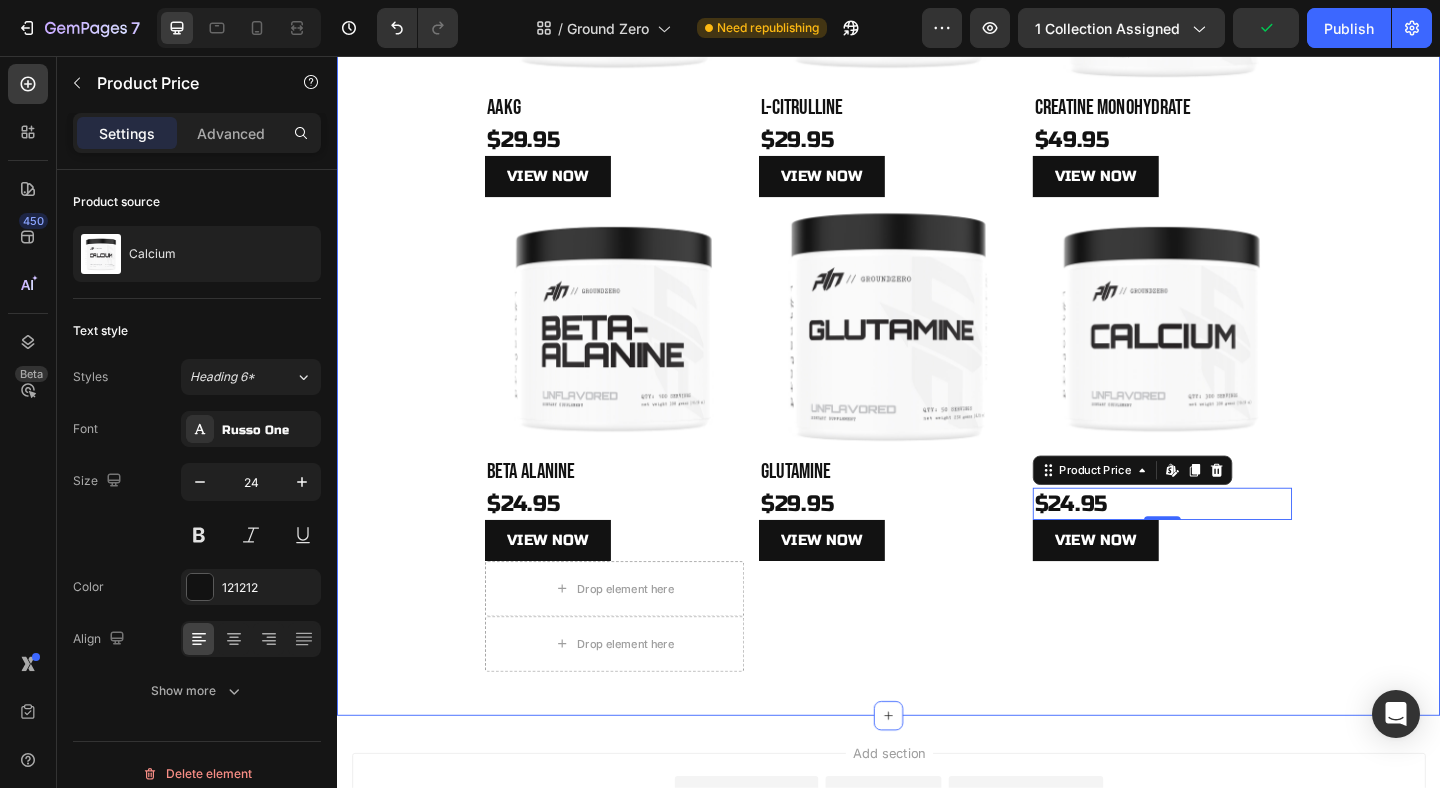 click on "Product Images Beta Alanine Product Title $24.95 Product Price Product Price View NOW Product View More Product Product Images Glutamine Product Title $29.95 Product Price Product Price View NOW Product View More Product Product Images Calcium Product Title $24.95 Product Price   Edit content in Shopify 0 Product Price   Edit content in Shopify 0 View NOW Product View More Product Carousel" at bounding box center (937, 408) 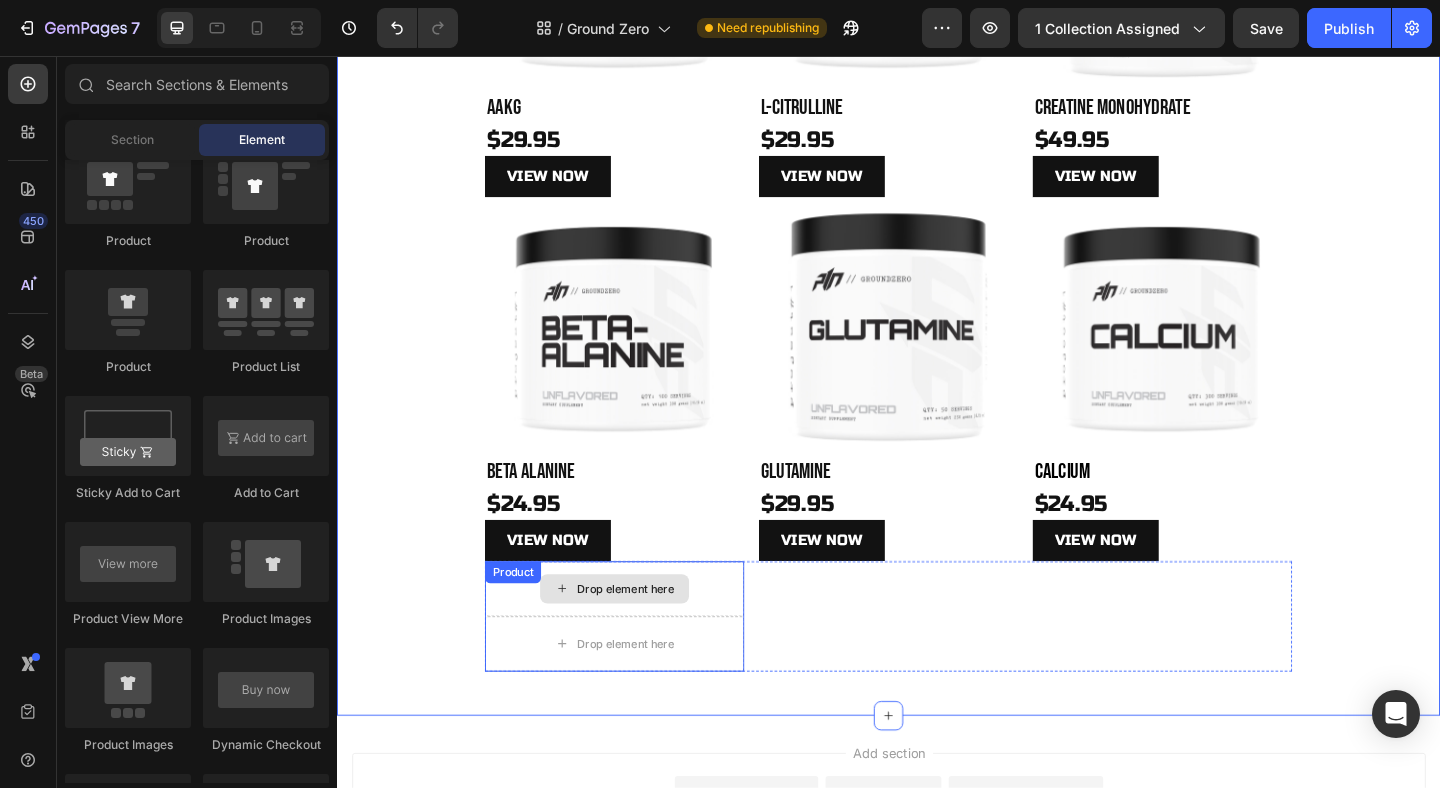 click on "Drop element here" at bounding box center [651, 636] 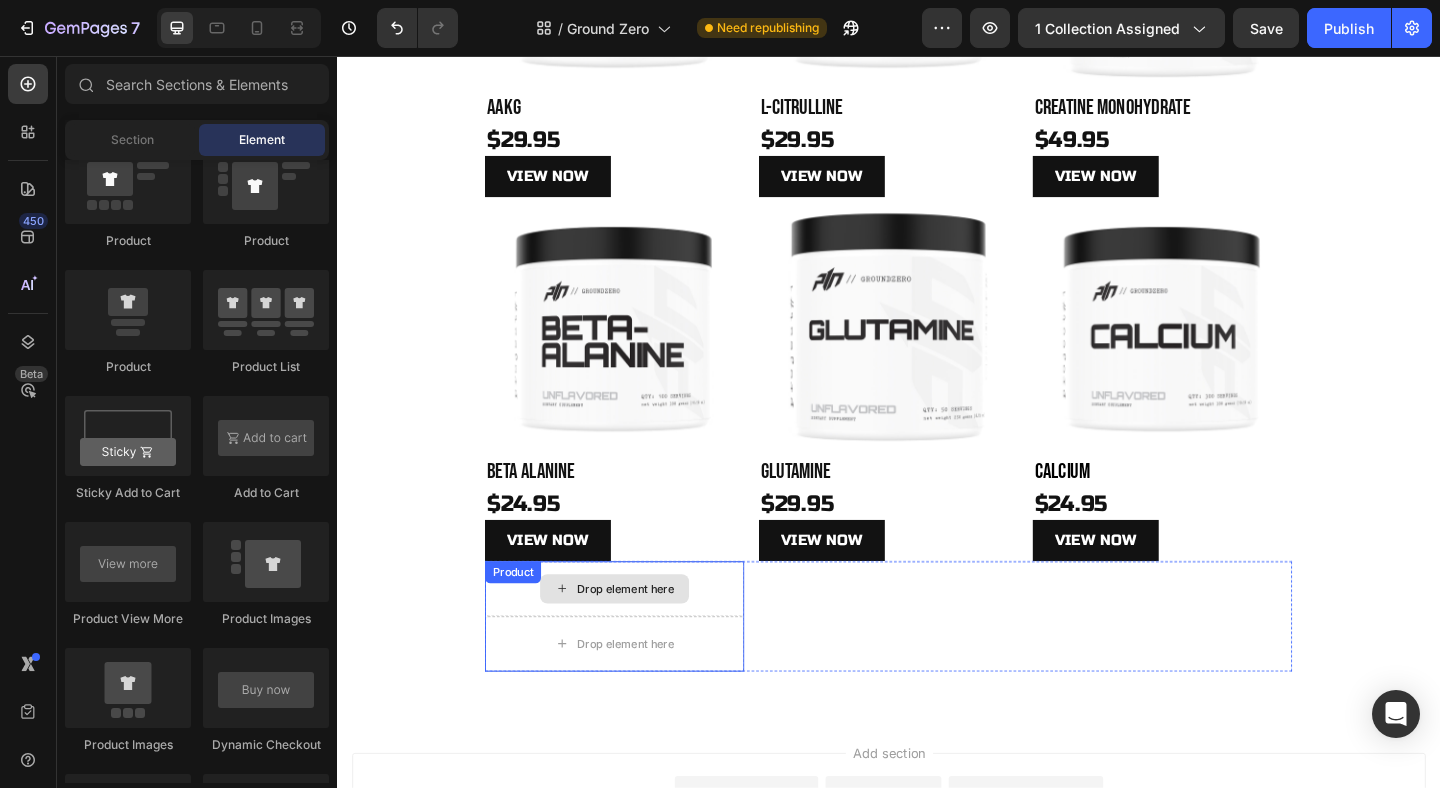 click on "Drop element here" at bounding box center [651, 636] 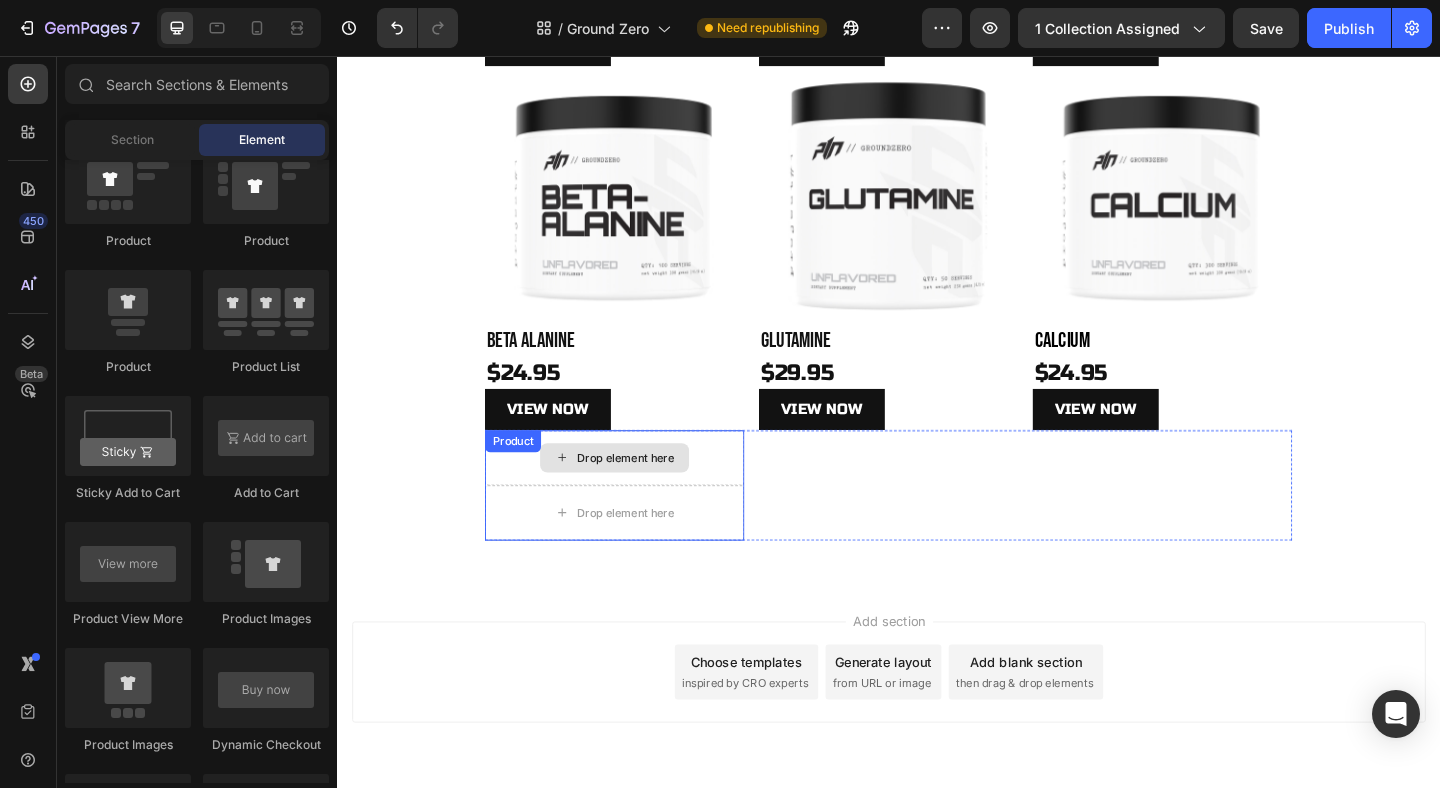 scroll, scrollTop: 588, scrollLeft: 0, axis: vertical 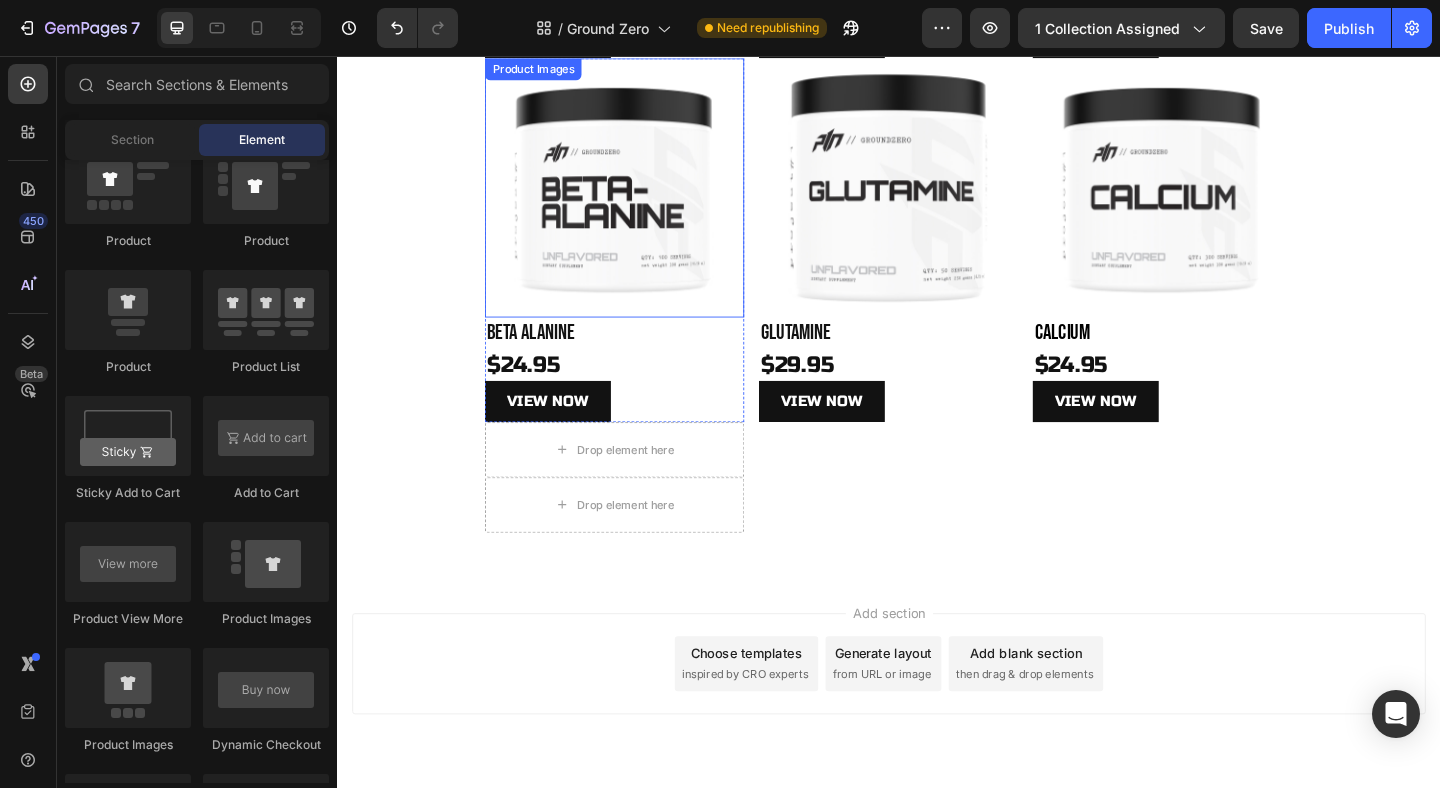 click at bounding box center [639, 199] 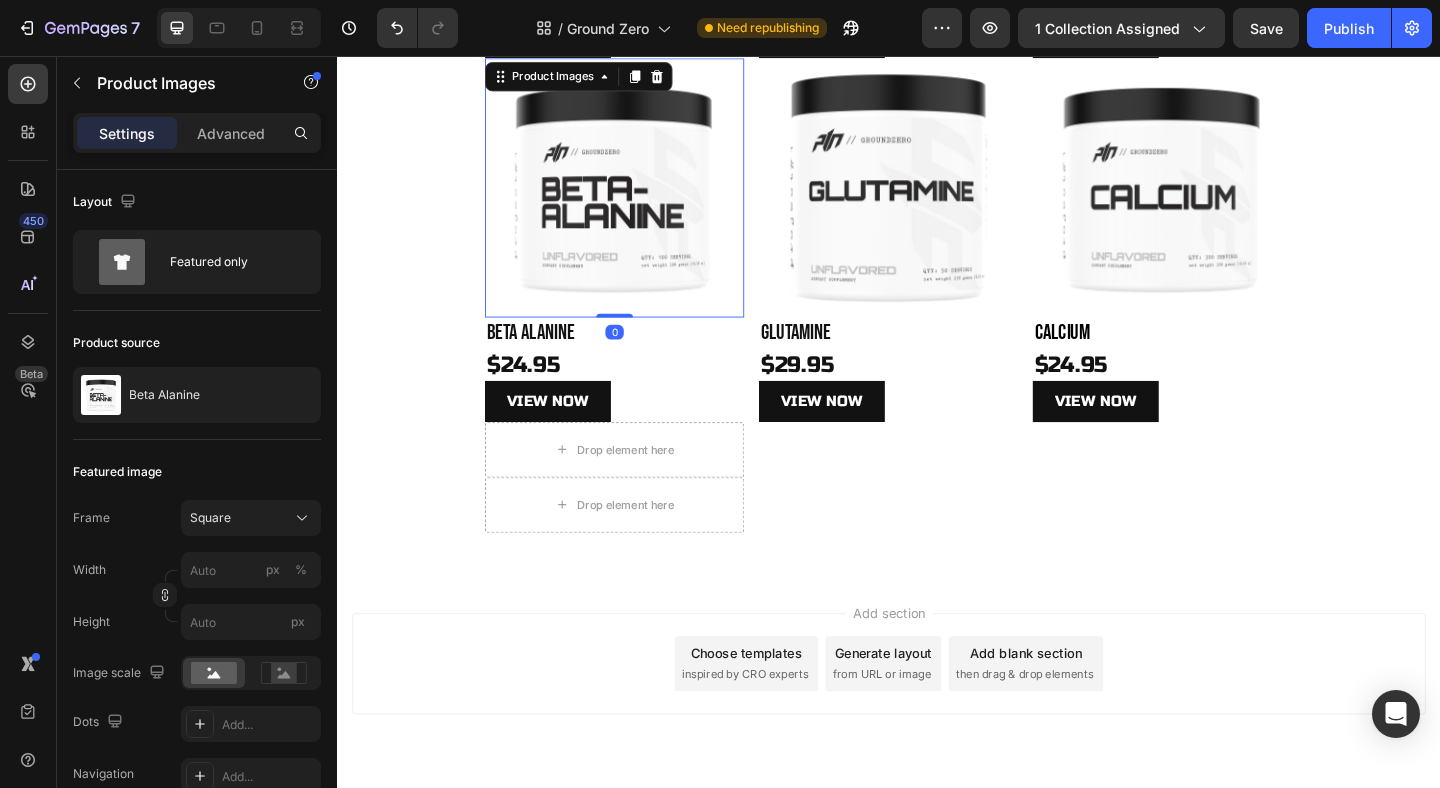 scroll, scrollTop: 566, scrollLeft: 0, axis: vertical 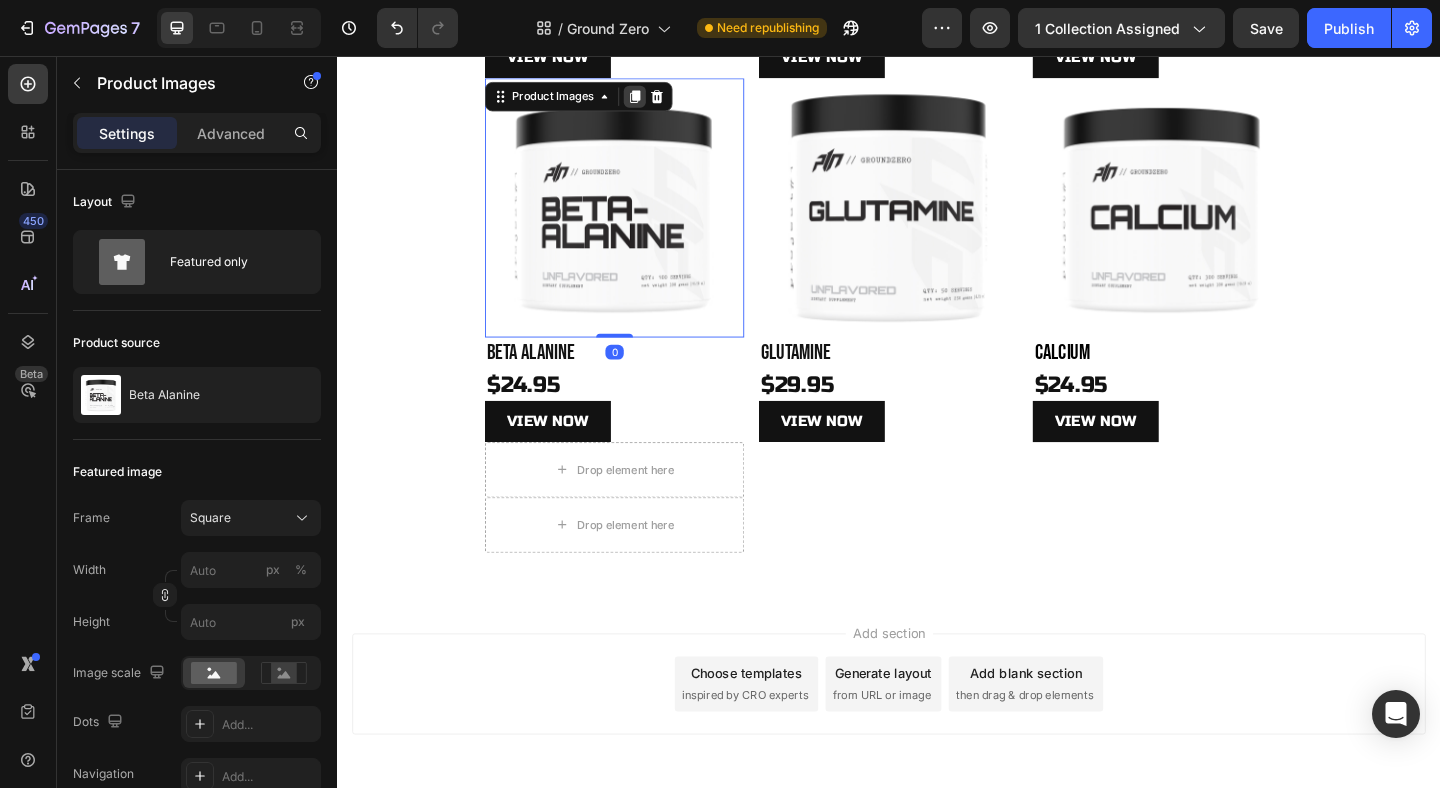 click 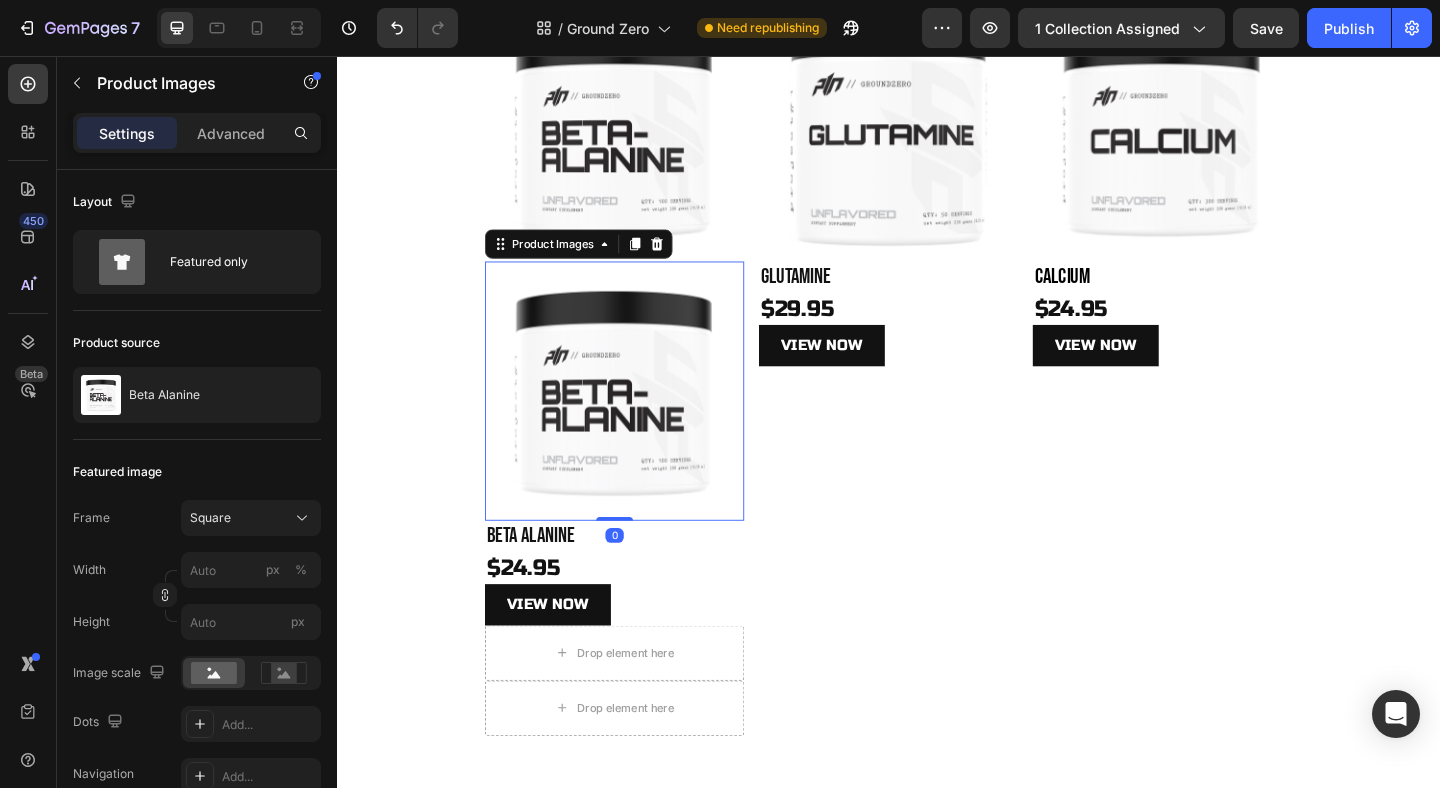 scroll, scrollTop: 664, scrollLeft: 0, axis: vertical 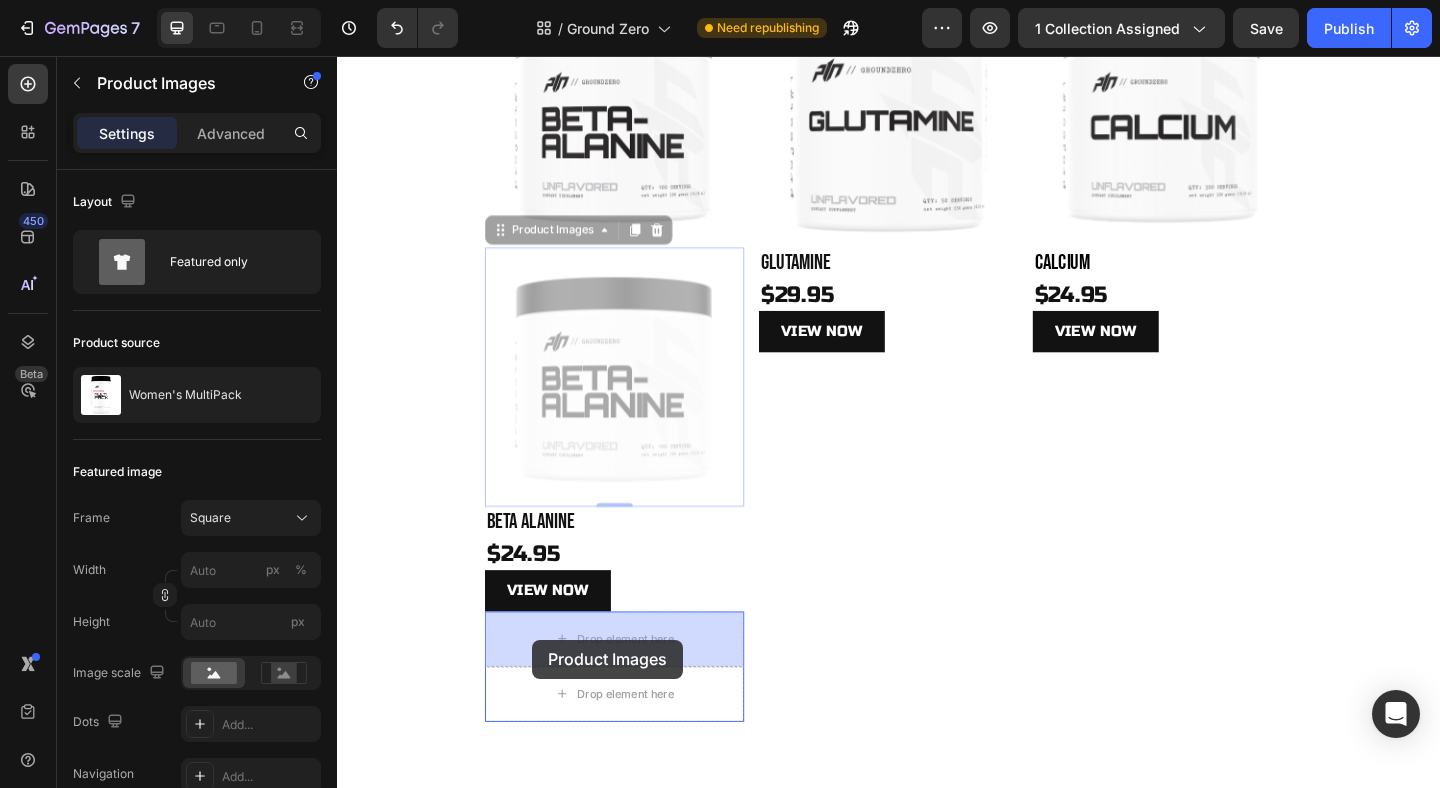 drag, startPoint x: 517, startPoint y: 247, endPoint x: 549, endPoint y: 691, distance: 445.15167 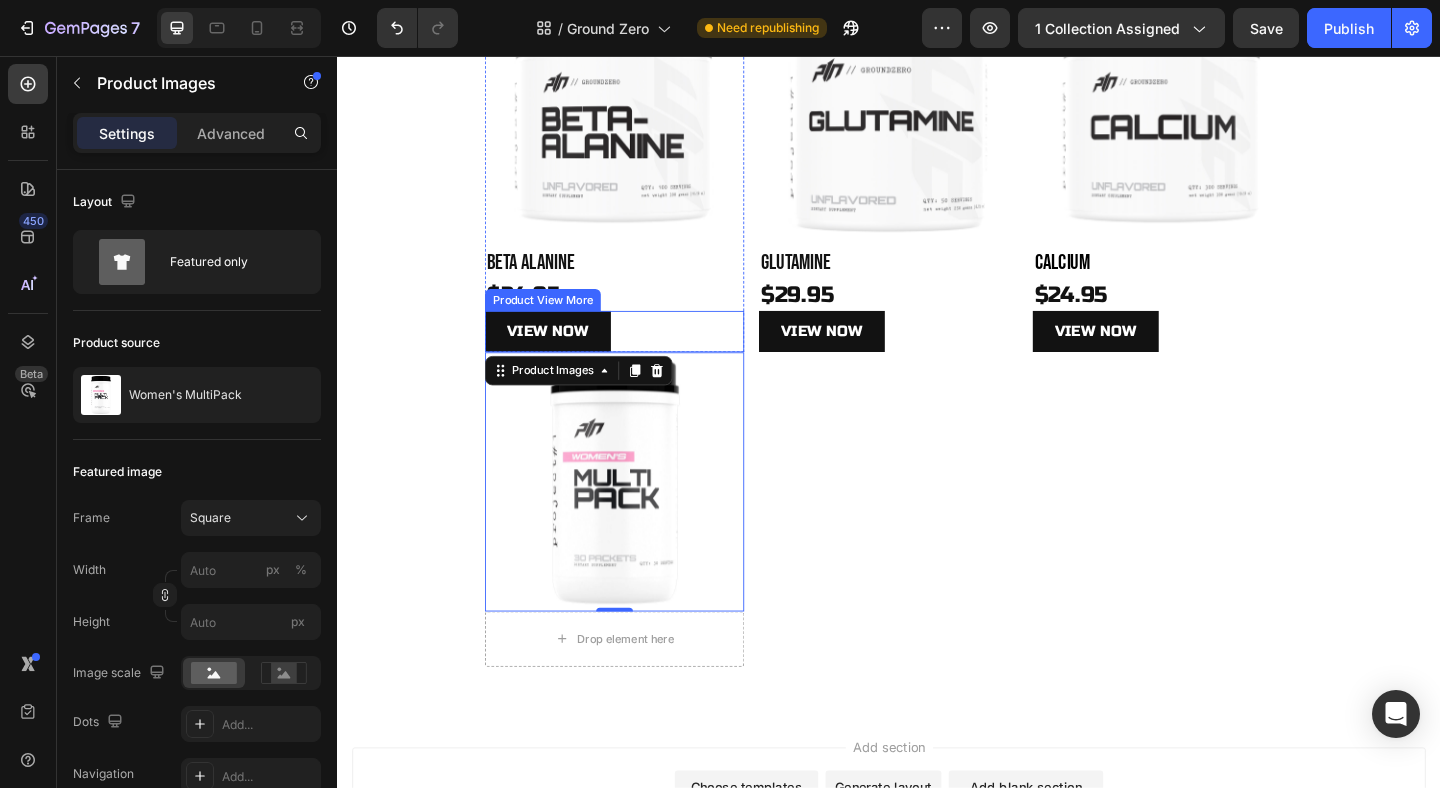 click on "View NOW" at bounding box center (639, 355) 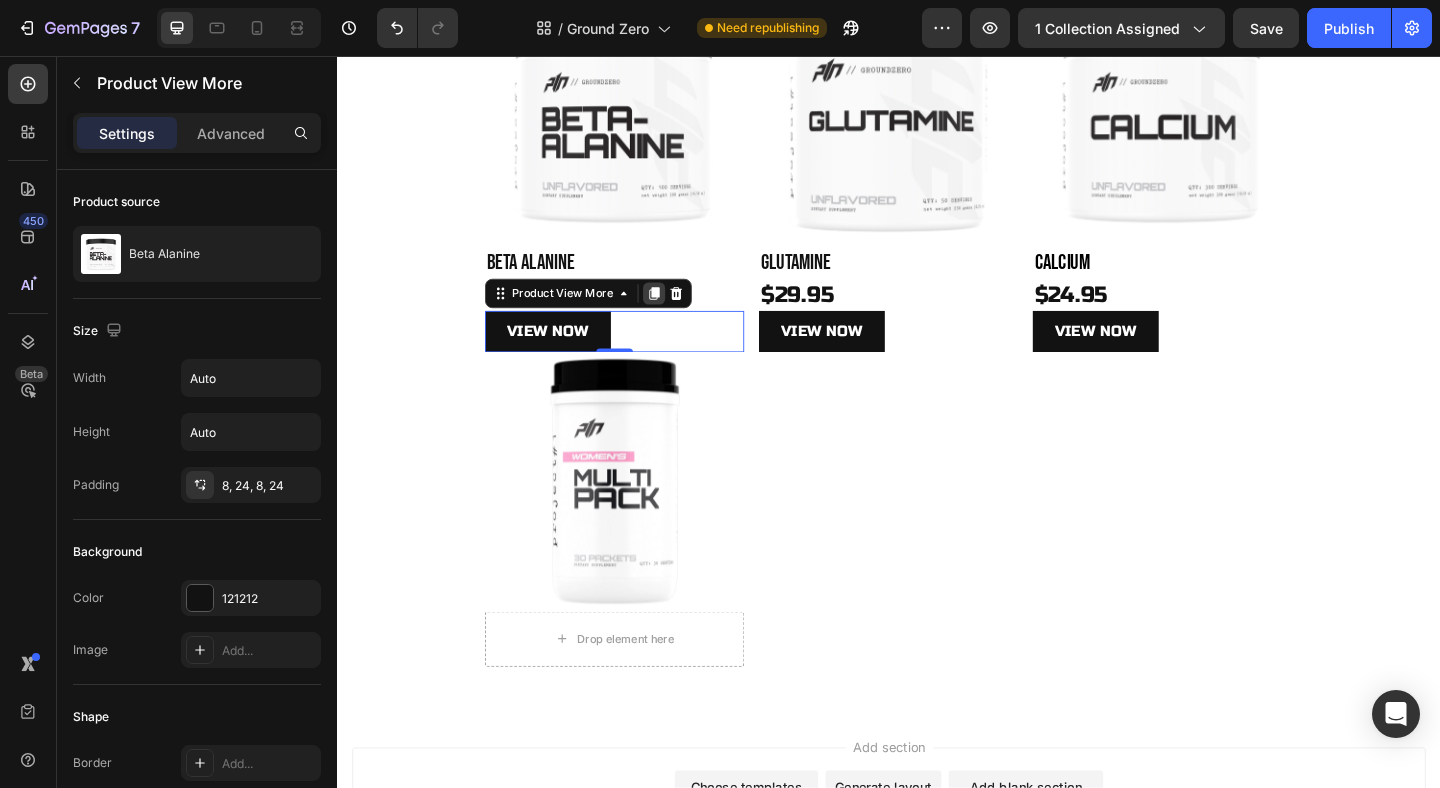 click 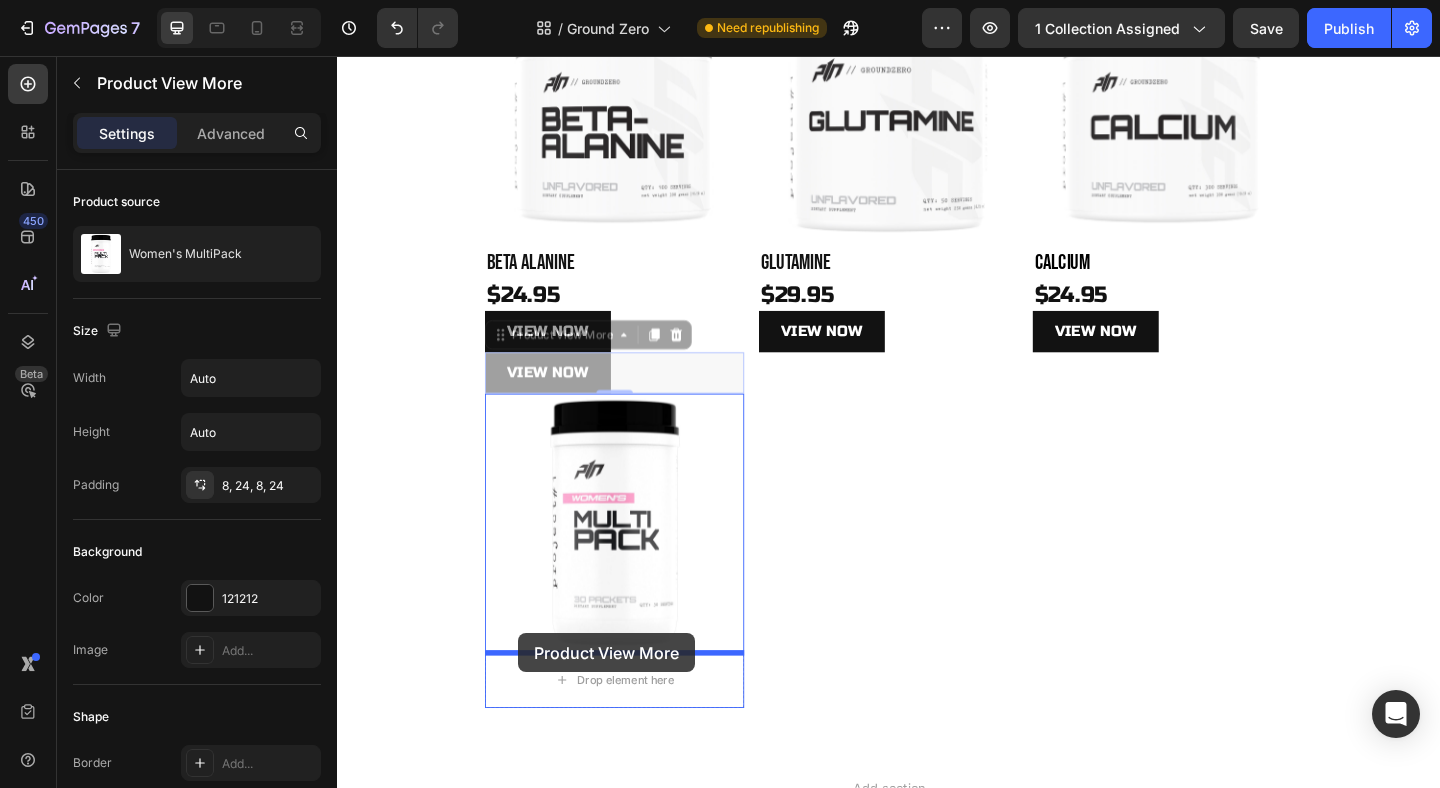 drag, startPoint x: 513, startPoint y: 356, endPoint x: 533, endPoint y: 685, distance: 329.60733 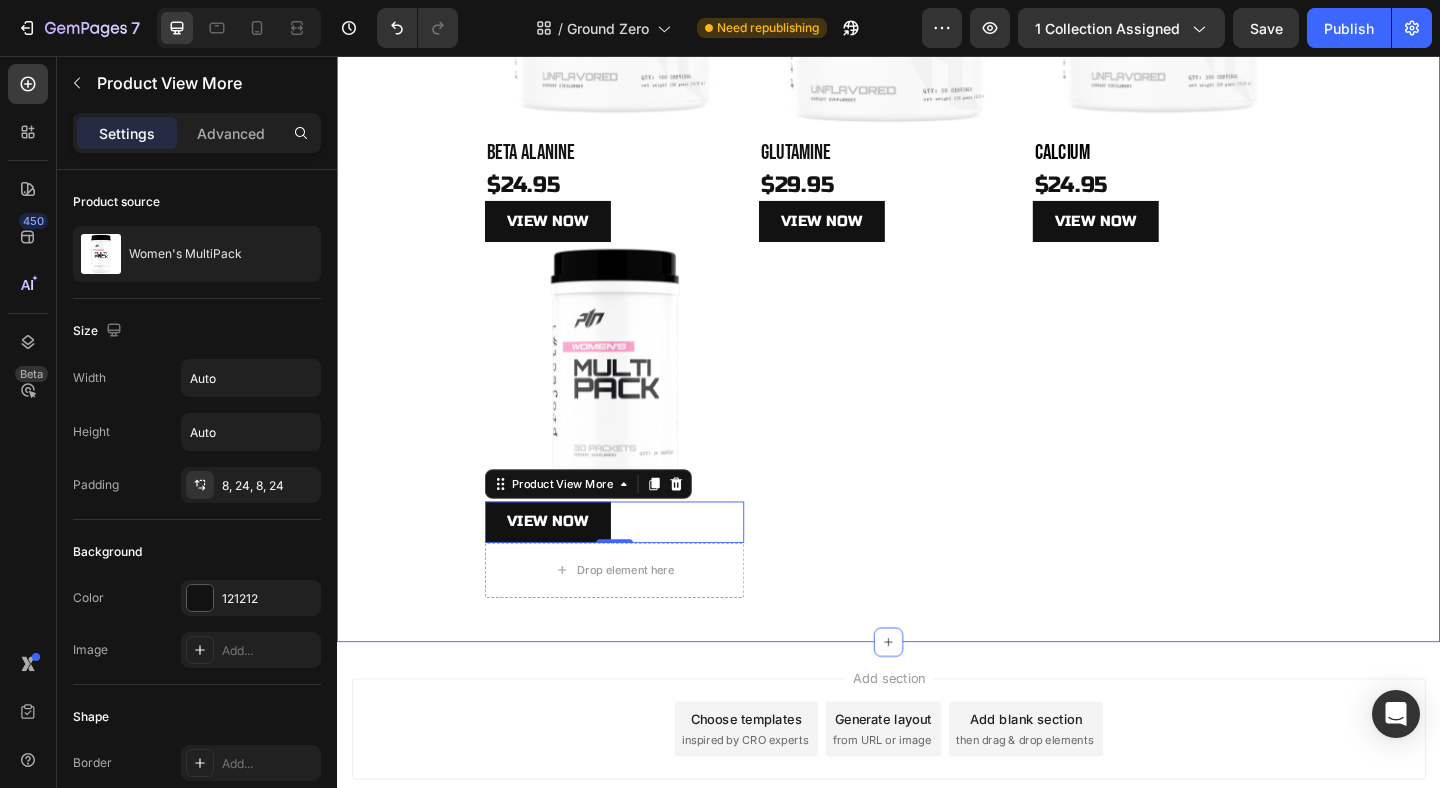 scroll, scrollTop: 759, scrollLeft: 0, axis: vertical 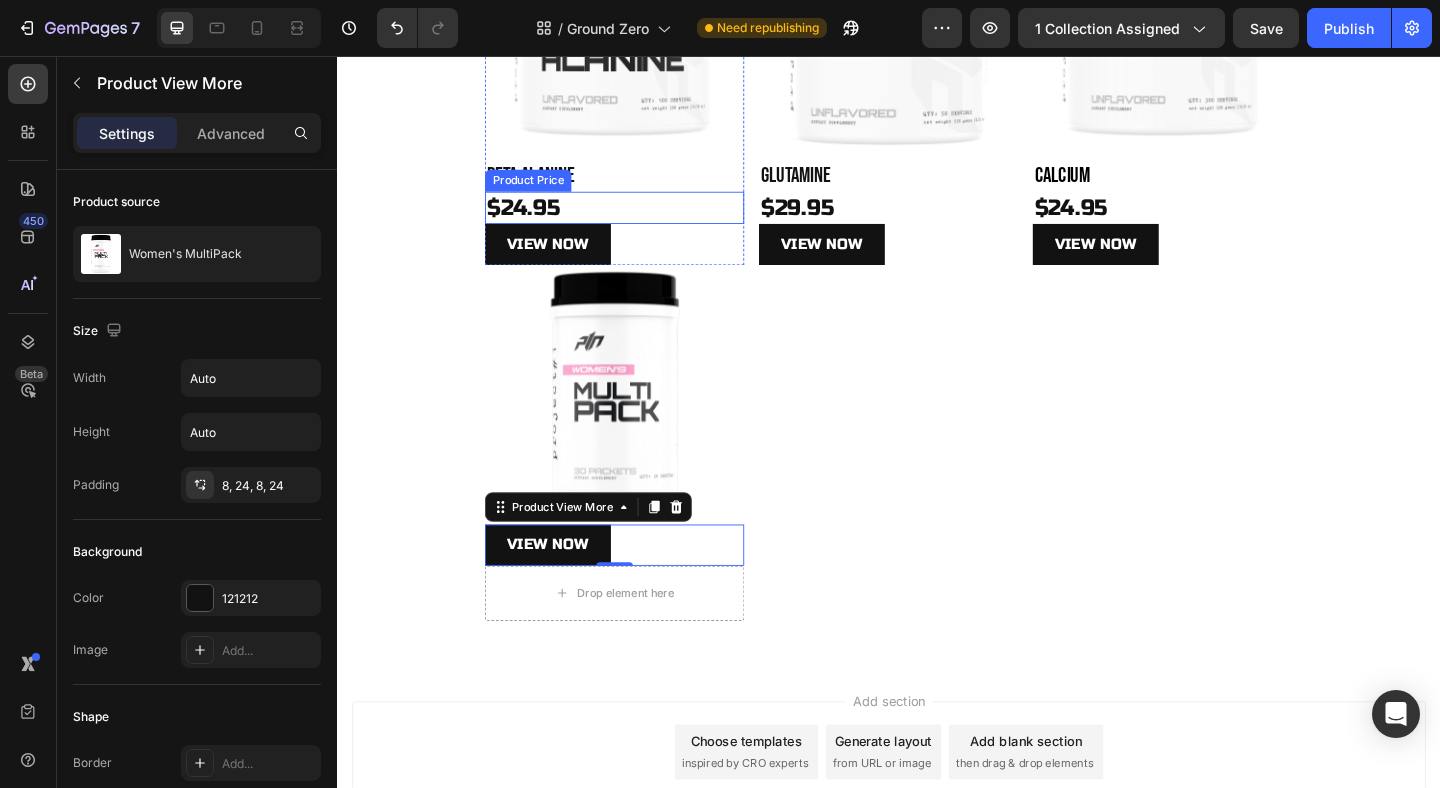 click on "$24.95" at bounding box center (639, 220) 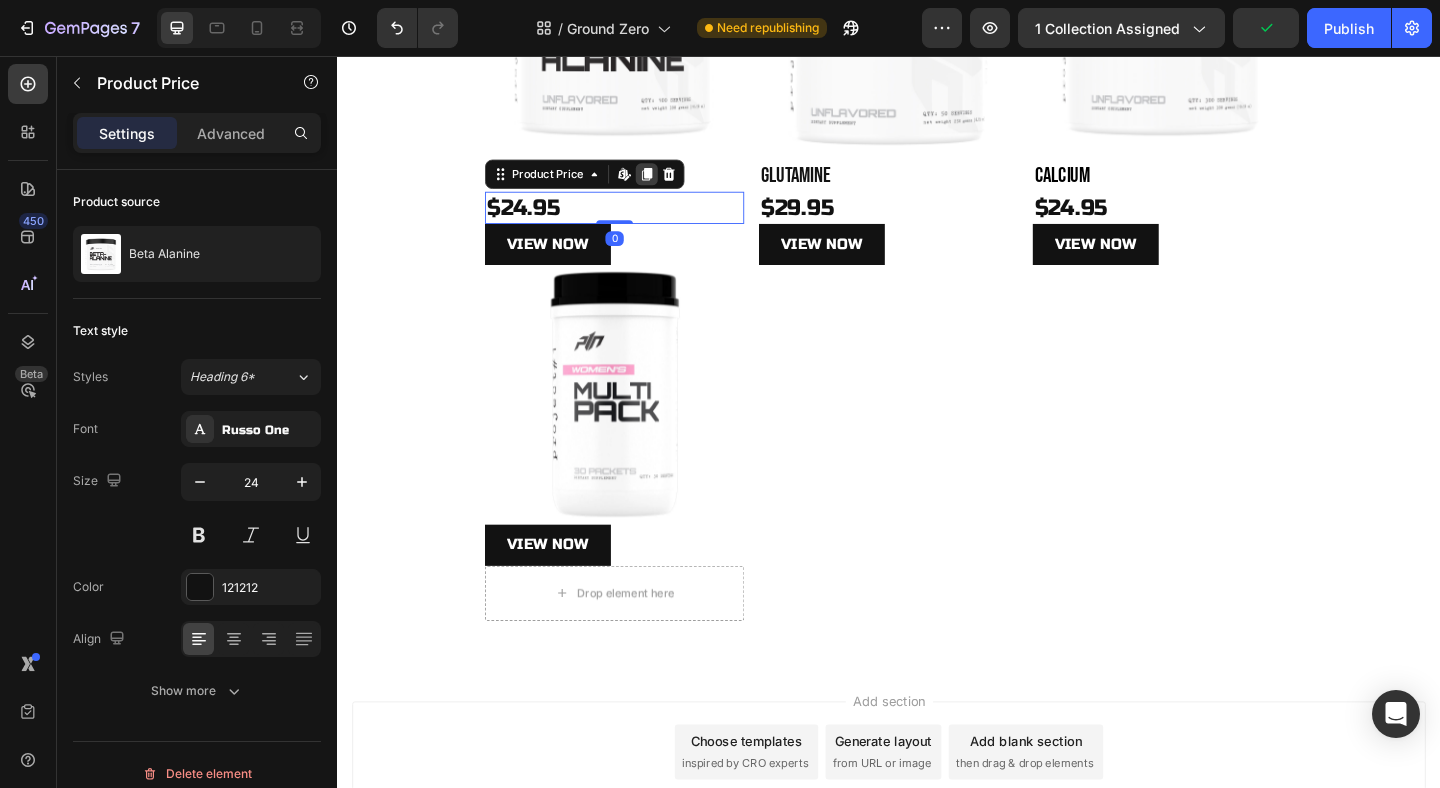 click 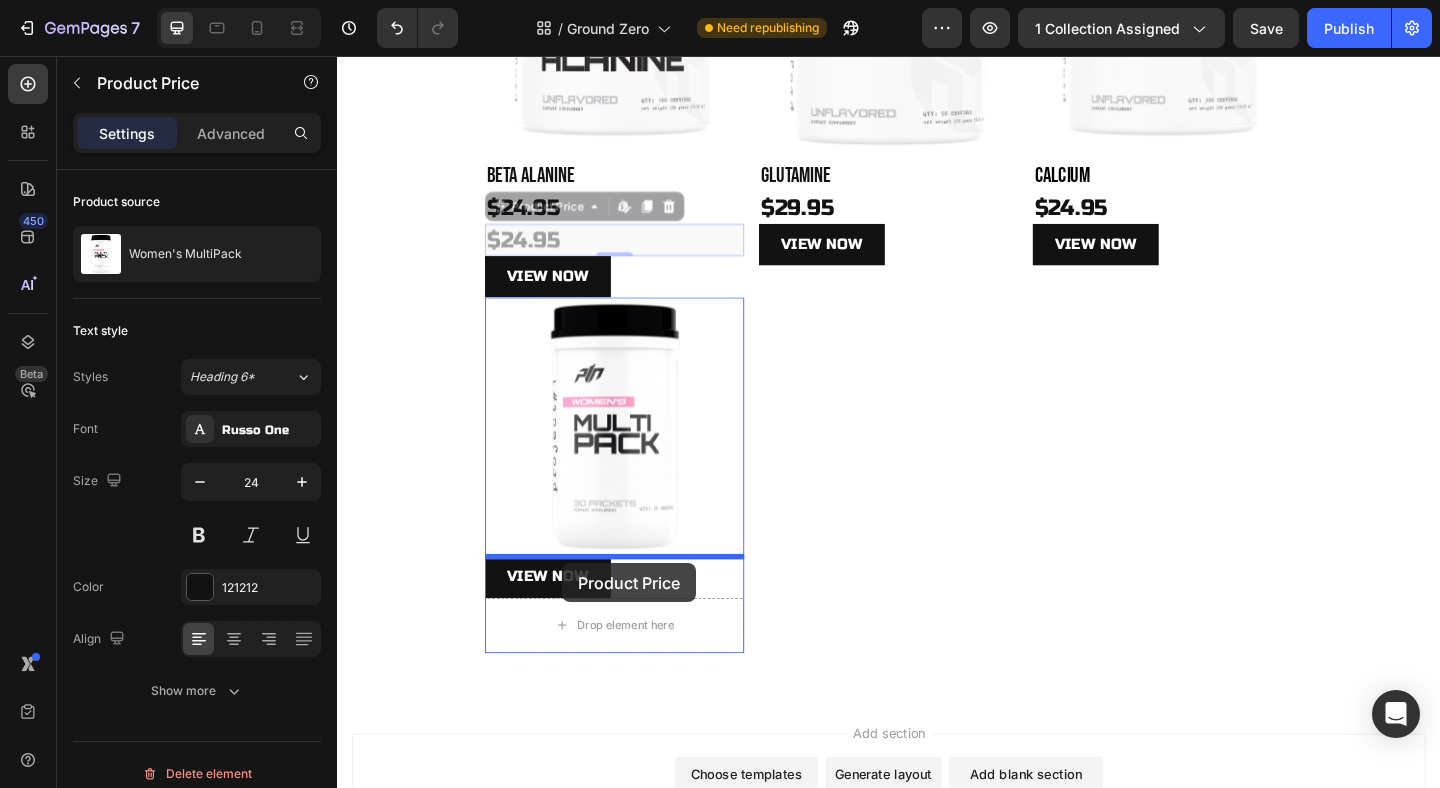 drag, startPoint x: 515, startPoint y: 226, endPoint x: 582, endPoint y: 608, distance: 387.83115 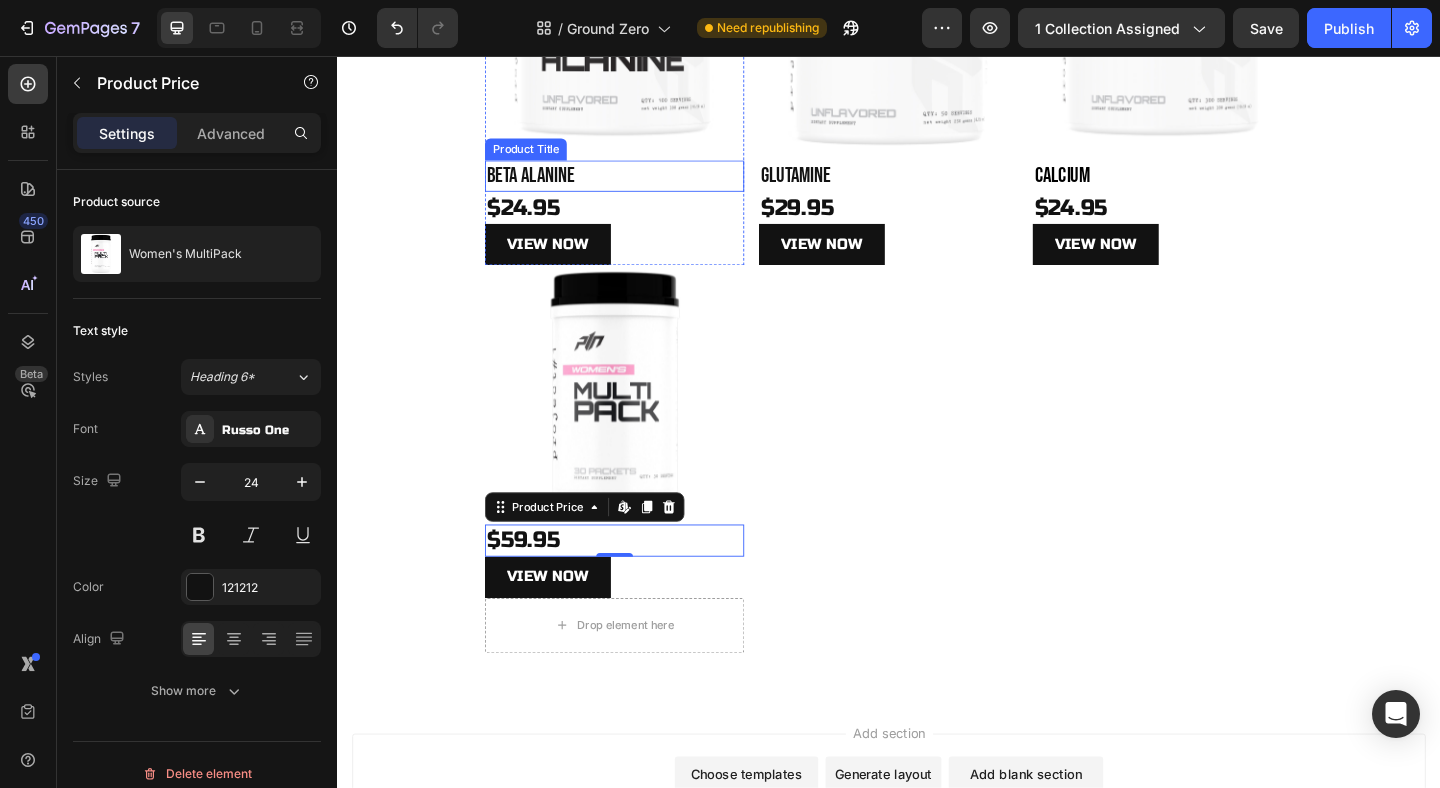 click on "Beta Alanine" at bounding box center (639, 186) 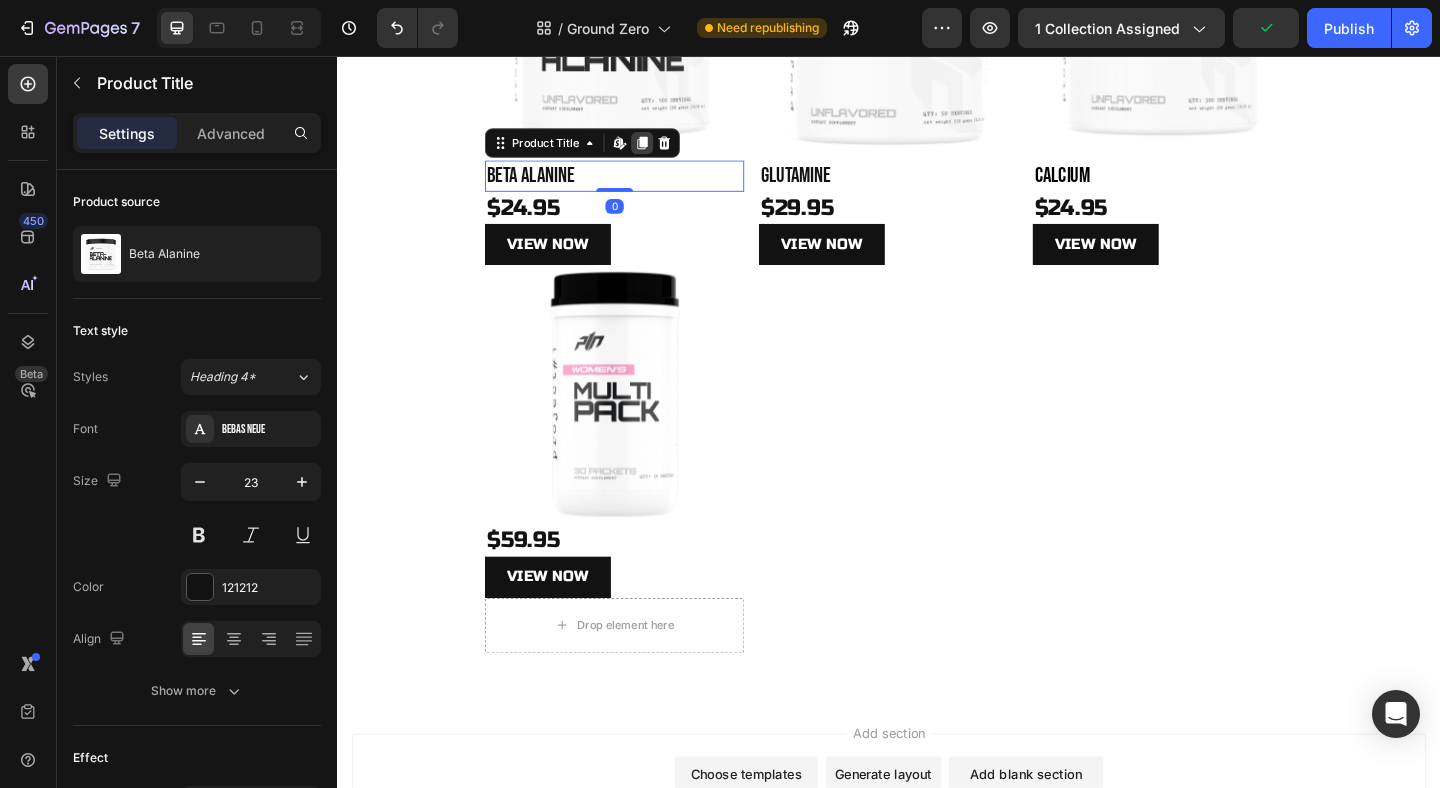 click 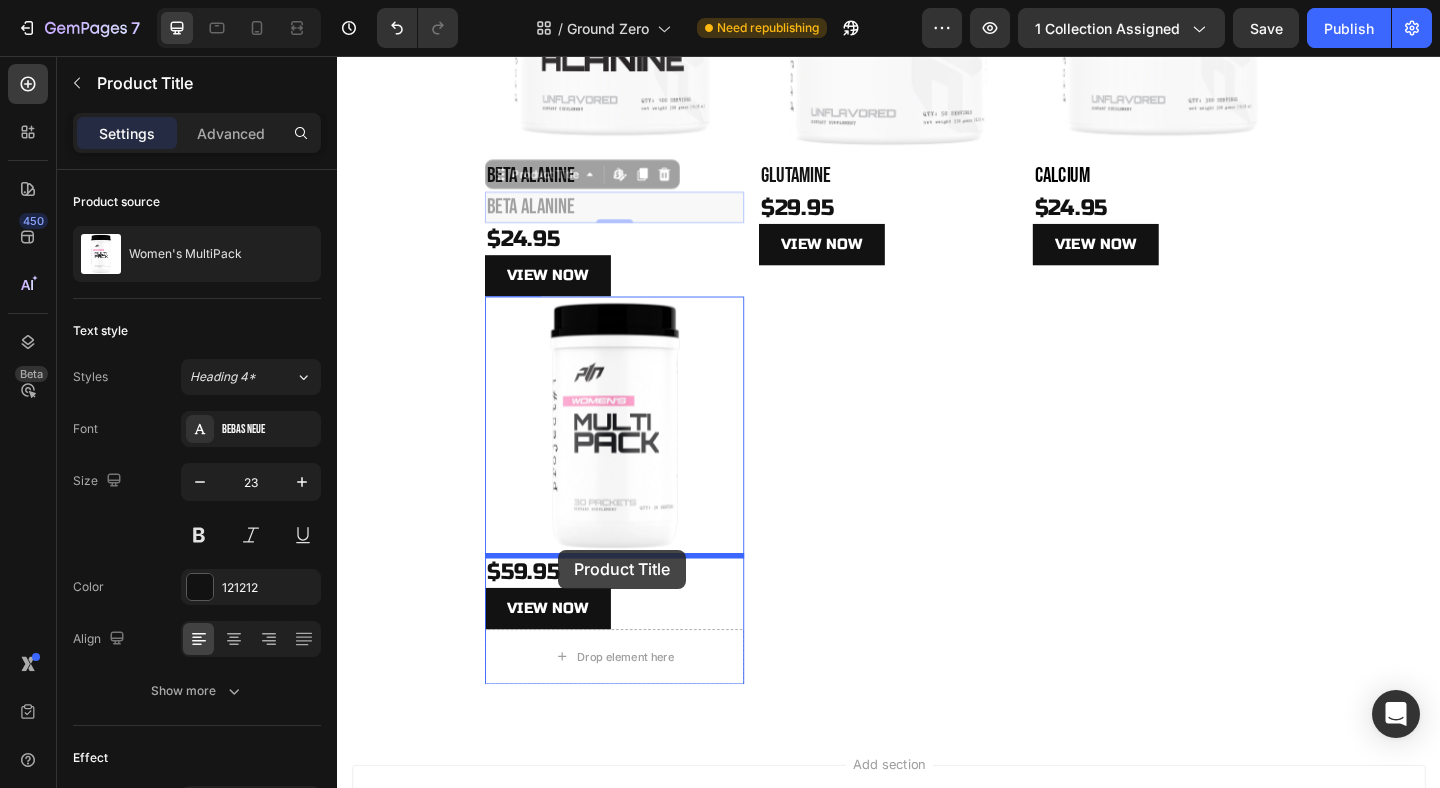 drag, startPoint x: 515, startPoint y: 191, endPoint x: 577, endPoint y: 593, distance: 406.753 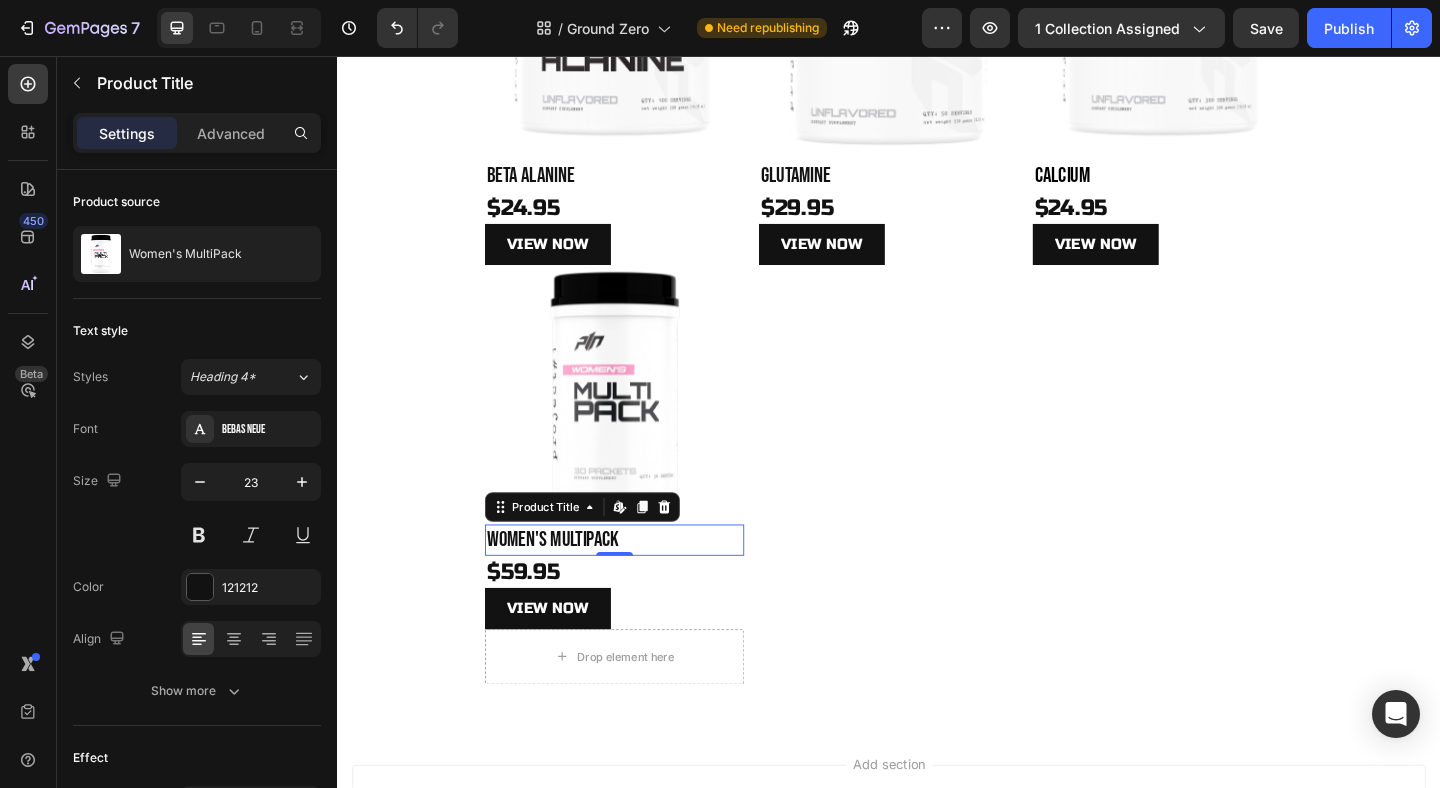 click on "Women's MultiPack" at bounding box center (639, 582) 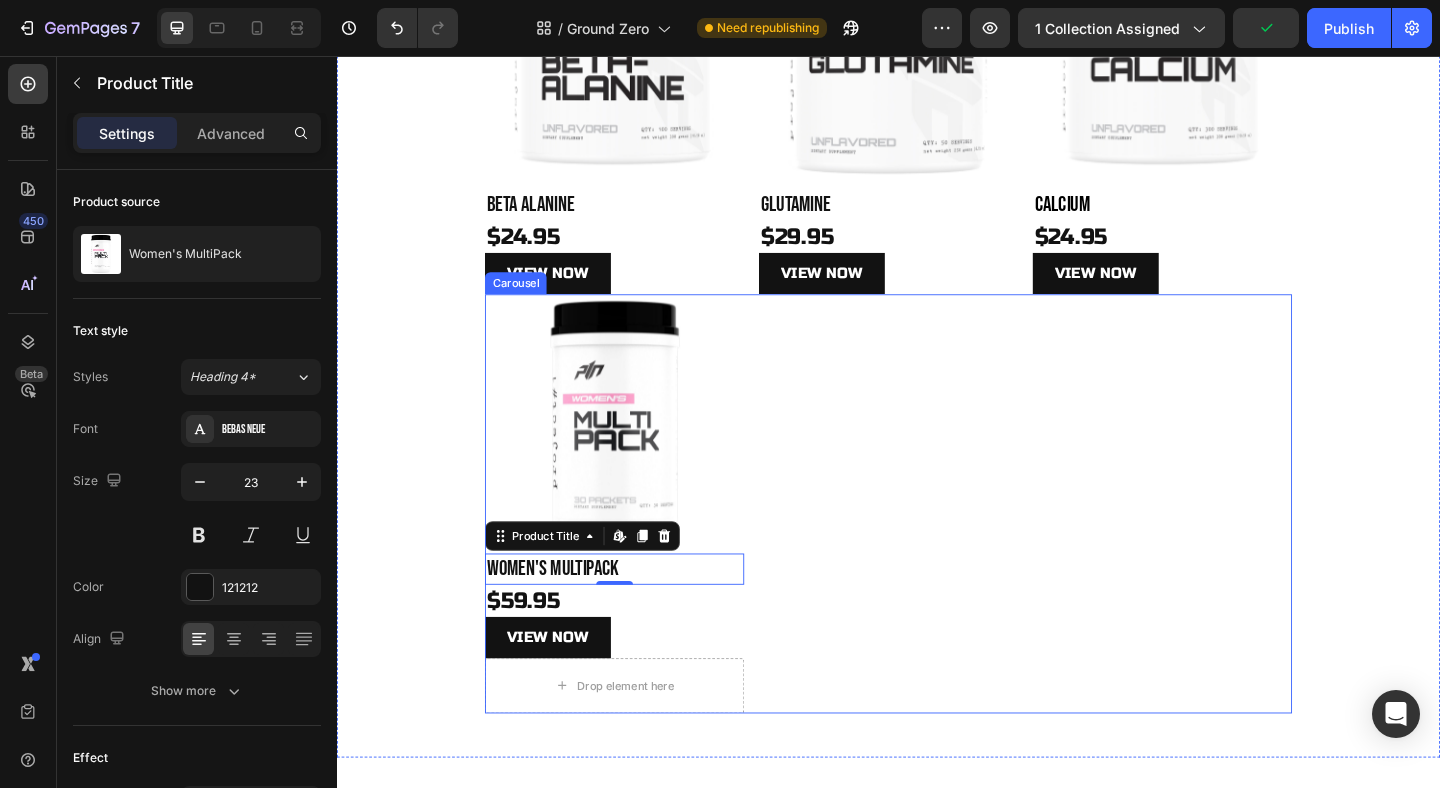 scroll, scrollTop: 739, scrollLeft: 0, axis: vertical 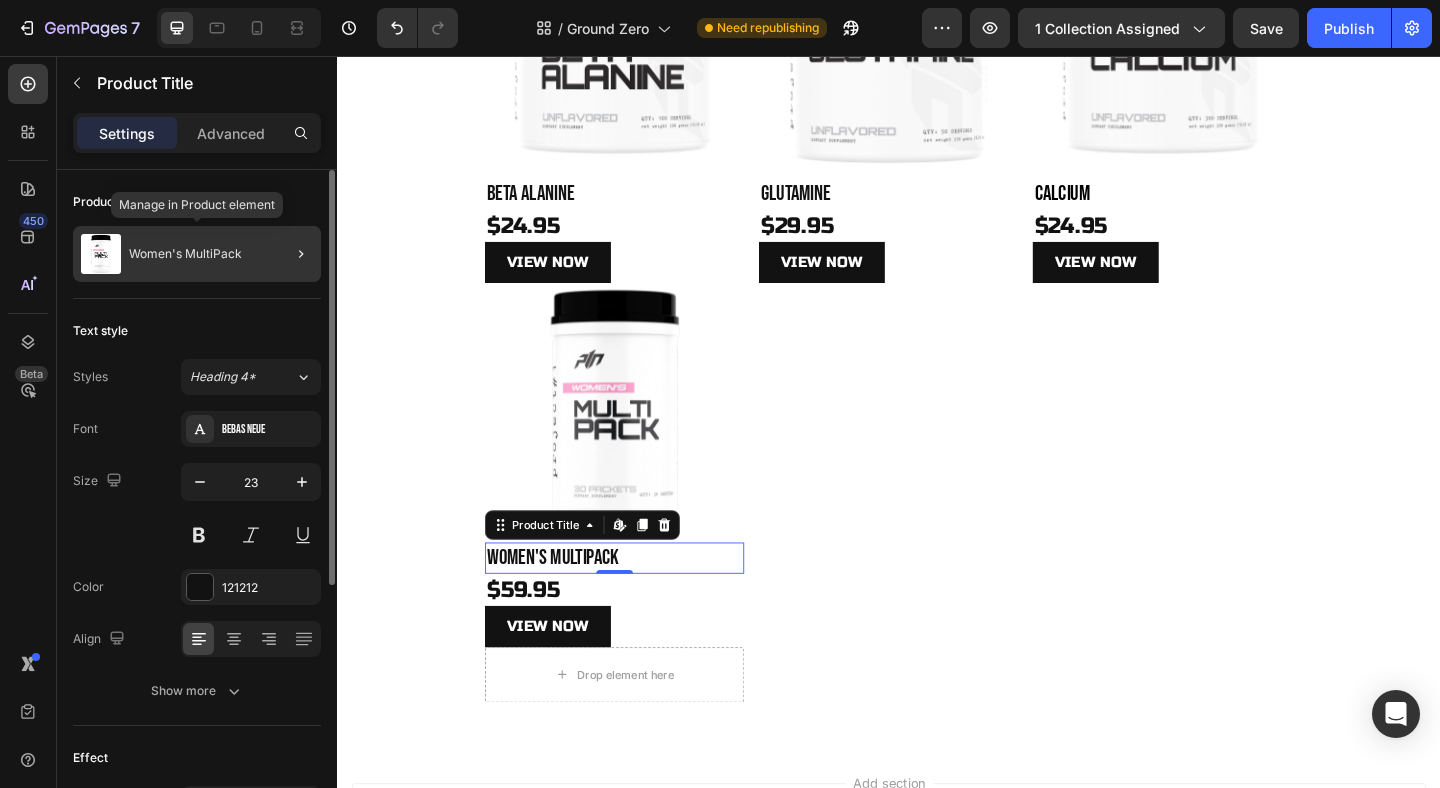 click on "Women's MultiPack" at bounding box center [185, 254] 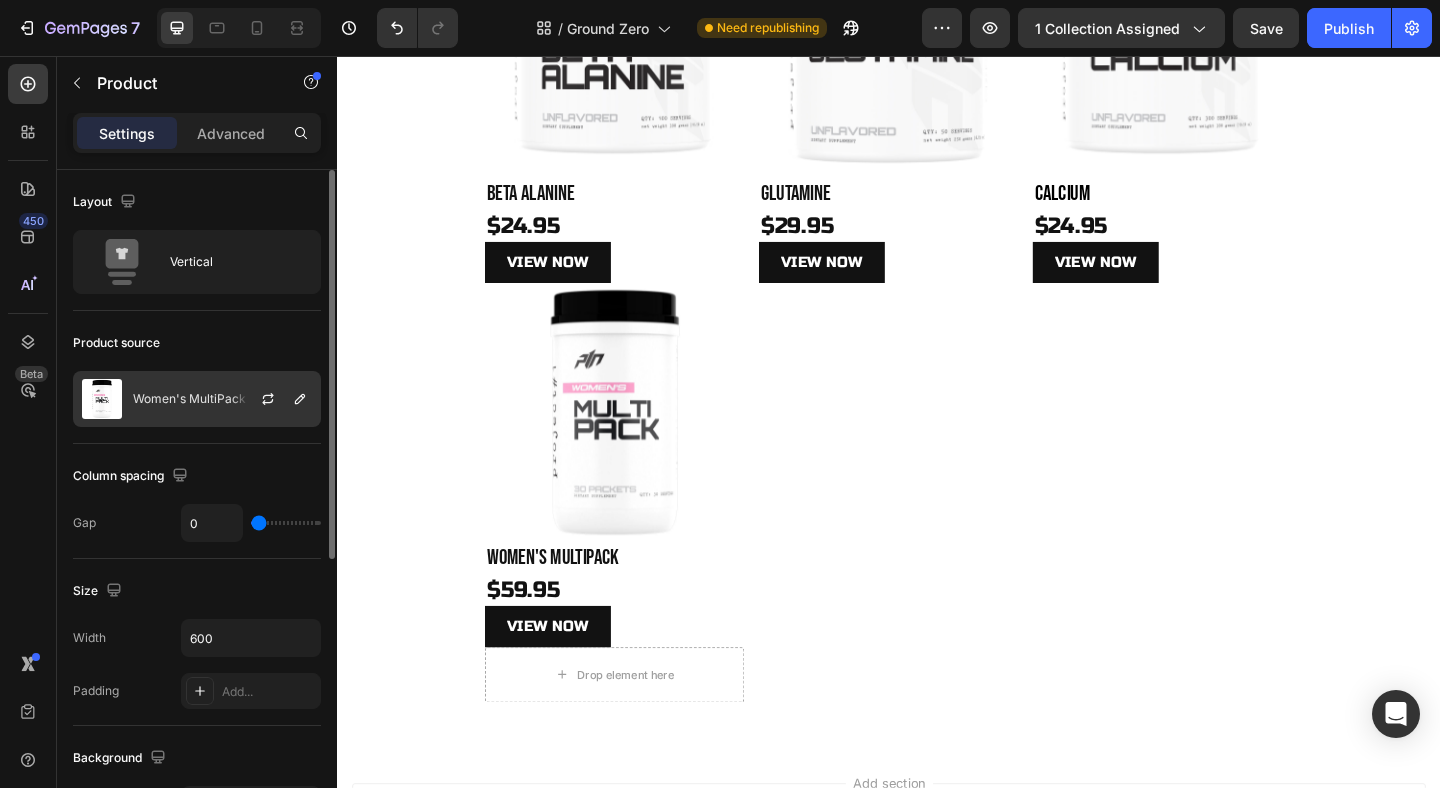 click on "Women's MultiPack" 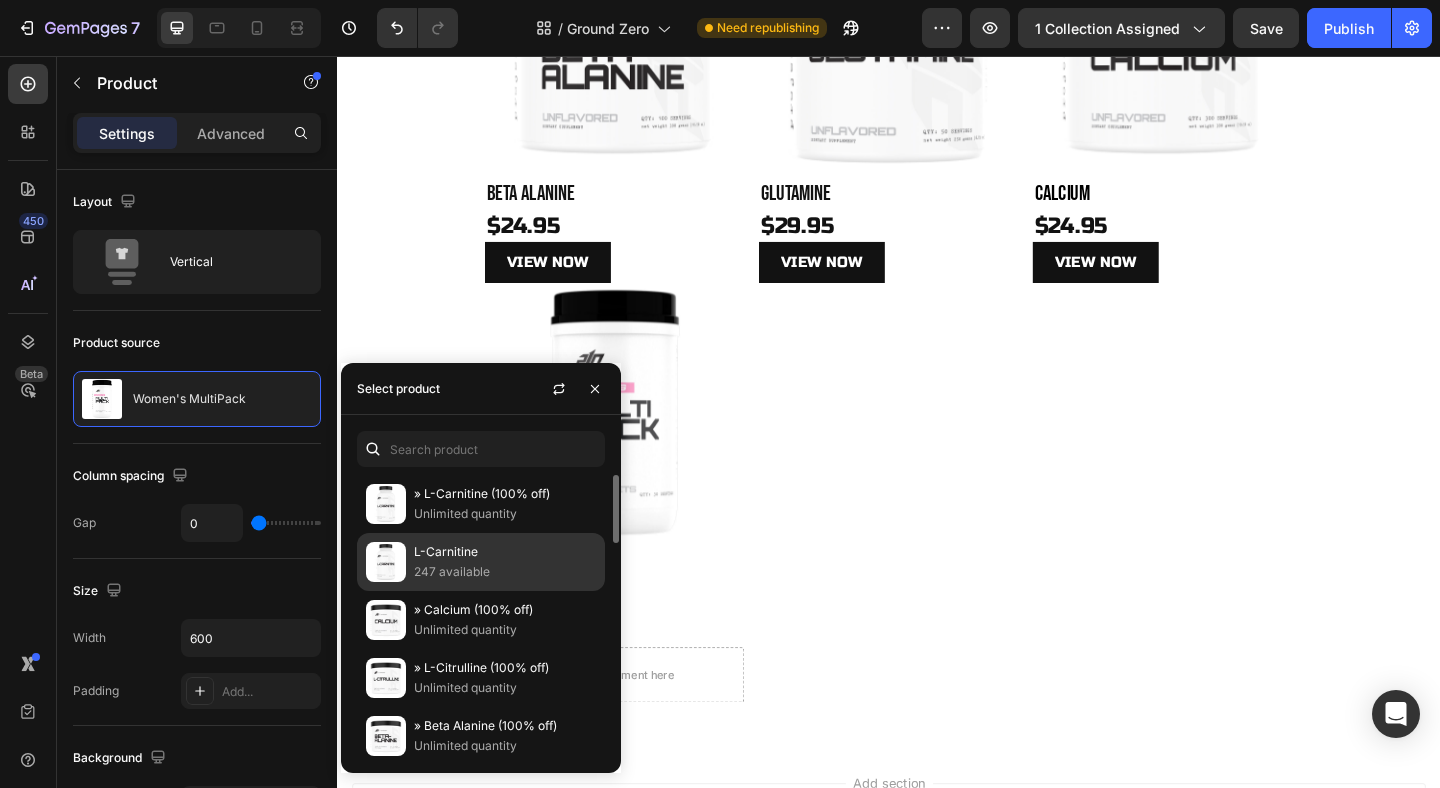 click on "L-Carnitine" at bounding box center (505, 552) 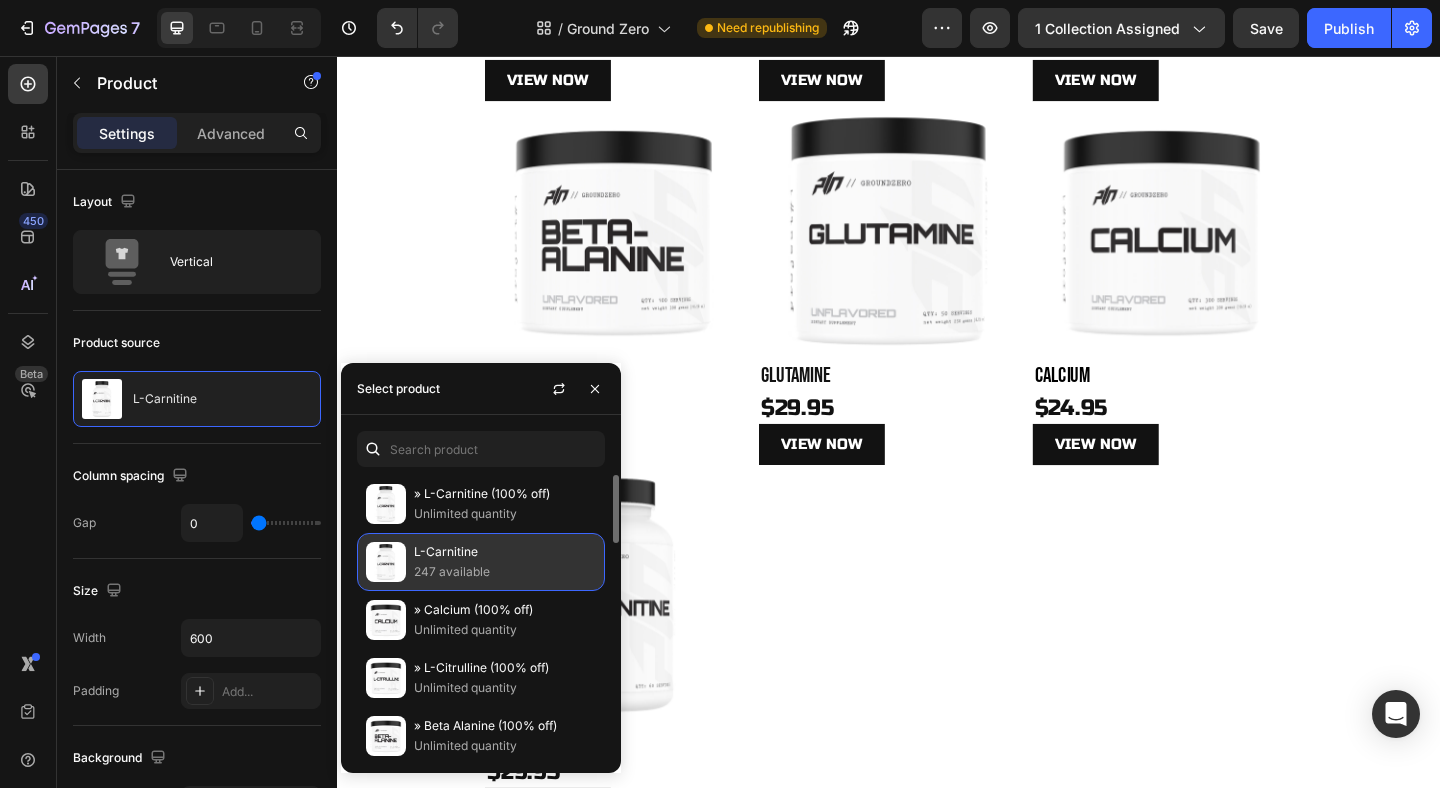 scroll, scrollTop: 739, scrollLeft: 0, axis: vertical 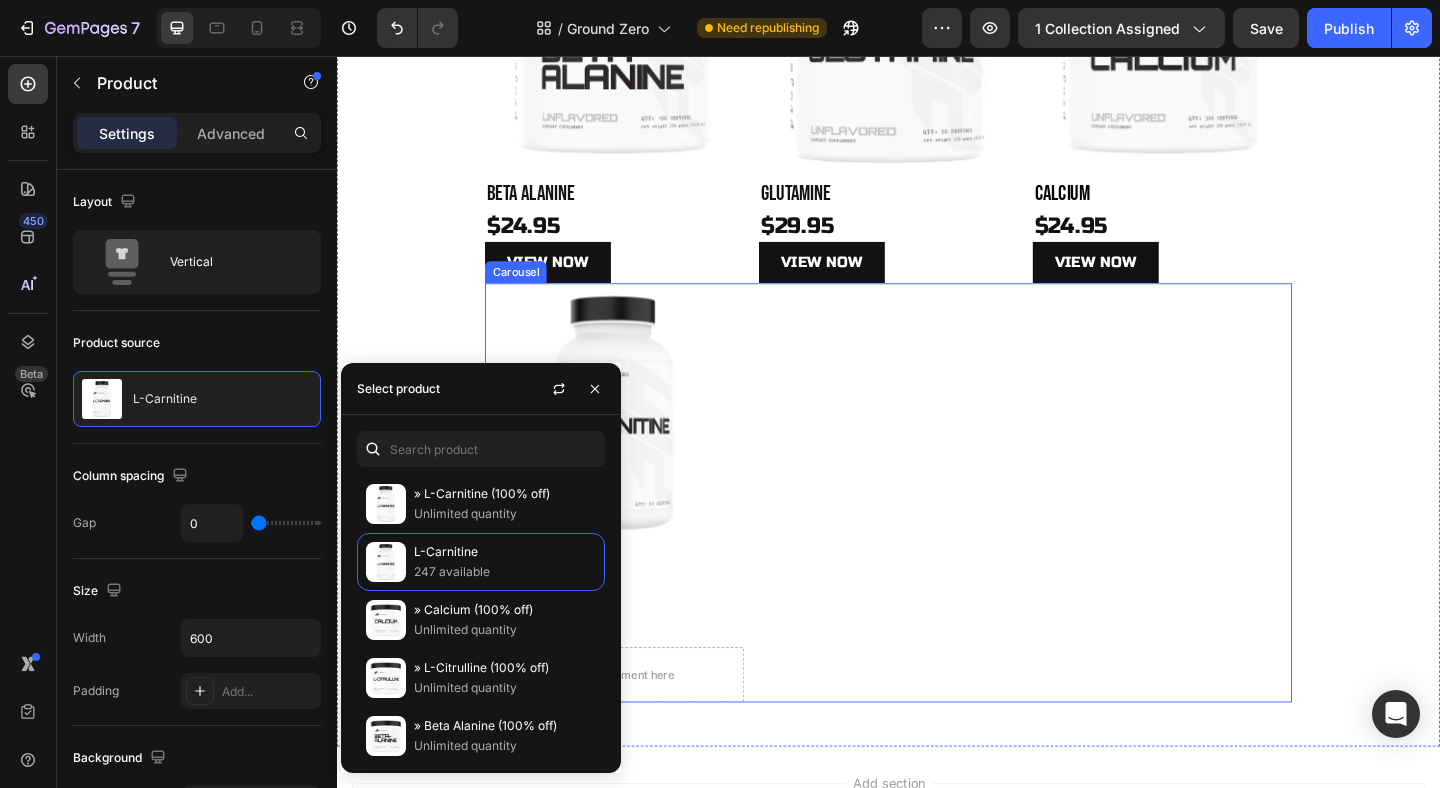 click on "Product Images L-Carnitine Product Title $29.95 Product Price Product Price View NOW Product View More
Drop element here Product" at bounding box center [937, 531] 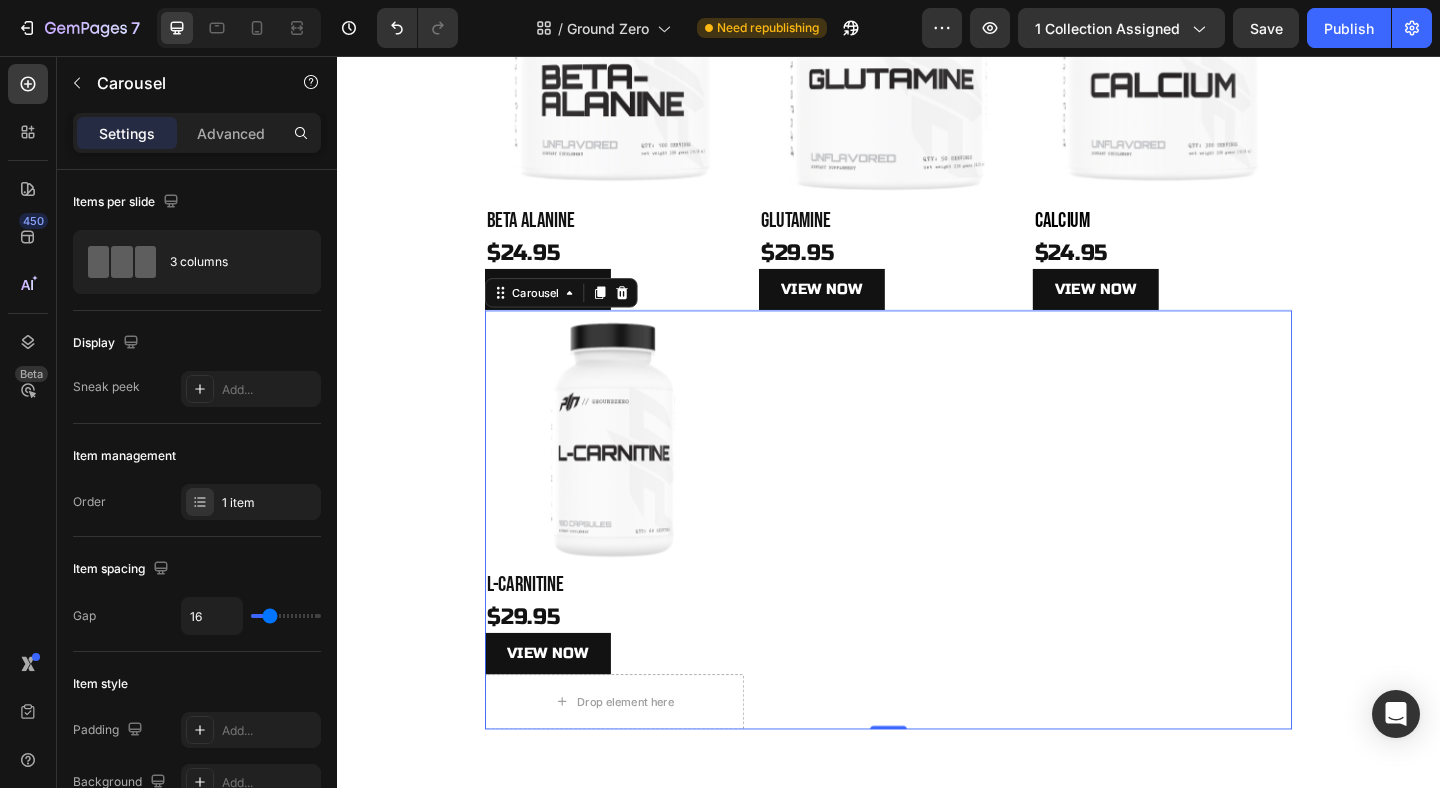 scroll, scrollTop: 794, scrollLeft: 0, axis: vertical 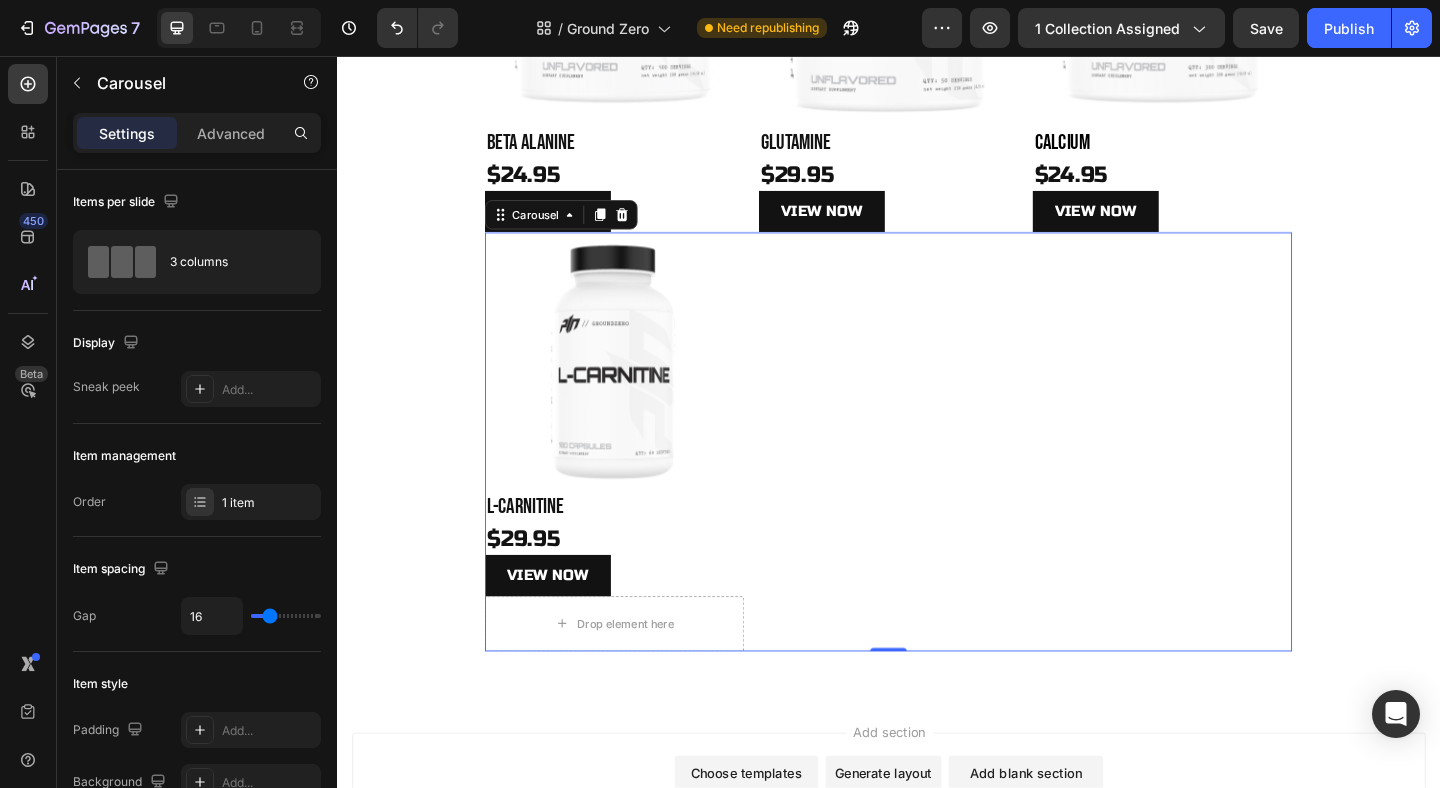 click on "Product Images L-Carnitine Product Title $29.95 Product Price Product Price View NOW Product View More
Drop element here Product" at bounding box center [937, 476] 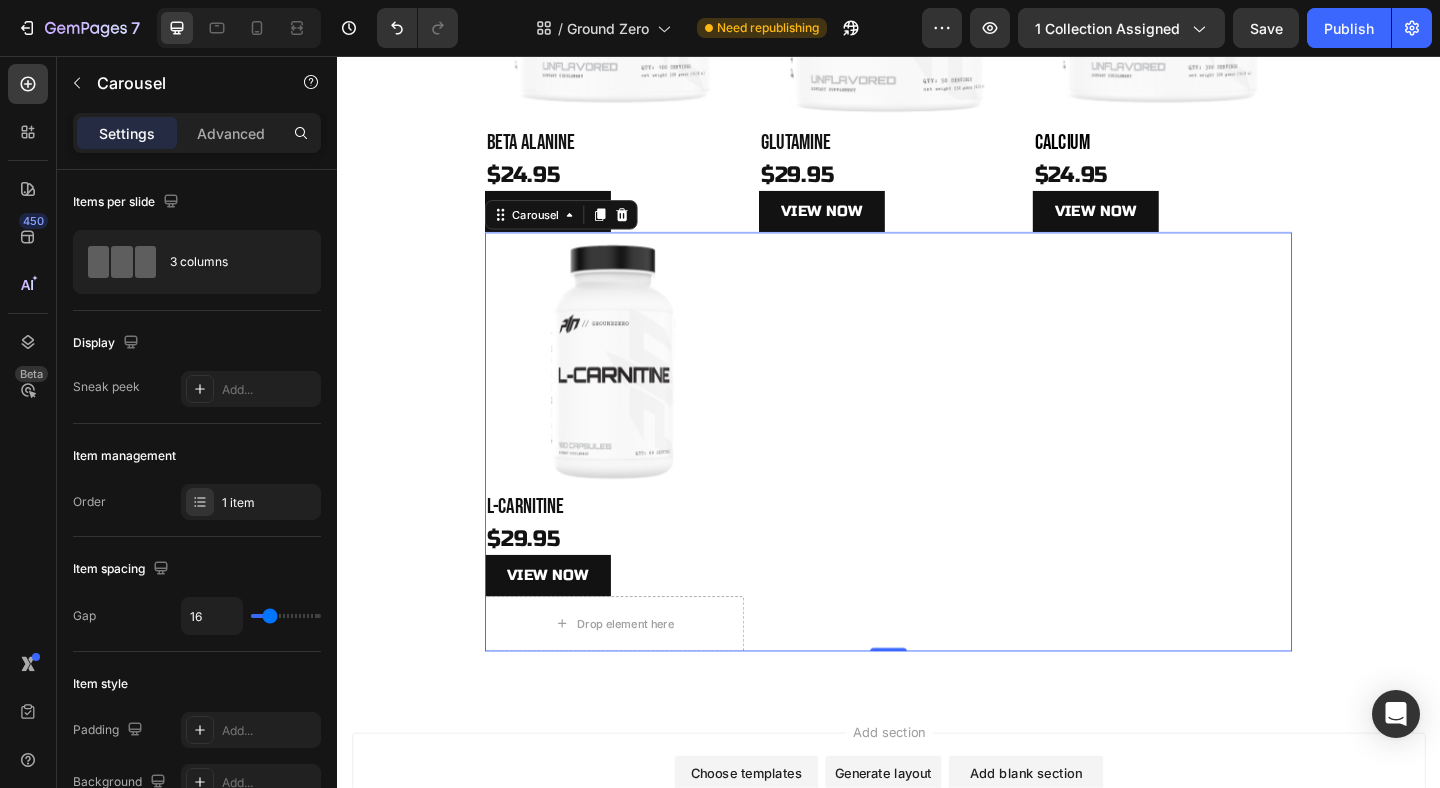 click on "Product Images L-Carnitine Product Title $29.95 Product Price Product Price View NOW Product View More
Drop element here Product" at bounding box center (937, 476) 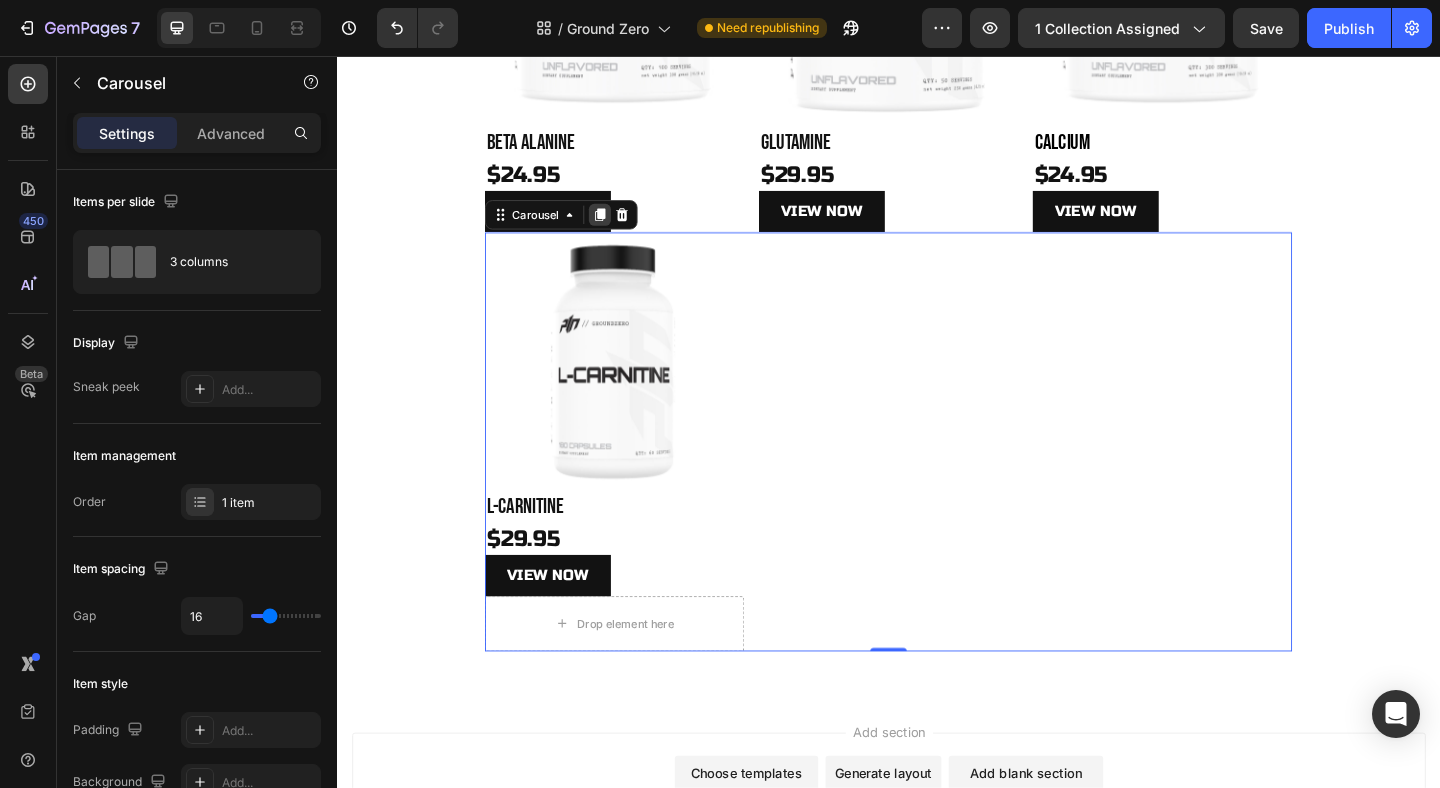 click 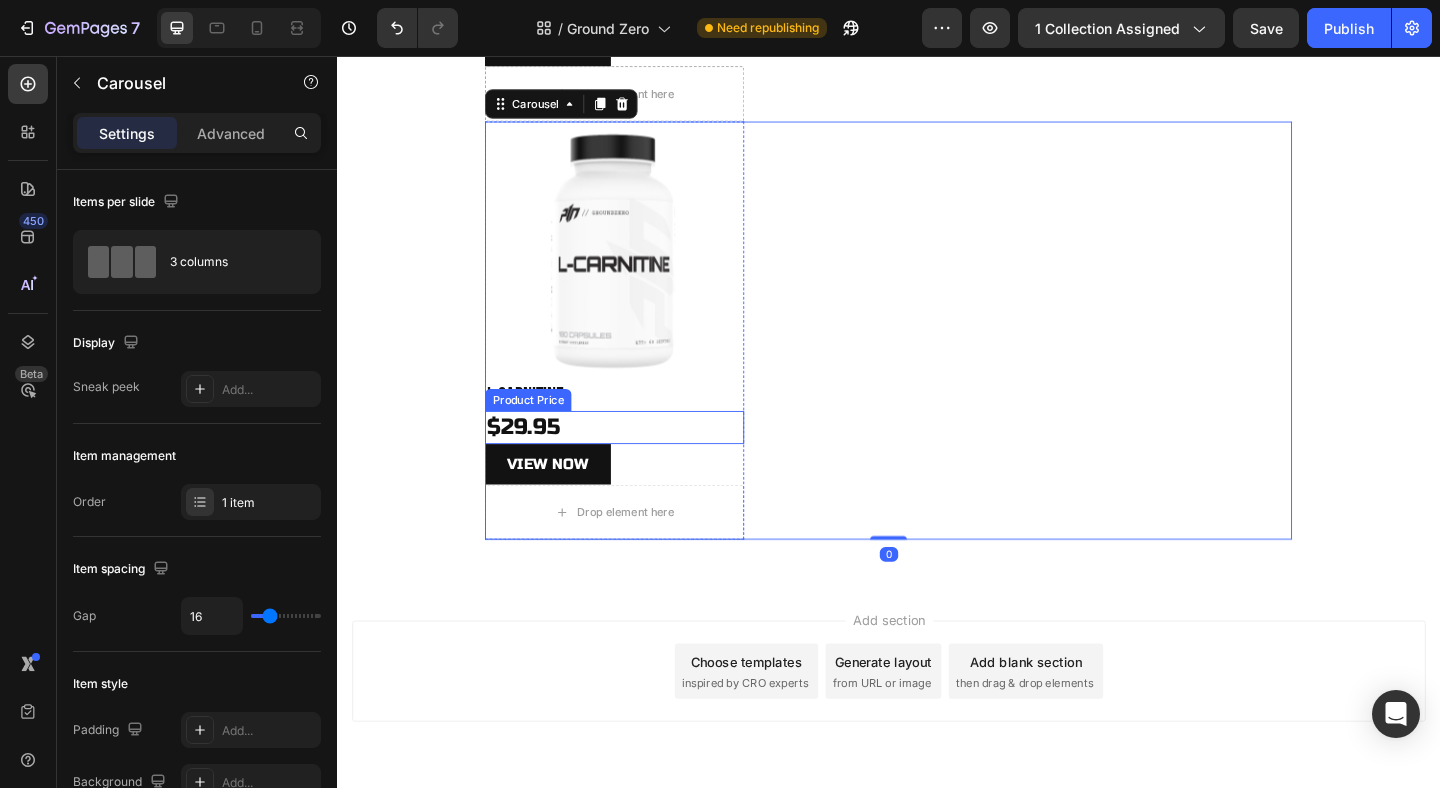 scroll, scrollTop: 975, scrollLeft: 0, axis: vertical 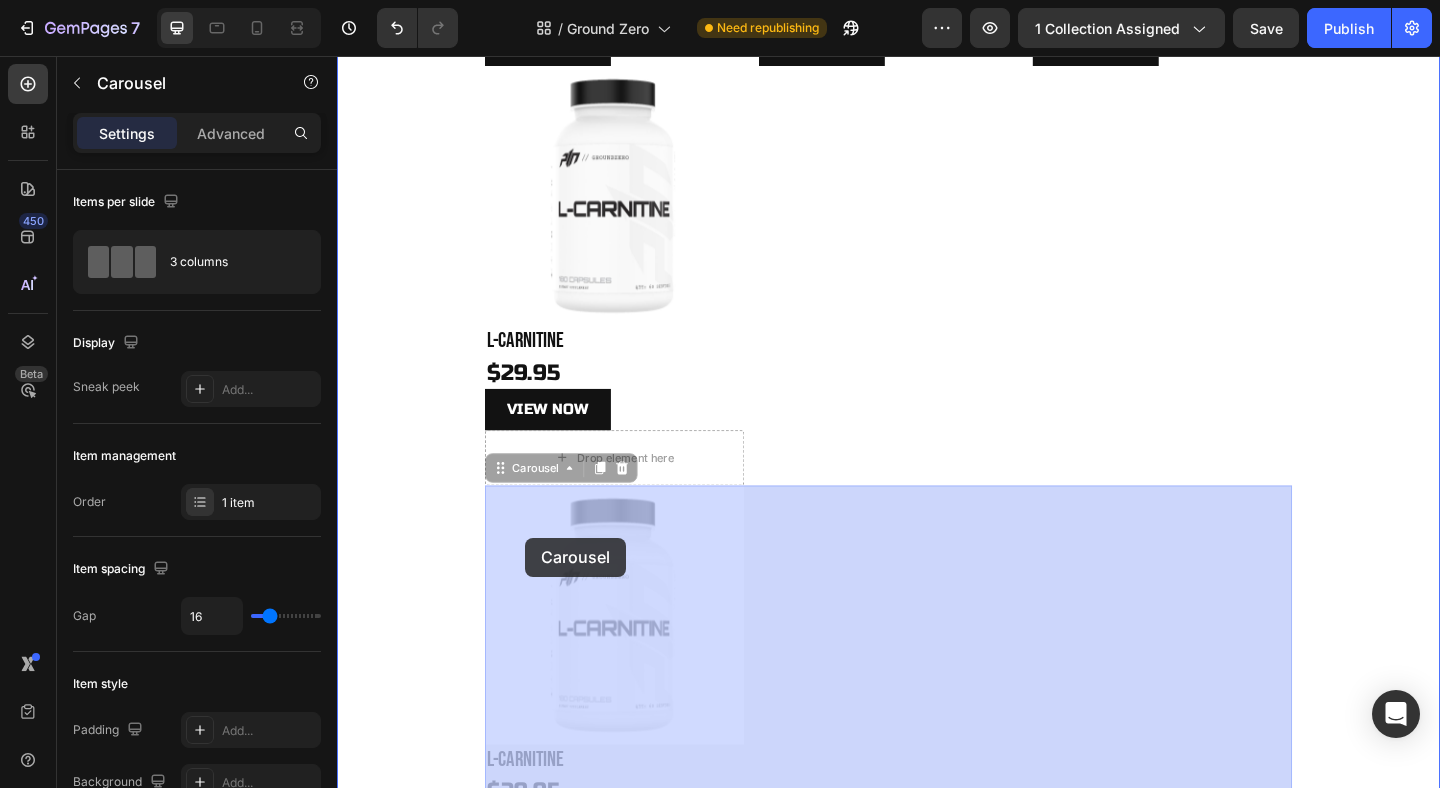 drag, startPoint x: 512, startPoint y: 515, endPoint x: 541, endPoint y: 580, distance: 71.17584 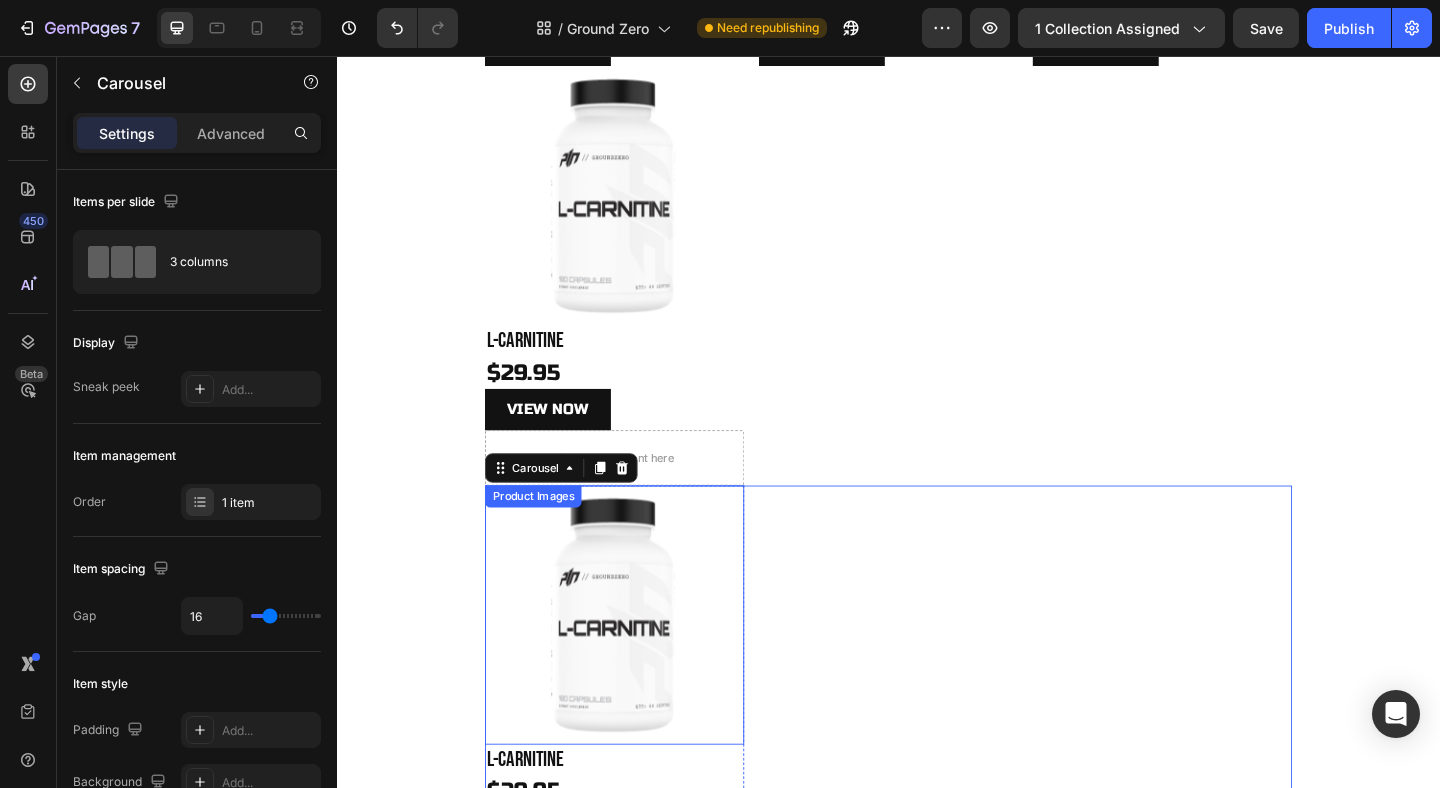 click at bounding box center (639, 664) 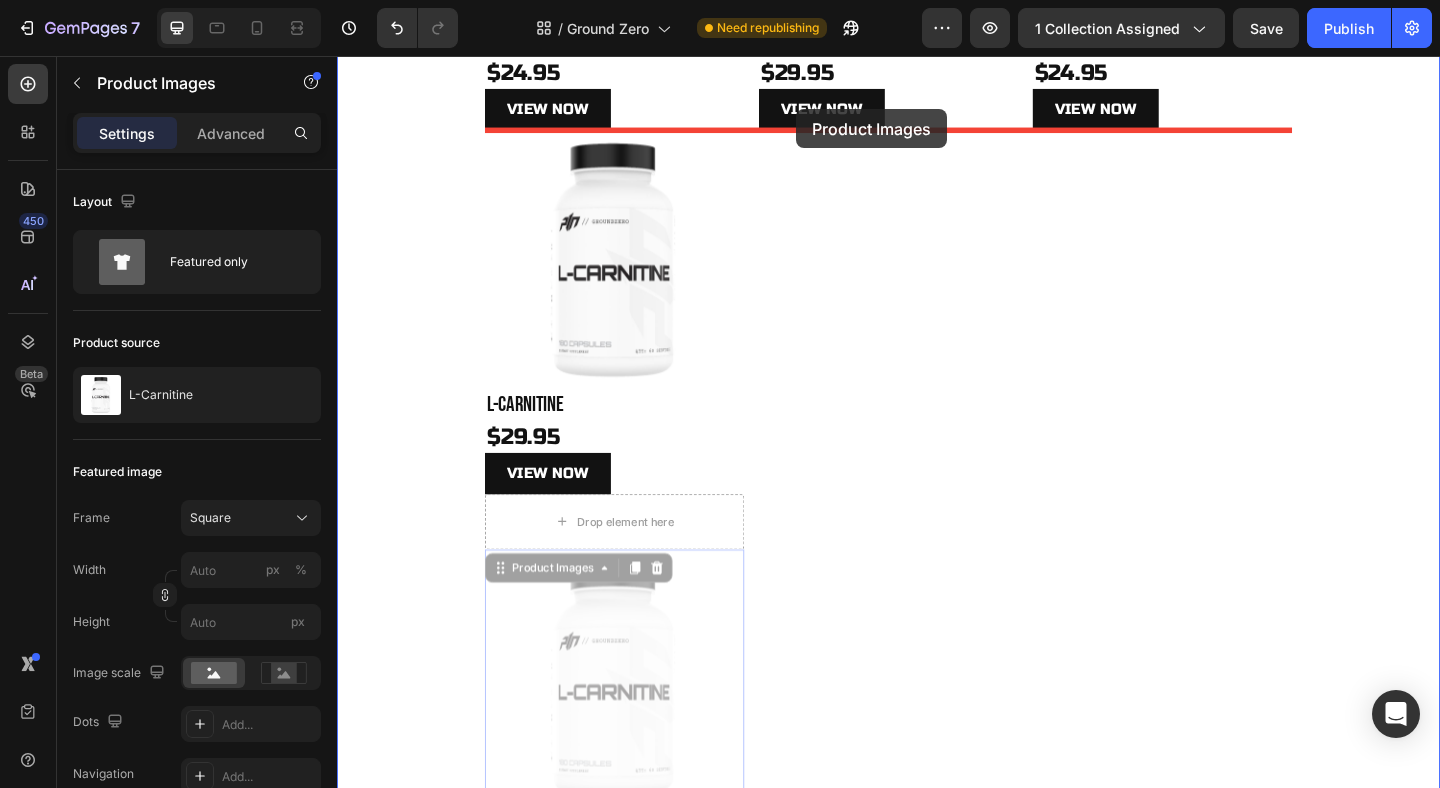 scroll, scrollTop: 901, scrollLeft: 0, axis: vertical 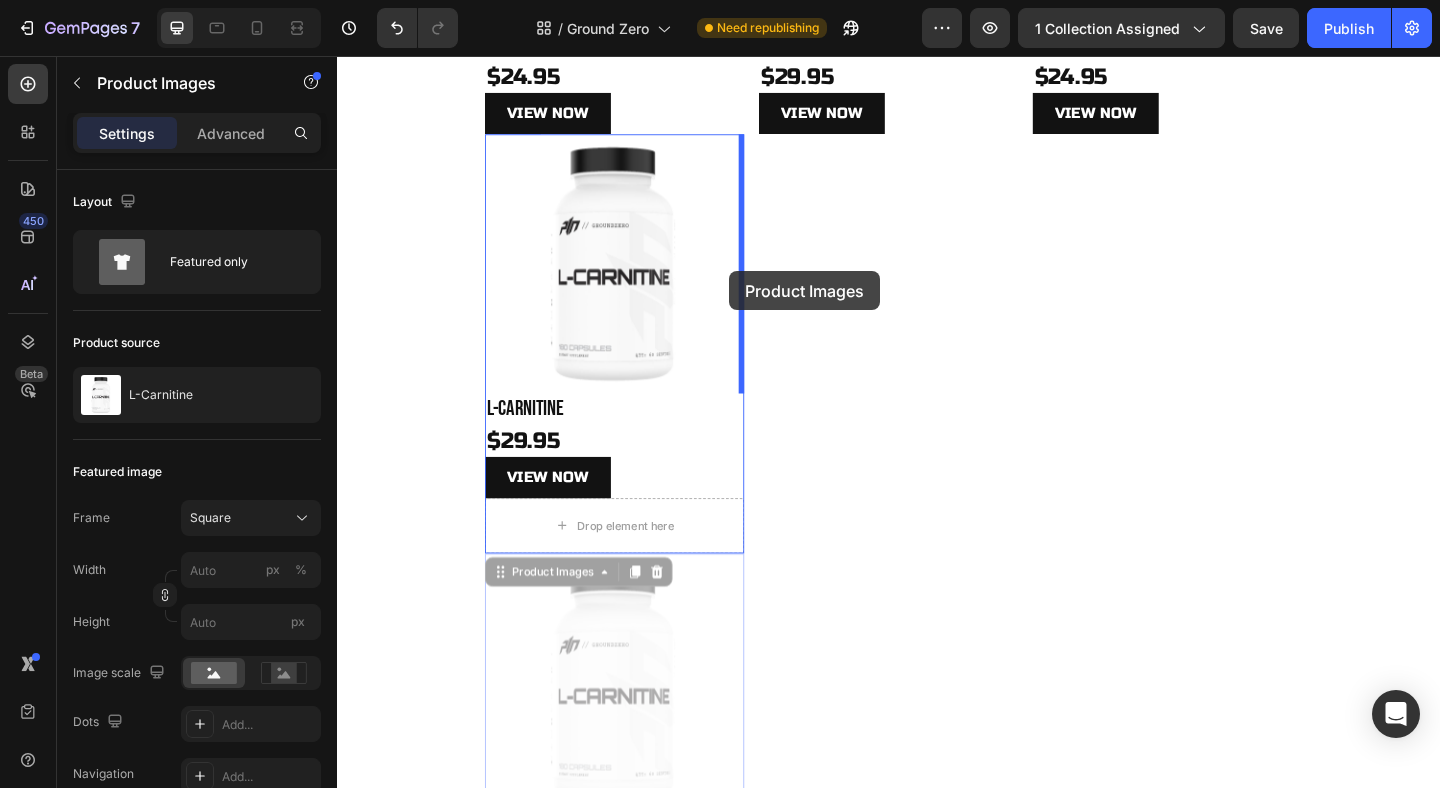 drag, startPoint x: 515, startPoint y: 551, endPoint x: 763, endPoint y: 291, distance: 359.31046 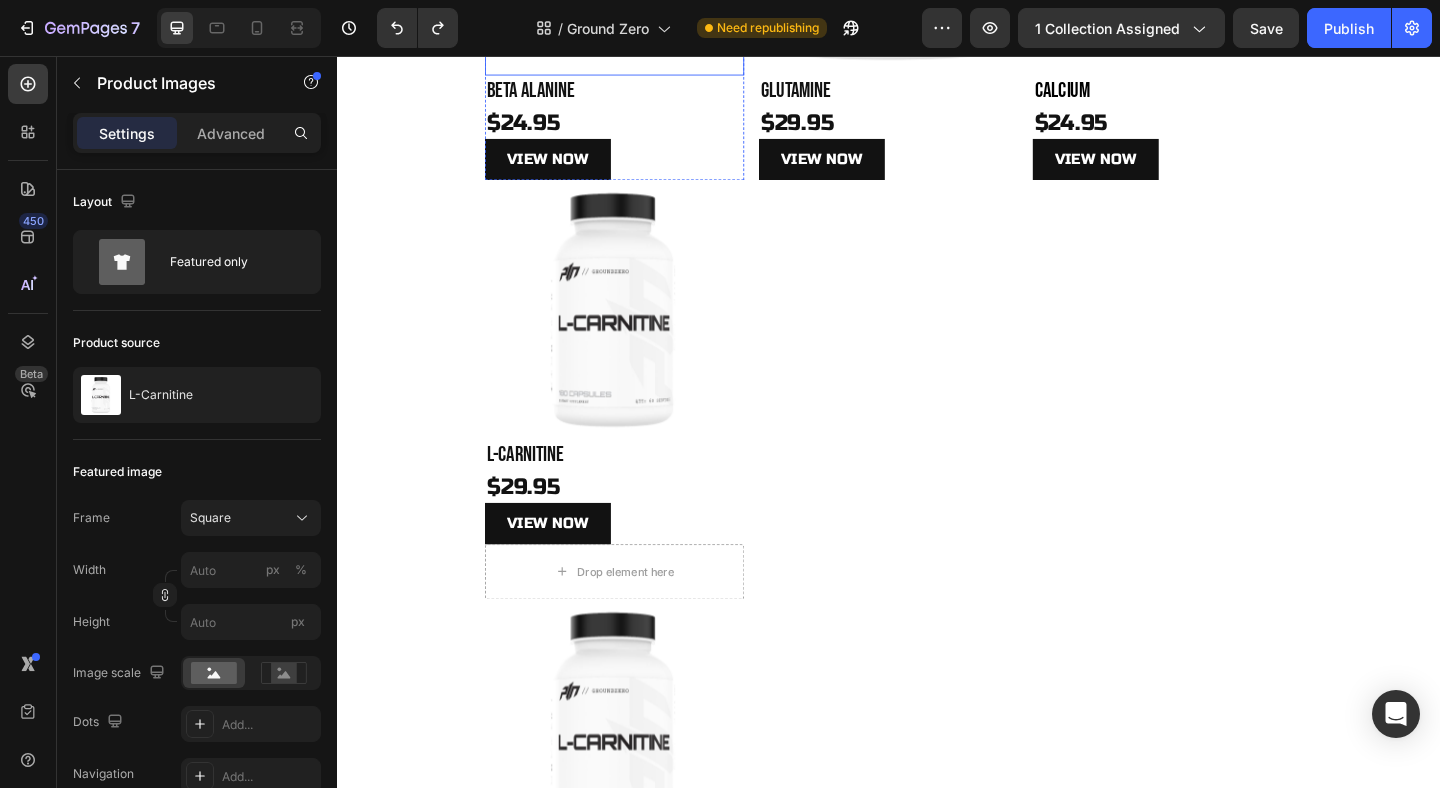 scroll, scrollTop: 909, scrollLeft: 0, axis: vertical 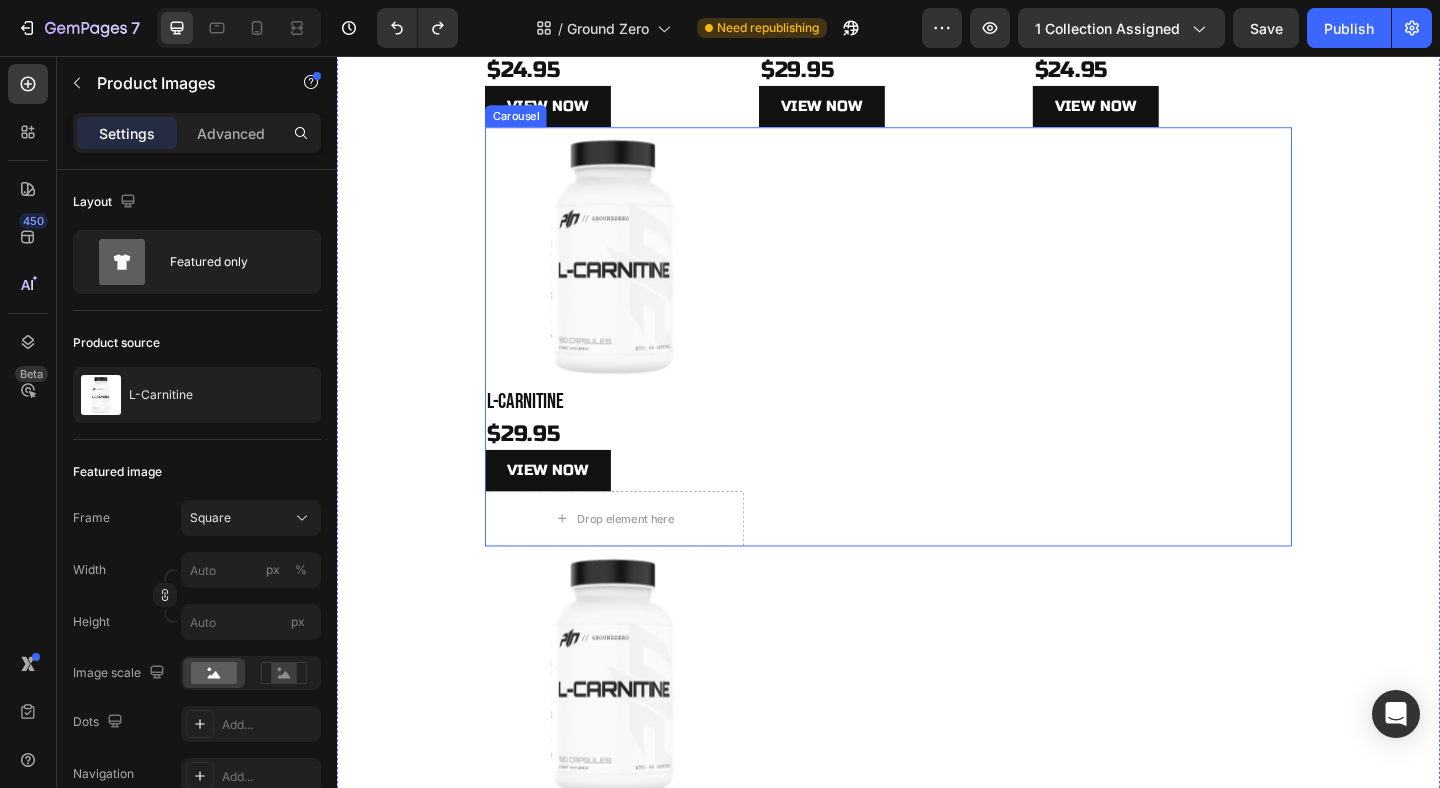 click on "Product Images L-Carnitine Product Title $29.95 Product Price Product Price View NOW Product View More
Drop element here Product" at bounding box center [937, 361] 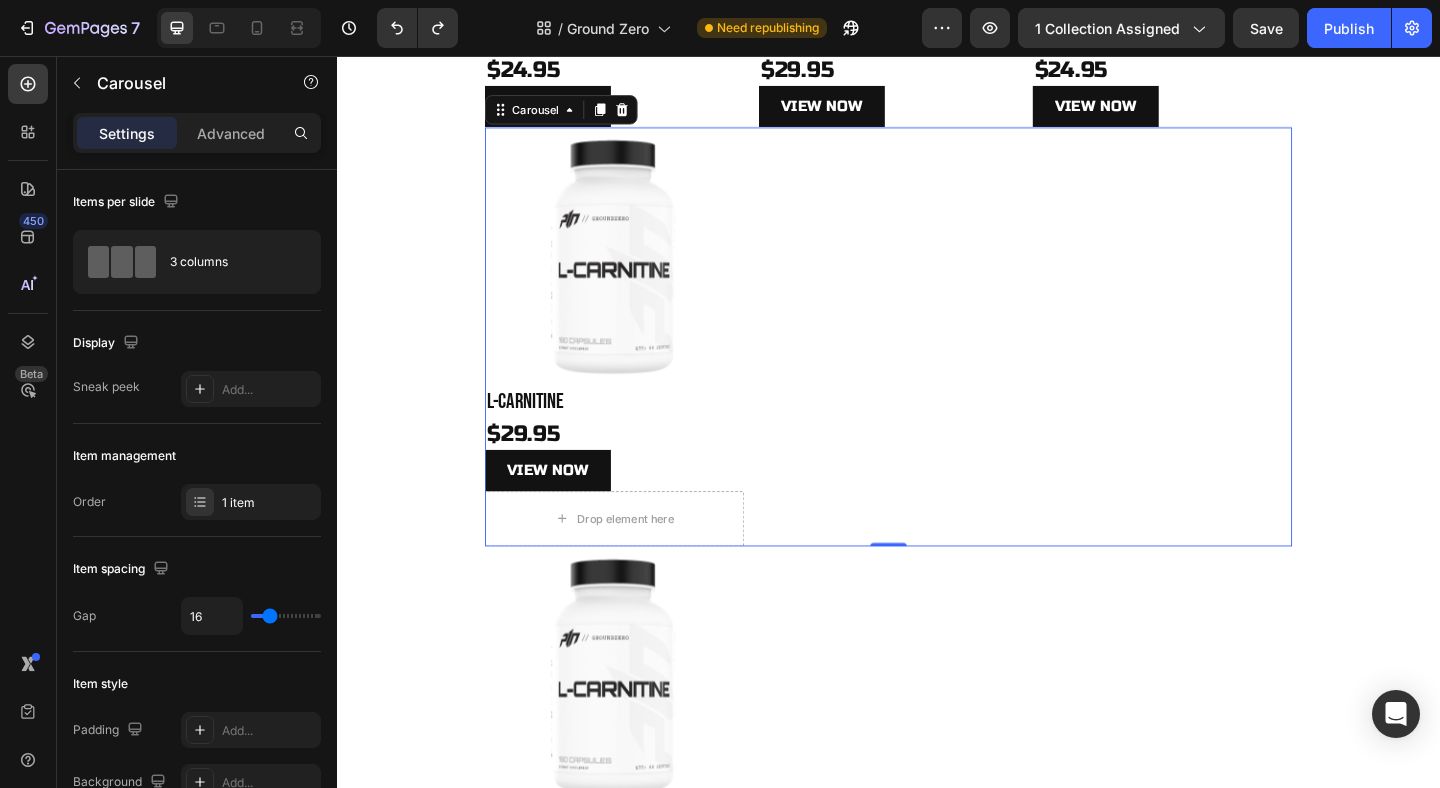 click on "Product Images L-Carnitine Product Title $29.95 Product Price Product Price View NOW Product View More
Drop element here Product" at bounding box center [937, 361] 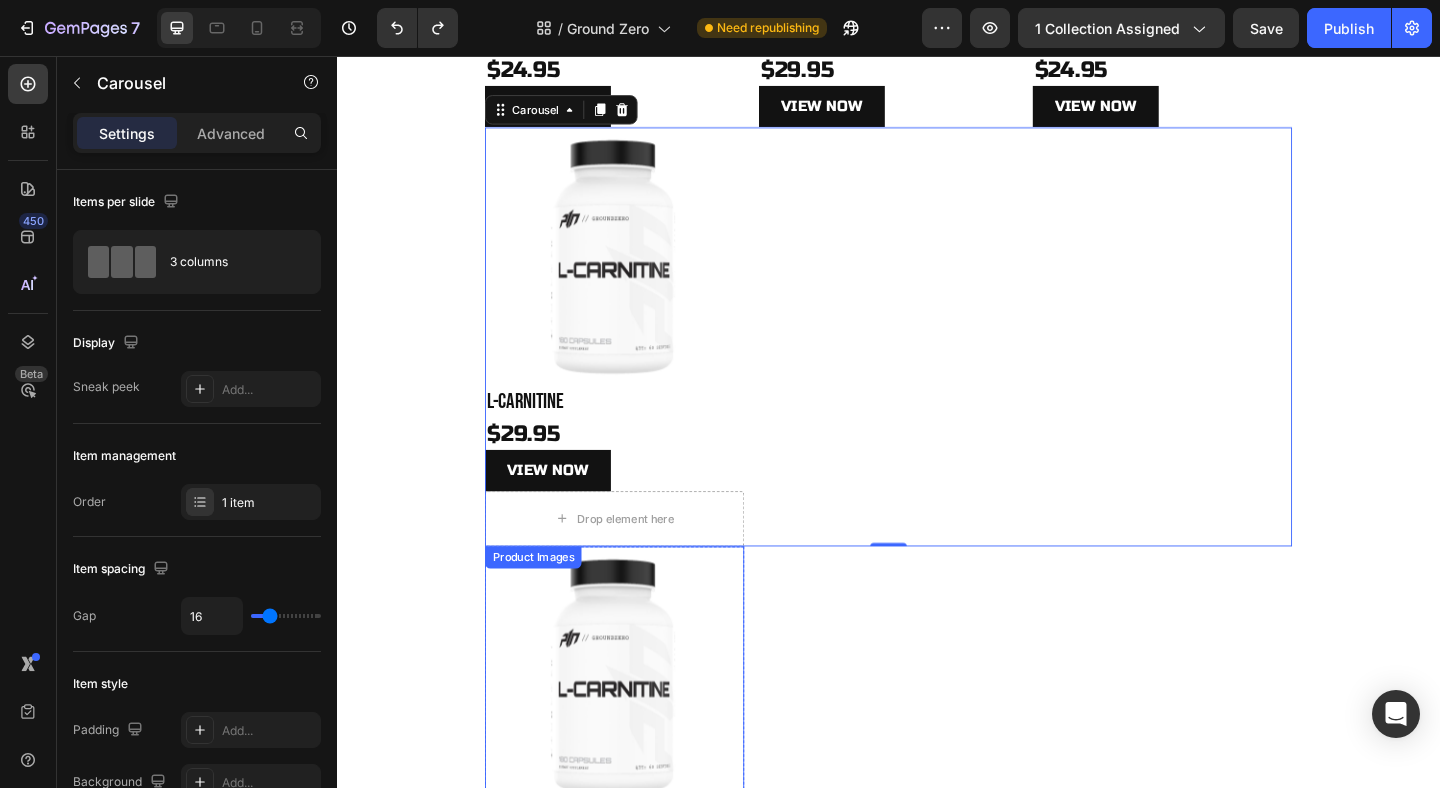 click at bounding box center (639, 730) 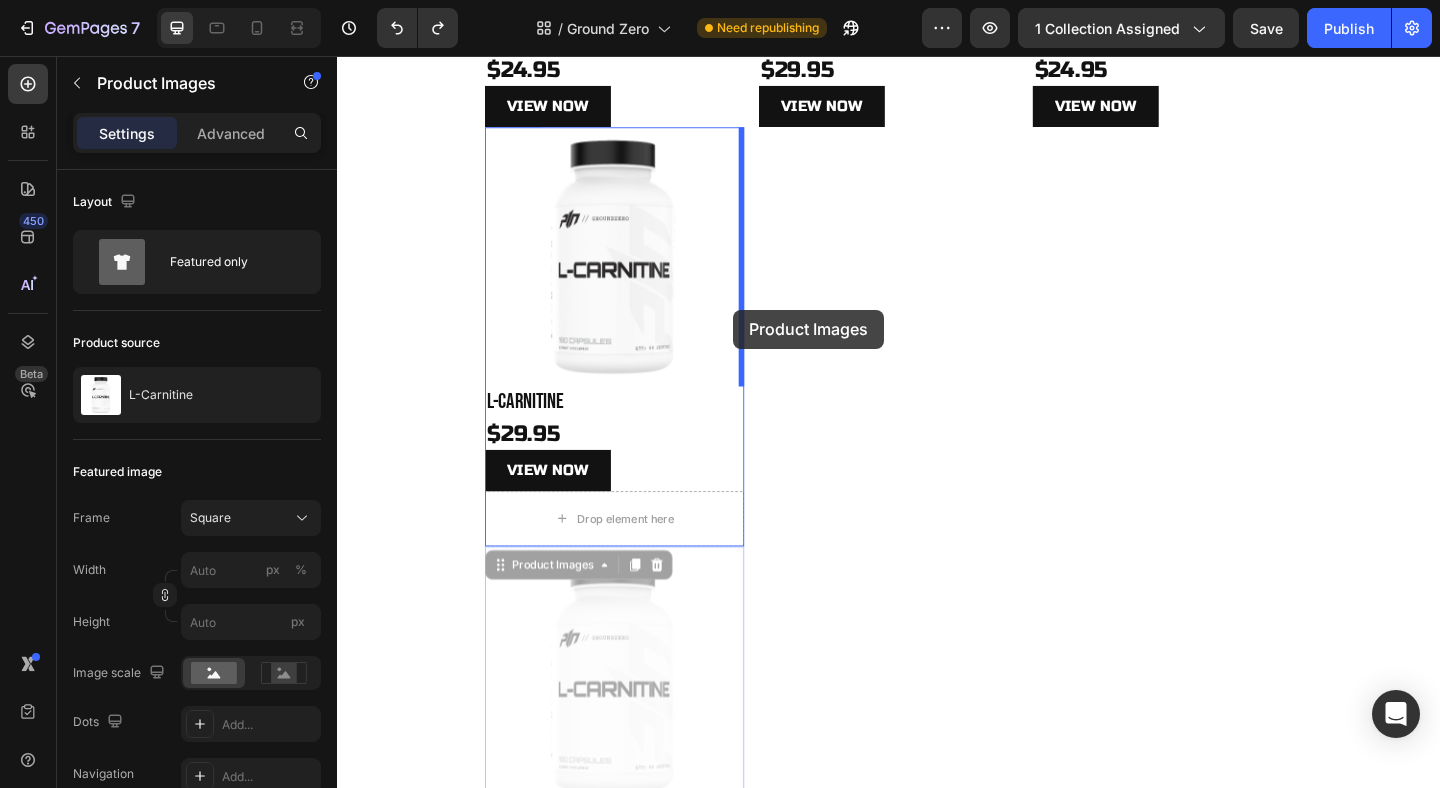 drag, startPoint x: 537, startPoint y: 615, endPoint x: 768, endPoint y: 332, distance: 365.30807 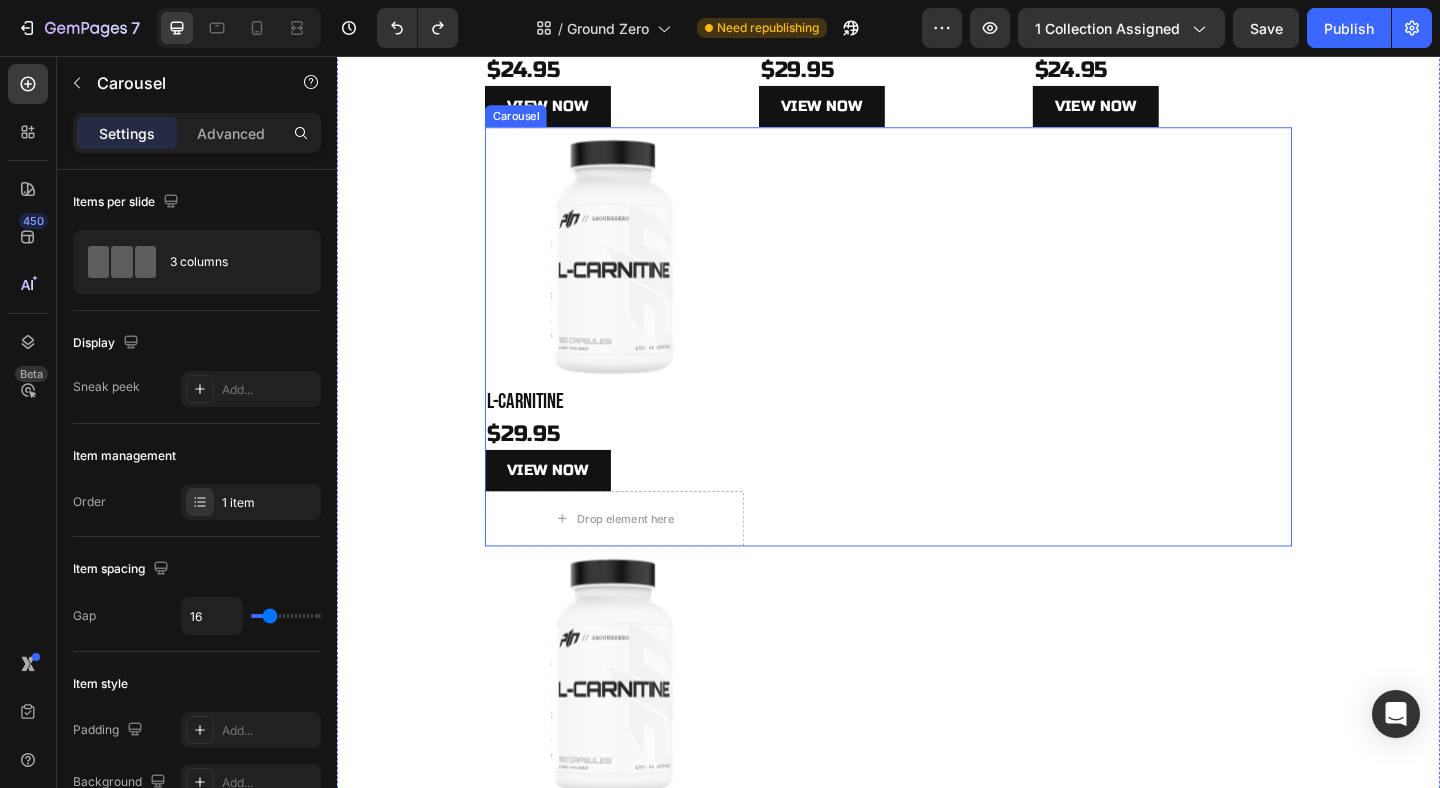click on "Product Images L-Carnitine Product Title $29.95 Product Price Product Price View NOW Product View More
Drop element here Product" at bounding box center (937, 361) 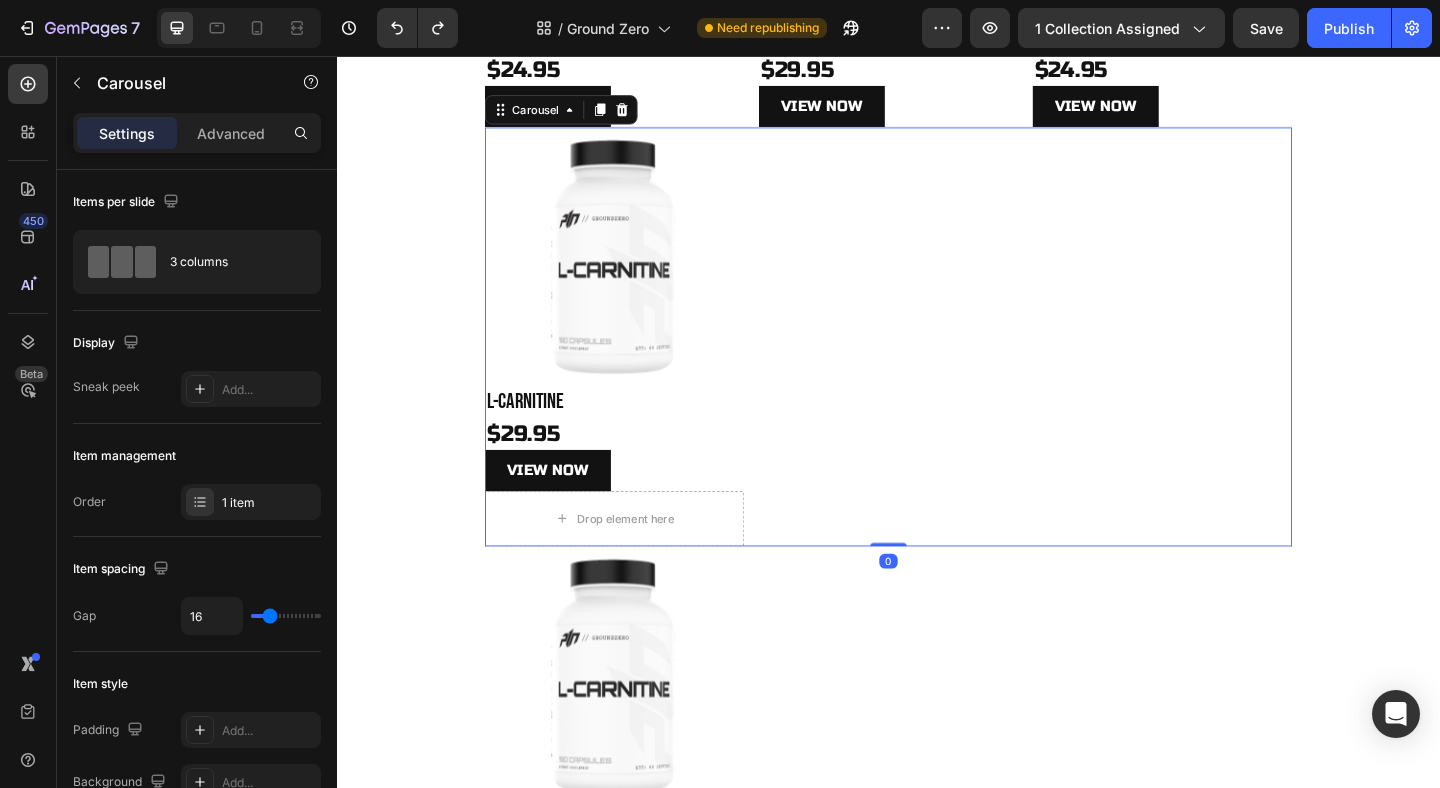 click on "Product Images L-Carnitine Product Title $29.95 Product Price Product Price View NOW Product View More
Drop element here Product" at bounding box center (937, 361) 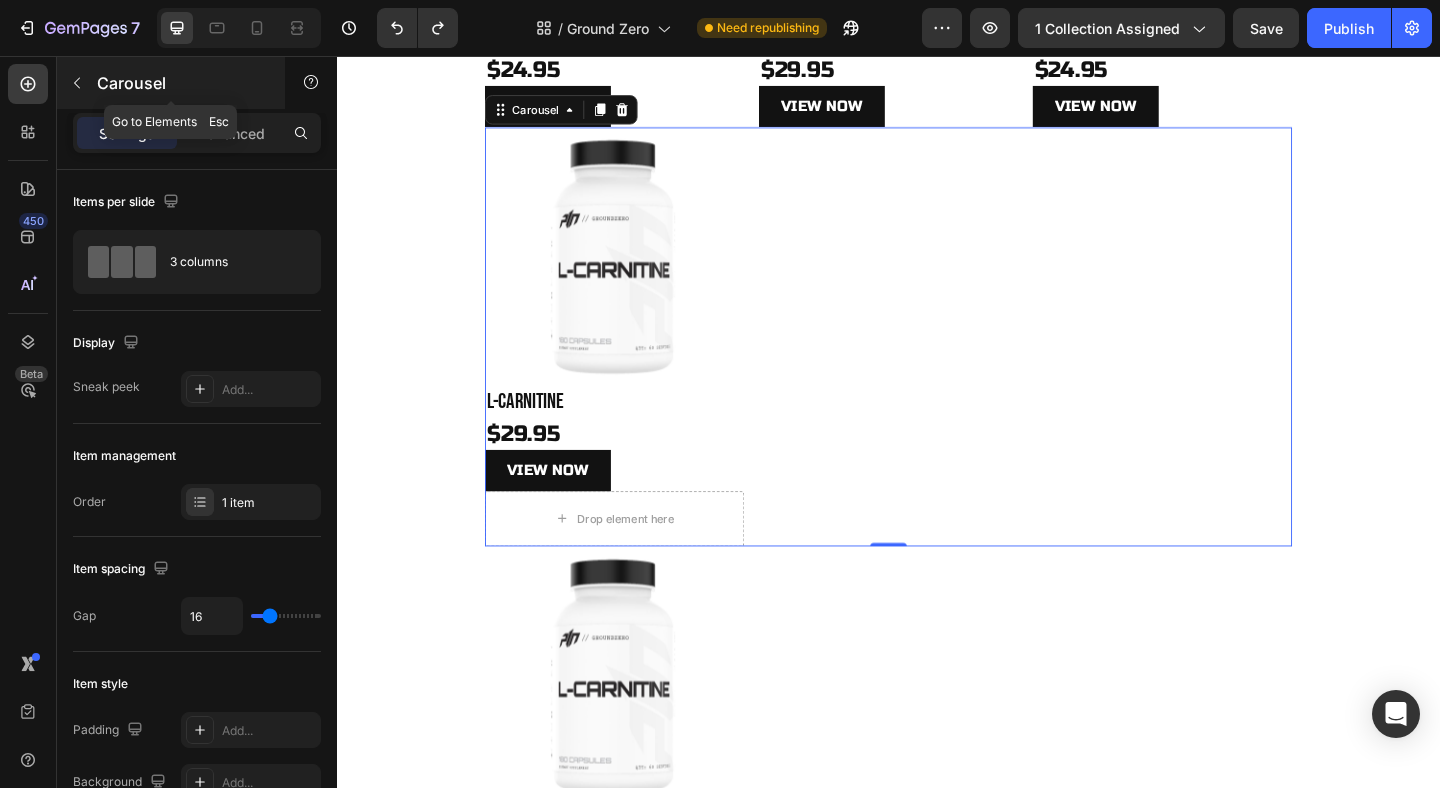 click 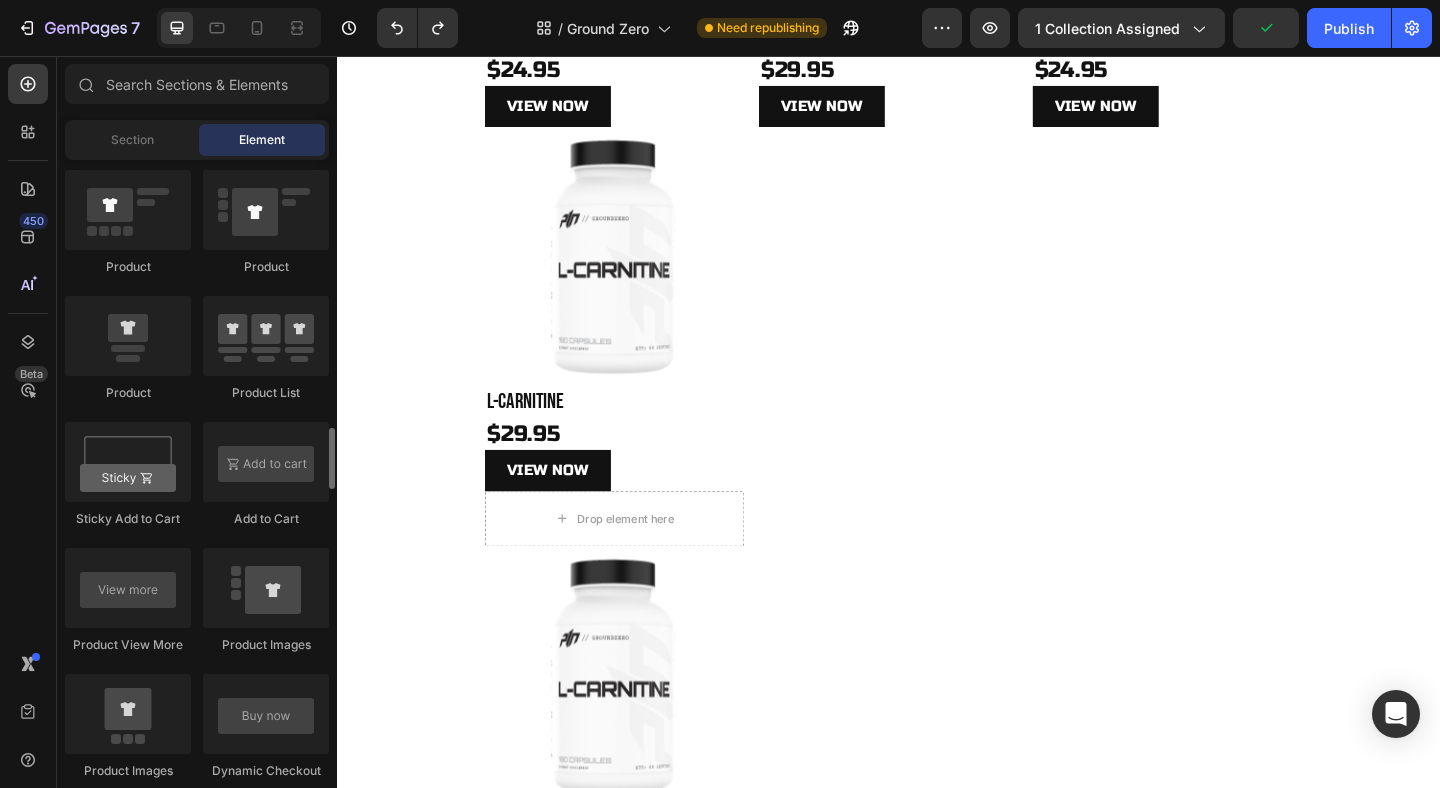 scroll, scrollTop: 2568, scrollLeft: 0, axis: vertical 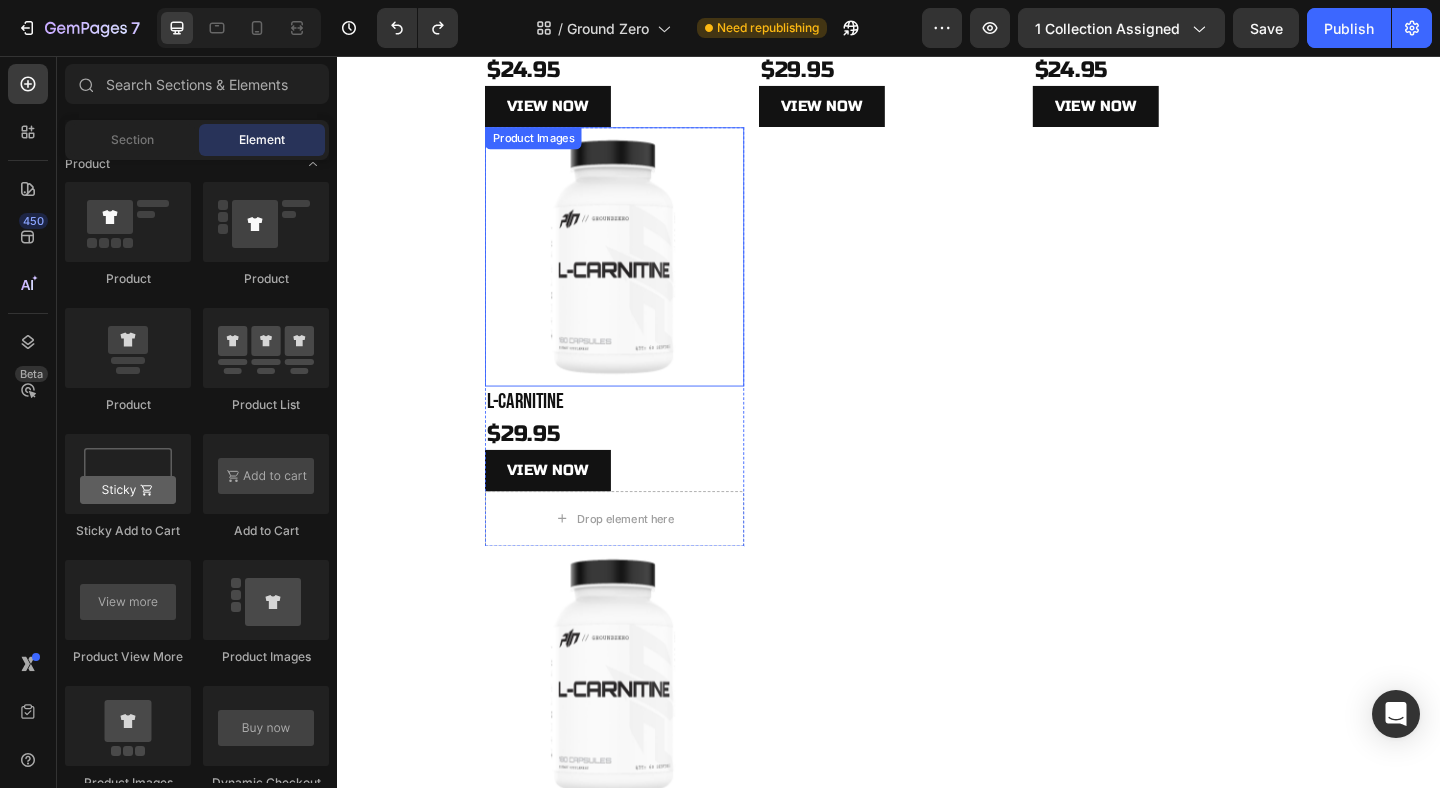 click at bounding box center (639, 274) 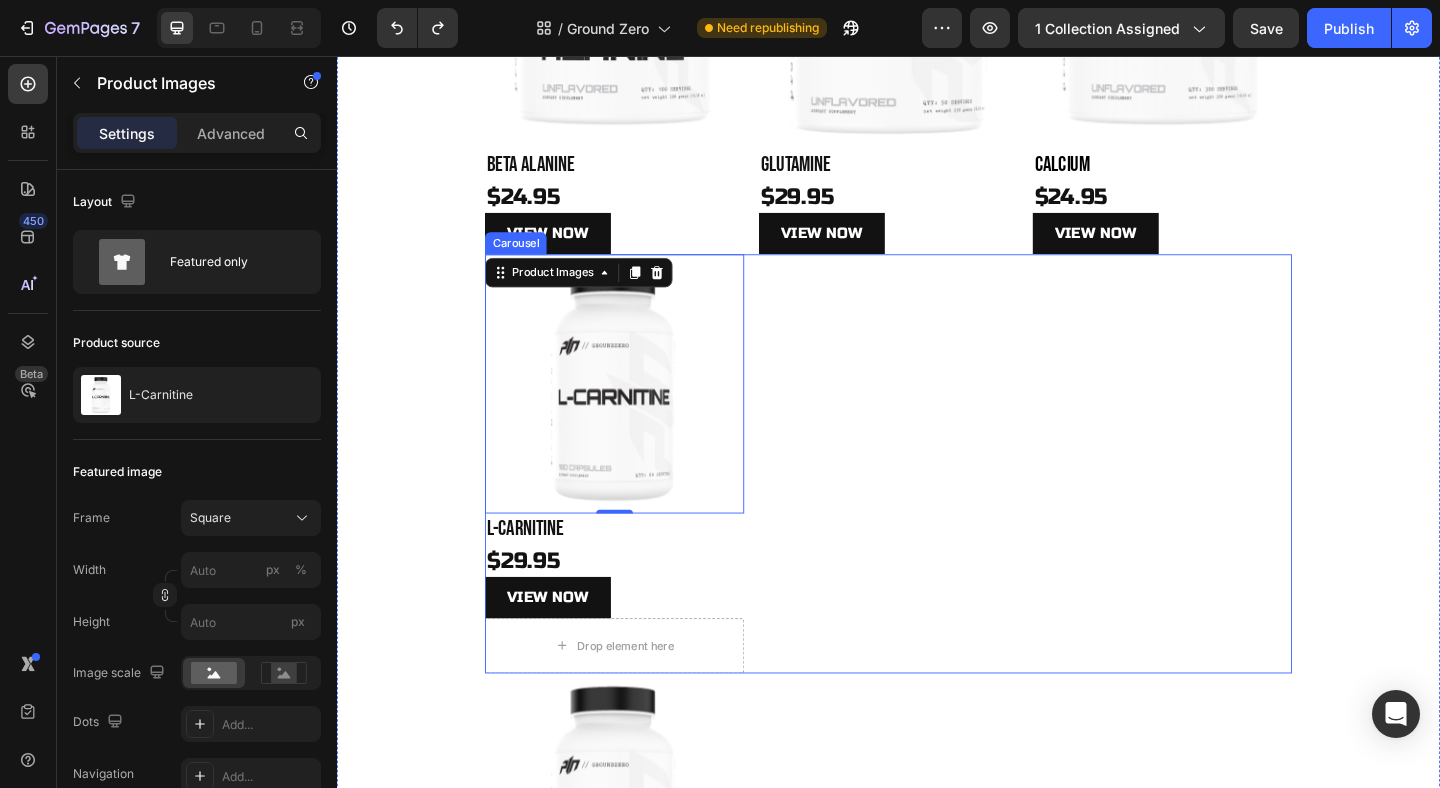 scroll, scrollTop: 584, scrollLeft: 0, axis: vertical 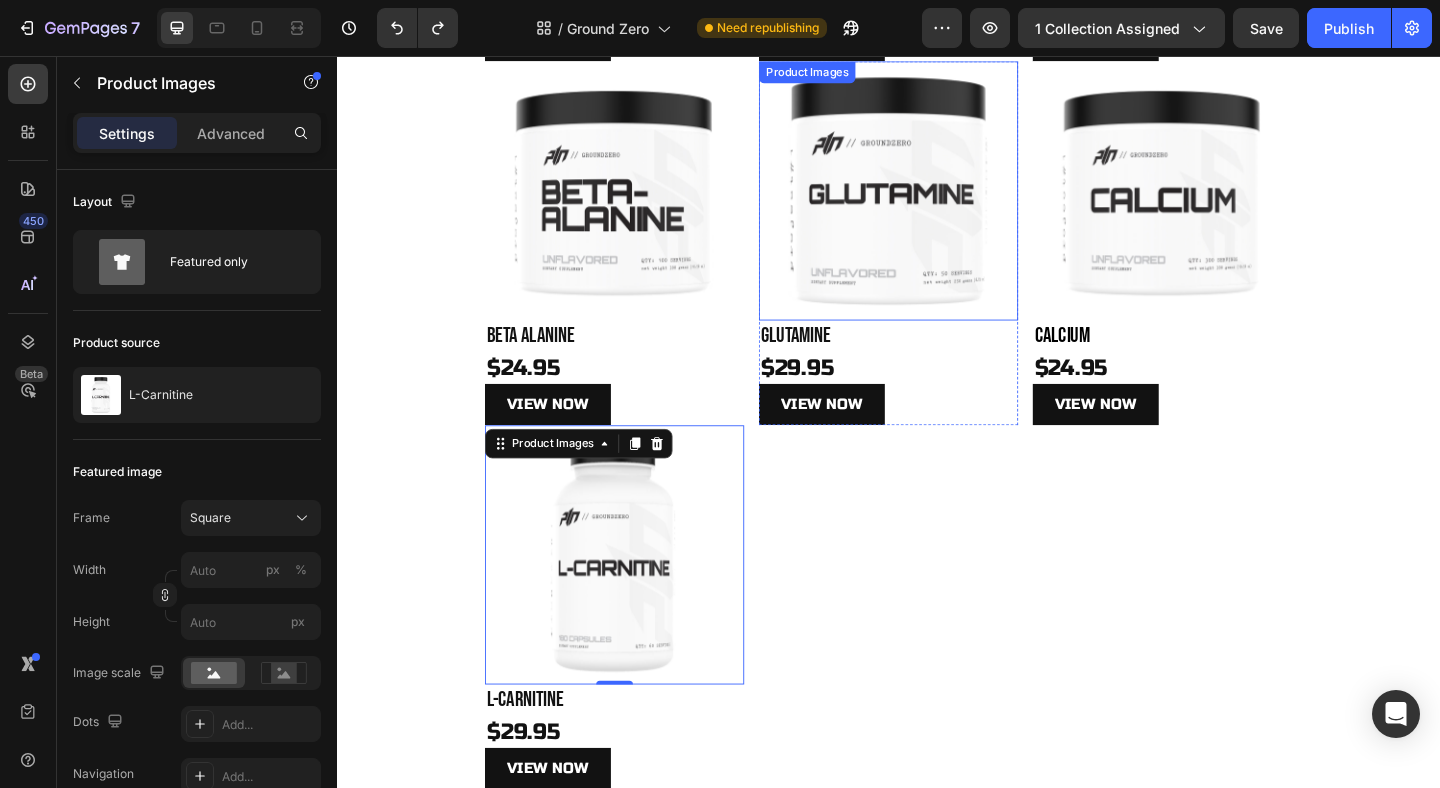 click at bounding box center (937, 203) 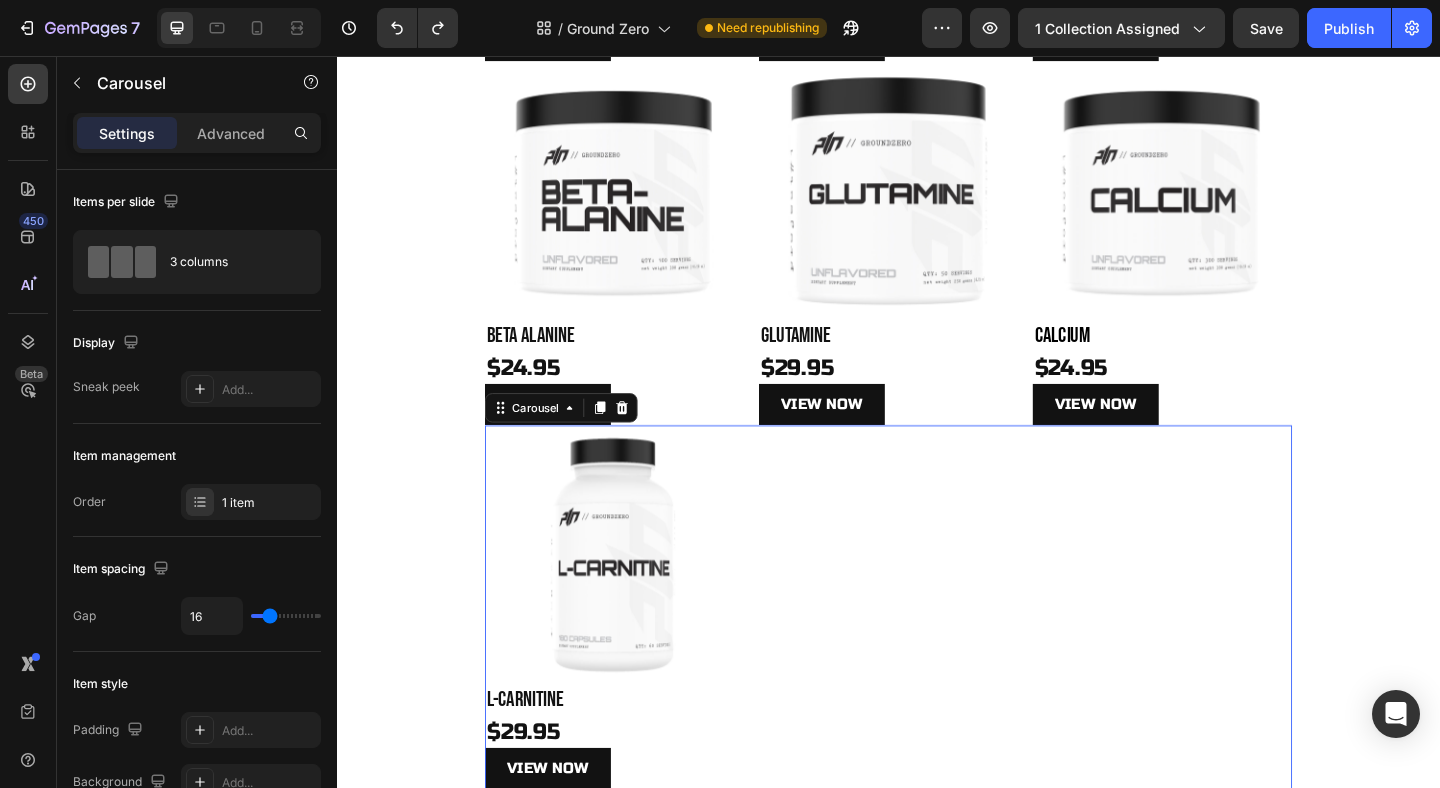 click on "Product Images L-Carnitine Product Title $29.95 Product Price Product Price View NOW Product View More
Drop element here Product" at bounding box center [937, 686] 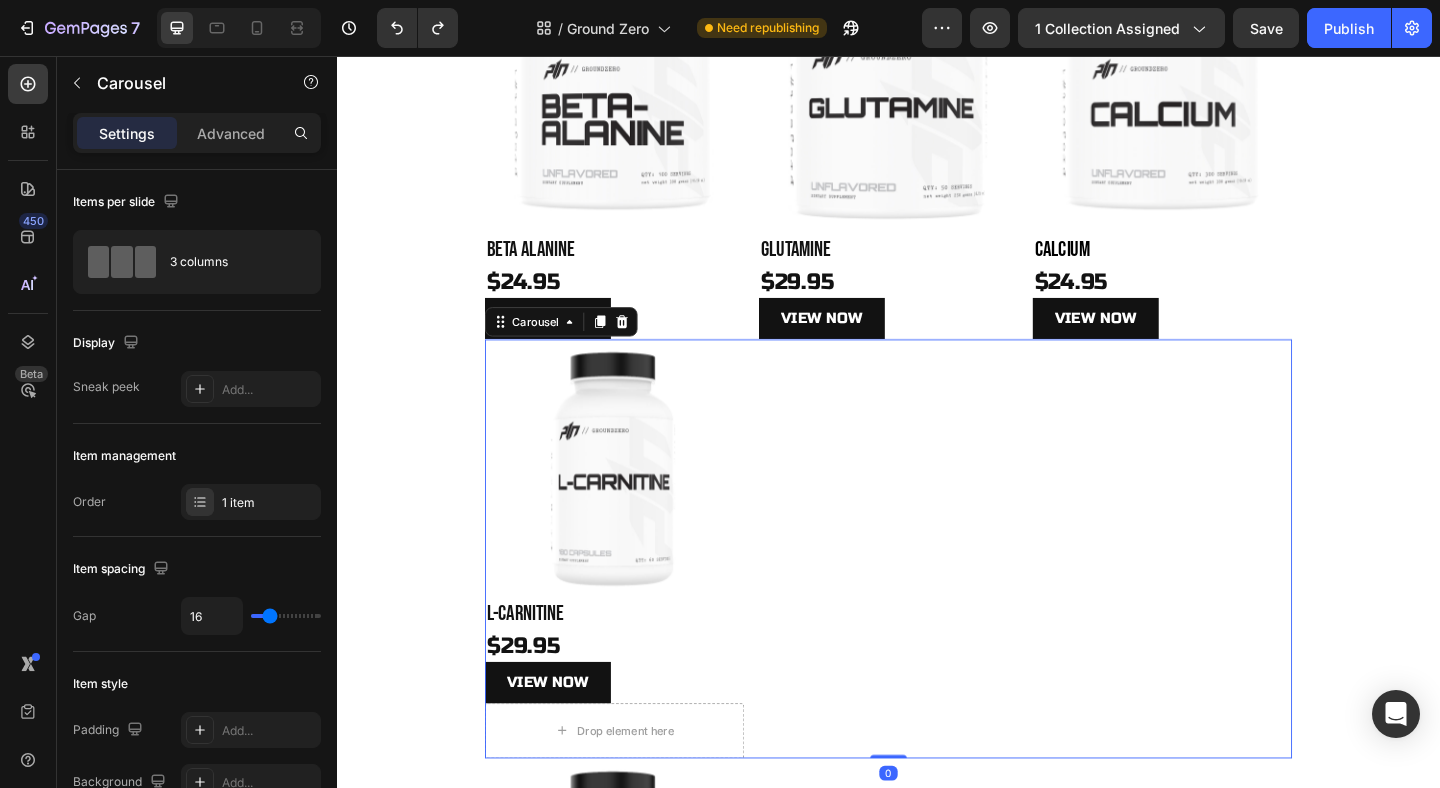 scroll, scrollTop: 733, scrollLeft: 0, axis: vertical 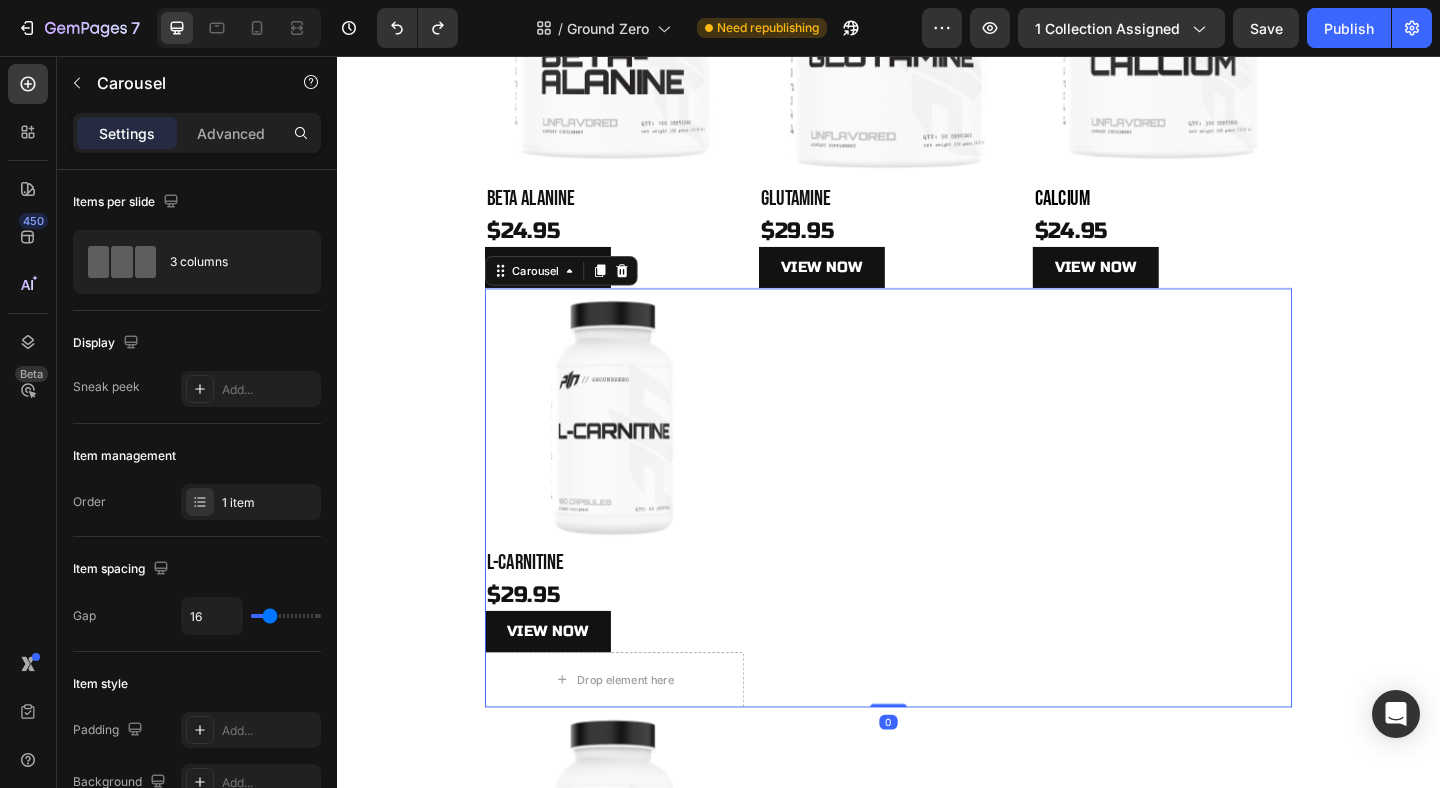 click on "Product Images L-Carnitine Product Title $29.95 Product Price Product Price View NOW Product View More
Drop element here Product" at bounding box center (937, 537) 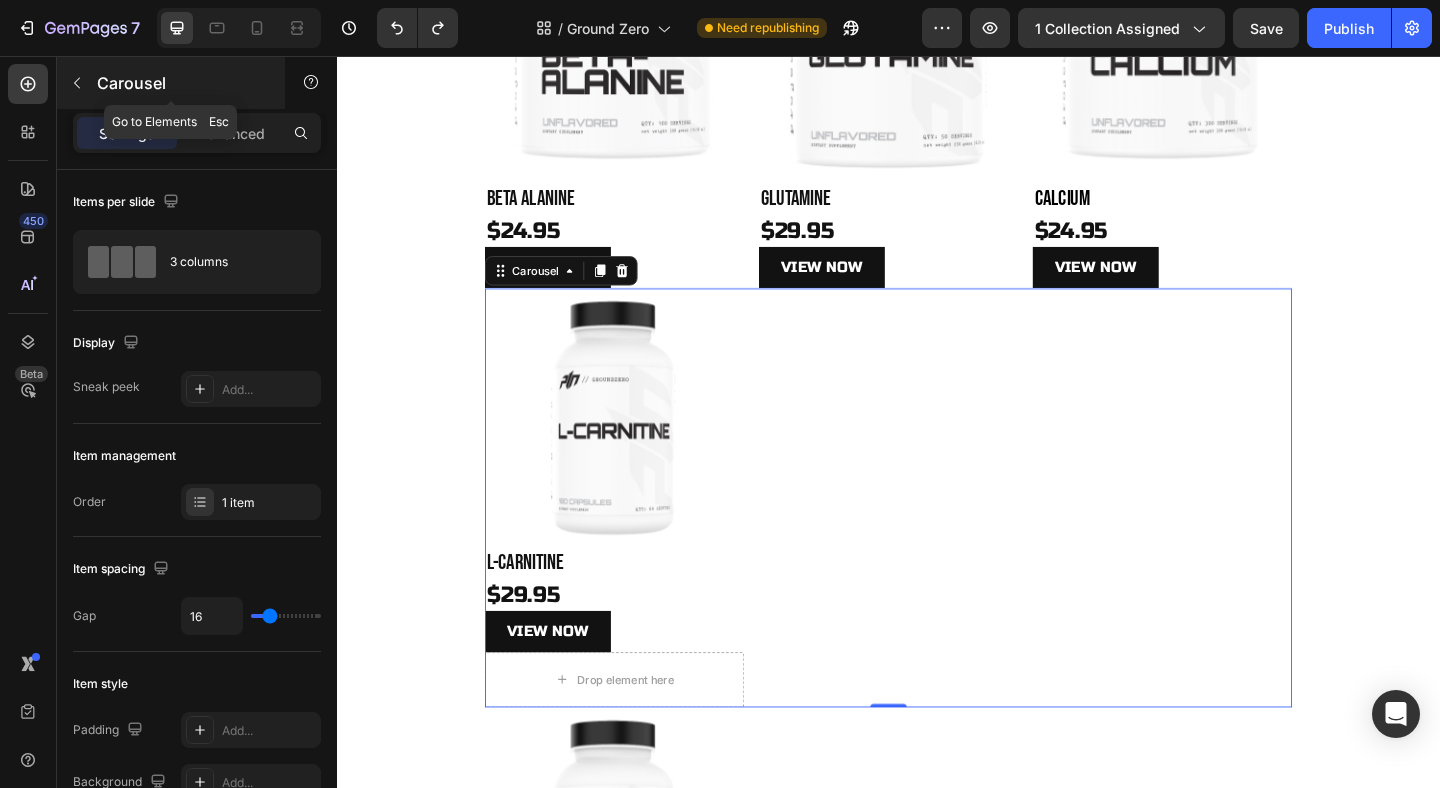 click 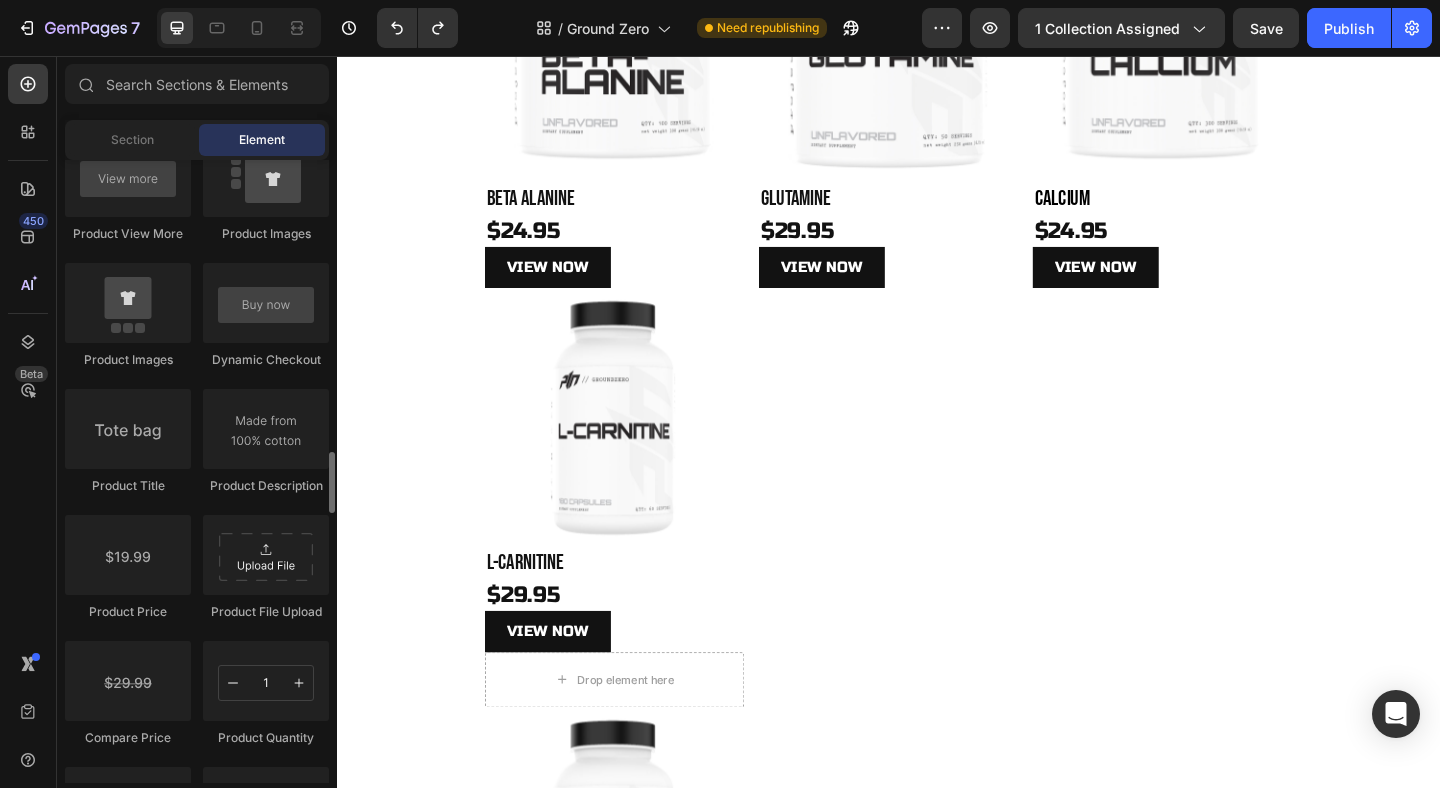 scroll, scrollTop: 3051, scrollLeft: 0, axis: vertical 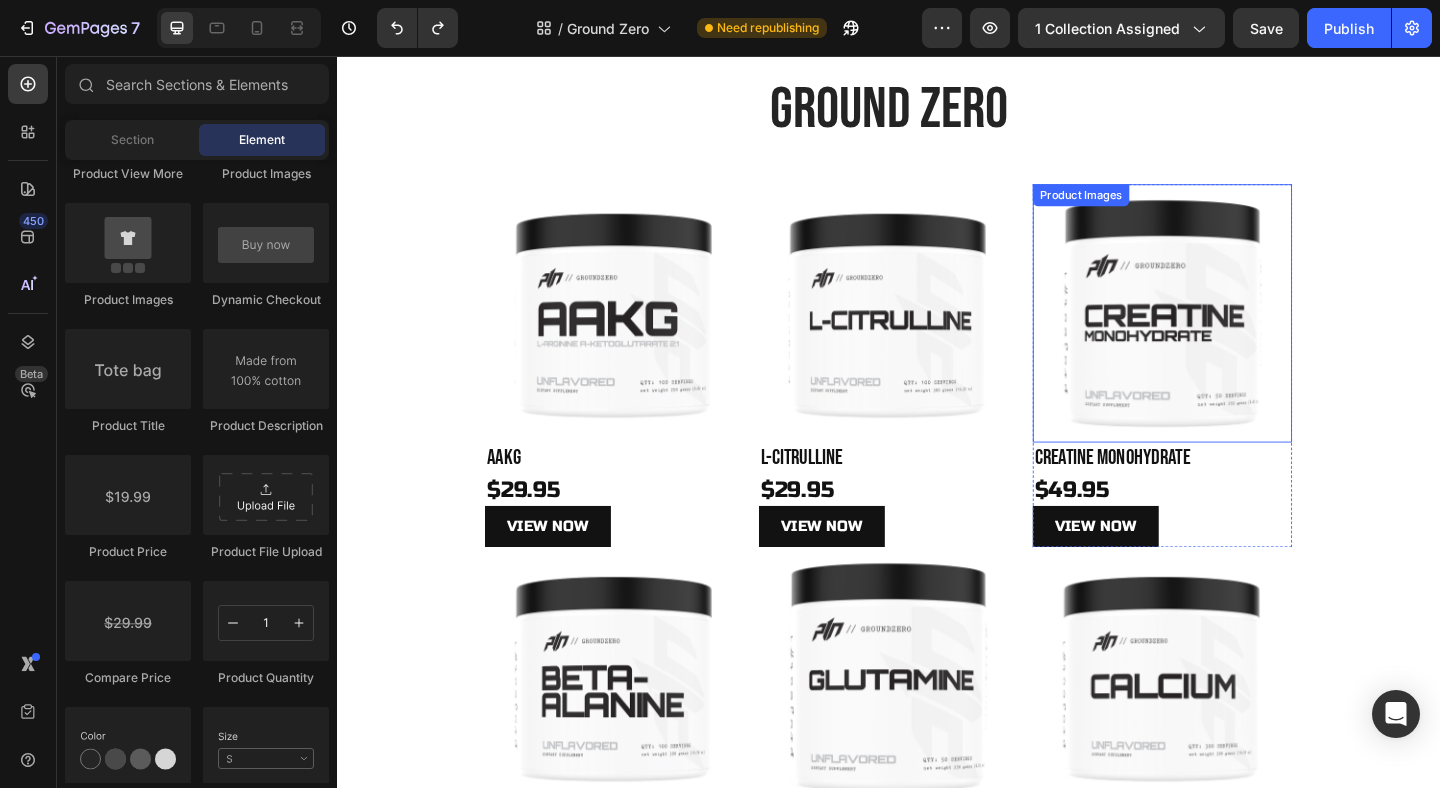 click at bounding box center [1235, 336] 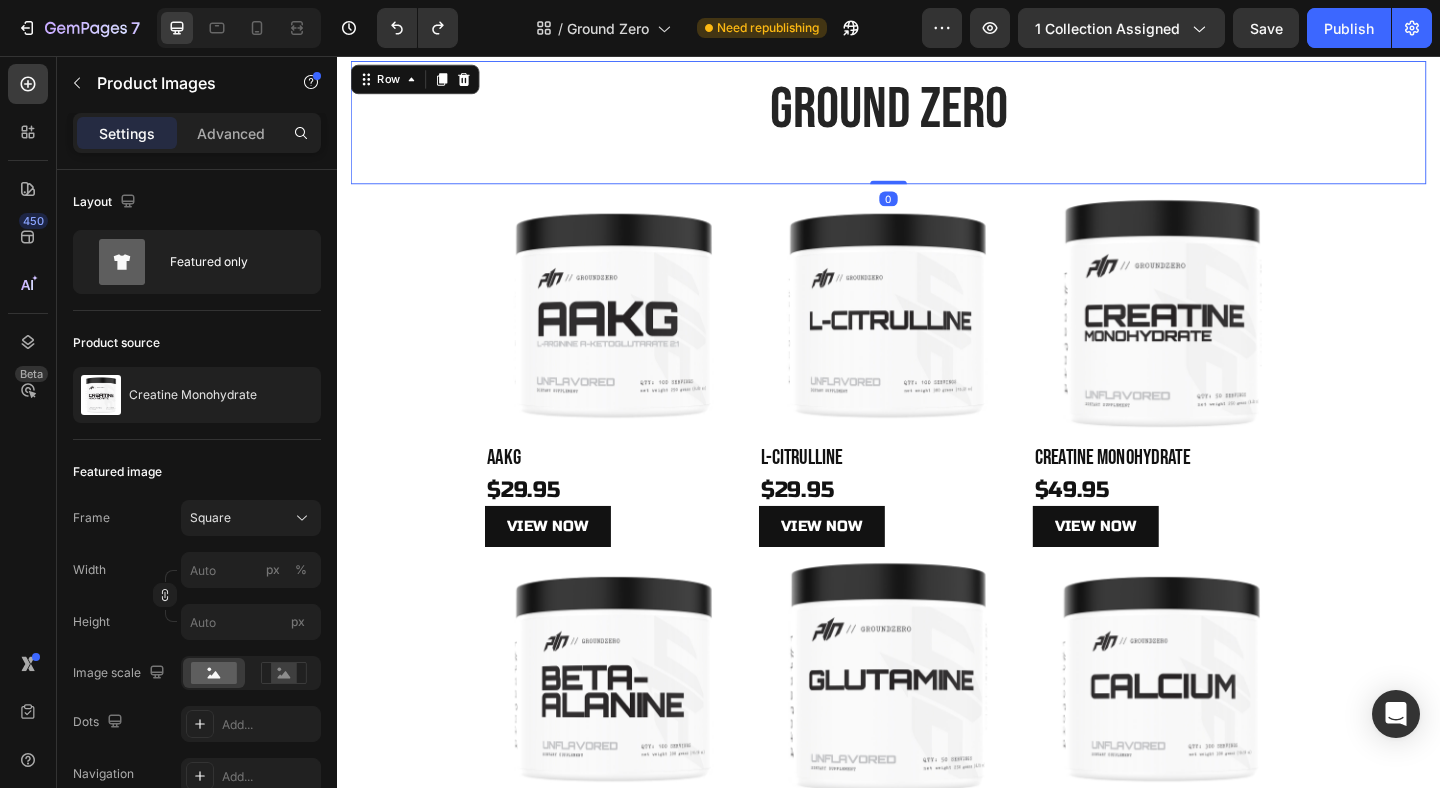 click on "Ground Zero Heading featured supplements Heading" at bounding box center [937, 128] 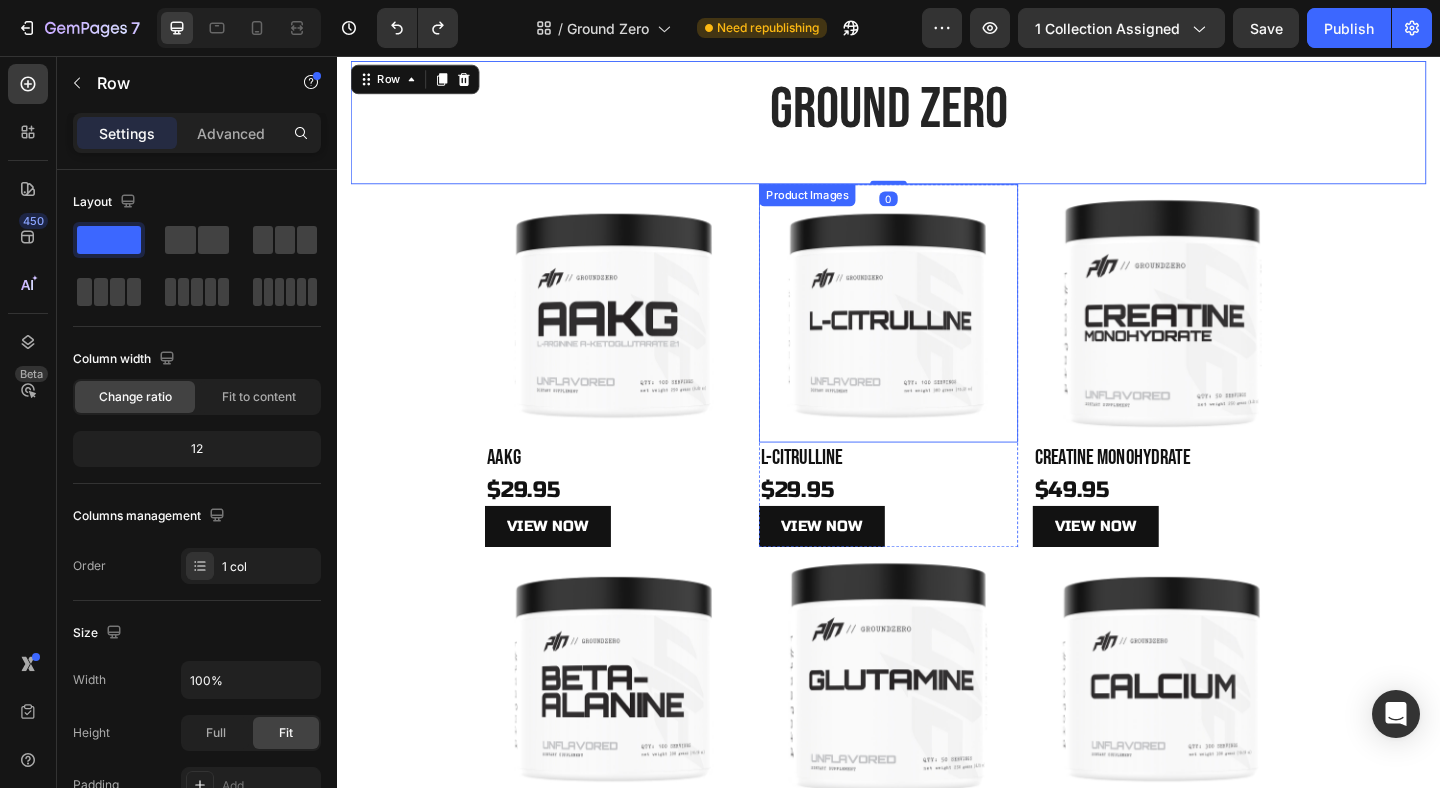 click at bounding box center (937, 336) 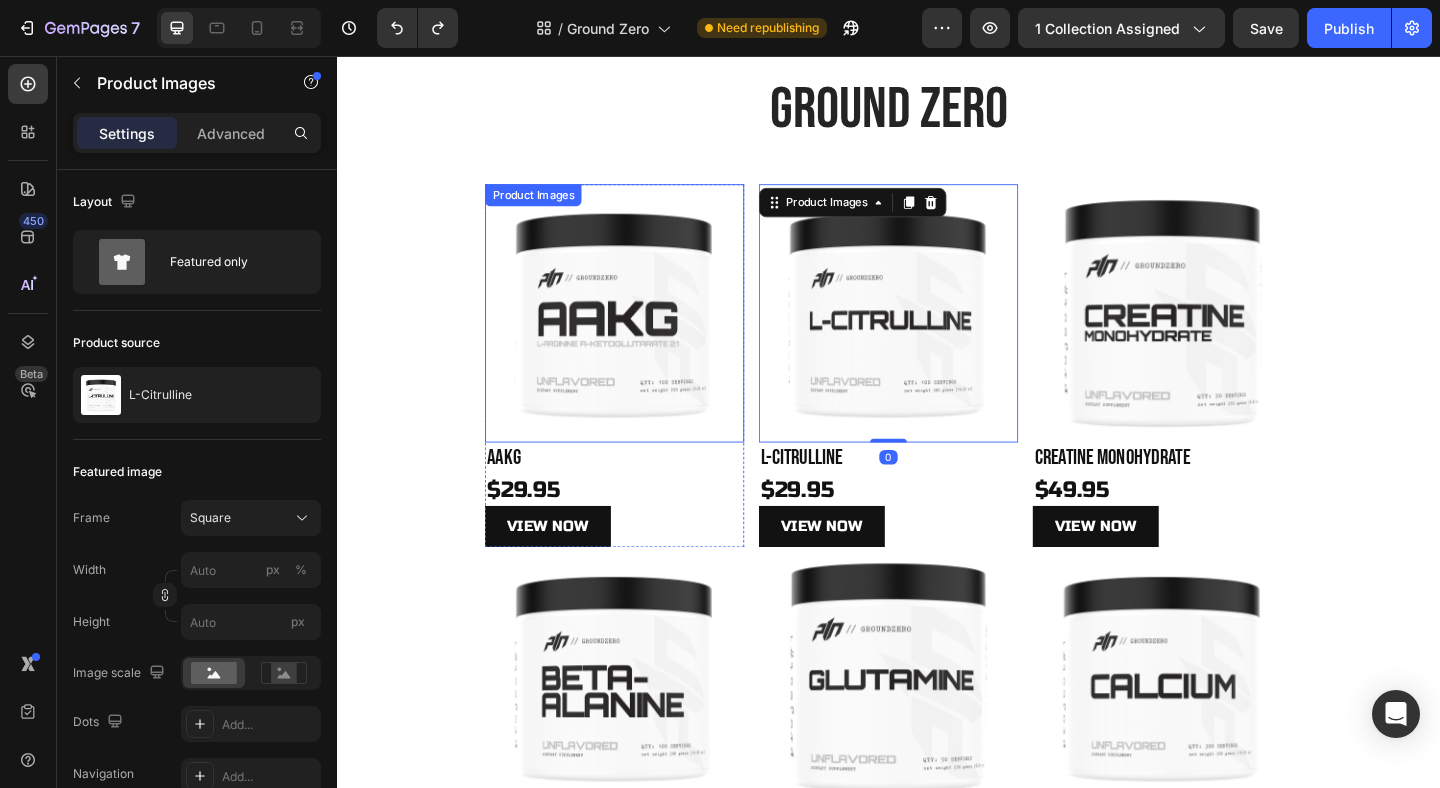 click on "Product Images" at bounding box center (639, 336) 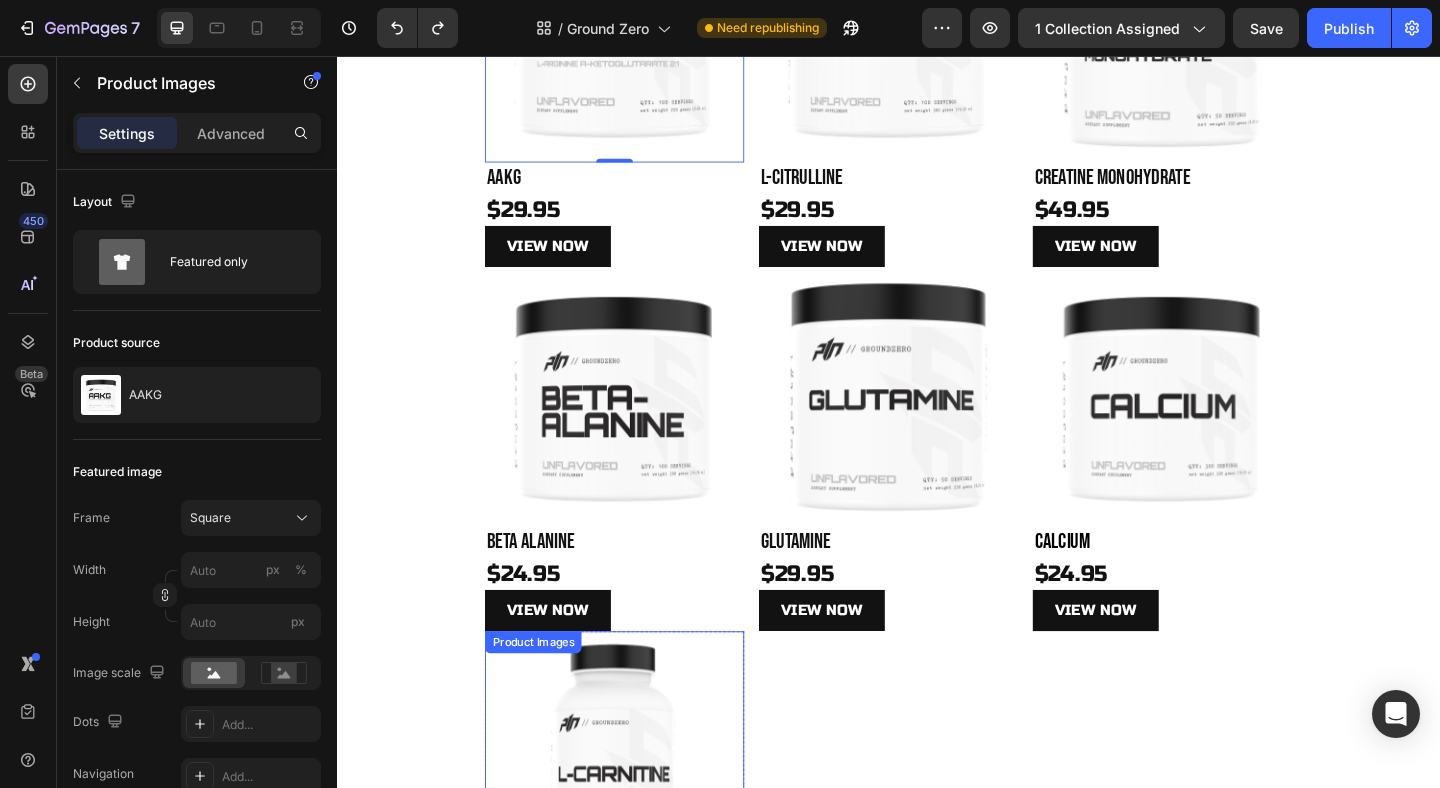 scroll, scrollTop: 275, scrollLeft: 0, axis: vertical 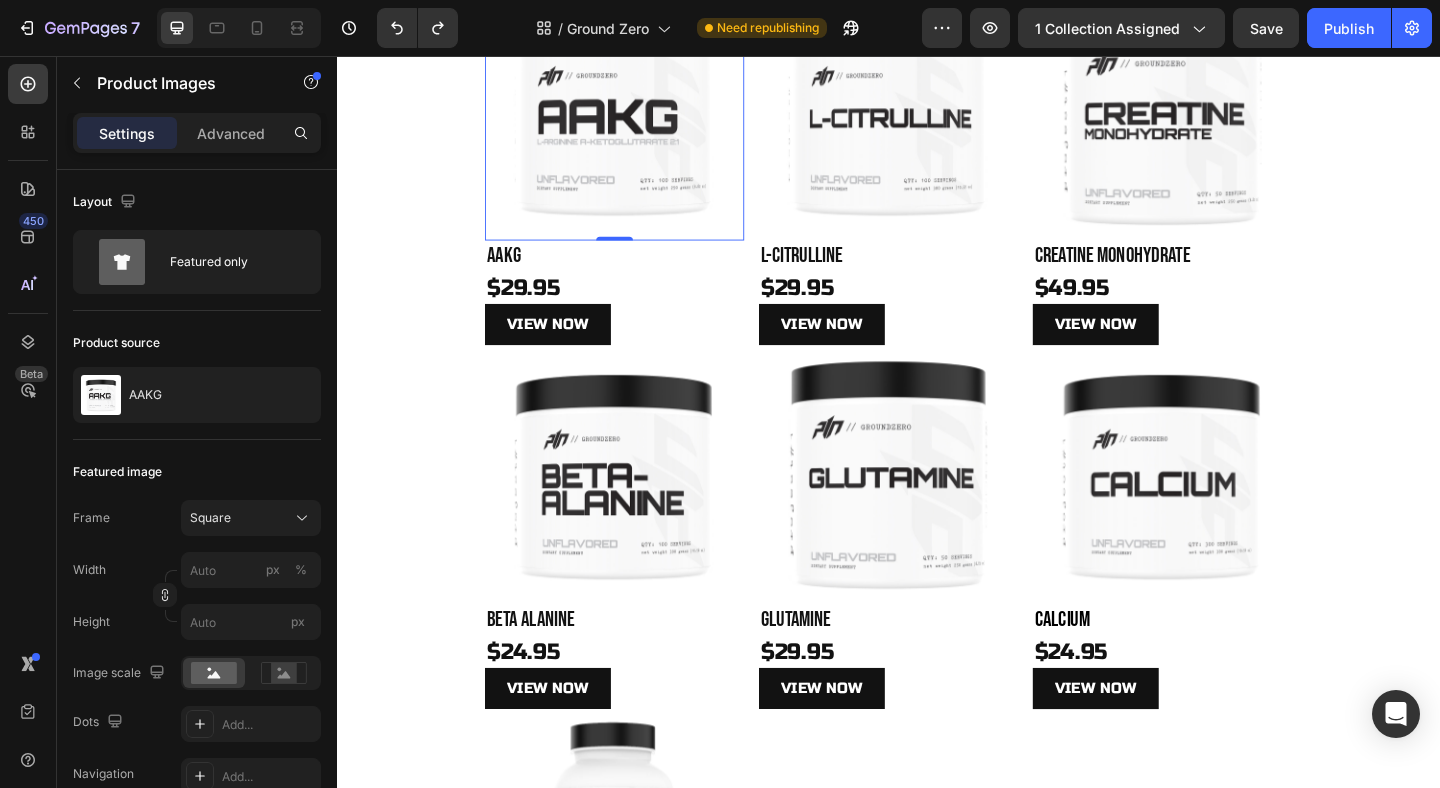 click at bounding box center (639, 117) 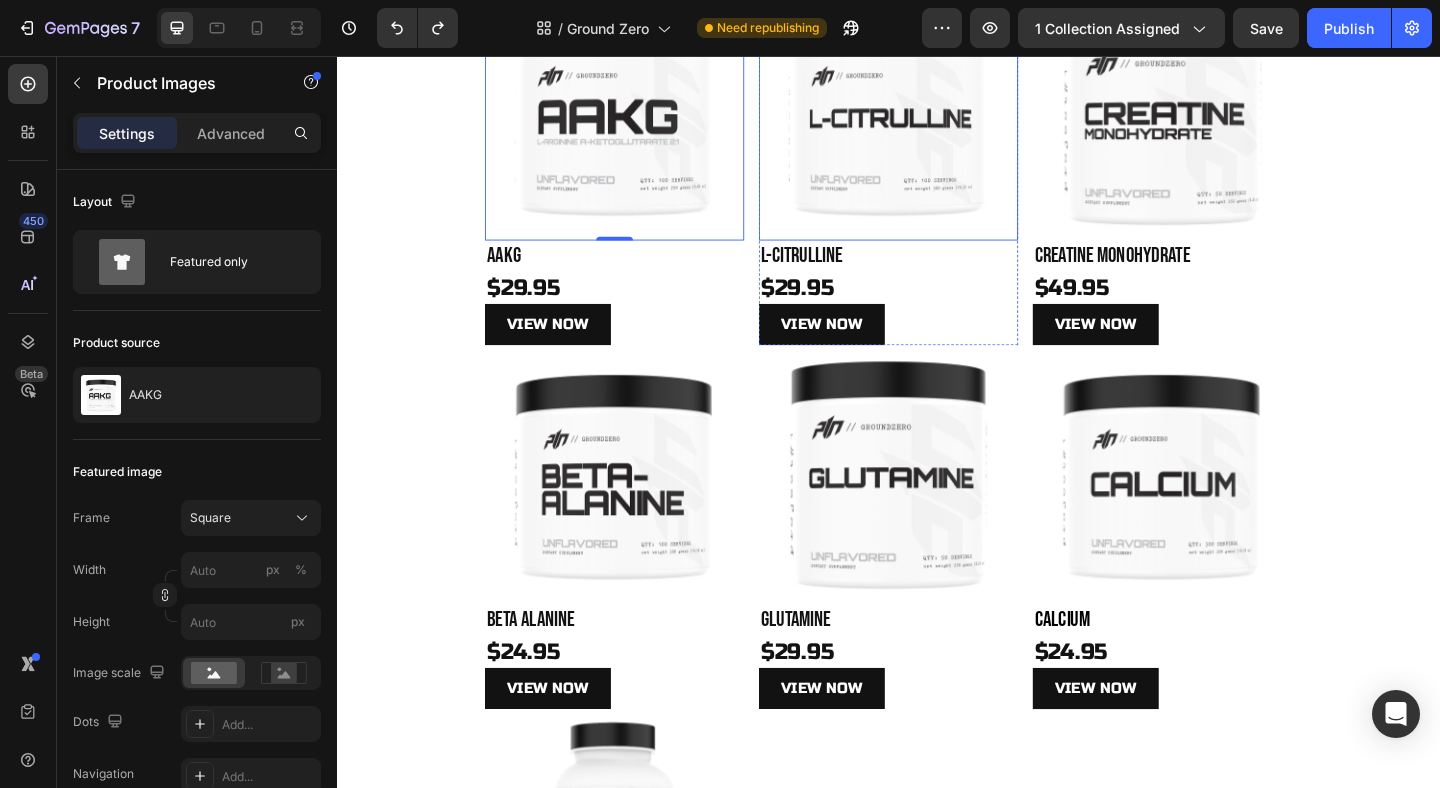 click at bounding box center (937, 117) 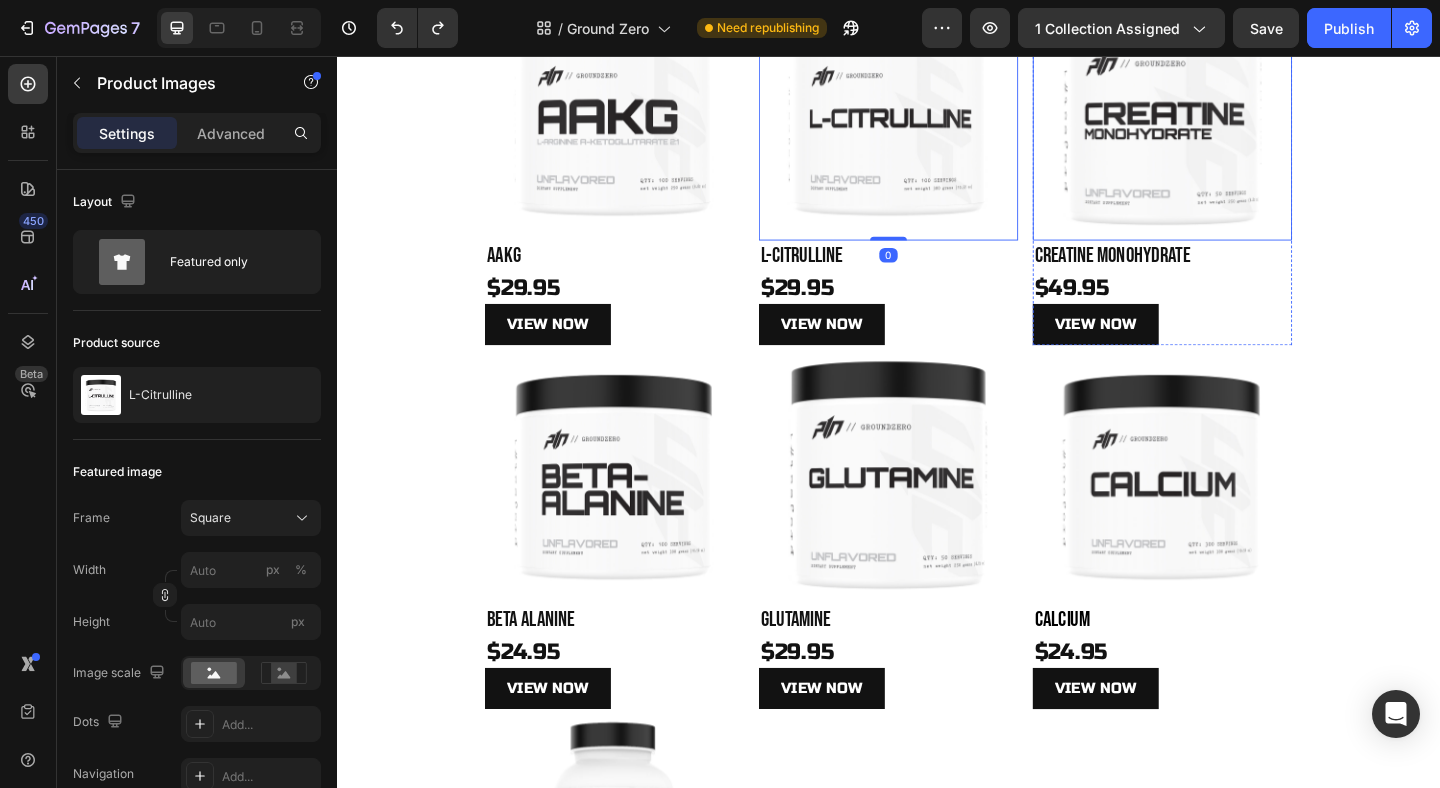 click at bounding box center [1235, 117] 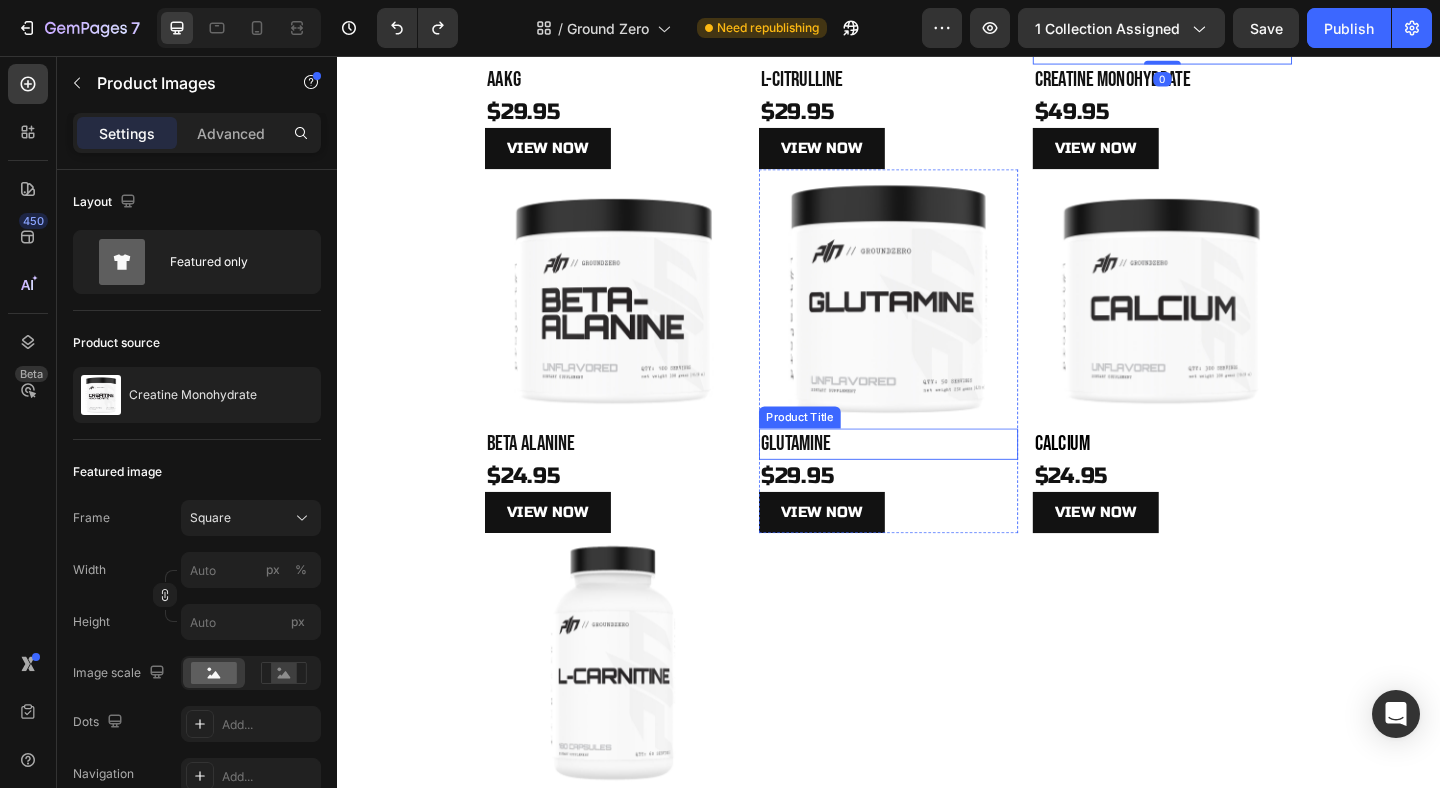 scroll, scrollTop: 567, scrollLeft: 0, axis: vertical 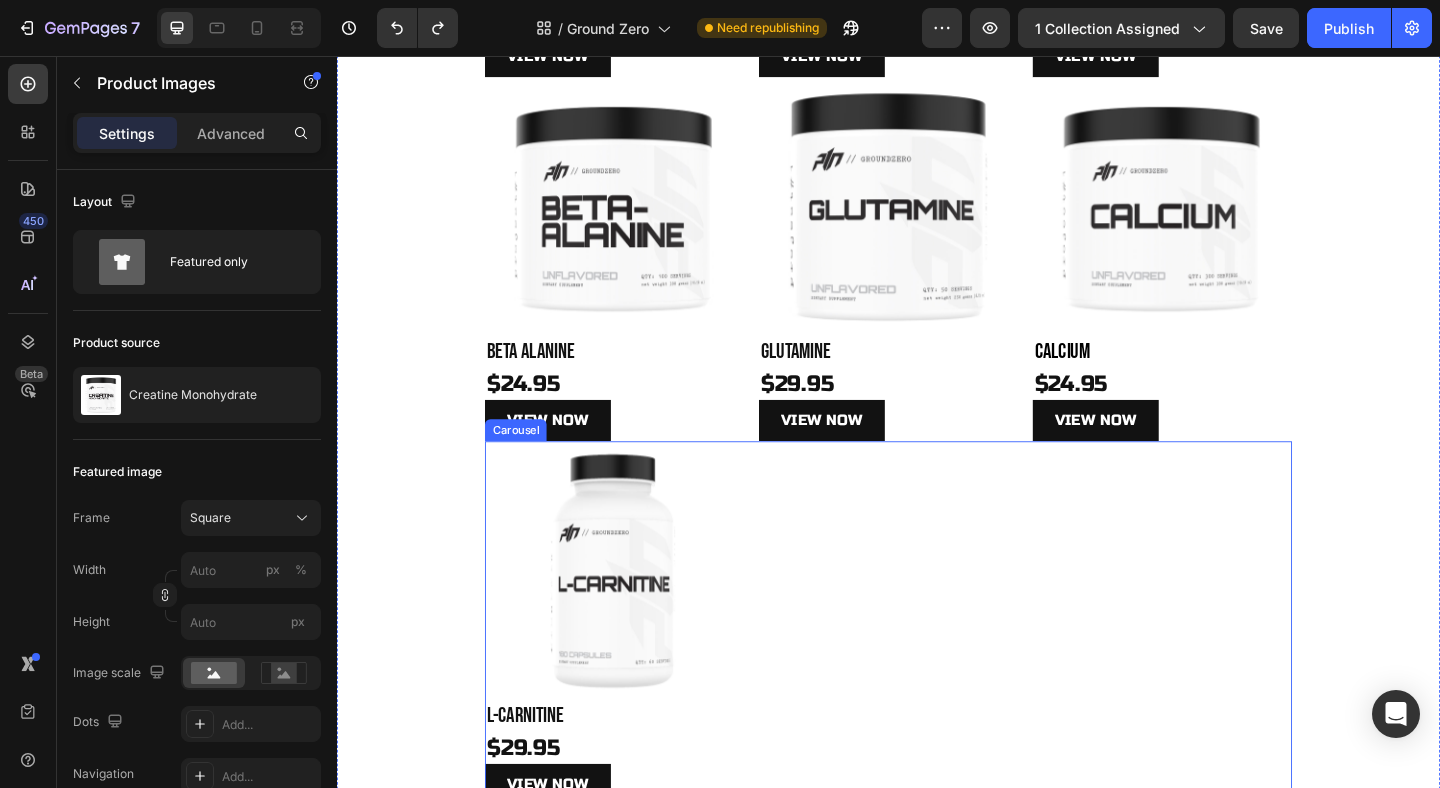 click on "Product Images L-Carnitine Product Title $29.95 Product Price Product Price View NOW Product View More
Drop element here Product" at bounding box center [937, 703] 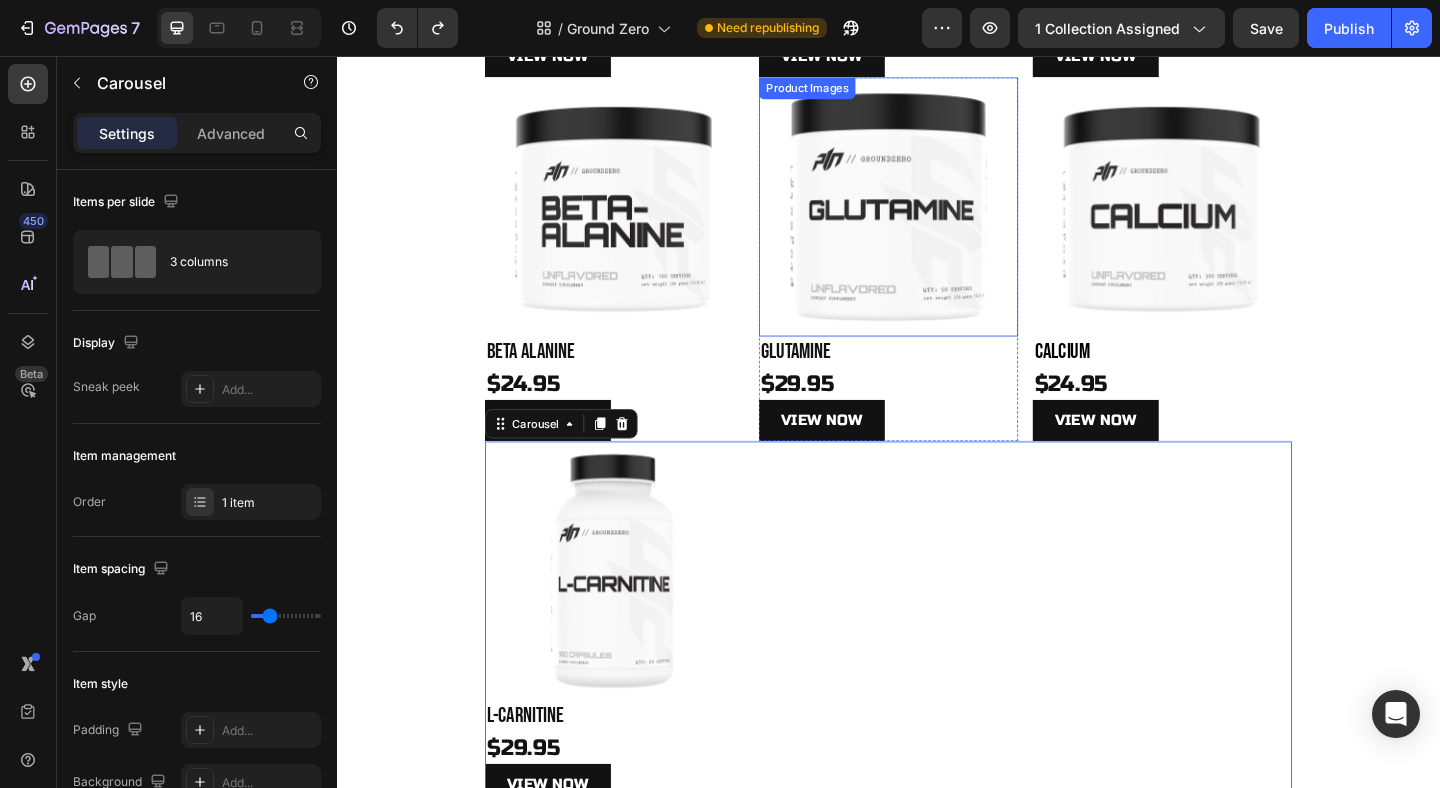 click at bounding box center [937, 220] 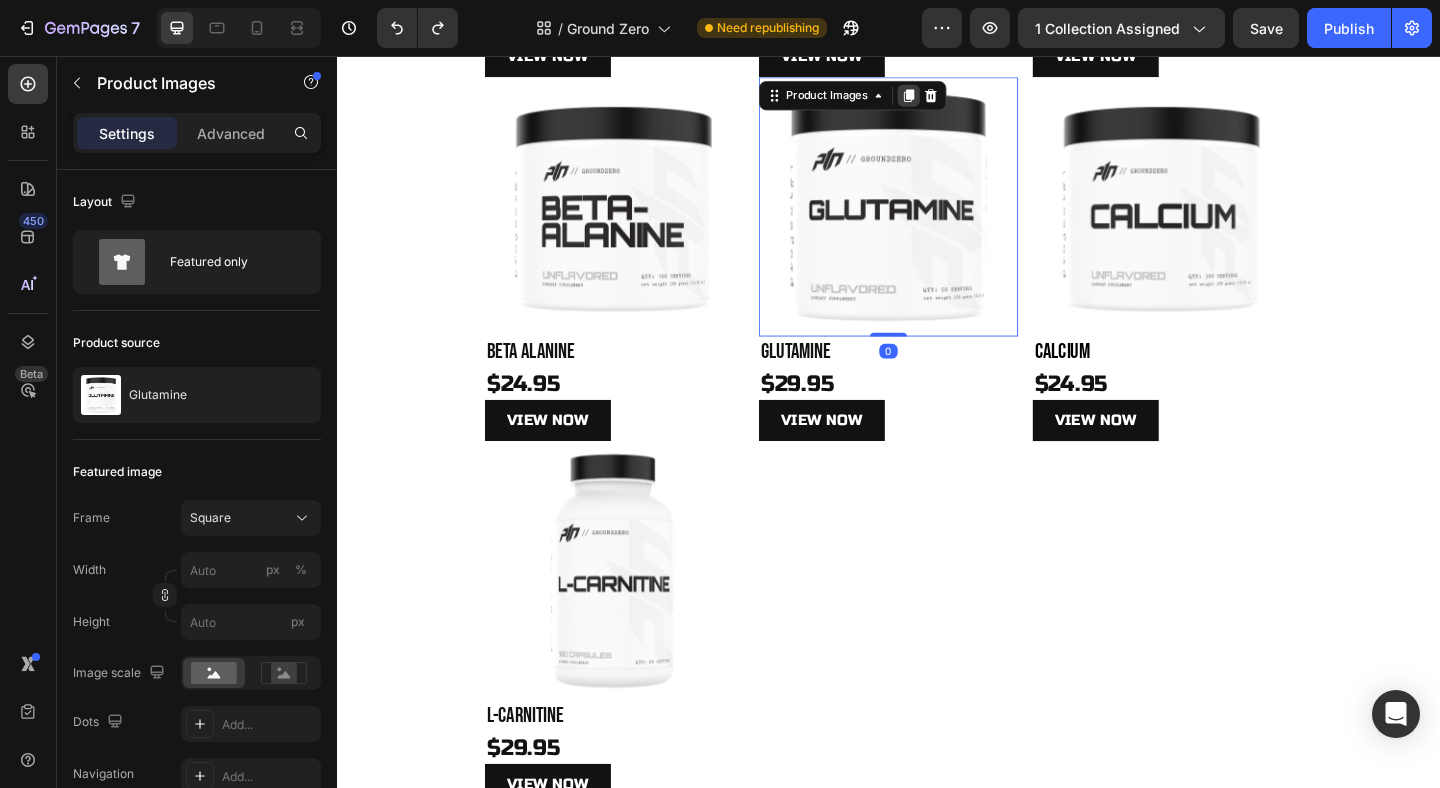 click 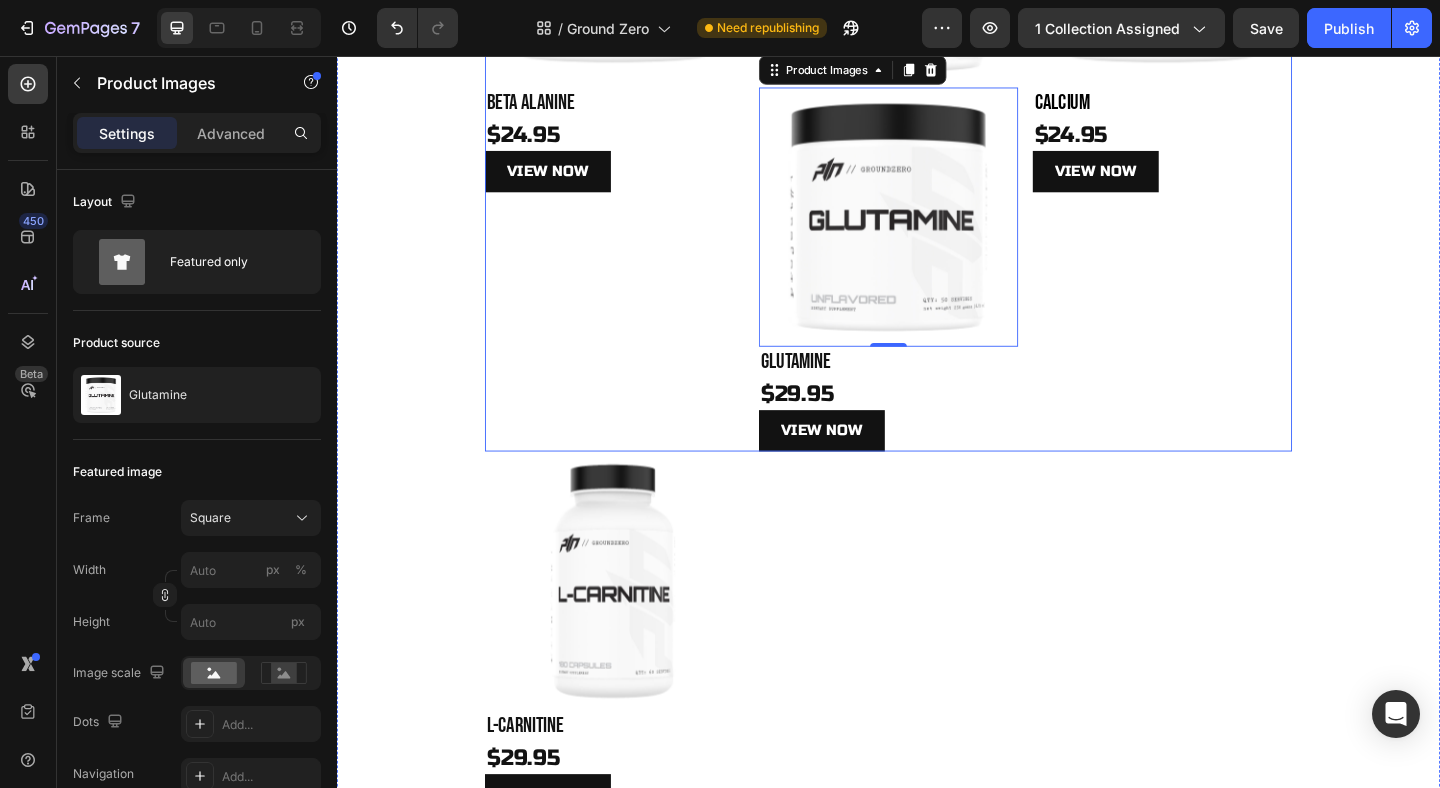 scroll, scrollTop: 847, scrollLeft: 0, axis: vertical 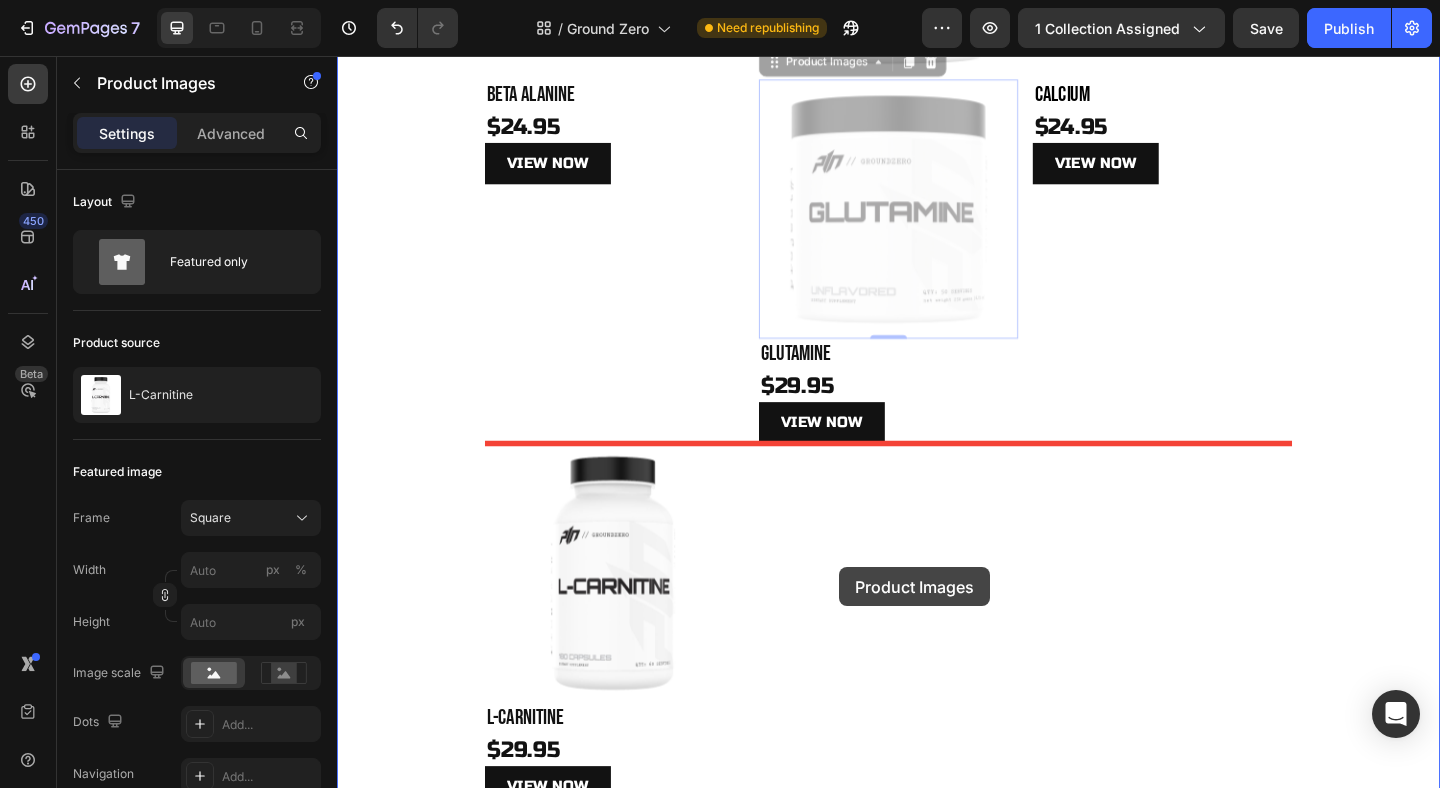 drag, startPoint x: 813, startPoint y: 64, endPoint x: 882, endPoint y: 615, distance: 555.3035 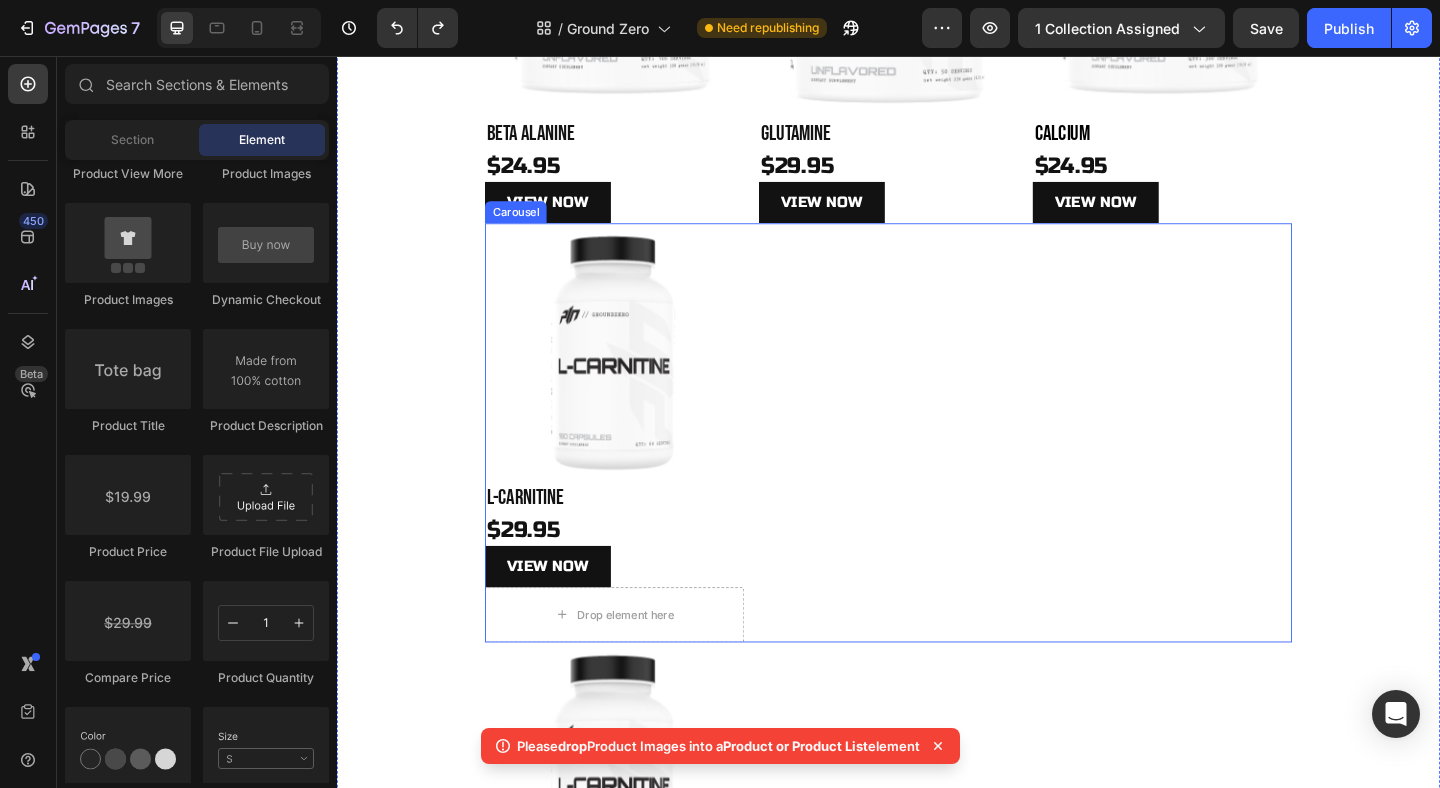 scroll, scrollTop: 963, scrollLeft: 0, axis: vertical 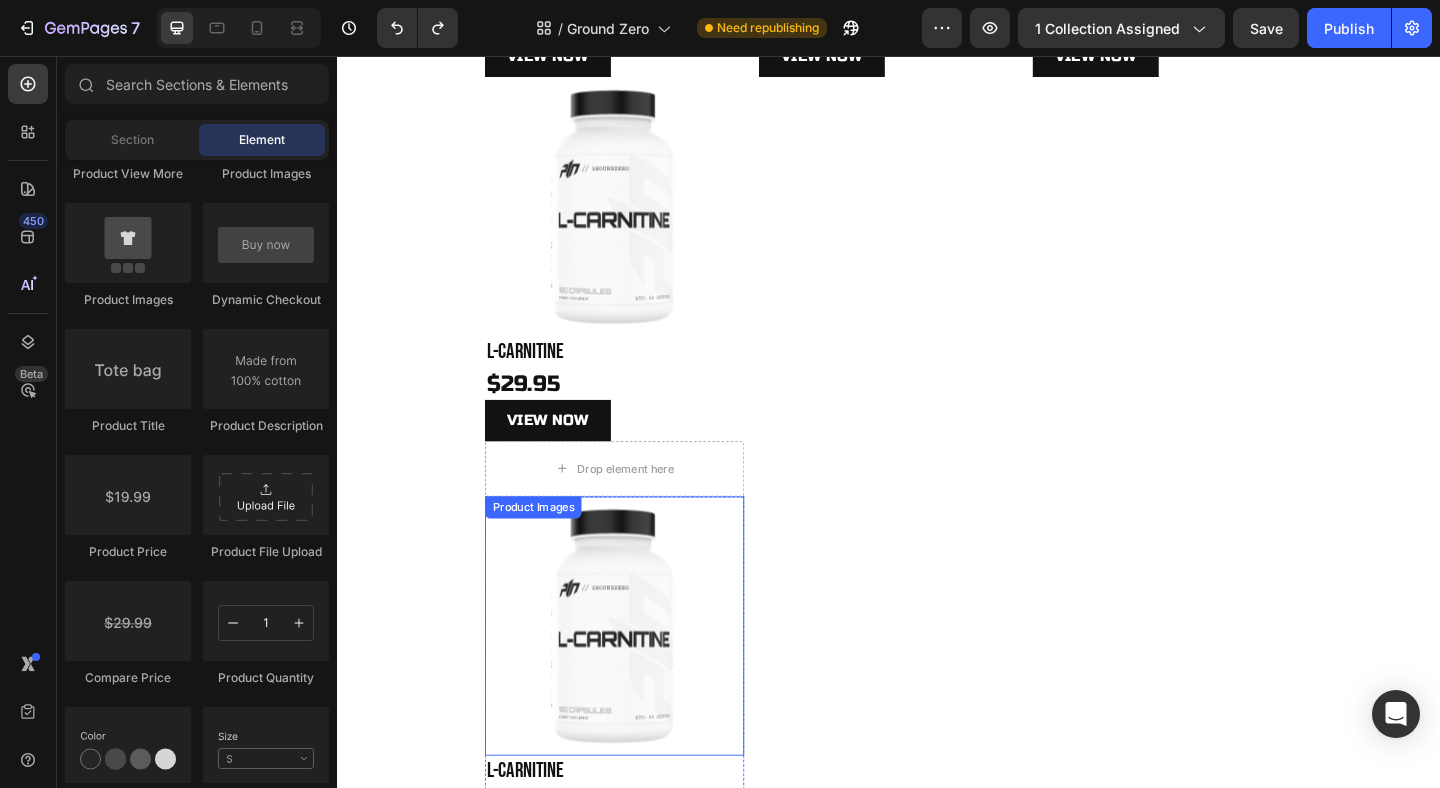 click at bounding box center (639, 676) 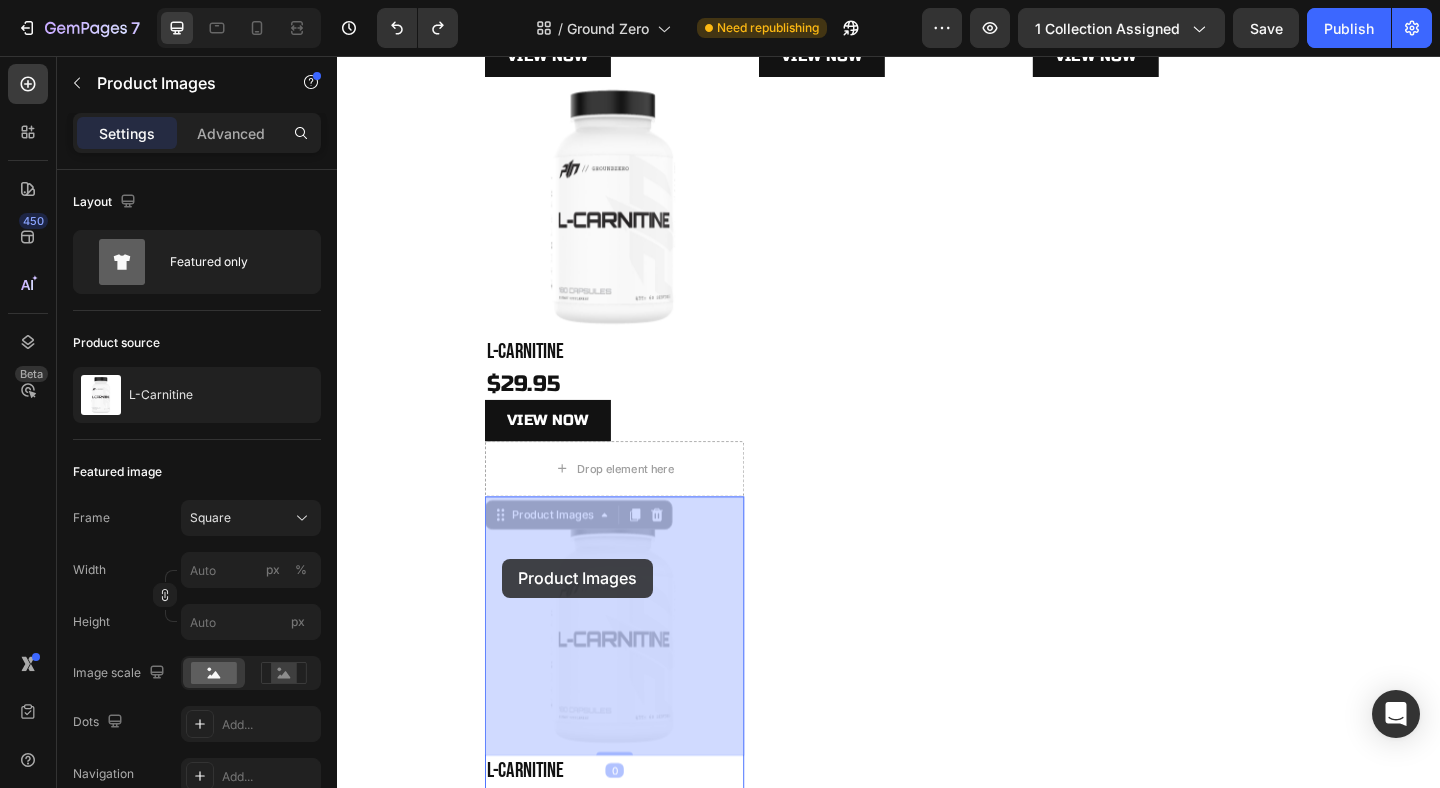 drag, startPoint x: 517, startPoint y: 563, endPoint x: 516, endPoint y: 603, distance: 40.012497 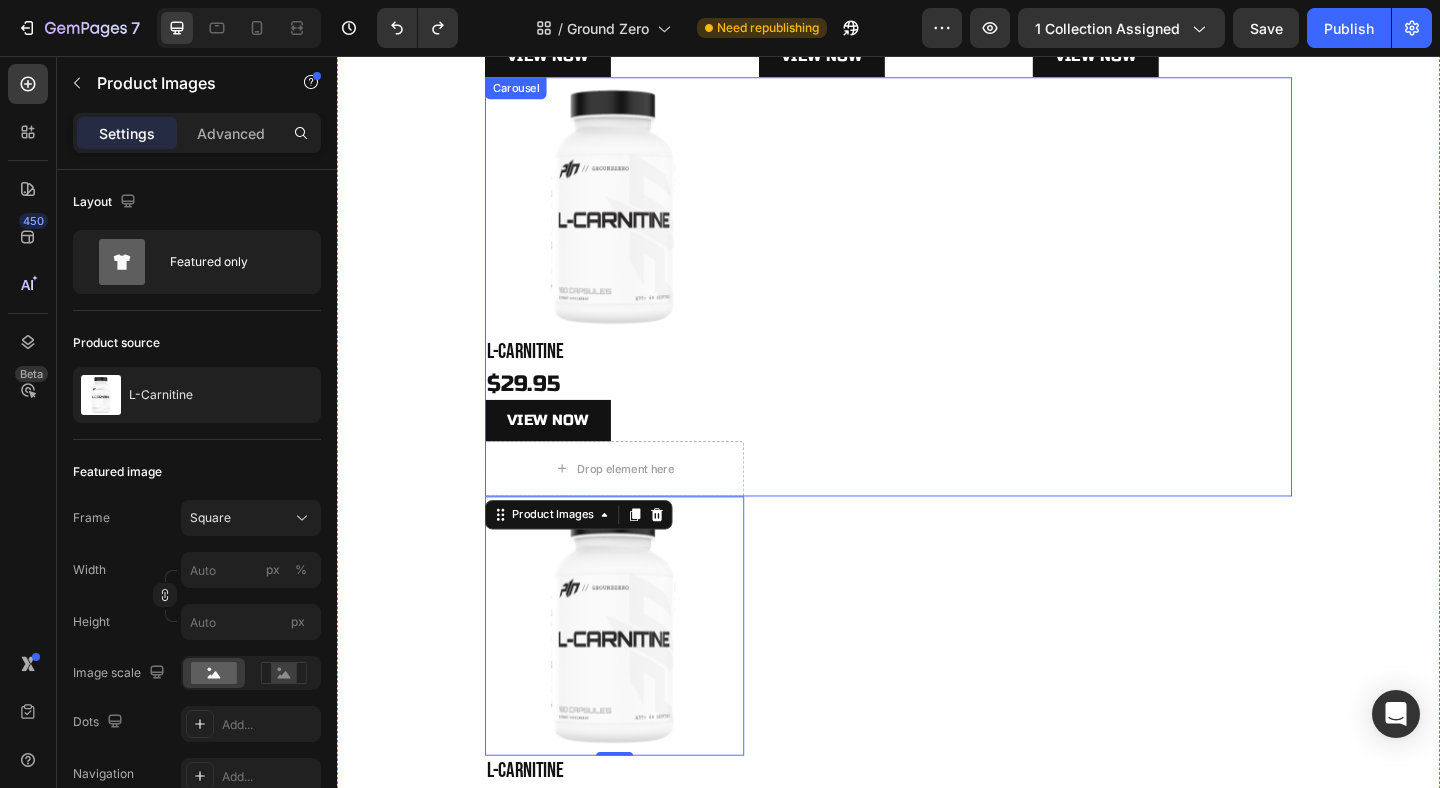 click on "Product Images L-Carnitine Product Title $29.95 Product Price Product Price View NOW Product View More
Drop element here Product" at bounding box center (937, 307) 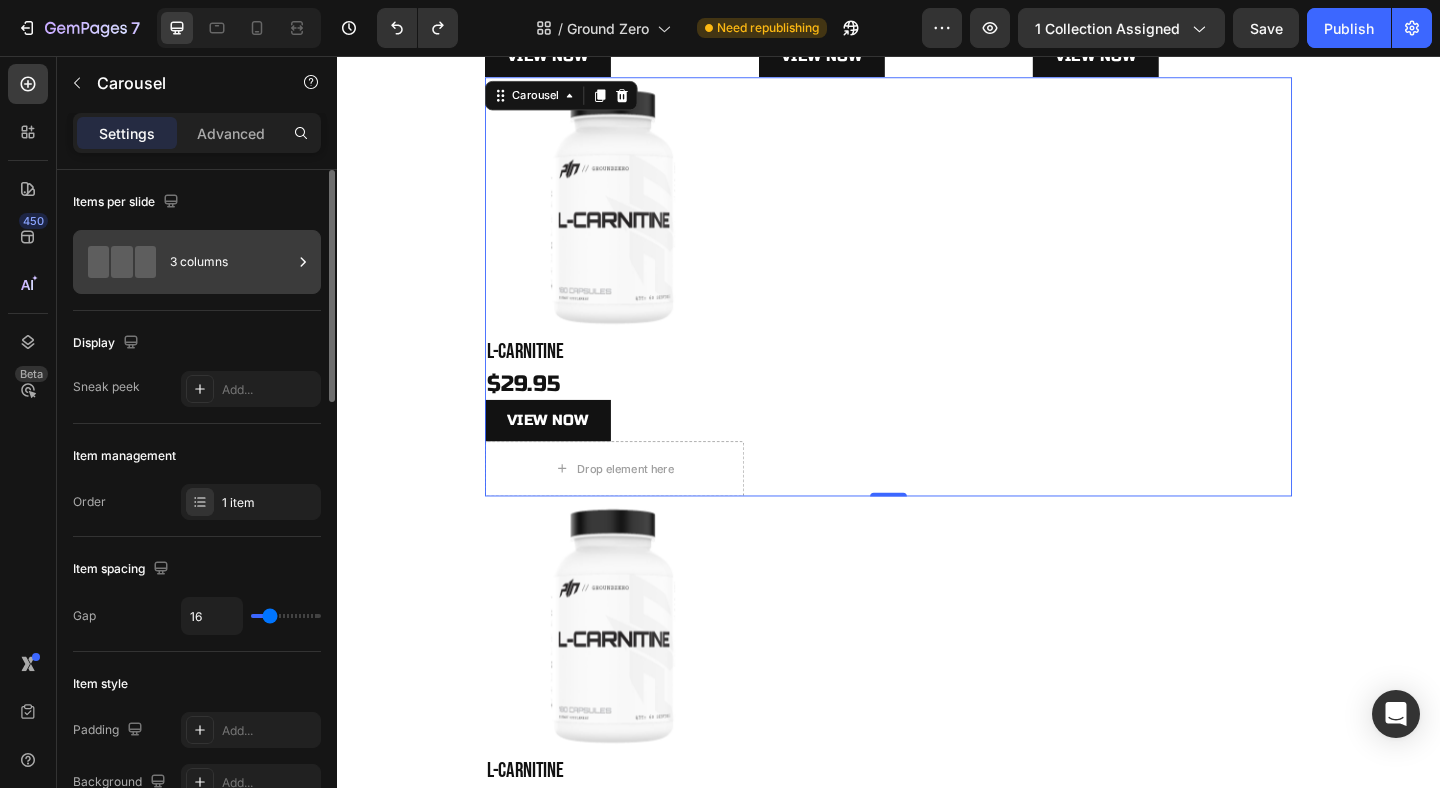 click on "3 columns" at bounding box center [231, 262] 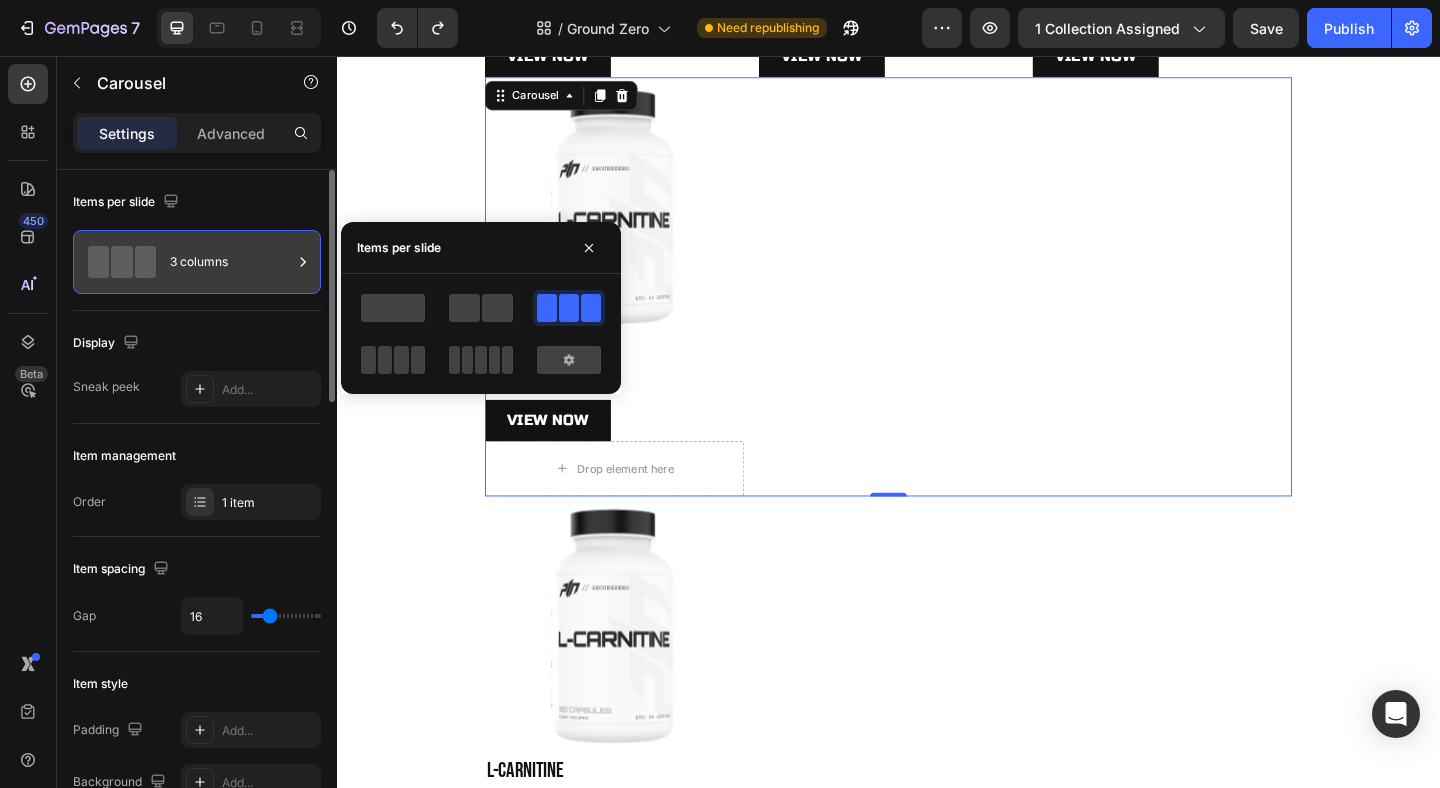 click on "3 columns" at bounding box center (231, 262) 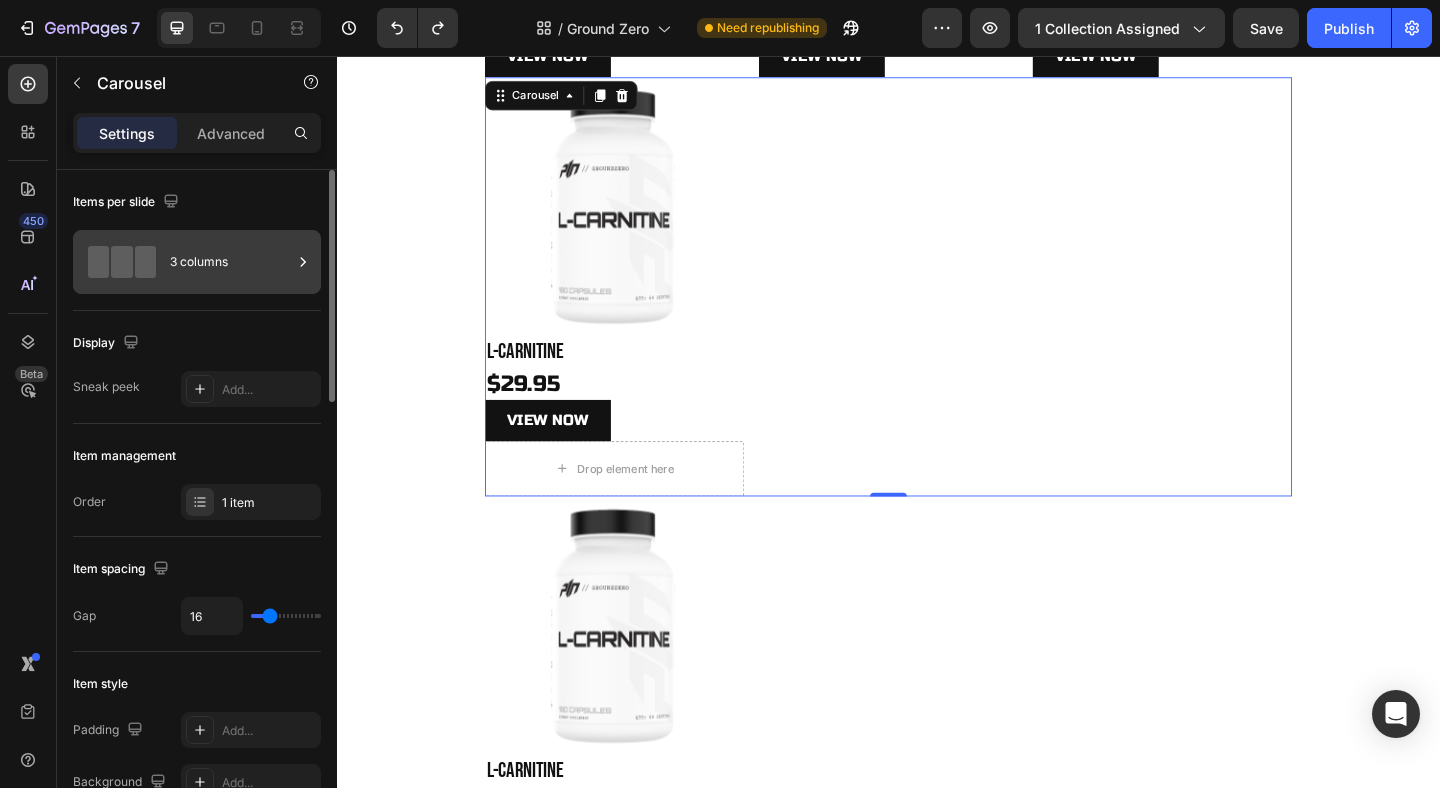 click on "3 columns" at bounding box center (231, 262) 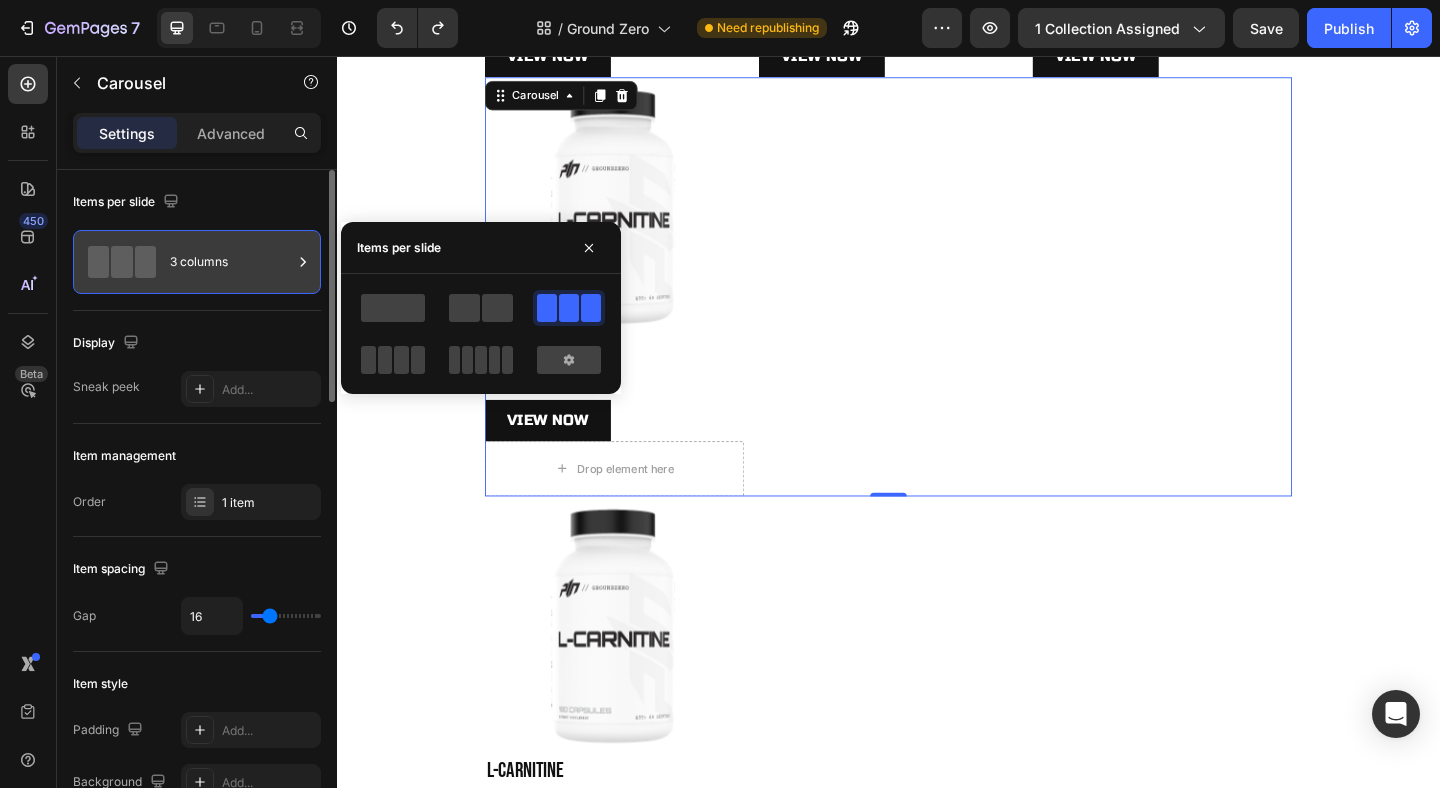 click on "3 columns" at bounding box center [231, 262] 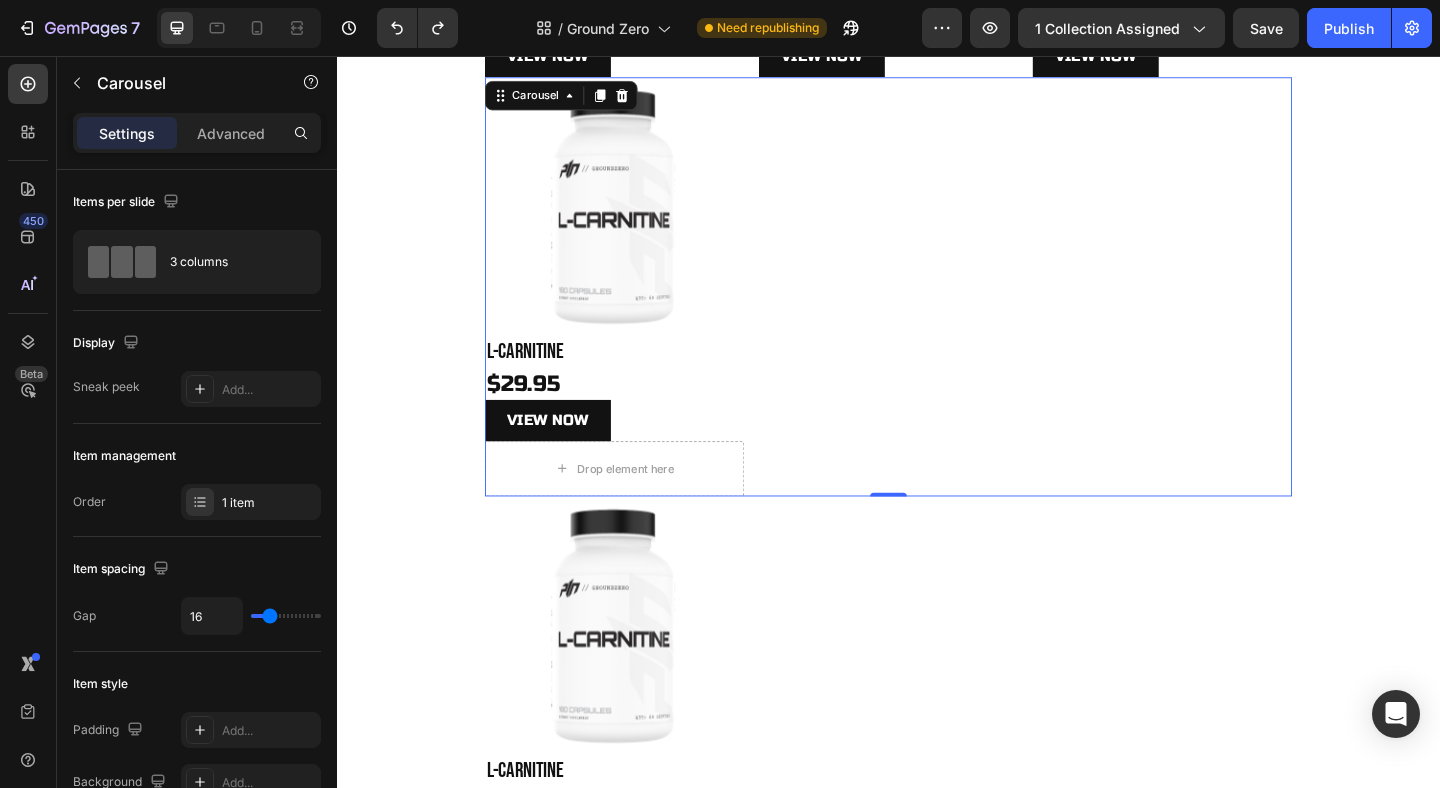 click on "Product Images L-Carnitine Product Title $29.95 Product Price Product Price View NOW Product View More
Drop element here Product" at bounding box center [937, 307] 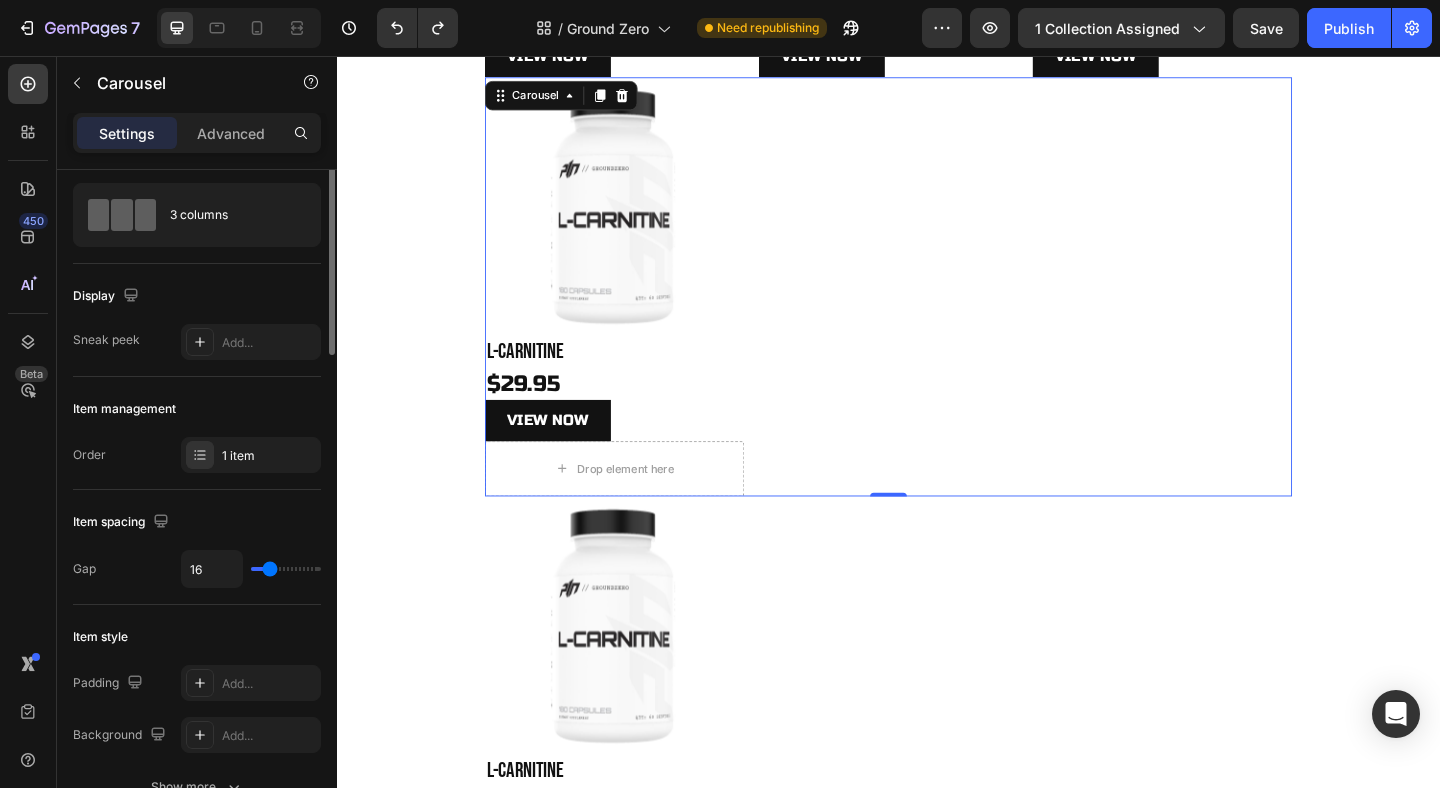 scroll, scrollTop: 0, scrollLeft: 0, axis: both 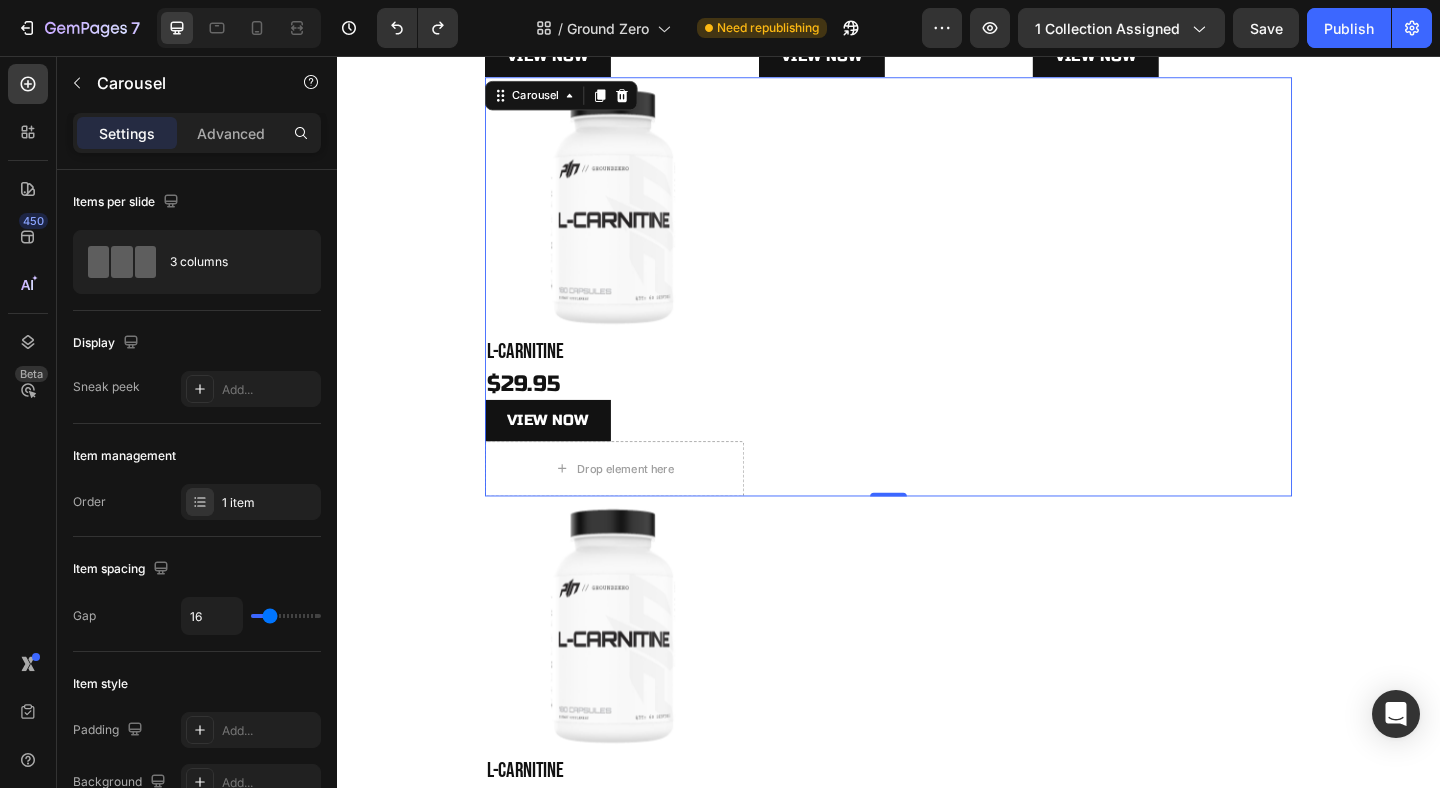 click on "Product Images L-Carnitine Product Title $29.95 Product Price Product Price View NOW Product View More
Drop element here Product" at bounding box center (937, 307) 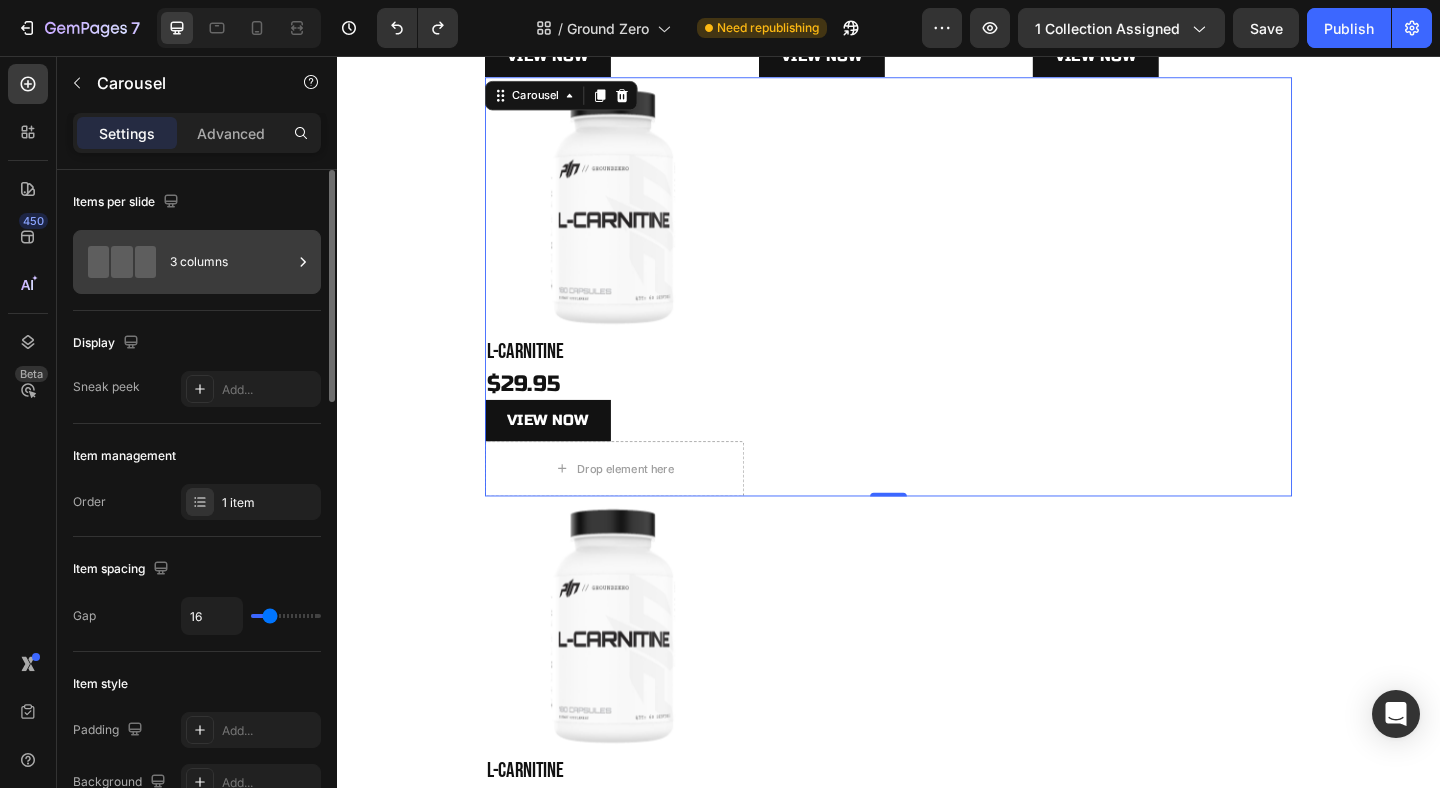 click on "3 columns" at bounding box center (231, 262) 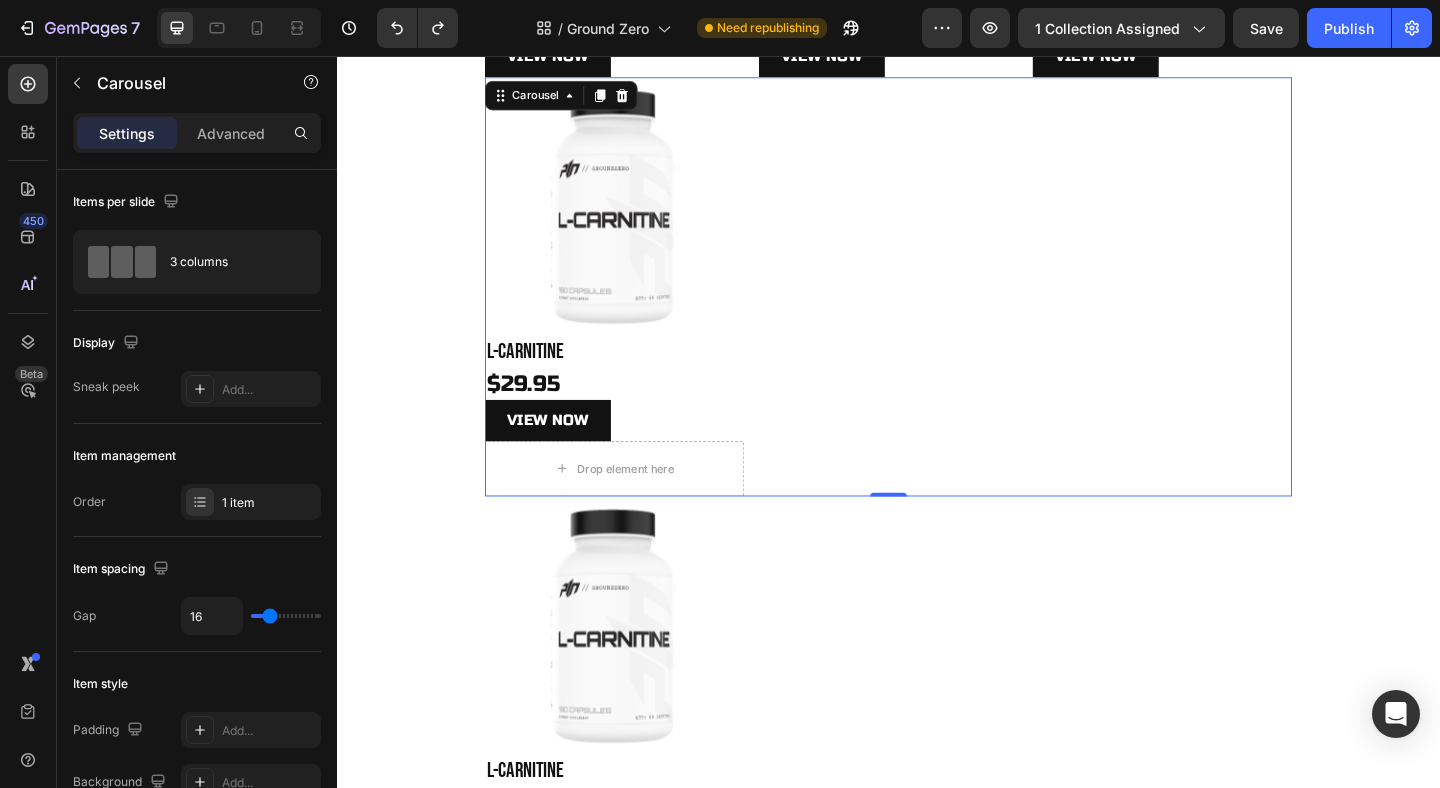 click on "Product Images L-Carnitine Product Title $29.95 Product Price Product Price View NOW Product View More
Drop element here Product" at bounding box center (937, 307) 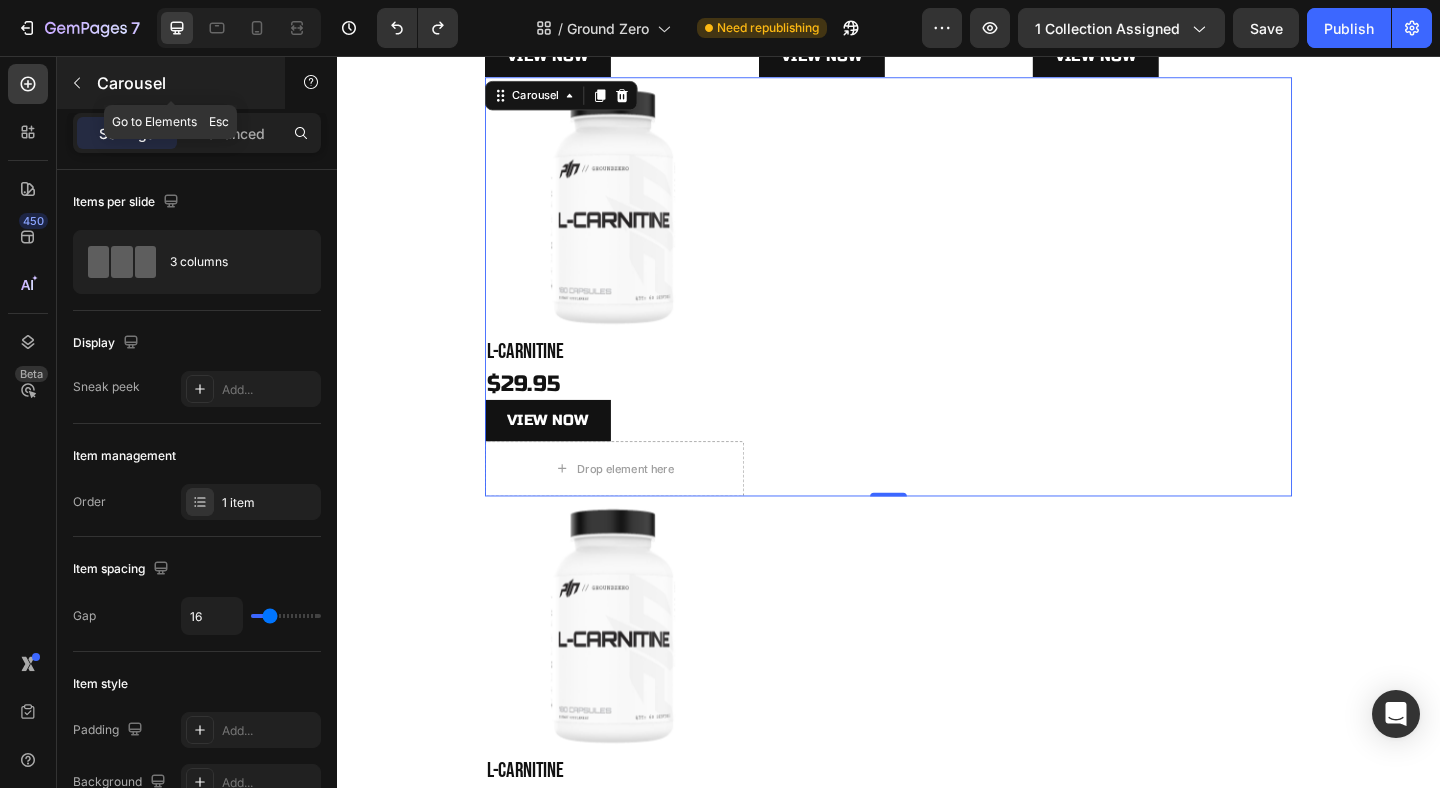 click 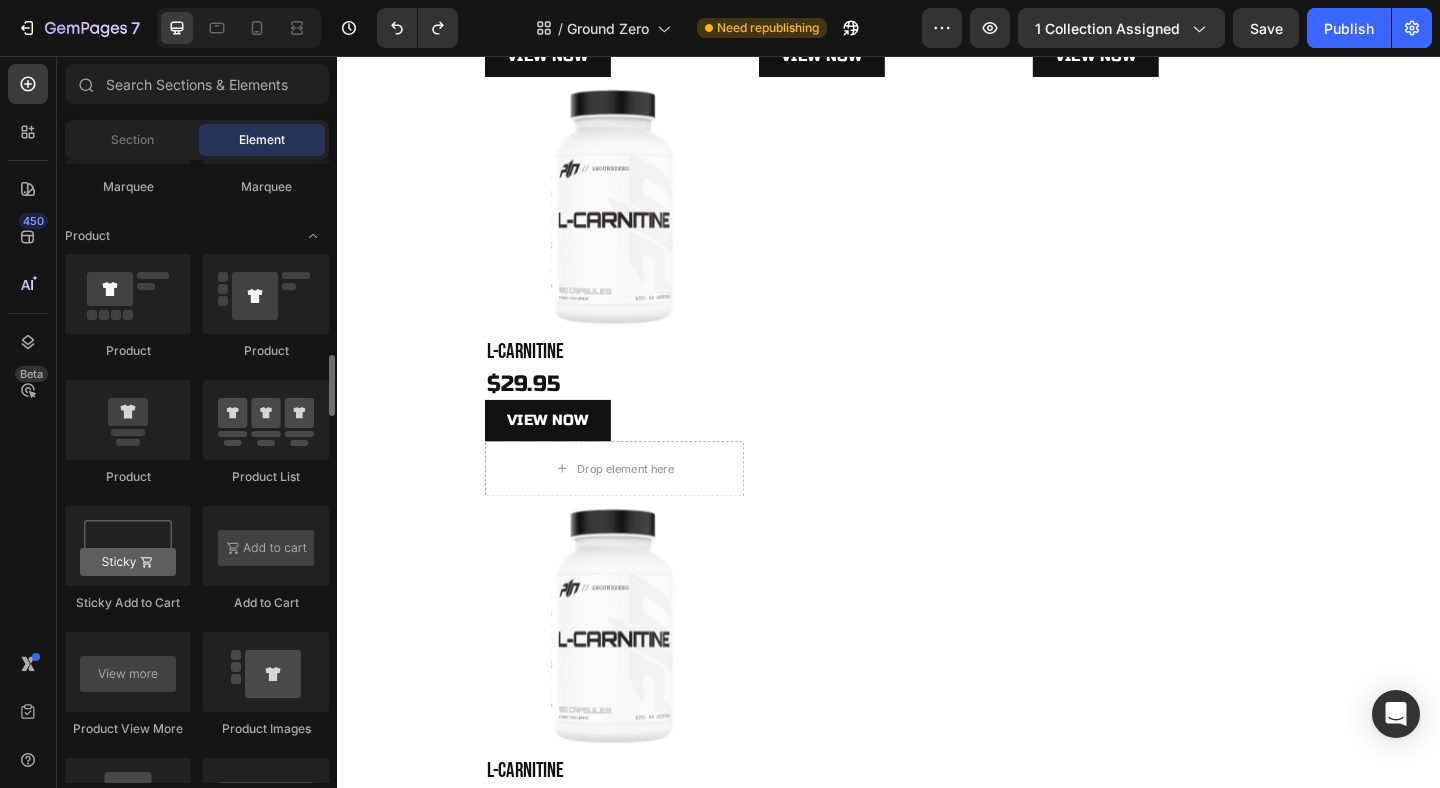 scroll, scrollTop: 2417, scrollLeft: 0, axis: vertical 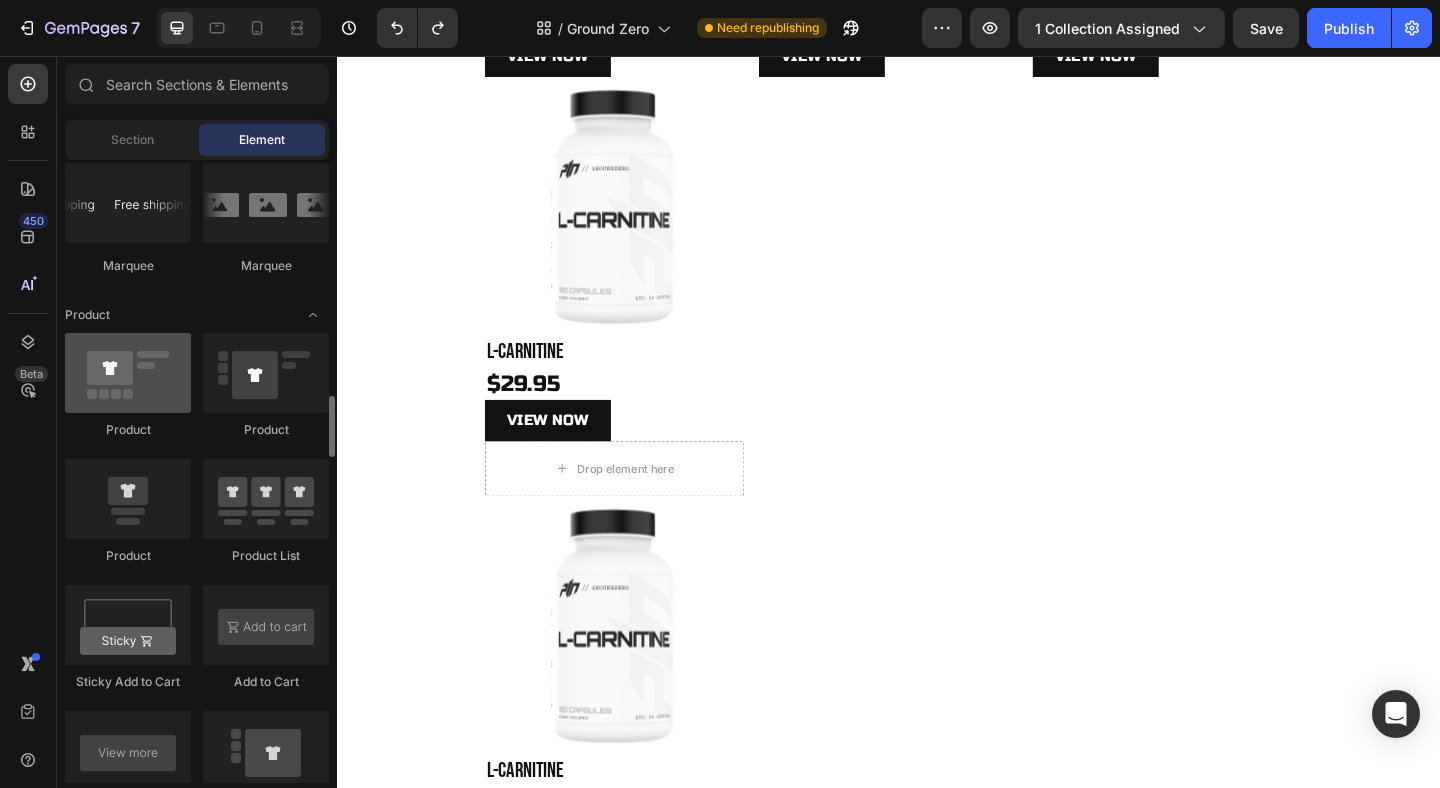 click at bounding box center [128, 373] 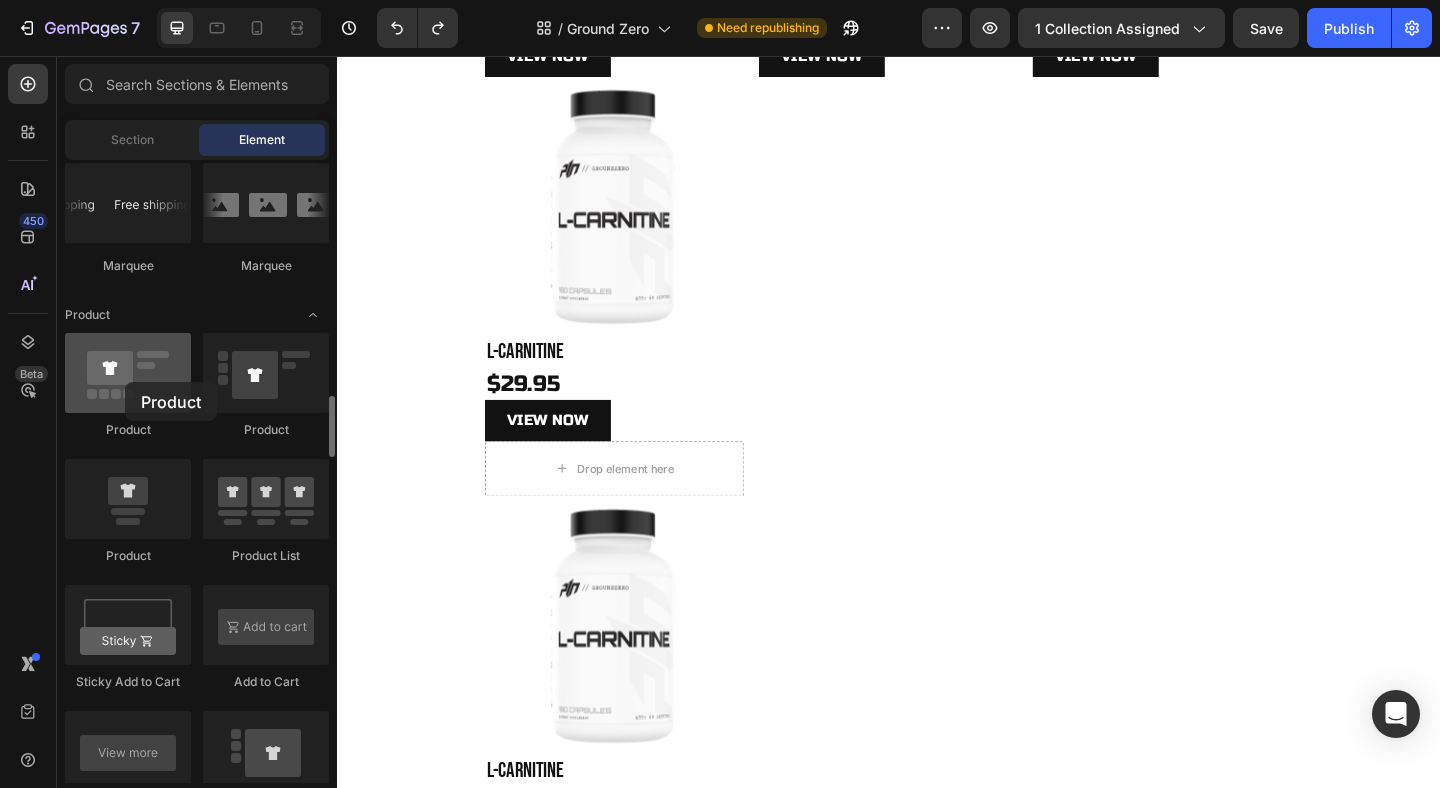 click at bounding box center [128, 373] 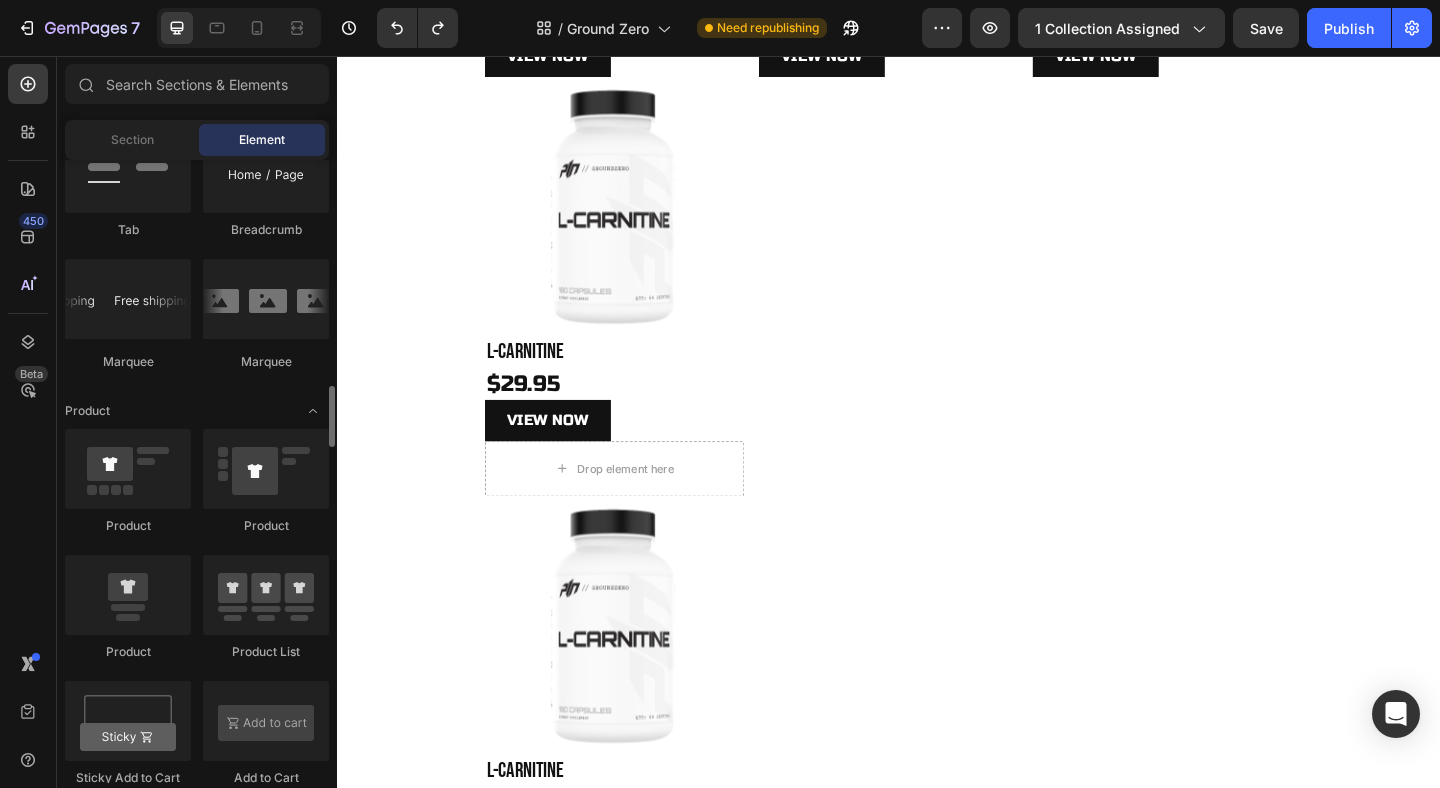 scroll, scrollTop: 2319, scrollLeft: 0, axis: vertical 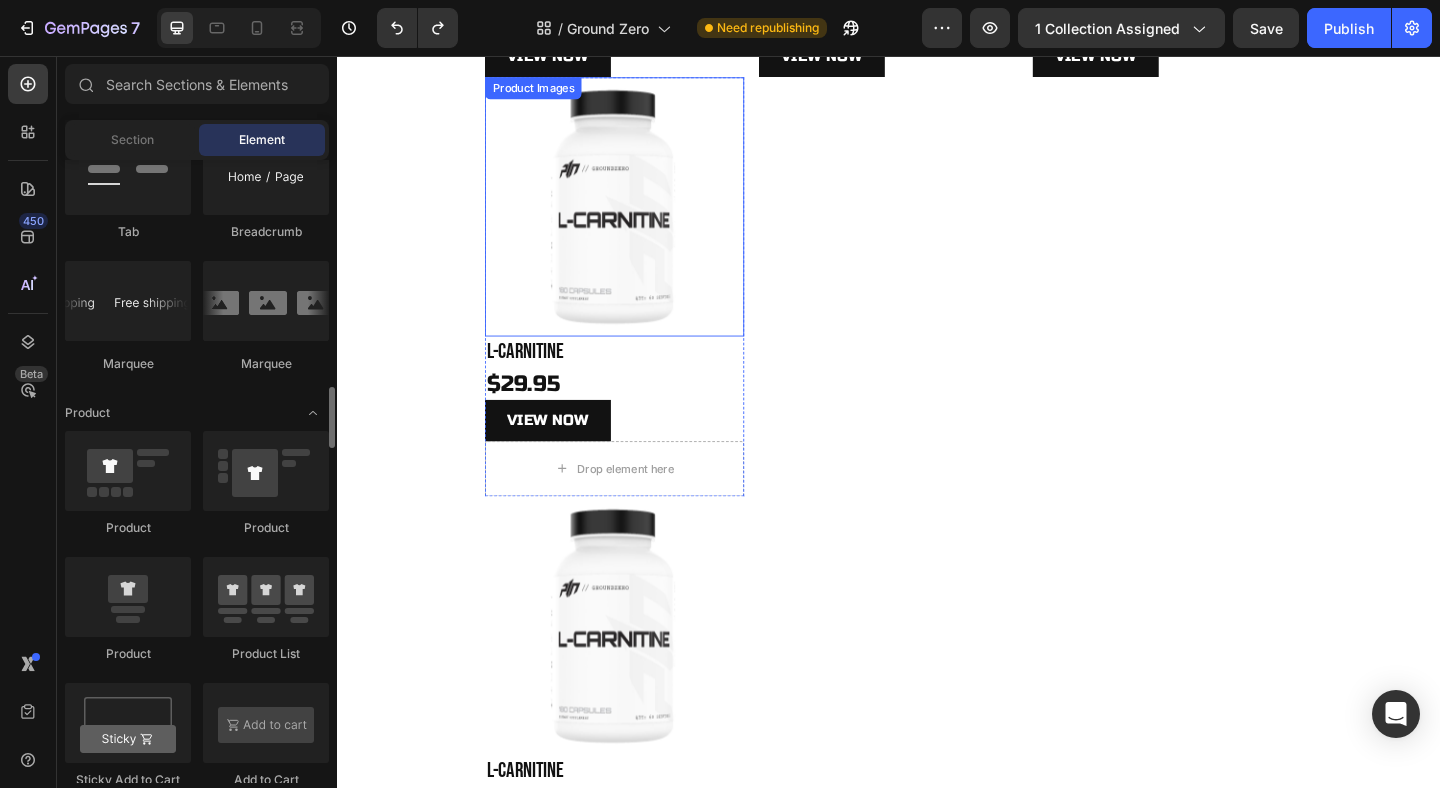 click at bounding box center [639, 220] 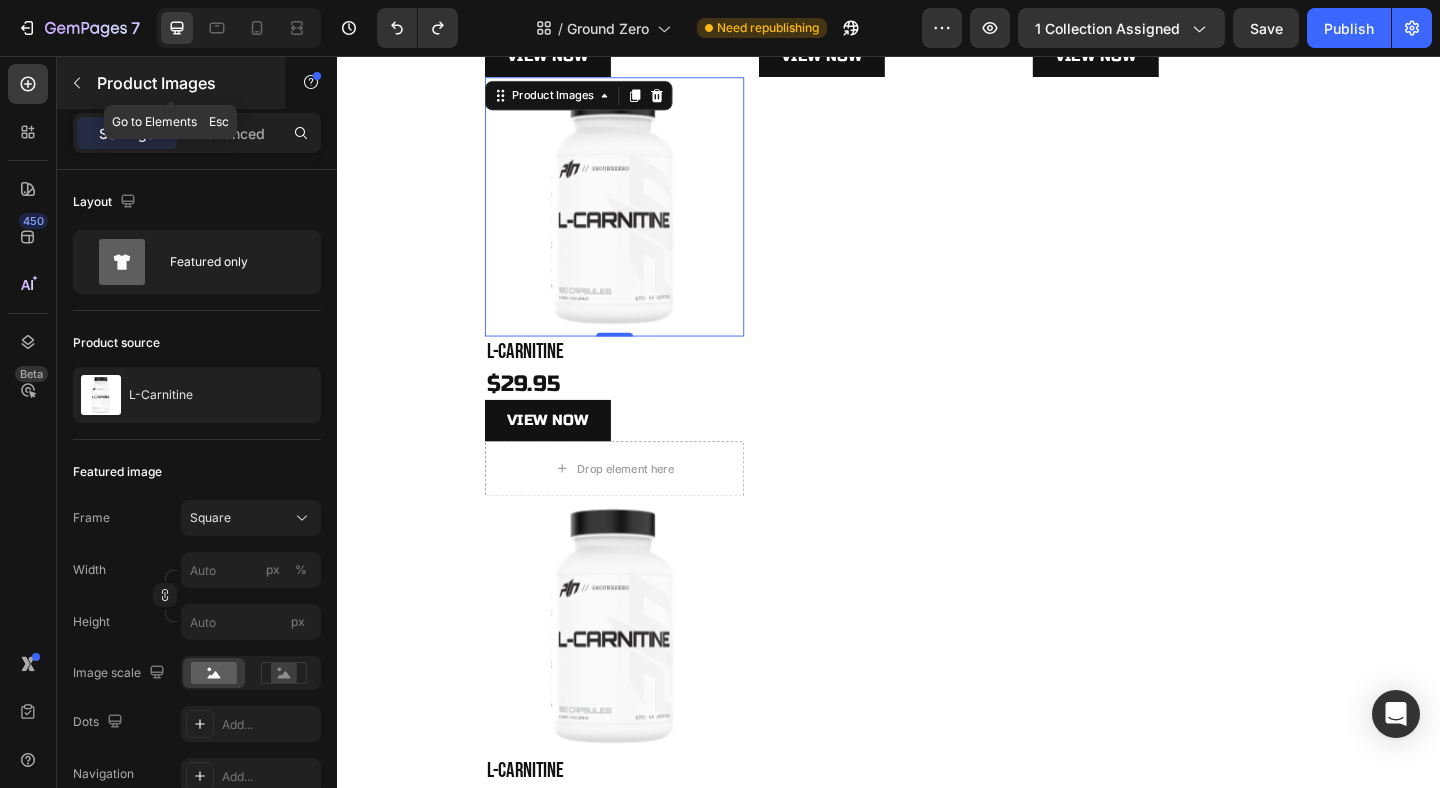 click 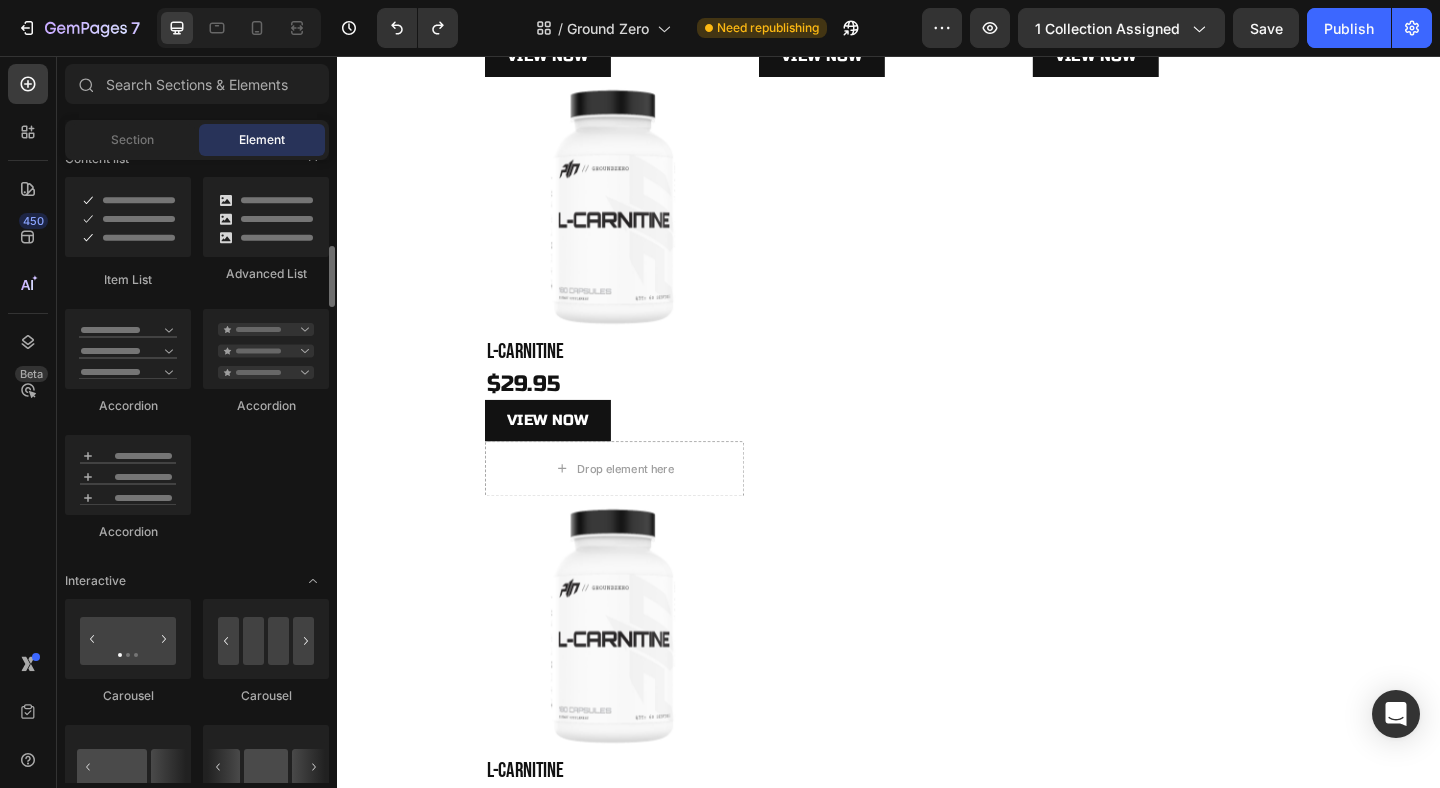 scroll, scrollTop: 1511, scrollLeft: 0, axis: vertical 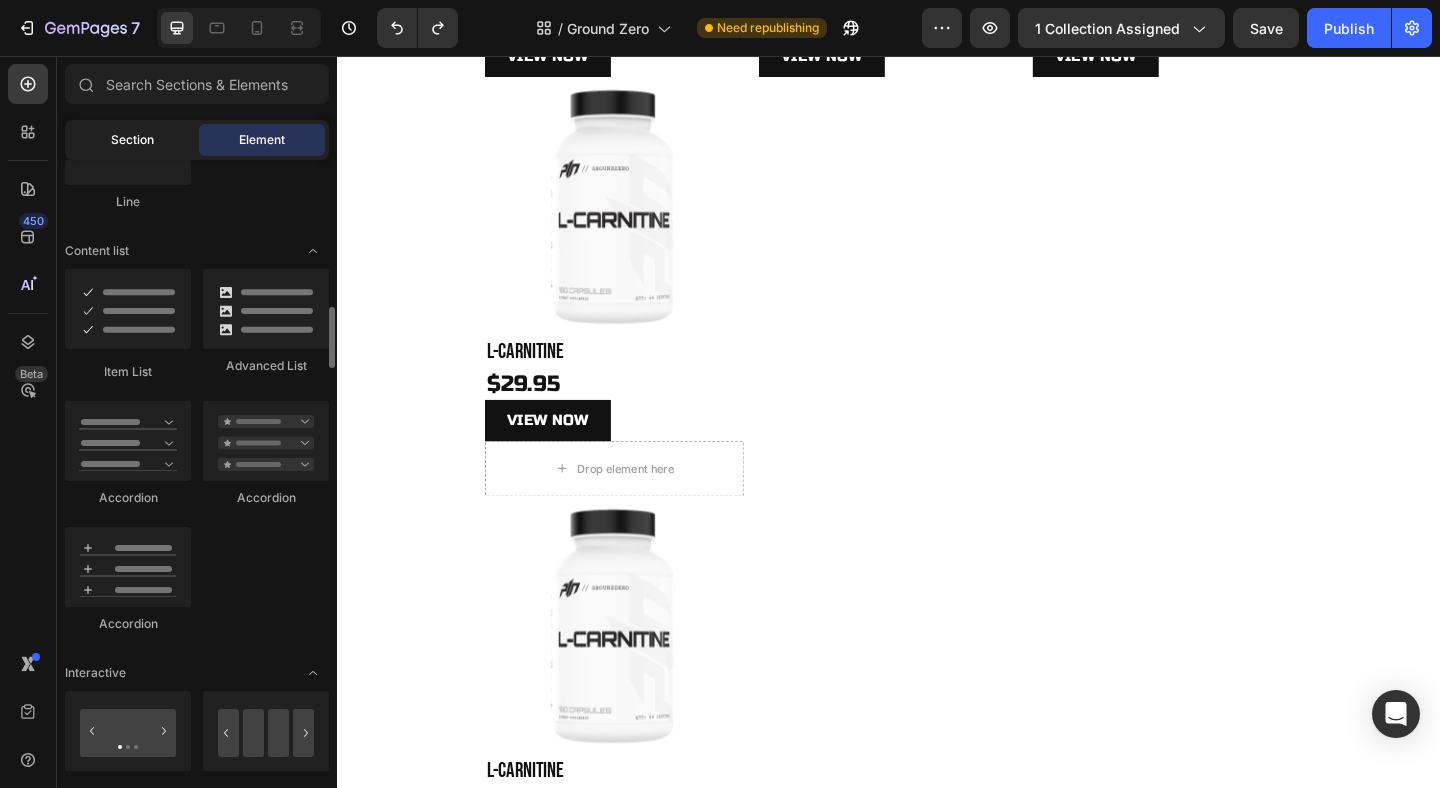 click on "Section" at bounding box center [132, 140] 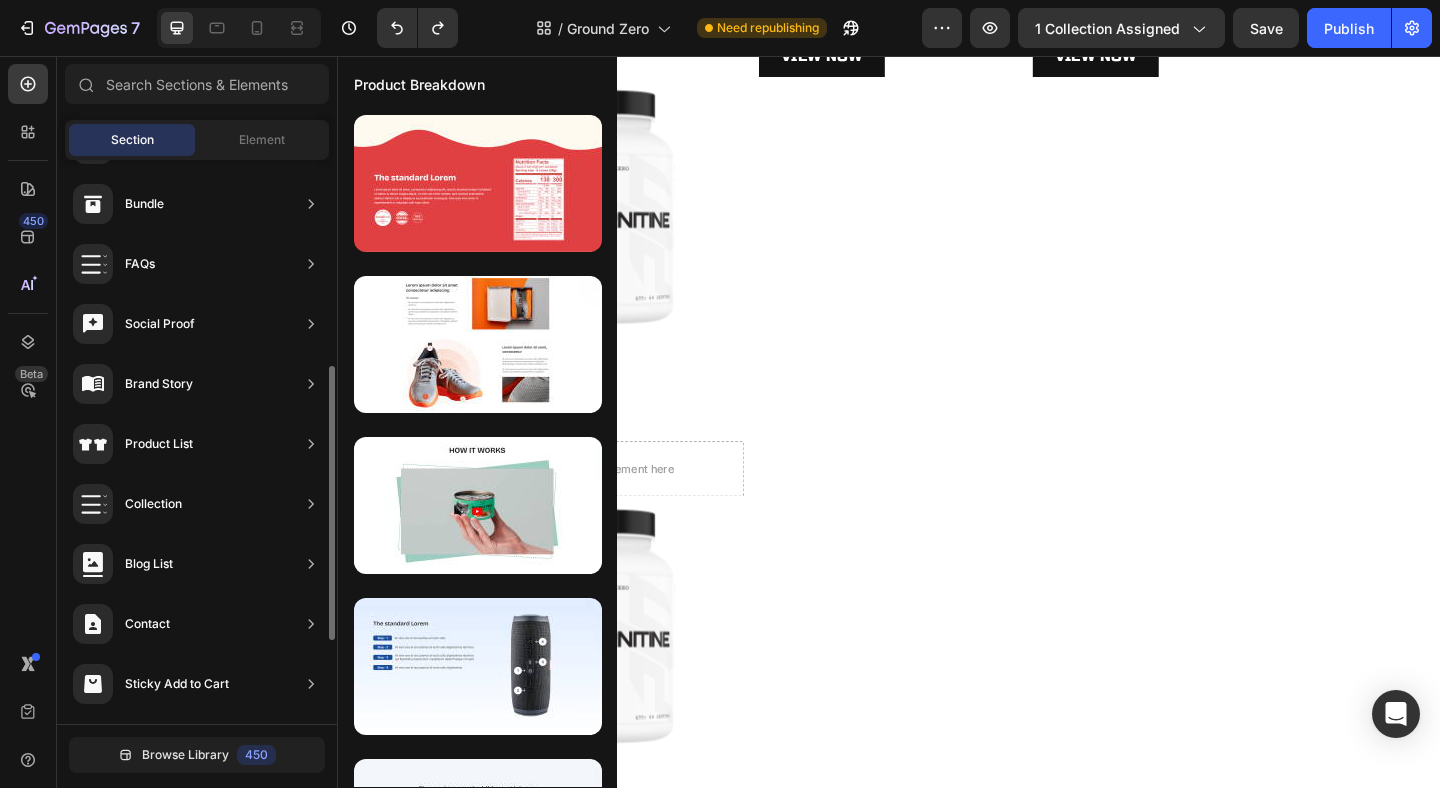 scroll, scrollTop: 500, scrollLeft: 0, axis: vertical 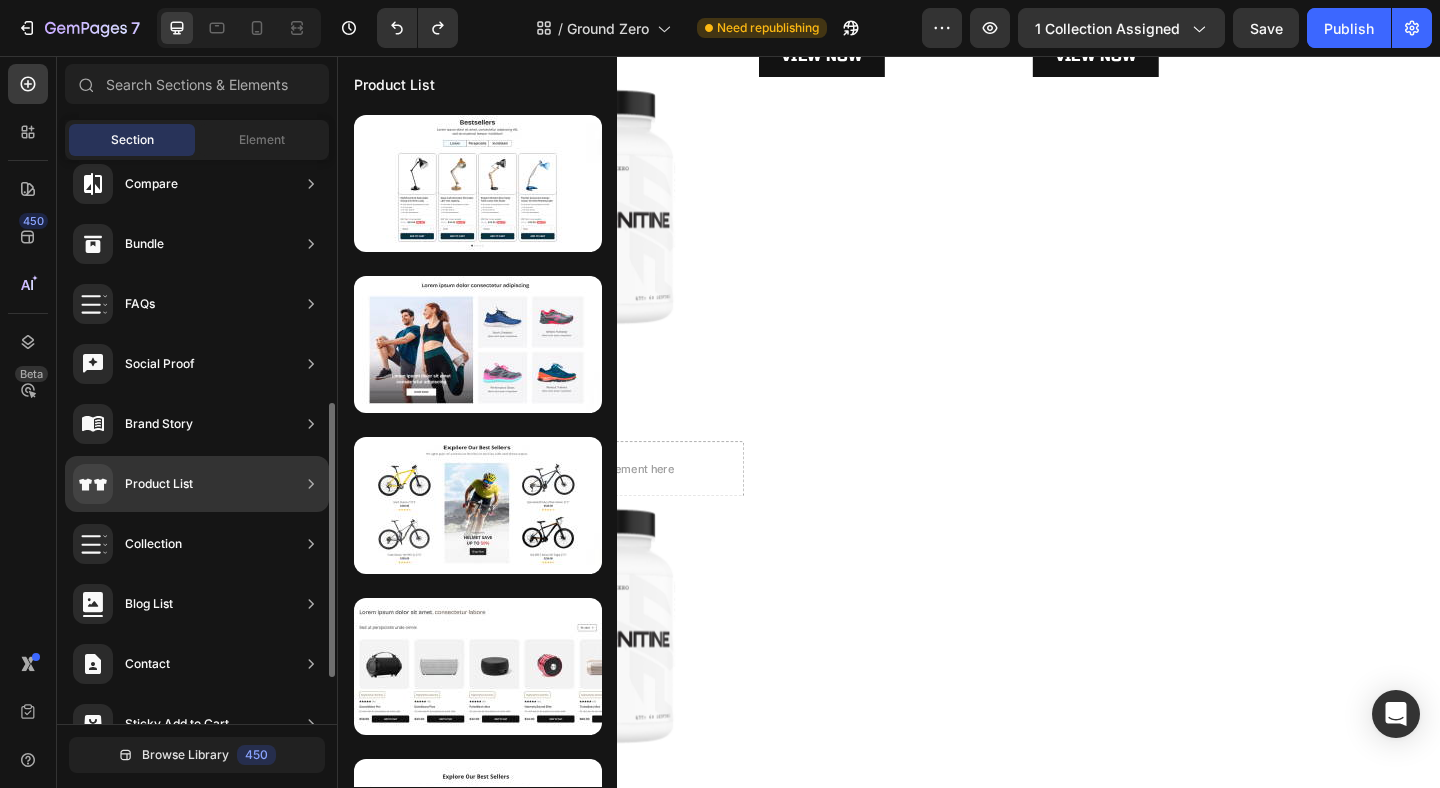 click 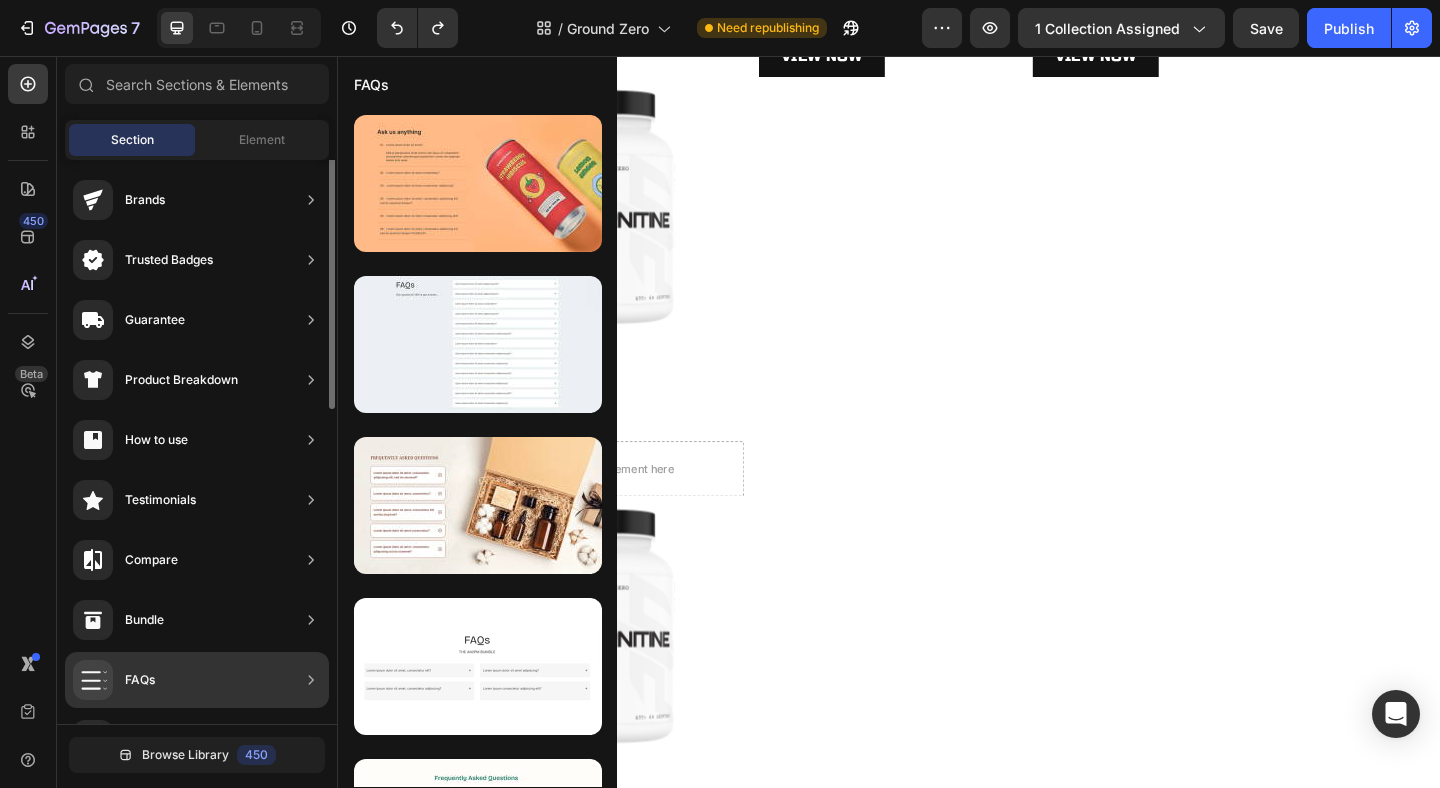 scroll, scrollTop: 67, scrollLeft: 0, axis: vertical 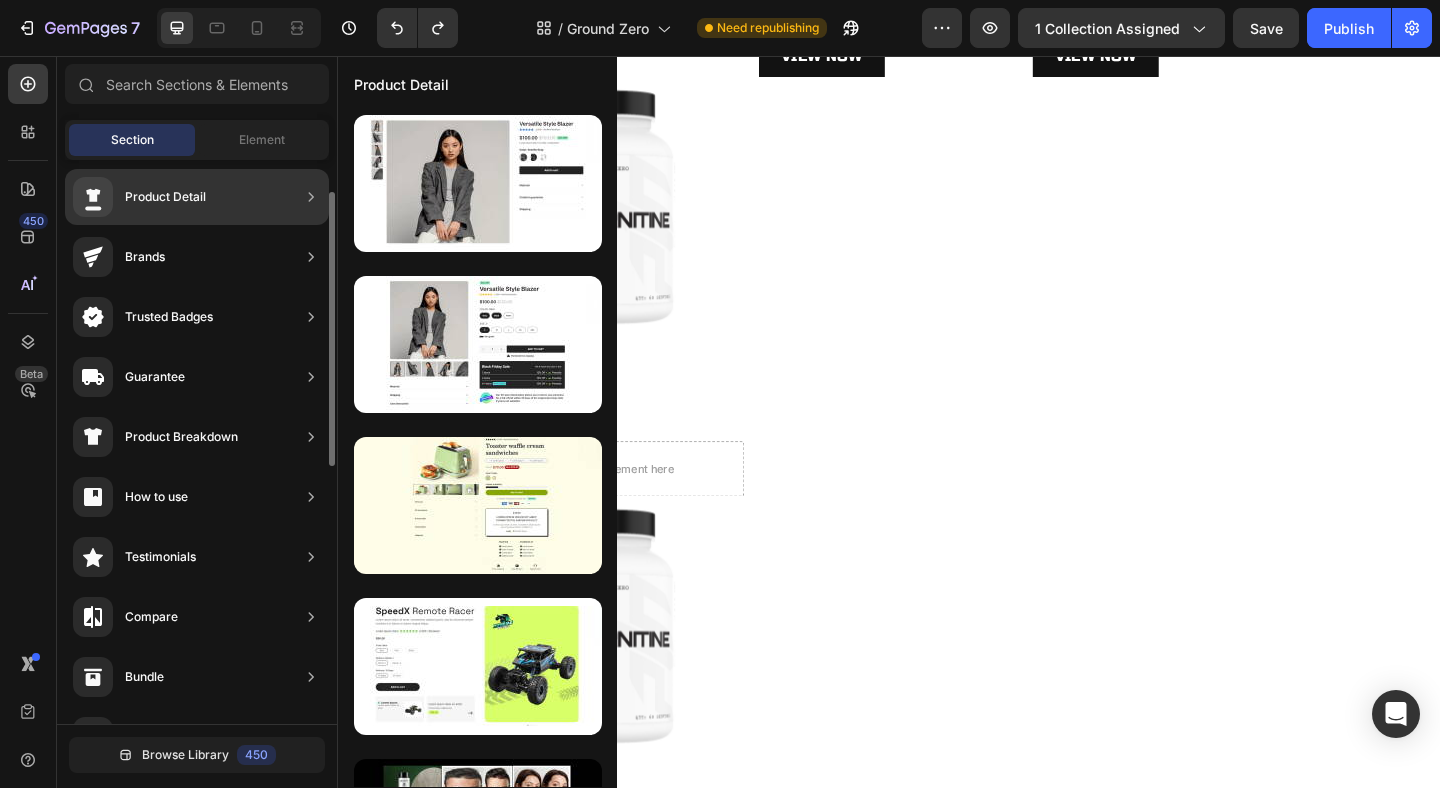 click 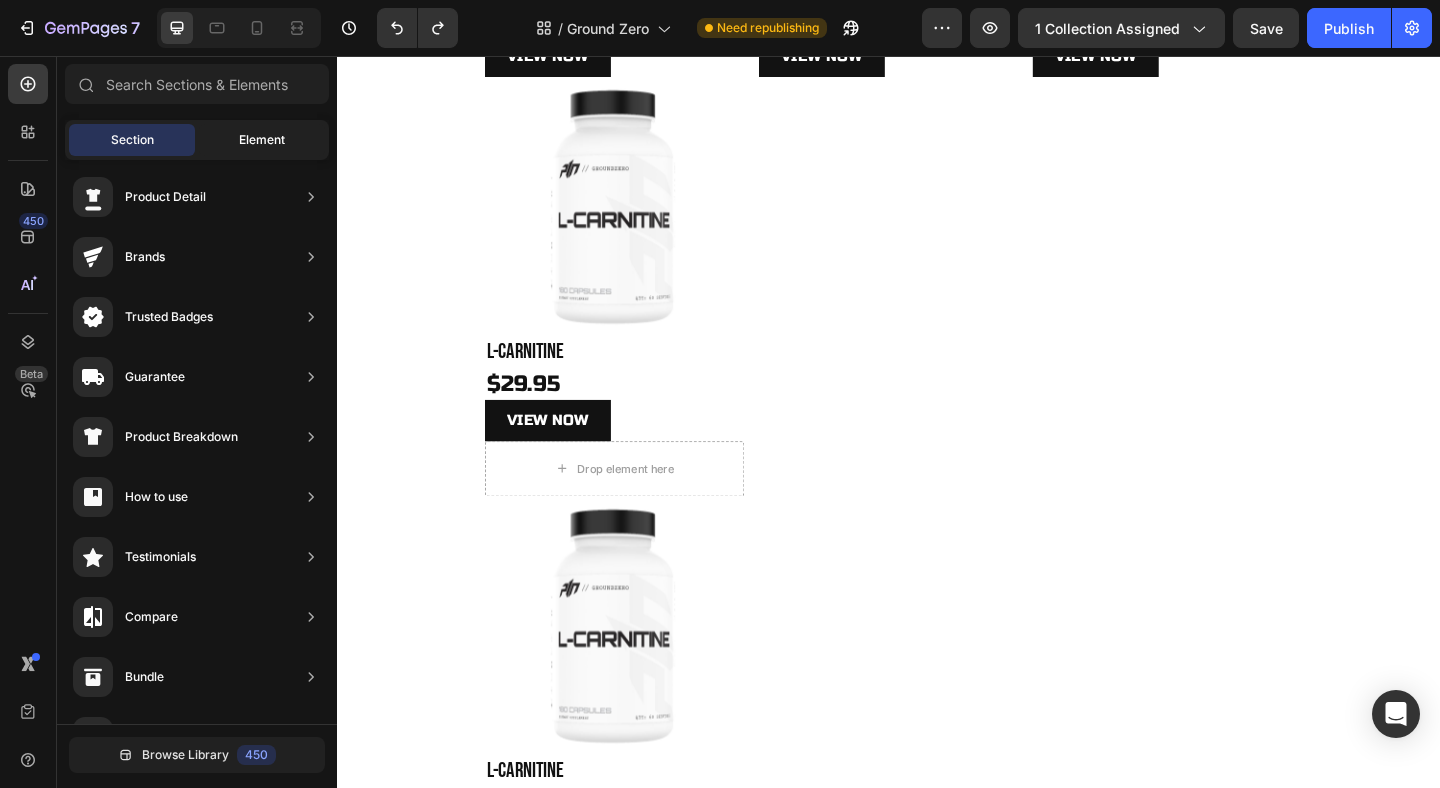 click on "Element" 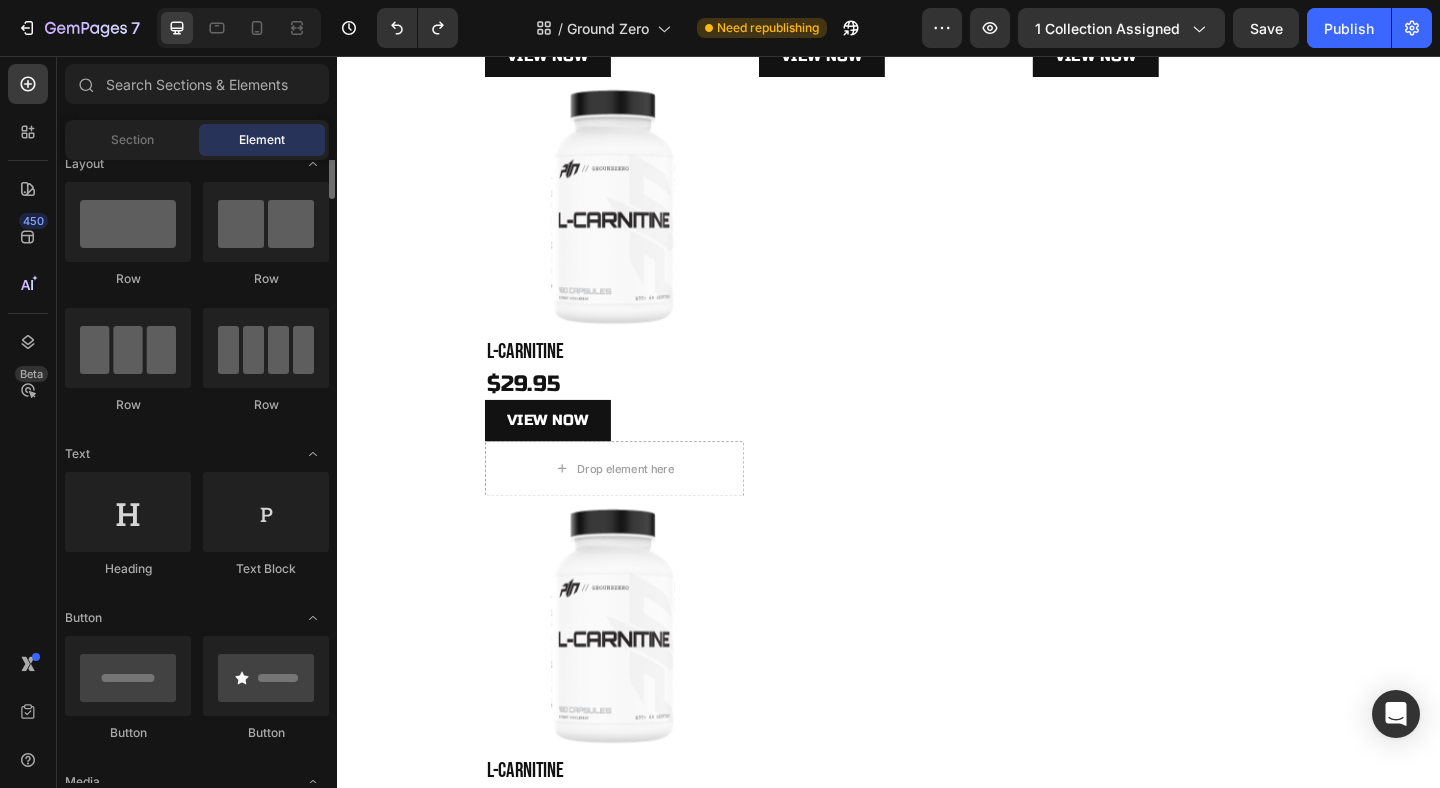 scroll, scrollTop: 0, scrollLeft: 0, axis: both 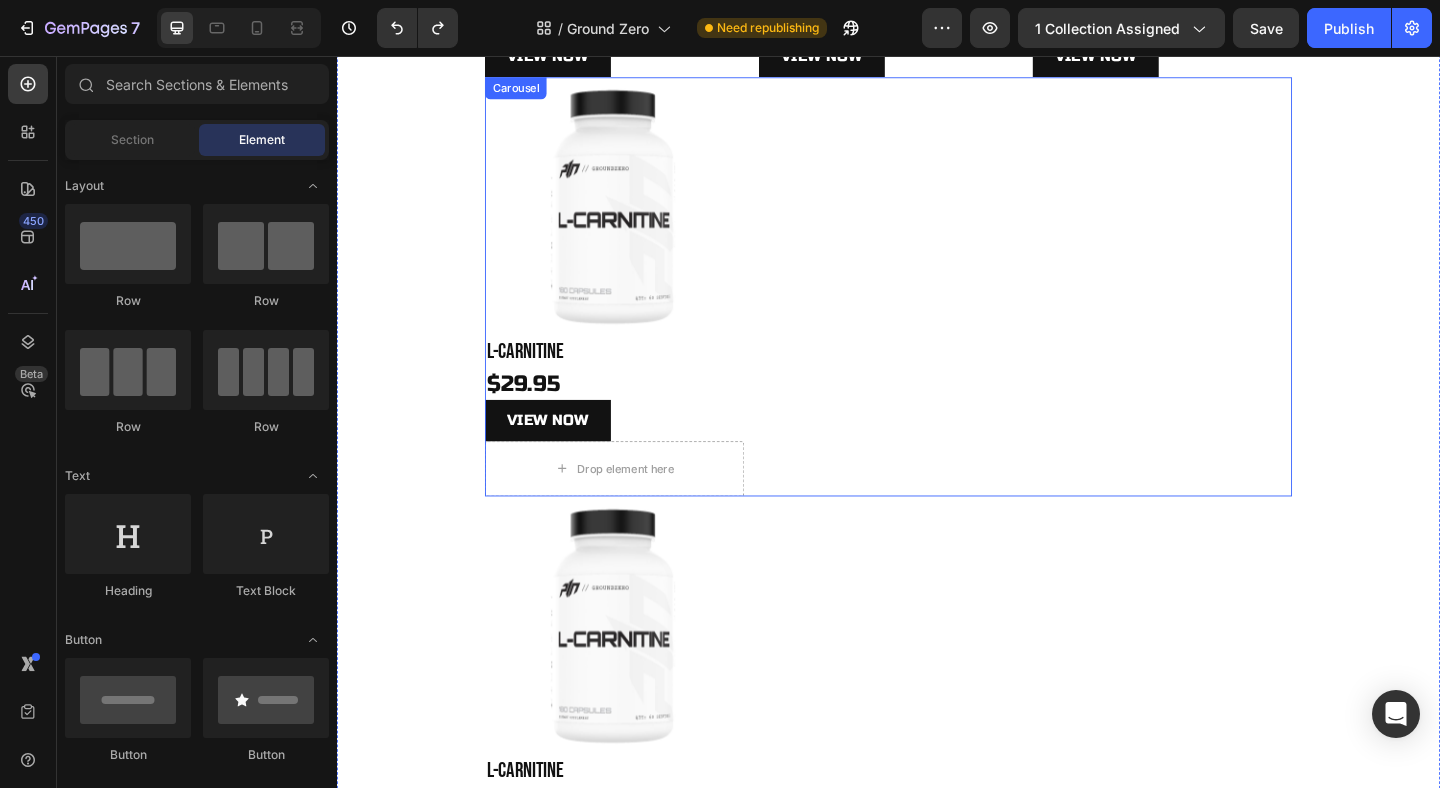 click on "Product Images L-Carnitine Product Title $29.95 Product Price Product Price View NOW Product View More
Drop element here Product" at bounding box center (937, 307) 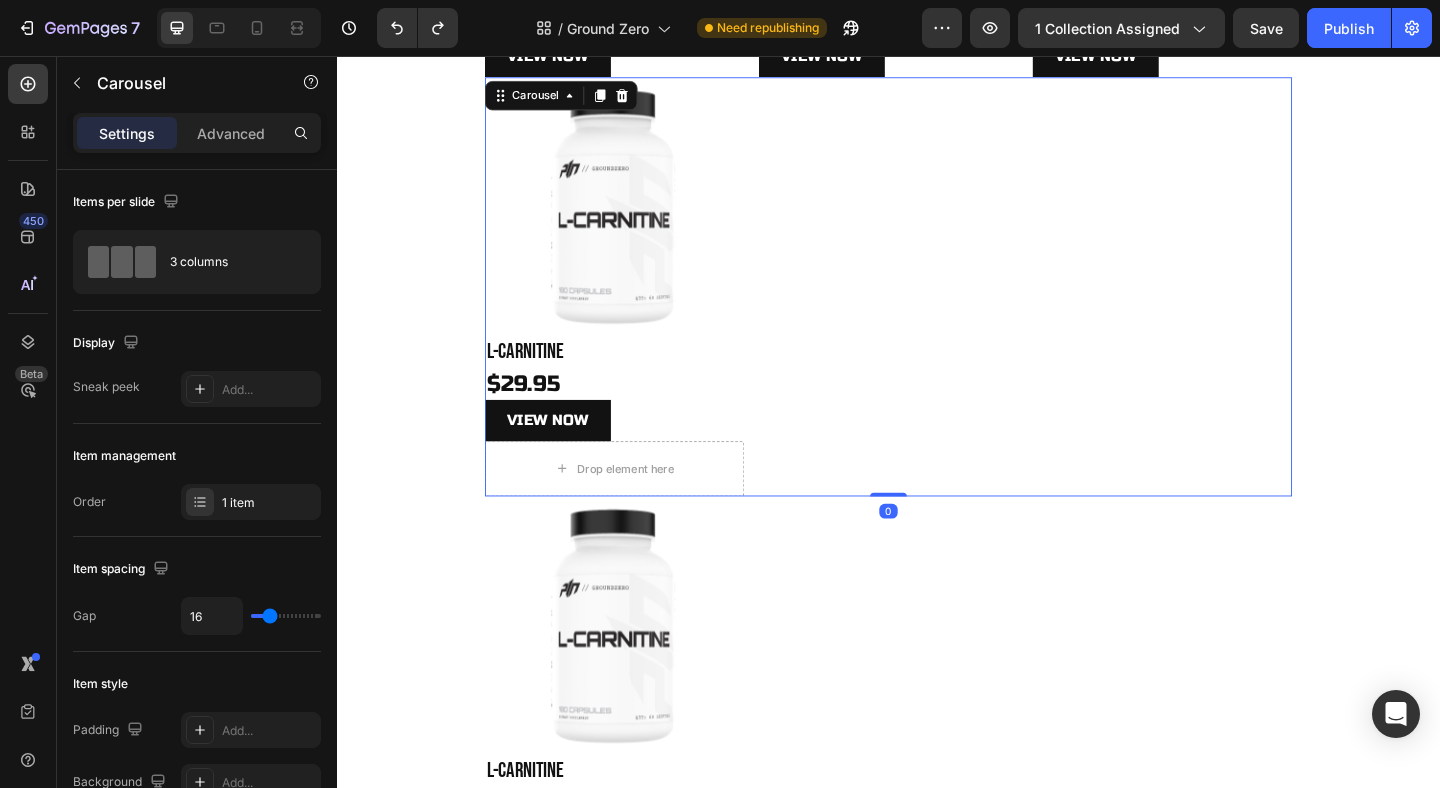 scroll, scrollTop: 741, scrollLeft: 0, axis: vertical 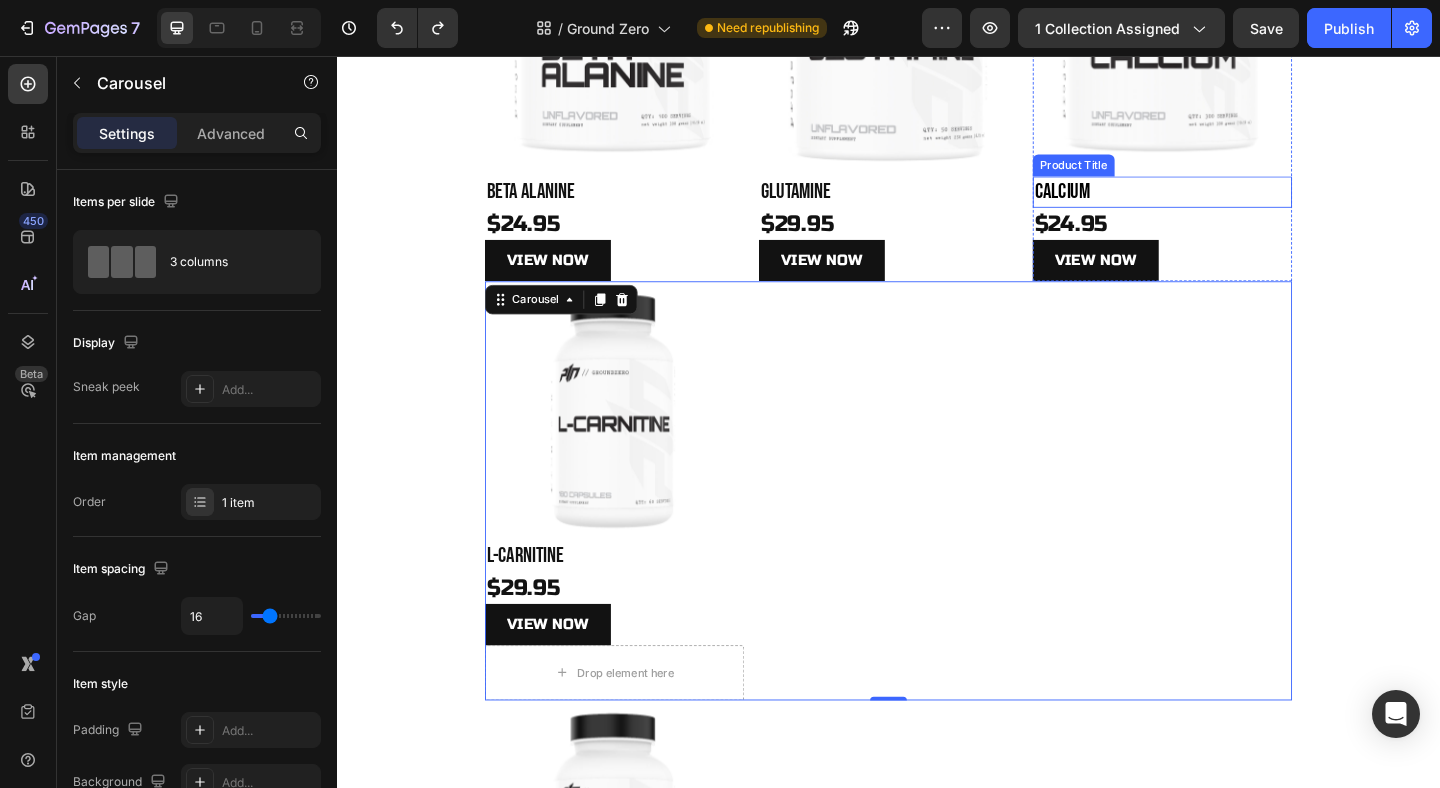 click on "Calcium" at bounding box center (1235, 204) 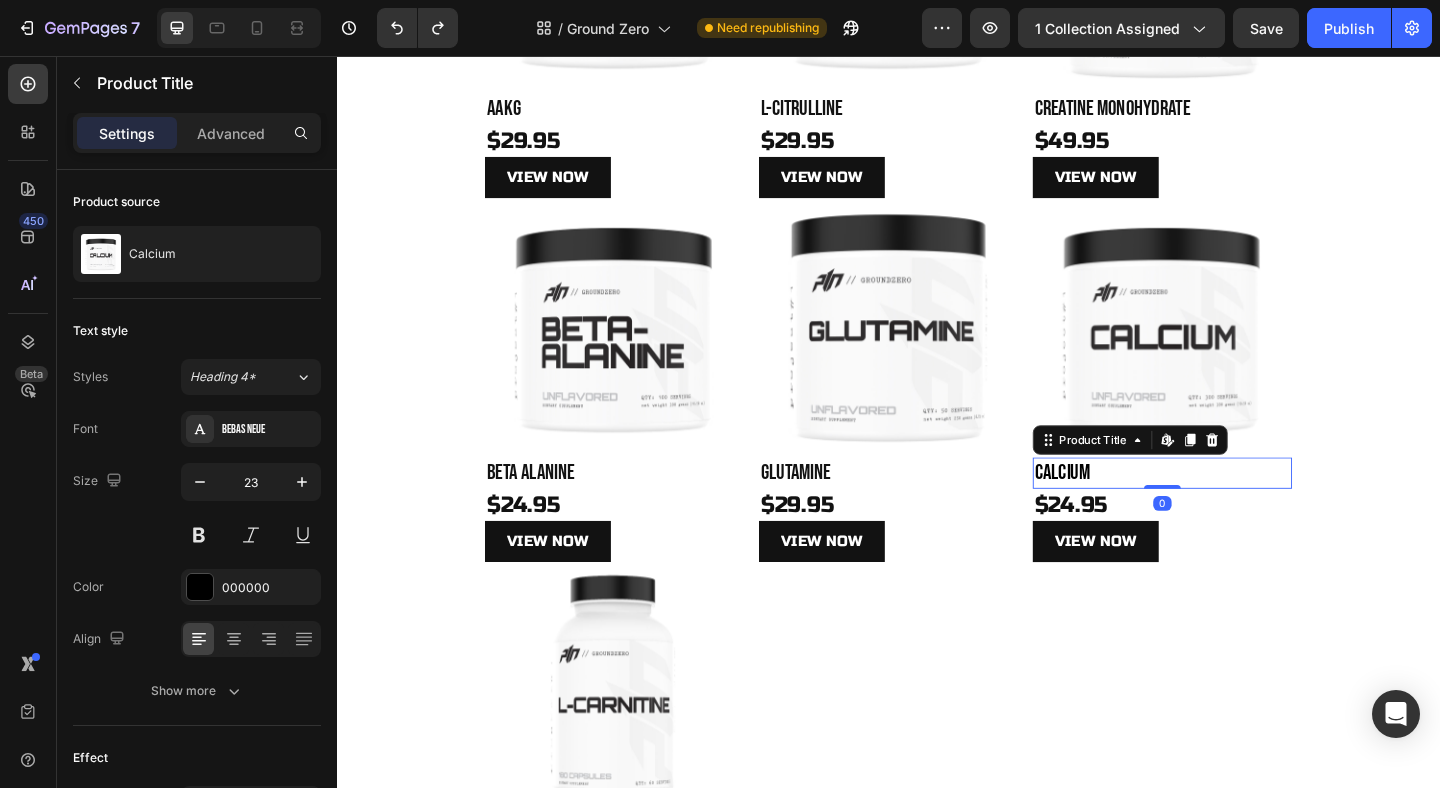 scroll, scrollTop: 426, scrollLeft: 0, axis: vertical 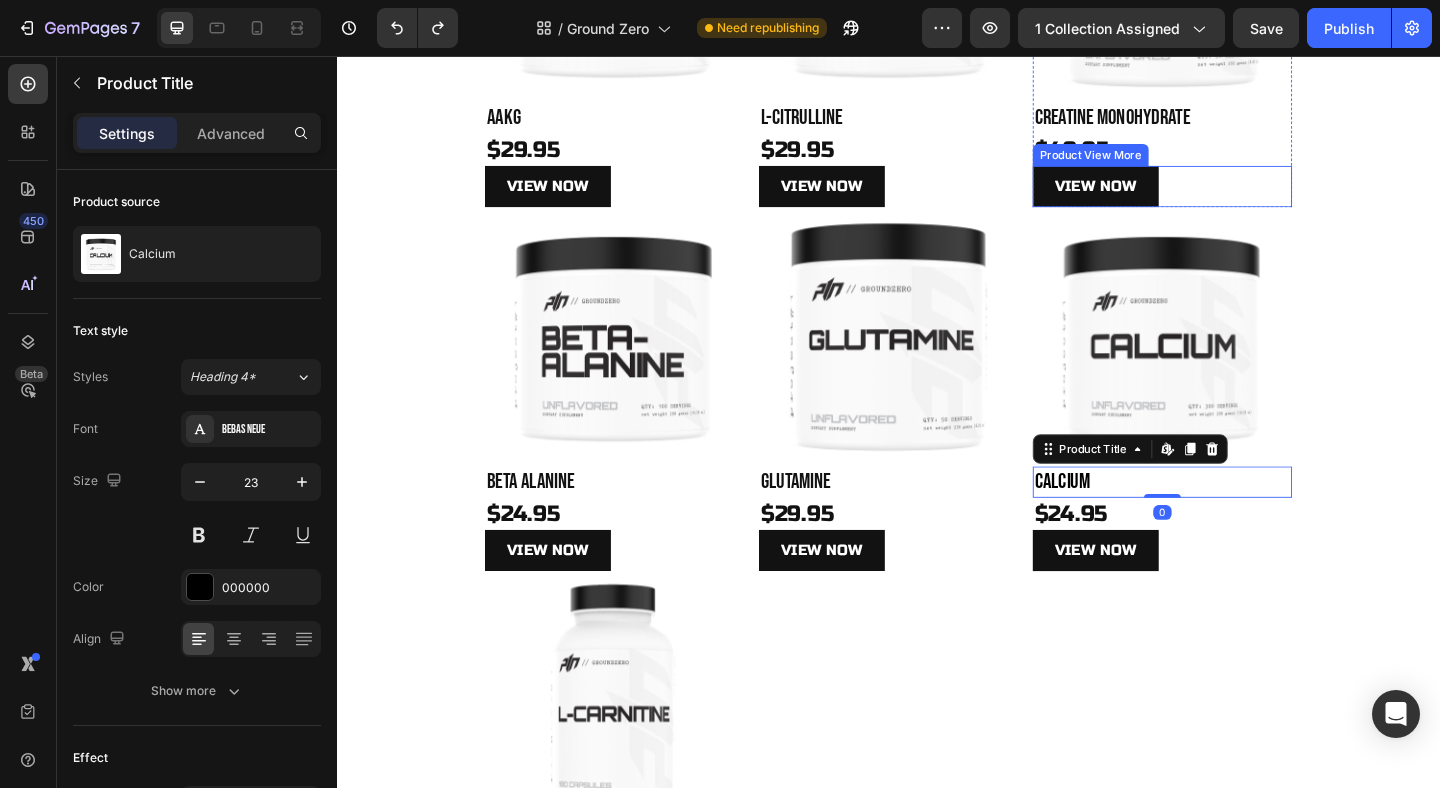 click on "View NOW" at bounding box center (1235, 197) 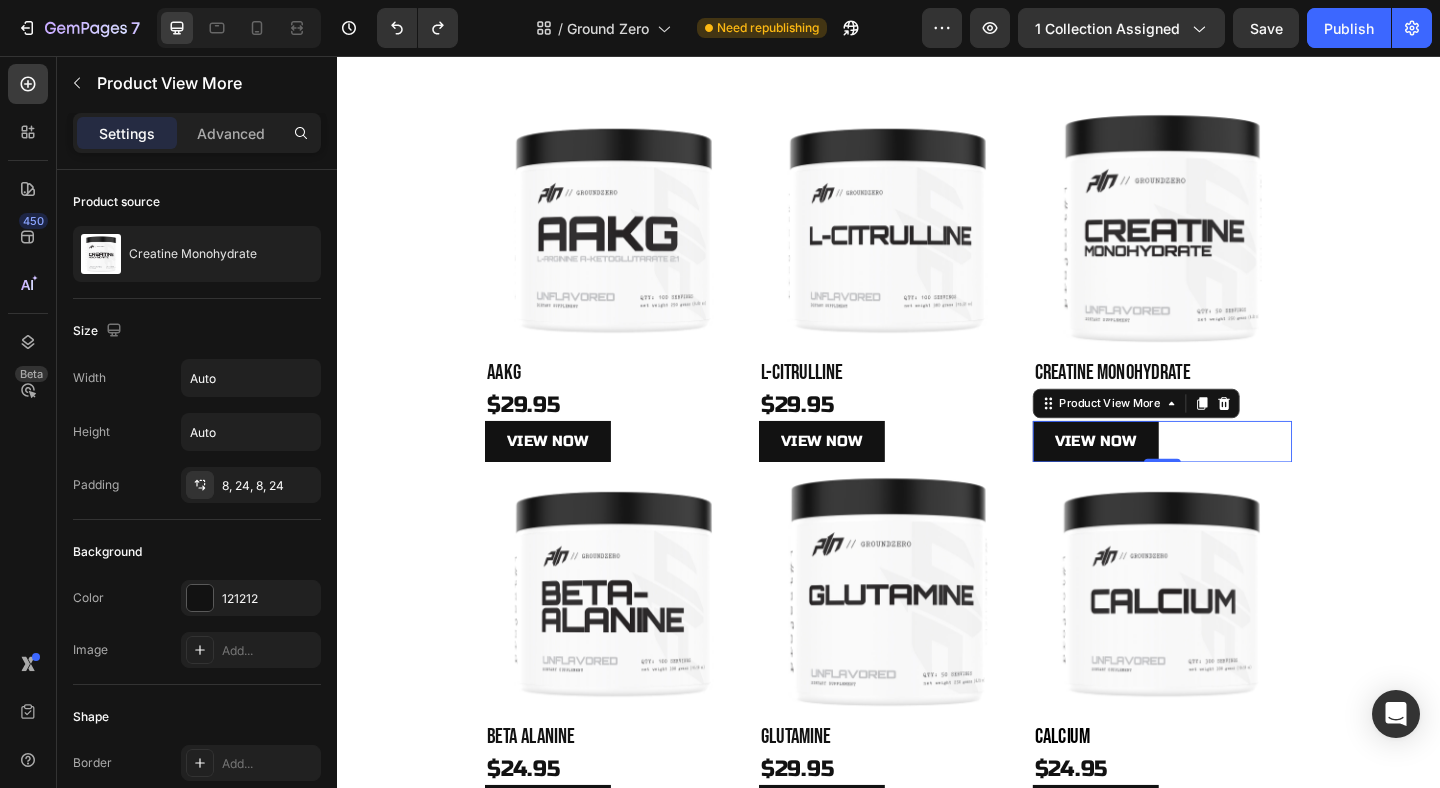 scroll, scrollTop: 88, scrollLeft: 0, axis: vertical 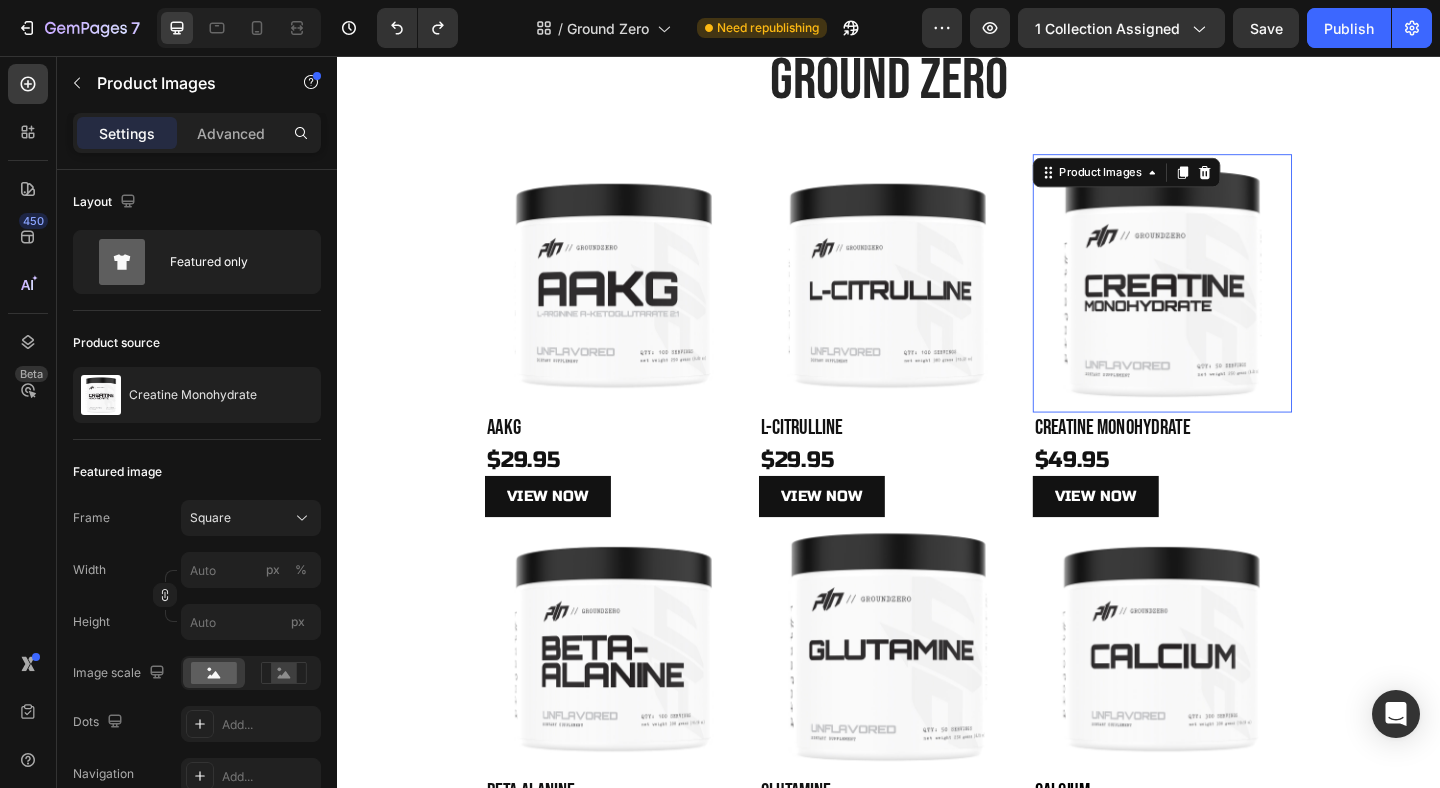 click at bounding box center [1235, 304] 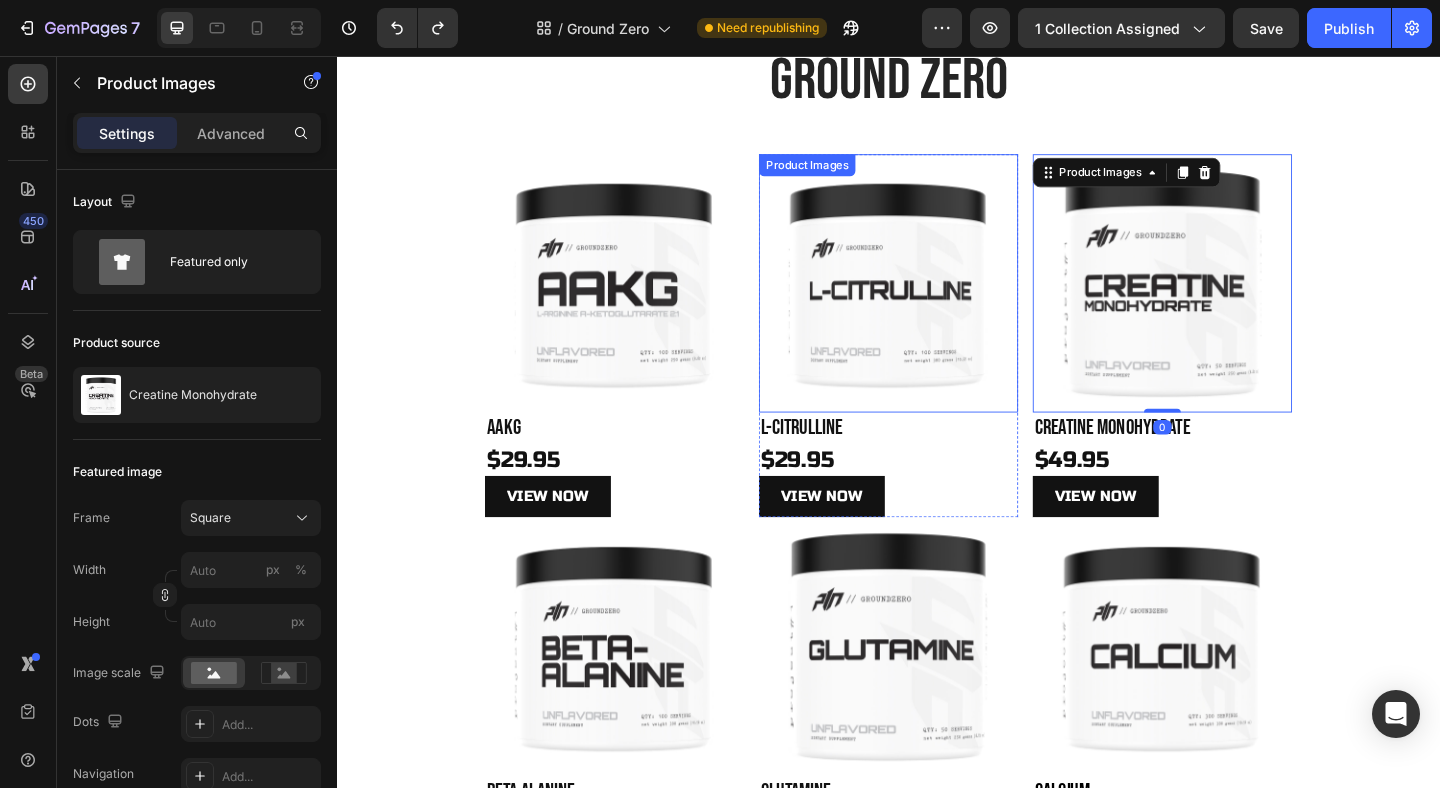 click at bounding box center [937, 304] 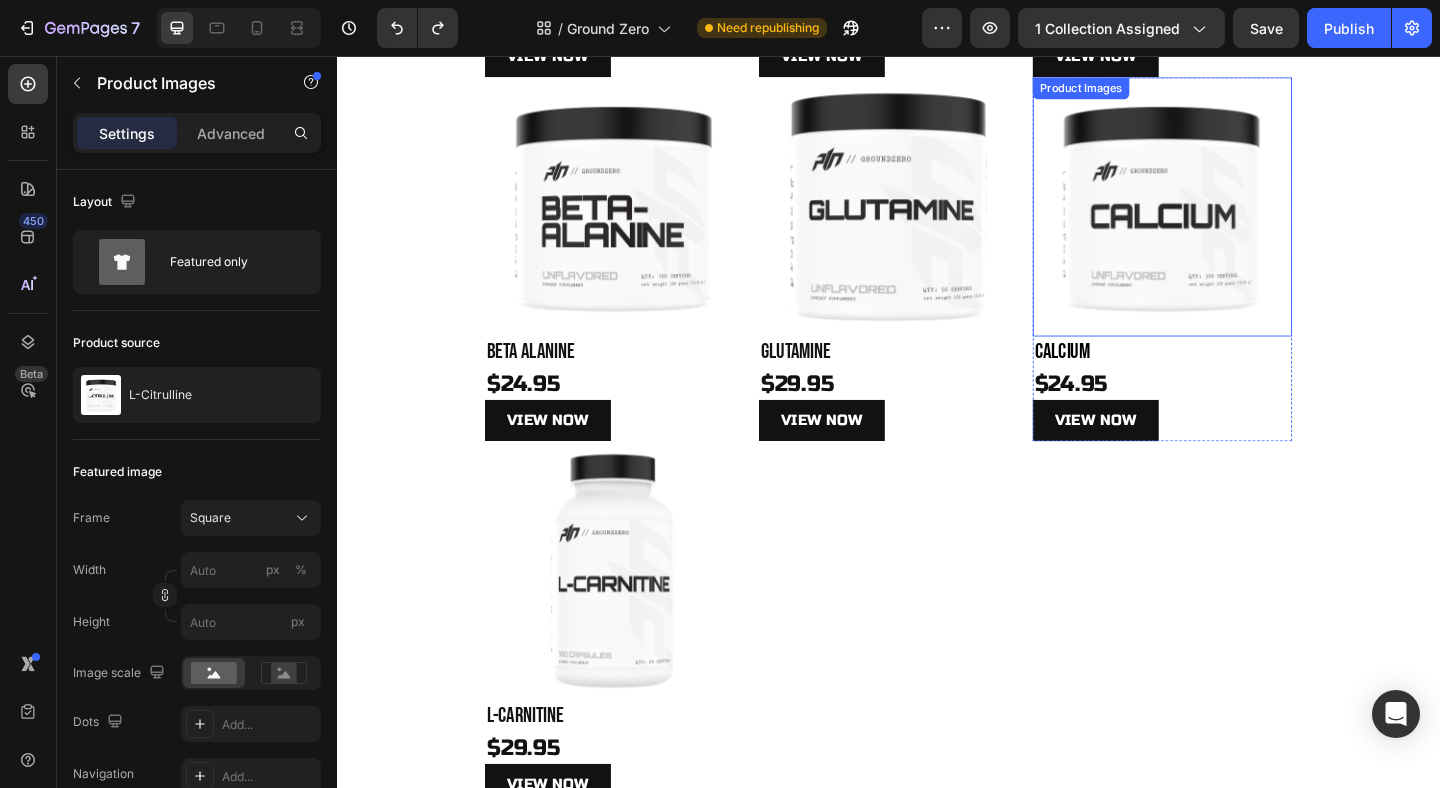 scroll, scrollTop: 653, scrollLeft: 0, axis: vertical 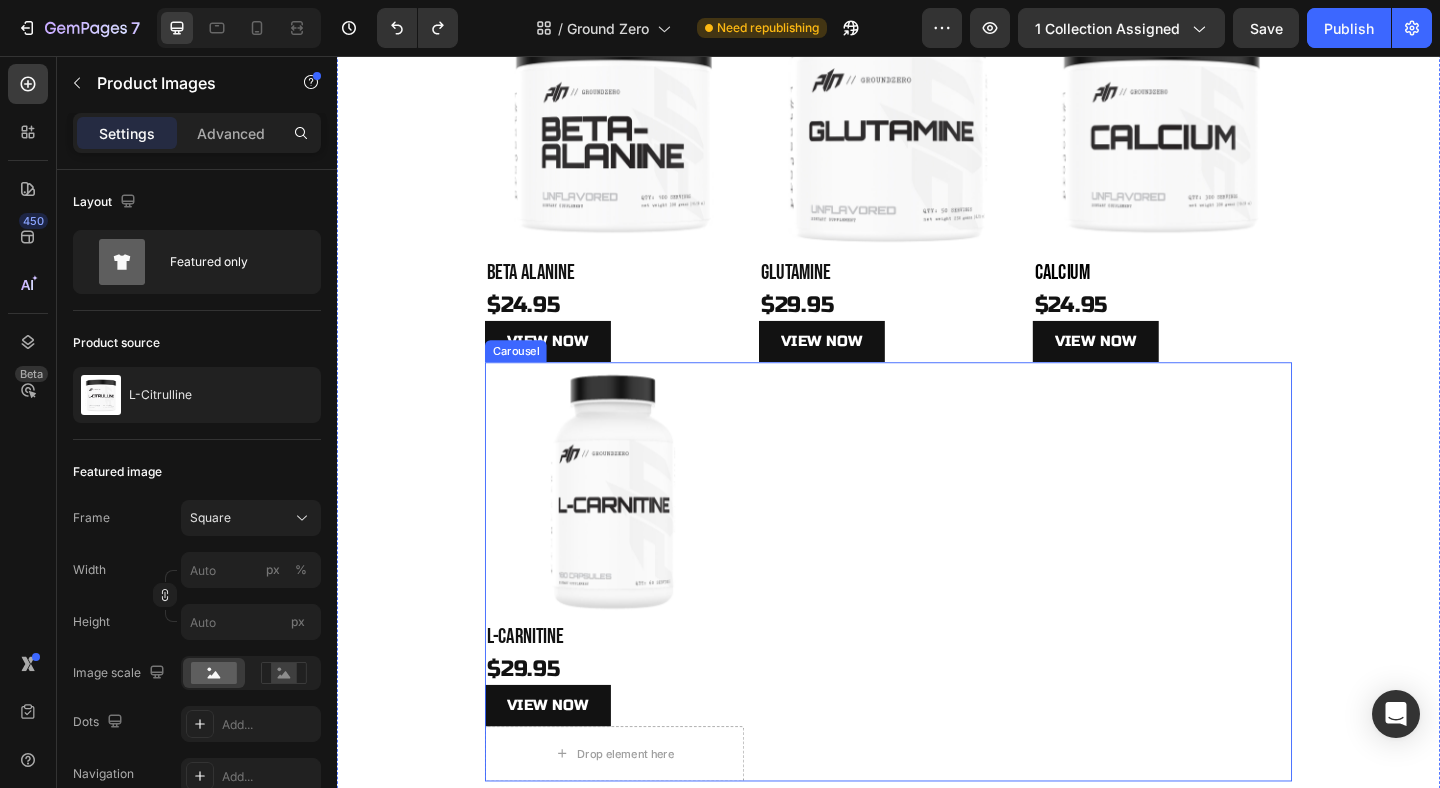click on "Product Images L-Carnitine Product Title $29.95 Product Price Product Price View NOW Product View More
Drop element here Product" at bounding box center (937, 617) 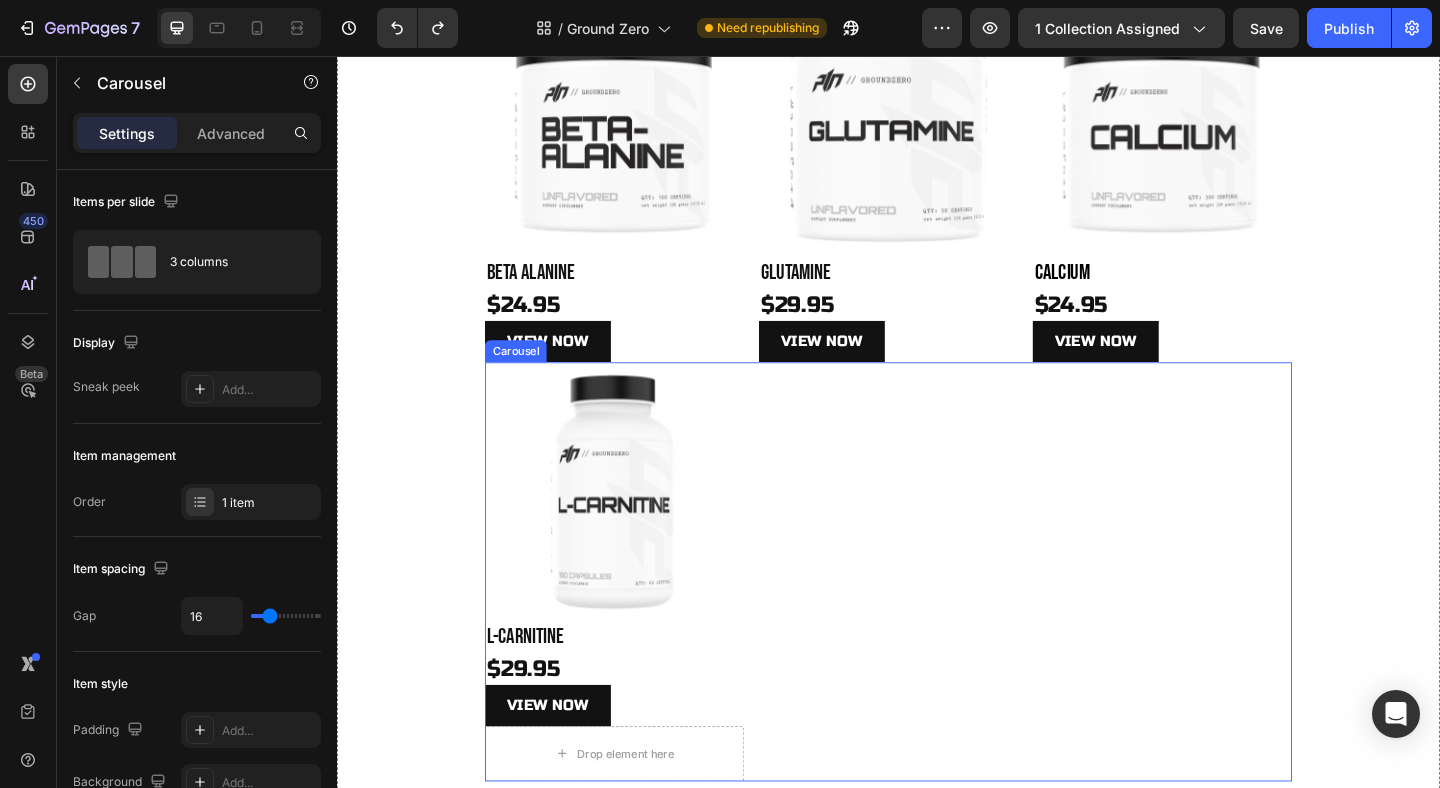 click on "Product Images L-Carnitine Product Title $29.95 Product Price Product Price View NOW Product View More
Drop element here Product" at bounding box center (937, 617) 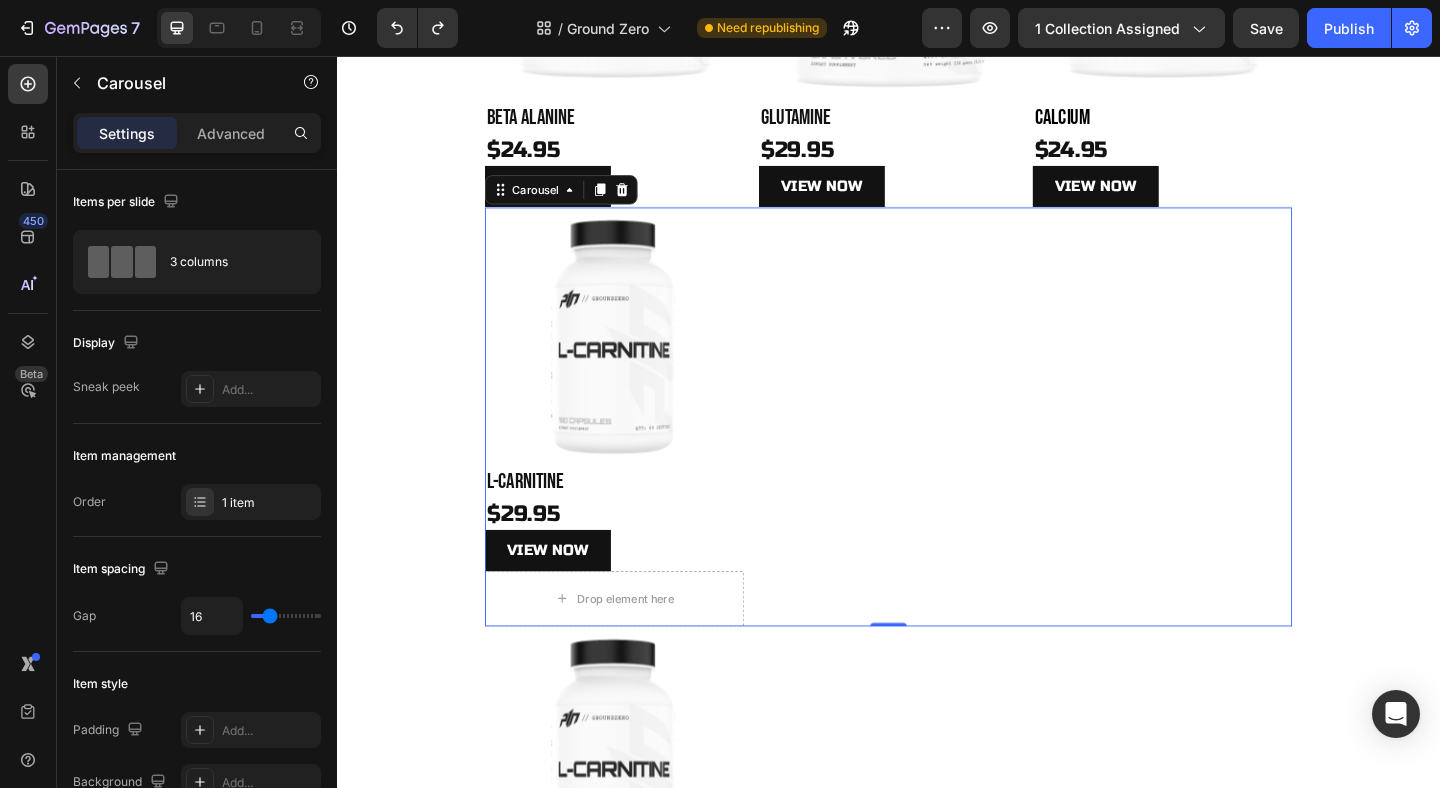 scroll, scrollTop: 822, scrollLeft: 0, axis: vertical 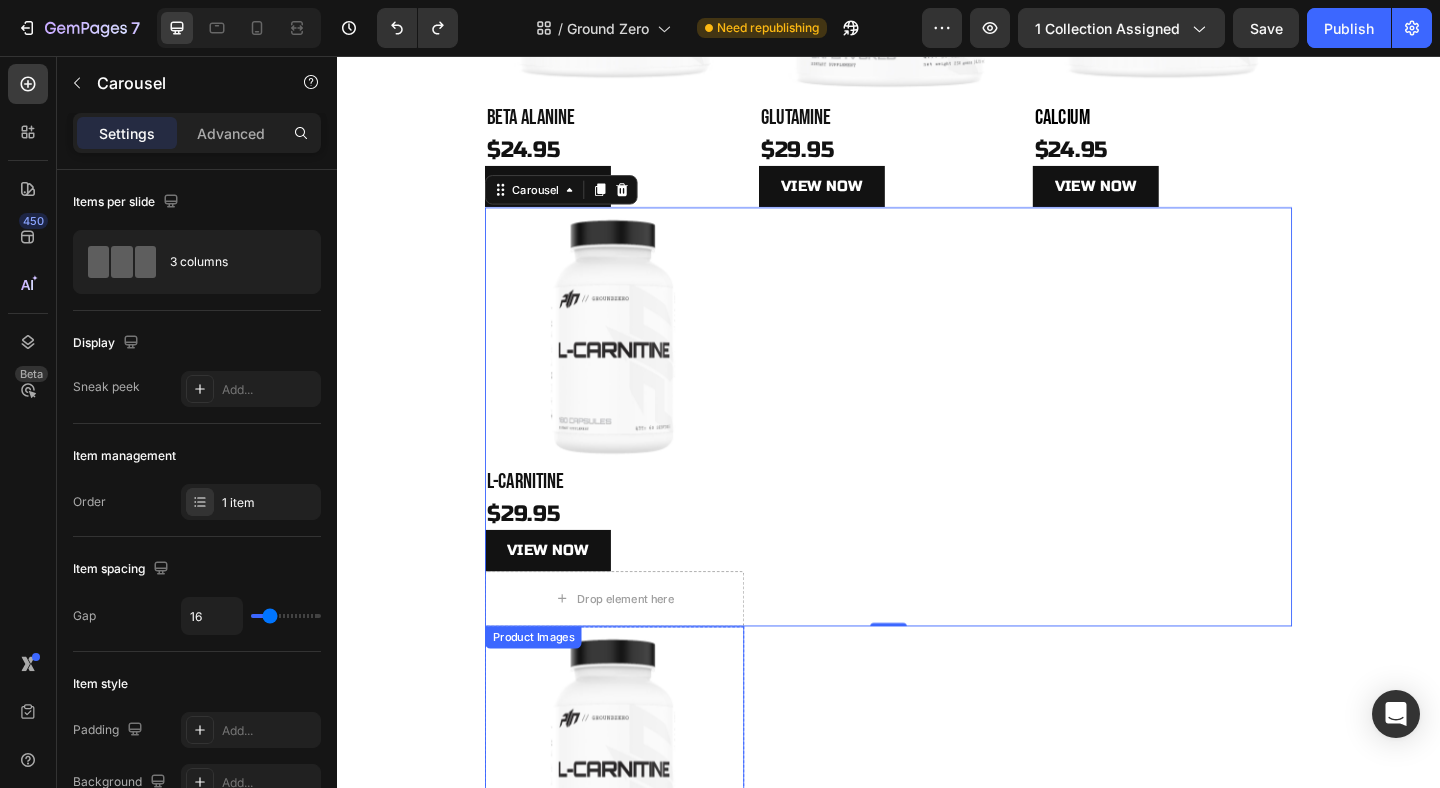 click at bounding box center [639, 817] 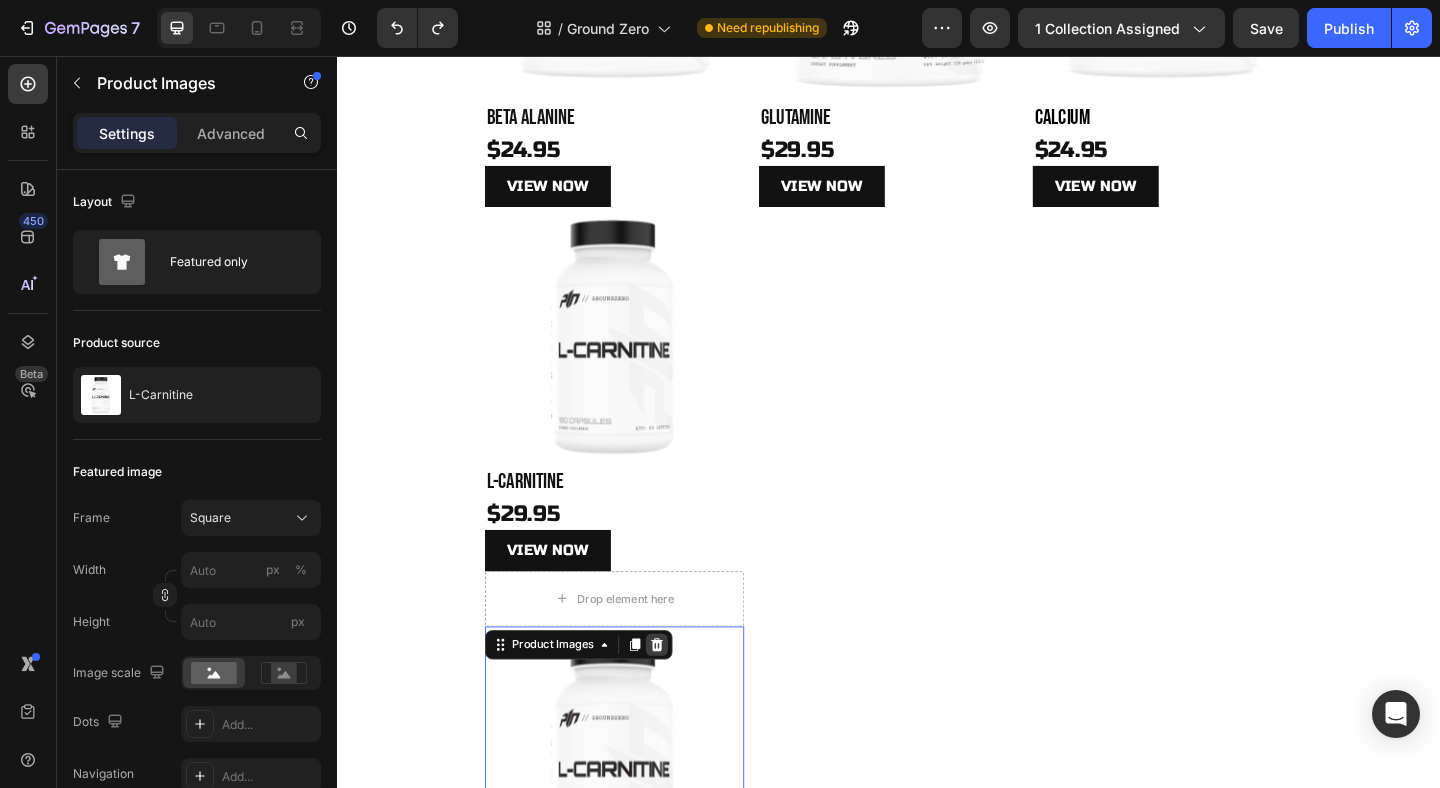 click 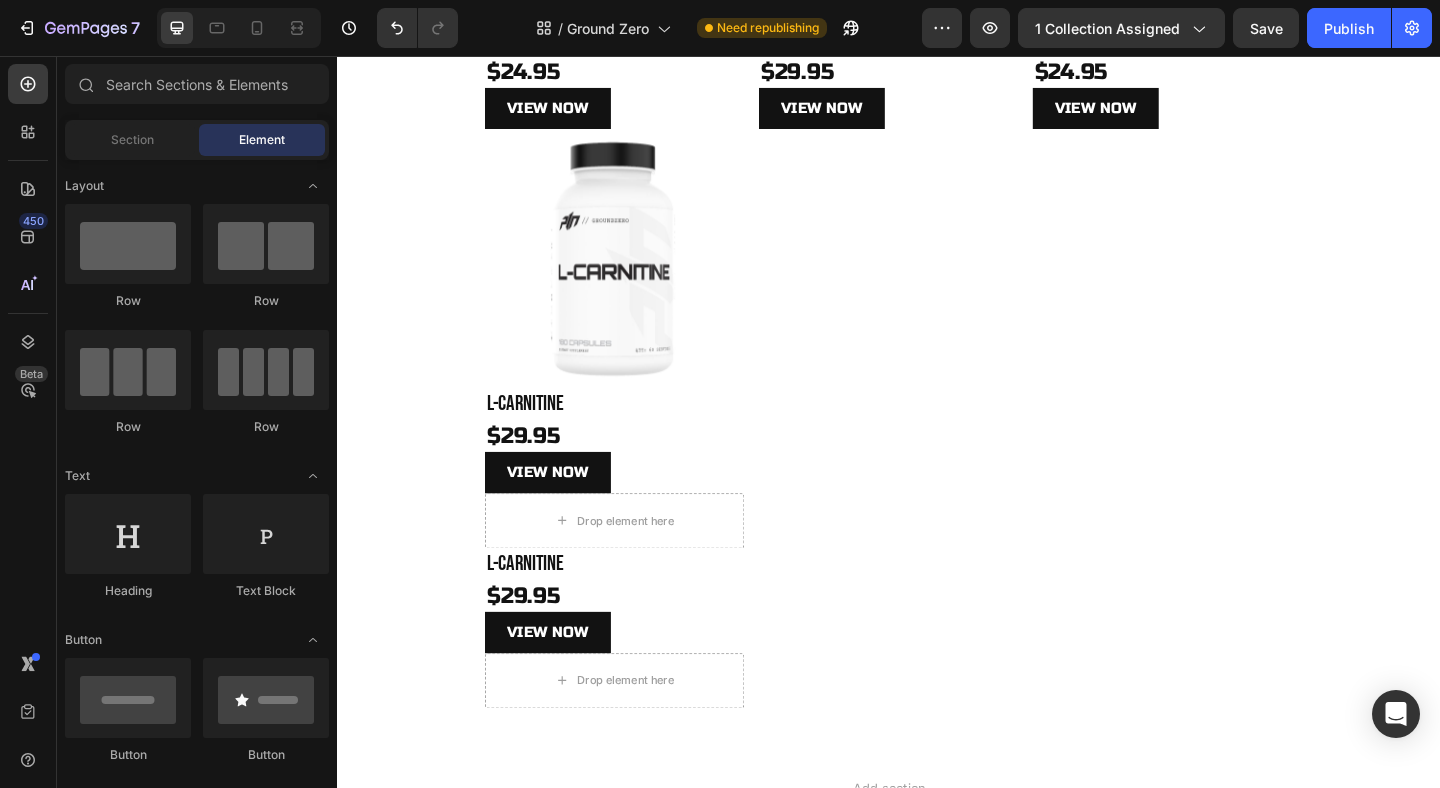 scroll, scrollTop: 929, scrollLeft: 0, axis: vertical 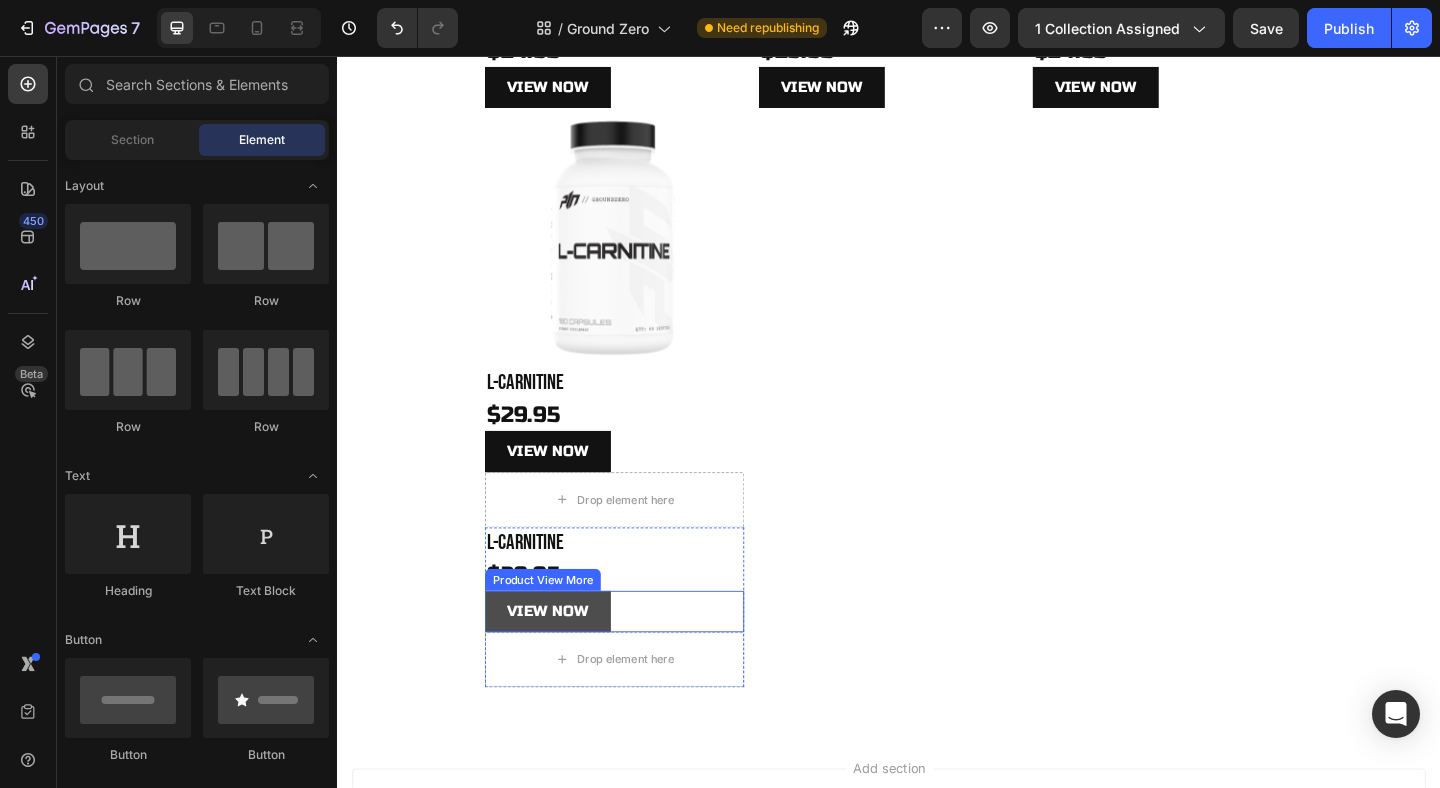click on "View NOW" at bounding box center [566, 660] 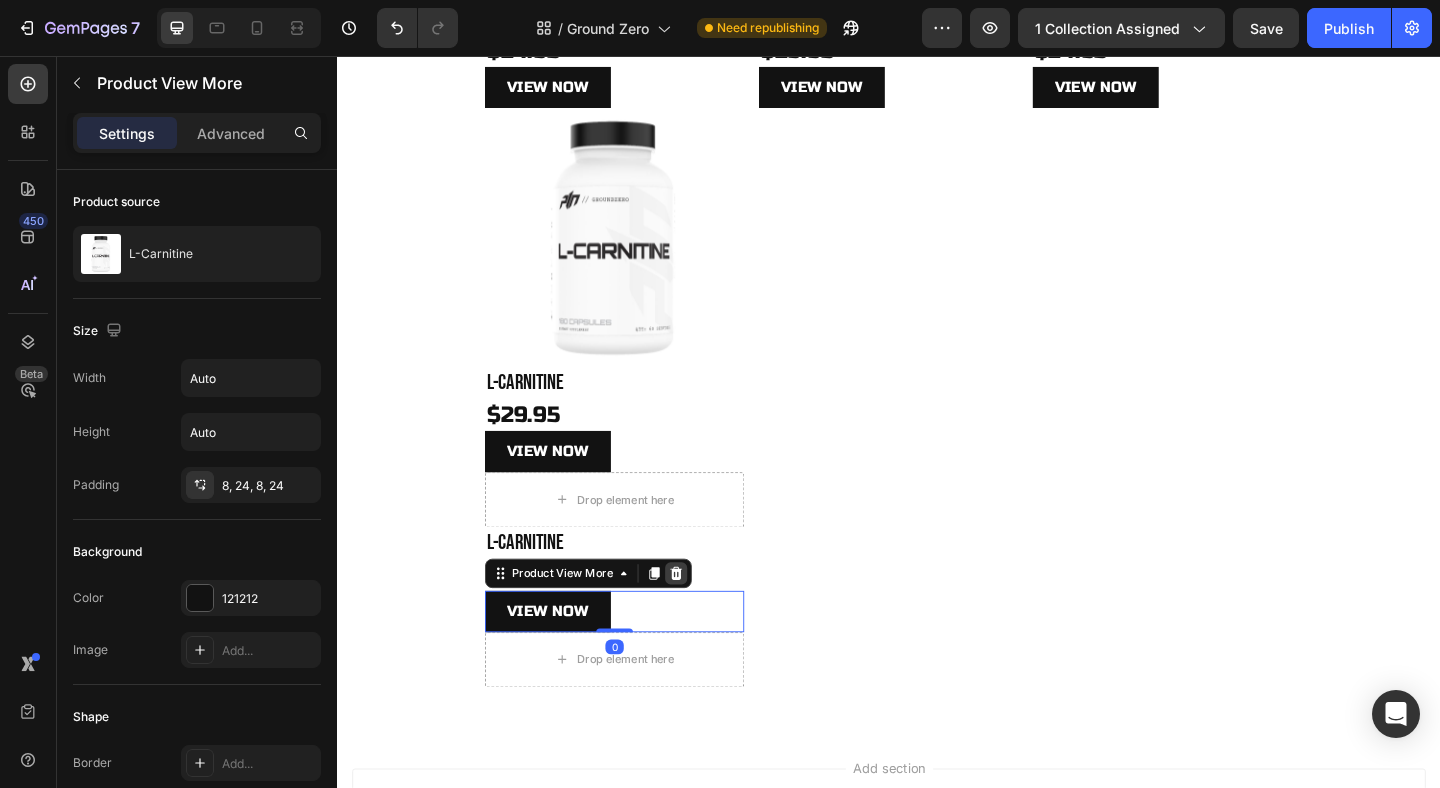 click 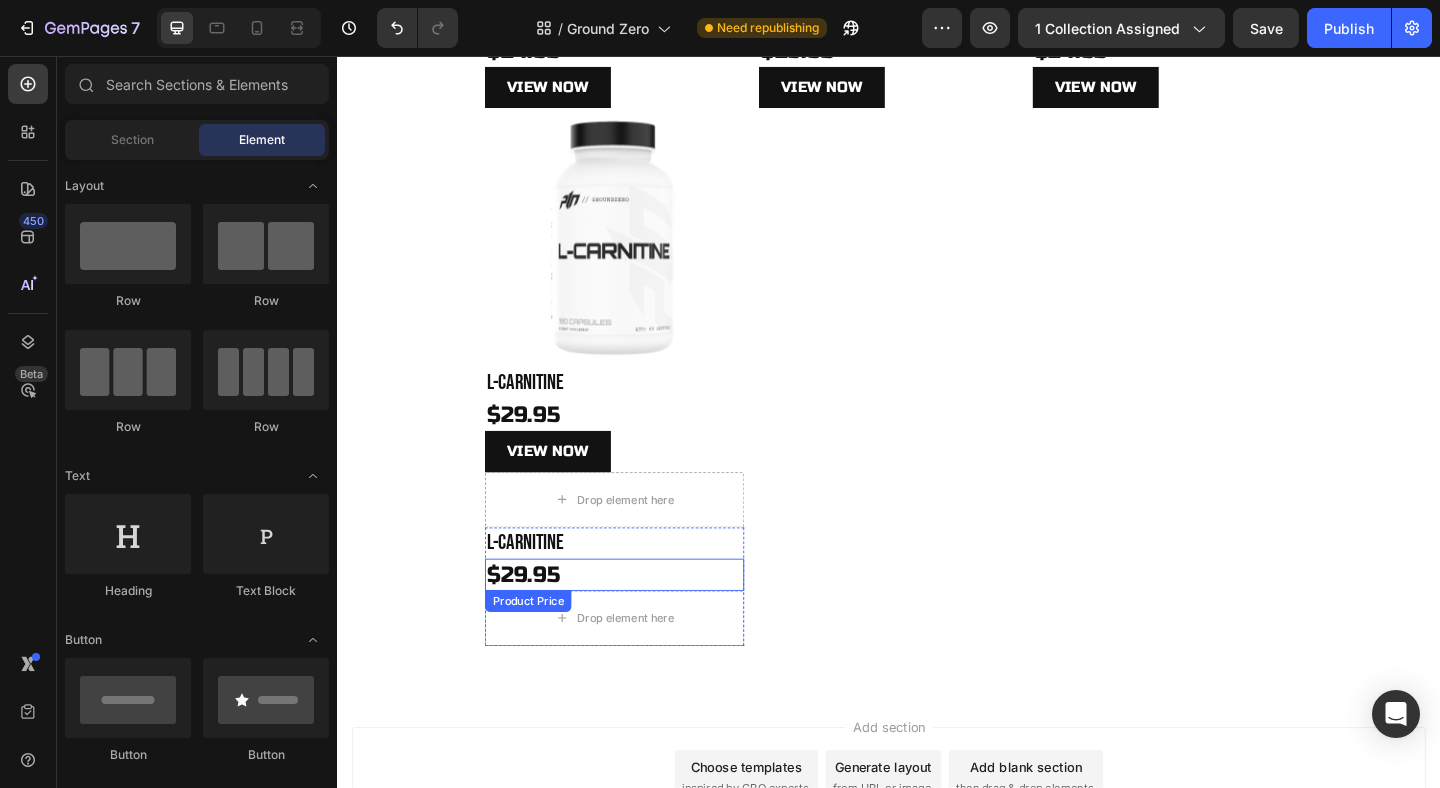 click on "$29.95" at bounding box center [639, 620] 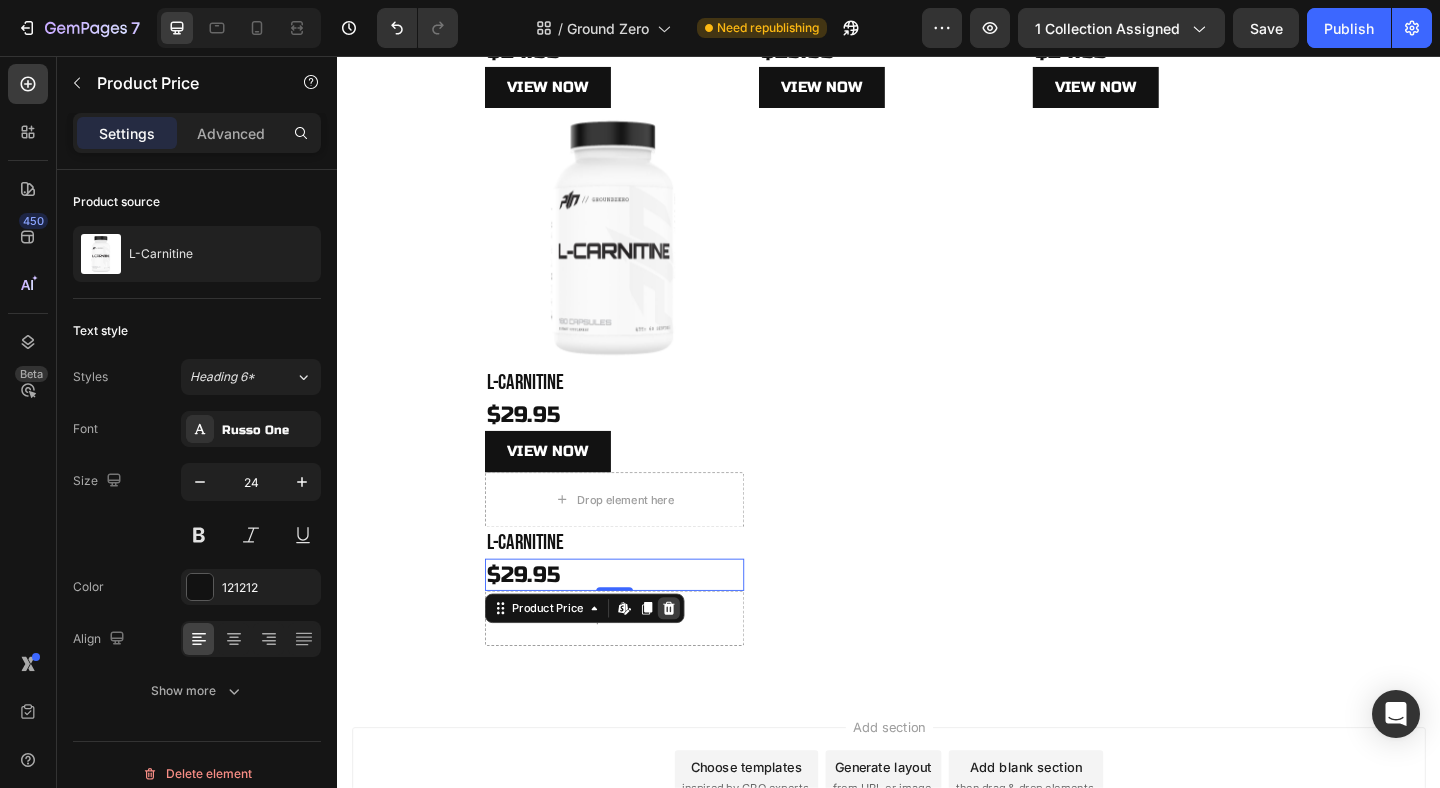 click at bounding box center (698, 657) 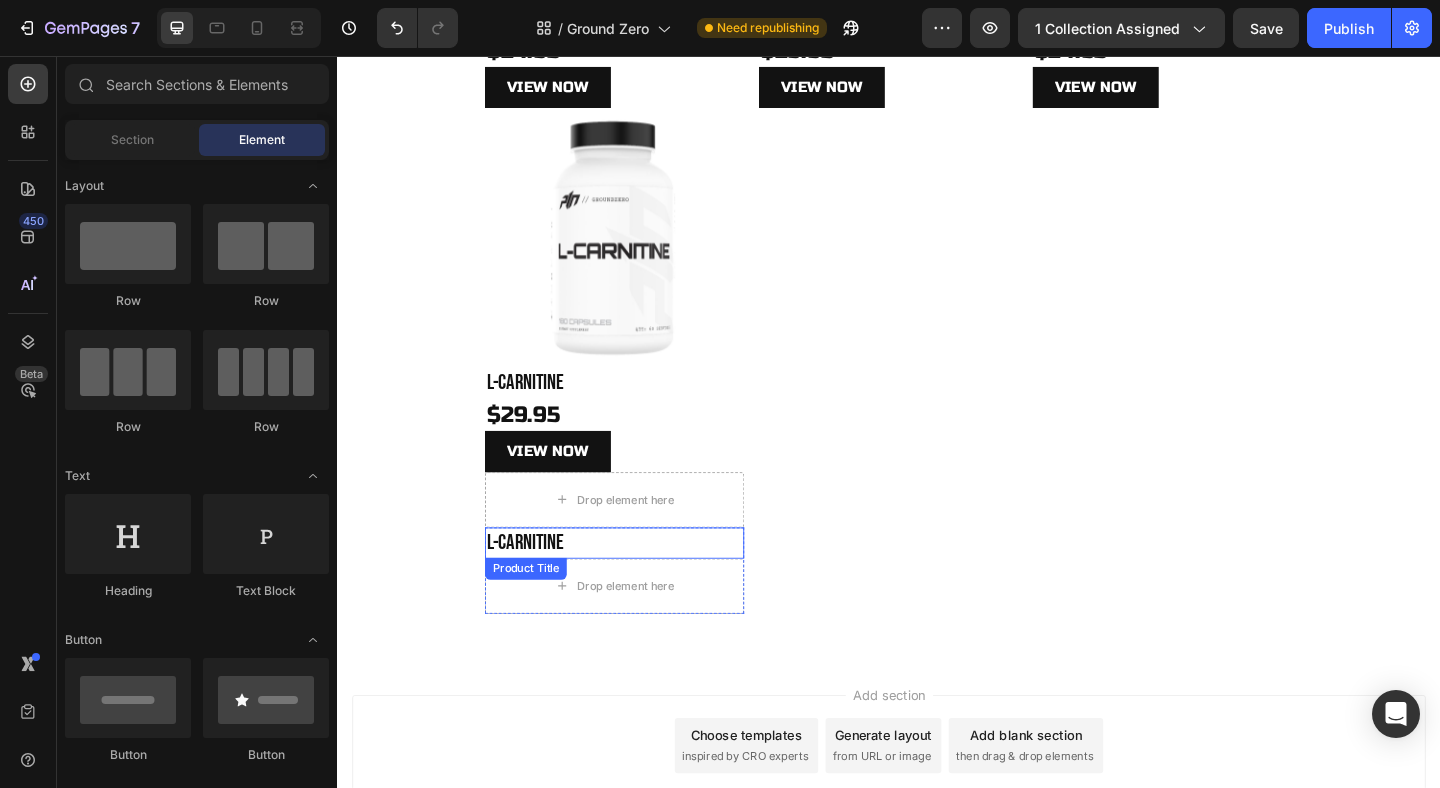 click on "L-Carnitine" at bounding box center [639, 586] 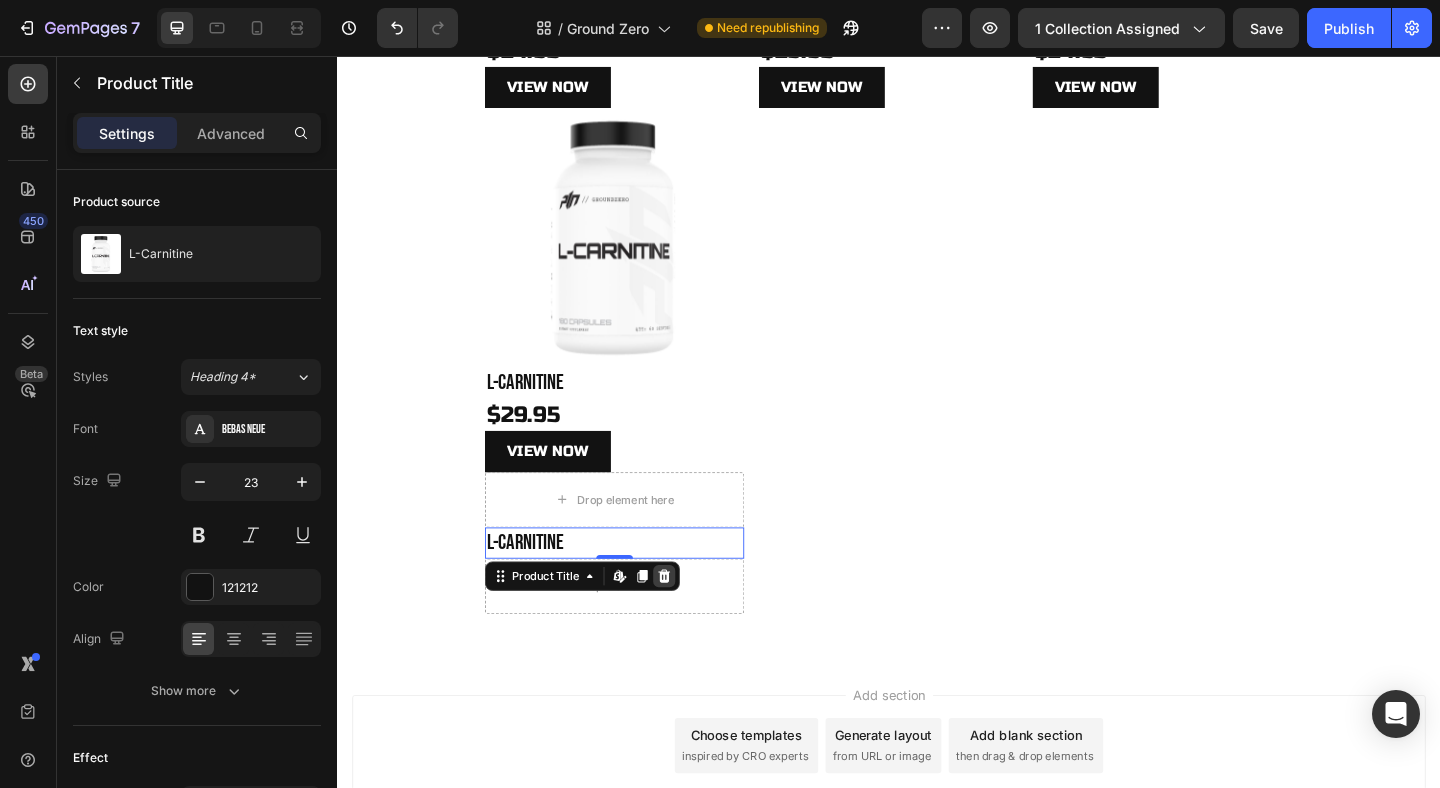 click 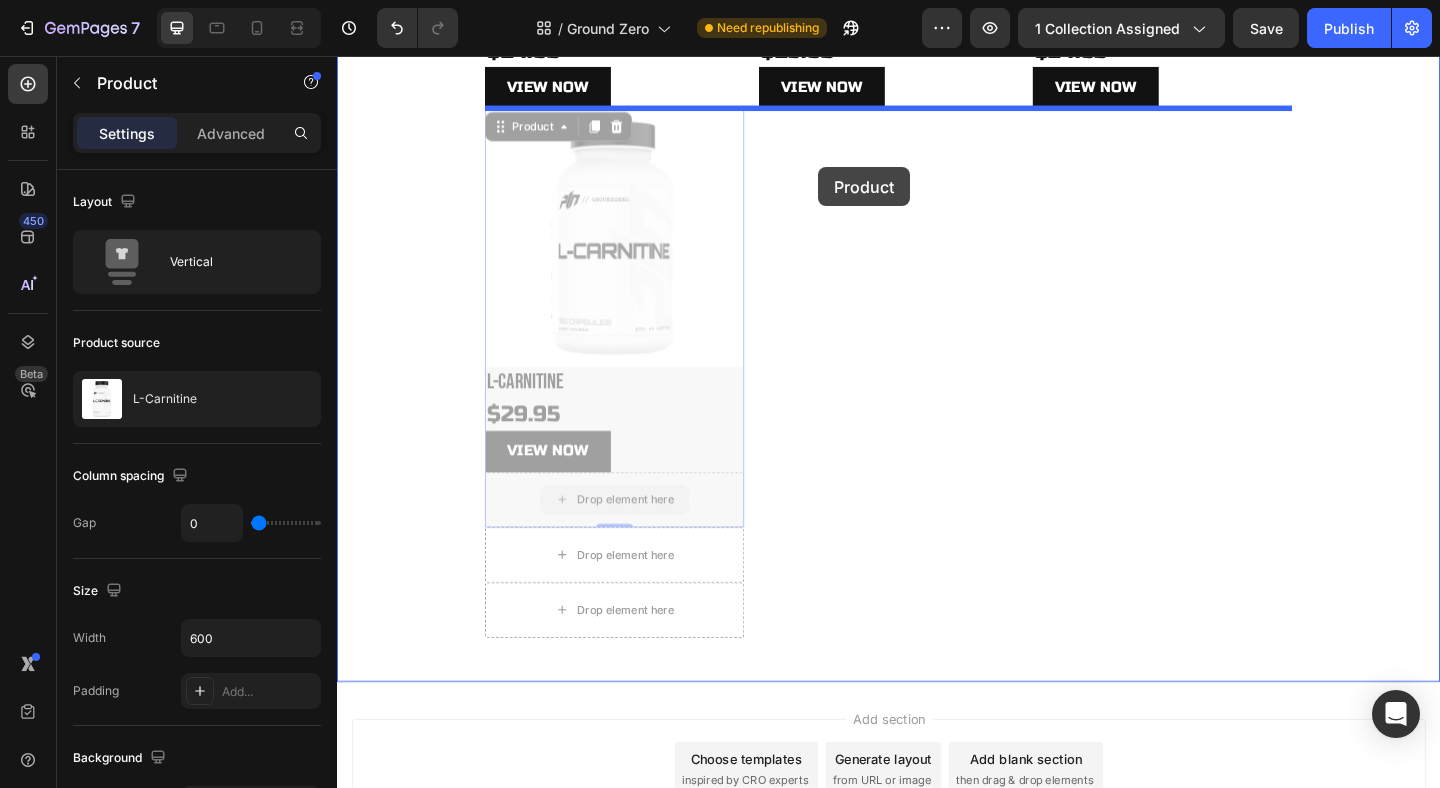 drag, startPoint x: 745, startPoint y: 525, endPoint x: 851, endPoint y: 168, distance: 372.40436 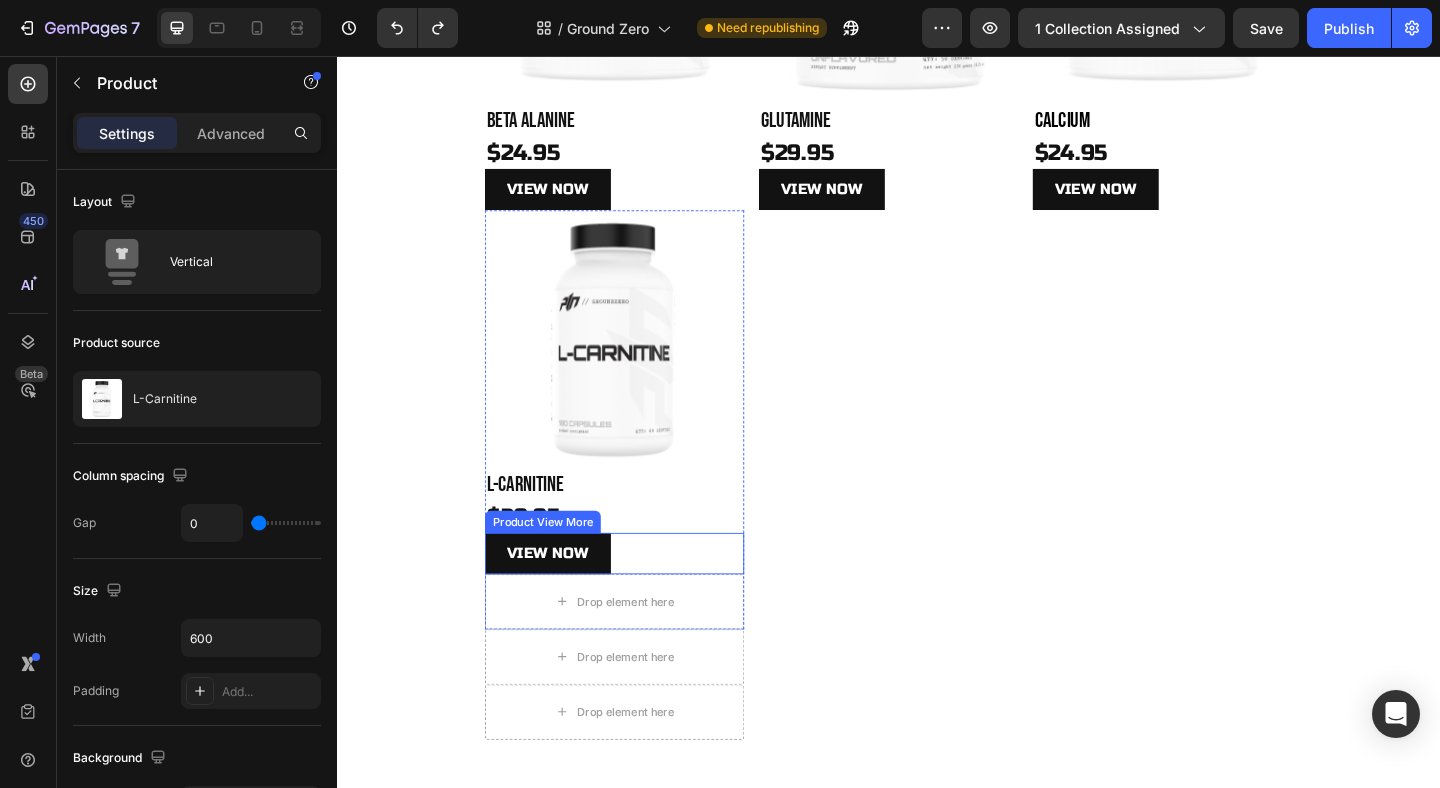 scroll, scrollTop: 833, scrollLeft: 0, axis: vertical 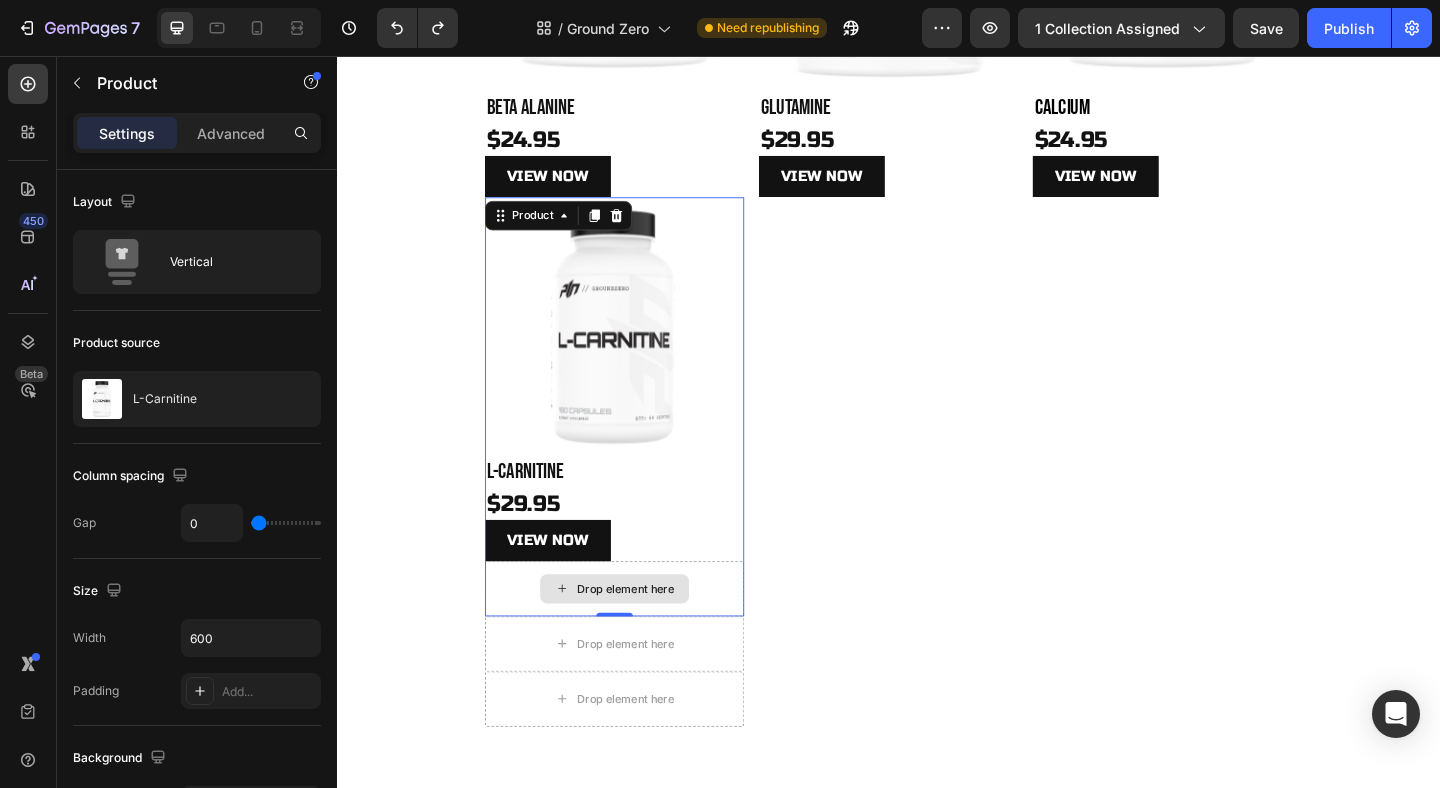 click on "Drop element here" at bounding box center [639, 635] 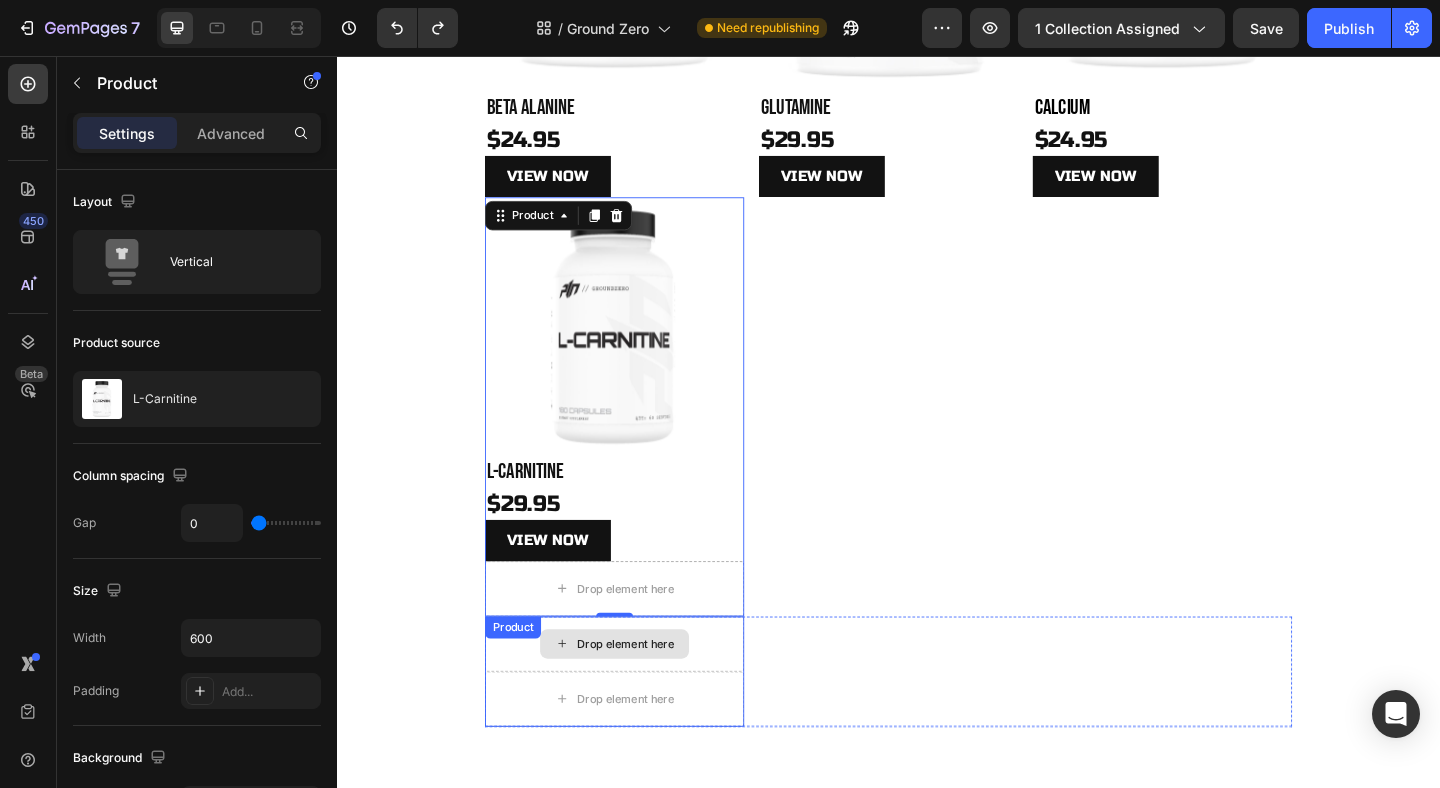 click on "Drop element here" at bounding box center [639, 695] 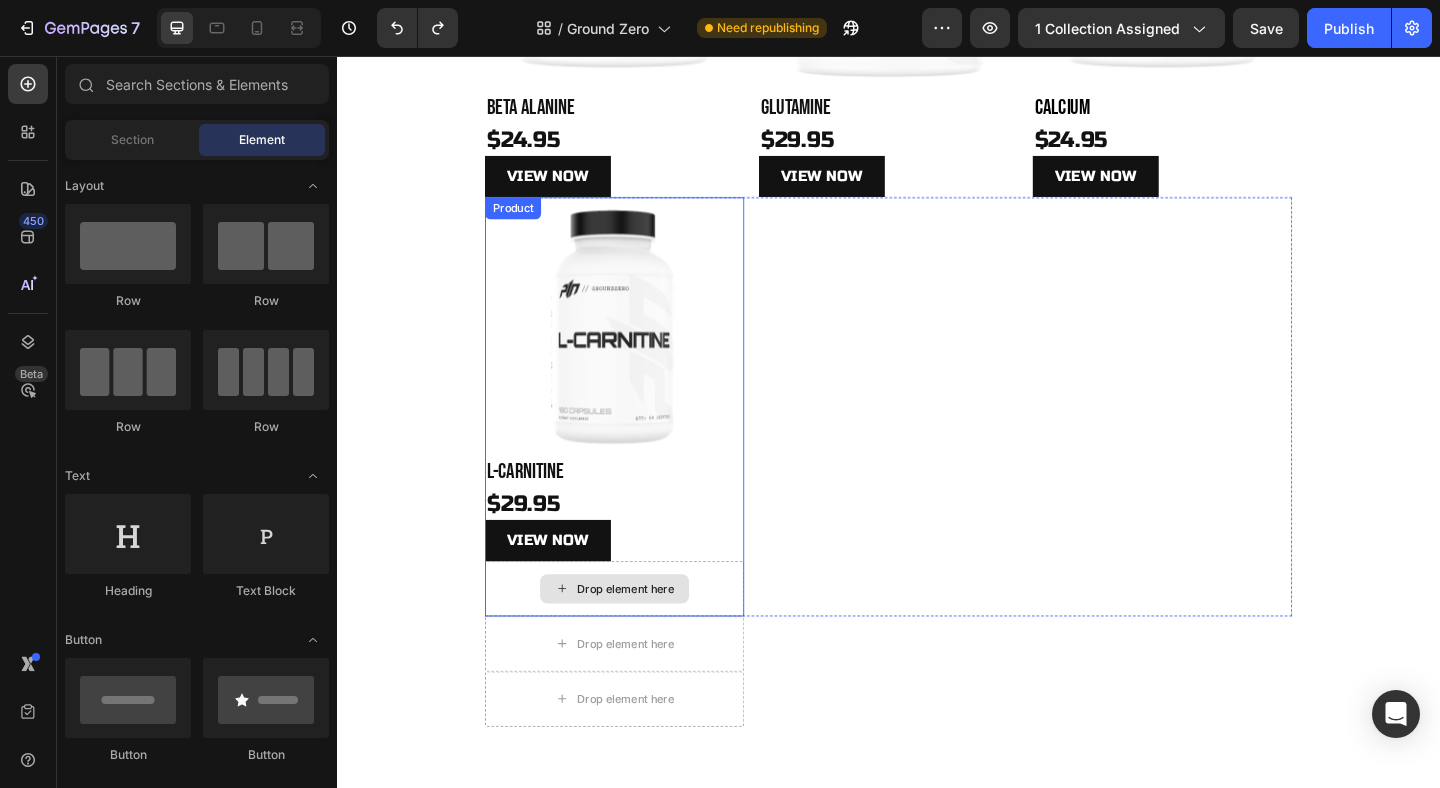 click on "Drop element here" at bounding box center (639, 635) 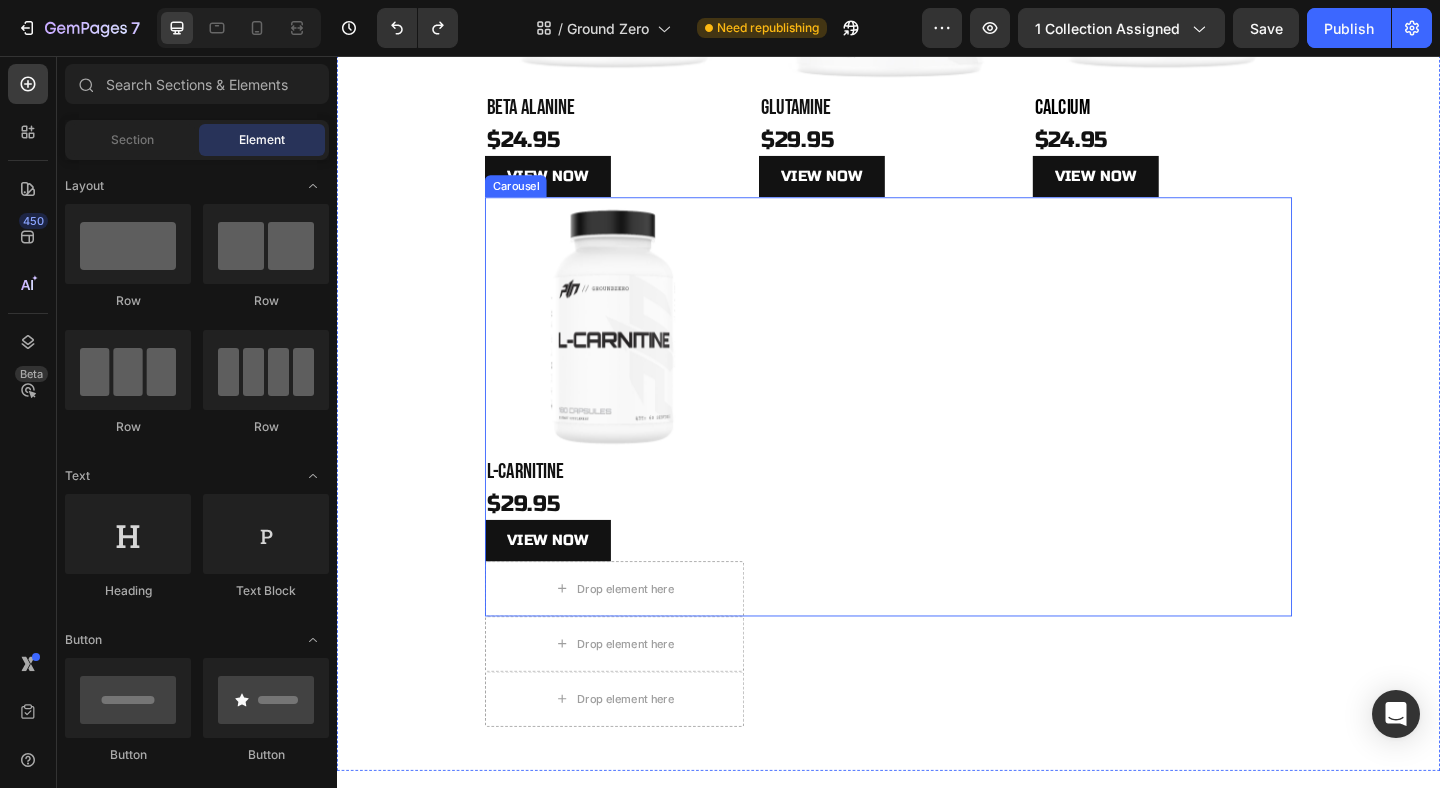 click on "Product Images L-Carnitine Product Title $29.95 Product Price Product Price View NOW Product View More
Drop element here Product" at bounding box center [937, 437] 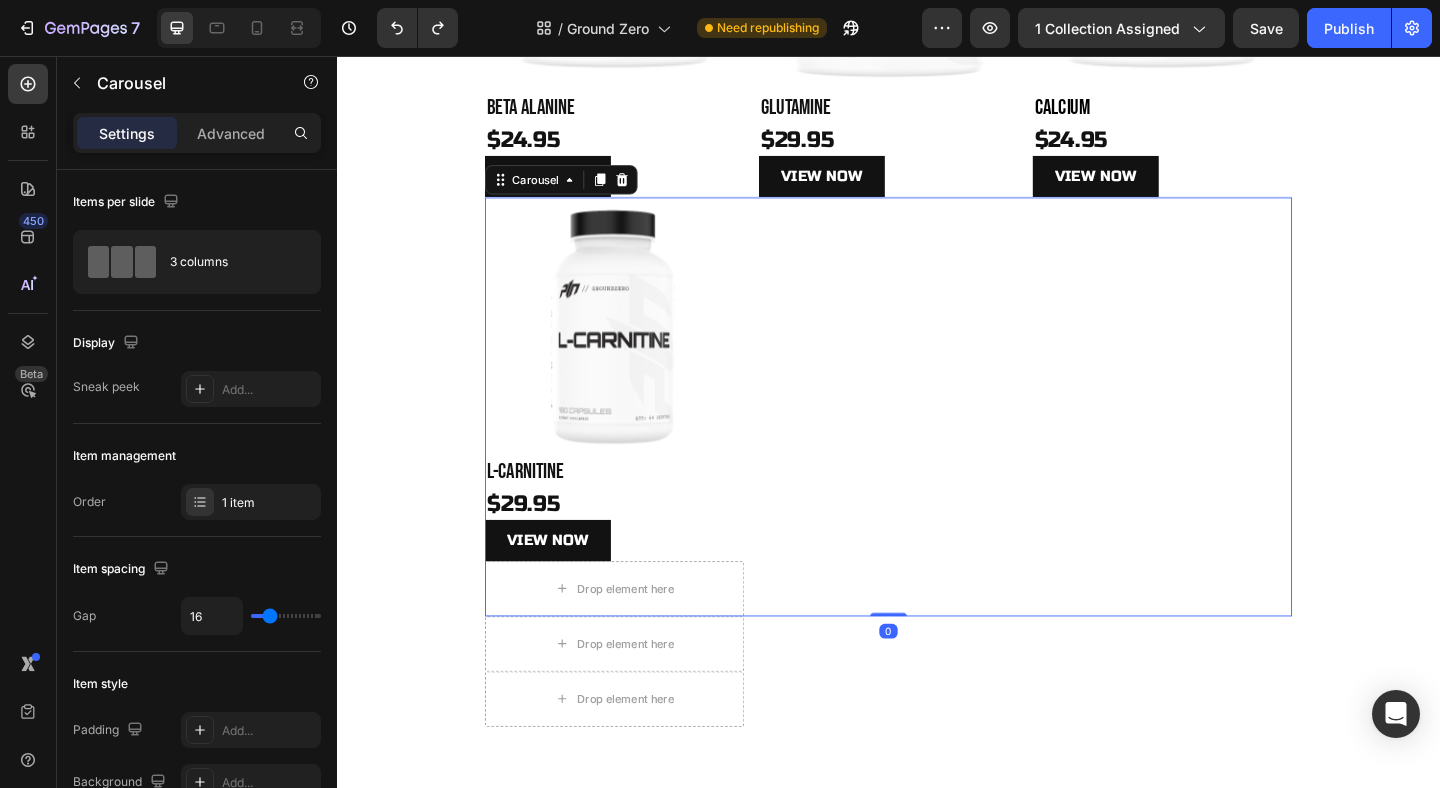 click on "Product Images L-Carnitine Product Title $29.95 Product Price Product Price View NOW Product View More
Drop element here Product" at bounding box center (937, 437) 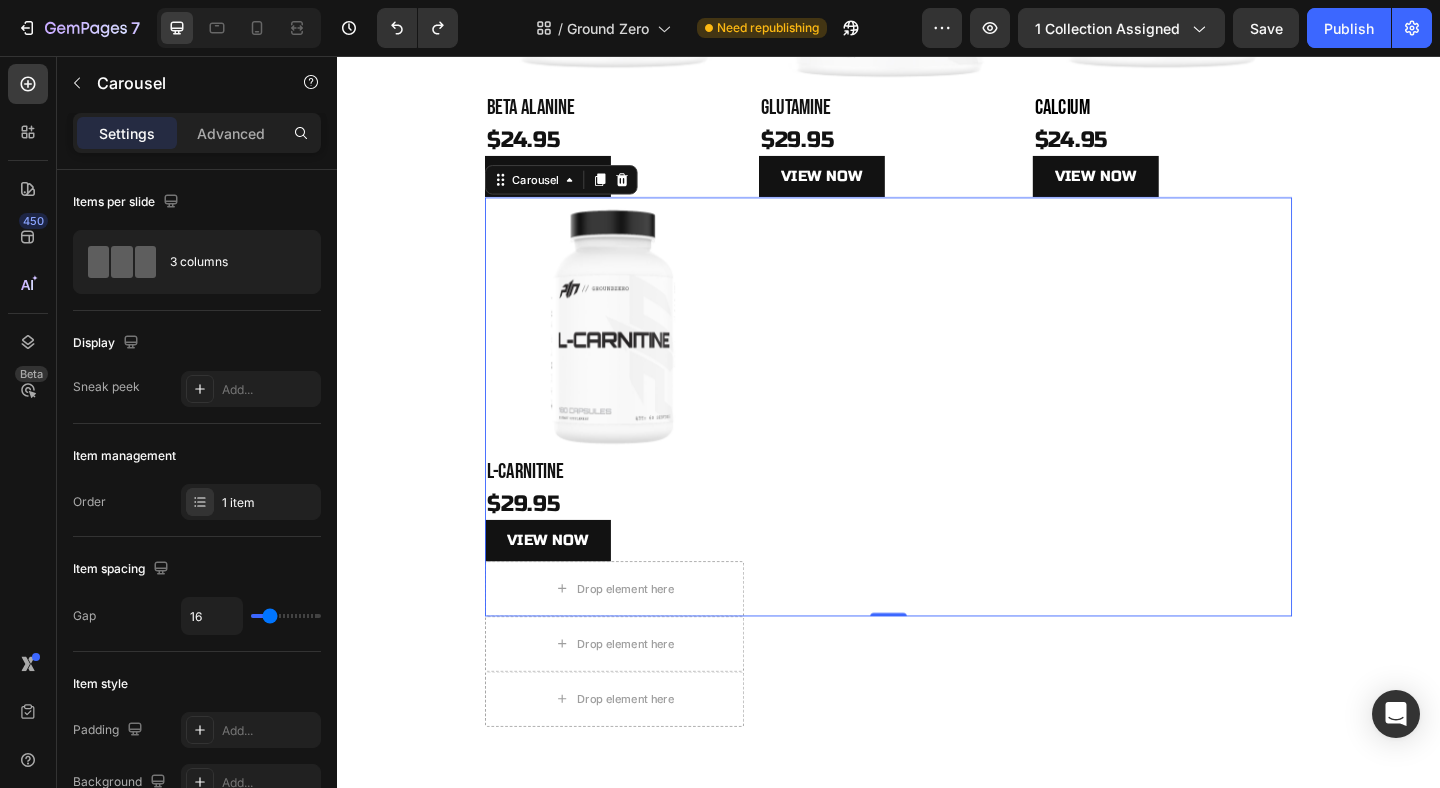 click on "Product Images L-Carnitine Product Title $29.95 Product Price Product Price View NOW Product View More
Drop element here Product" at bounding box center [937, 437] 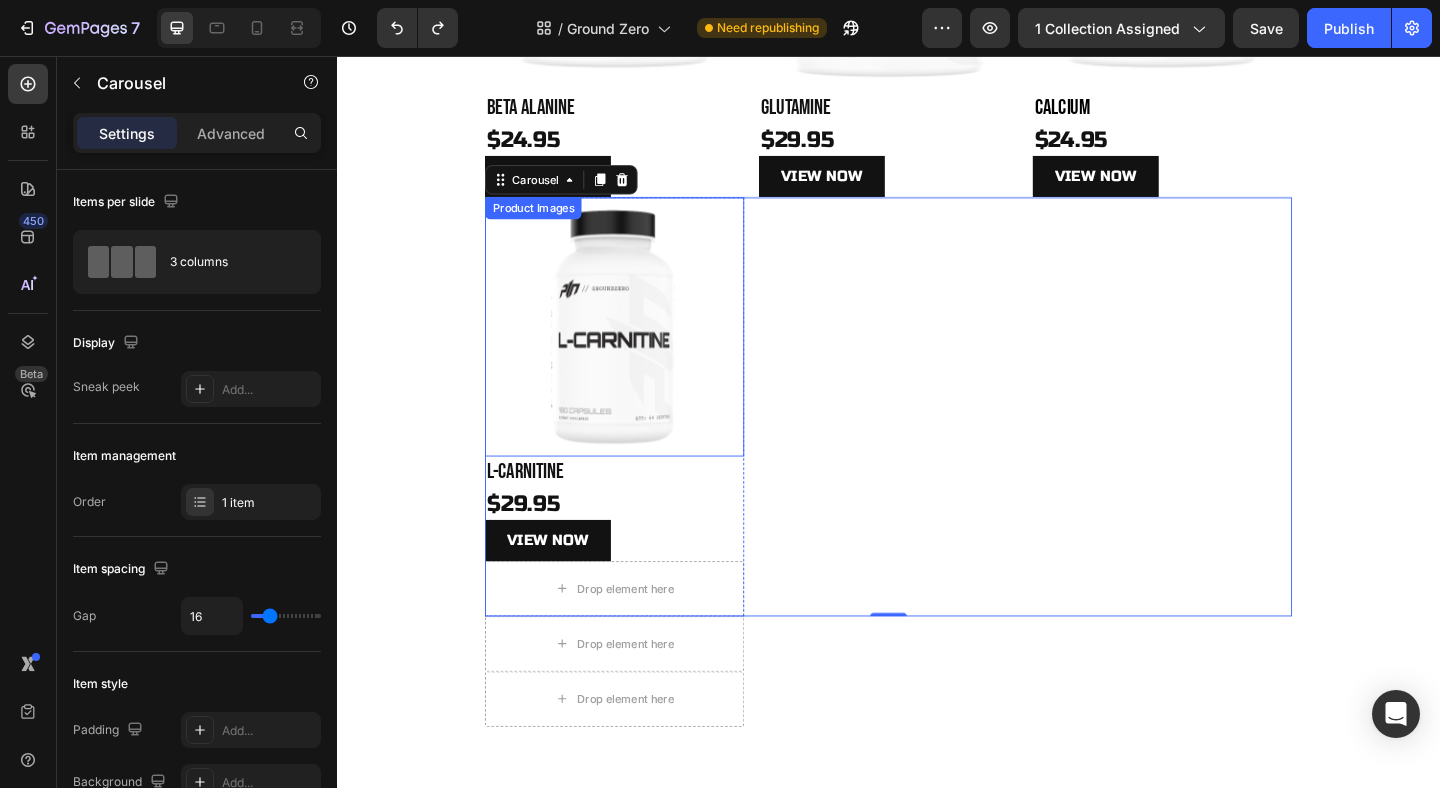 click at bounding box center [639, 350] 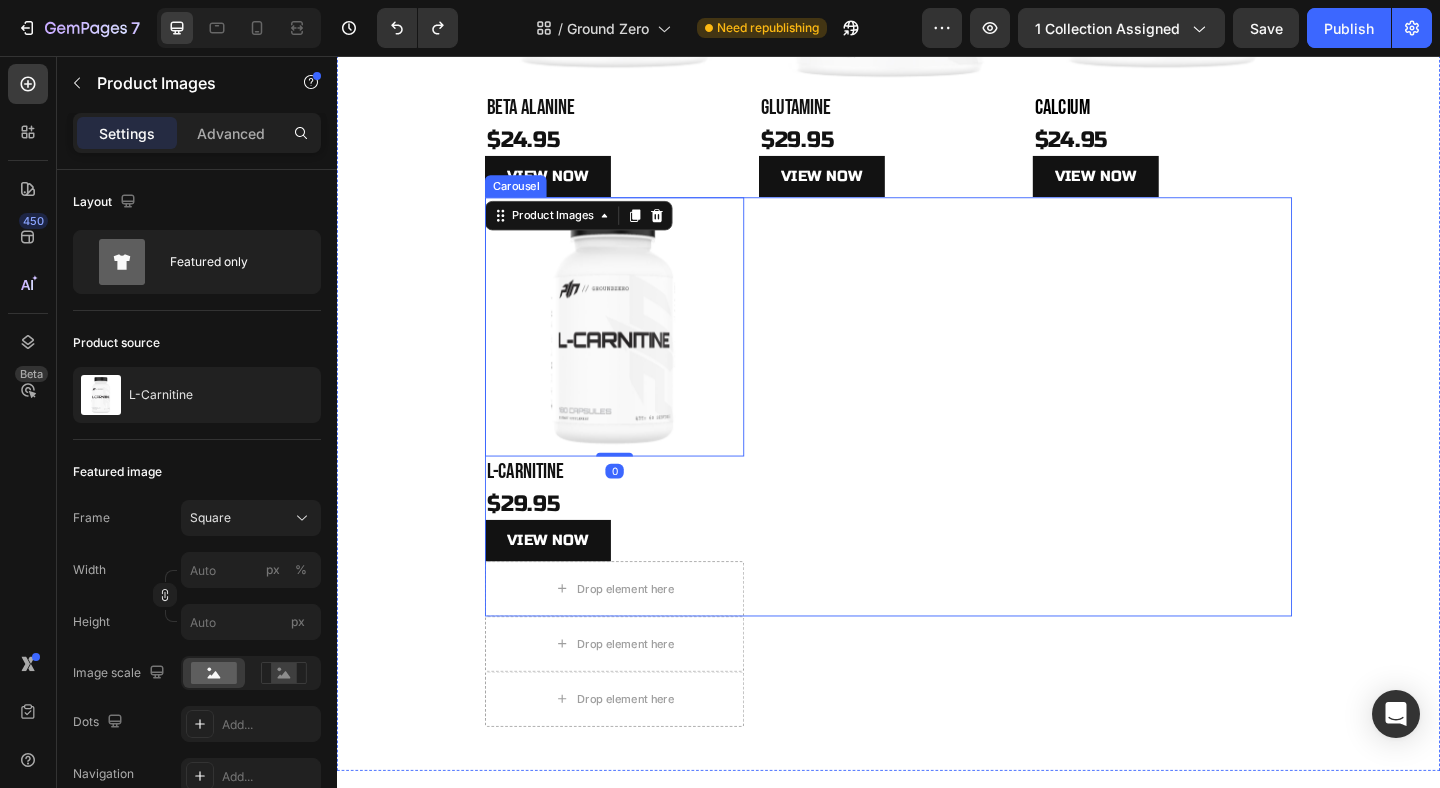 click on "Product Images   0 L-Carnitine Product Title $29.95 Product Price Product Price View NOW Product View More
Drop element here Product" at bounding box center (937, 437) 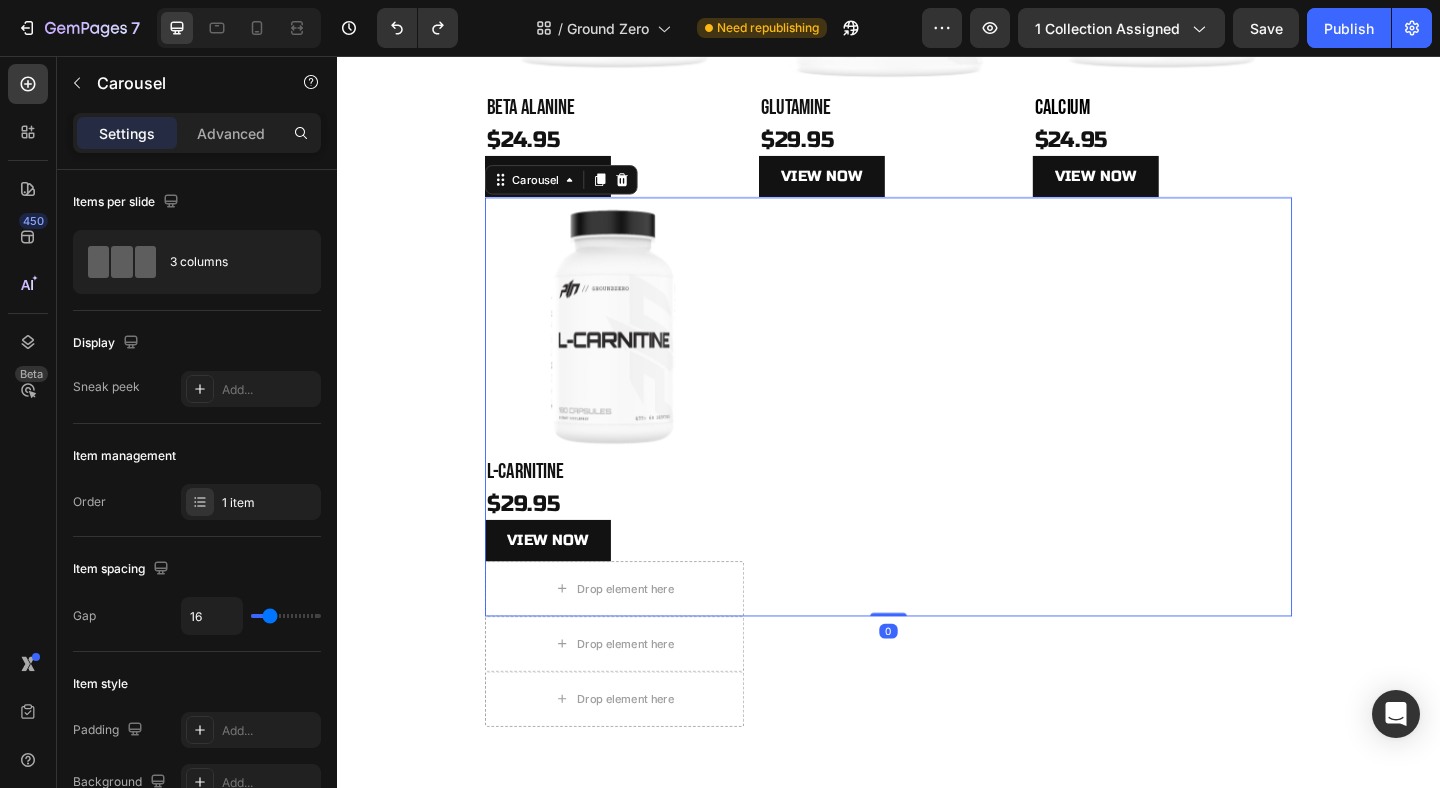 click on "Product Images L-Carnitine Product Title $29.95 Product Price Product Price View NOW Product View More
Drop element here Product" at bounding box center (937, 437) 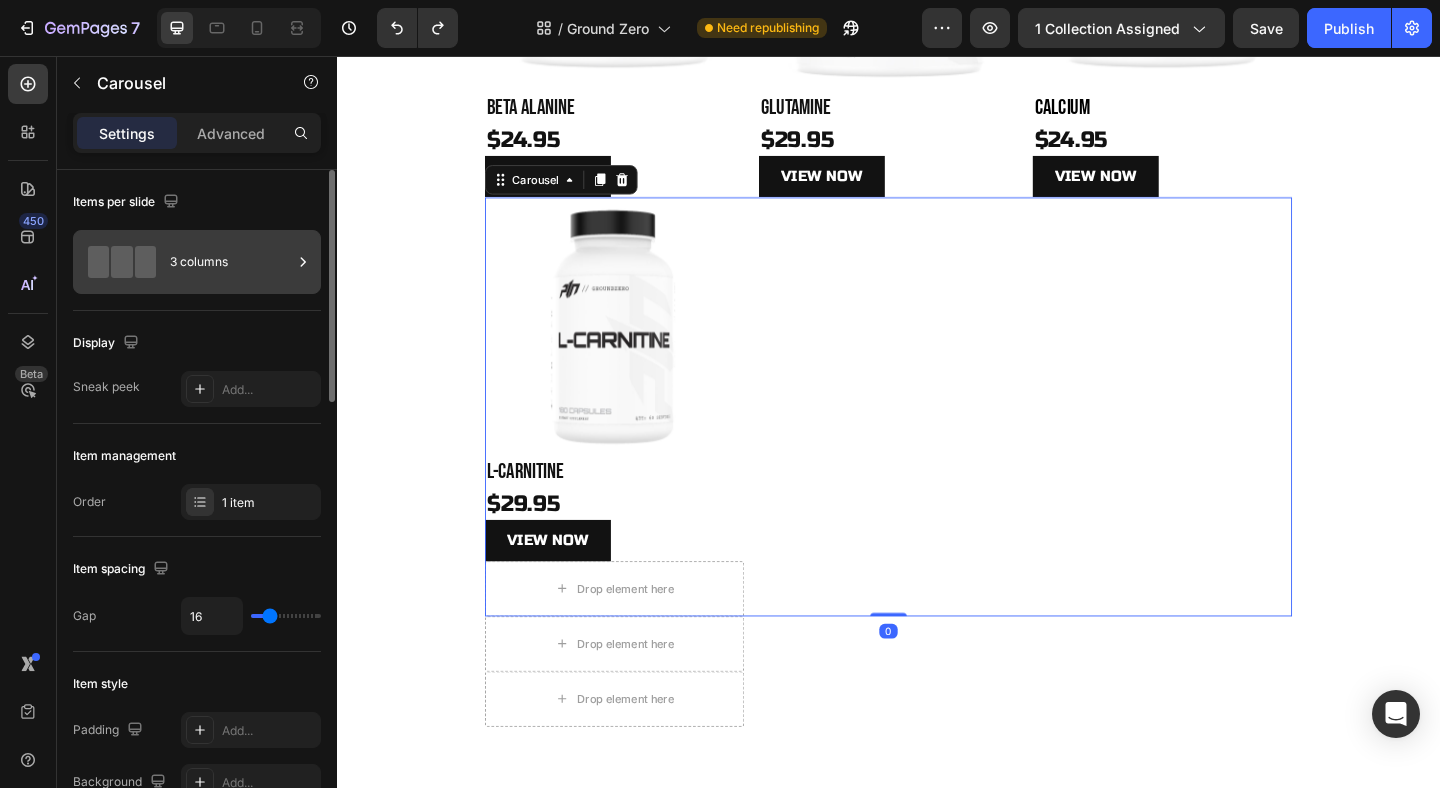 click 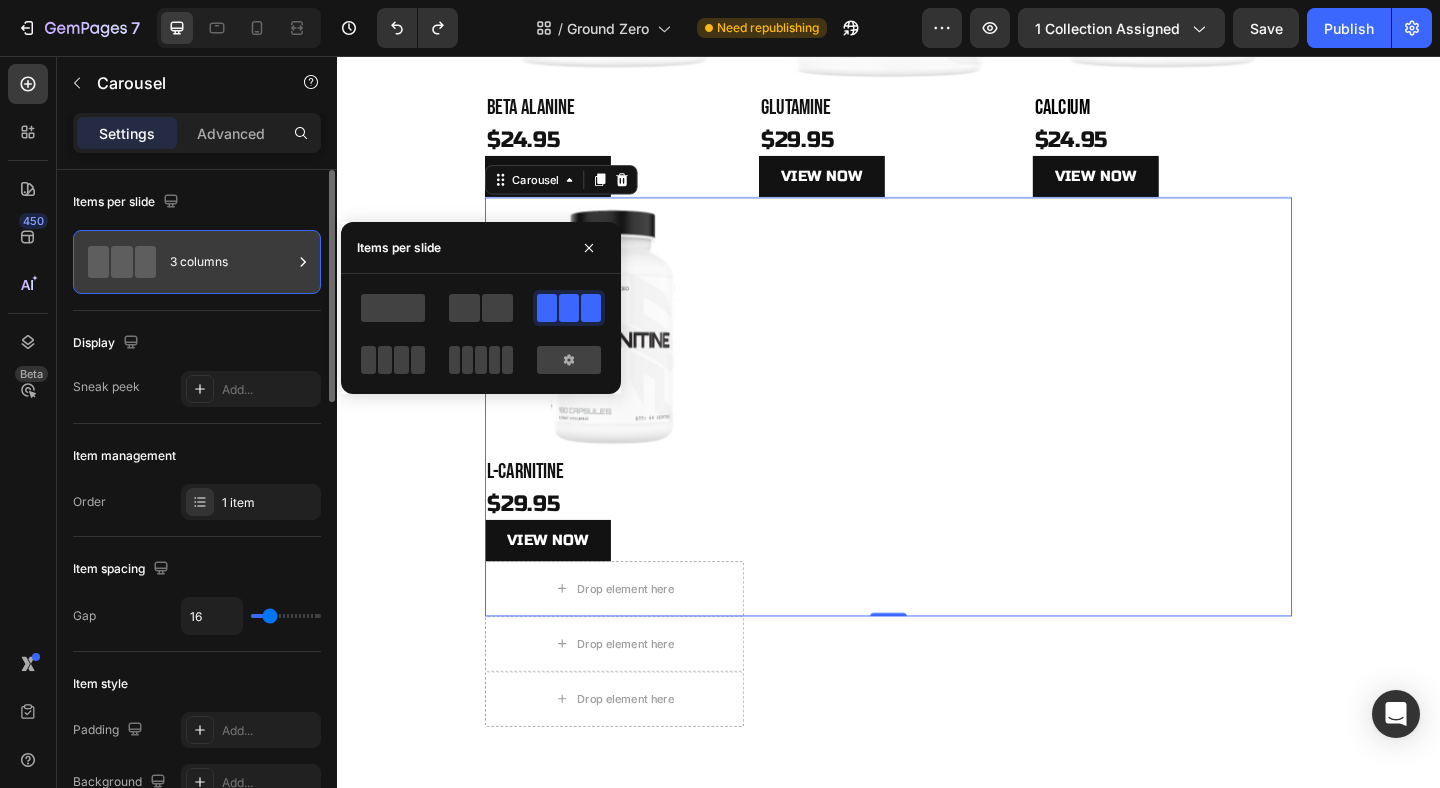 click 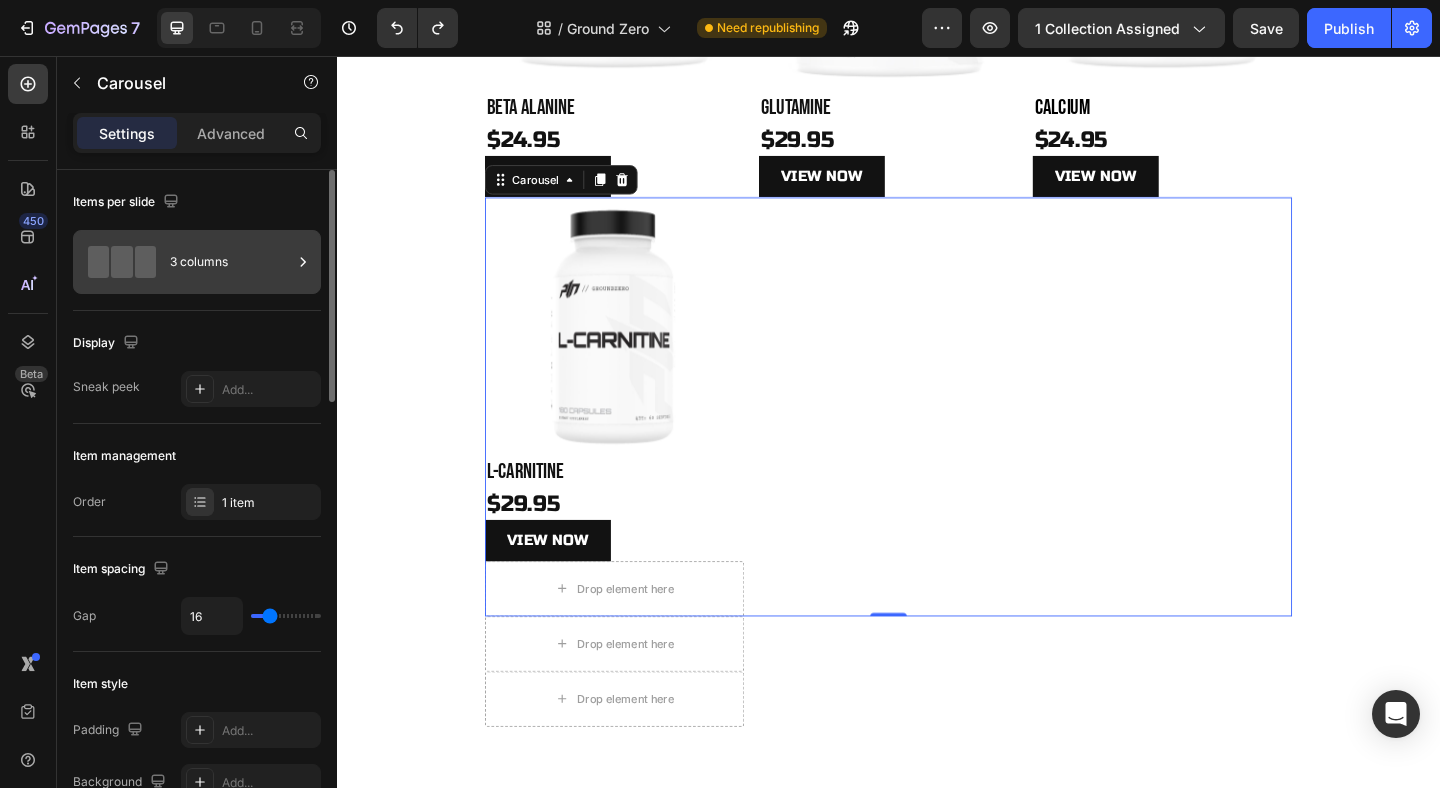 click on "3 columns" at bounding box center [231, 262] 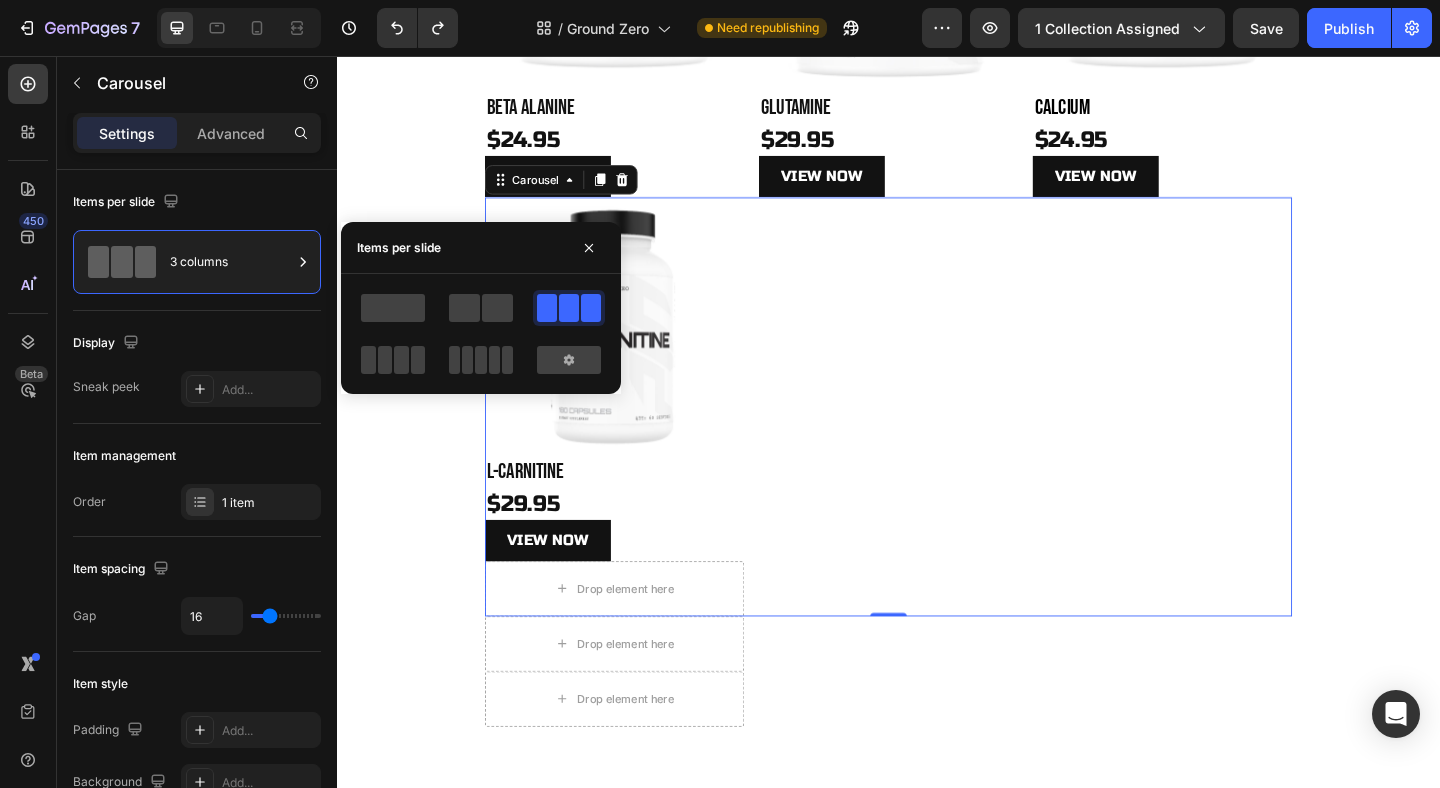 click 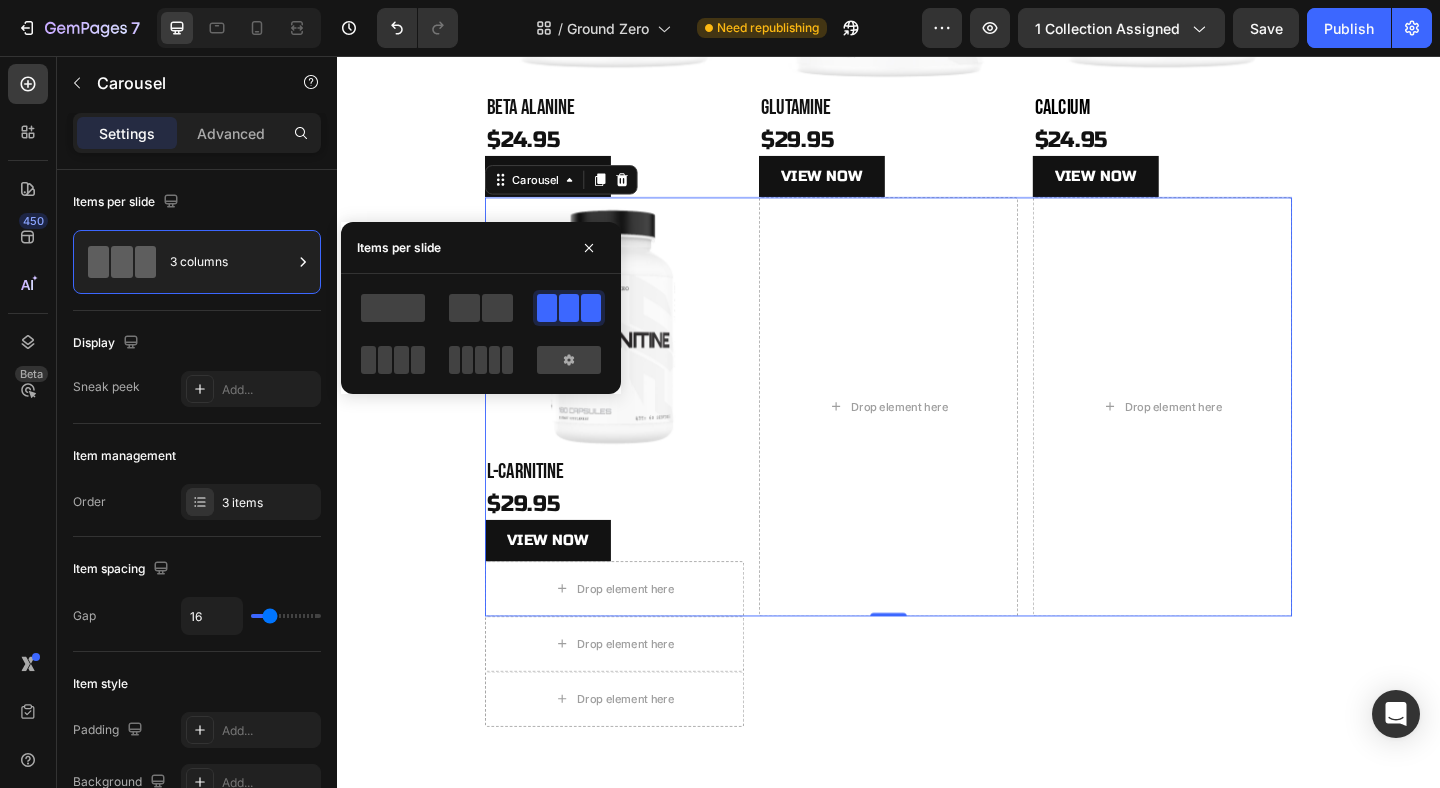 click 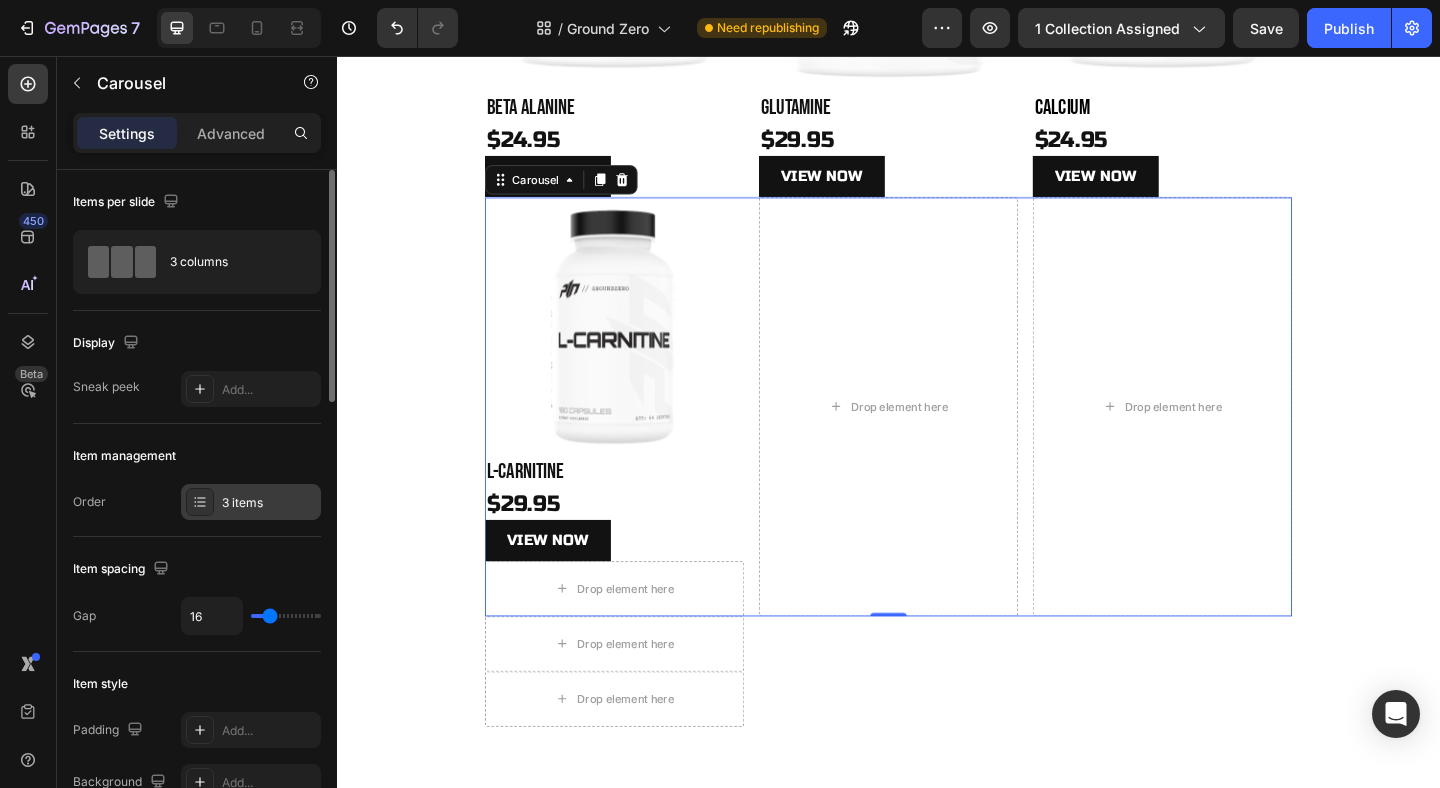 click on "3 items" at bounding box center (251, 502) 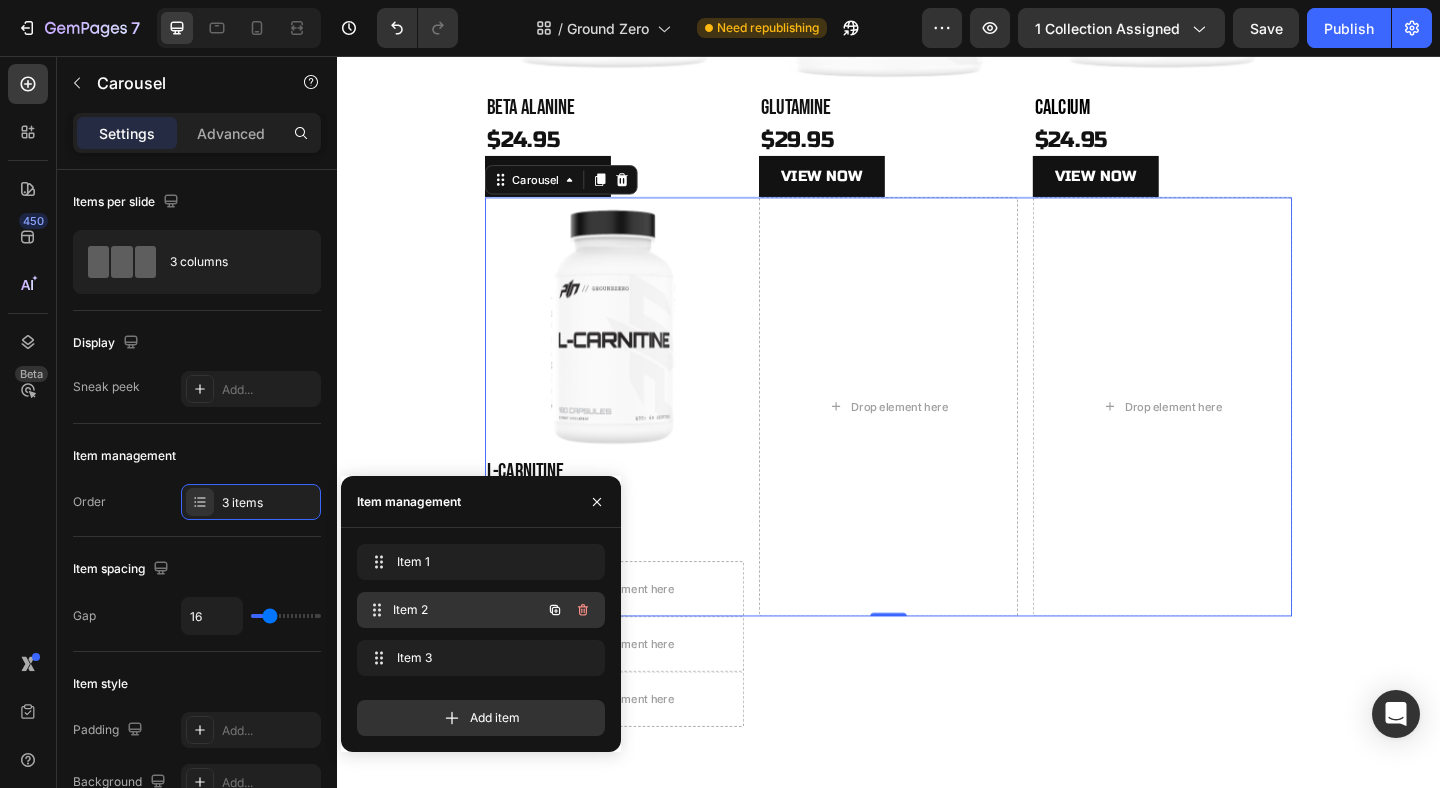click on "Item 2" at bounding box center [467, 610] 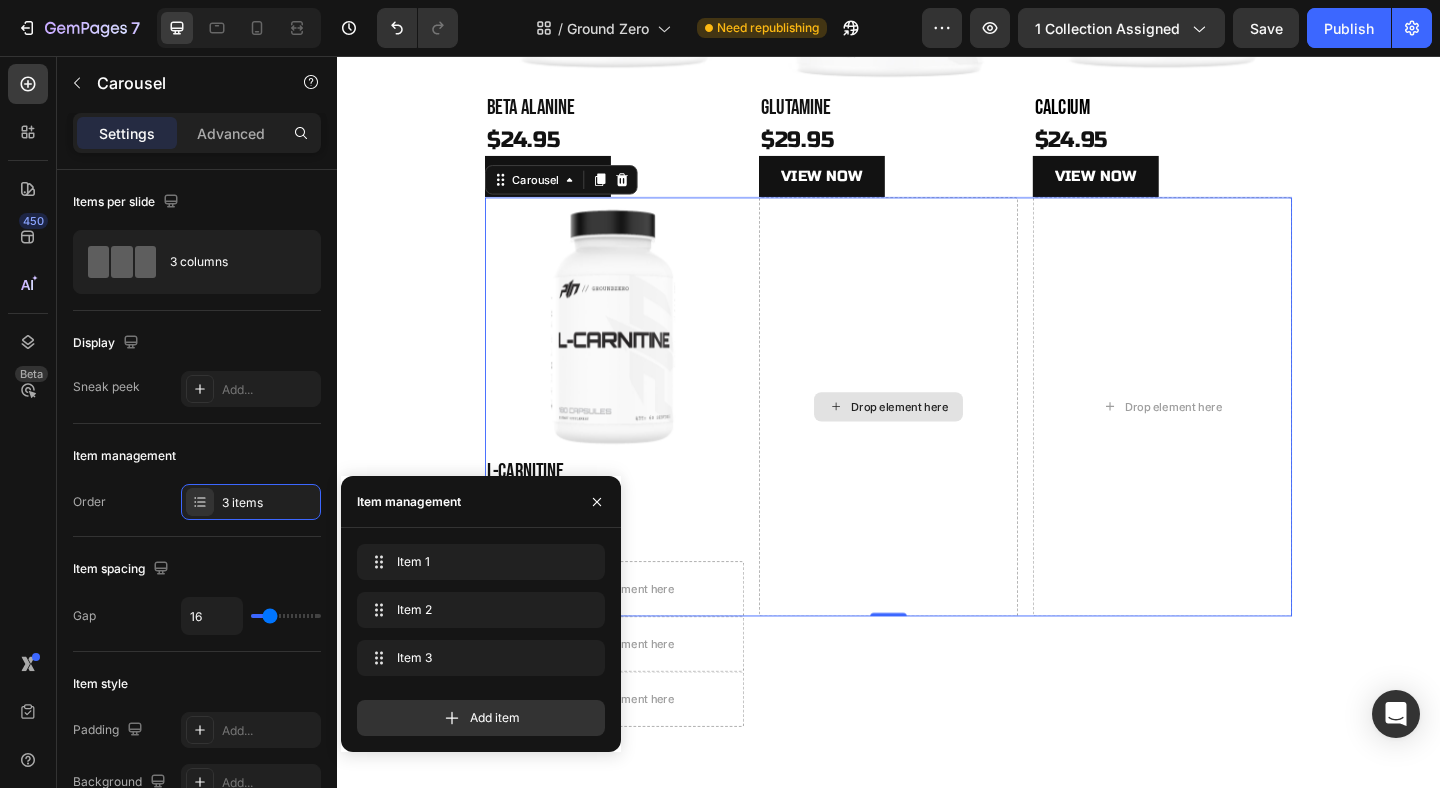 click on "Drop element here" at bounding box center [949, 437] 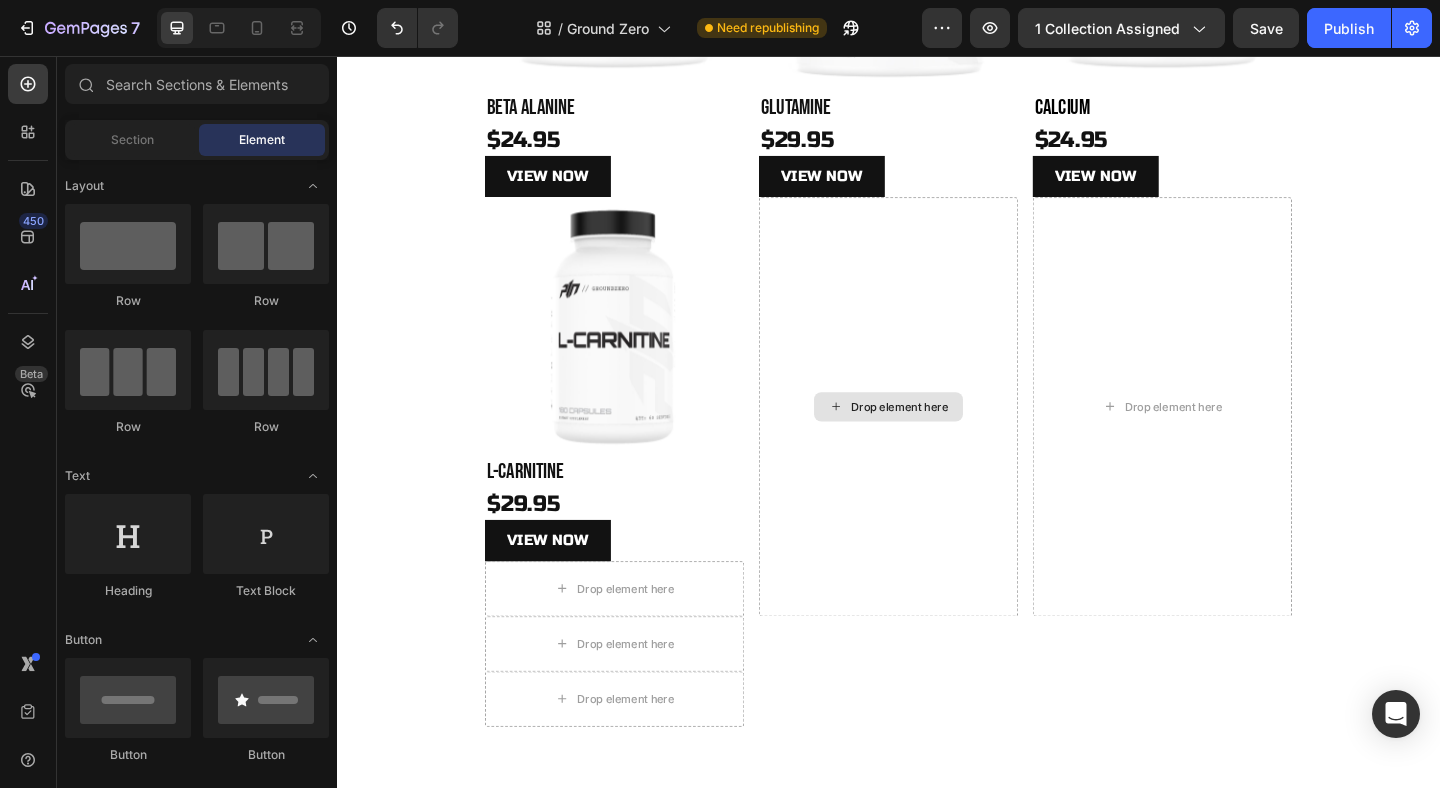 click on "Drop element here" at bounding box center [949, 437] 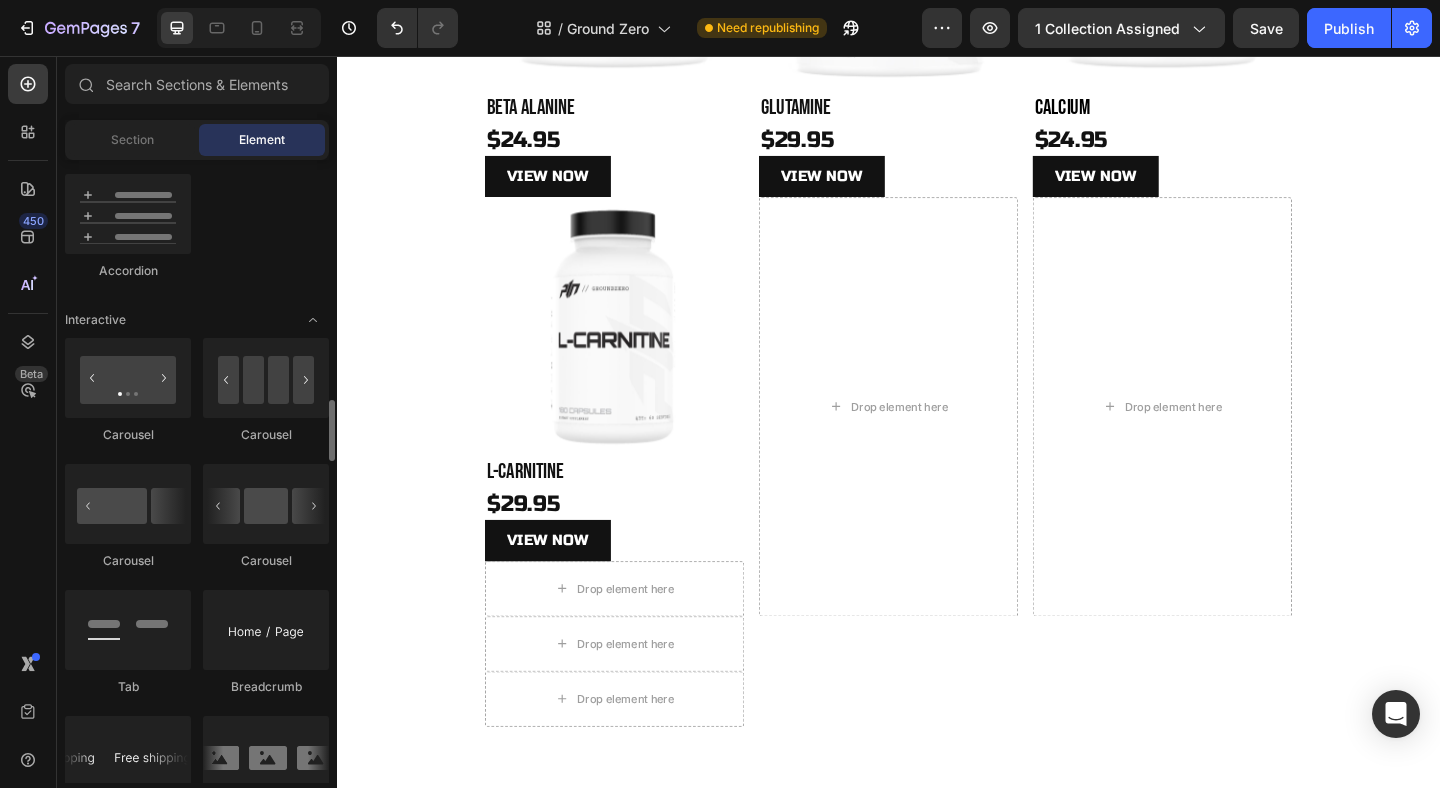 scroll, scrollTop: 1917, scrollLeft: 0, axis: vertical 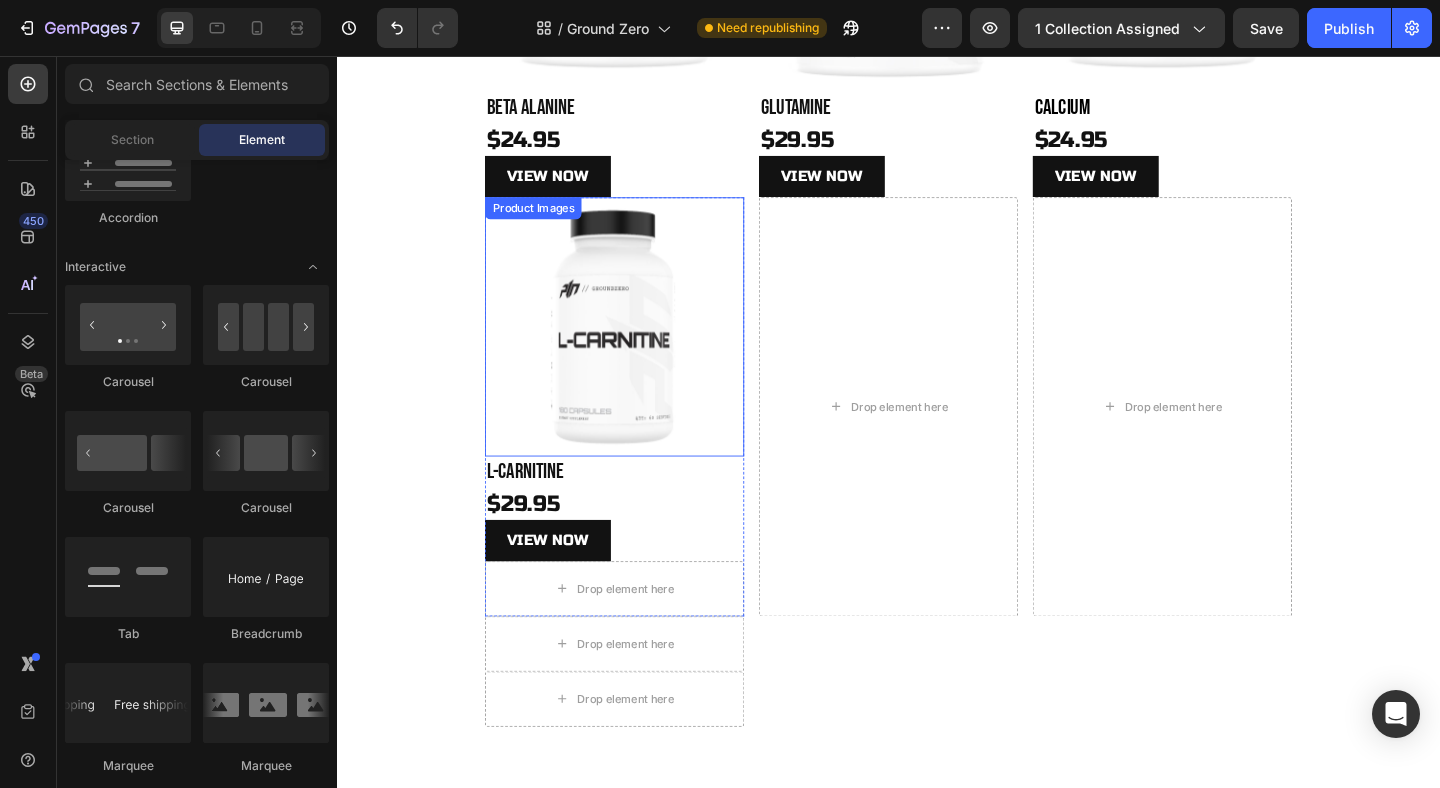 click at bounding box center [639, 350] 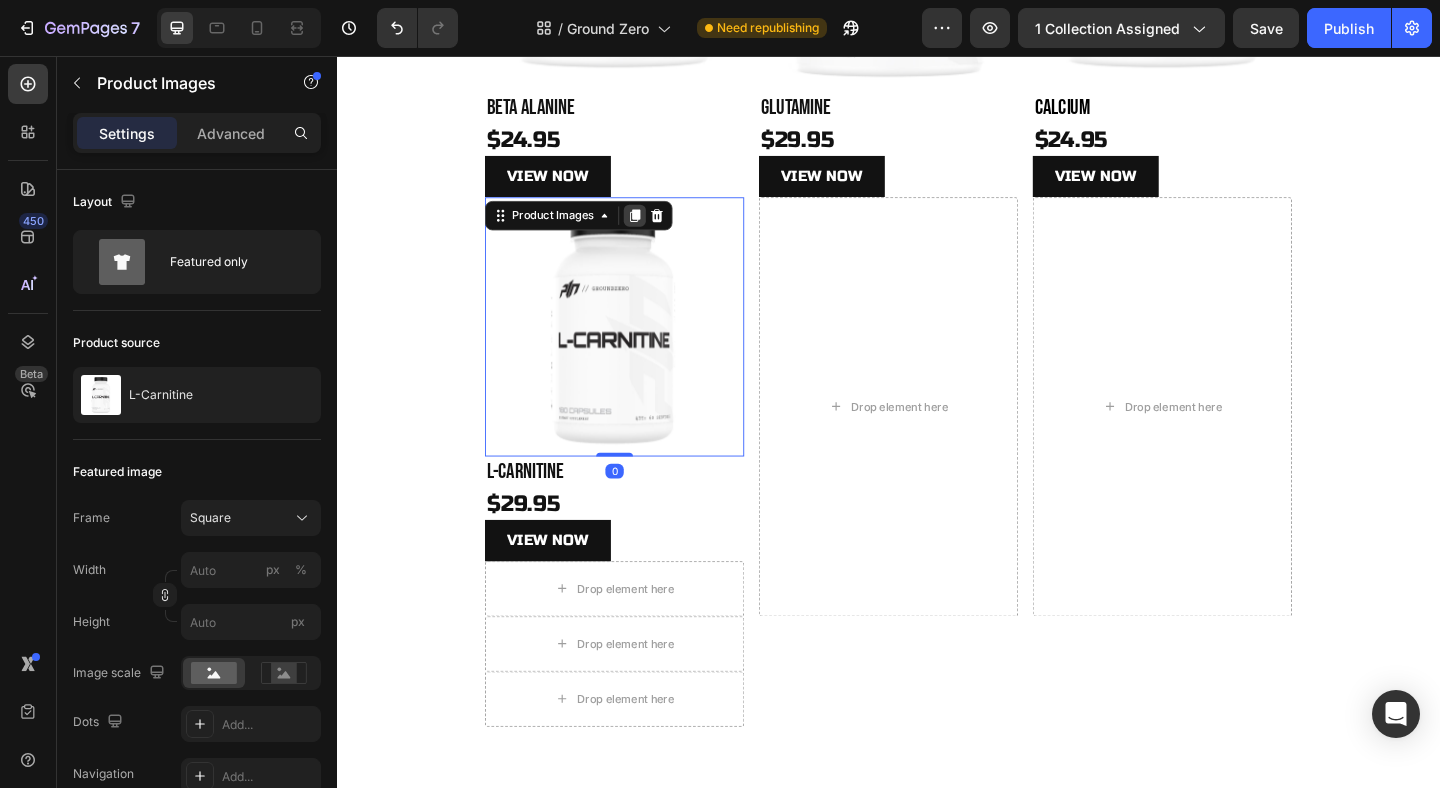 click 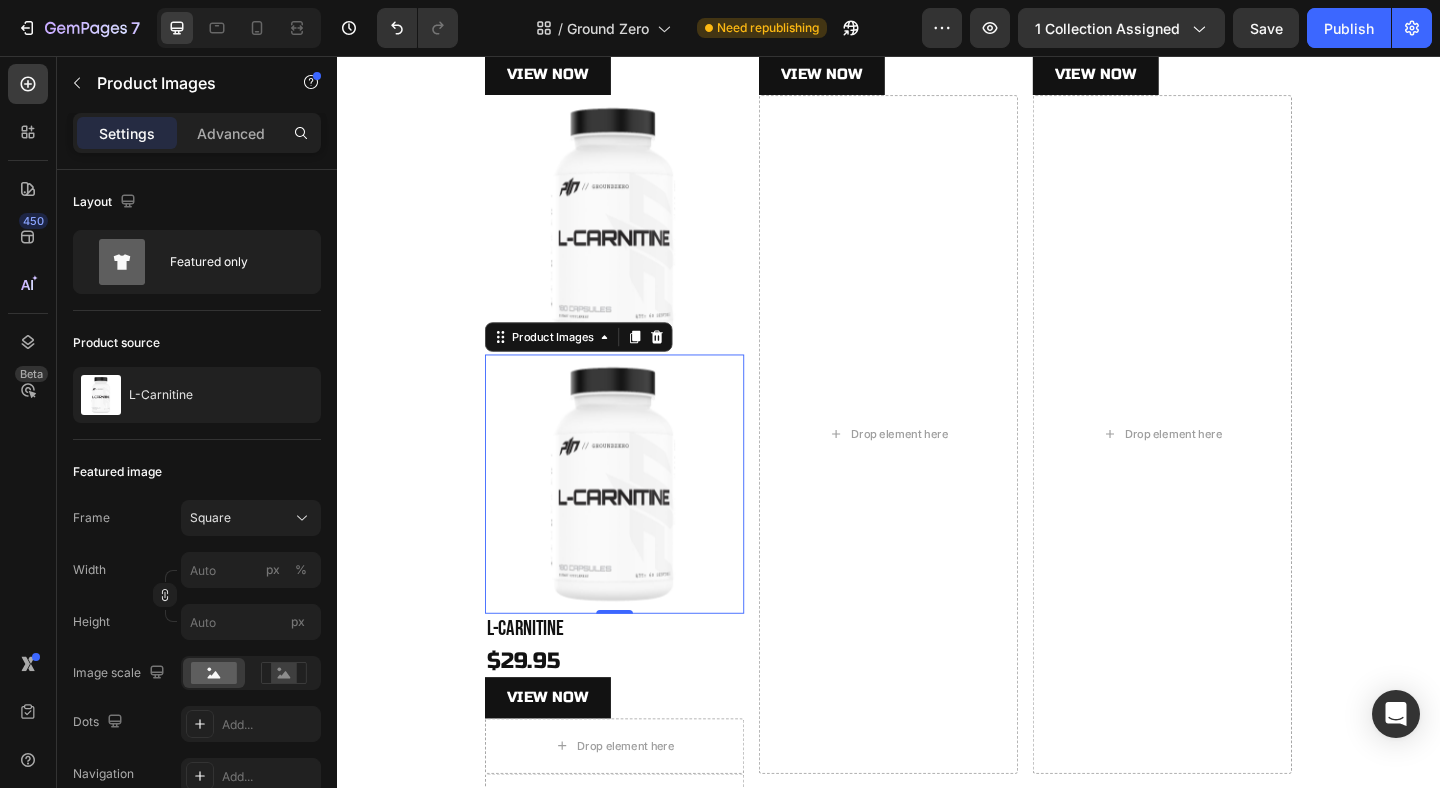 scroll, scrollTop: 1018, scrollLeft: 0, axis: vertical 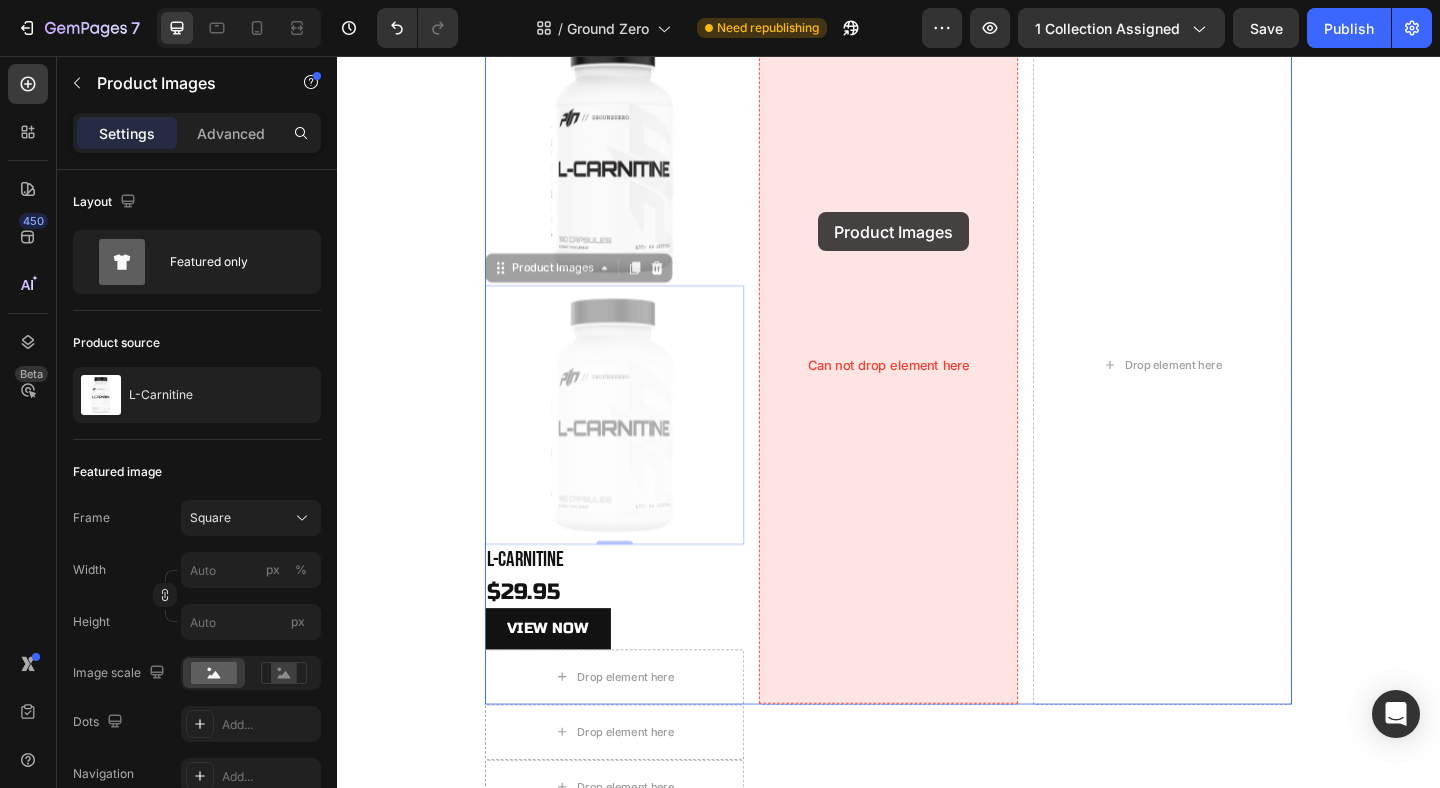 drag, startPoint x: 516, startPoint y: 289, endPoint x: 860, endPoint y: 227, distance: 349.54257 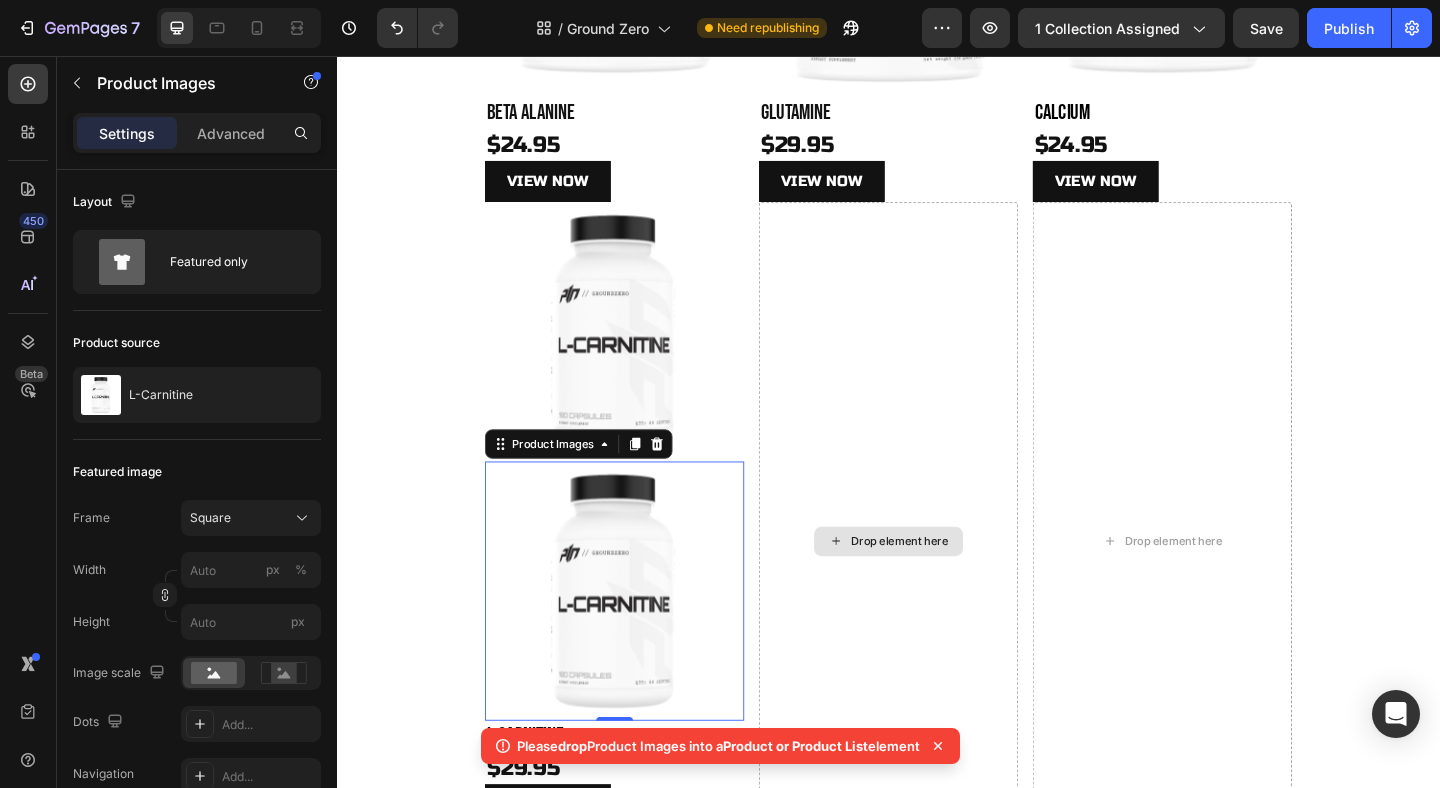 scroll, scrollTop: 742, scrollLeft: 0, axis: vertical 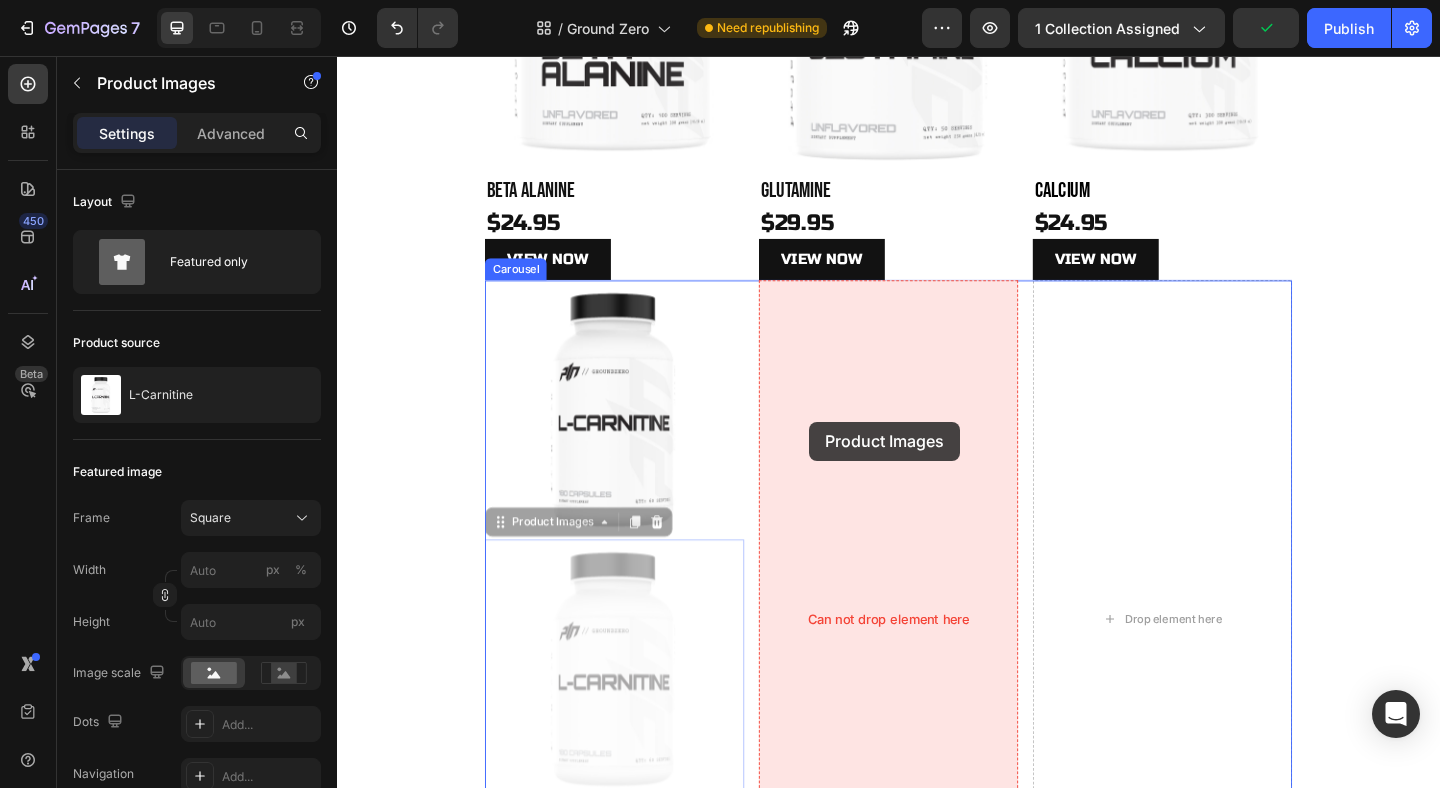 drag, startPoint x: 518, startPoint y: 575, endPoint x: 850, endPoint y: 454, distance: 353.36243 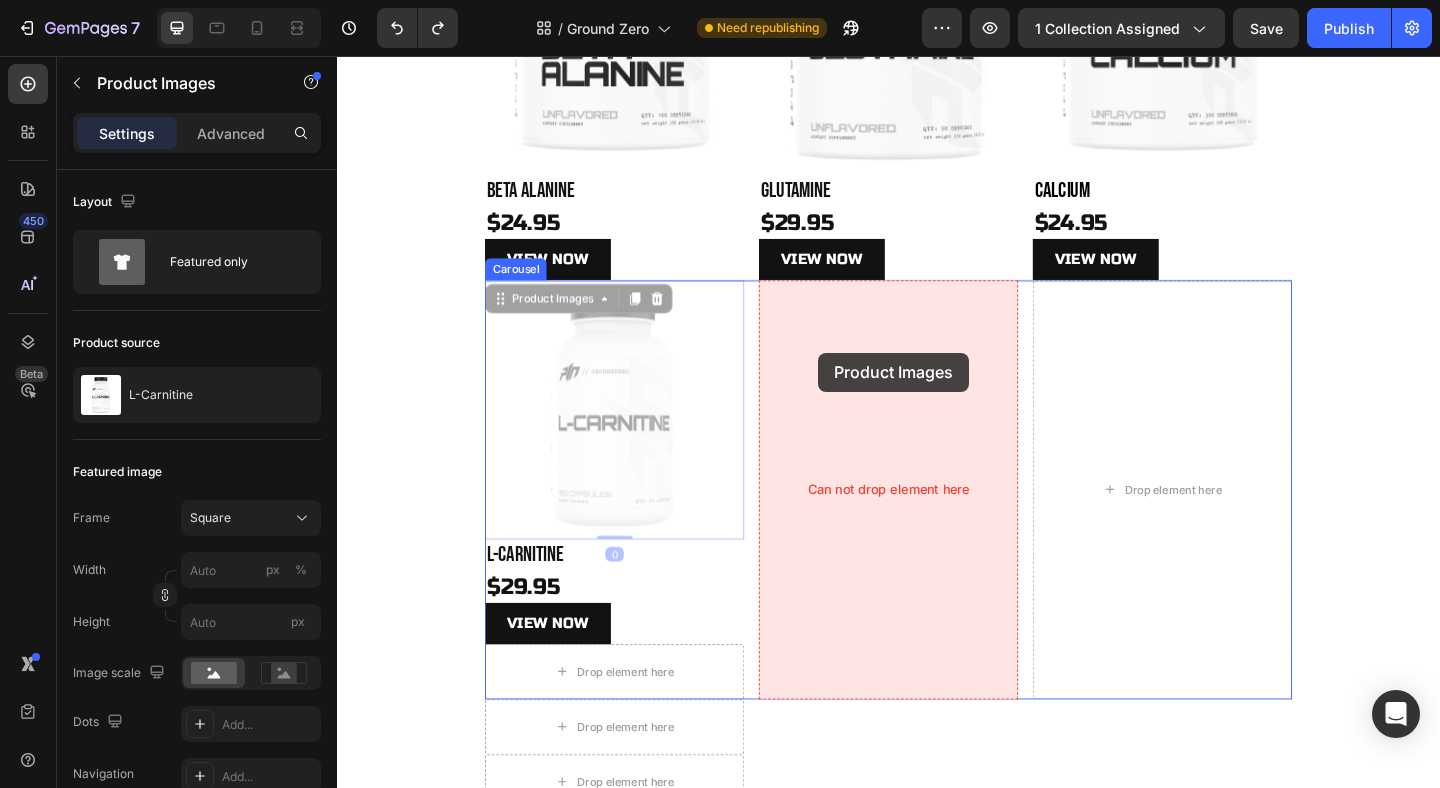 drag, startPoint x: 544, startPoint y: 317, endPoint x: 860, endPoint y: 379, distance: 322.02484 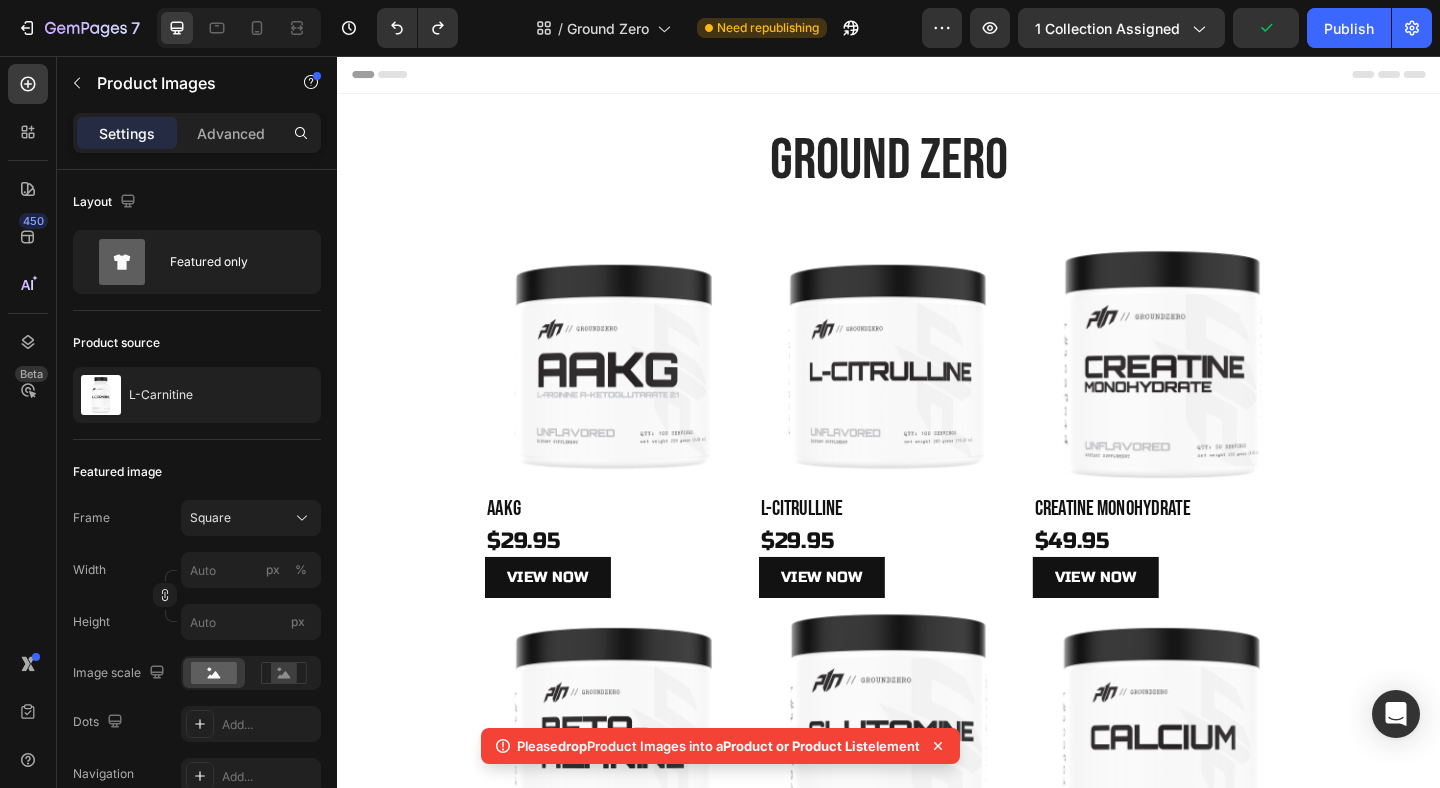 scroll, scrollTop: 742, scrollLeft: 0, axis: vertical 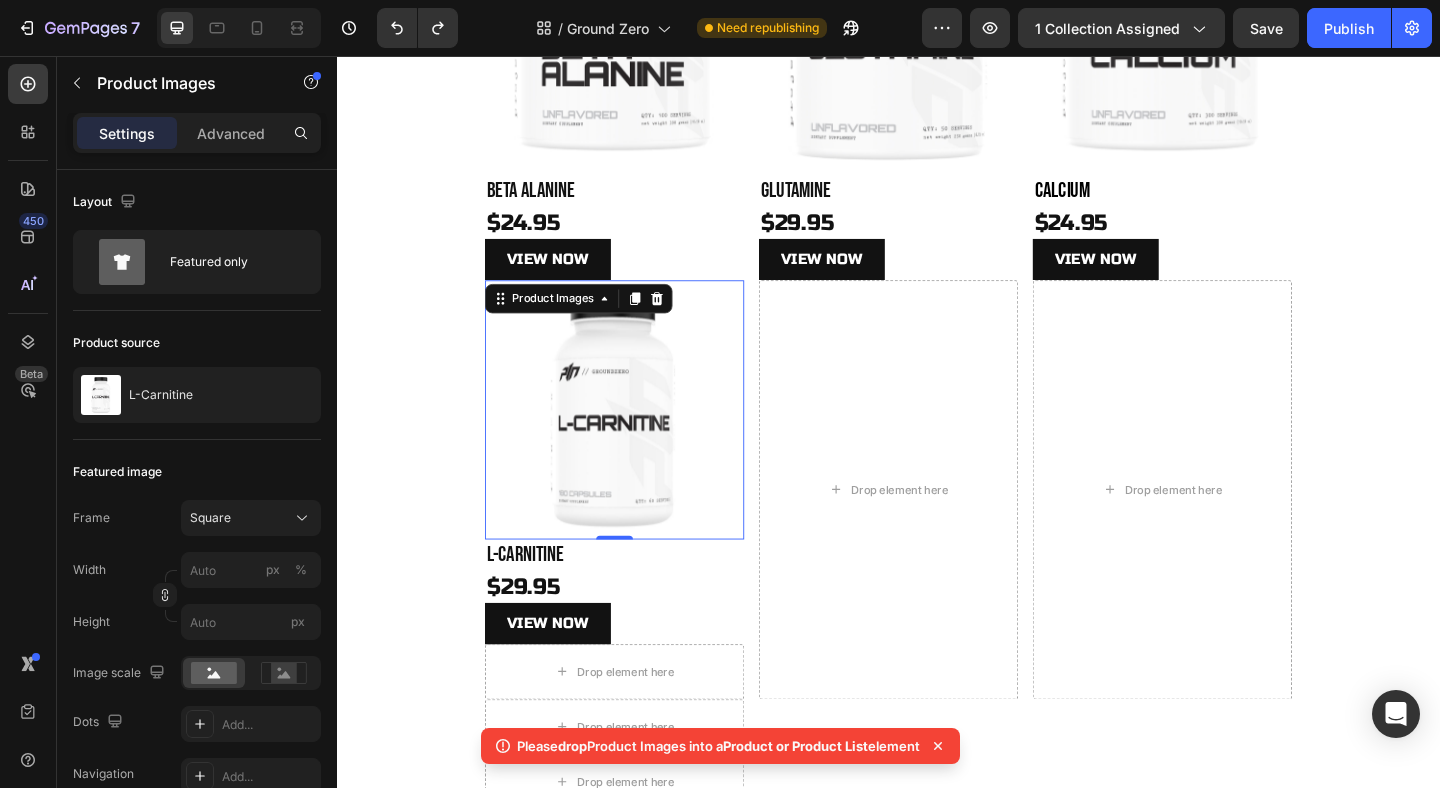 click at bounding box center (639, 441) 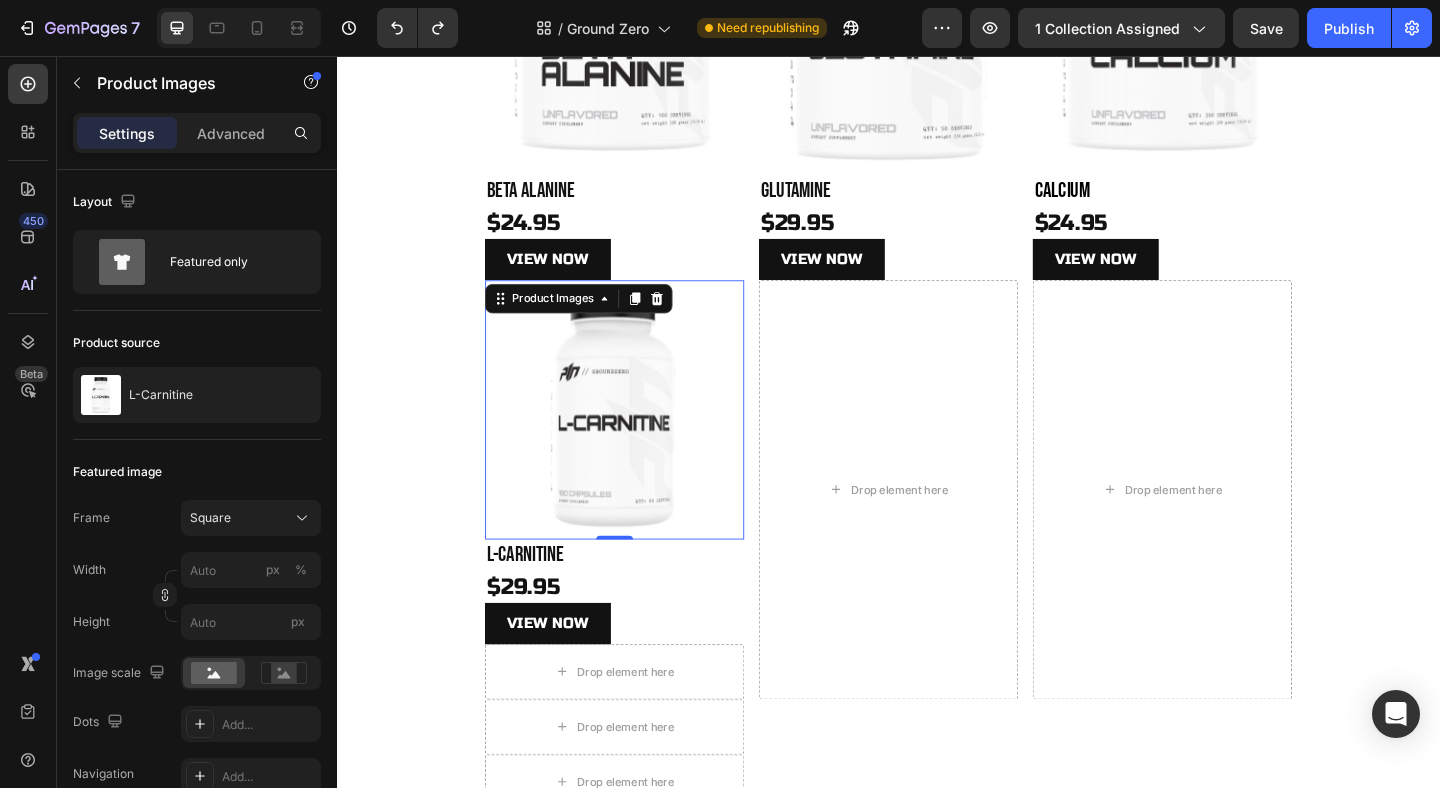 click at bounding box center (639, 441) 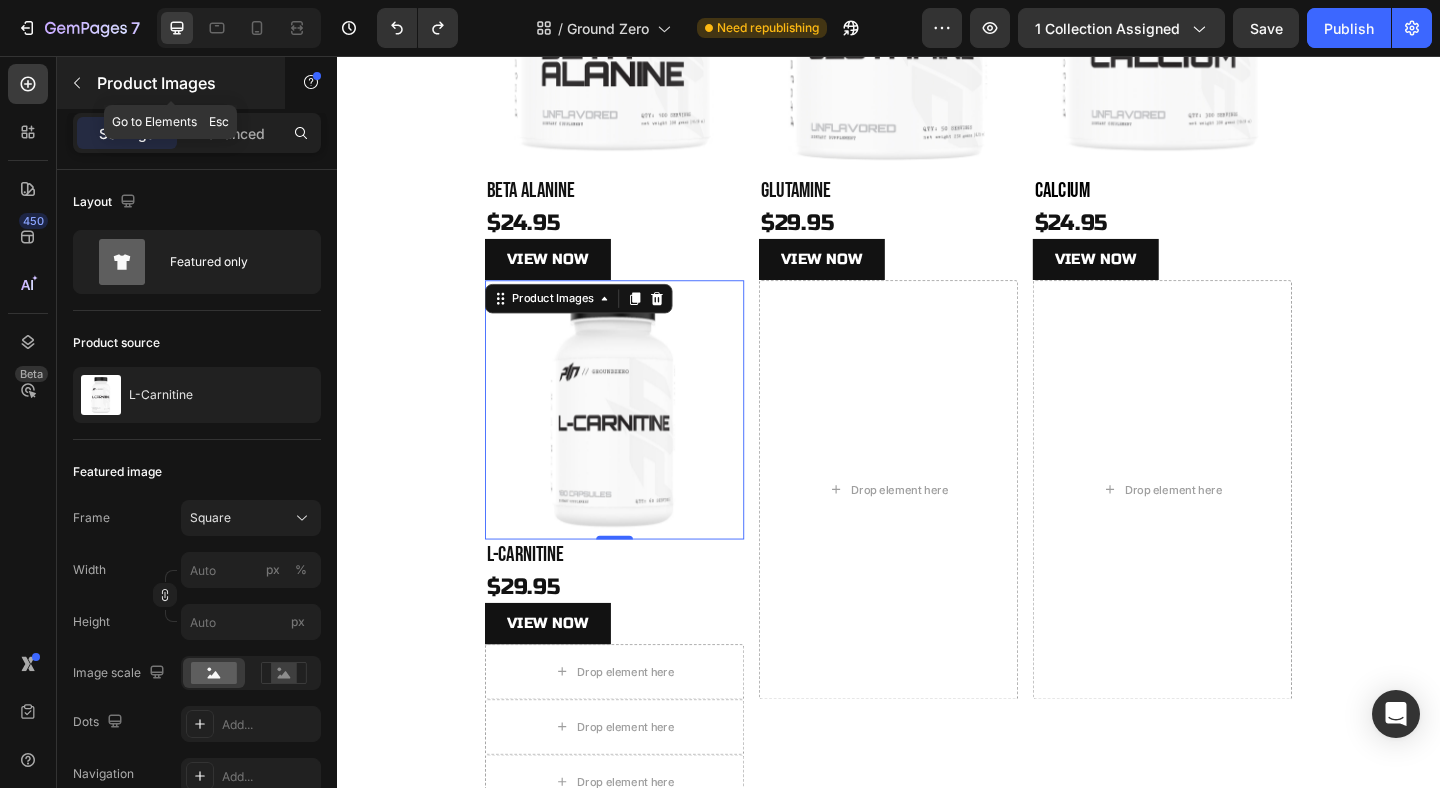 click 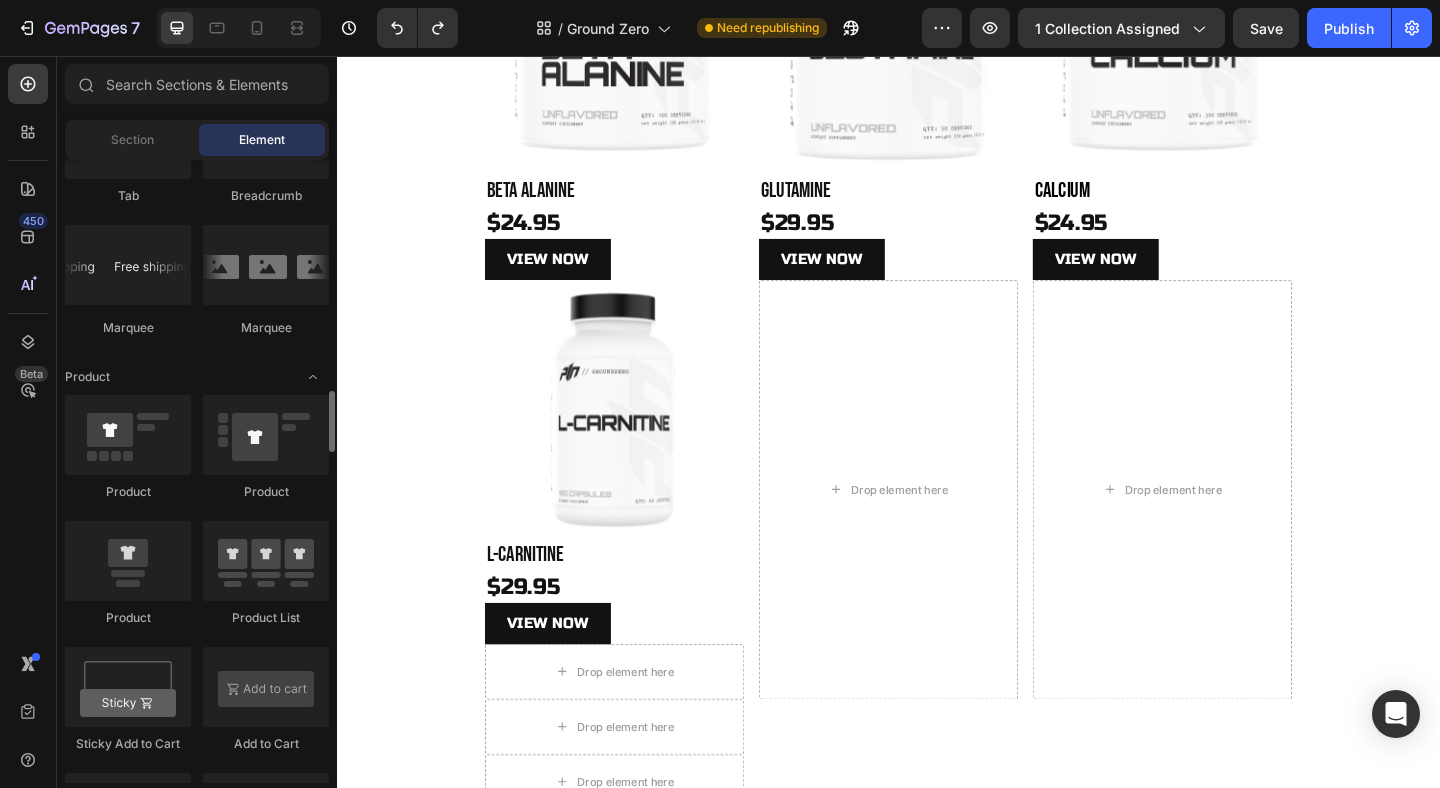 scroll, scrollTop: 2357, scrollLeft: 0, axis: vertical 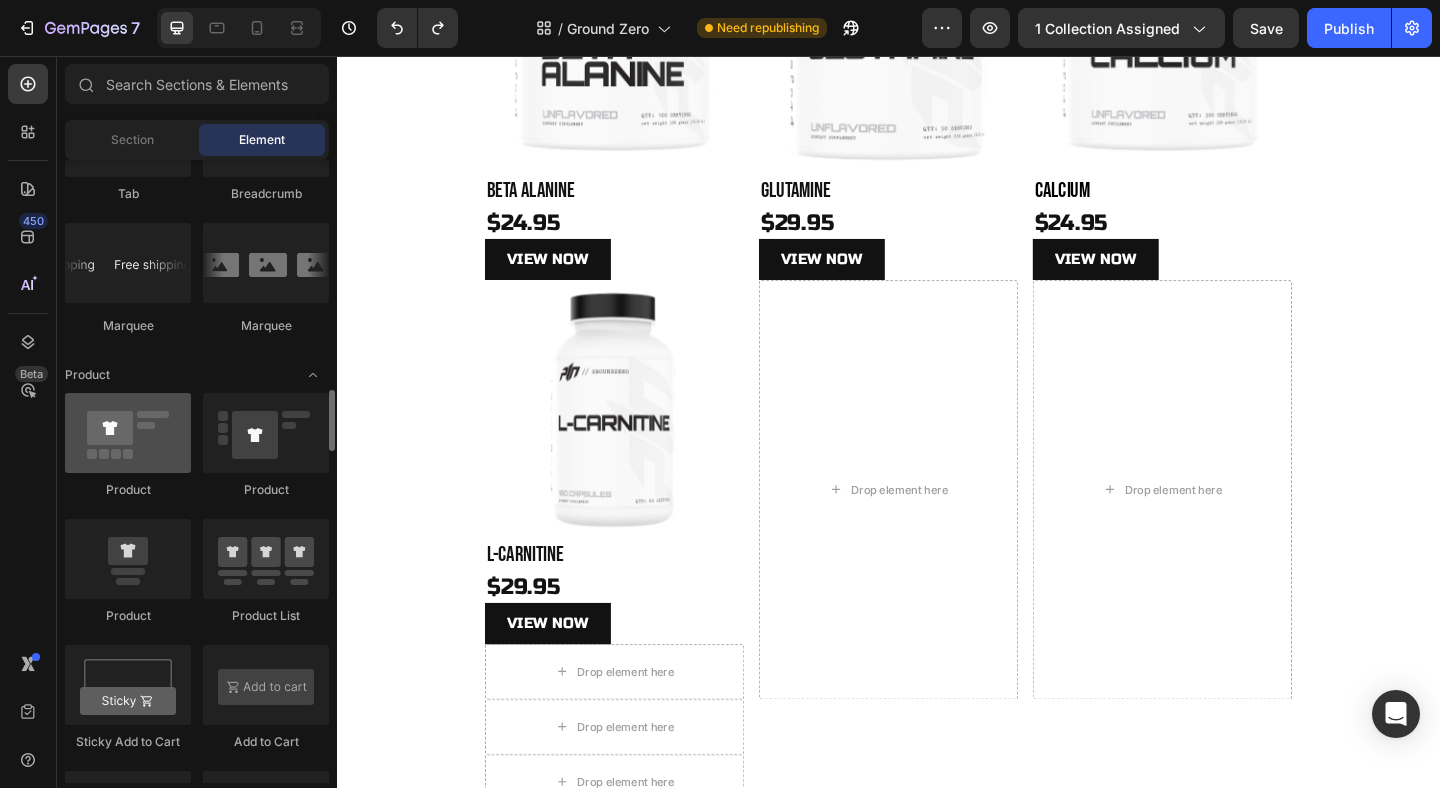 click at bounding box center [128, 433] 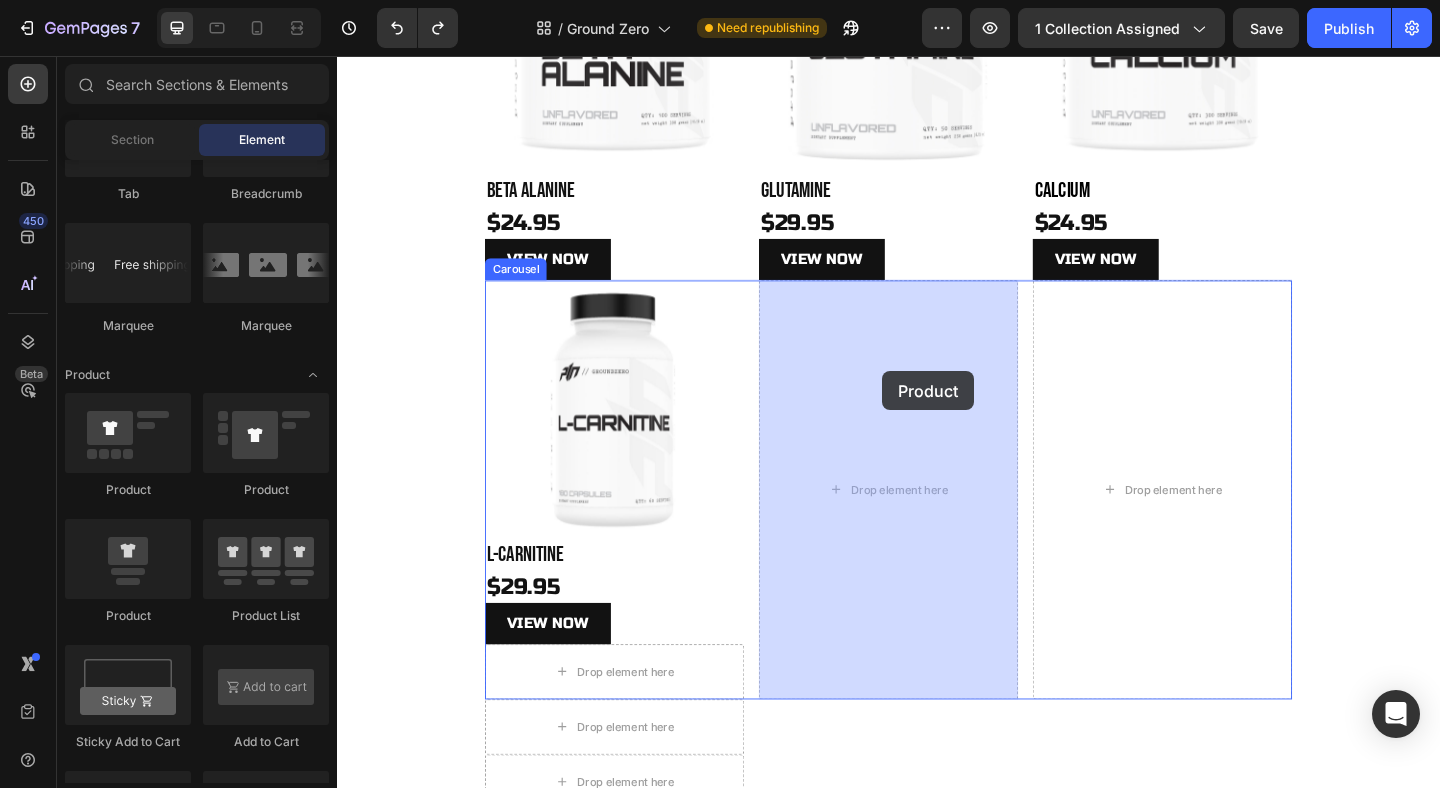 drag, startPoint x: 460, startPoint y: 474, endPoint x: 892, endPoint y: 396, distance: 438.9852 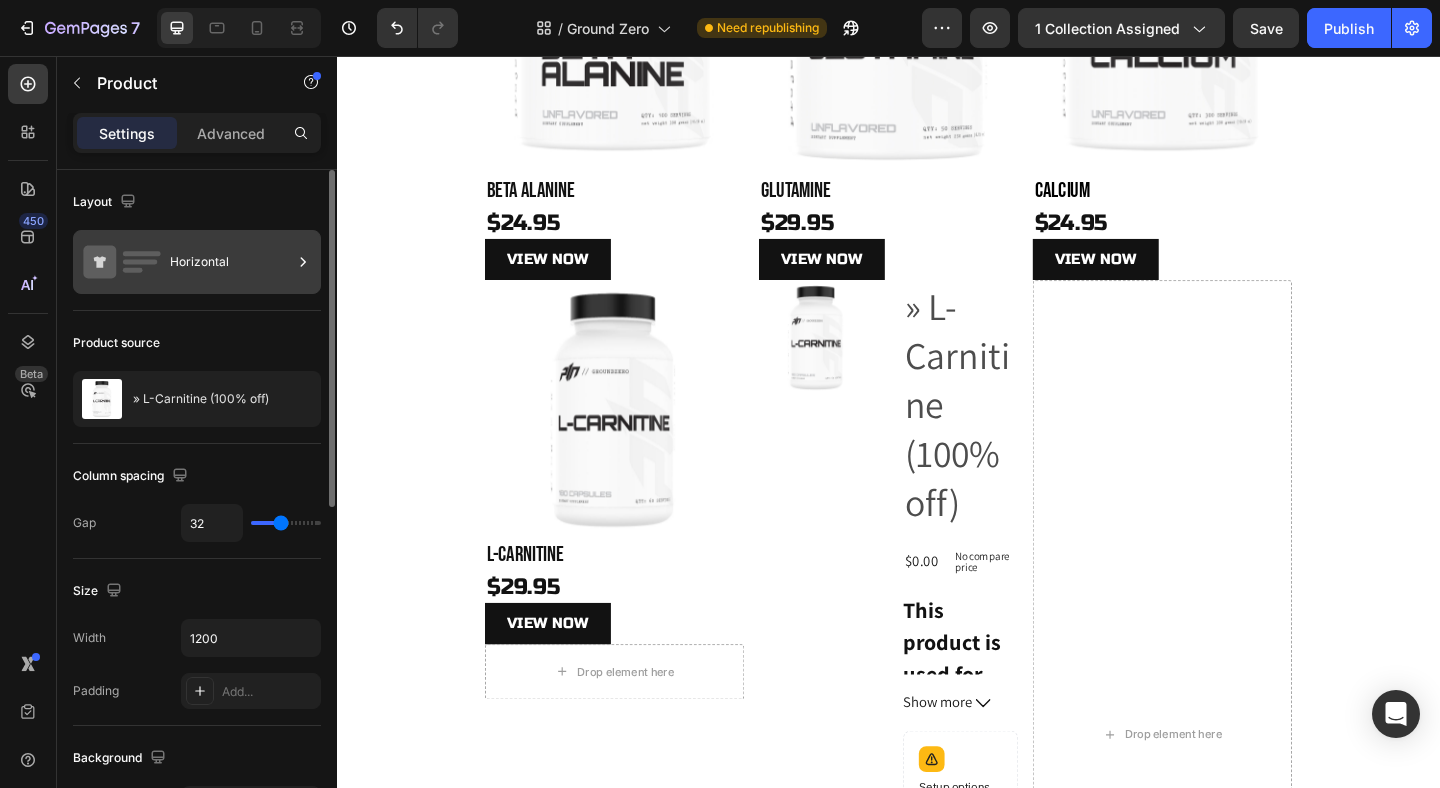 click on "Horizontal" at bounding box center (231, 262) 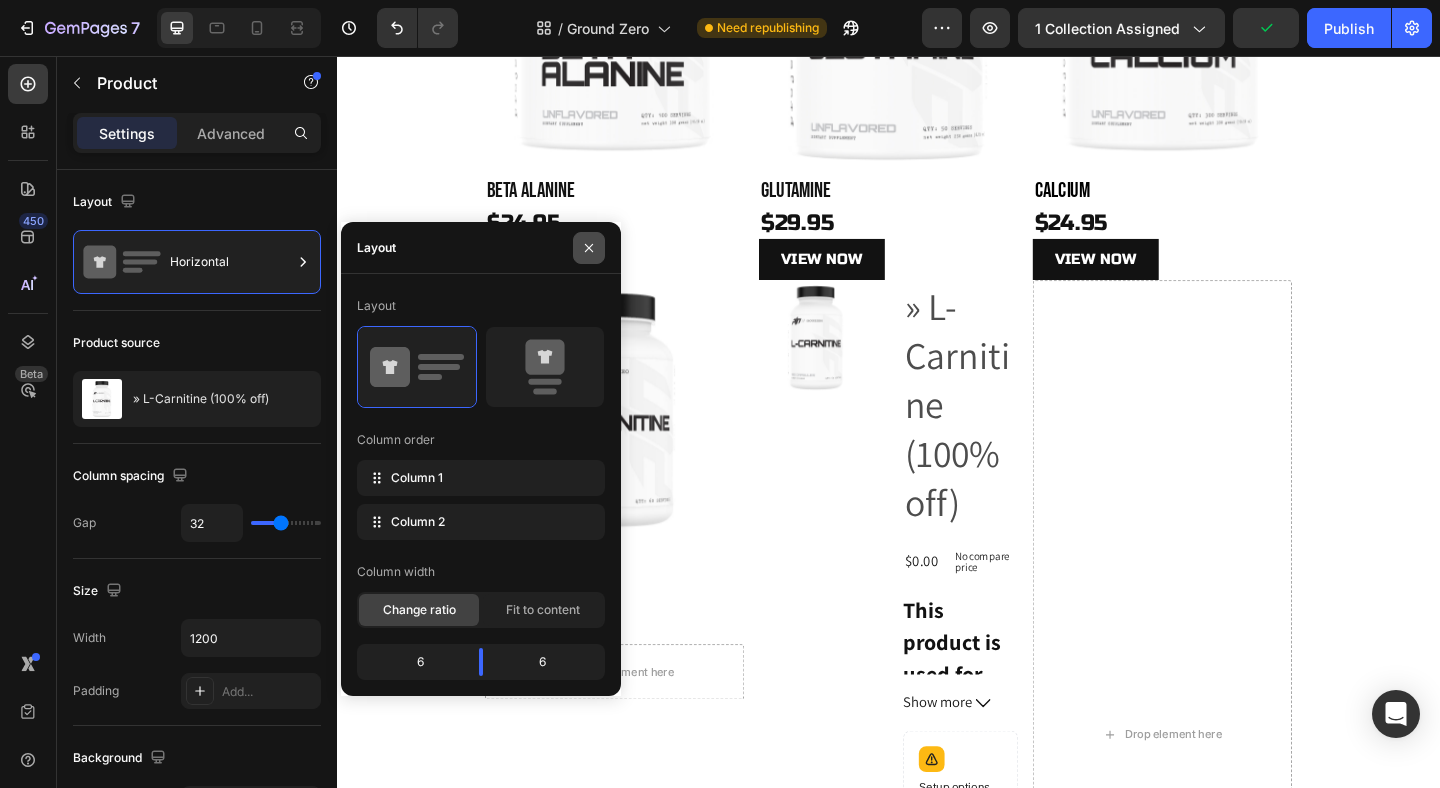 click 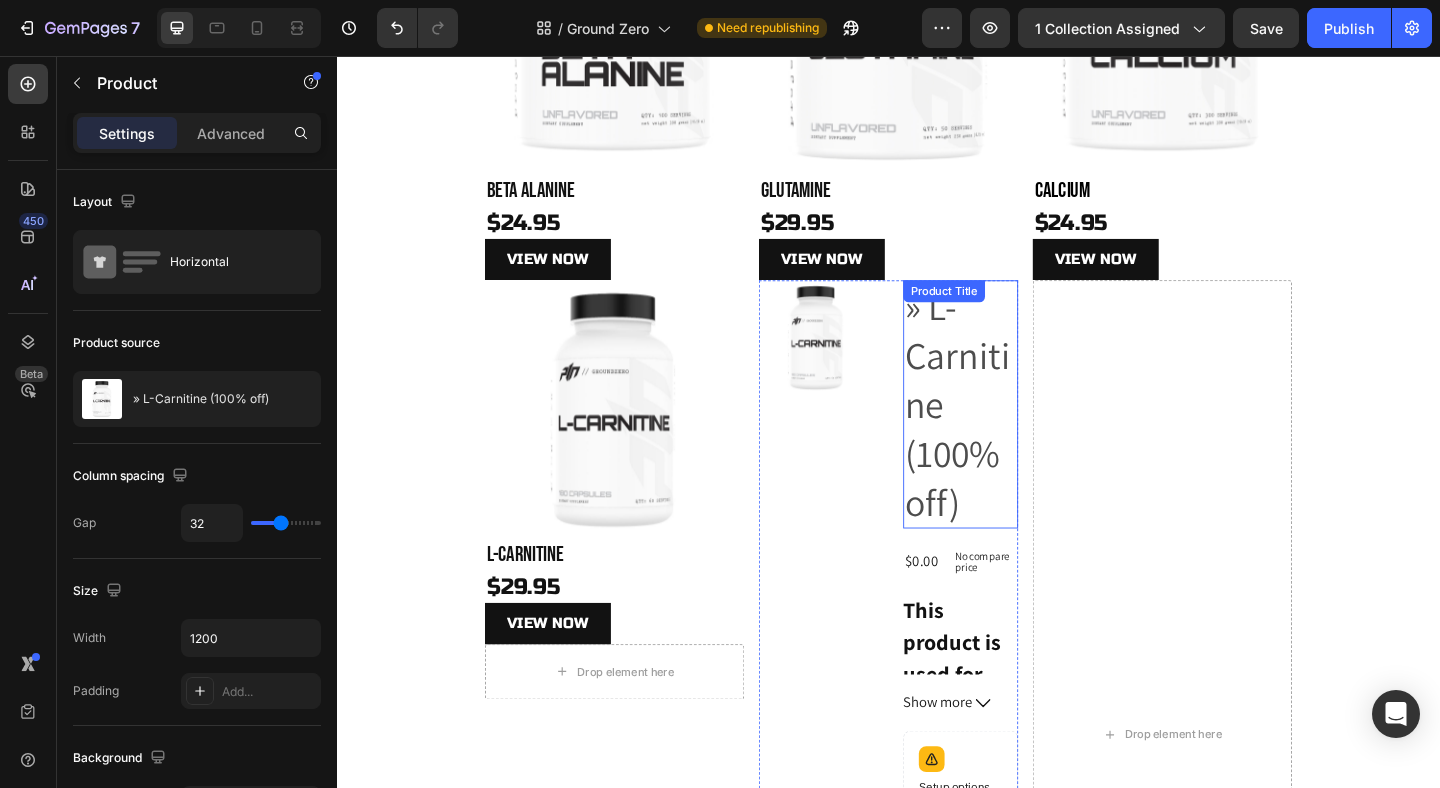 click on "» L-Carnitine (100% off)" at bounding box center [1015, 435] 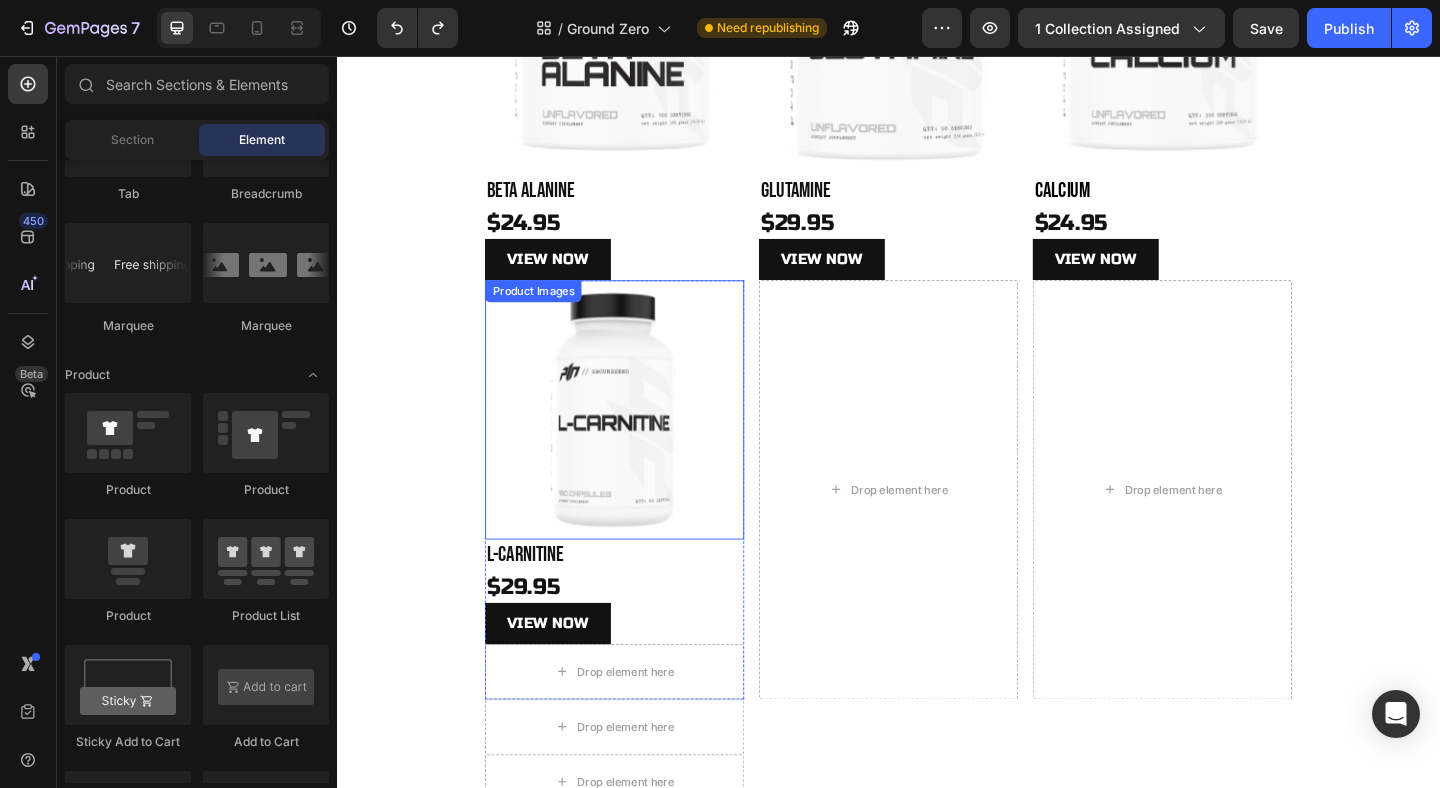 click at bounding box center [639, 441] 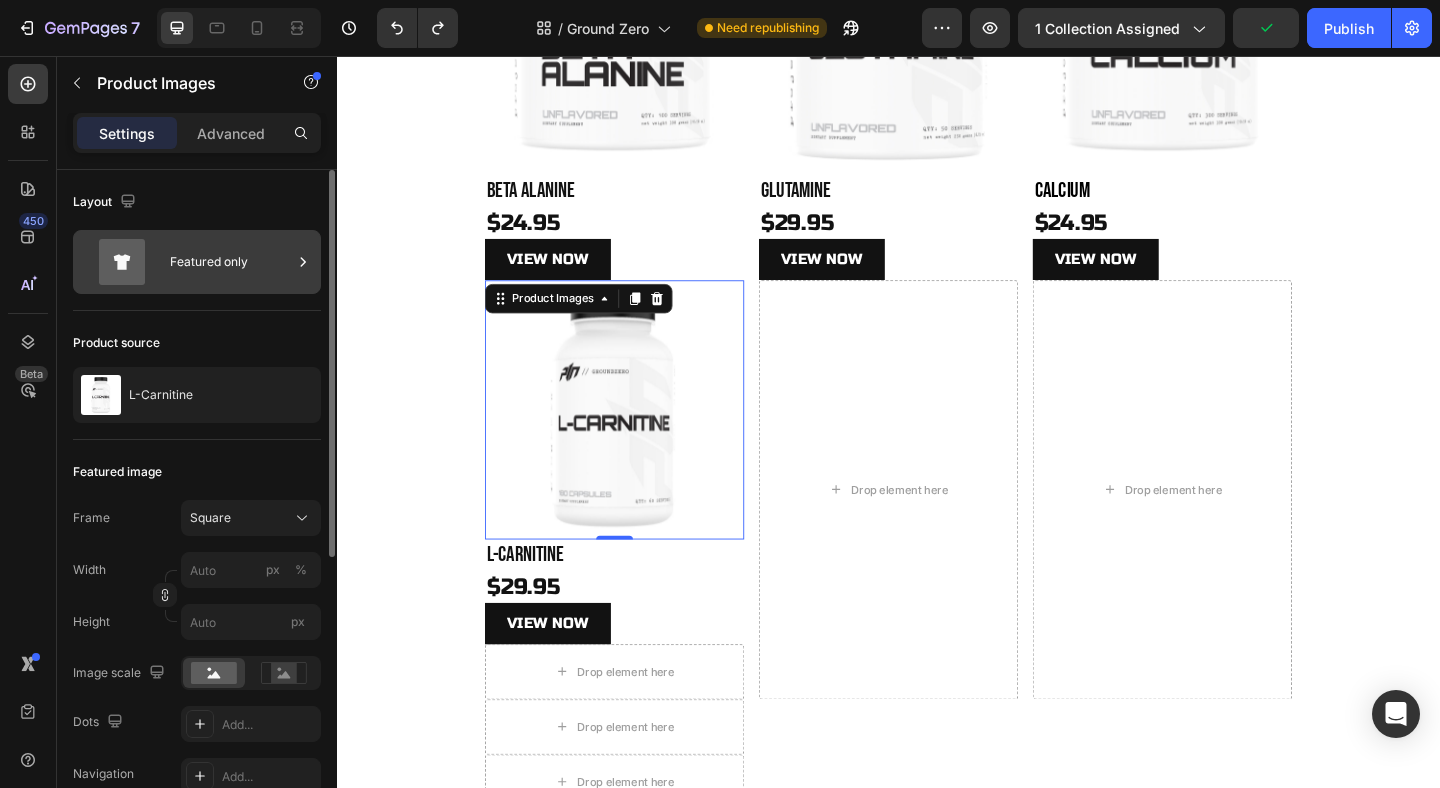 click on "Featured only" at bounding box center (231, 262) 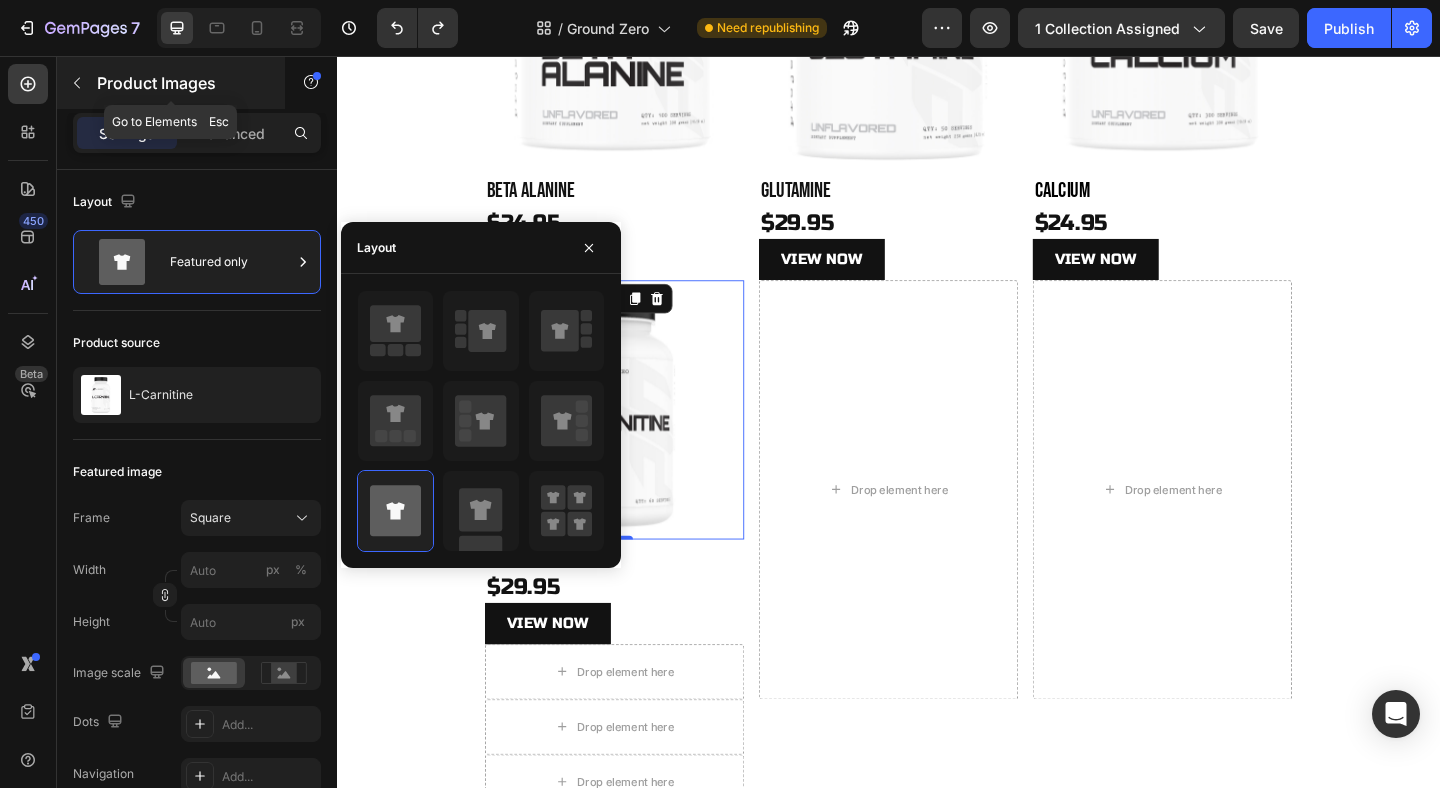 click 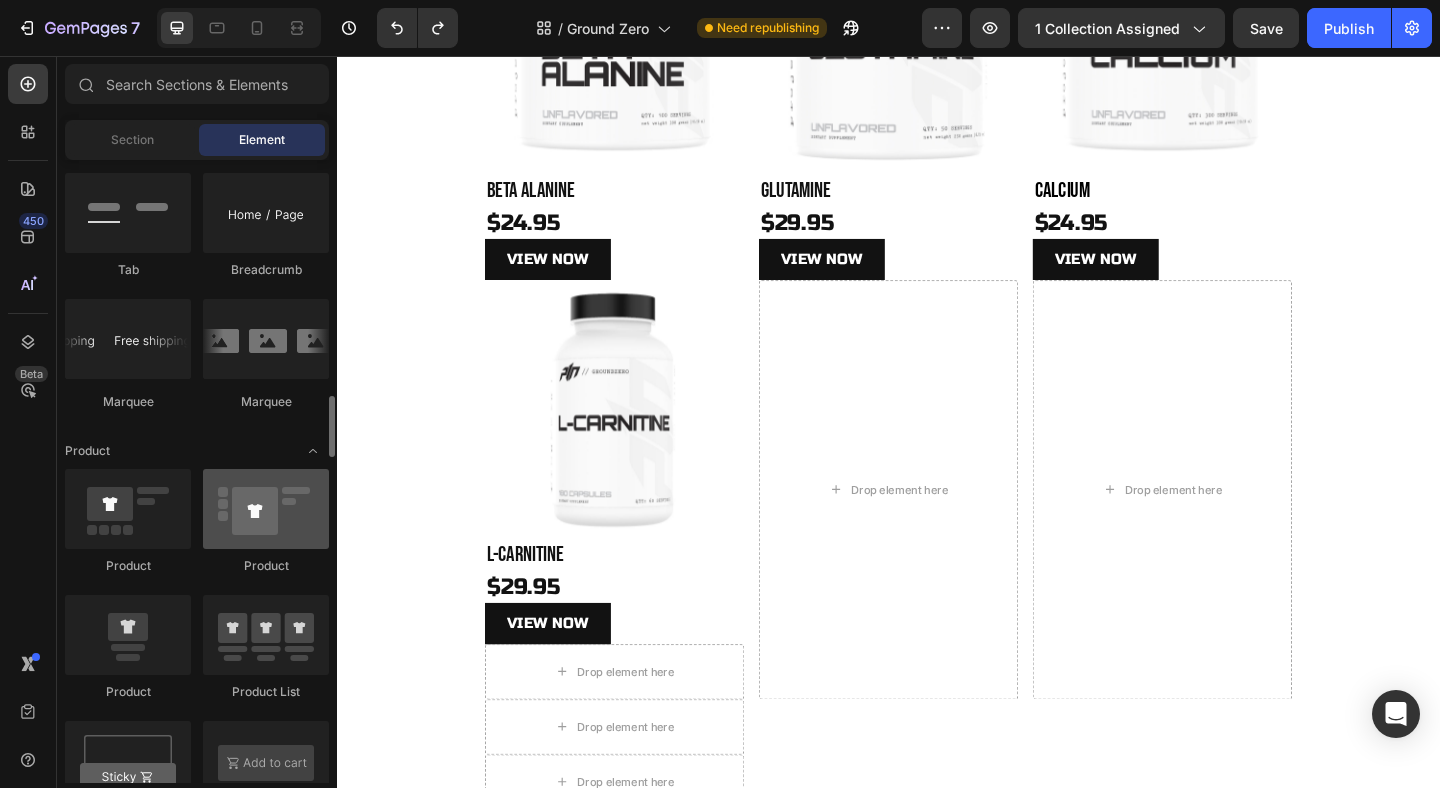 scroll, scrollTop: 2321, scrollLeft: 0, axis: vertical 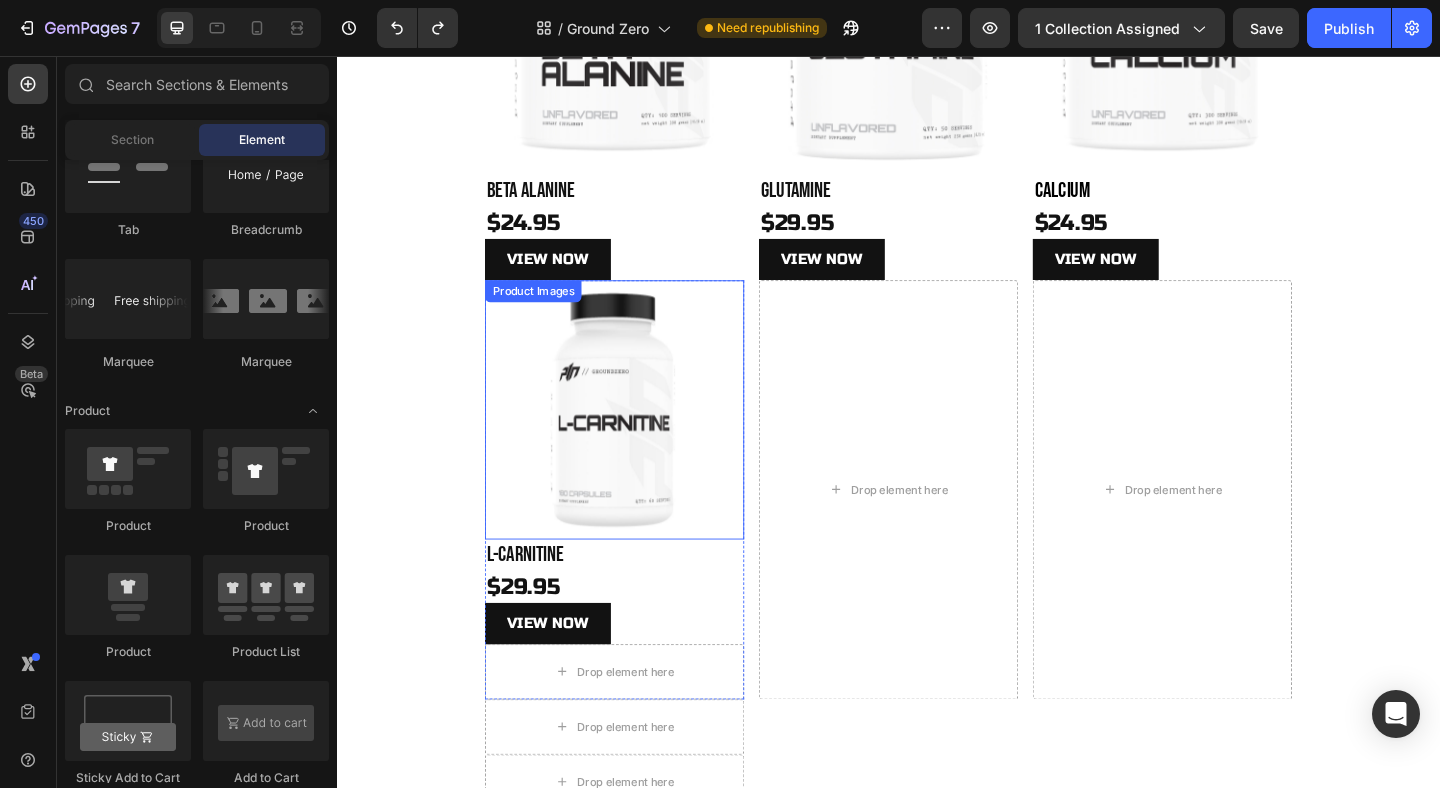 click on "Product Images" at bounding box center [639, 441] 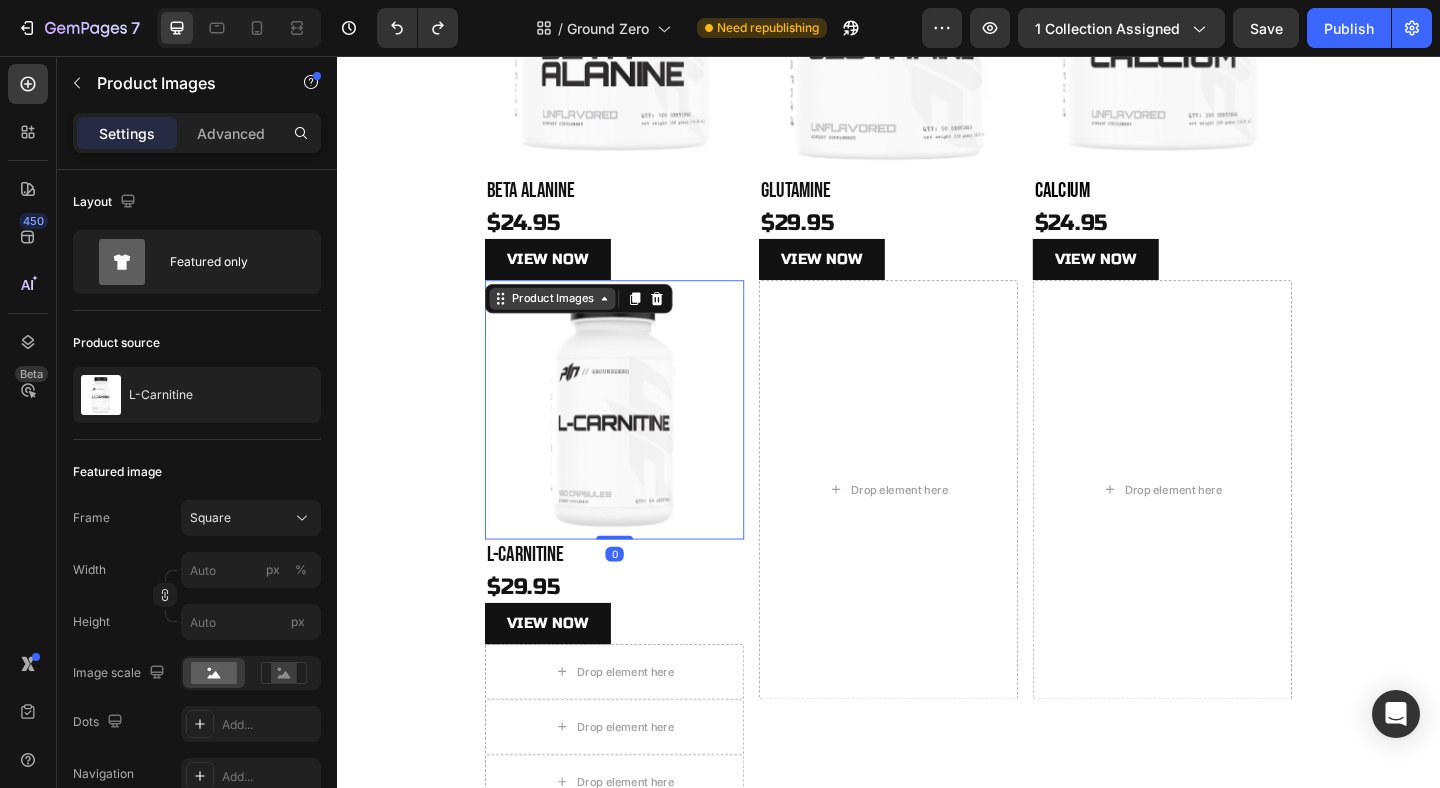 click 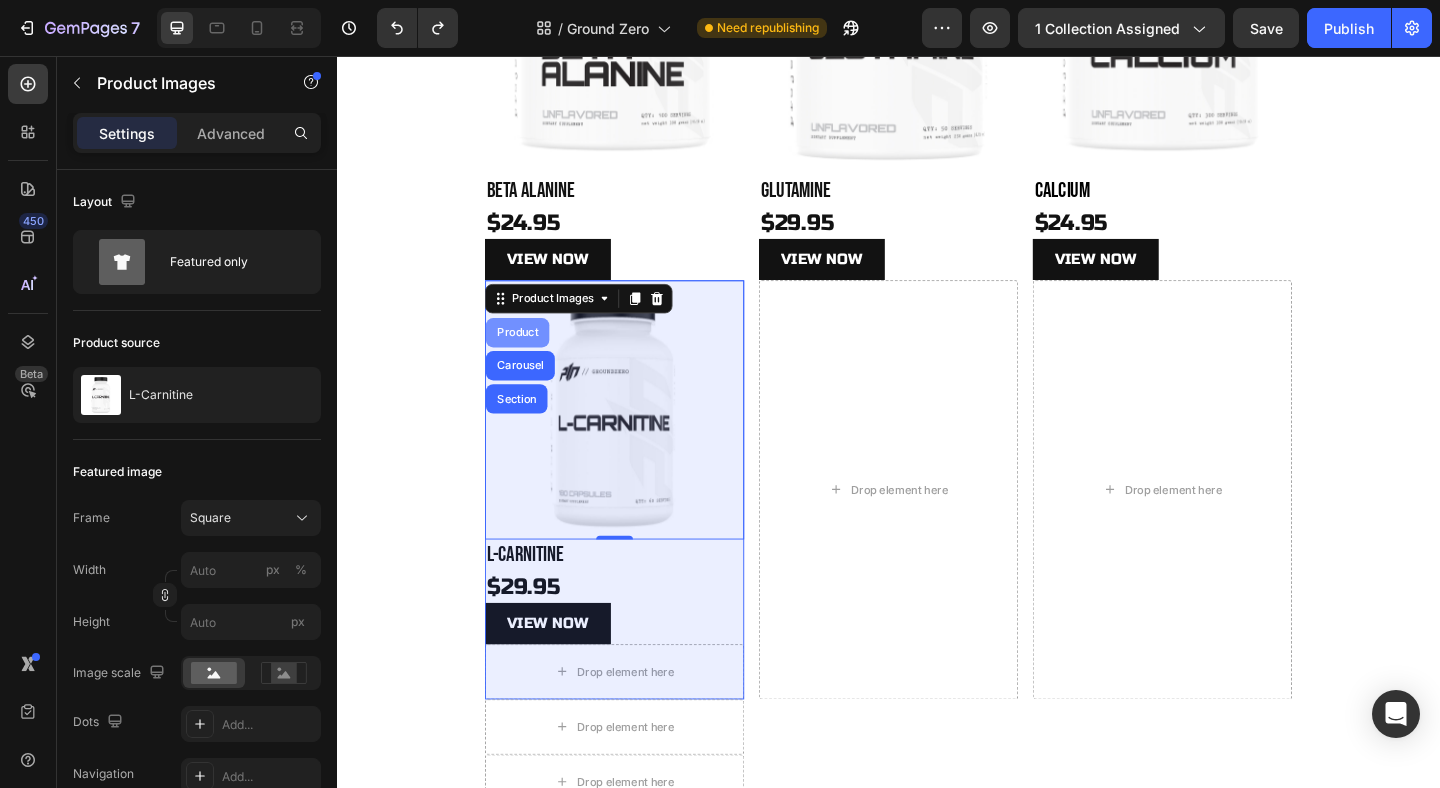 click on "Product" at bounding box center (533, 357) 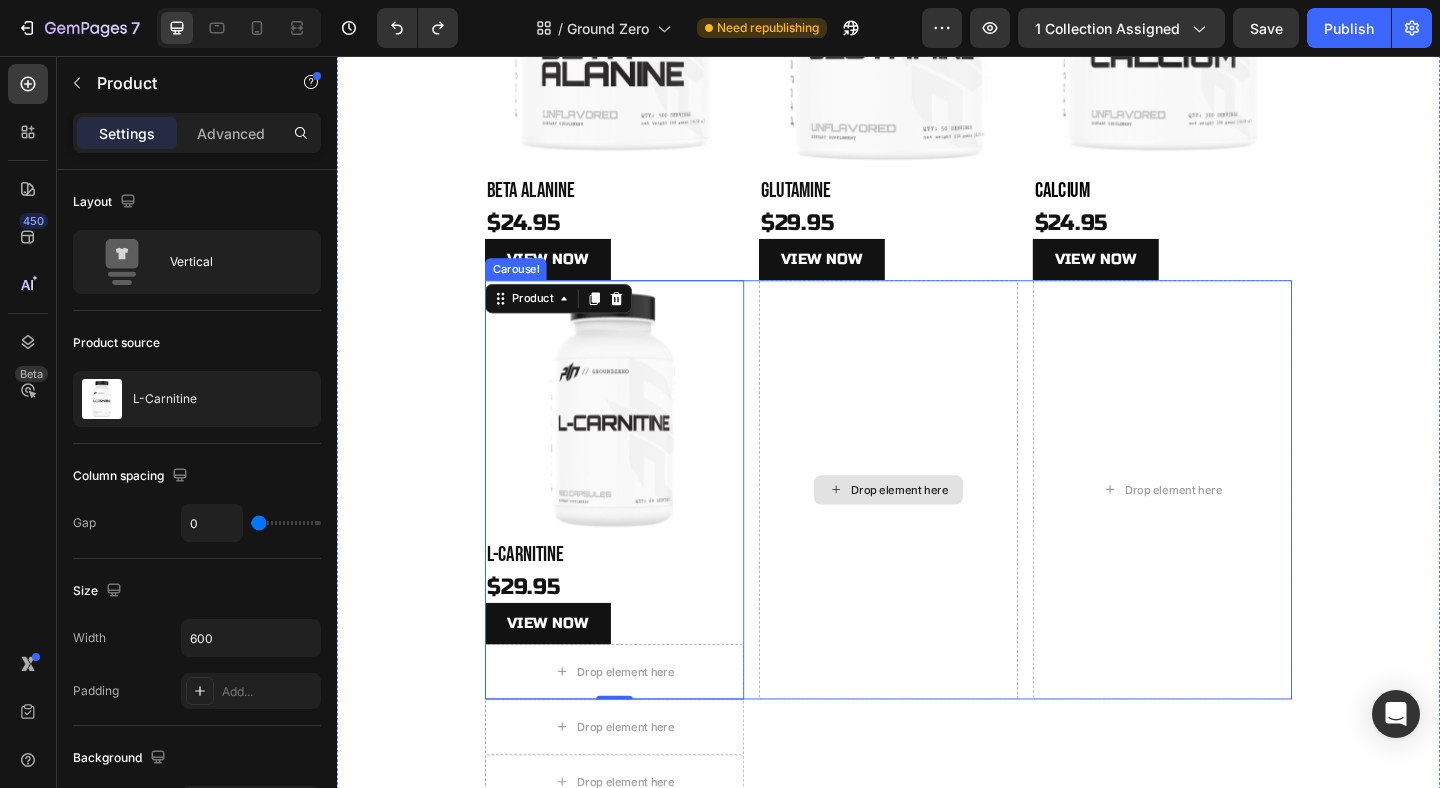 click on "Drop element here" at bounding box center [937, 528] 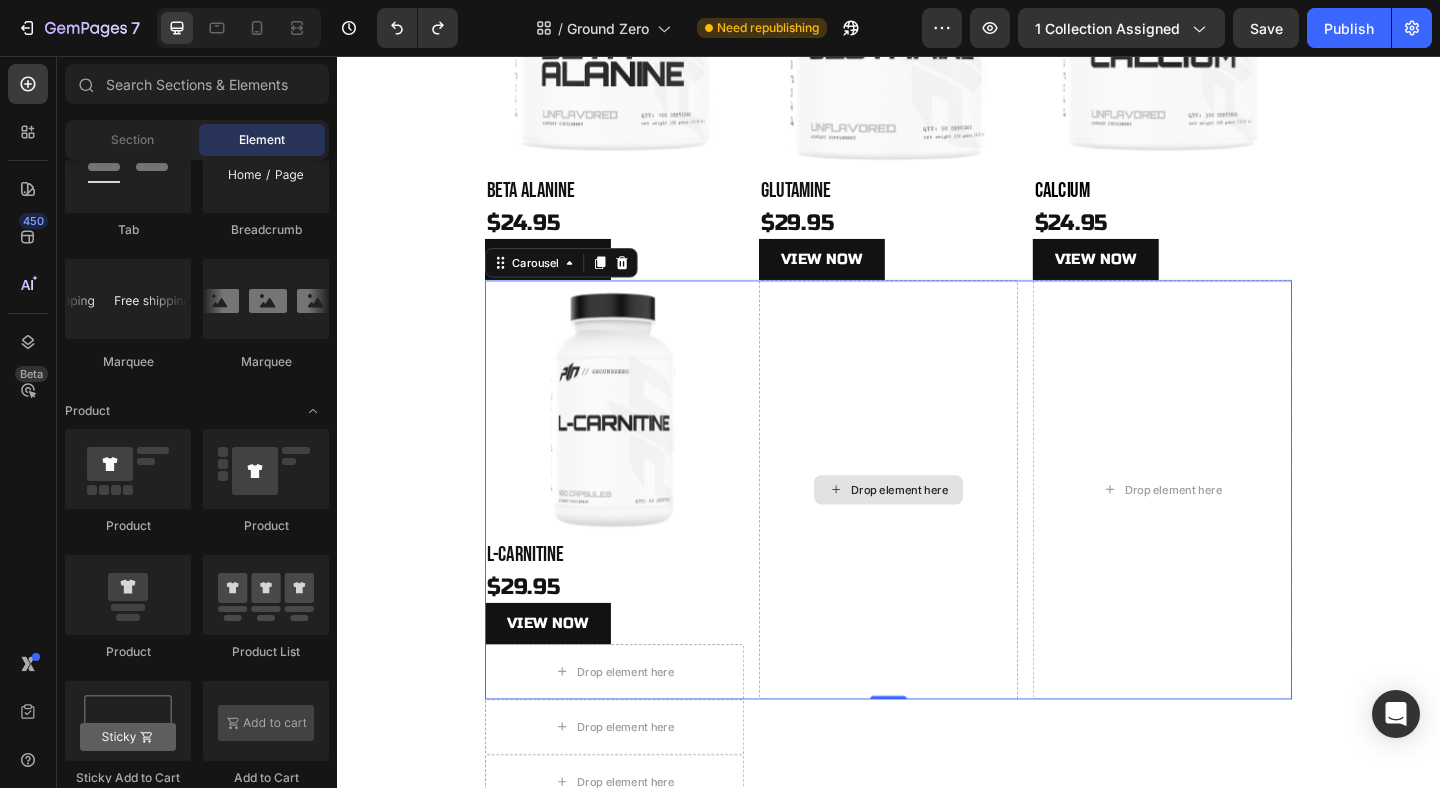 click on "Drop element here" at bounding box center [937, 528] 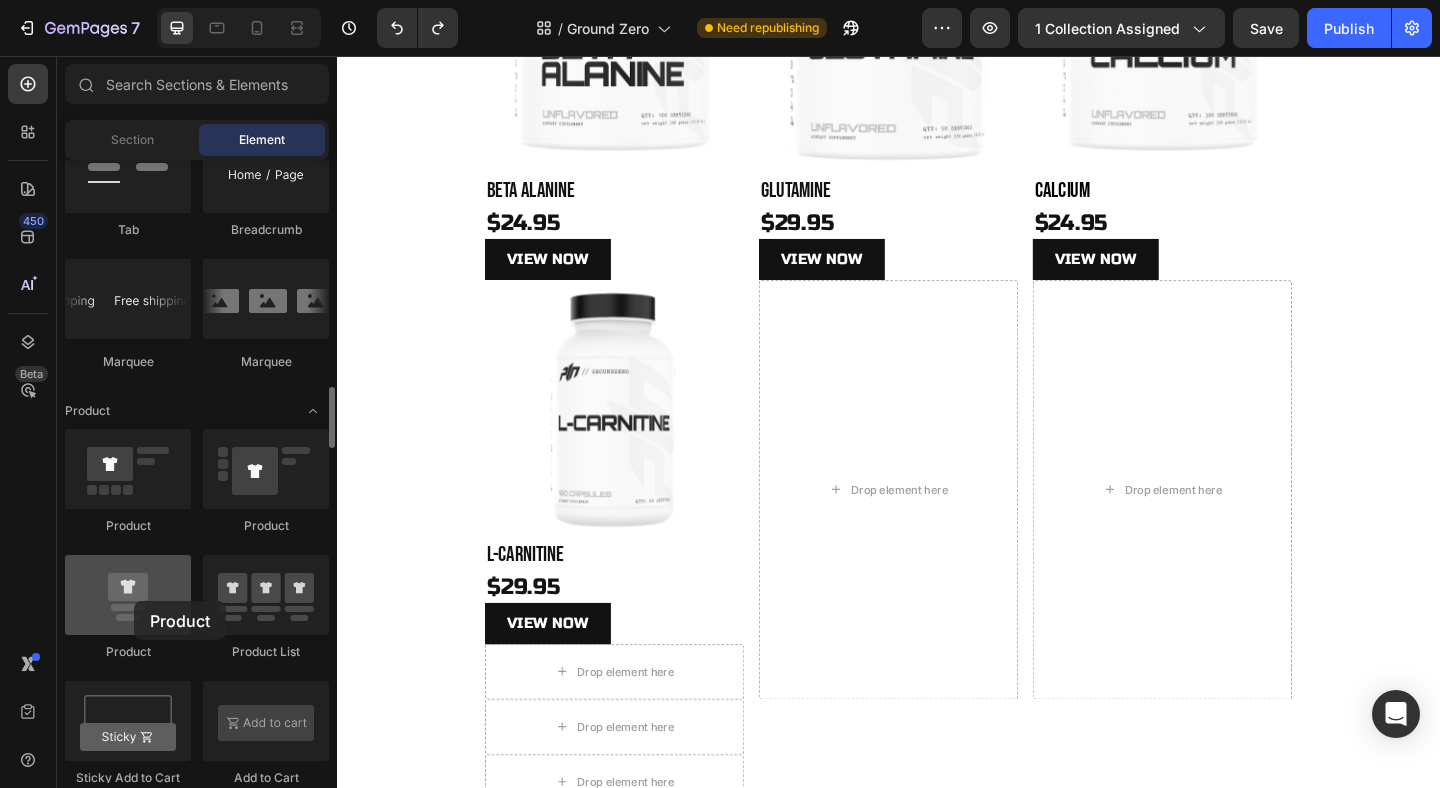 click at bounding box center [128, 595] 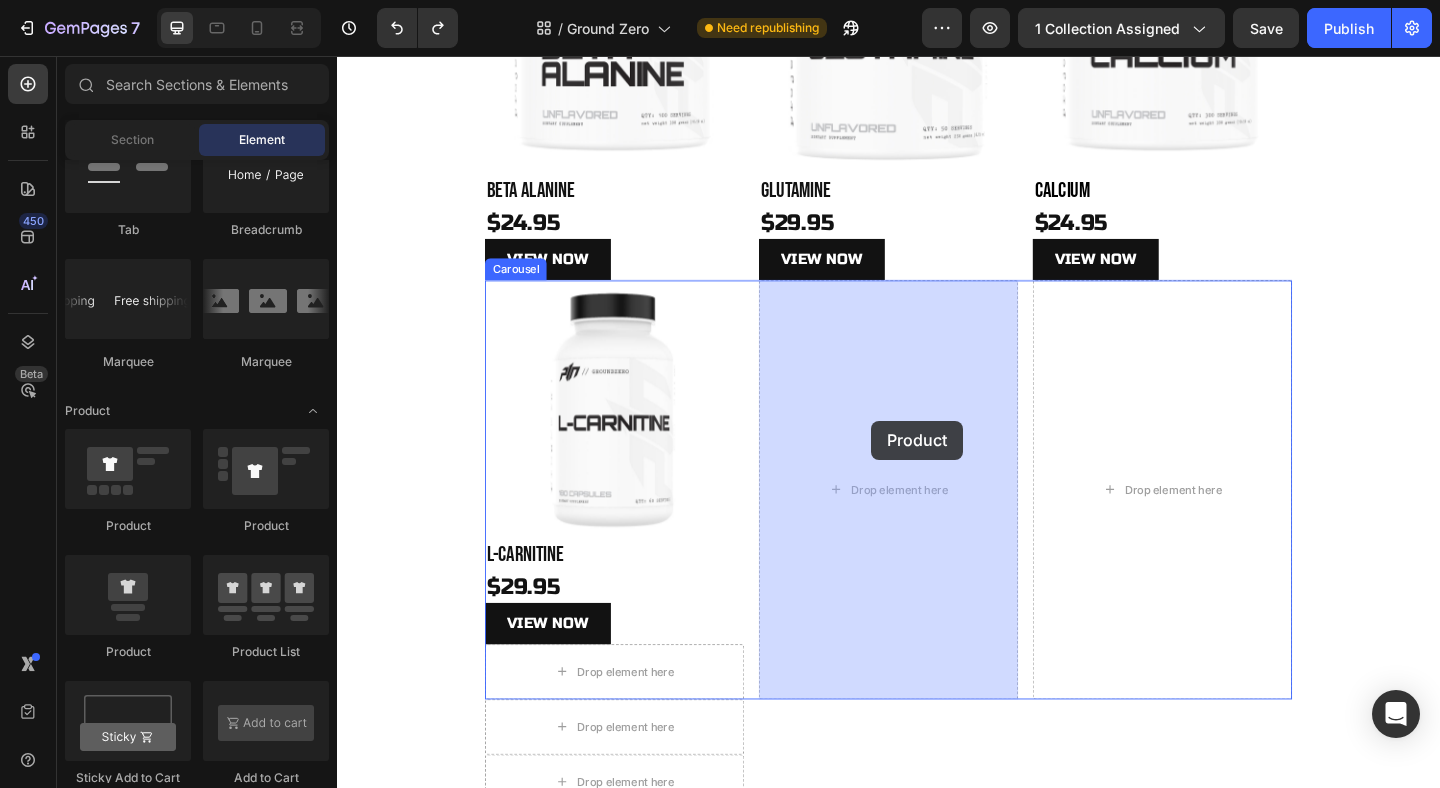 drag, startPoint x: 464, startPoint y: 656, endPoint x: 917, endPoint y: 453, distance: 496.4051 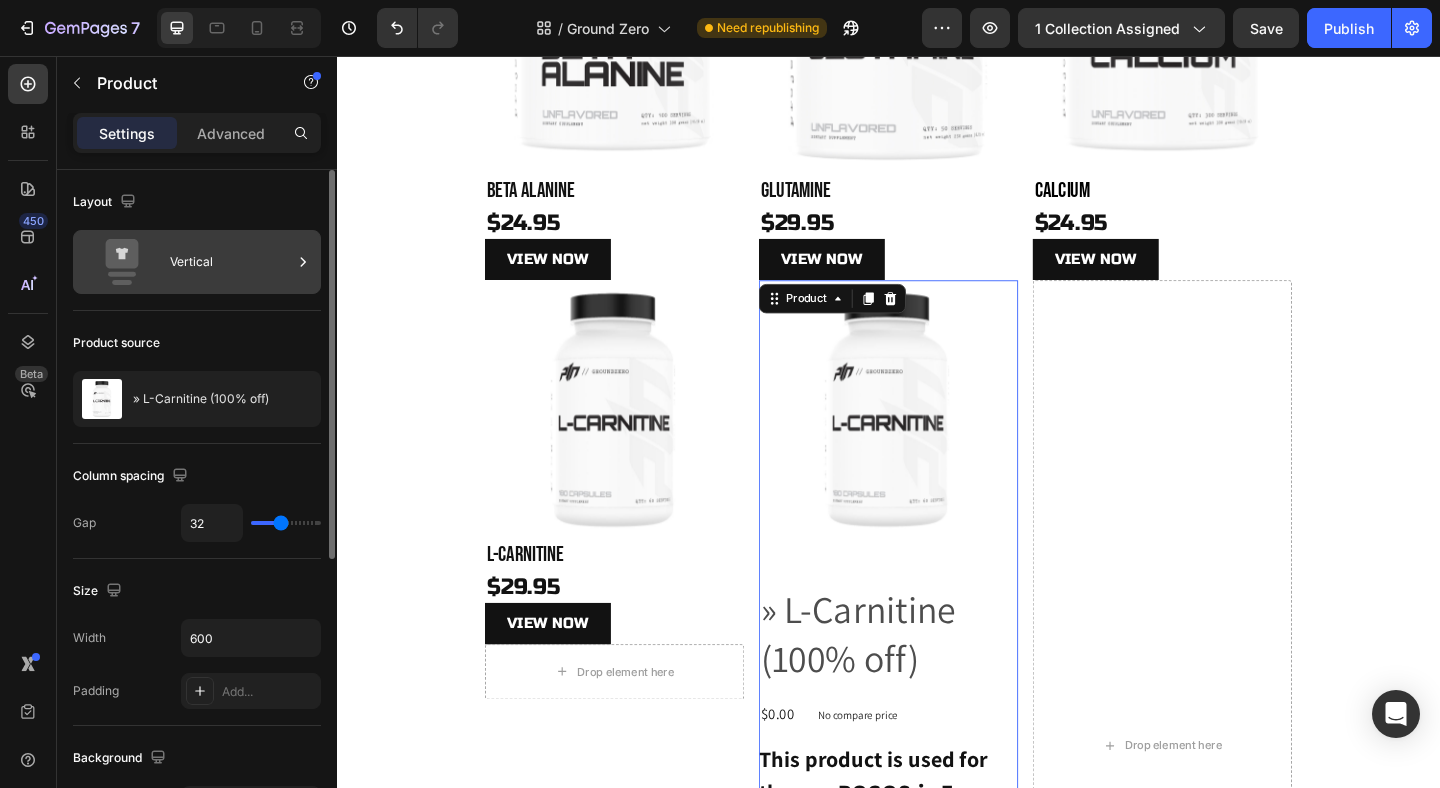 click on "Vertical" at bounding box center [231, 262] 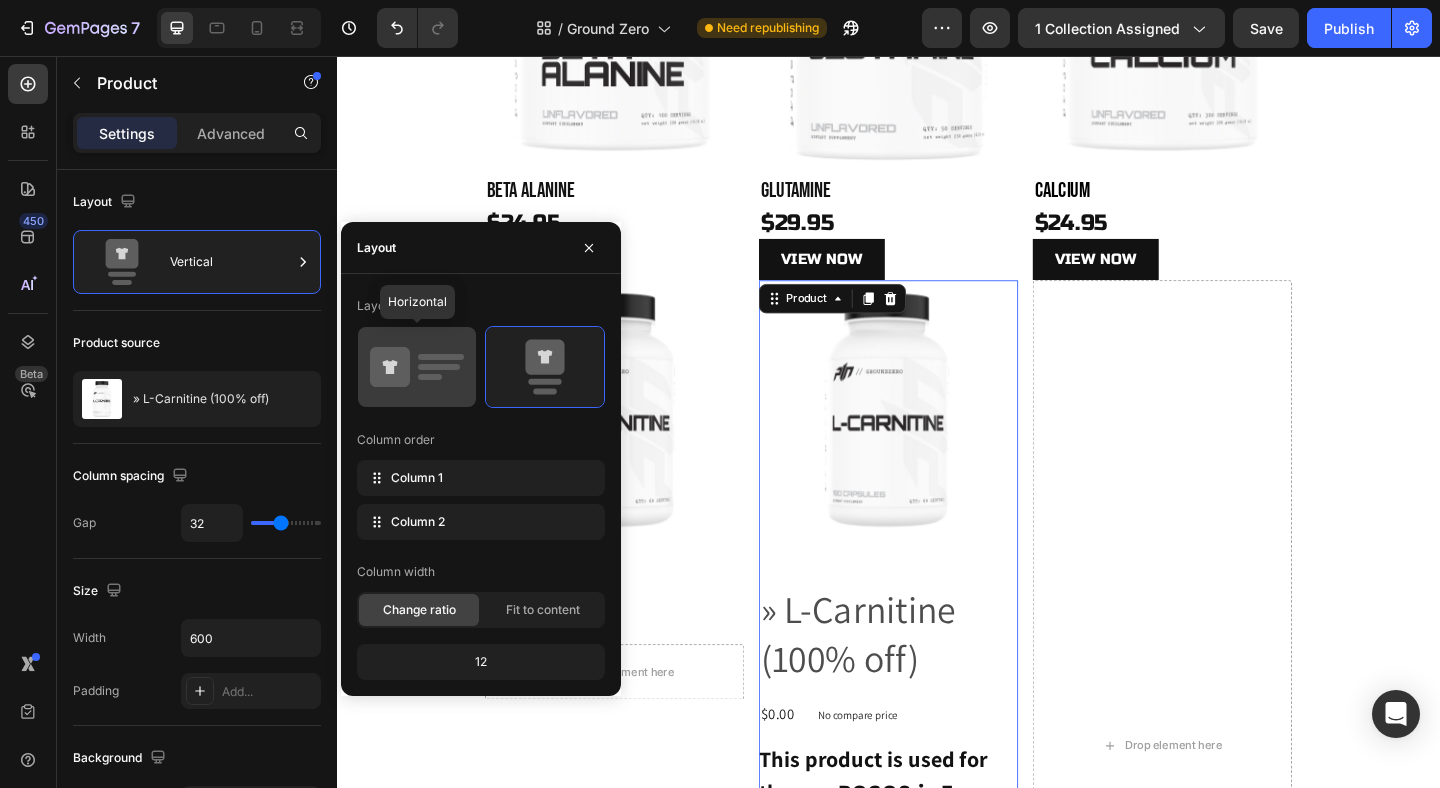click 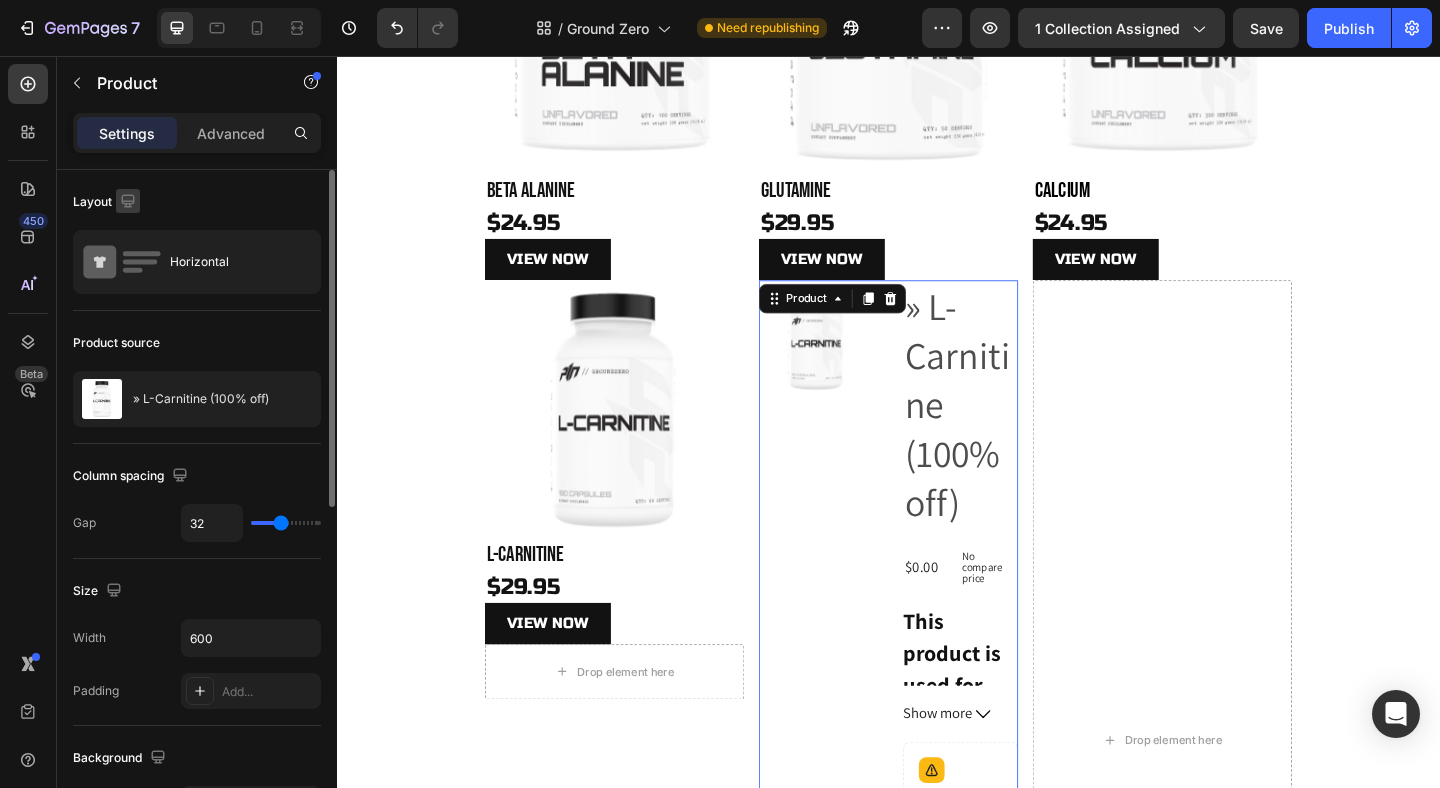 click 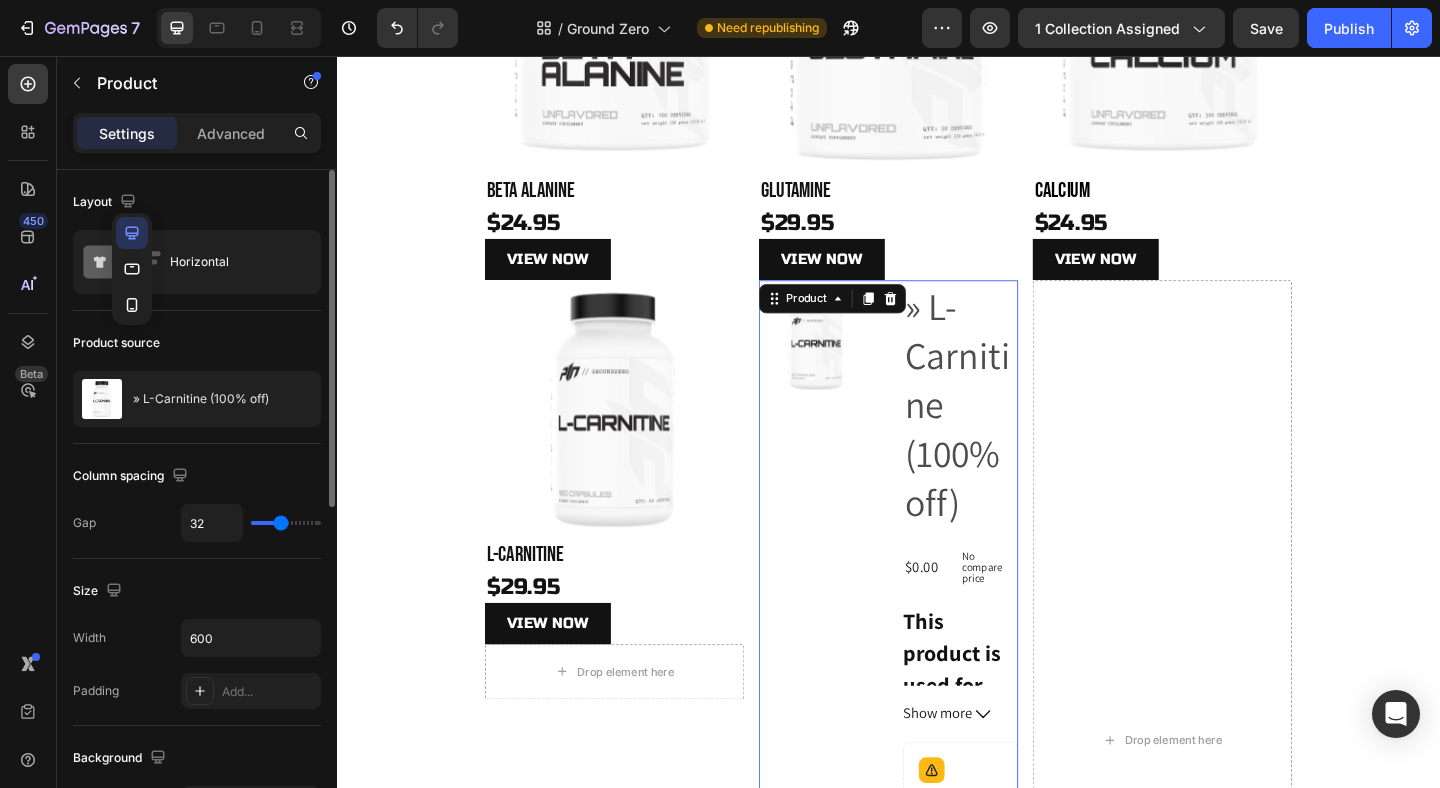 click on "Layout" at bounding box center [197, 202] 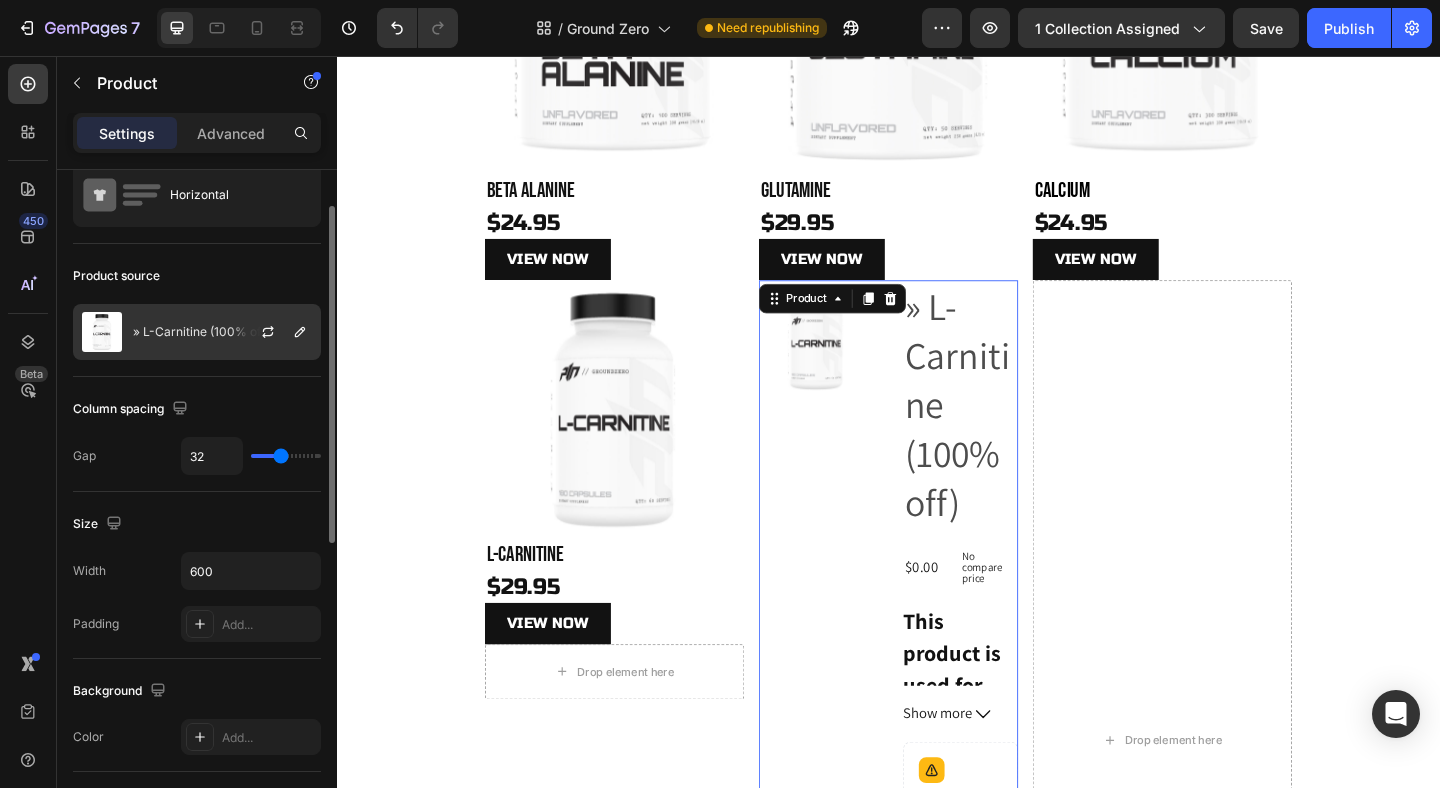 scroll, scrollTop: 69, scrollLeft: 0, axis: vertical 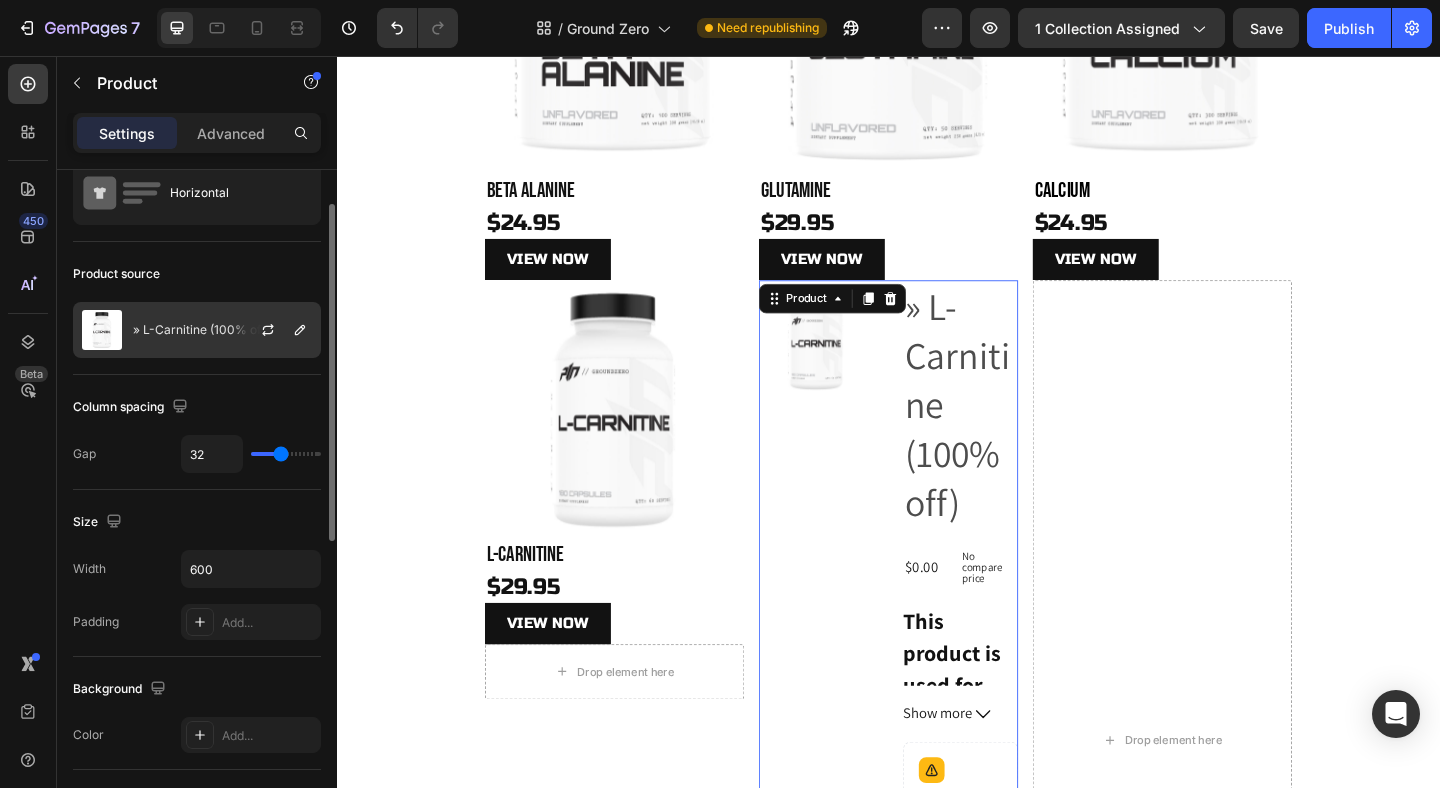 type 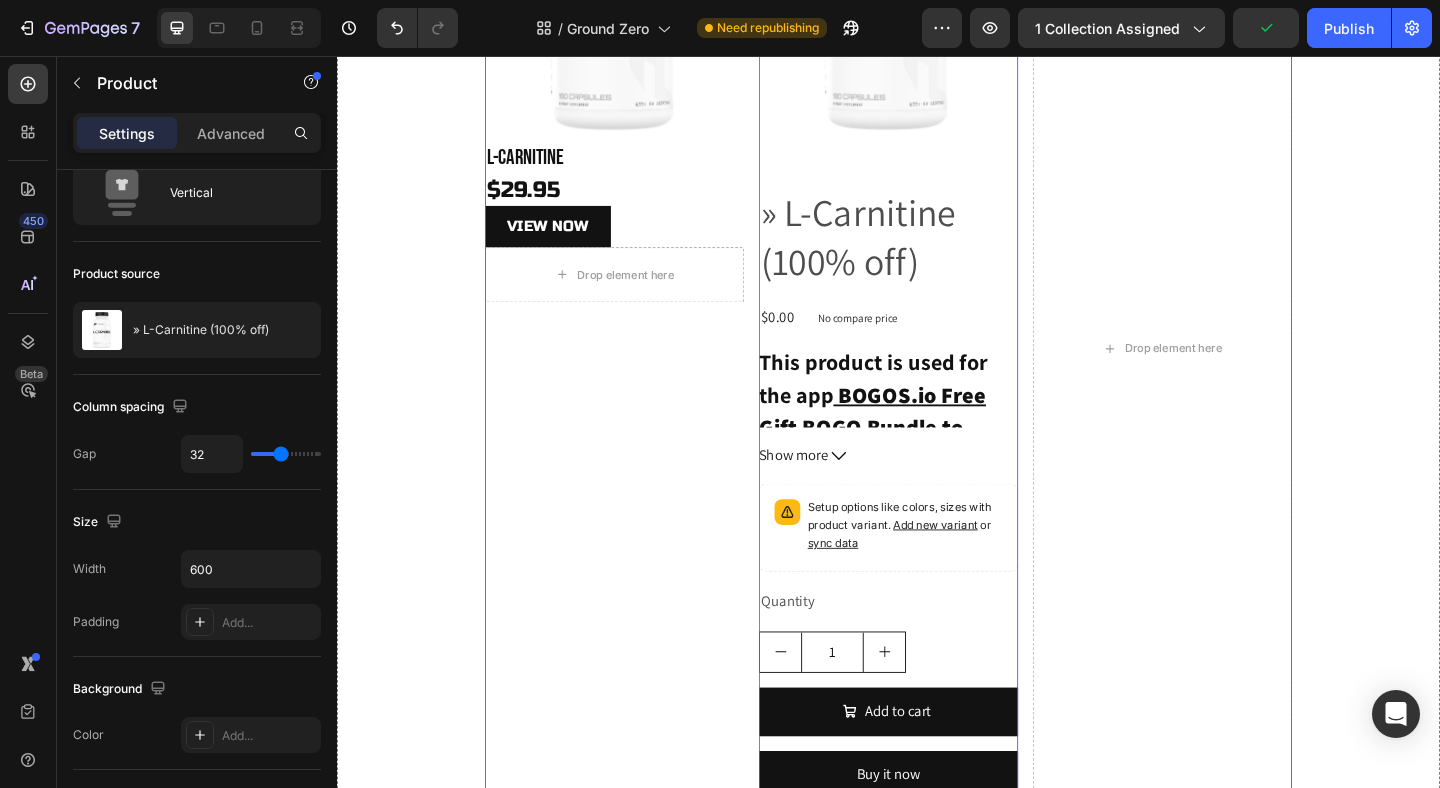 scroll, scrollTop: 630, scrollLeft: 0, axis: vertical 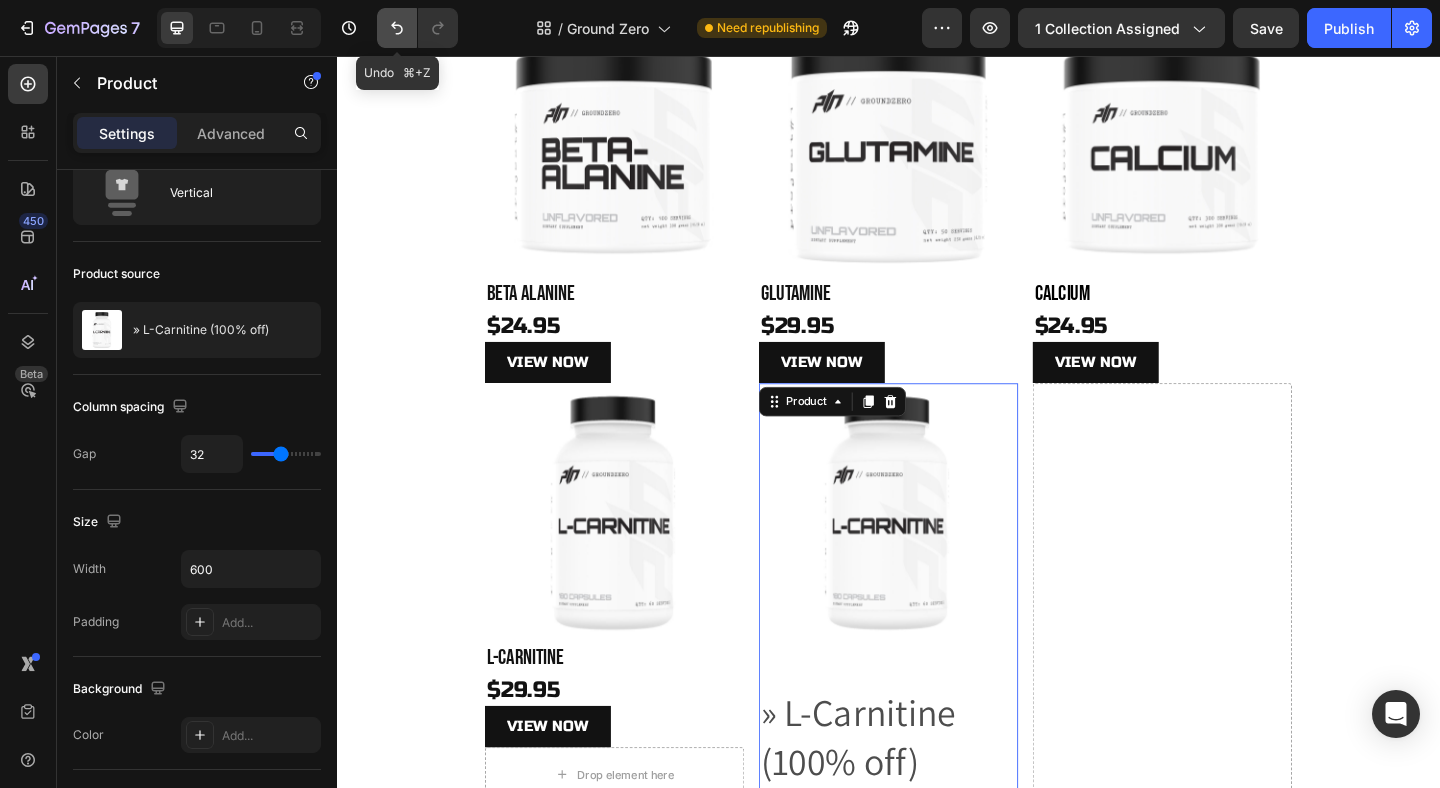click 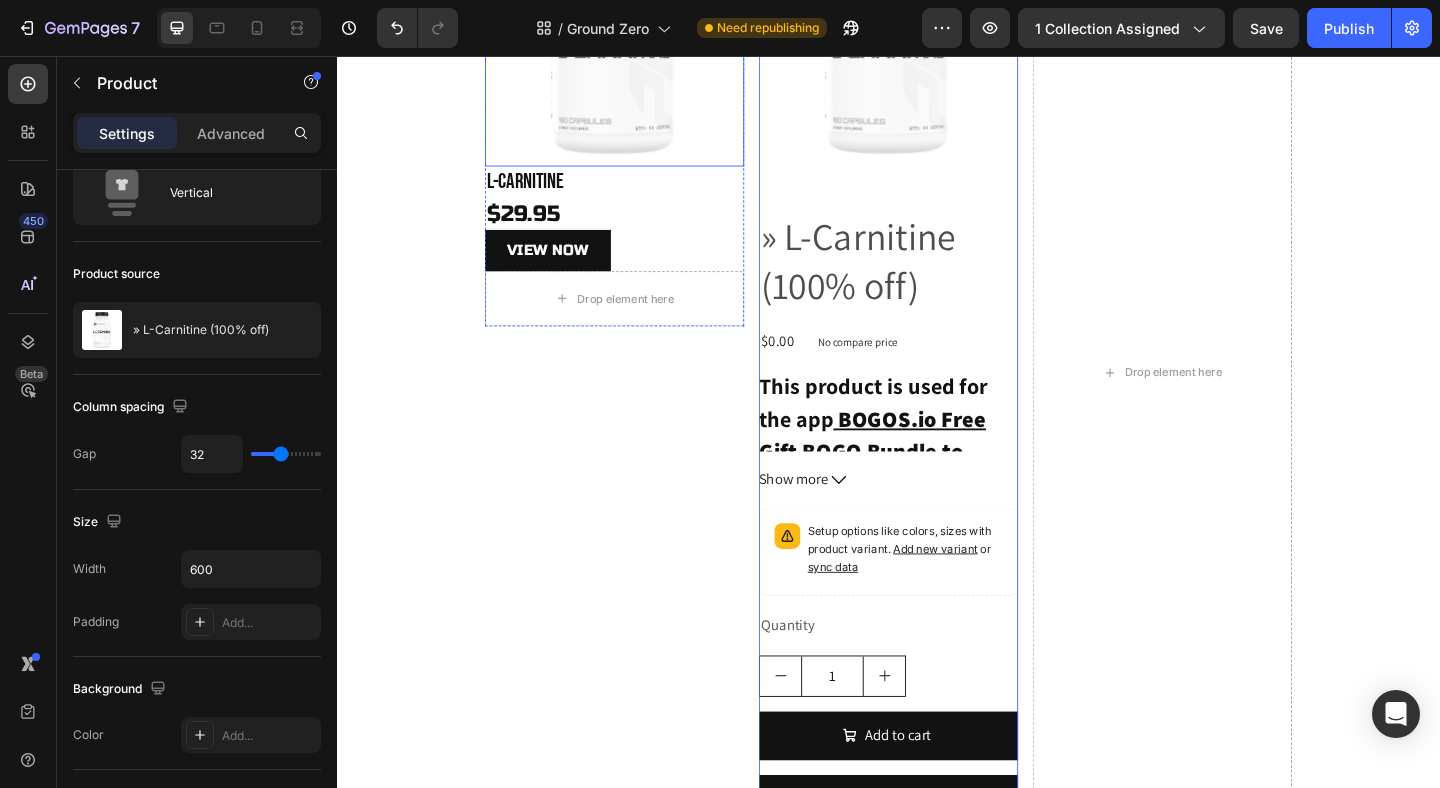 scroll, scrollTop: 1209, scrollLeft: 0, axis: vertical 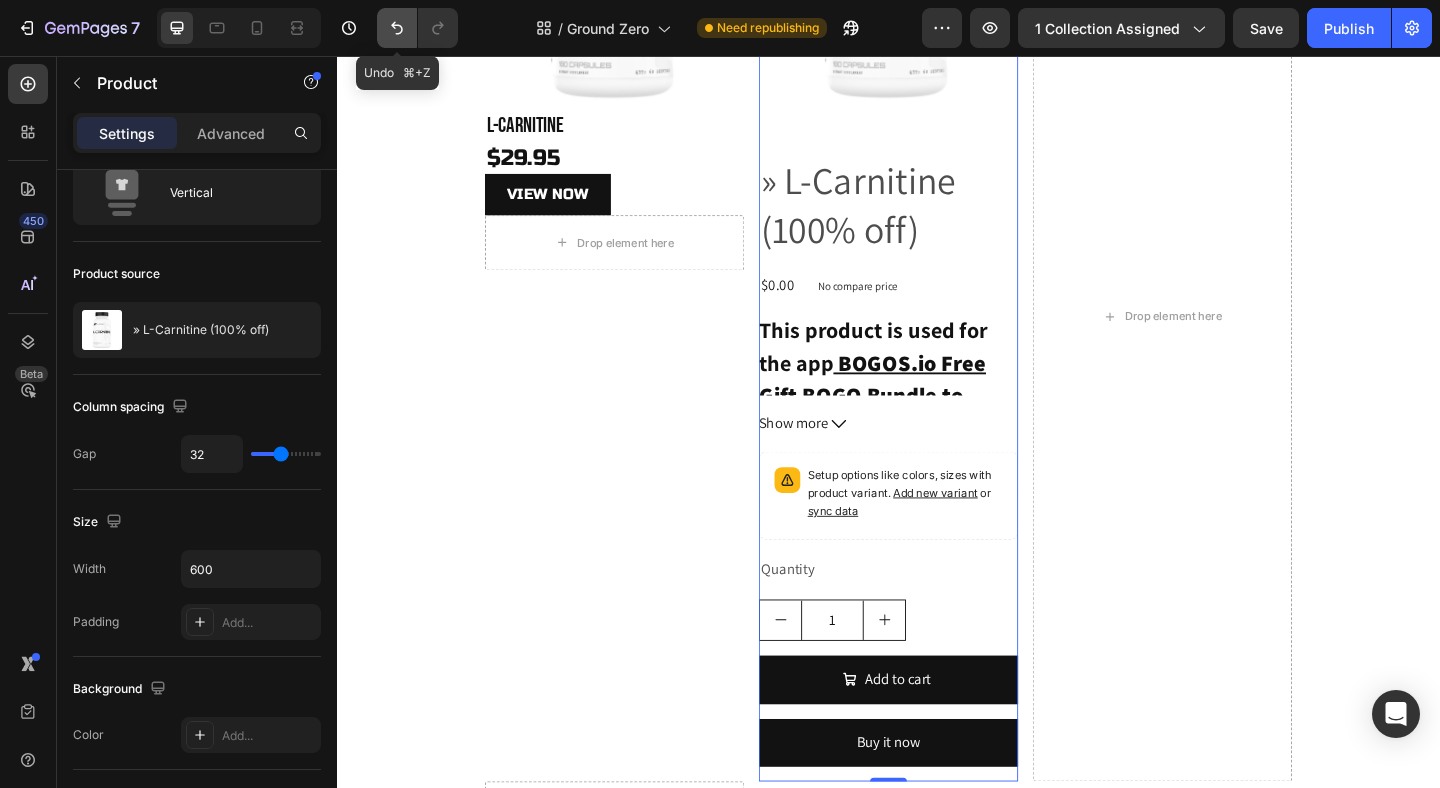 click 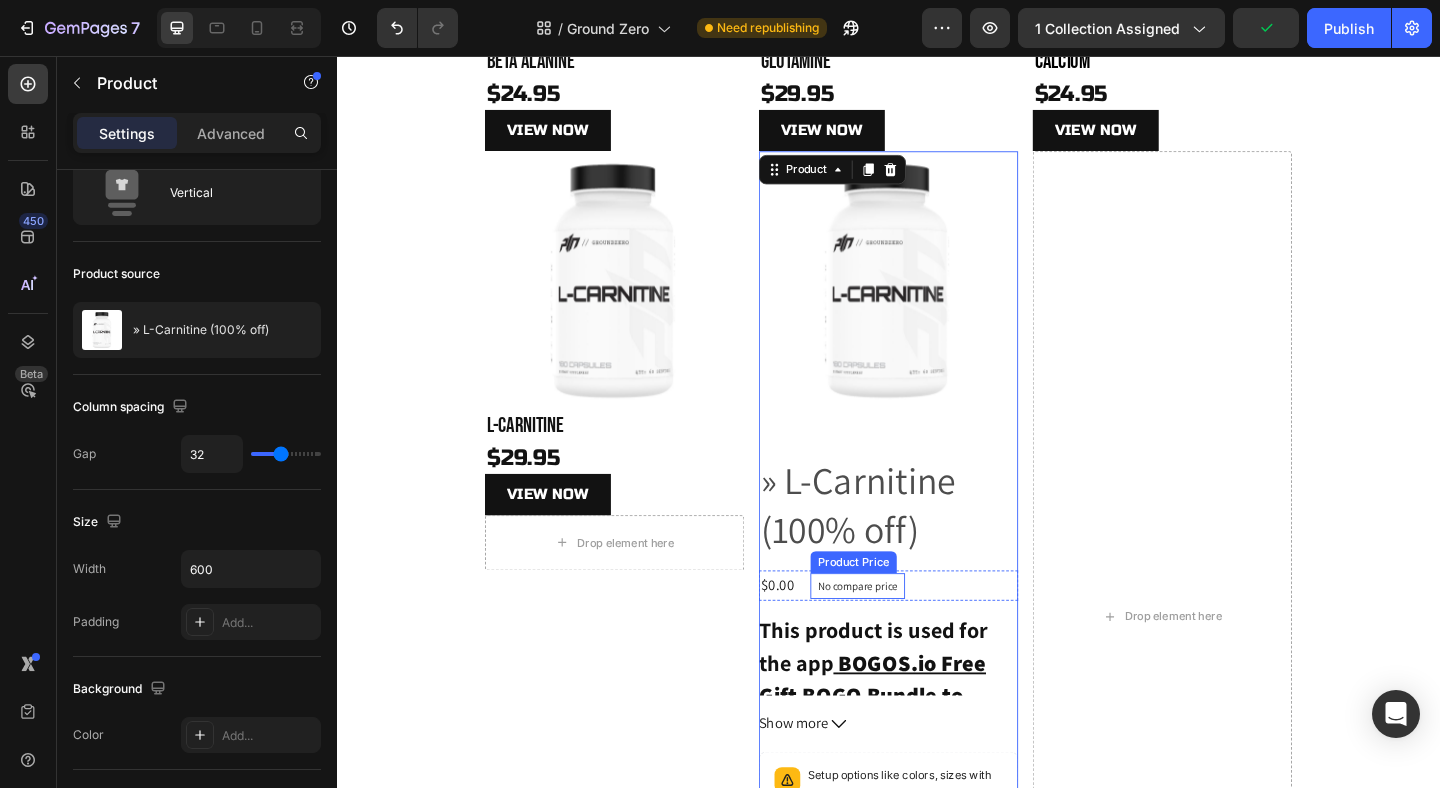scroll, scrollTop: 786, scrollLeft: 0, axis: vertical 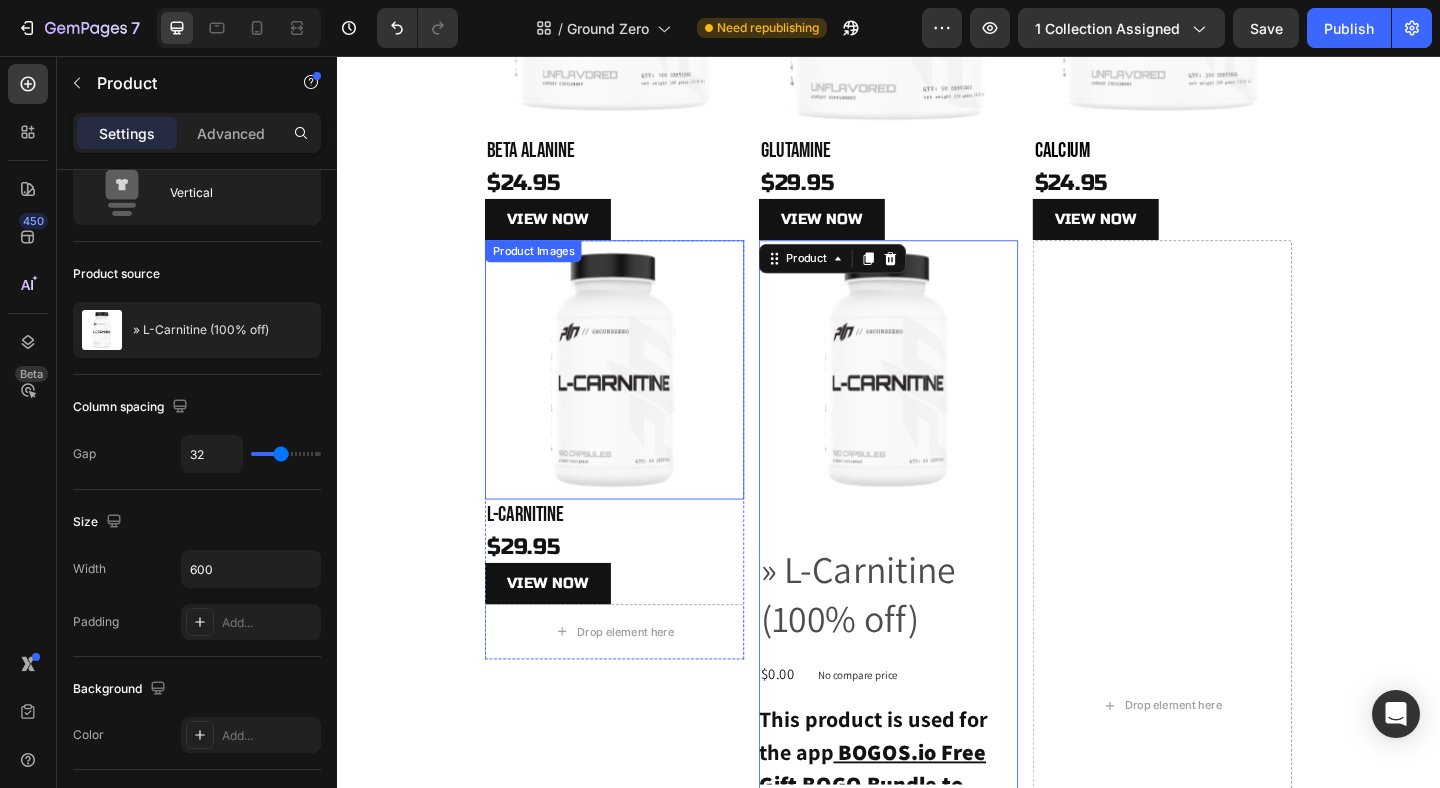 click at bounding box center (639, 397) 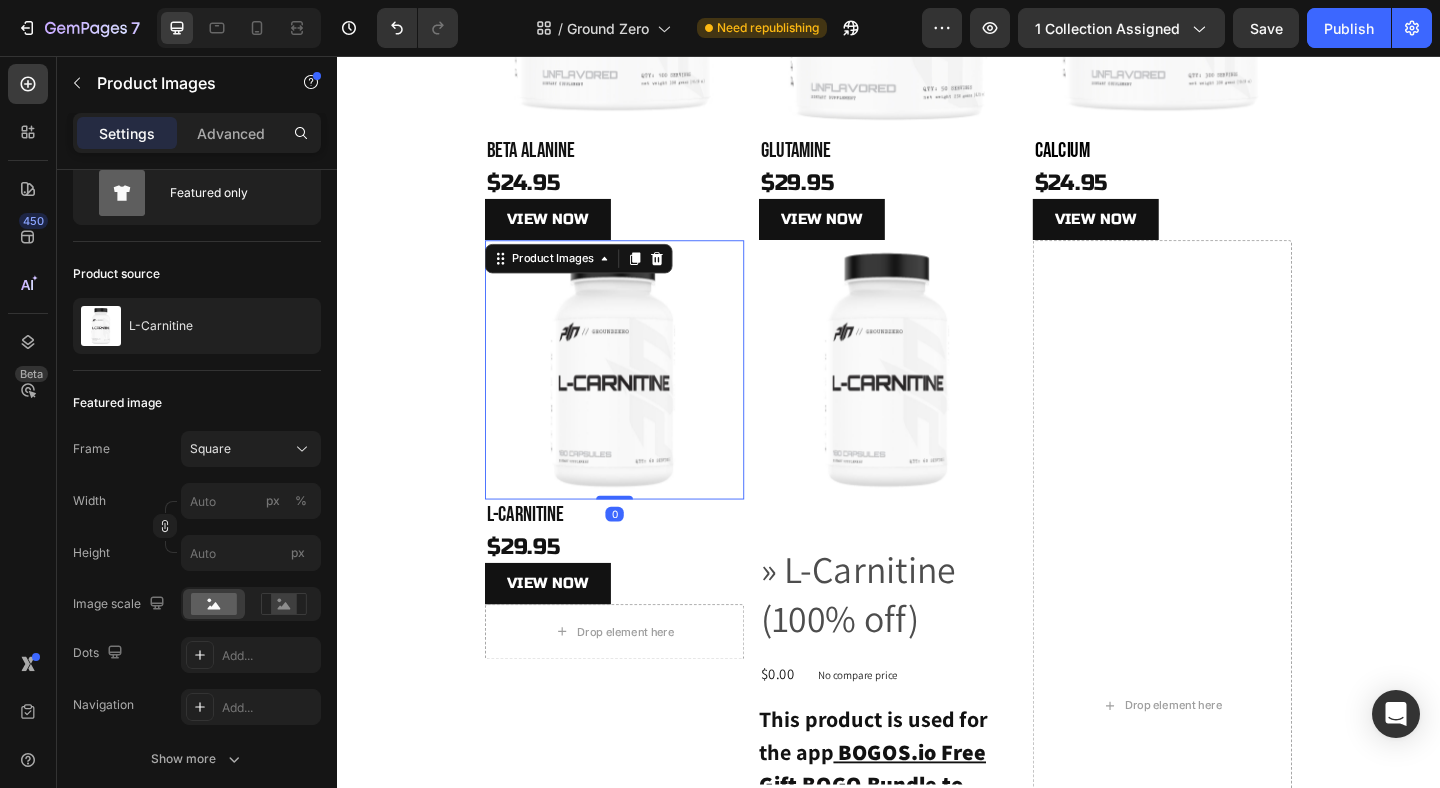 scroll, scrollTop: 0, scrollLeft: 0, axis: both 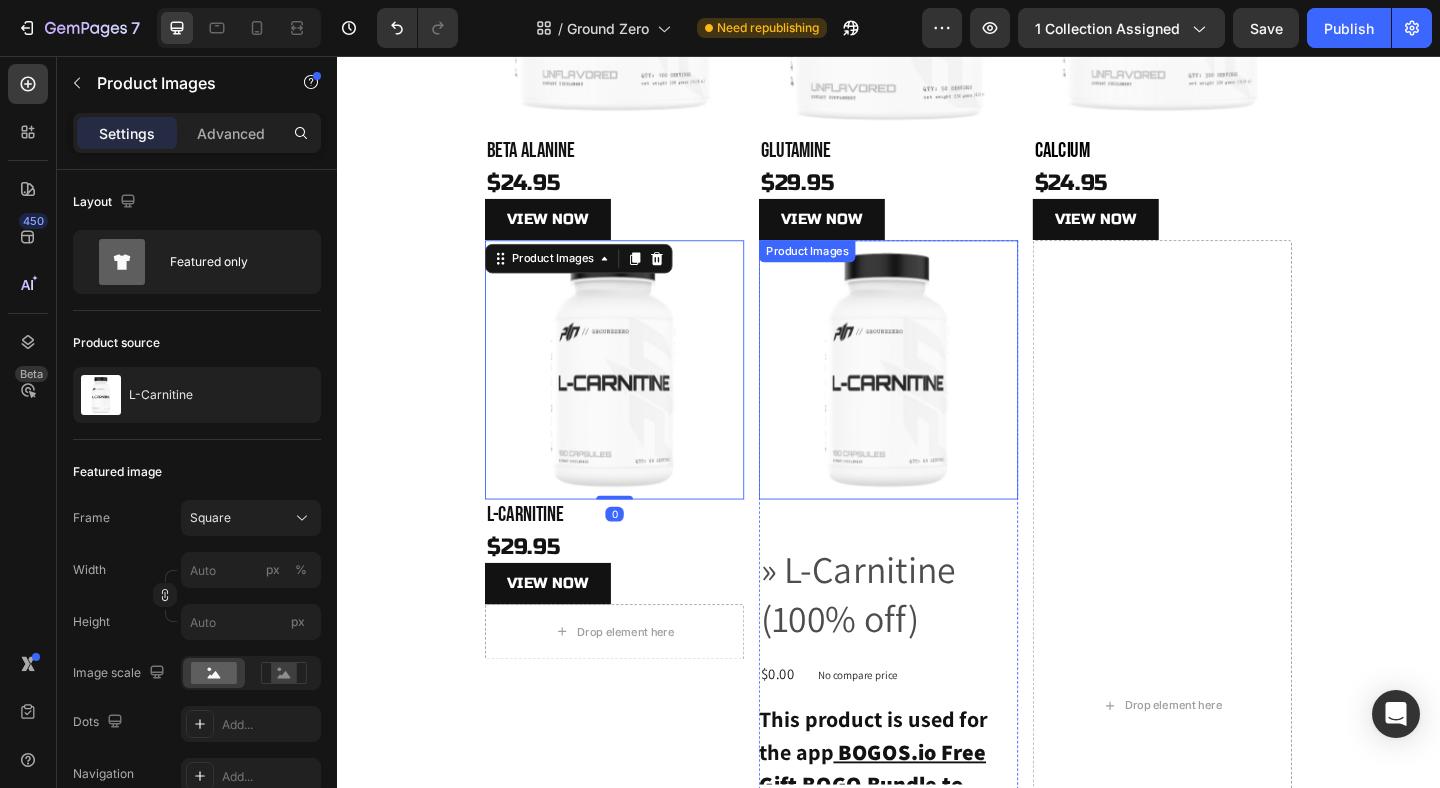 click at bounding box center (937, 397) 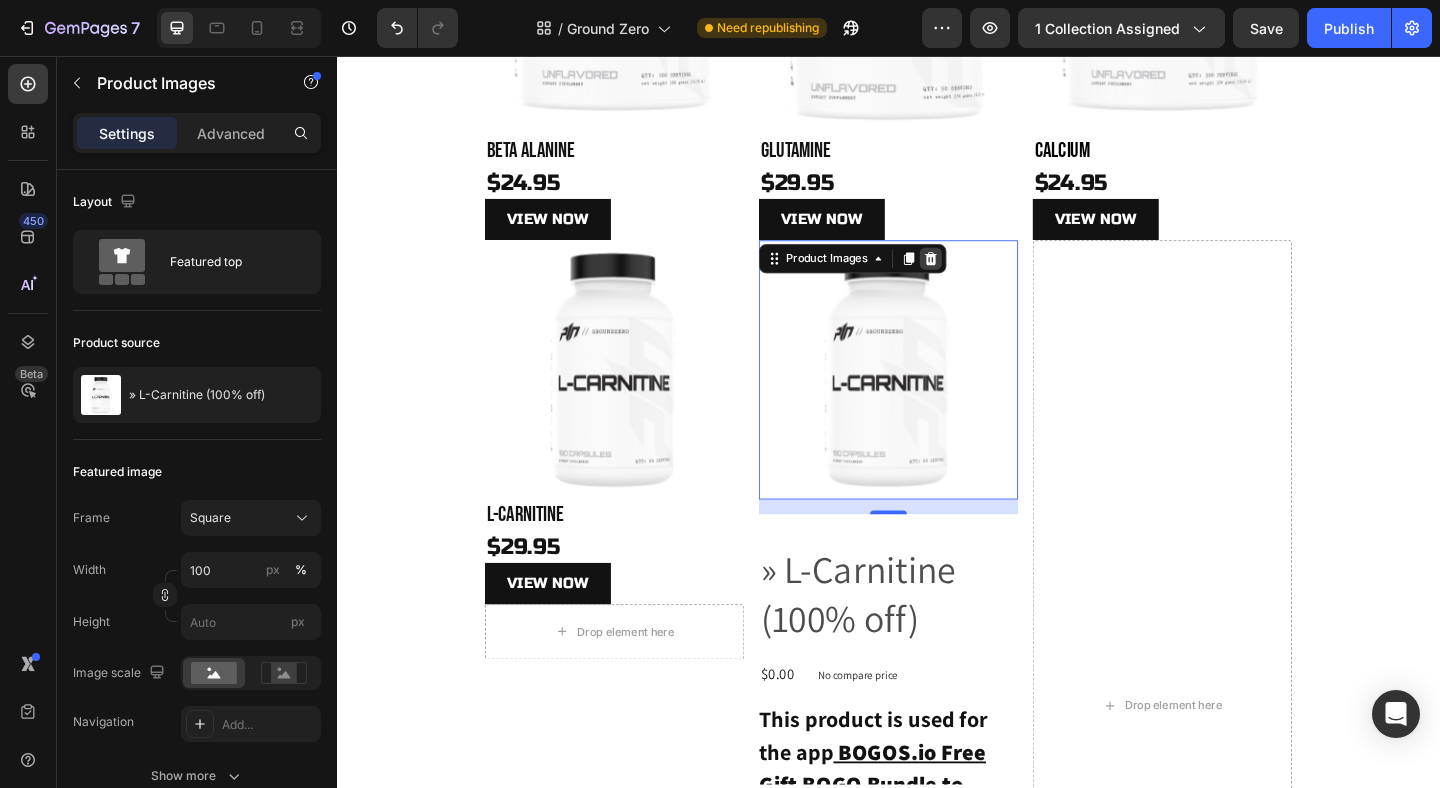 click 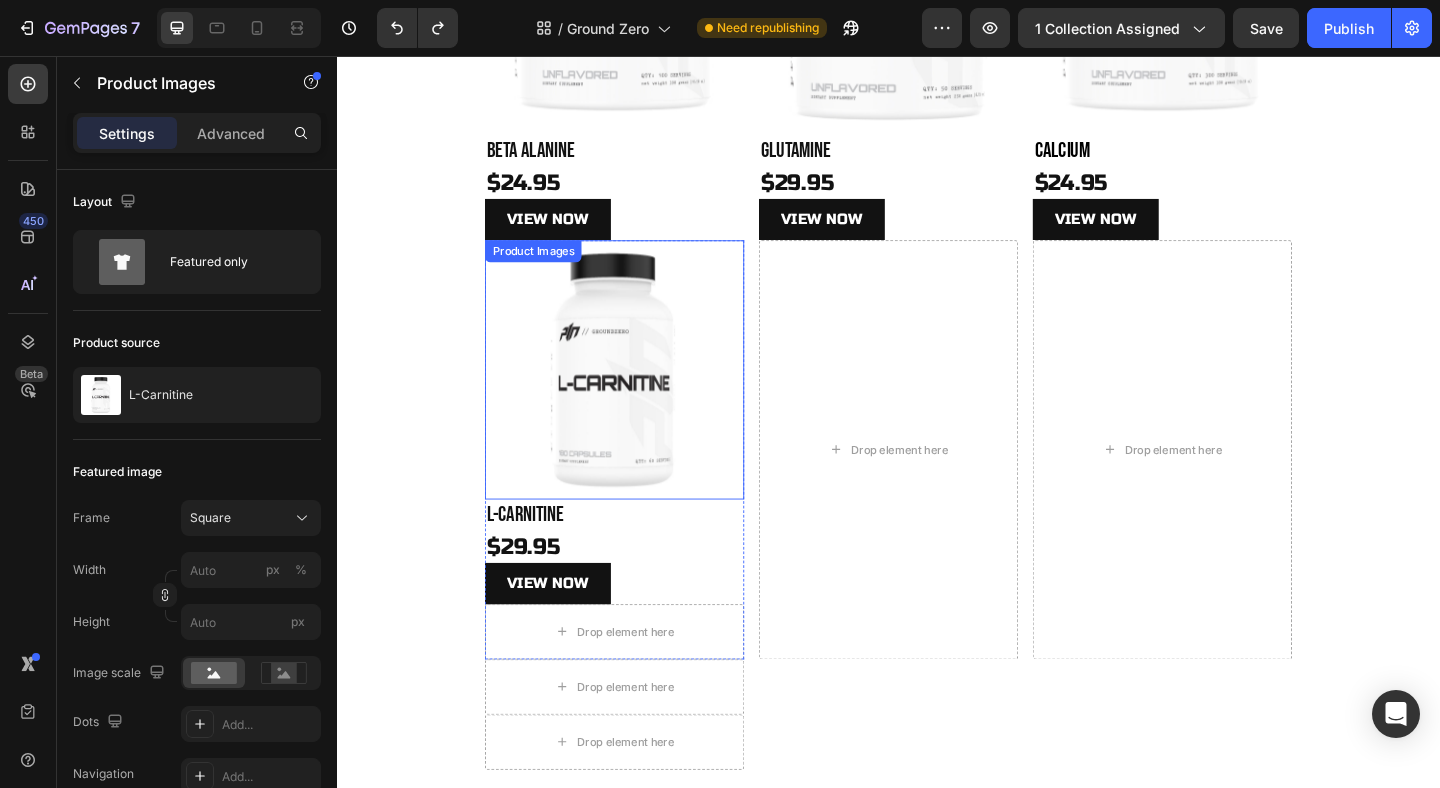 click on "Product Images" at bounding box center [639, 397] 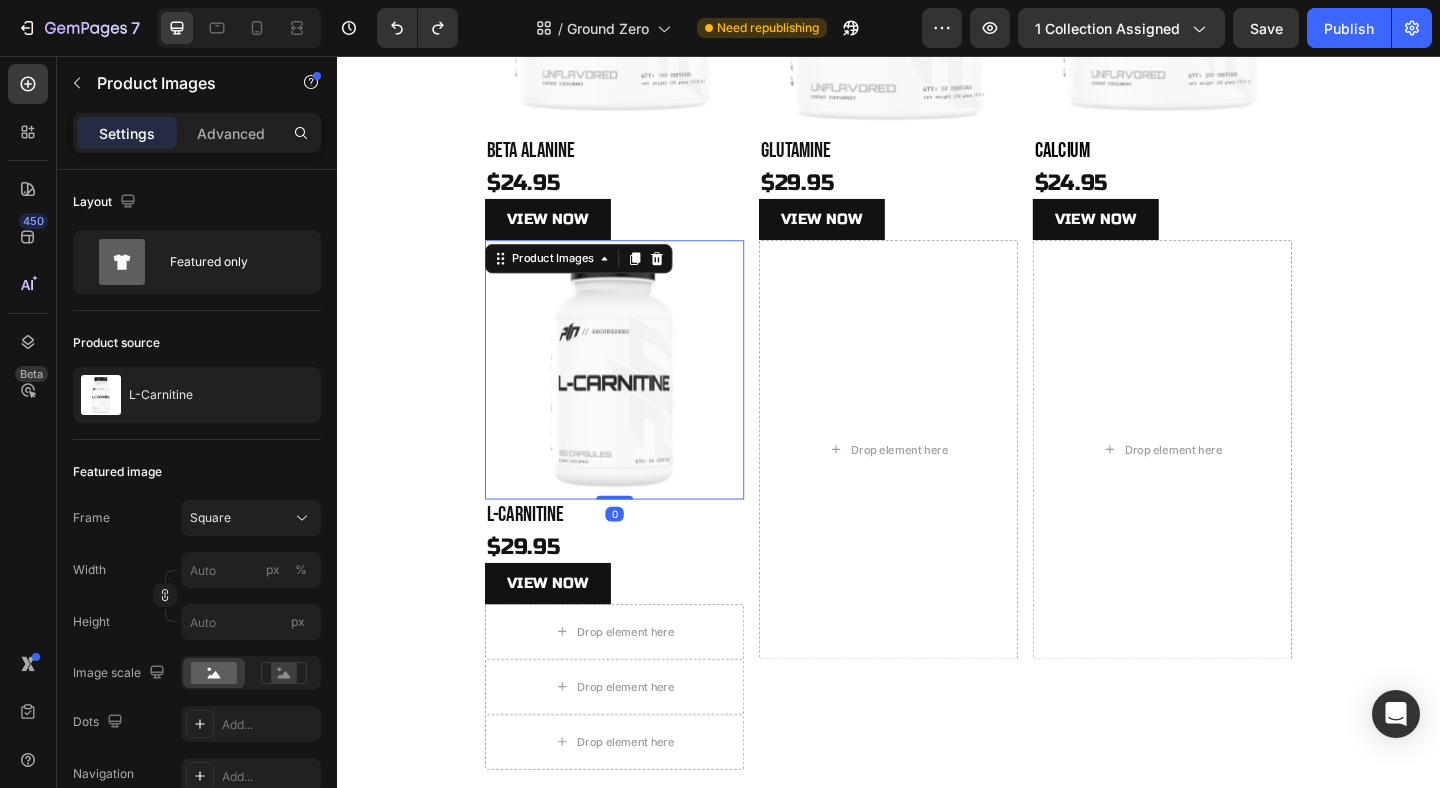 click on "Product Images" at bounding box center [571, 276] 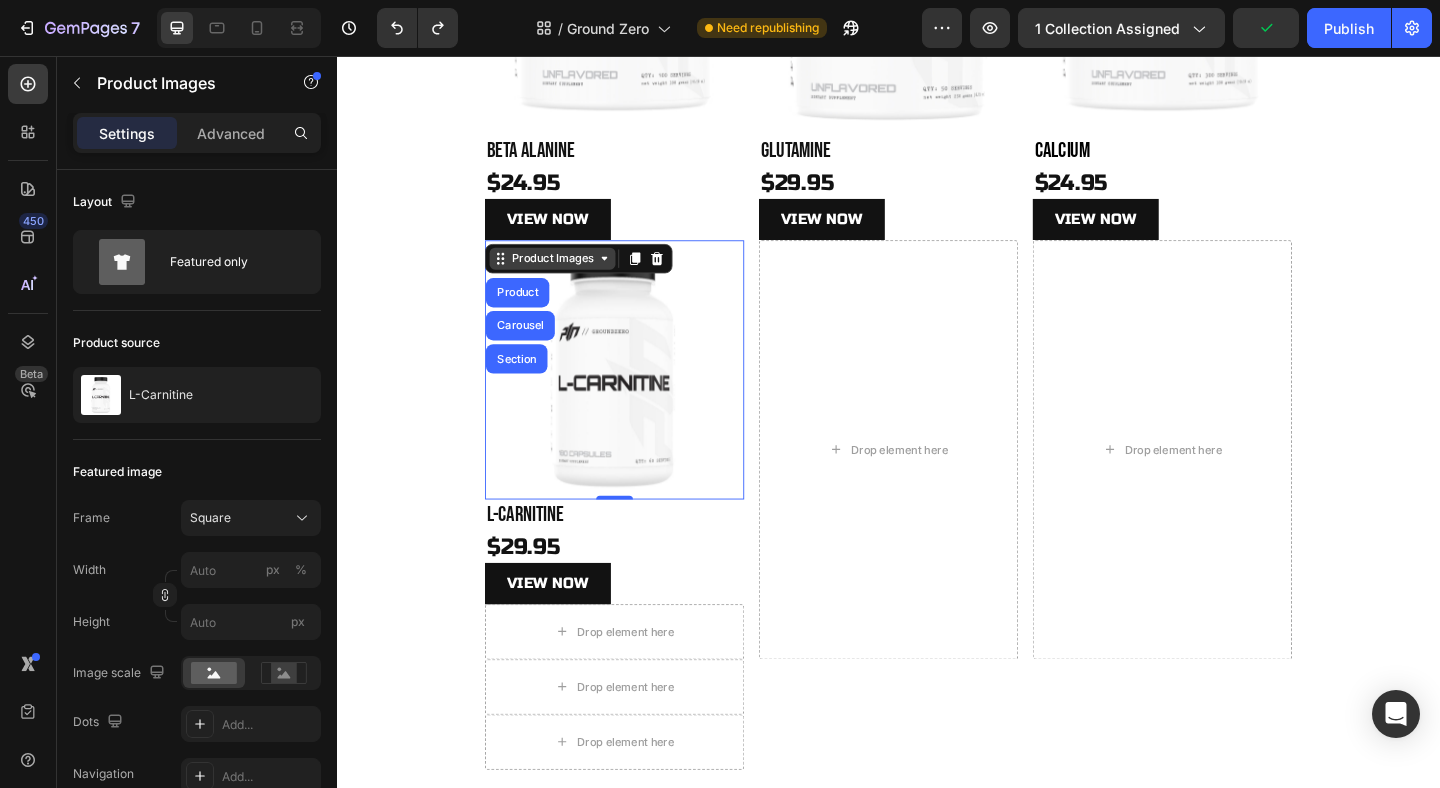 click on "Product Images" at bounding box center [571, 276] 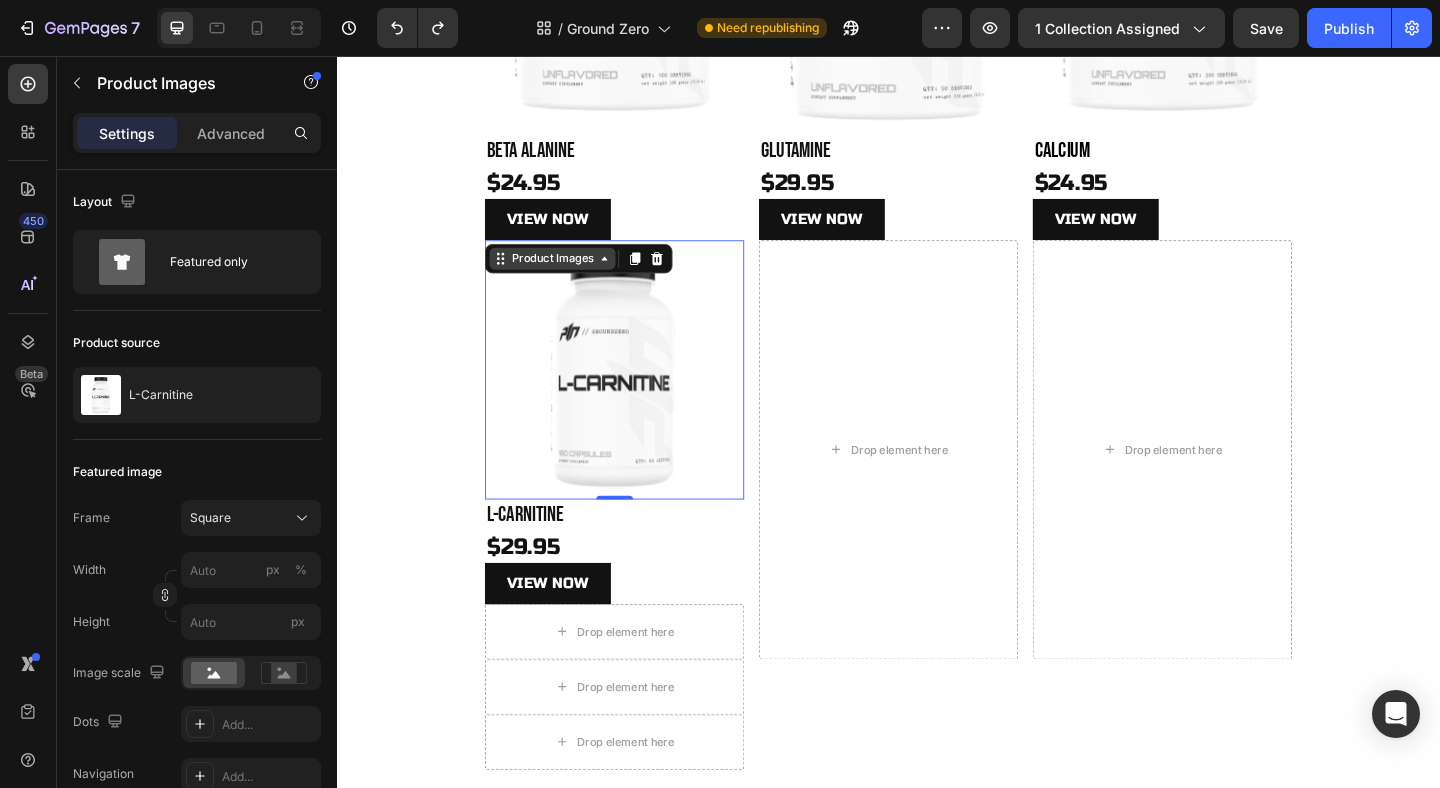 click on "Product Images" at bounding box center (571, 276) 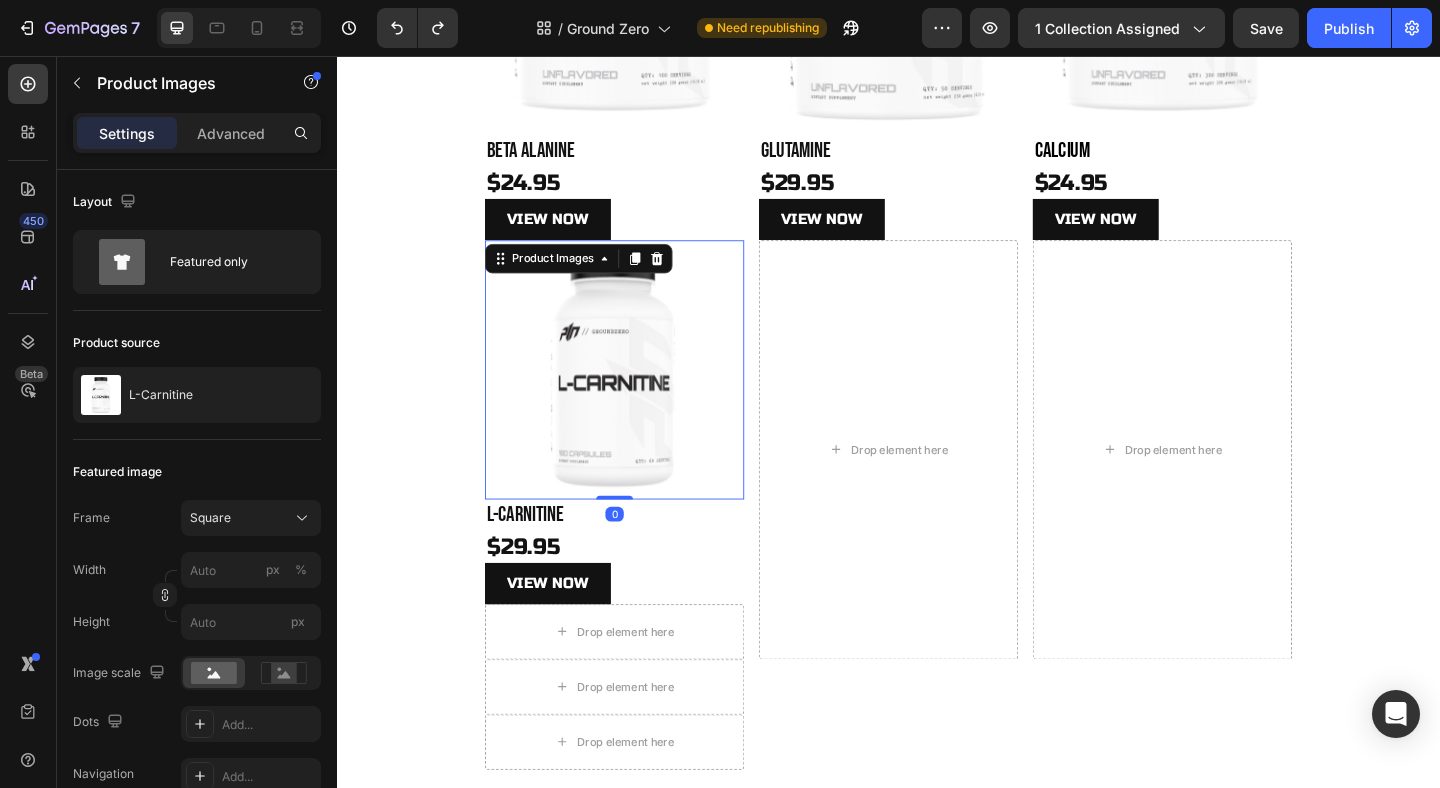 click on "Product Images   0" at bounding box center [639, 397] 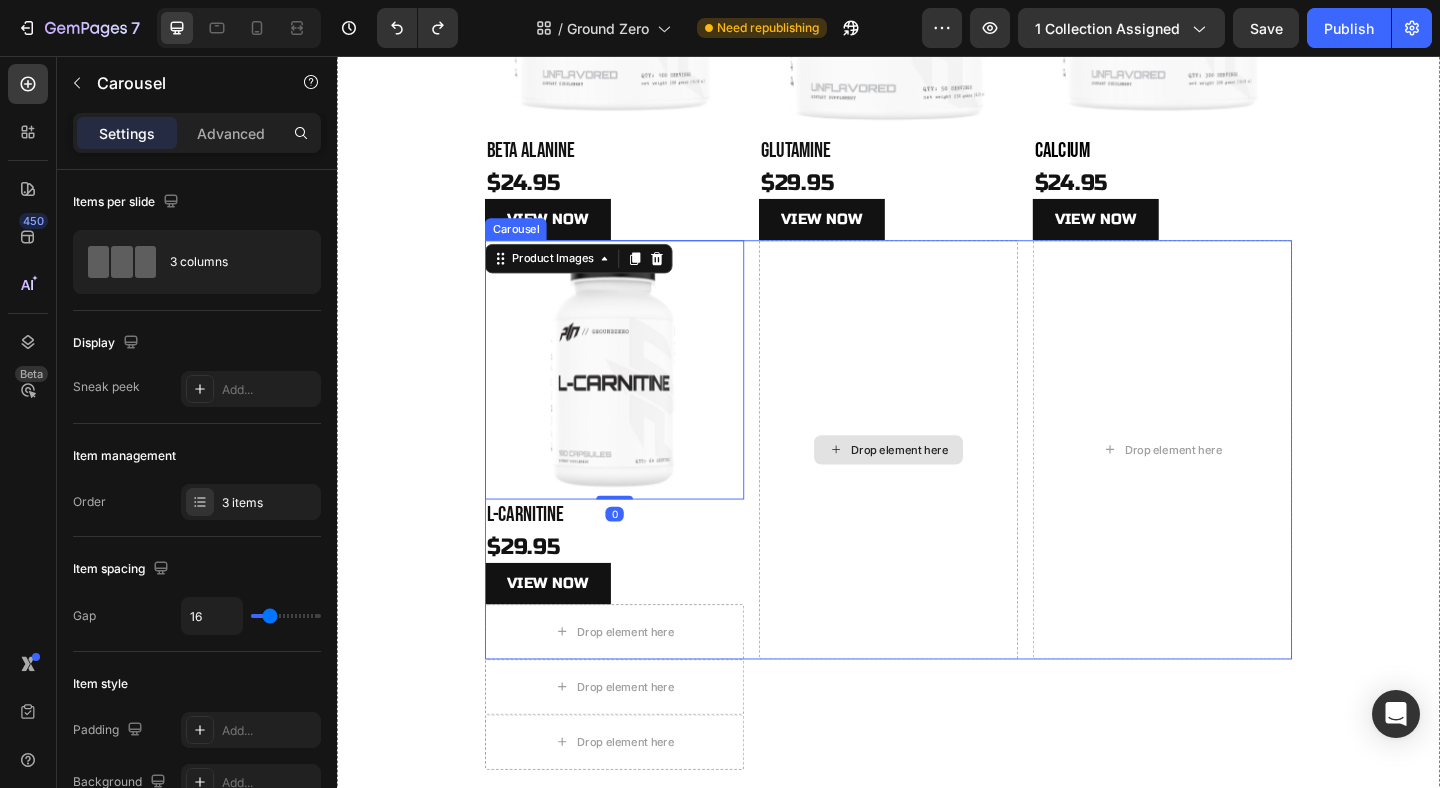click on "Drop element here" at bounding box center (937, 484) 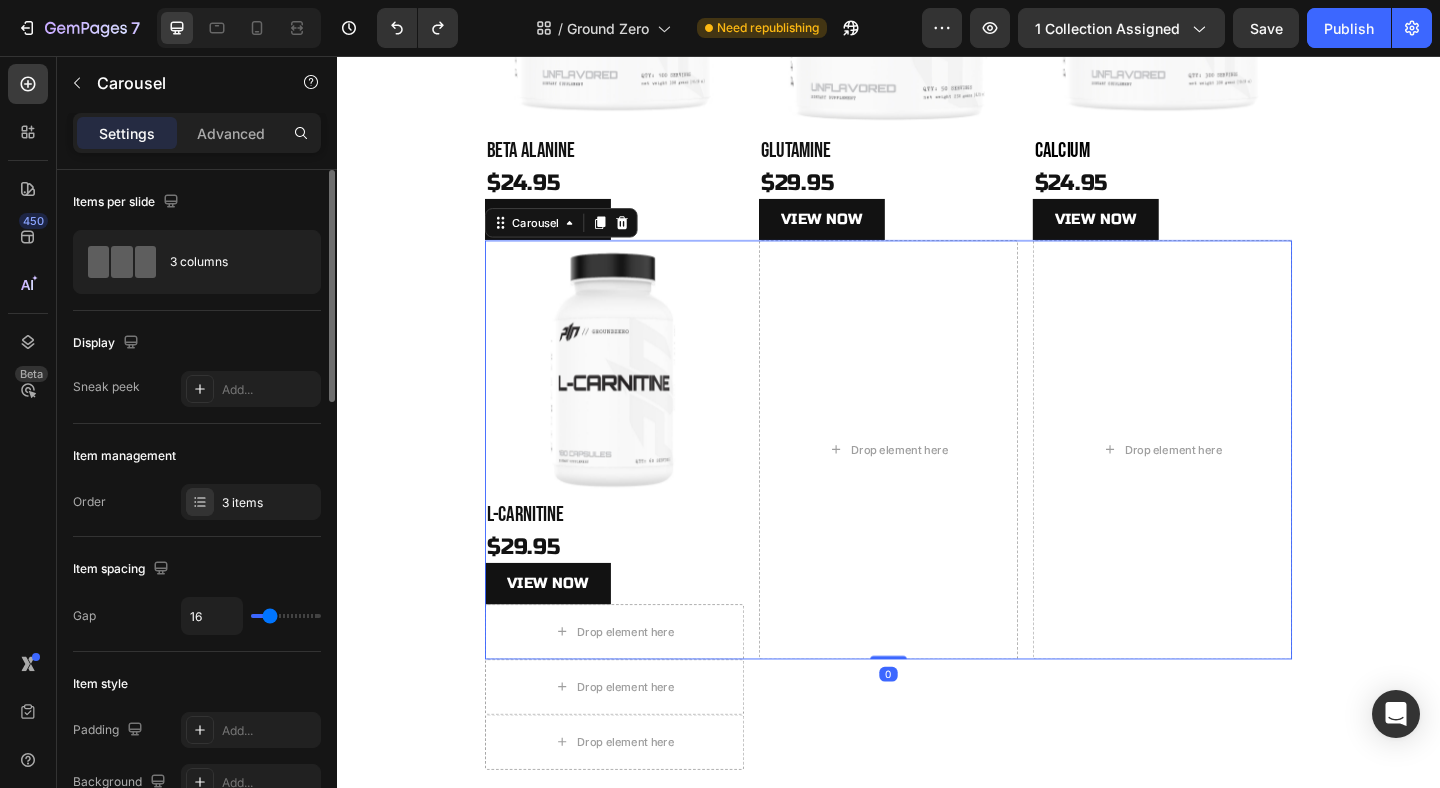 click on "Items per slide" at bounding box center [128, 202] 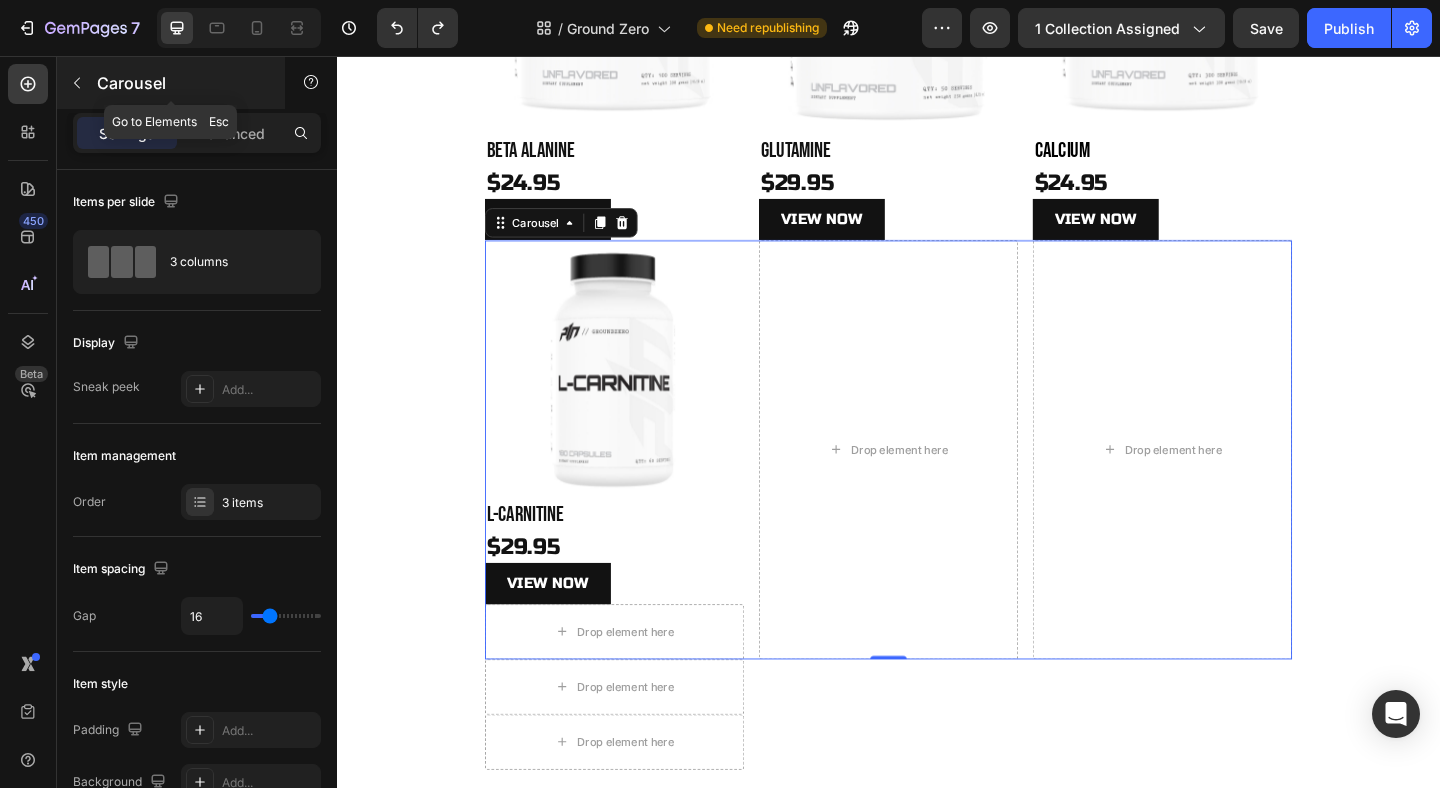 click at bounding box center [77, 83] 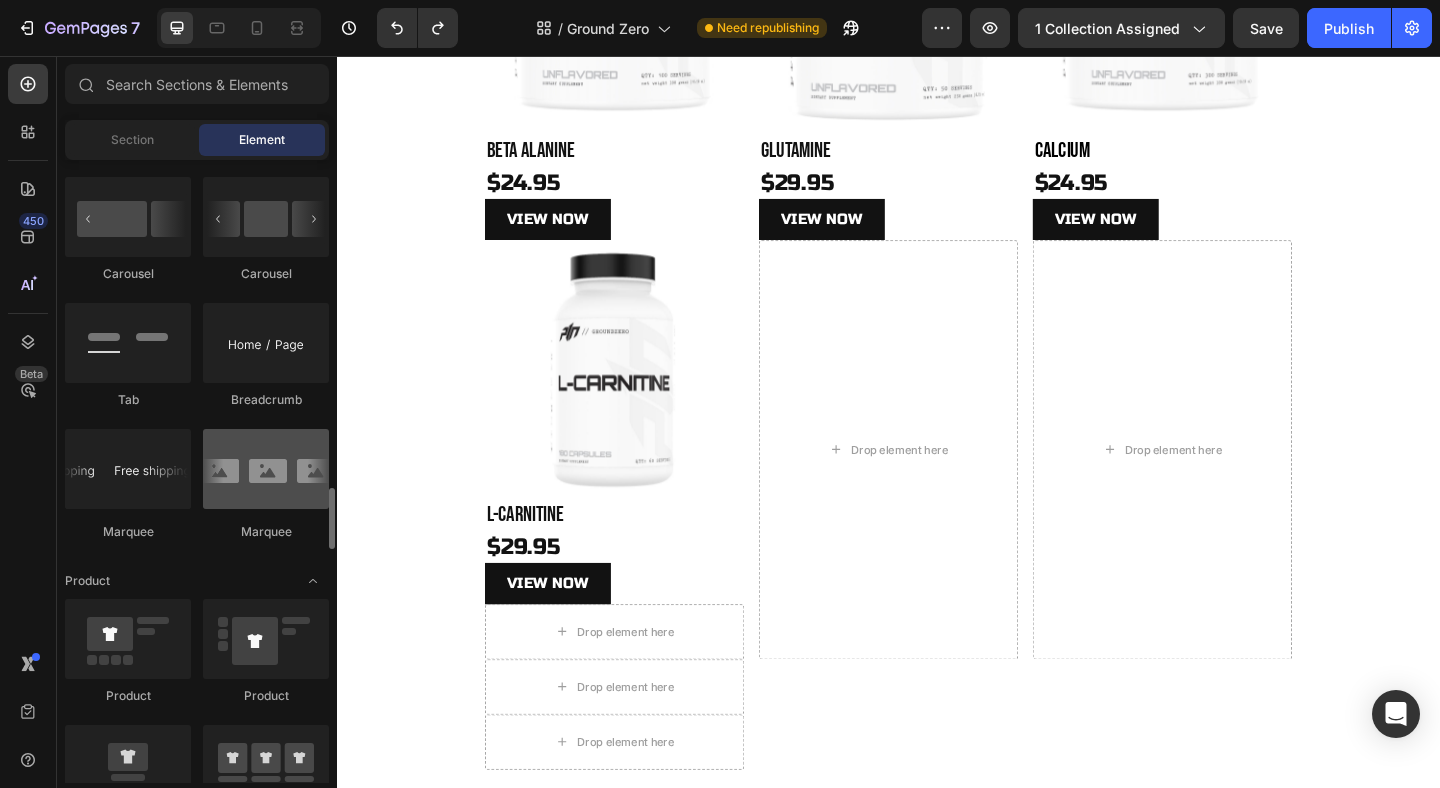 scroll, scrollTop: 2277, scrollLeft: 0, axis: vertical 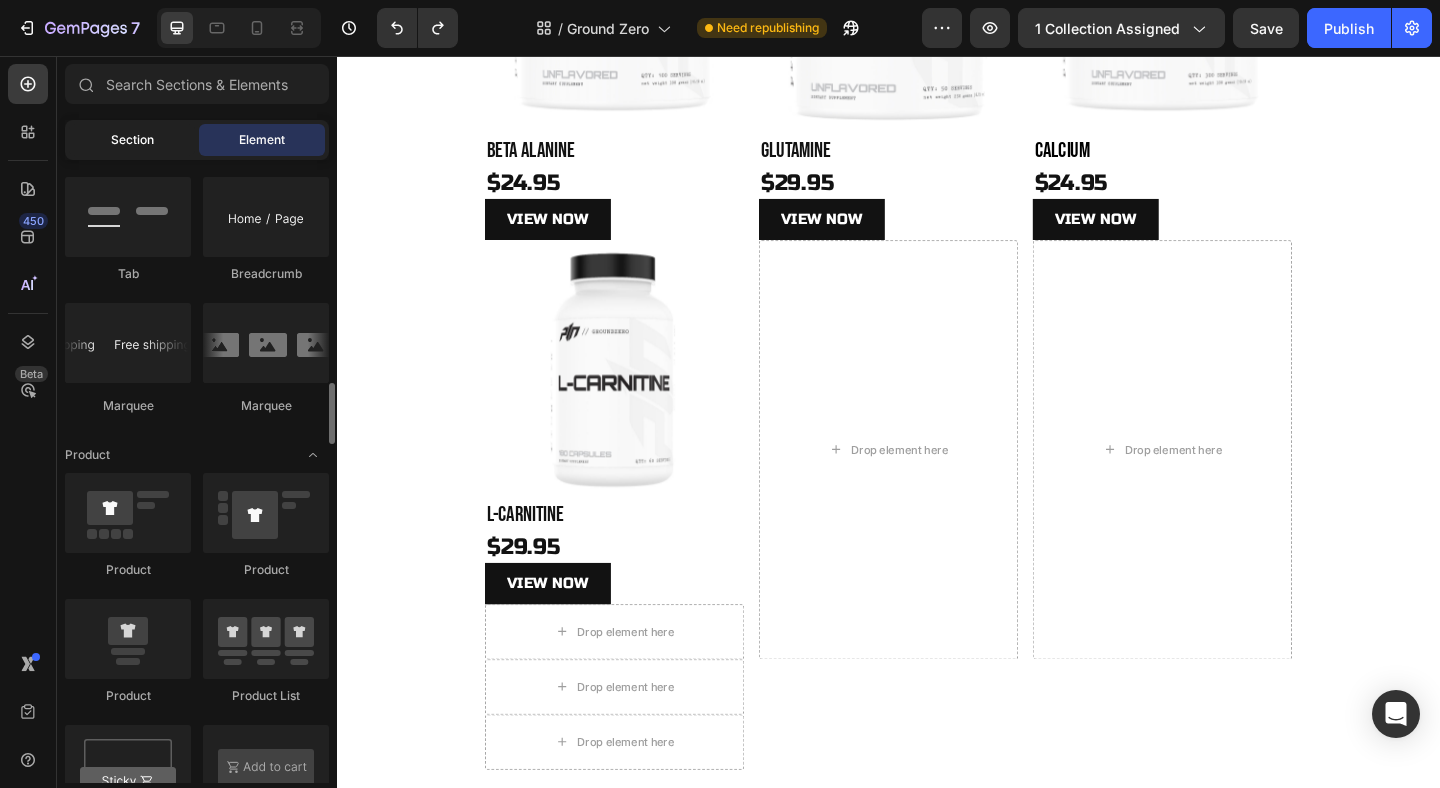 click on "Section" 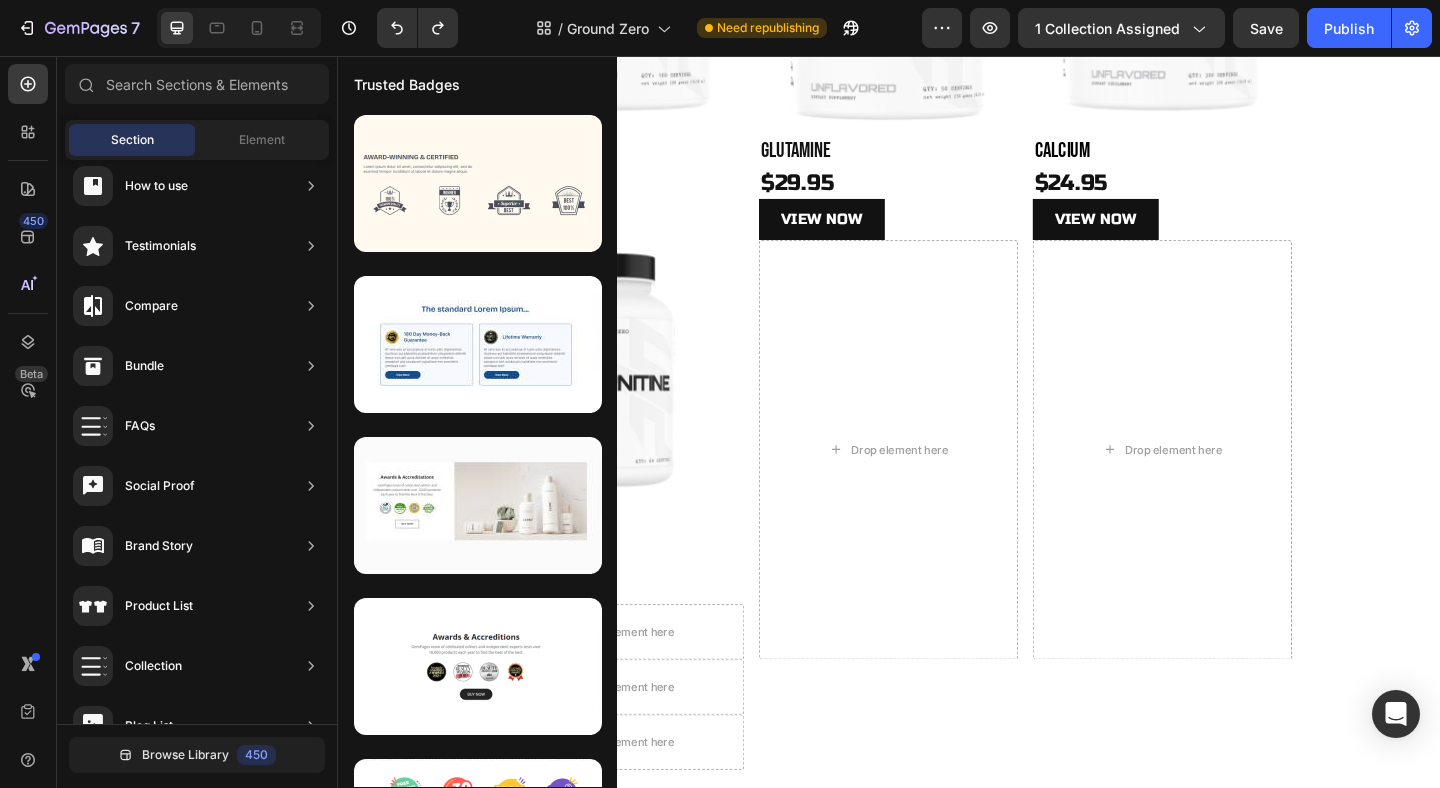 scroll, scrollTop: 0, scrollLeft: 0, axis: both 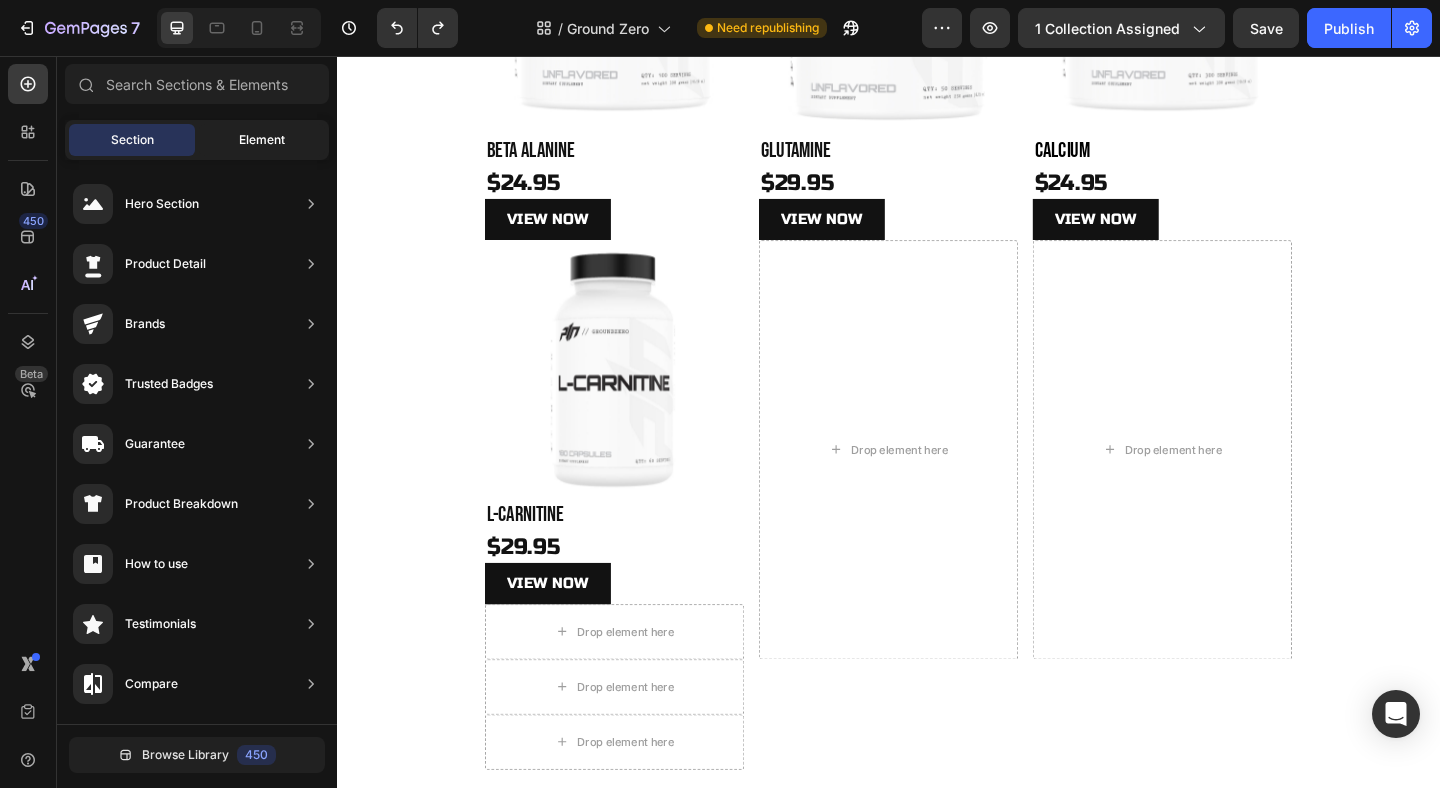 click on "Element" at bounding box center [262, 140] 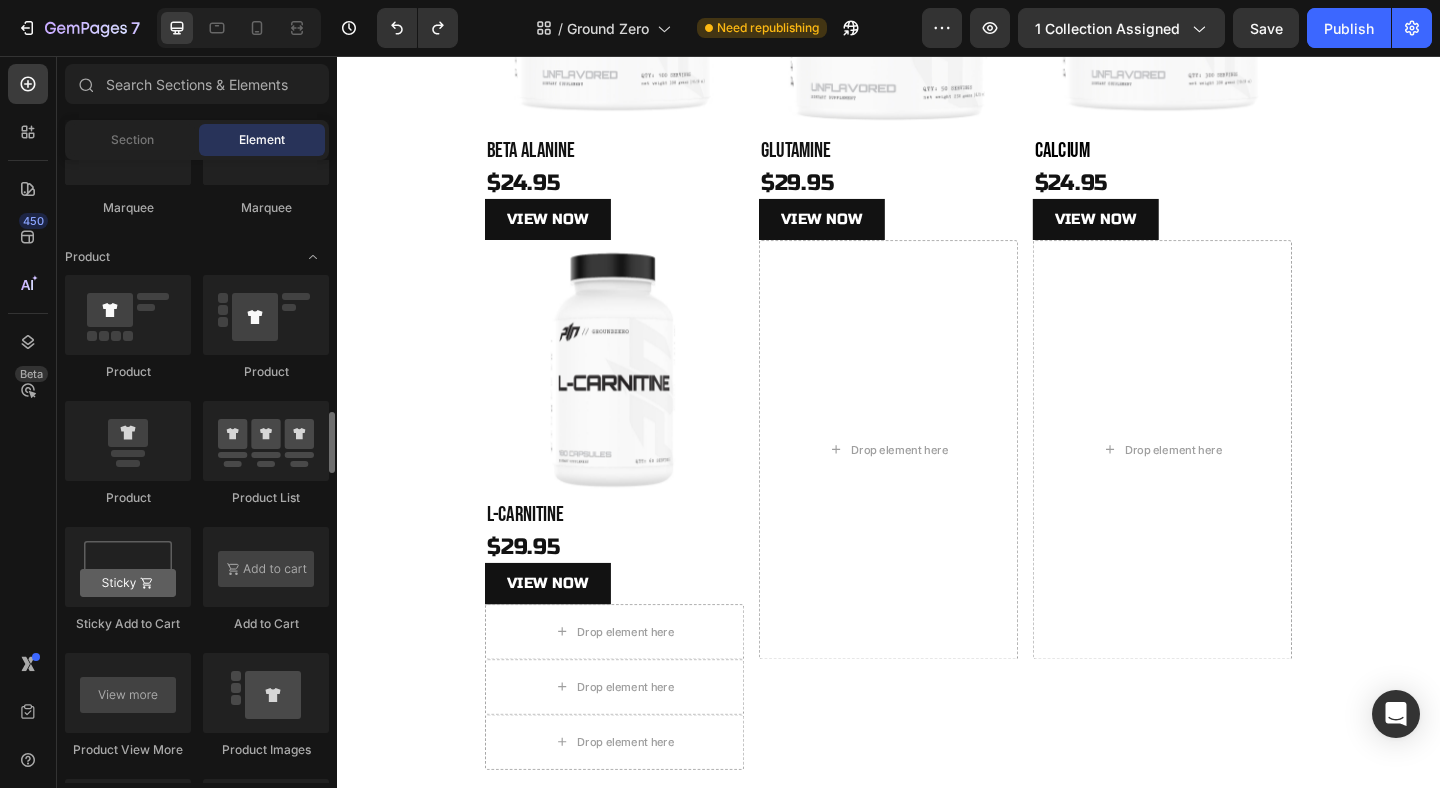 scroll, scrollTop: 2516, scrollLeft: 0, axis: vertical 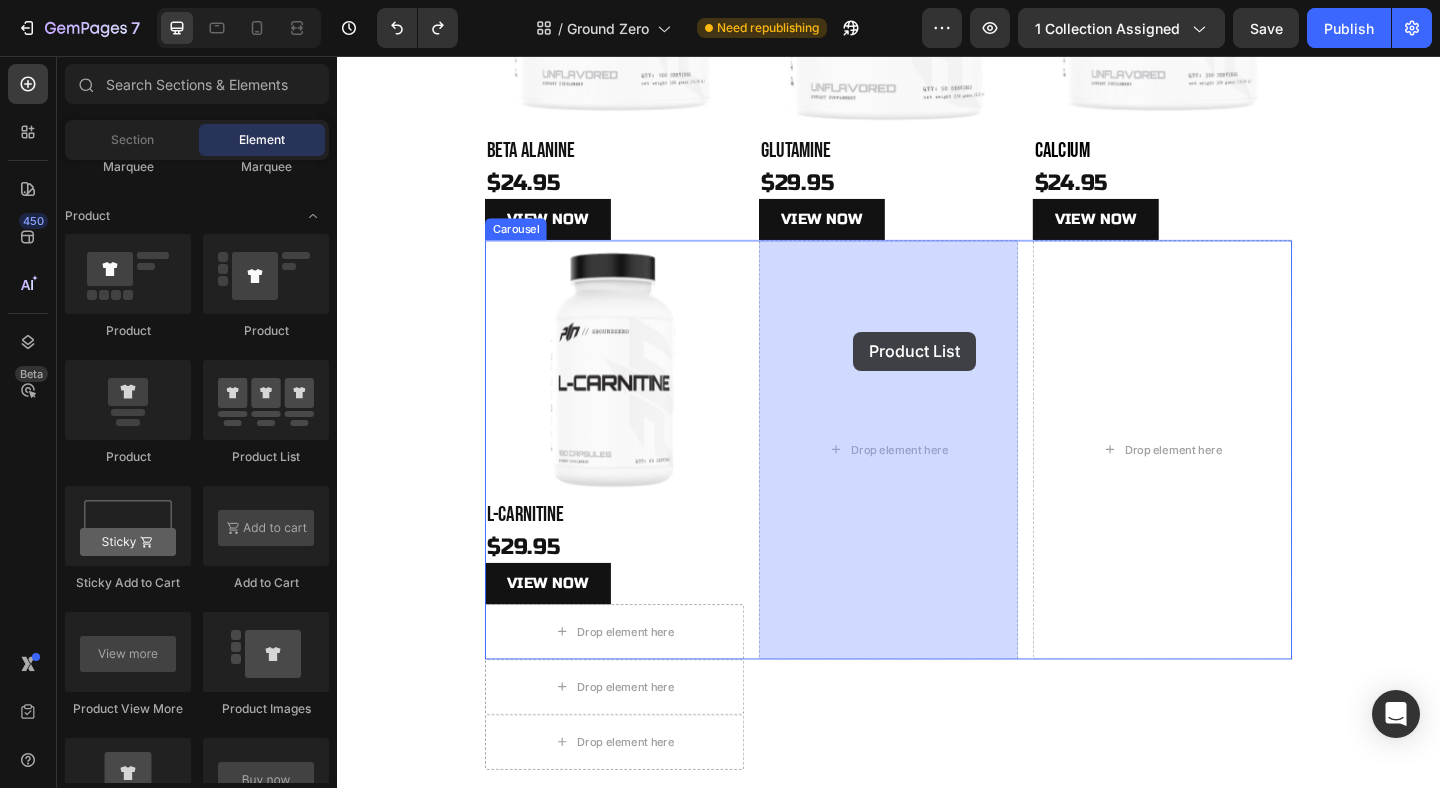 drag, startPoint x: 578, startPoint y: 458, endPoint x: 898, endPoint y: 356, distance: 335.86307 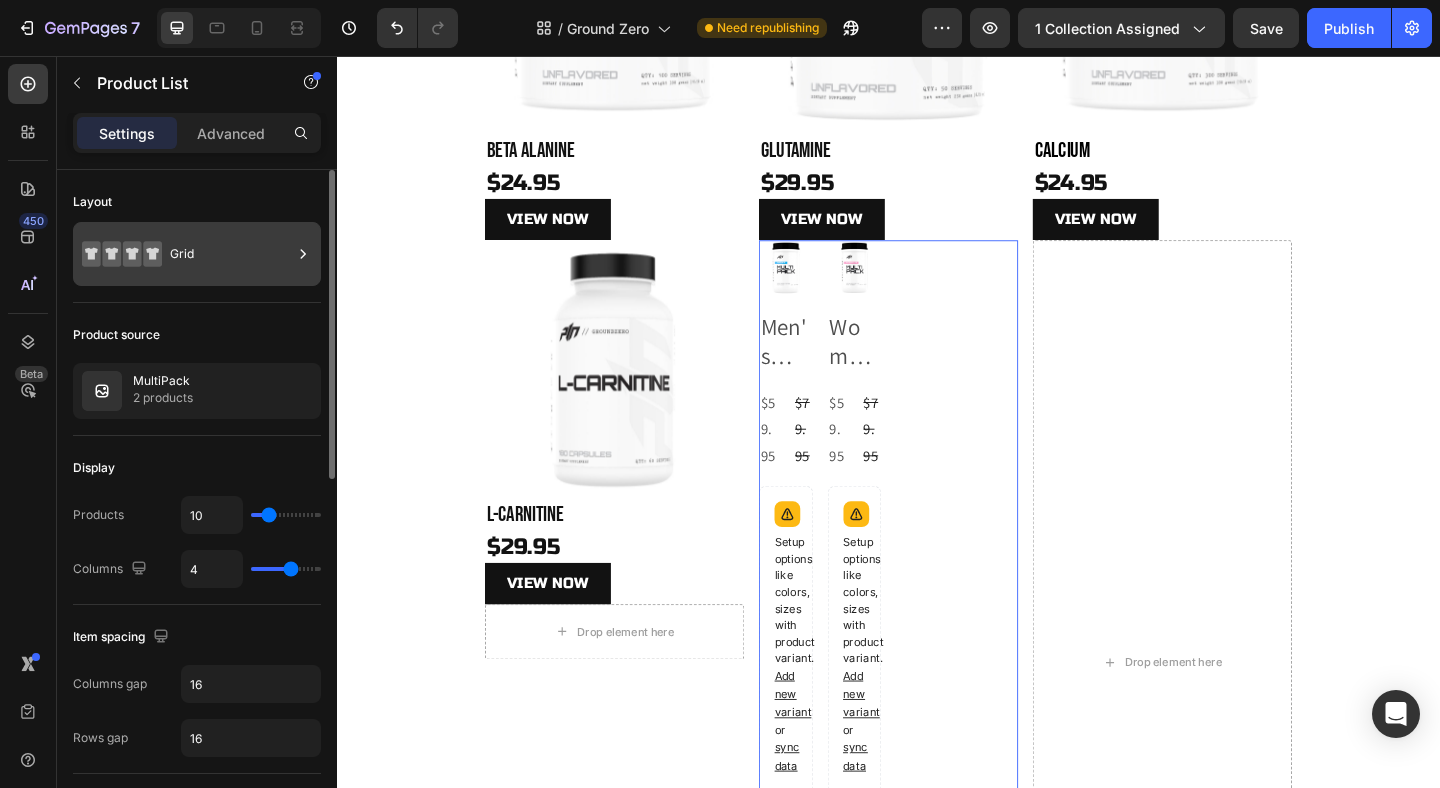 click on "Grid" at bounding box center [231, 254] 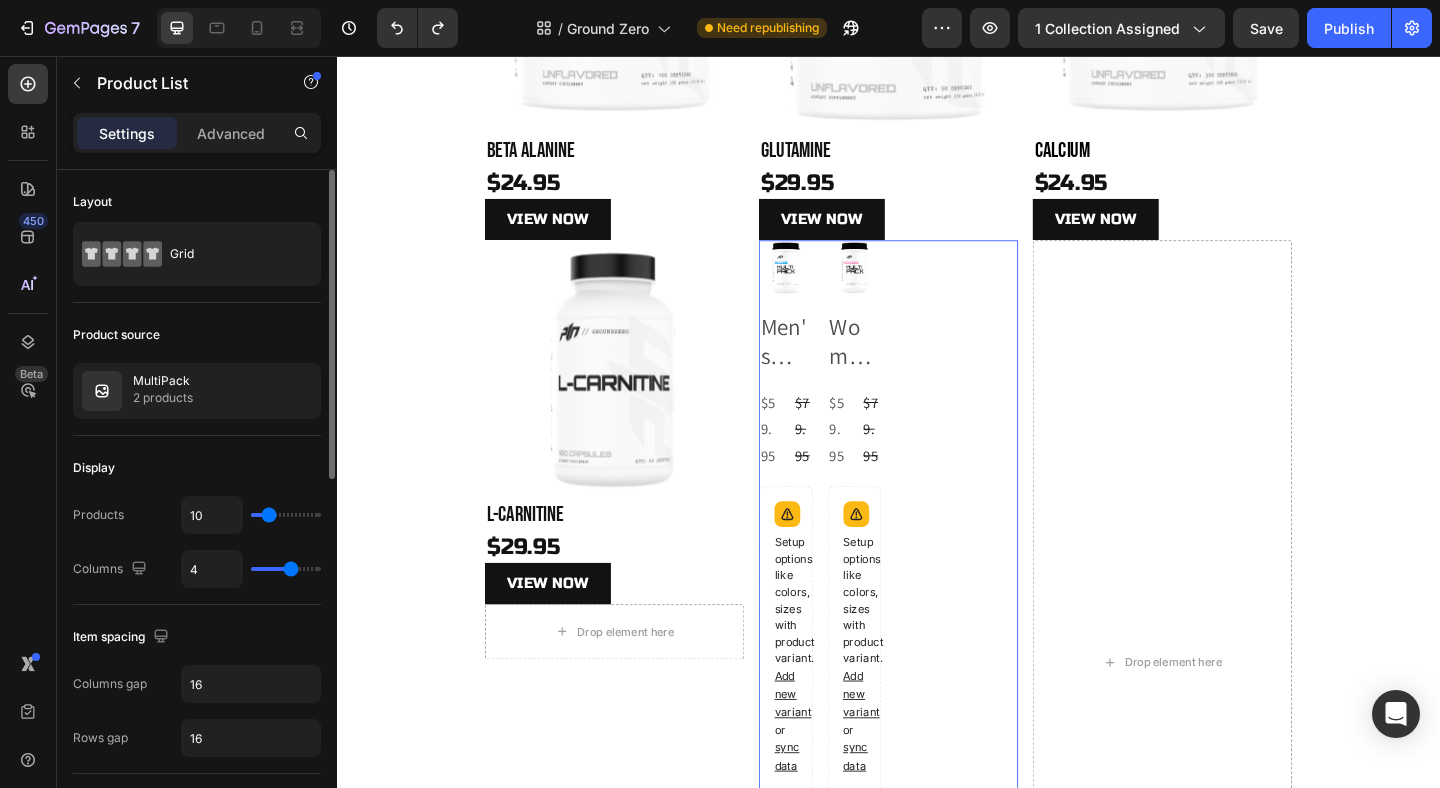 click on "Layout" at bounding box center [197, 202] 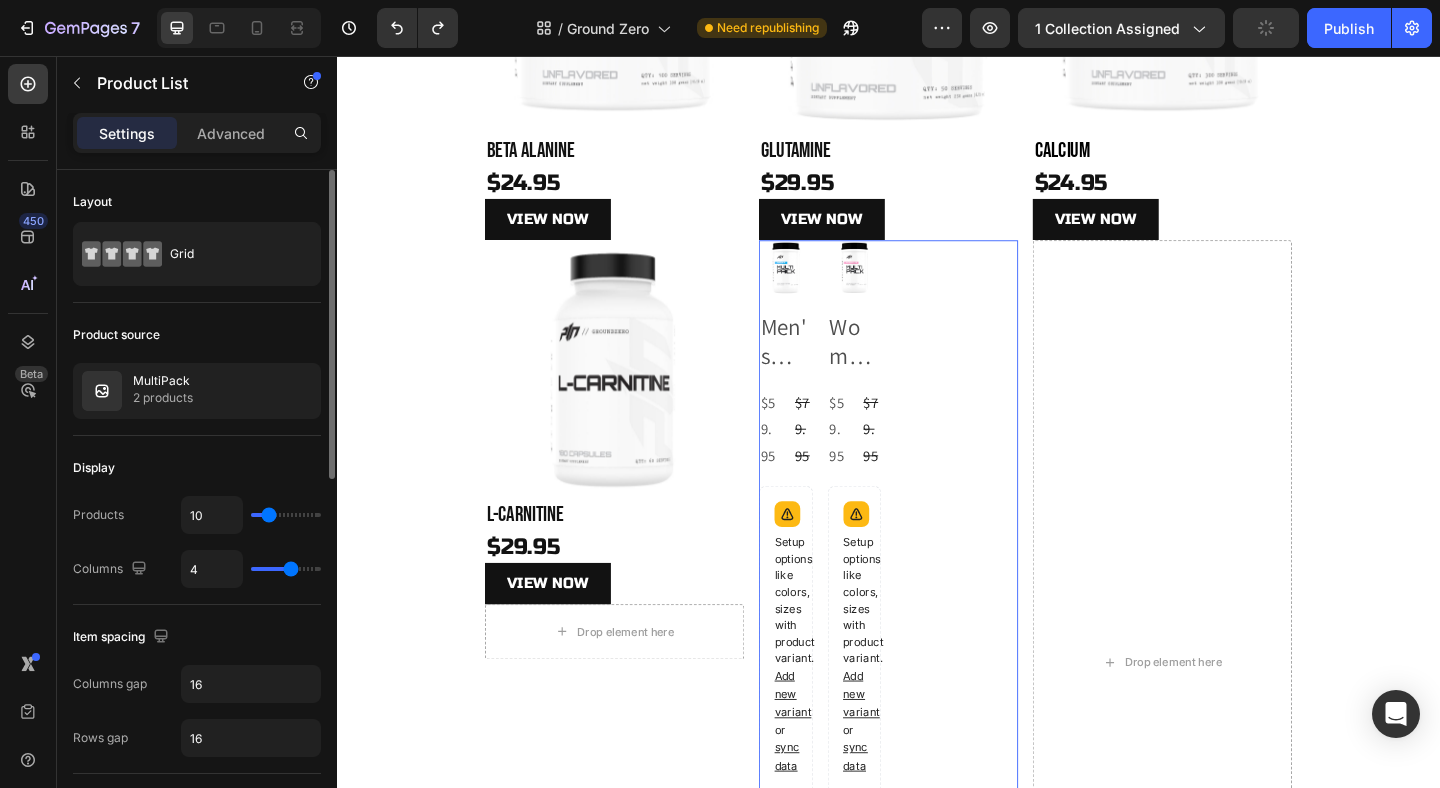 type on "4" 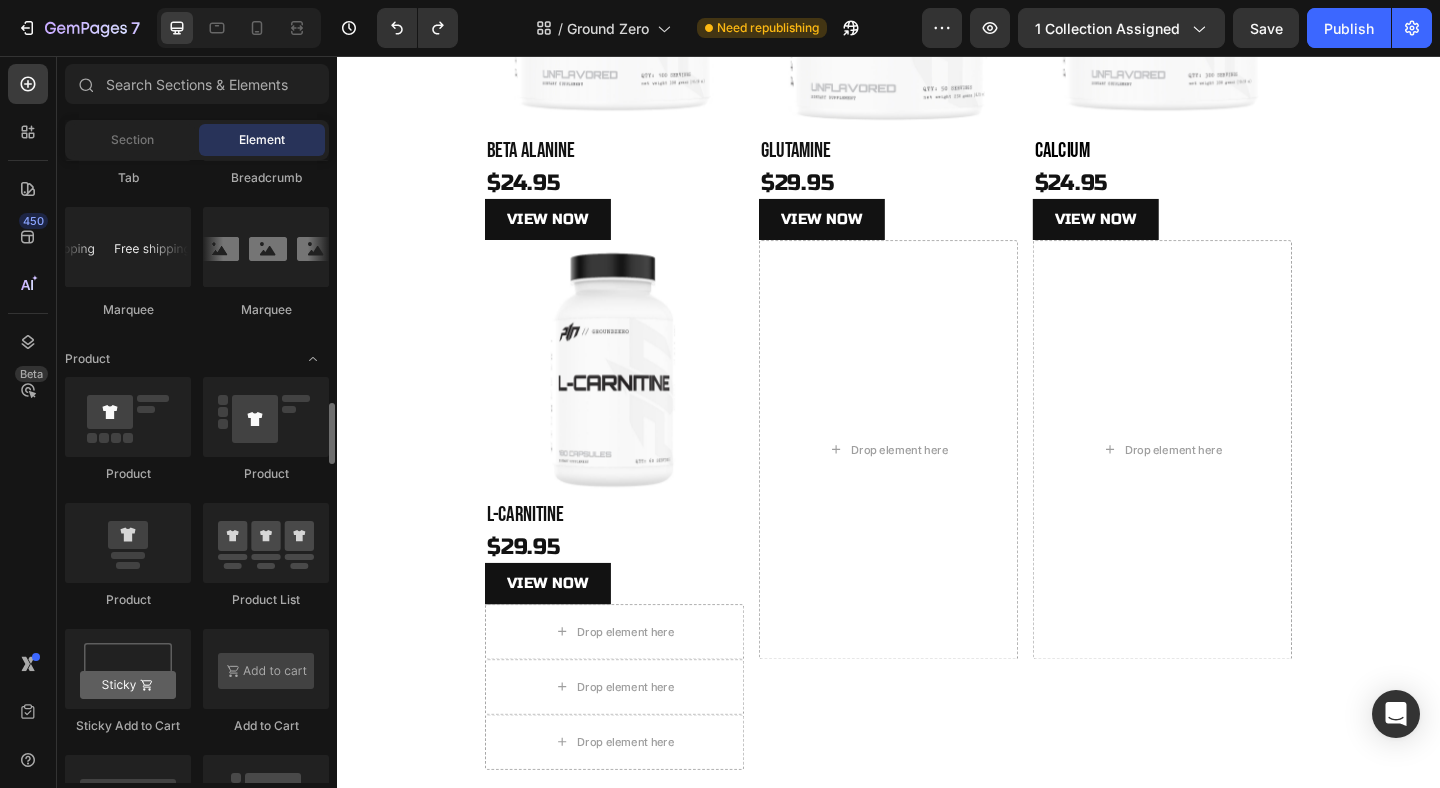 scroll, scrollTop: 2383, scrollLeft: 0, axis: vertical 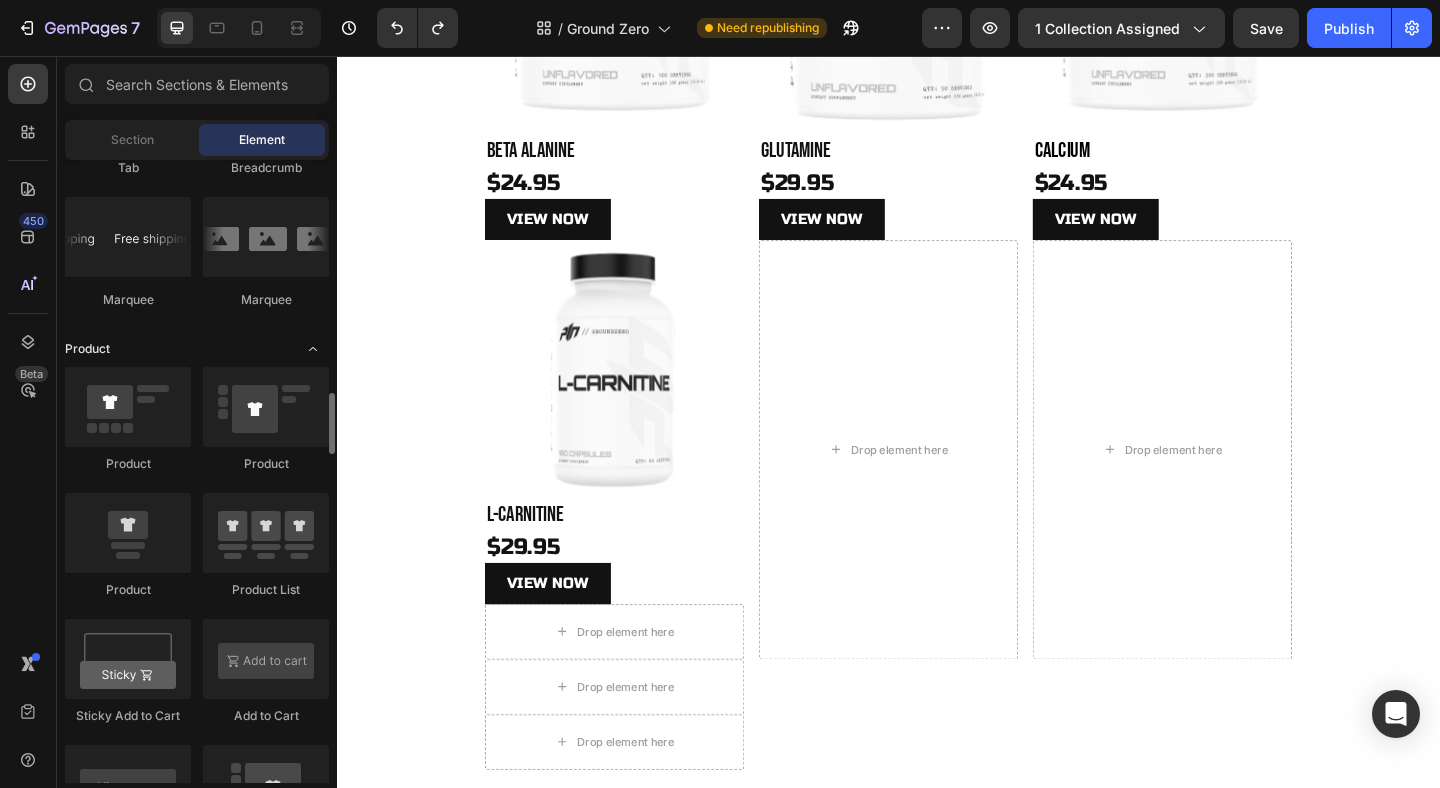 click at bounding box center [313, 349] 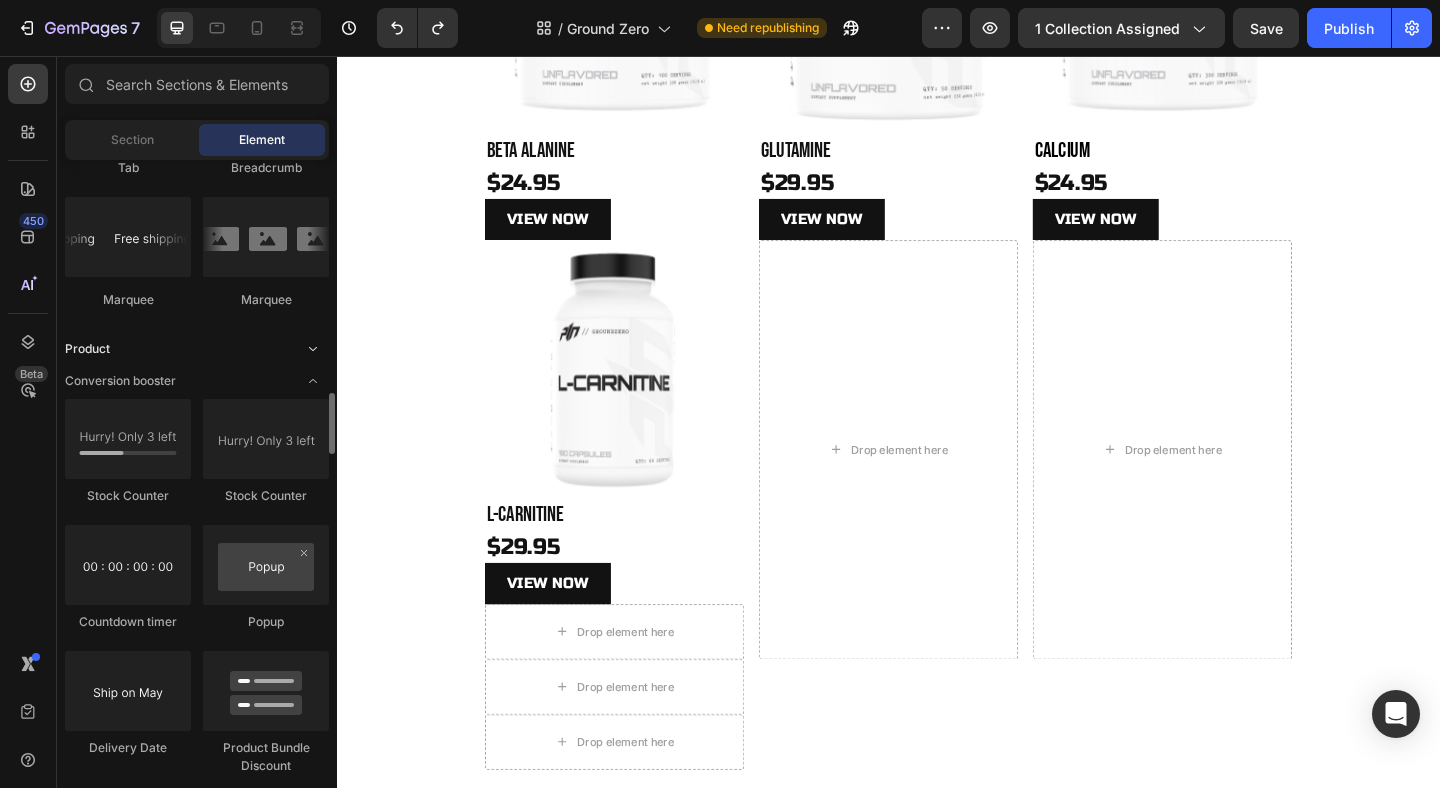 click at bounding box center (313, 349) 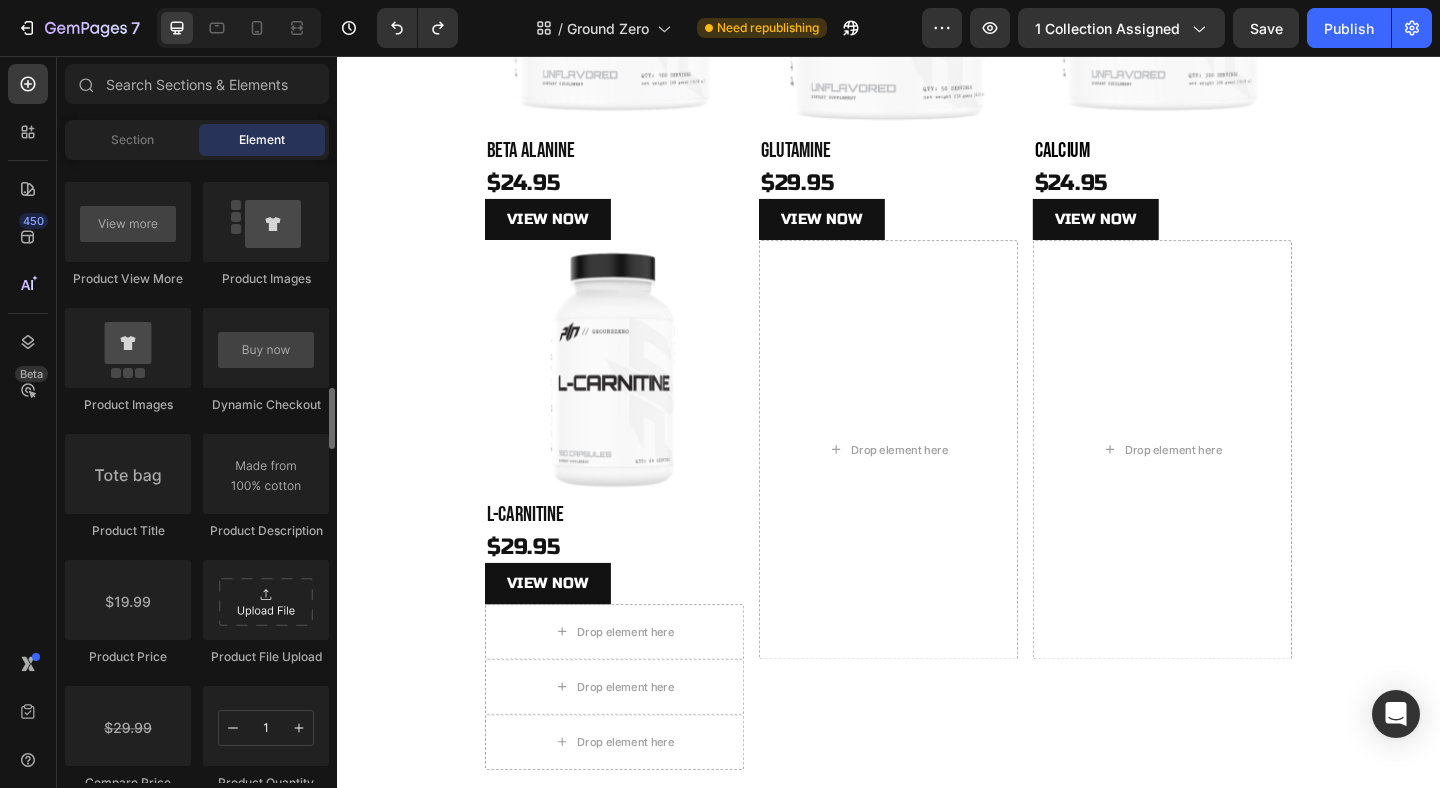 scroll, scrollTop: 2948, scrollLeft: 0, axis: vertical 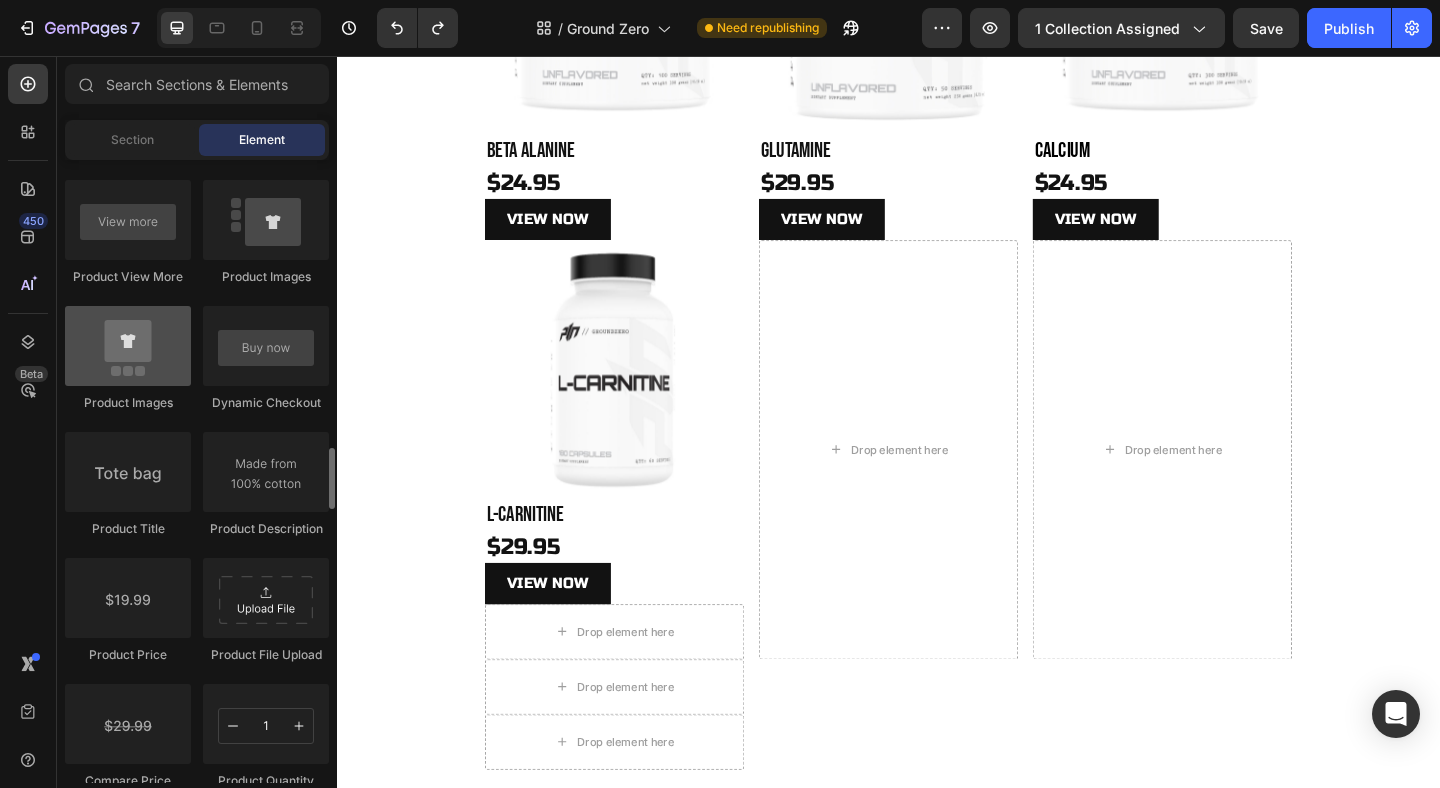 click at bounding box center (128, 346) 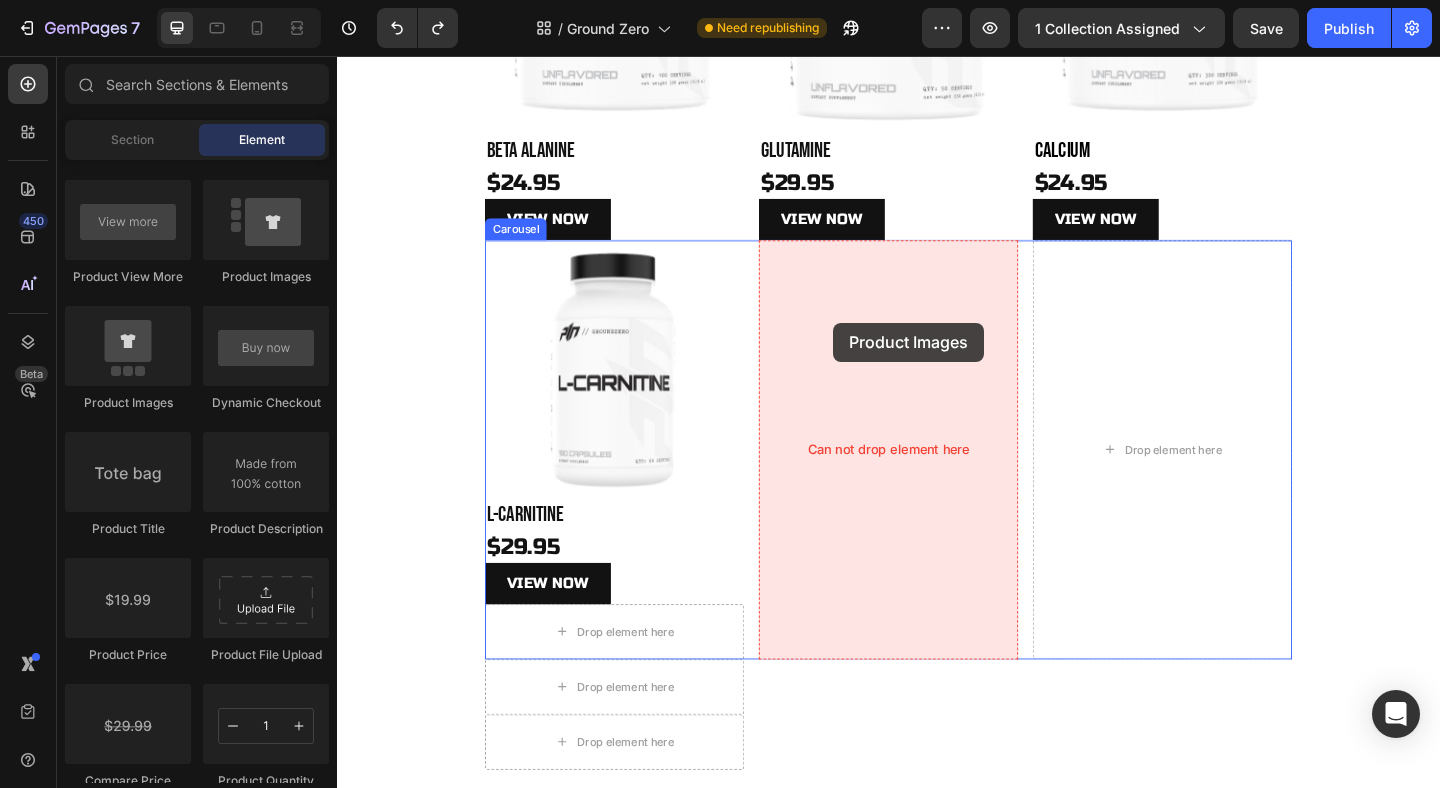 drag, startPoint x: 420, startPoint y: 390, endPoint x: 866, endPoint y: 339, distance: 448.90646 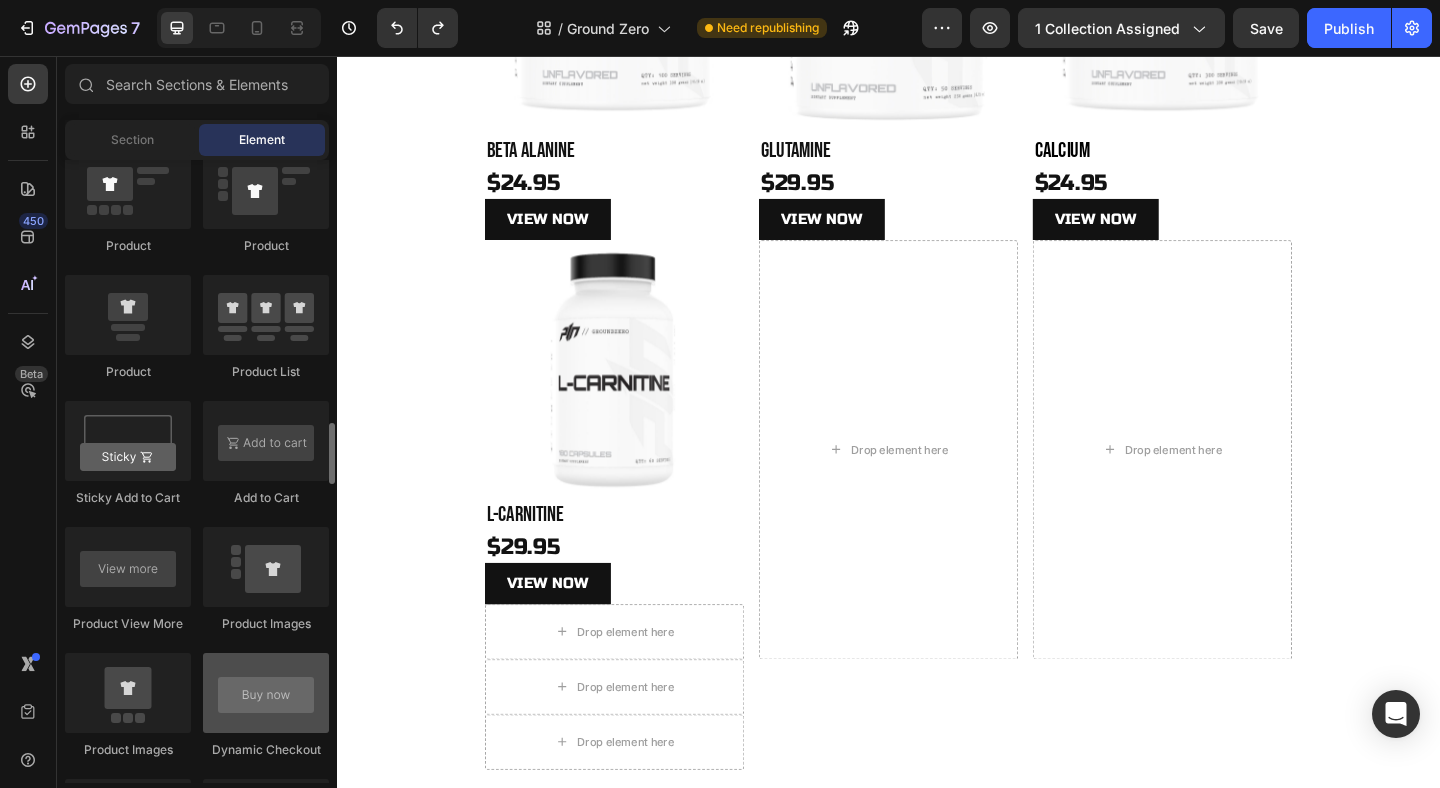 scroll, scrollTop: 2557, scrollLeft: 0, axis: vertical 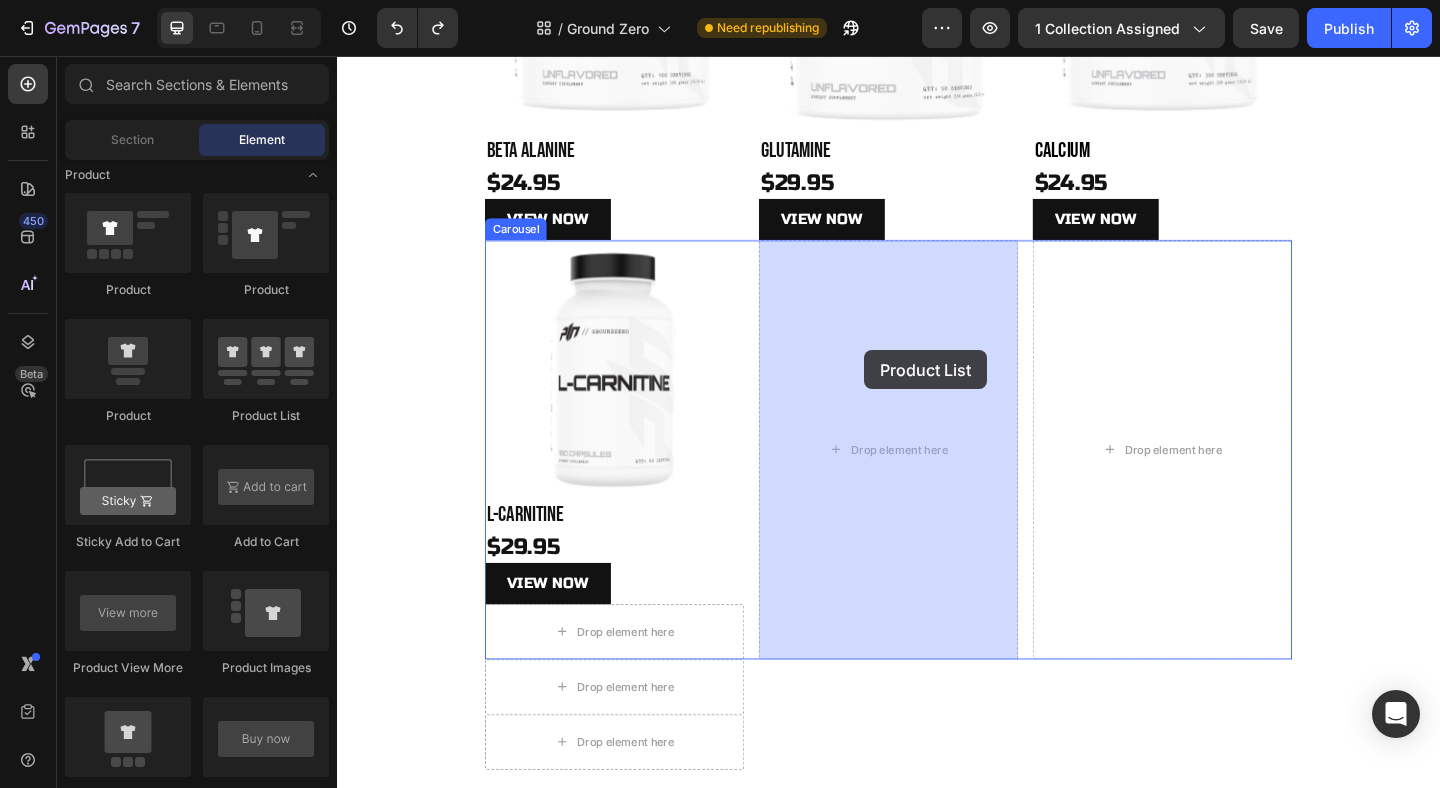 drag, startPoint x: 608, startPoint y: 419, endPoint x: 908, endPoint y: 374, distance: 303.35623 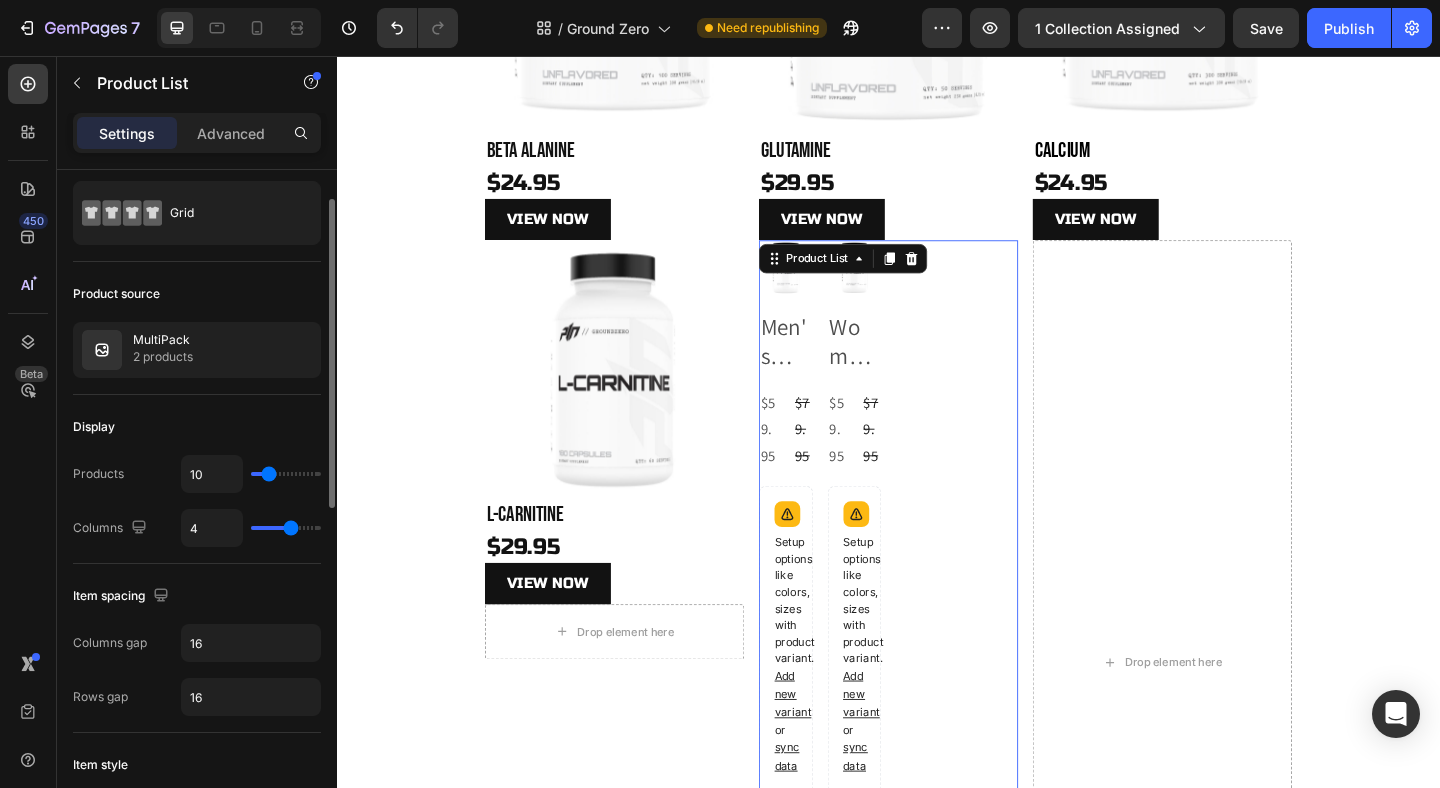 scroll, scrollTop: 49, scrollLeft: 0, axis: vertical 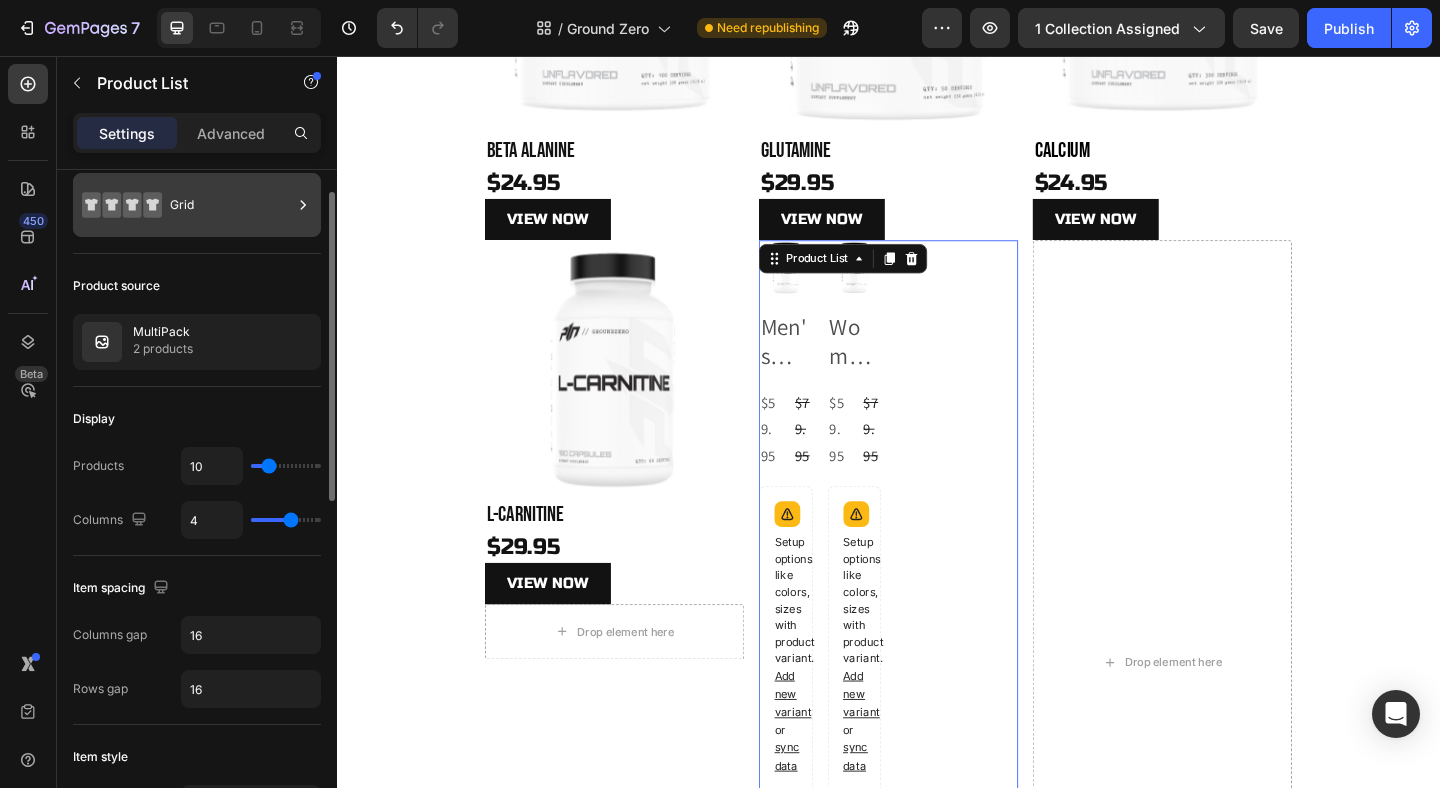 click on "Grid" at bounding box center (231, 205) 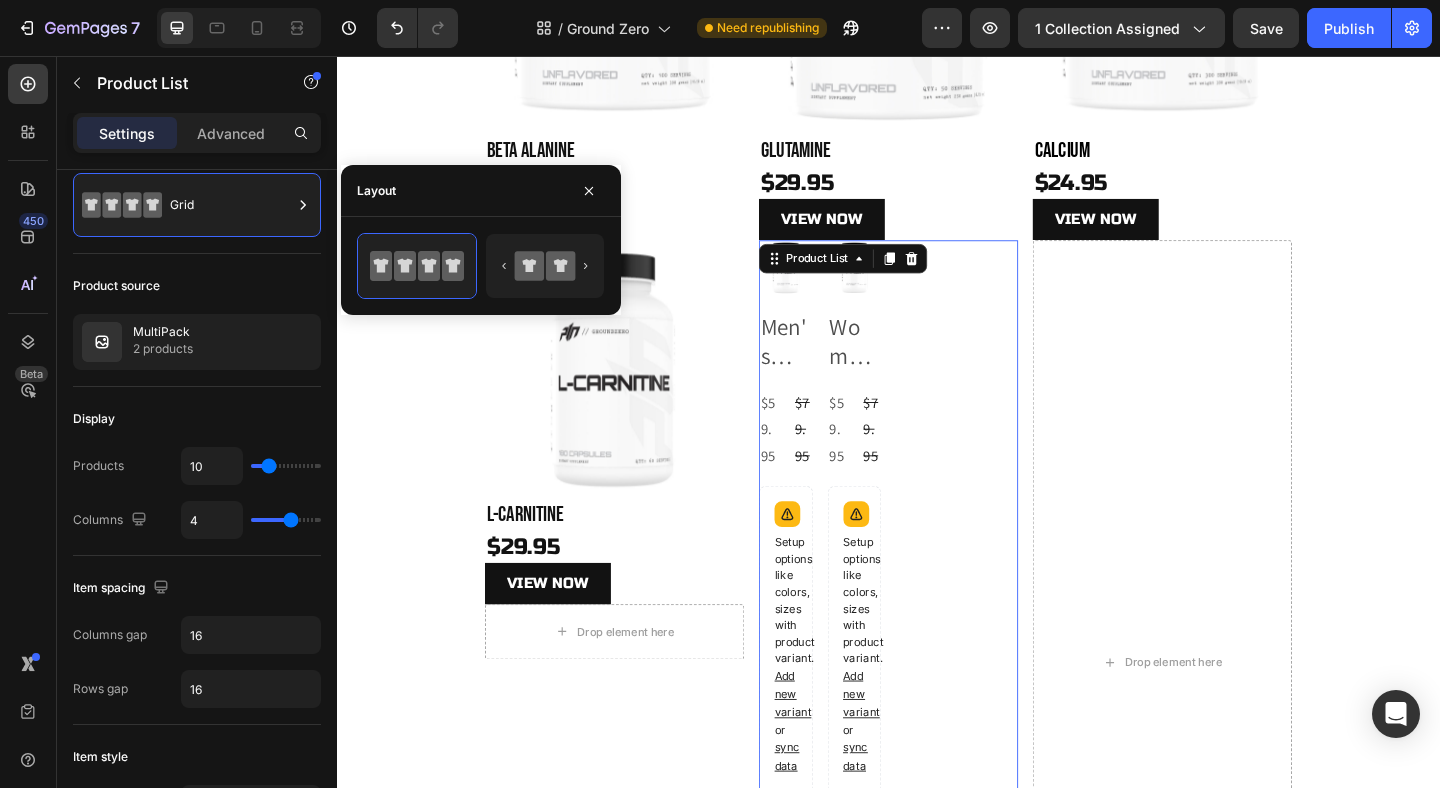 click on "Layout" at bounding box center [481, 191] 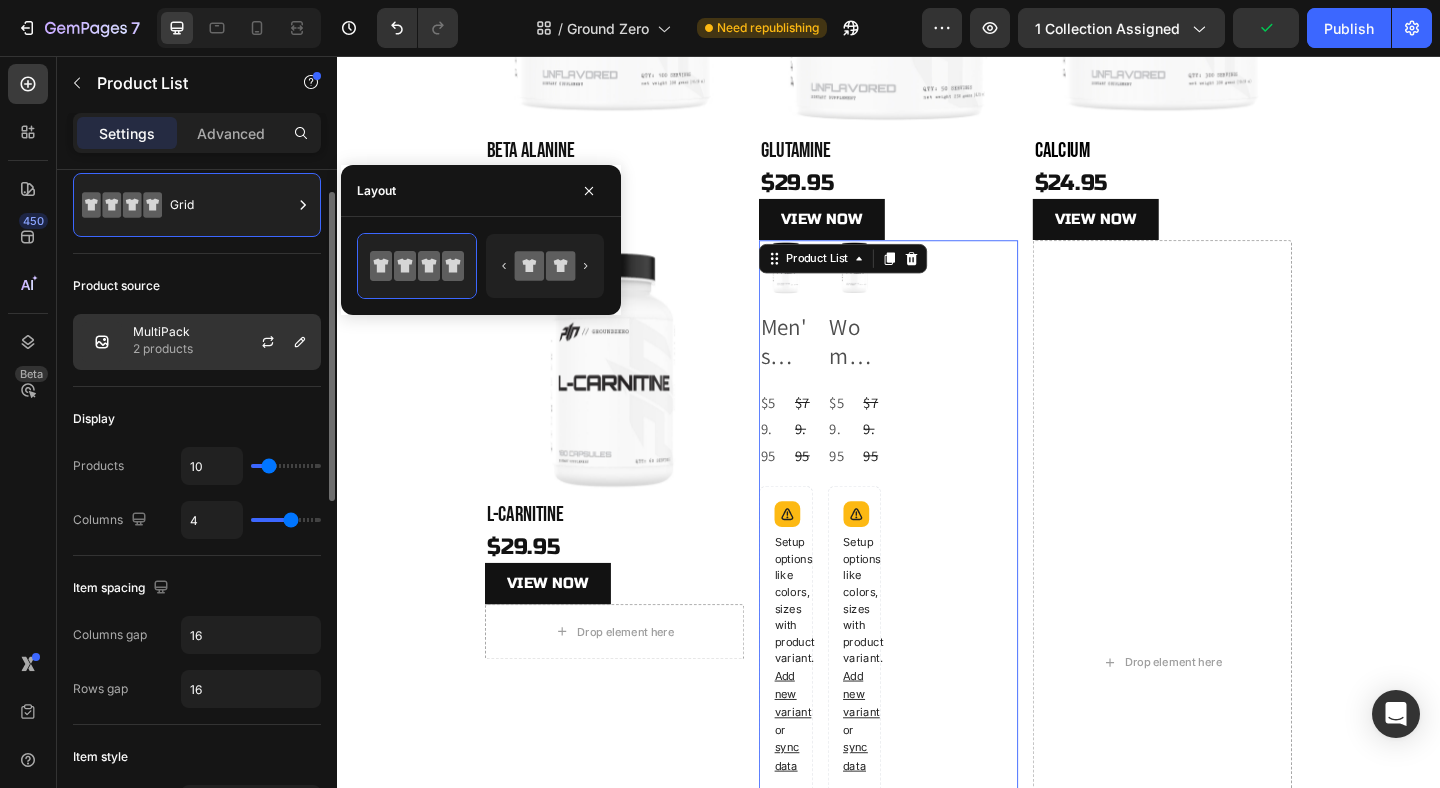 click at bounding box center [102, 342] 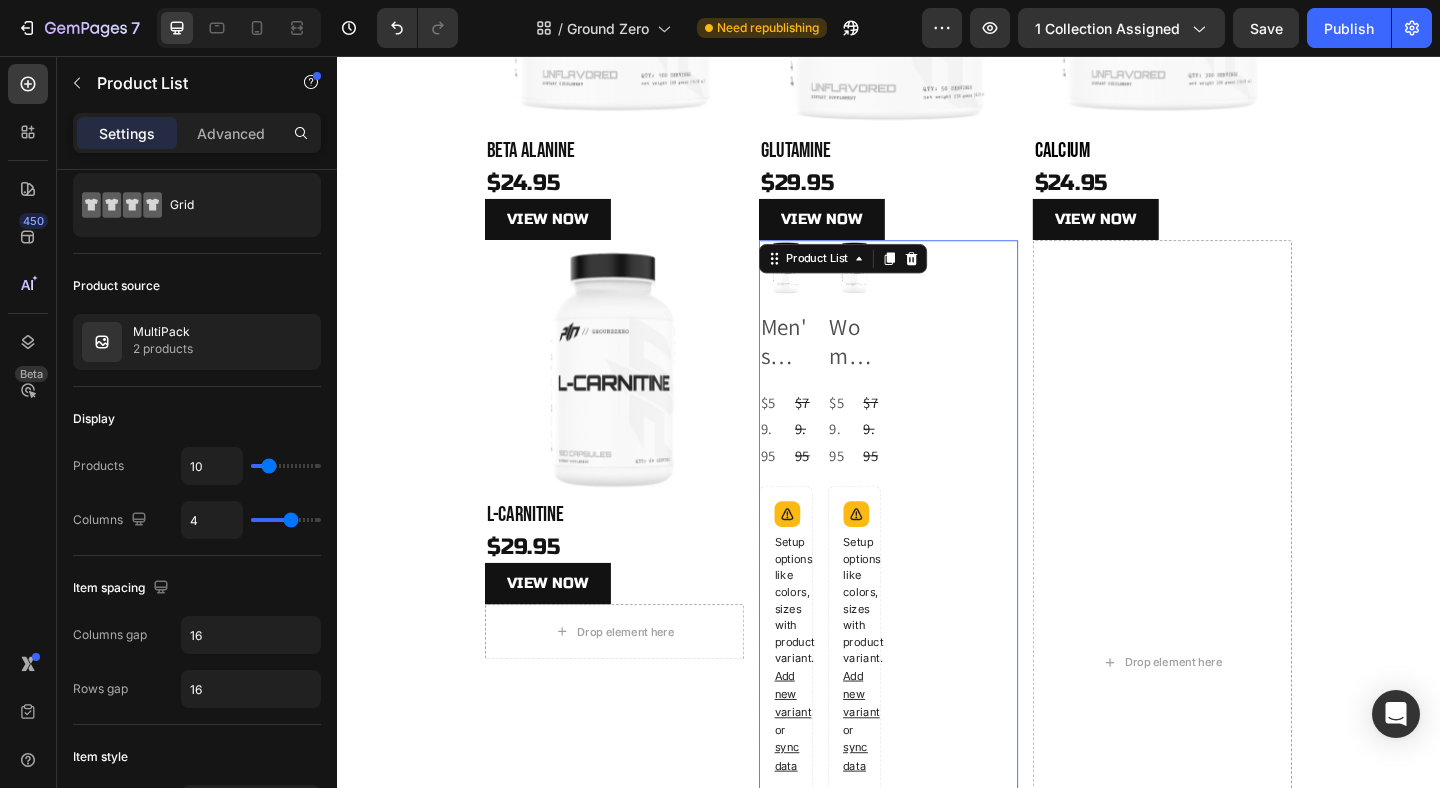 click on "450 Beta" at bounding box center [28, 422] 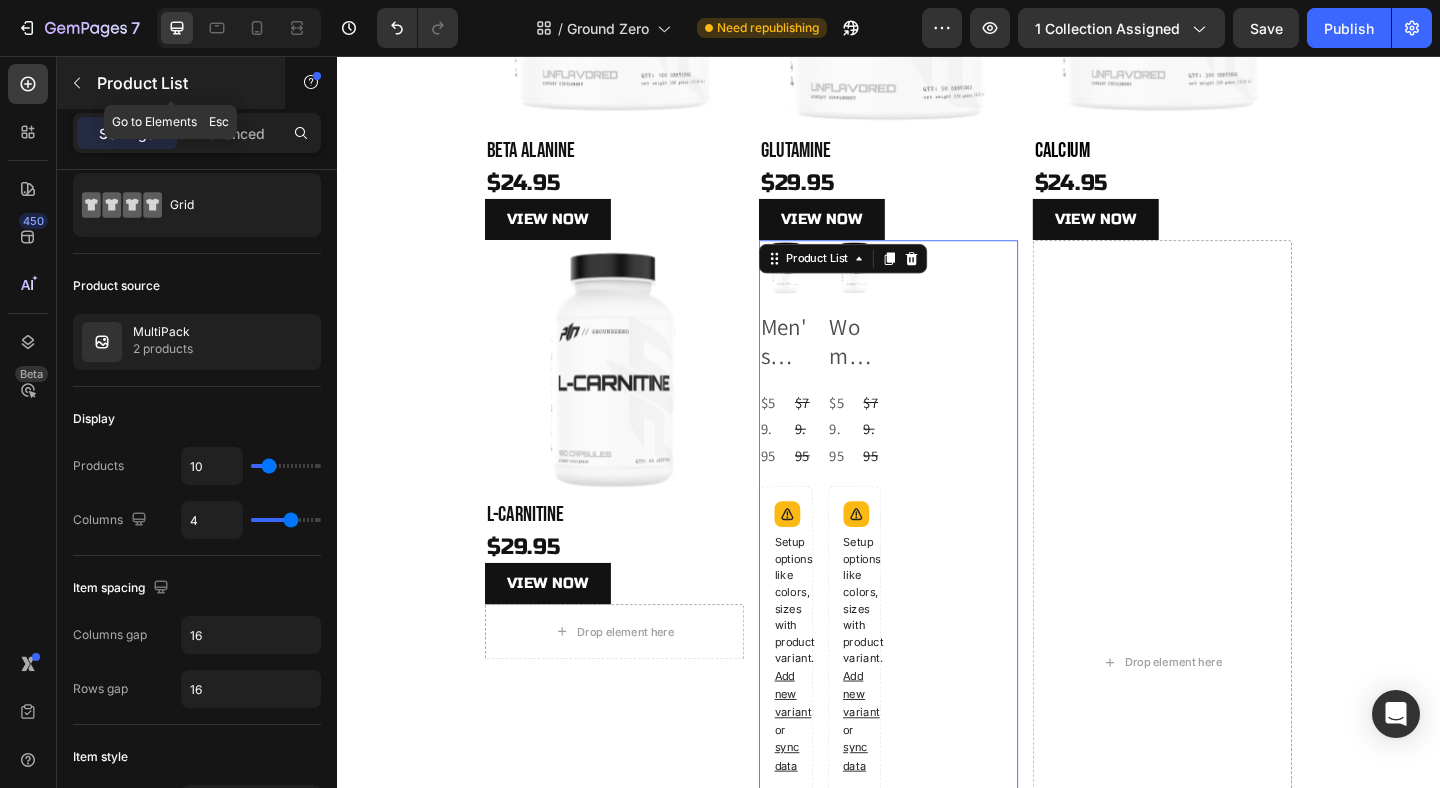 click 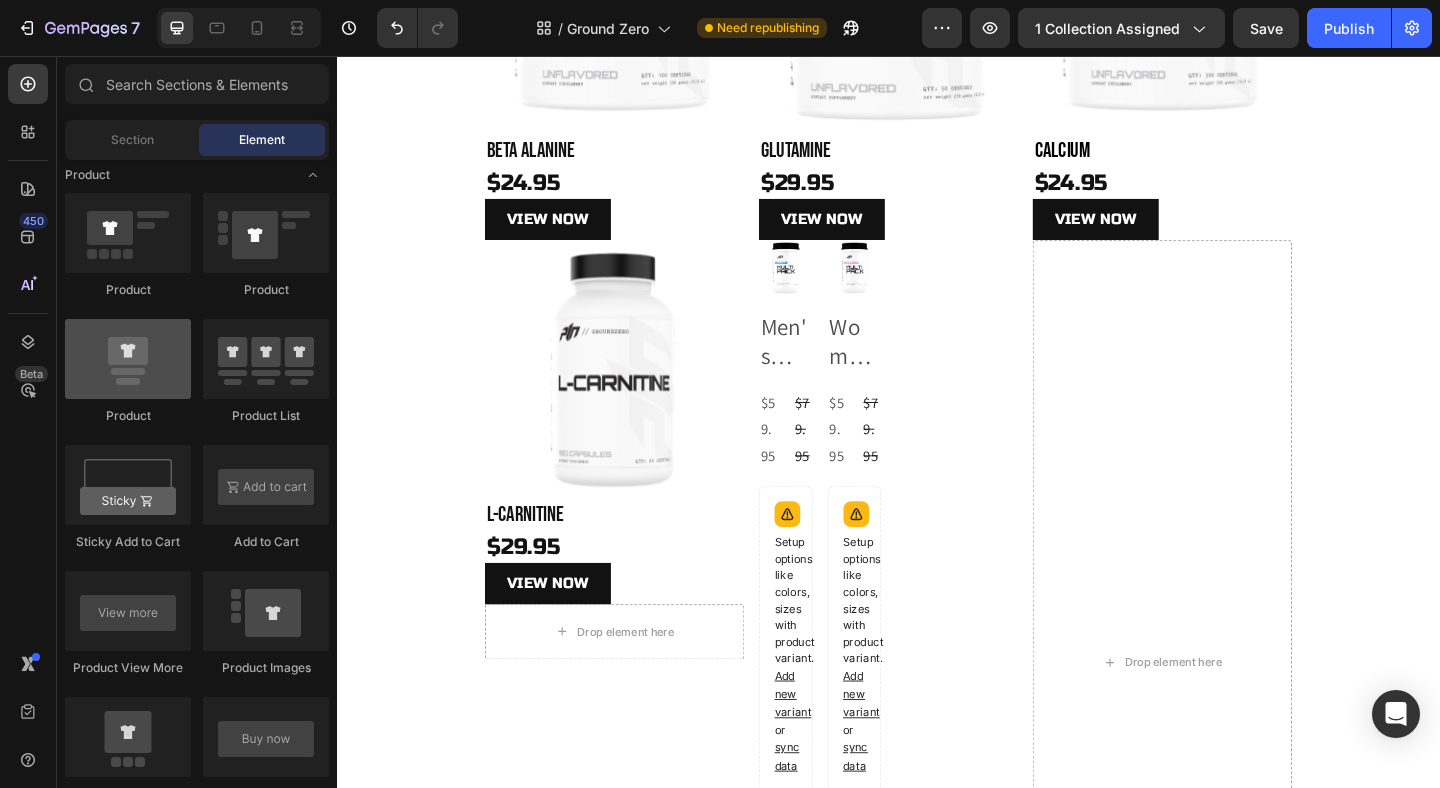 click at bounding box center [128, 359] 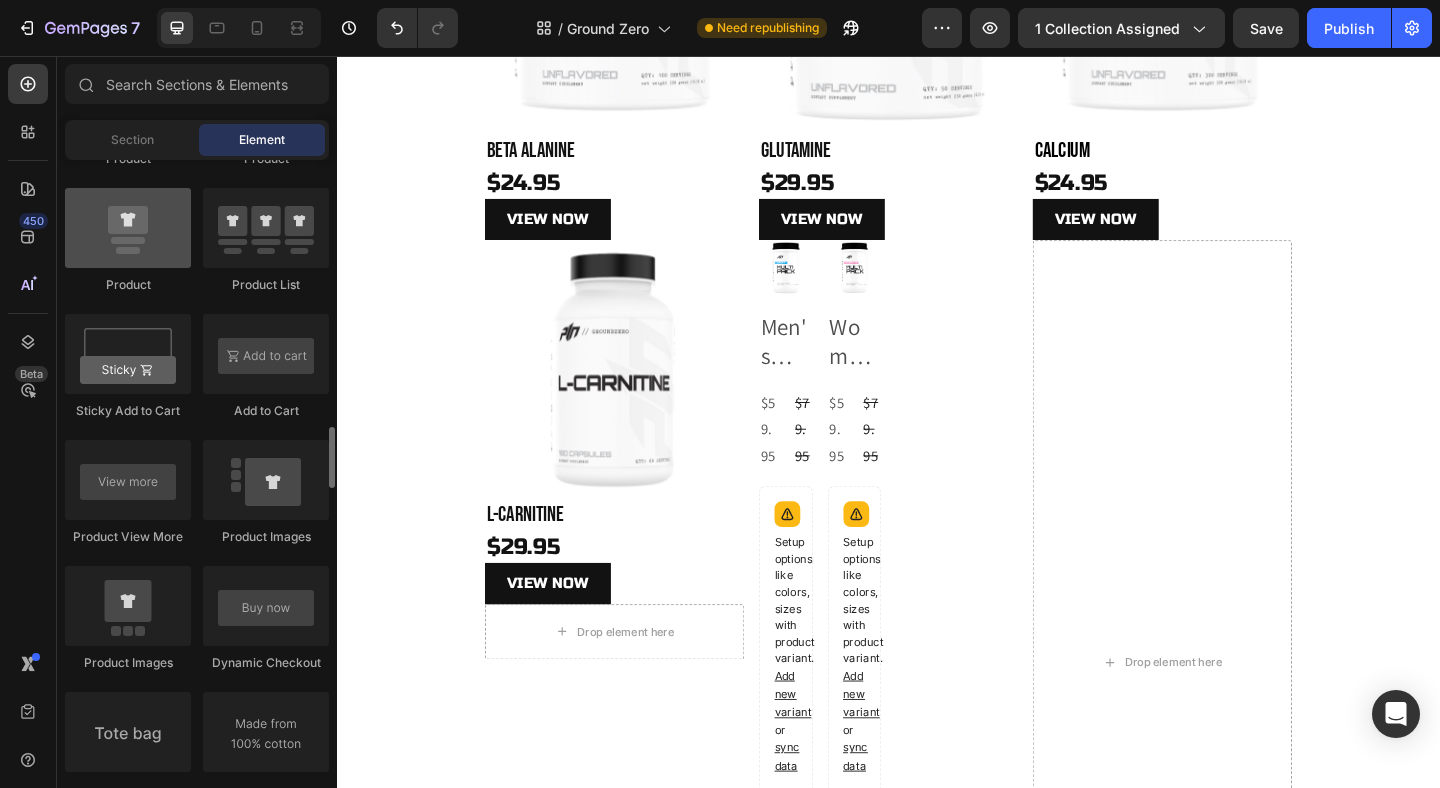 scroll, scrollTop: 2692, scrollLeft: 0, axis: vertical 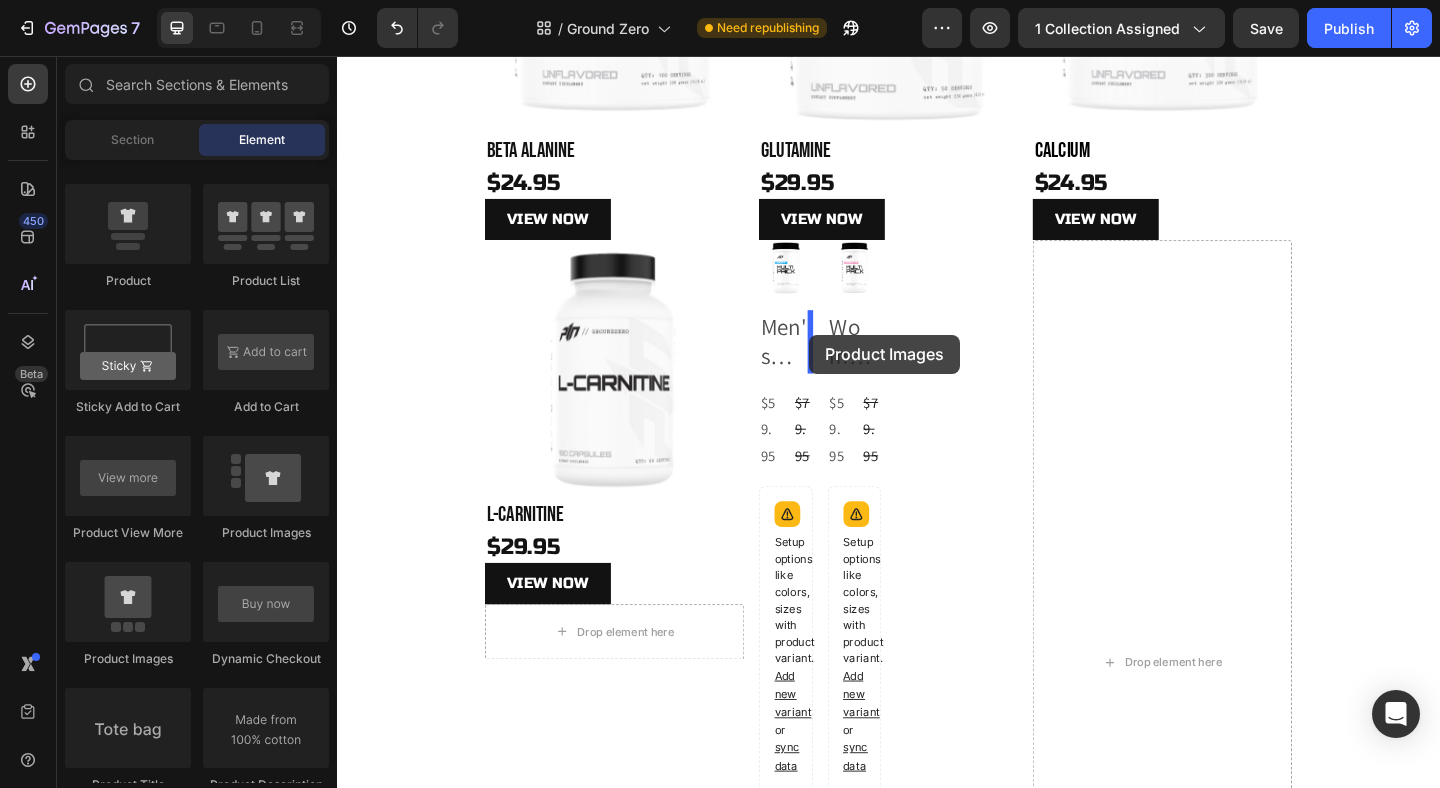 drag, startPoint x: 468, startPoint y: 667, endPoint x: 851, endPoint y: 359, distance: 491.4804 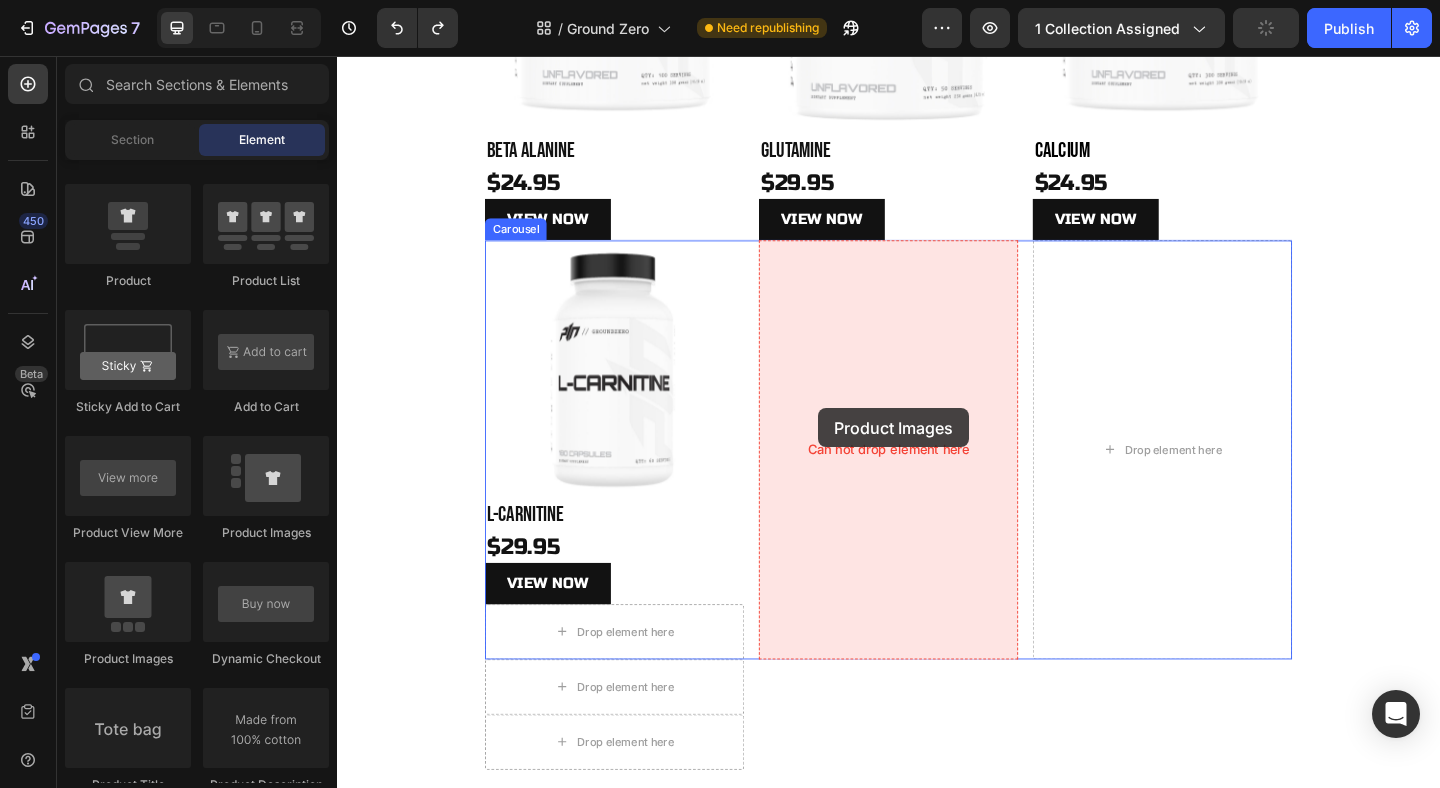 drag, startPoint x: 459, startPoint y: 660, endPoint x: 860, endPoint y: 439, distance: 457.8668 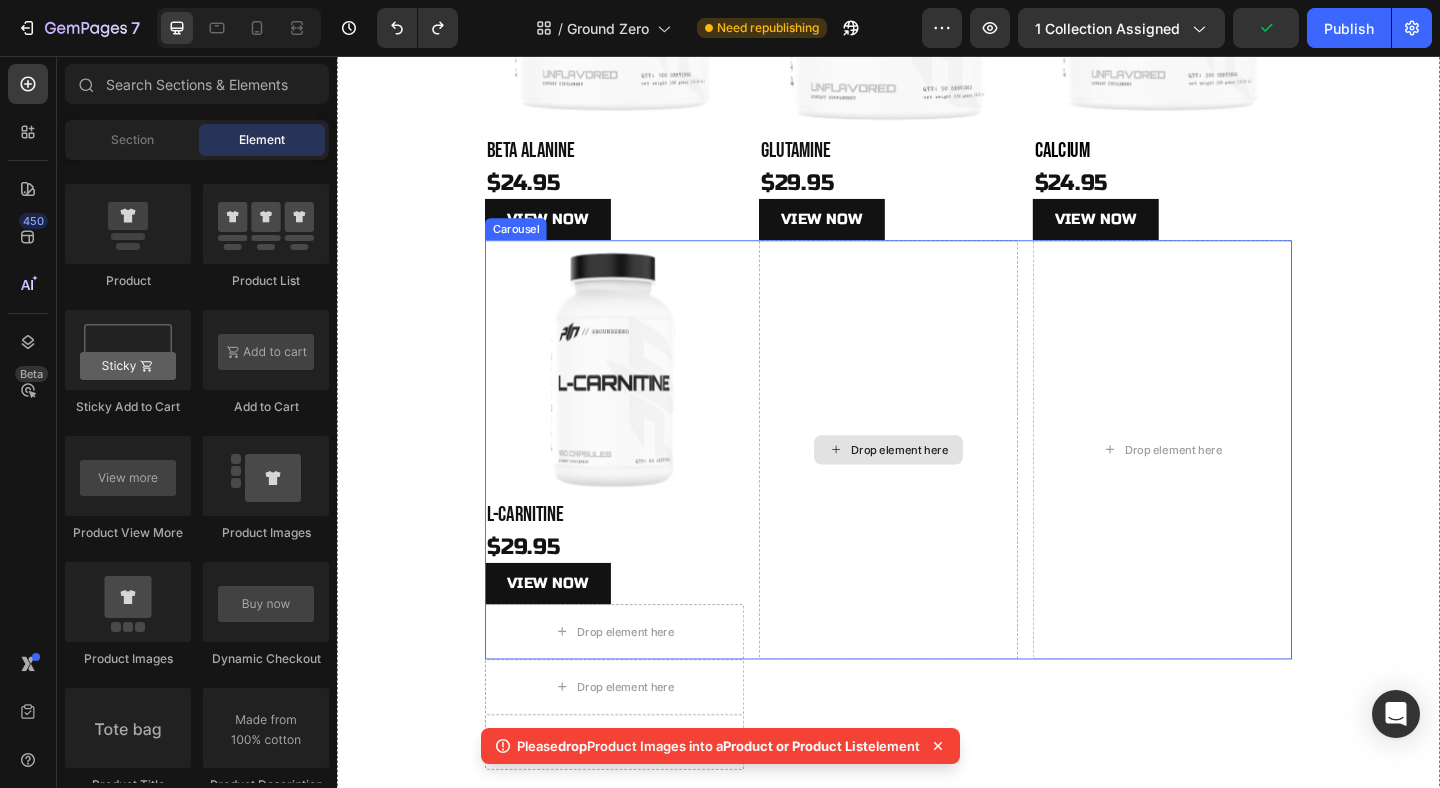 click on "Drop element here" at bounding box center (949, 484) 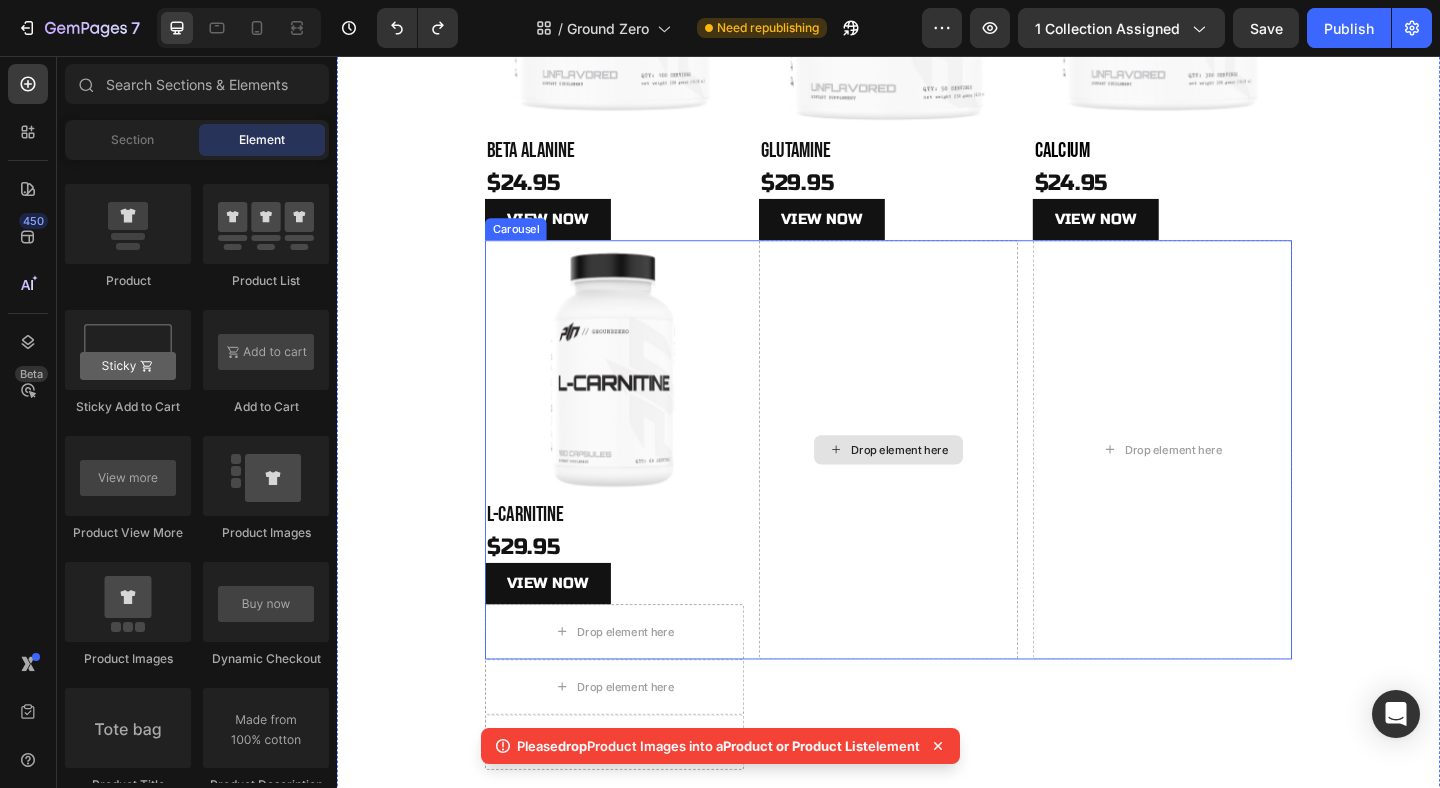 click on "Drop element here" at bounding box center (949, 484) 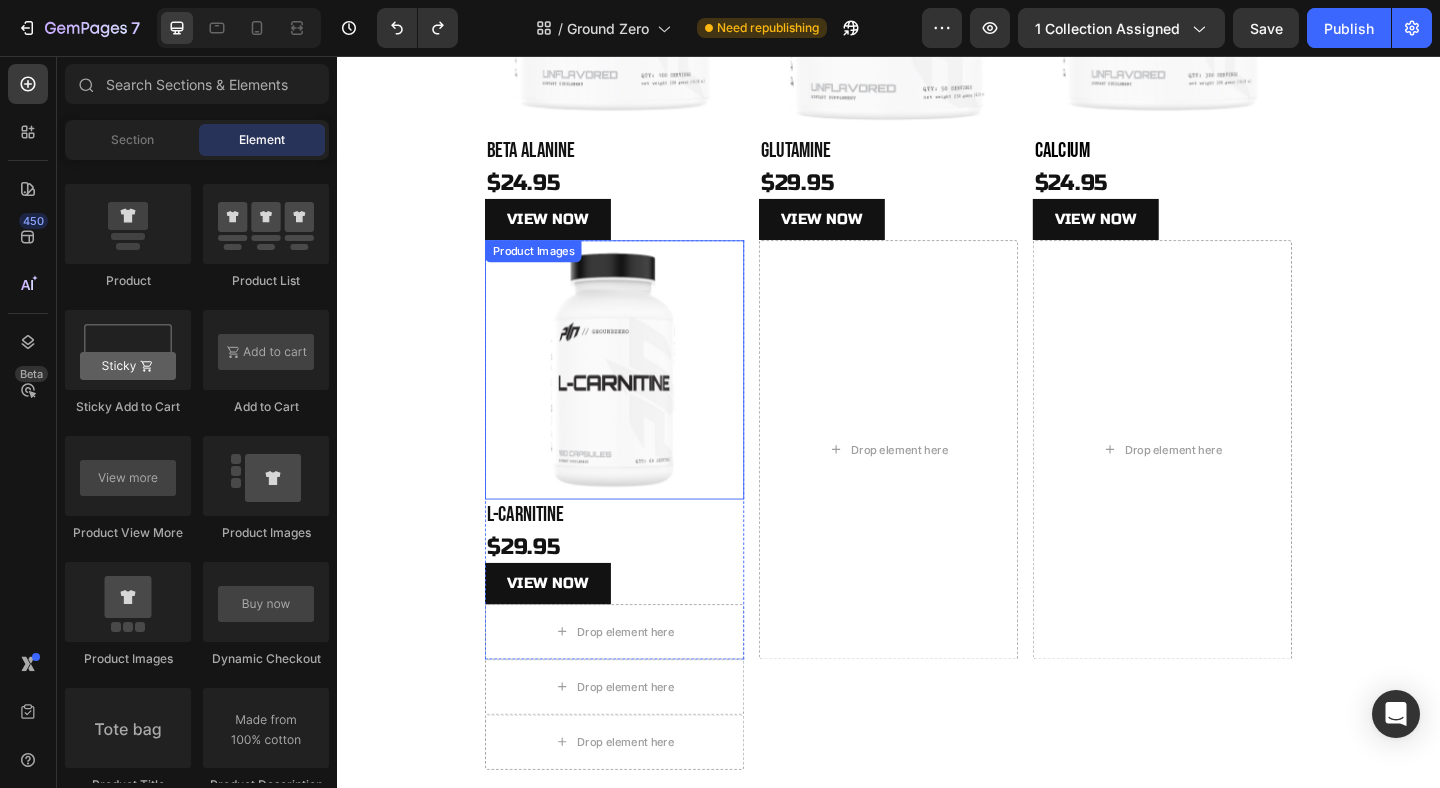 click at bounding box center (639, 397) 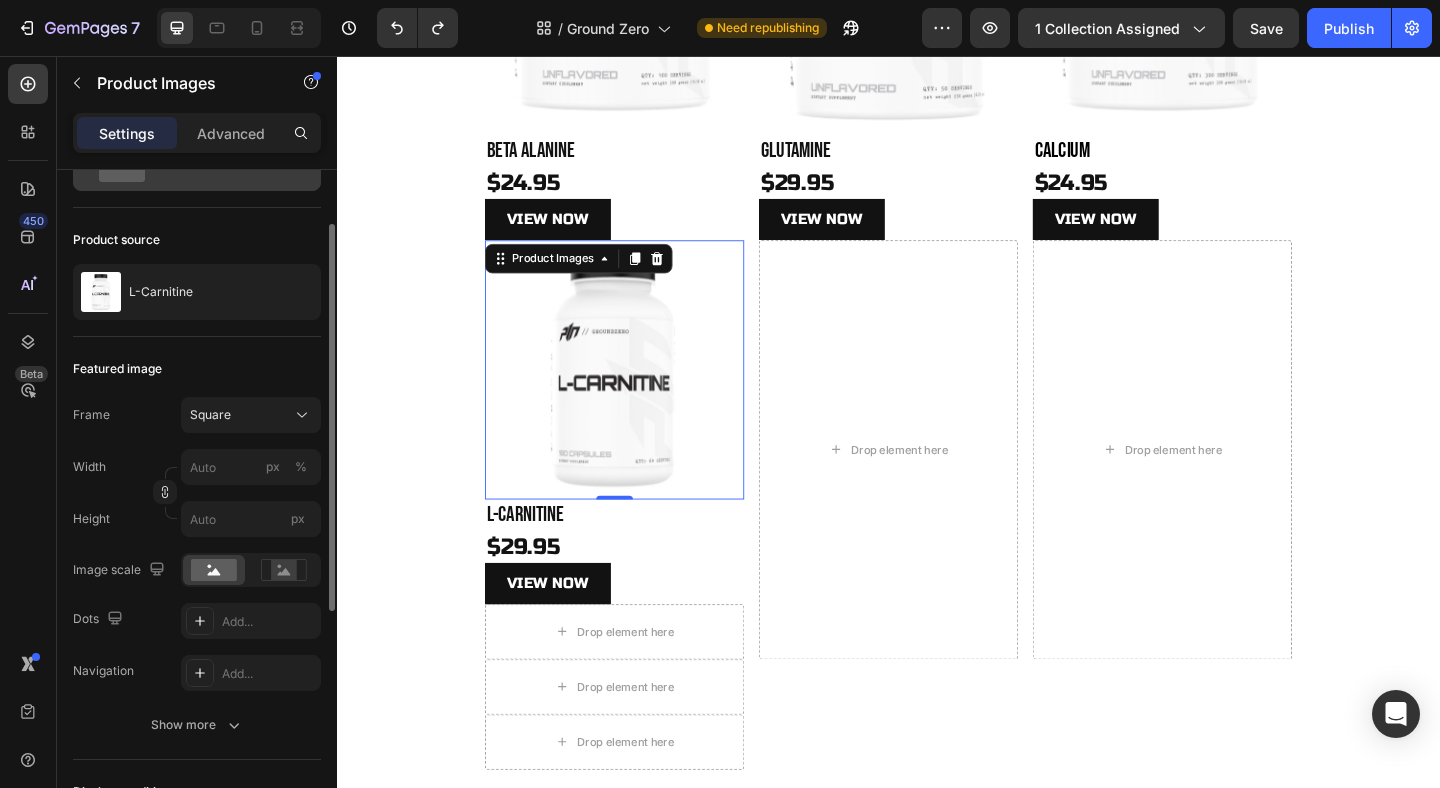 scroll, scrollTop: 0, scrollLeft: 0, axis: both 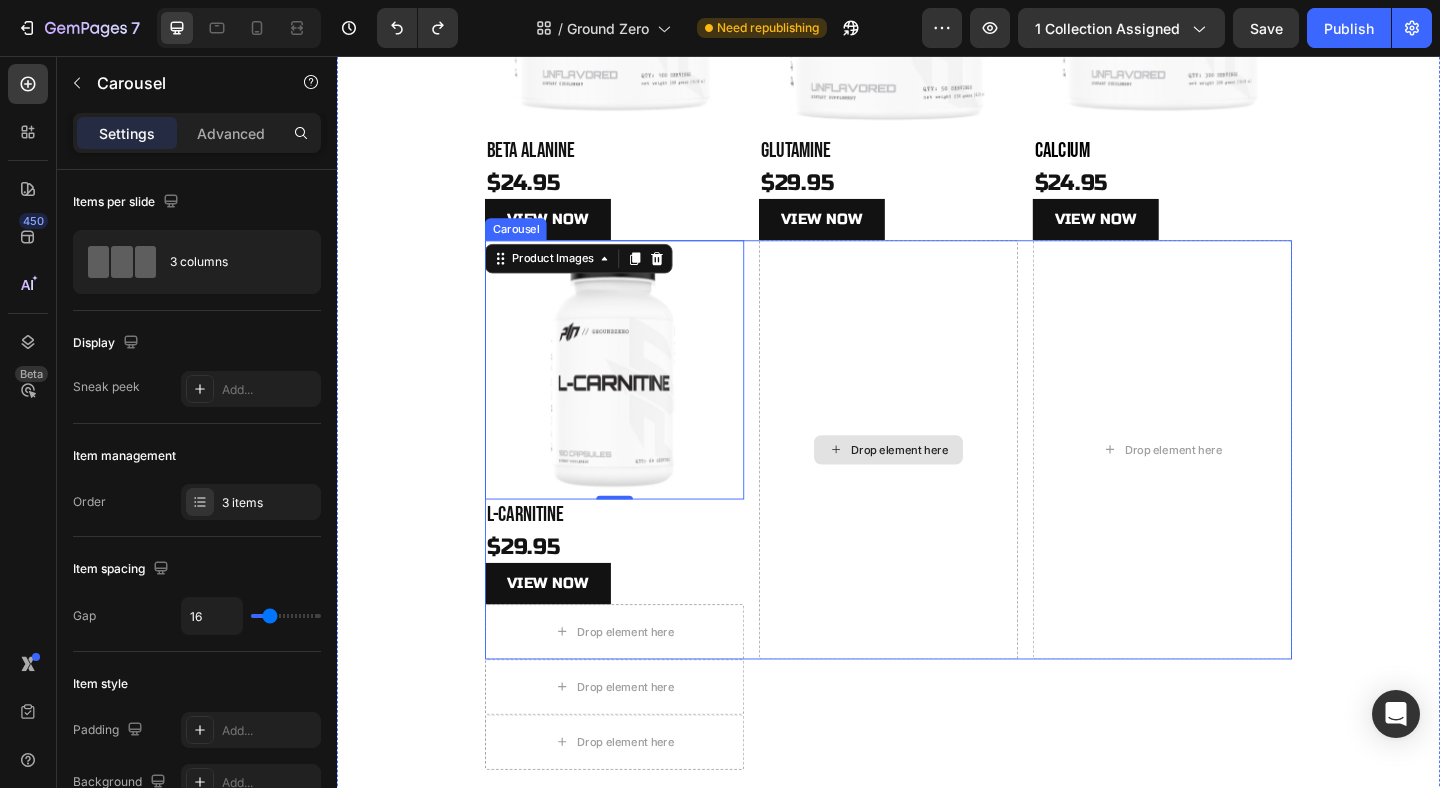 click on "Drop element here" at bounding box center [937, 484] 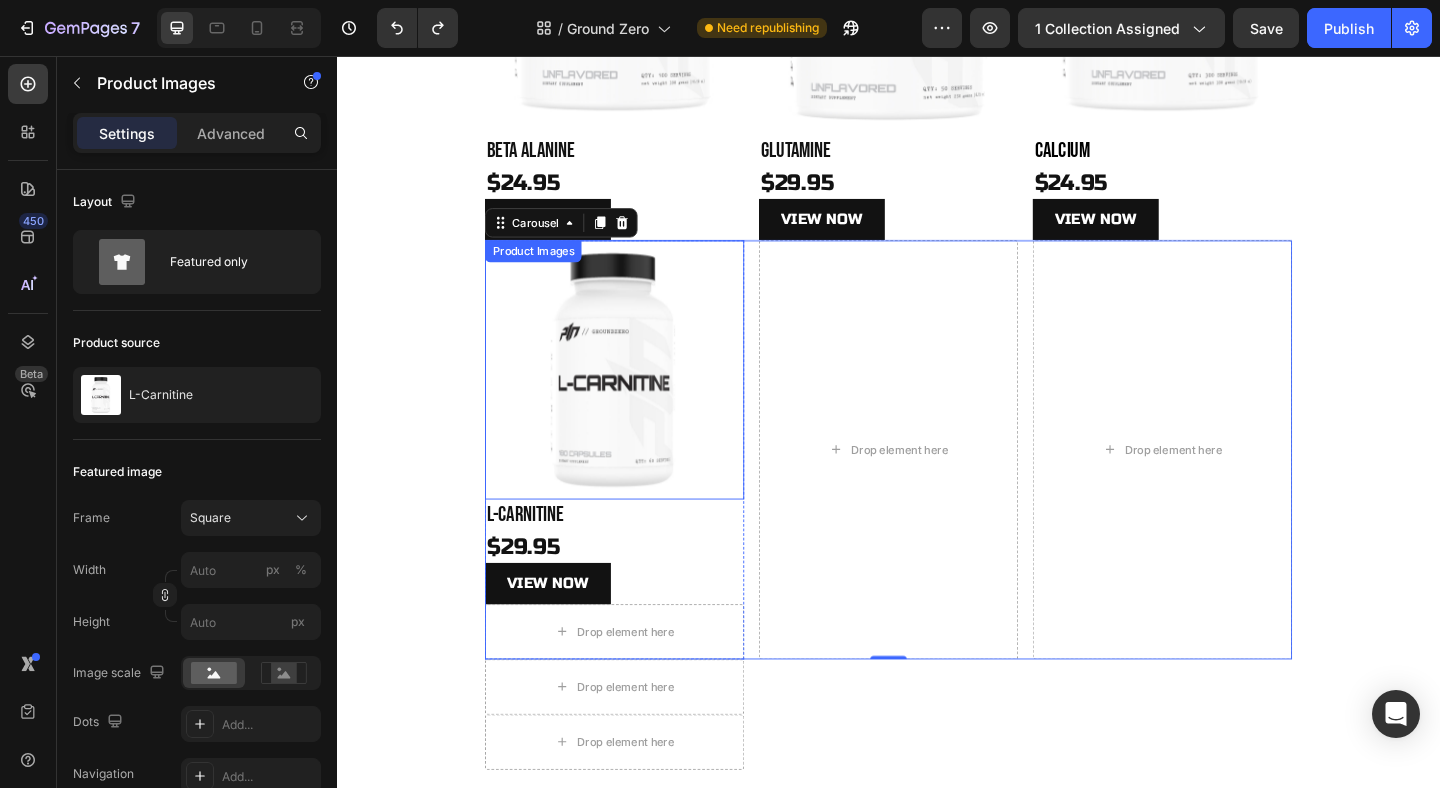 click at bounding box center (639, 397) 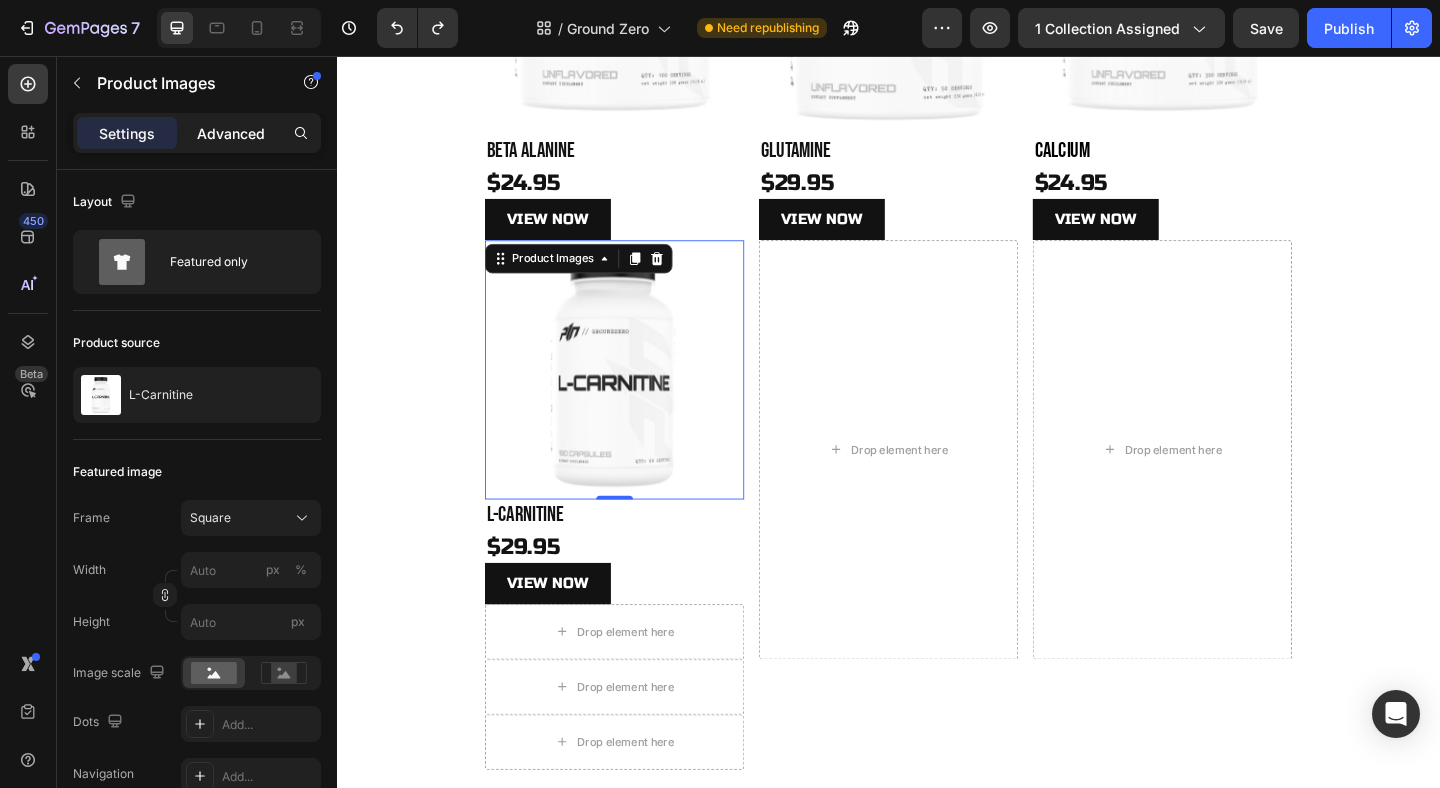 click on "Advanced" at bounding box center [231, 133] 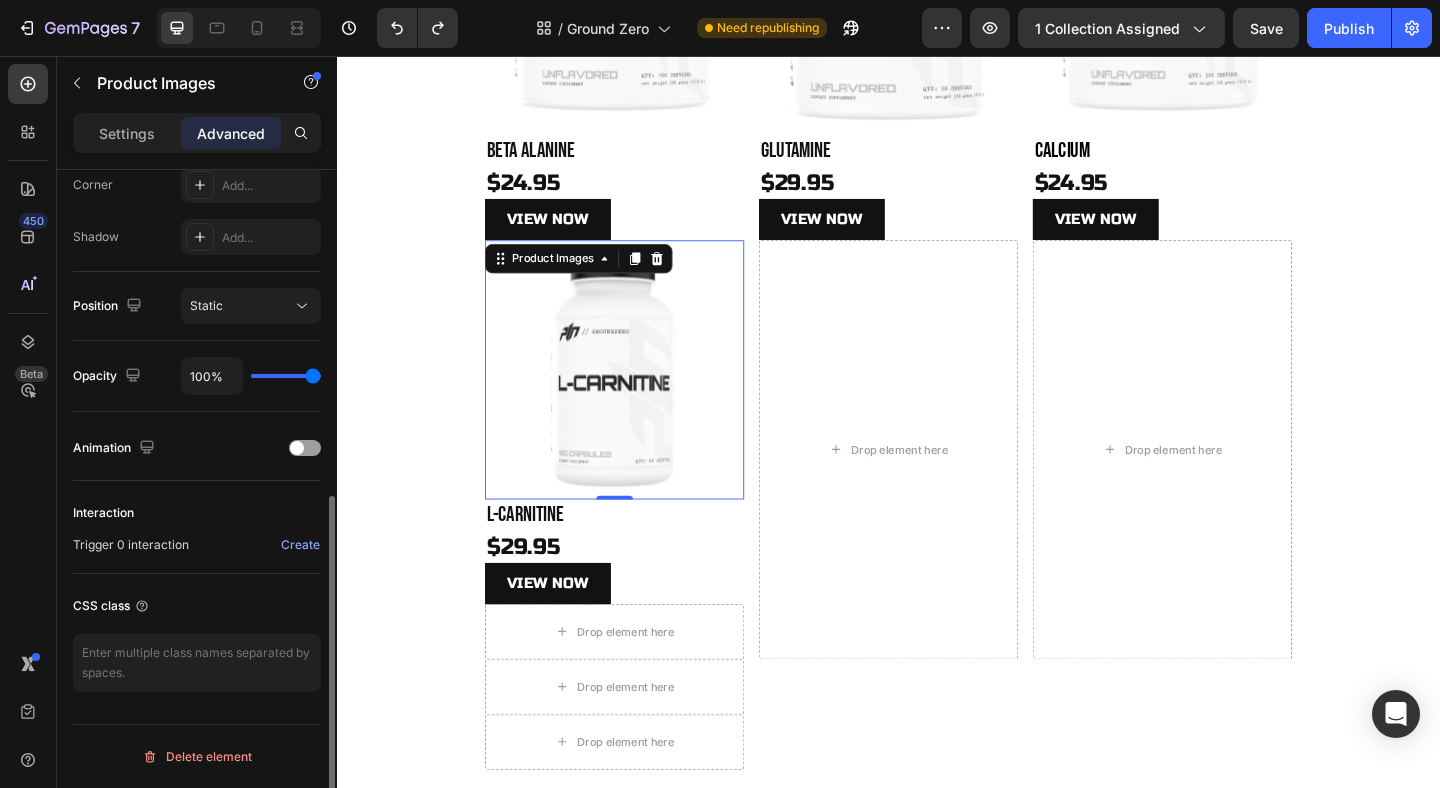 scroll, scrollTop: 0, scrollLeft: 0, axis: both 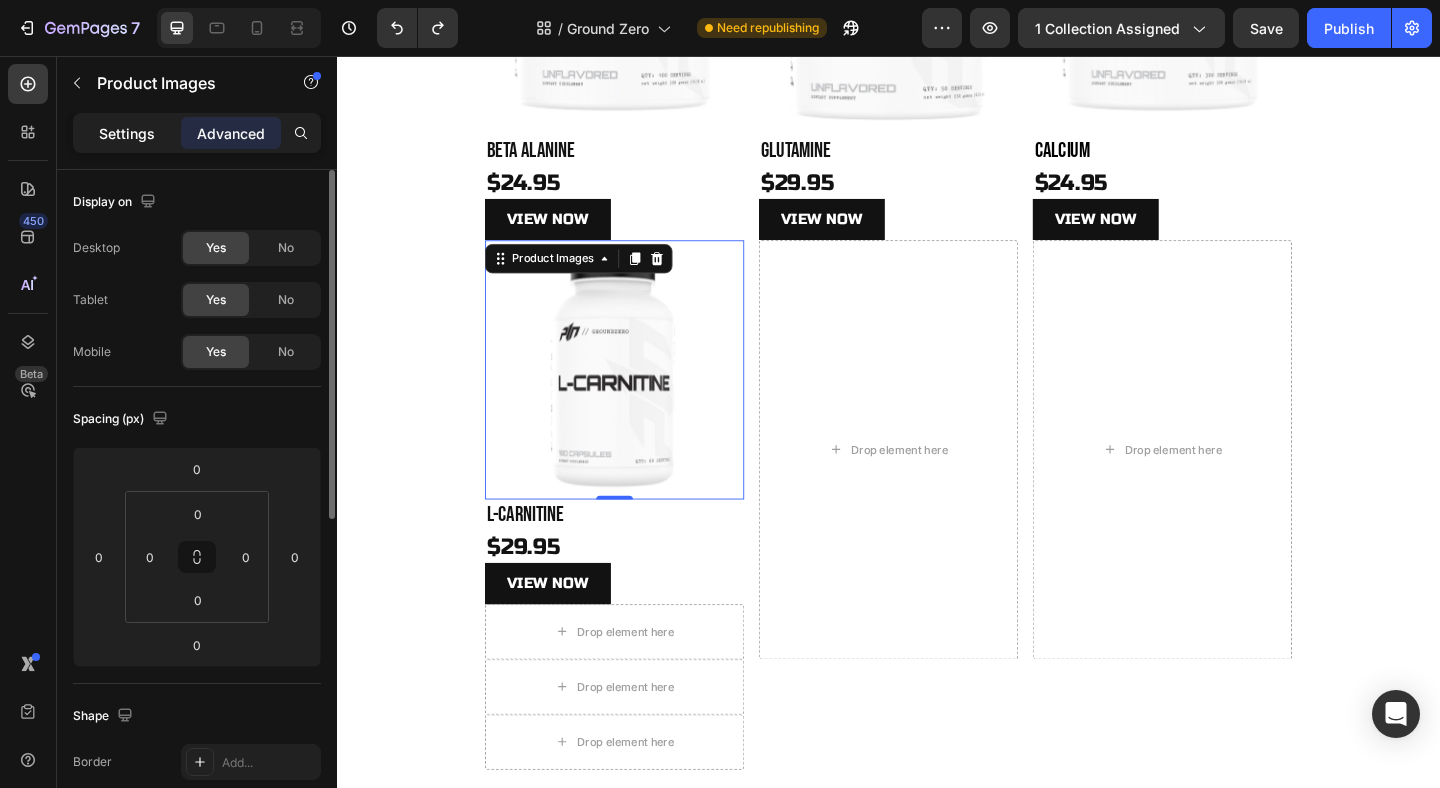 click on "Settings" at bounding box center (127, 133) 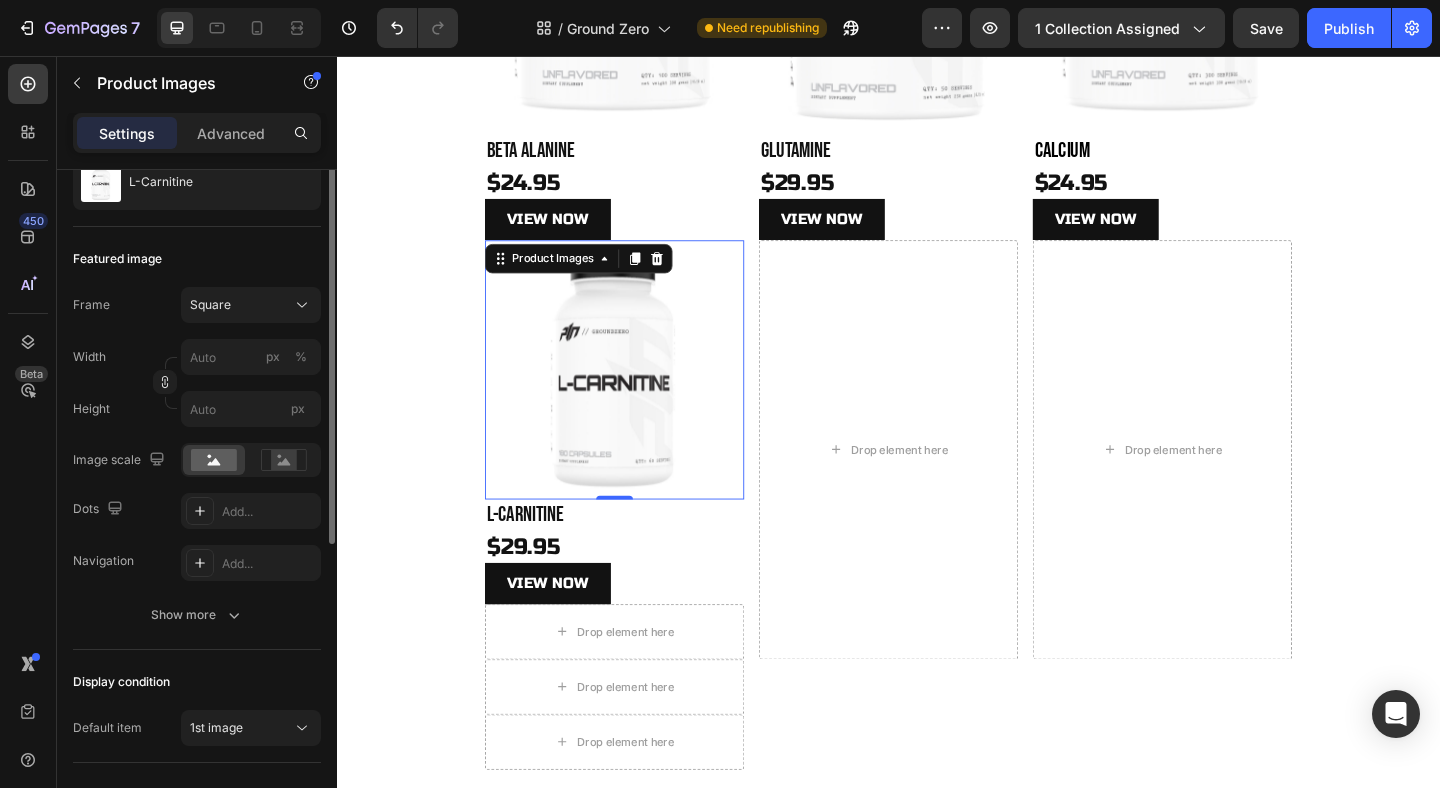 scroll, scrollTop: 399, scrollLeft: 0, axis: vertical 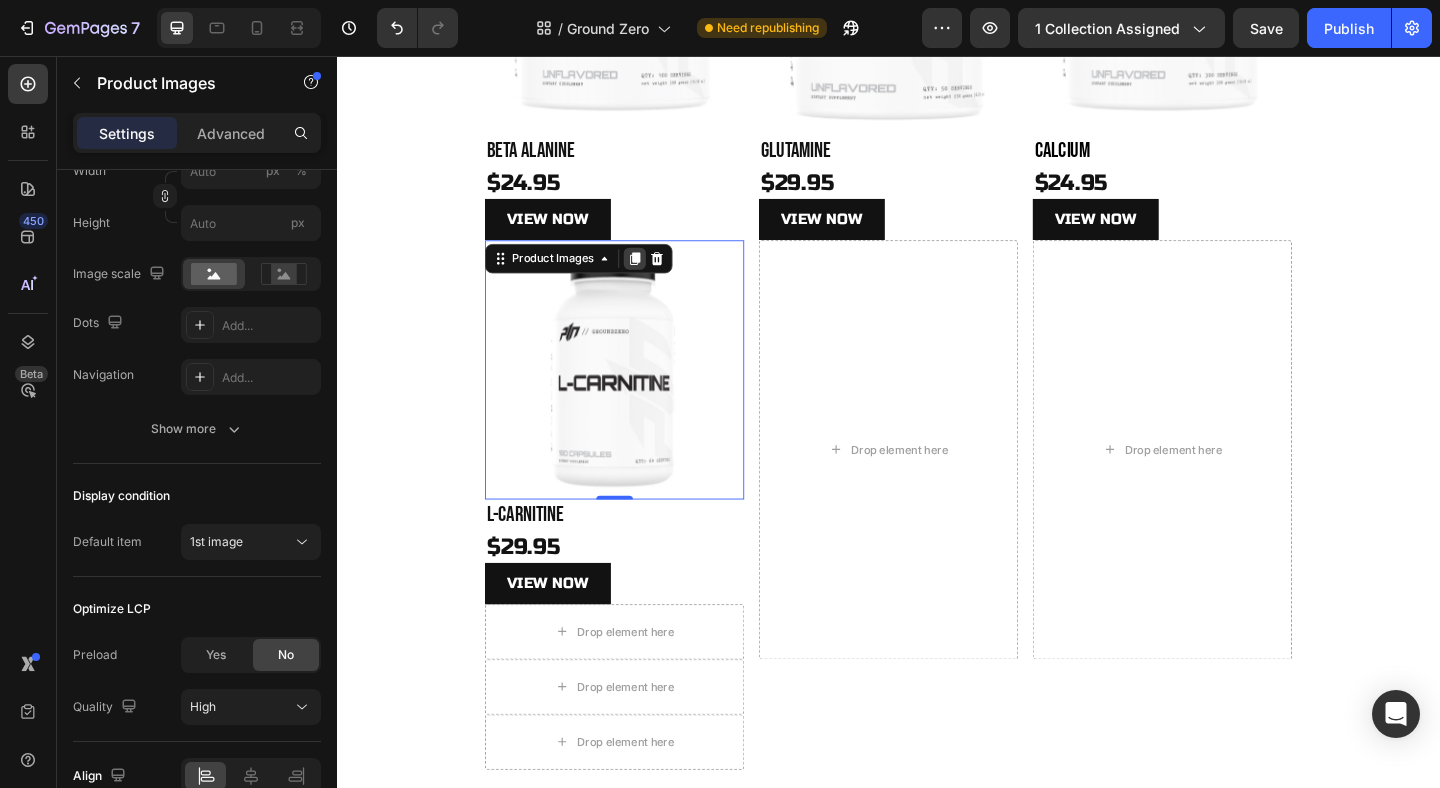 click 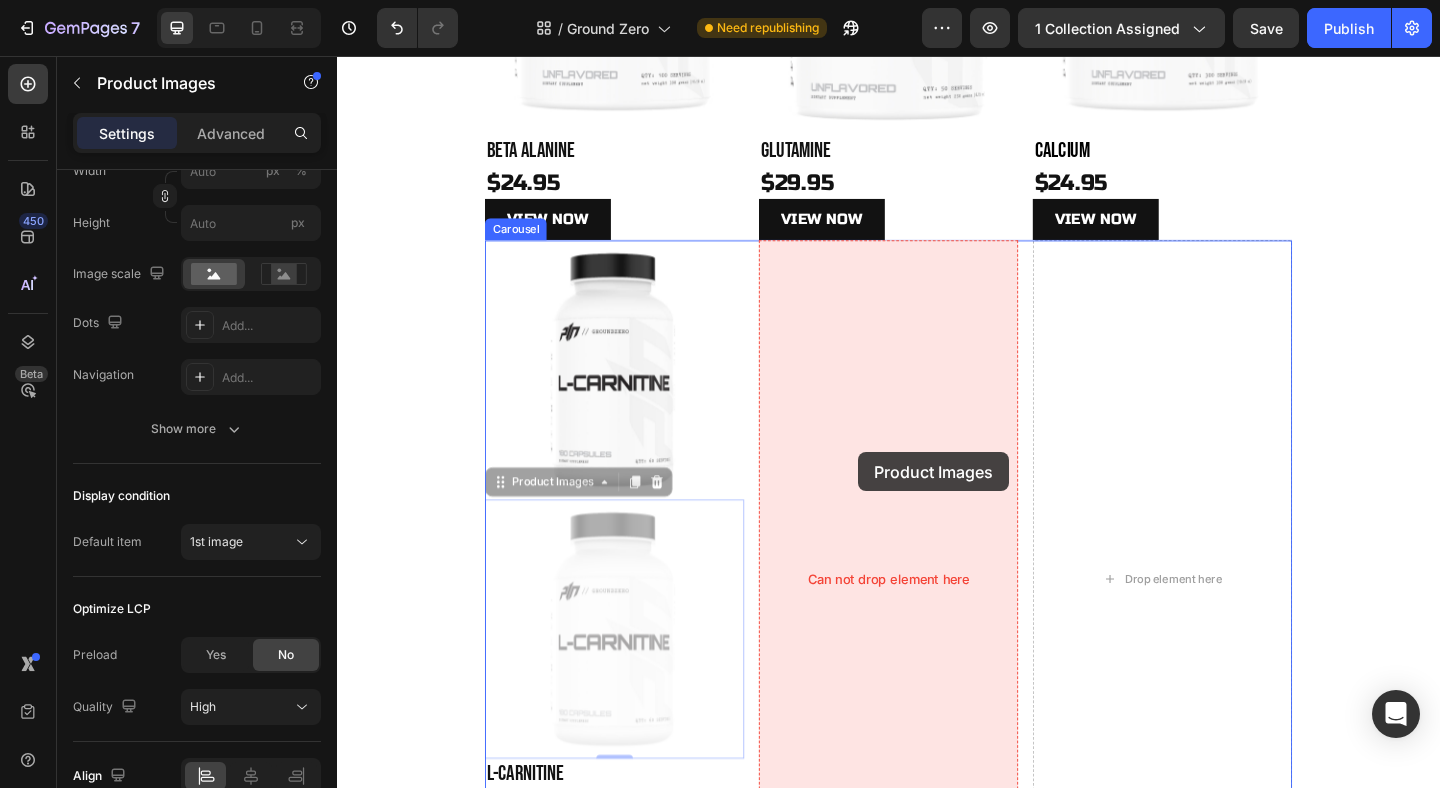 drag, startPoint x: 555, startPoint y: 525, endPoint x: 904, endPoint y: 479, distance: 352.01846 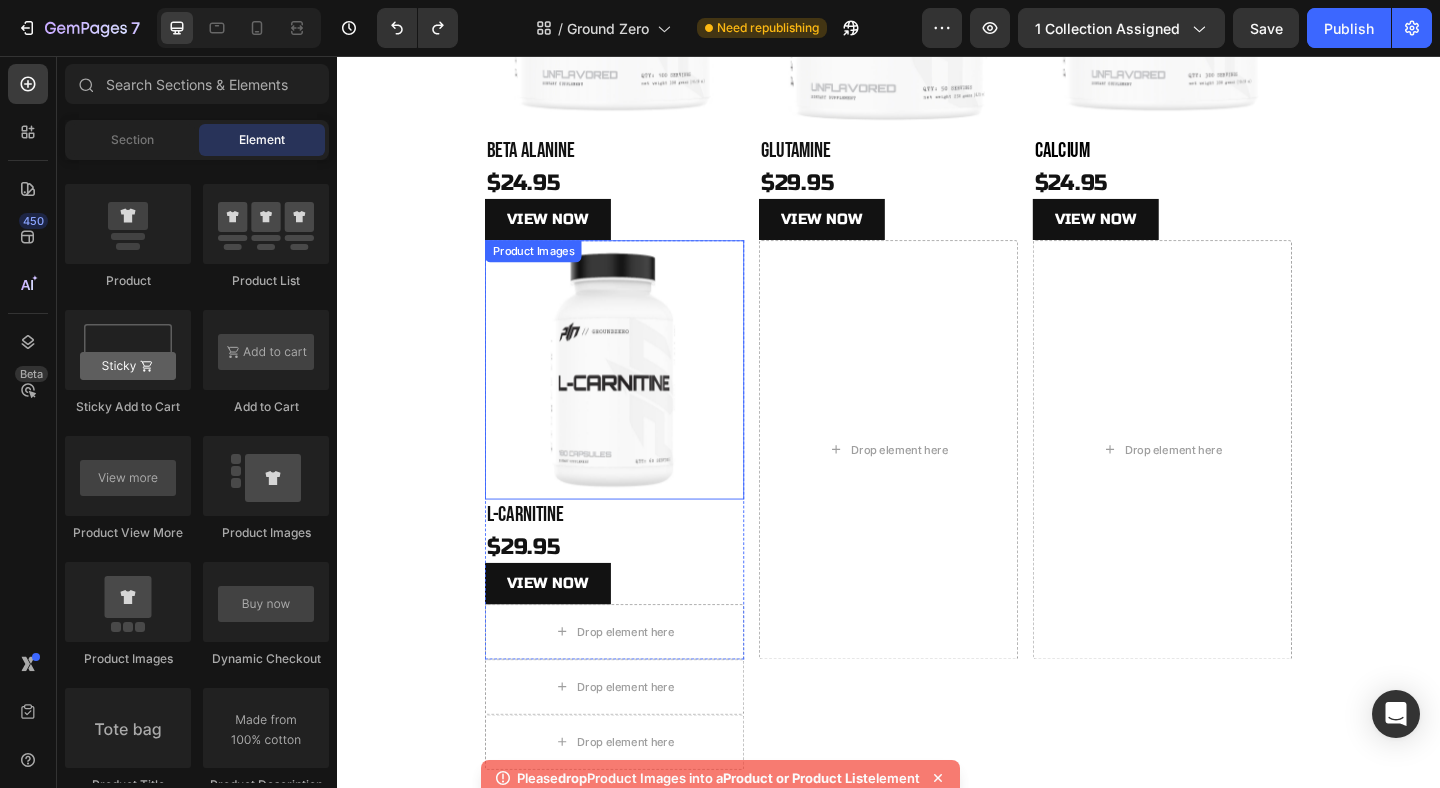 click at bounding box center (639, 397) 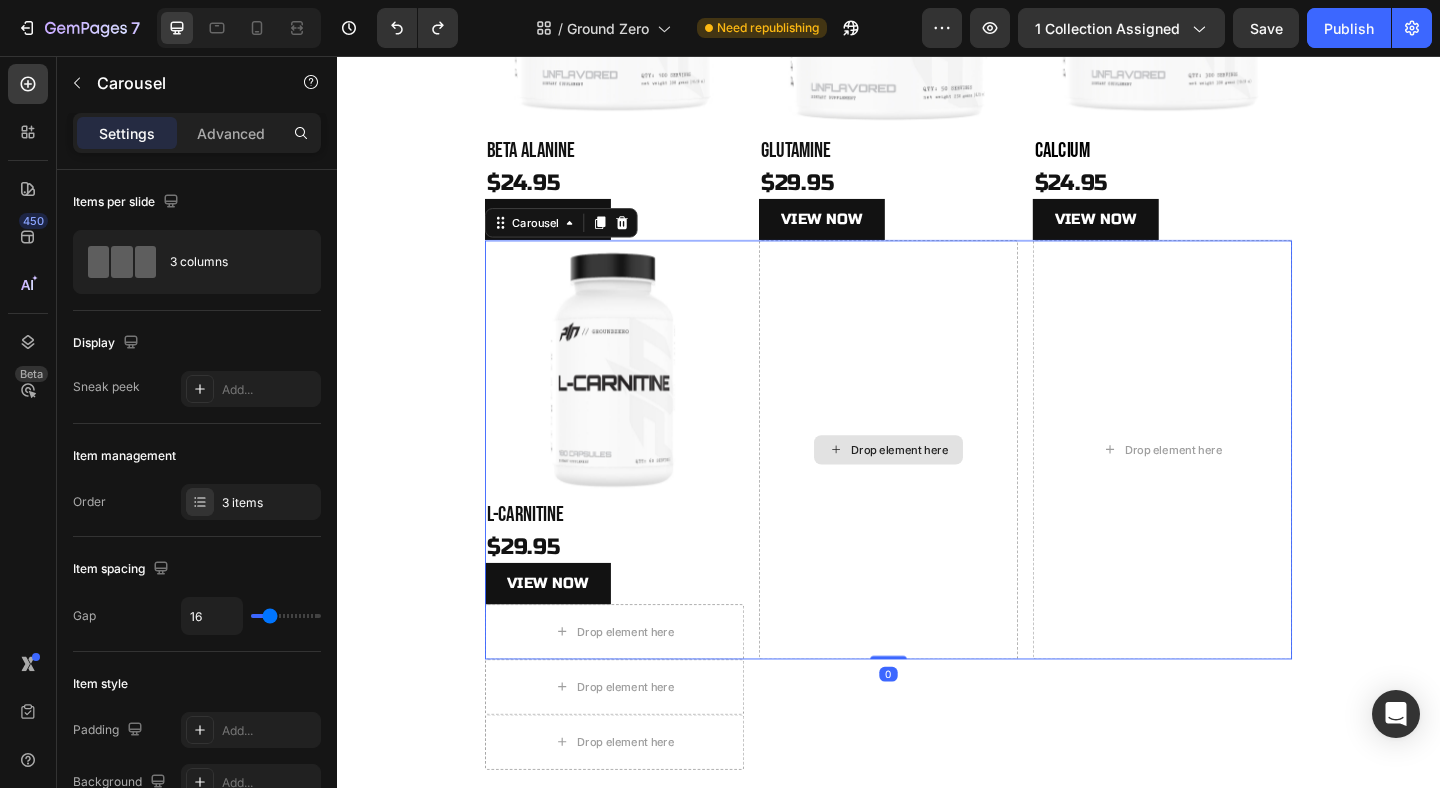 click on "Drop element here" at bounding box center (937, 484) 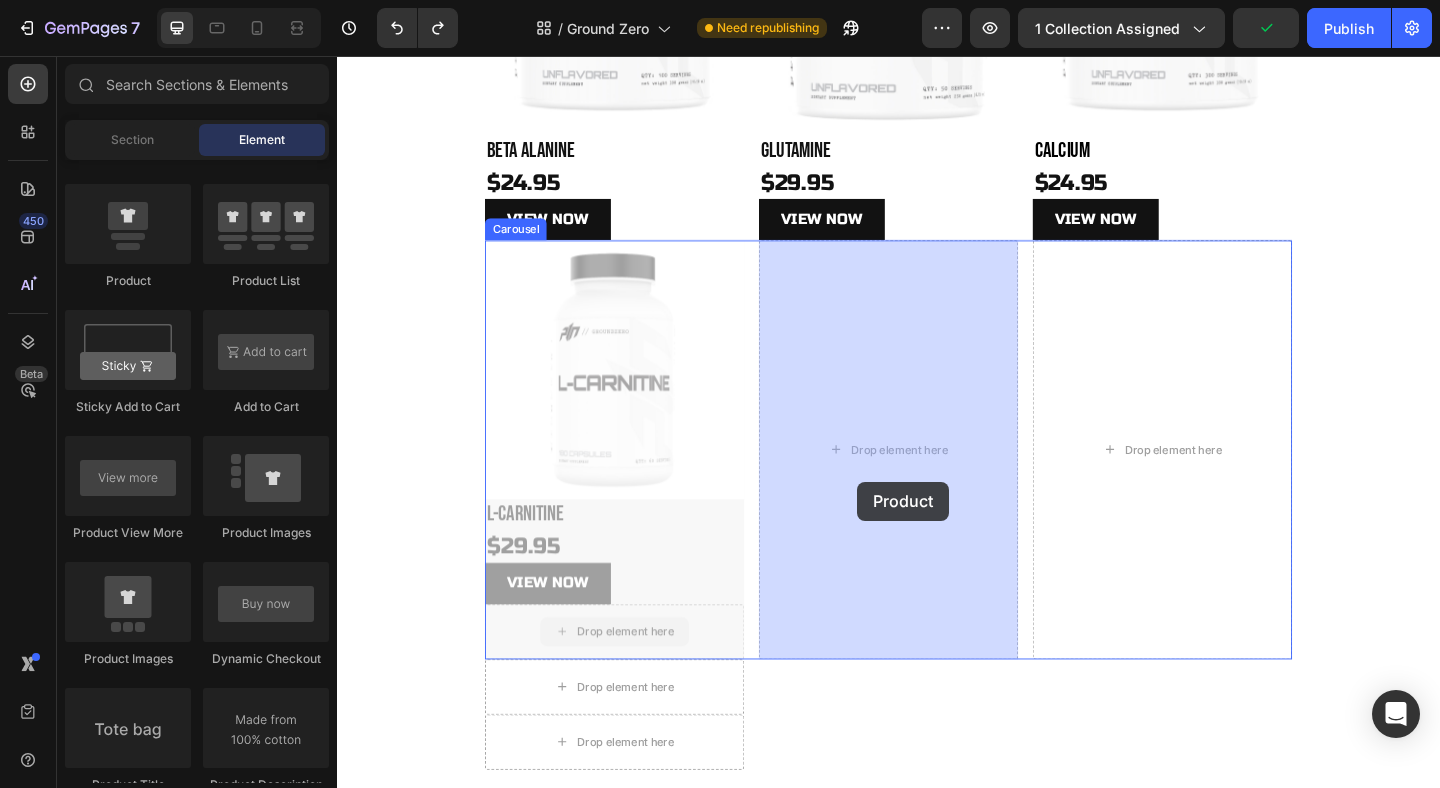 drag, startPoint x: 705, startPoint y: 669, endPoint x: 903, endPoint y: 520, distance: 247.80032 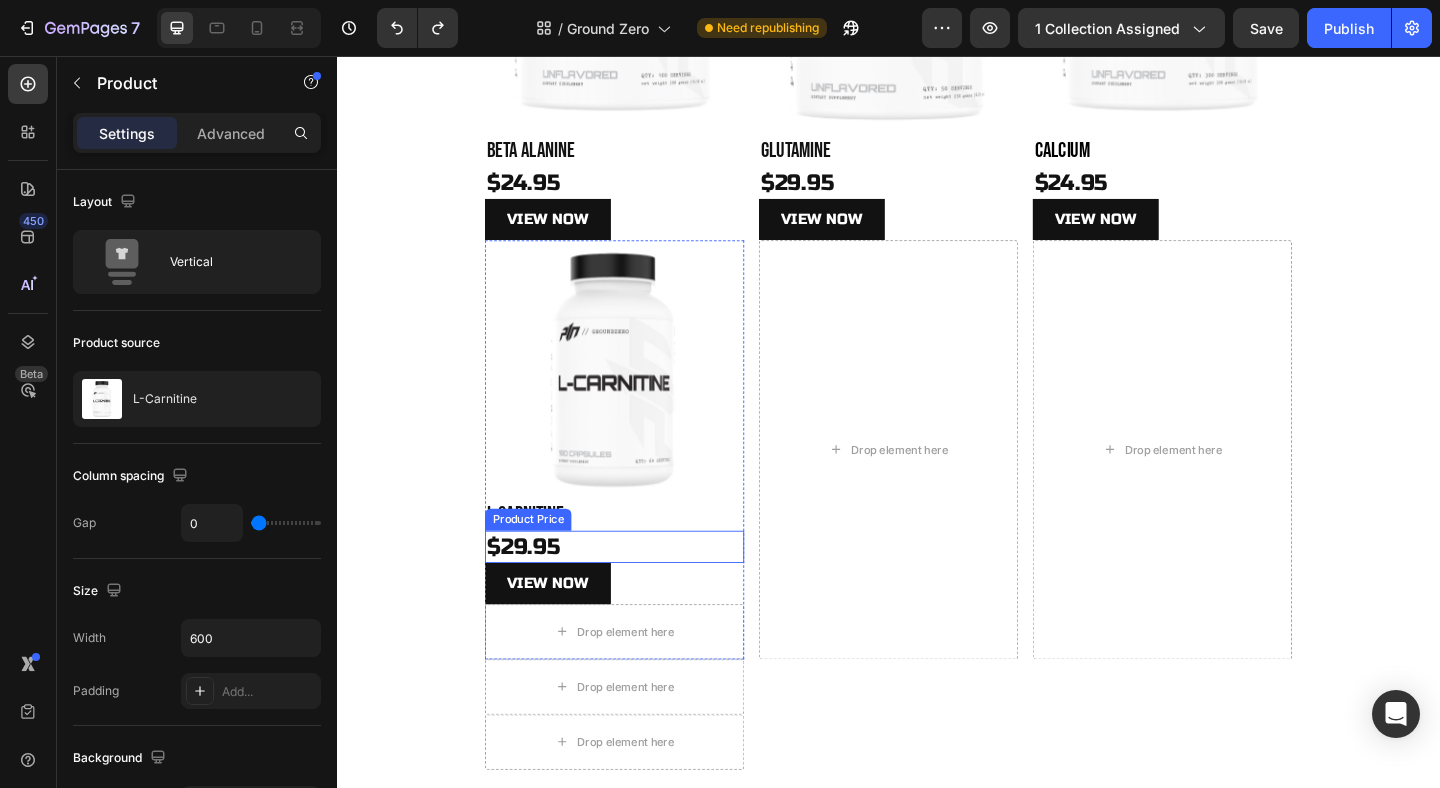 click on "$29.95" at bounding box center (639, 589) 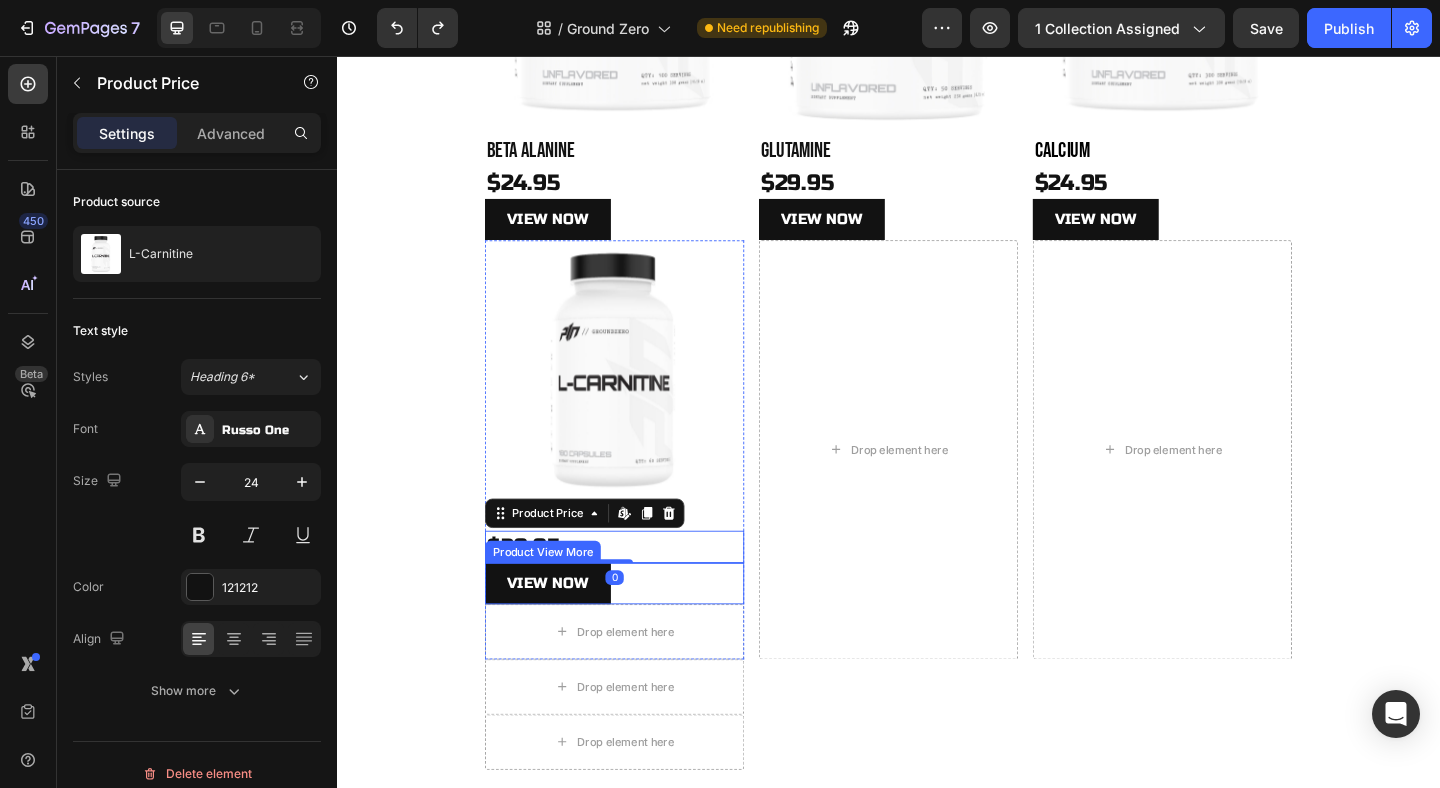 click on "View NOW" at bounding box center [639, 629] 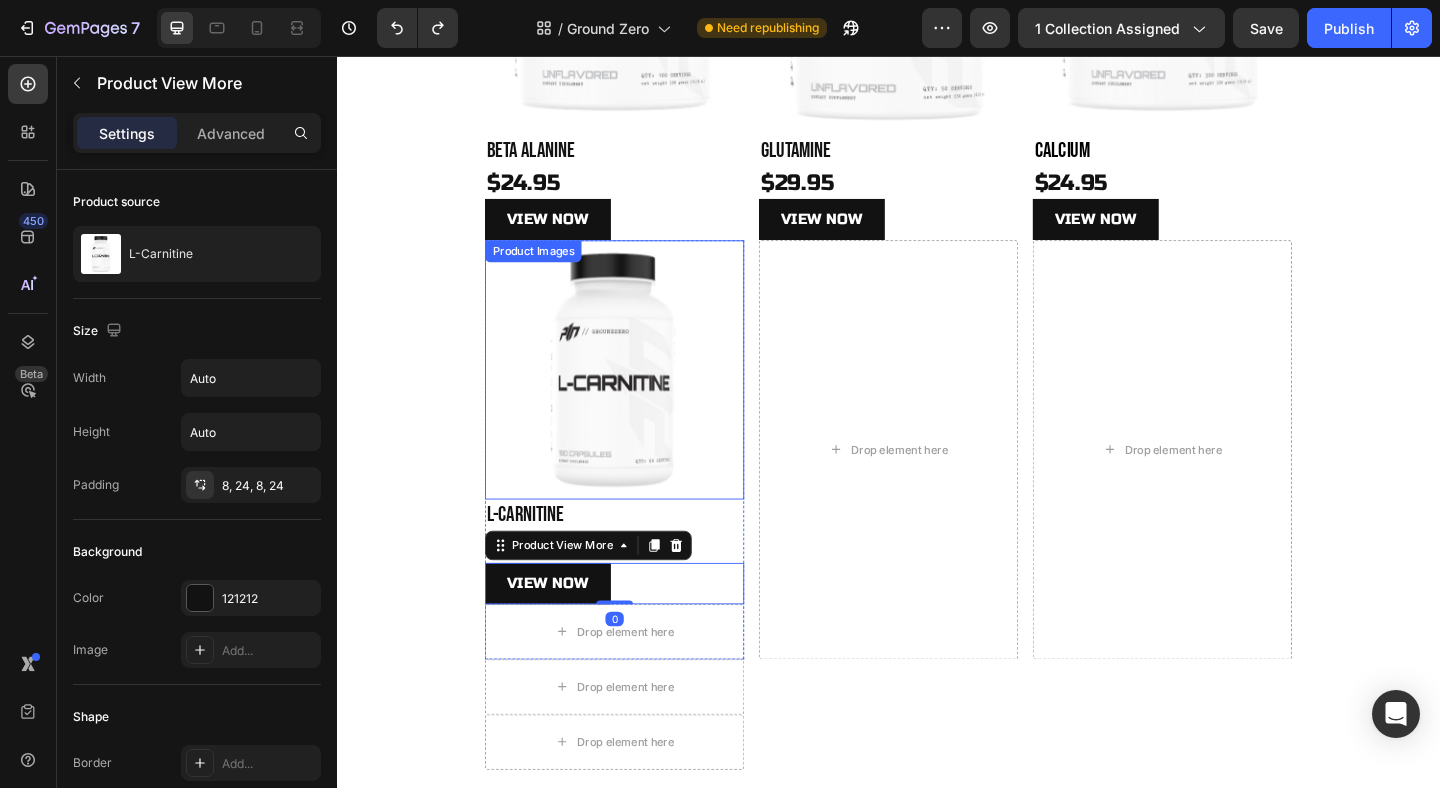 click at bounding box center (639, 397) 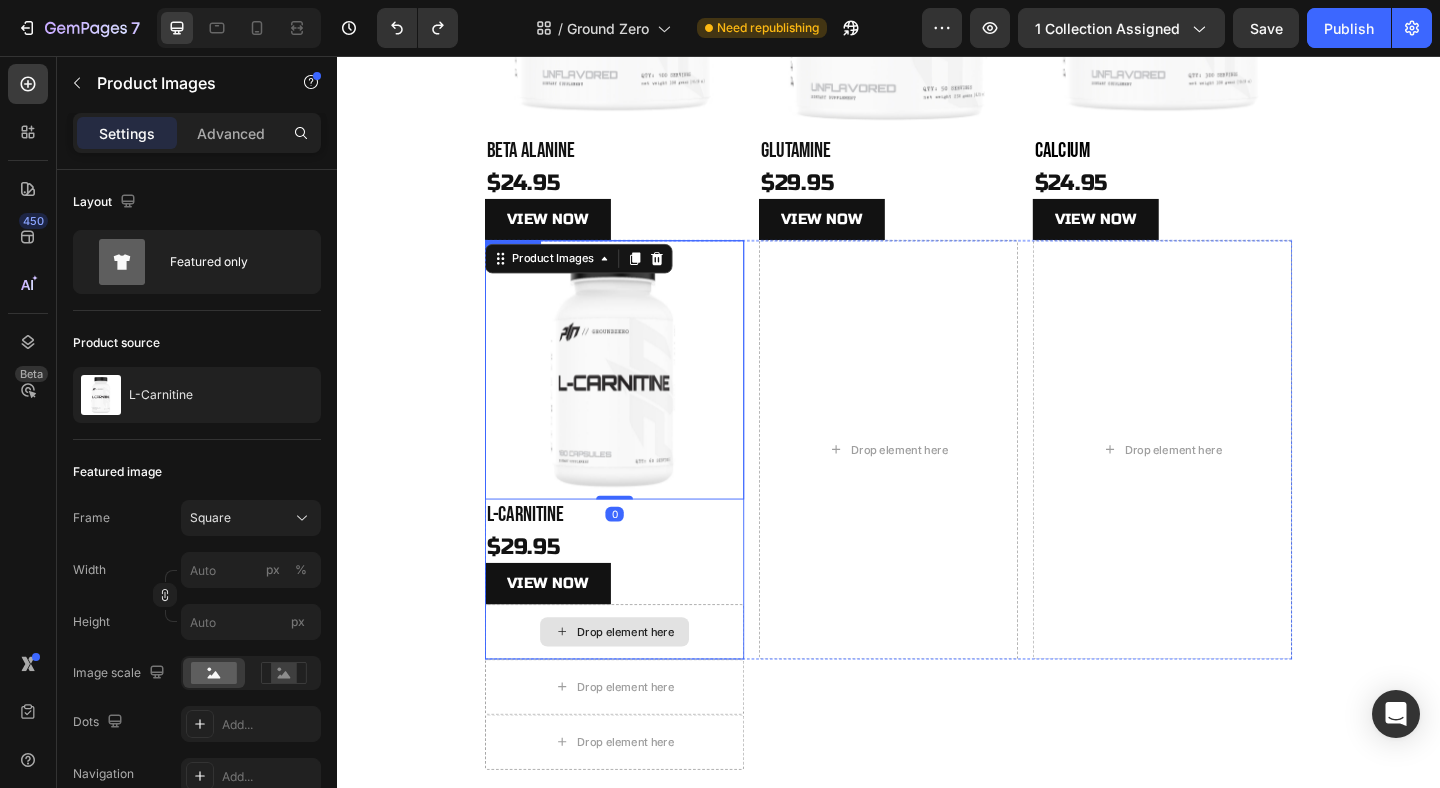 click on "Drop element here" at bounding box center (639, 682) 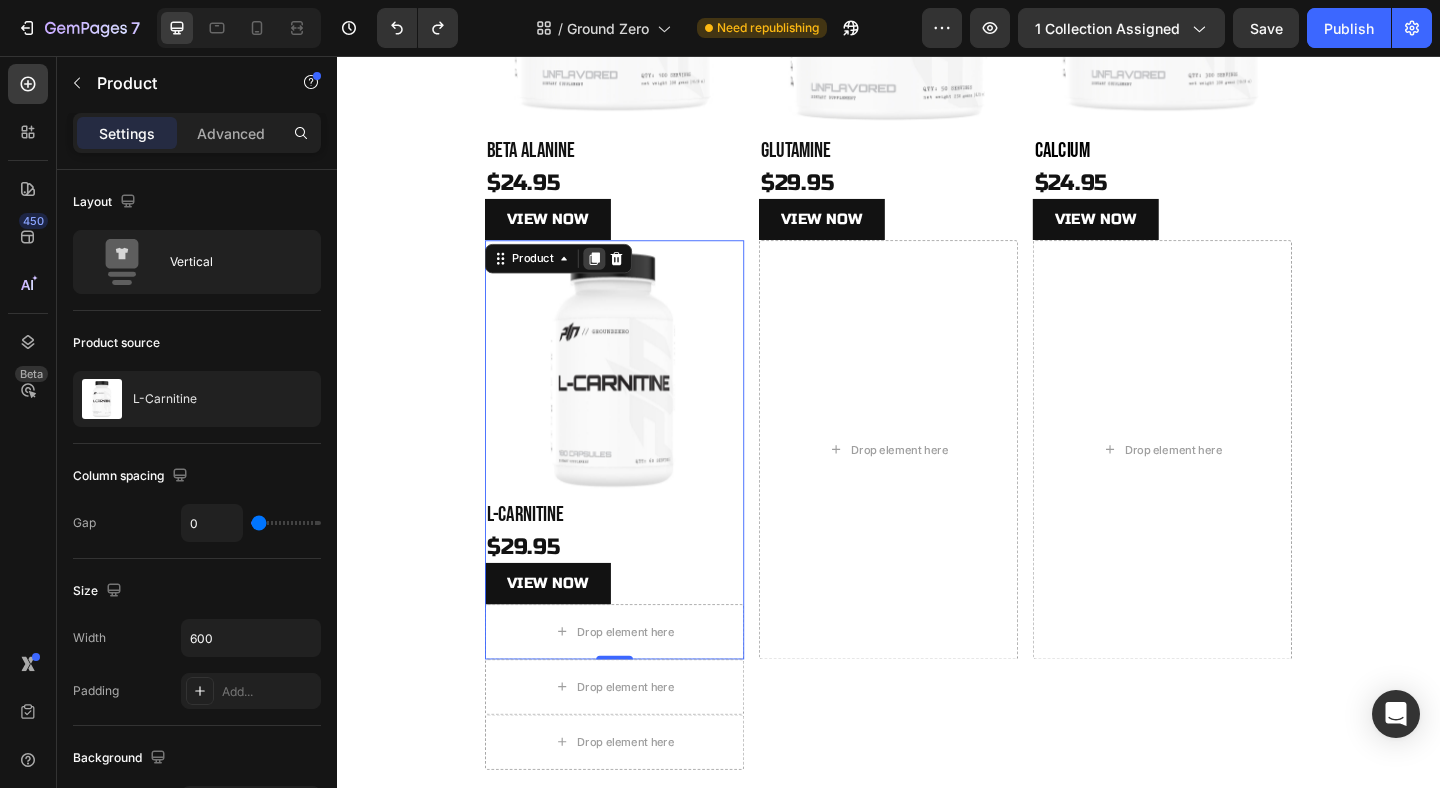 click 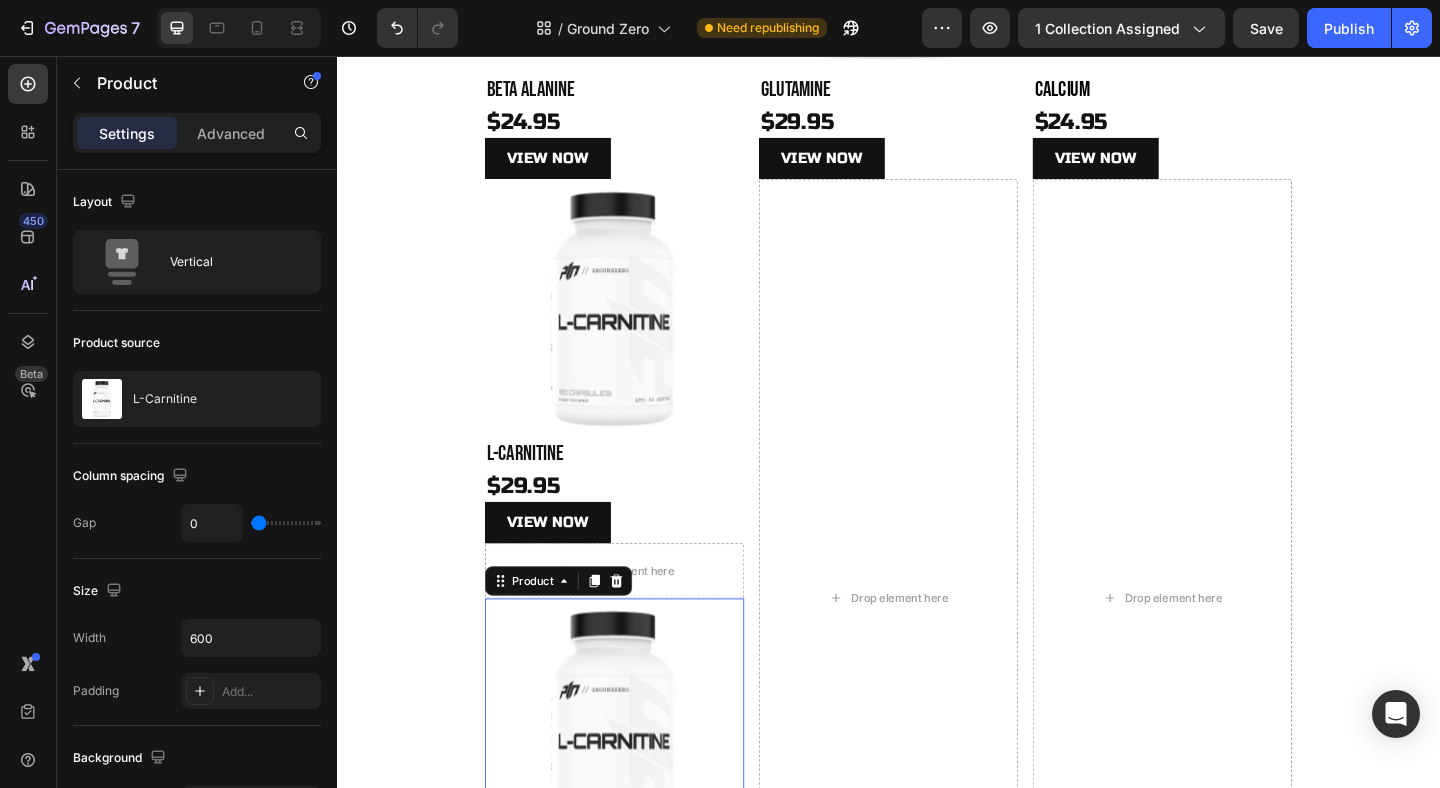 scroll, scrollTop: 399, scrollLeft: 0, axis: vertical 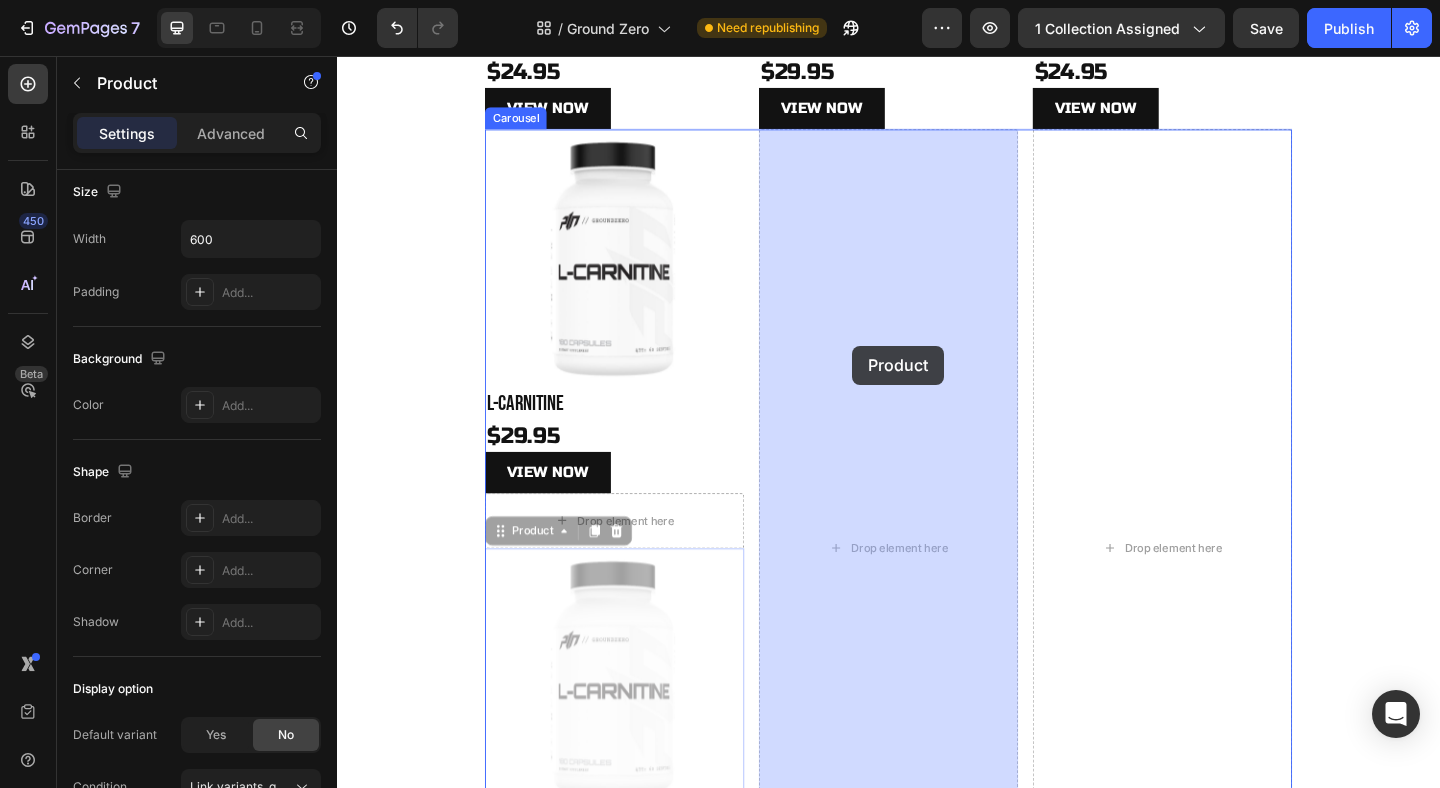 drag, startPoint x: 521, startPoint y: 577, endPoint x: 895, endPoint y: 371, distance: 426.9801 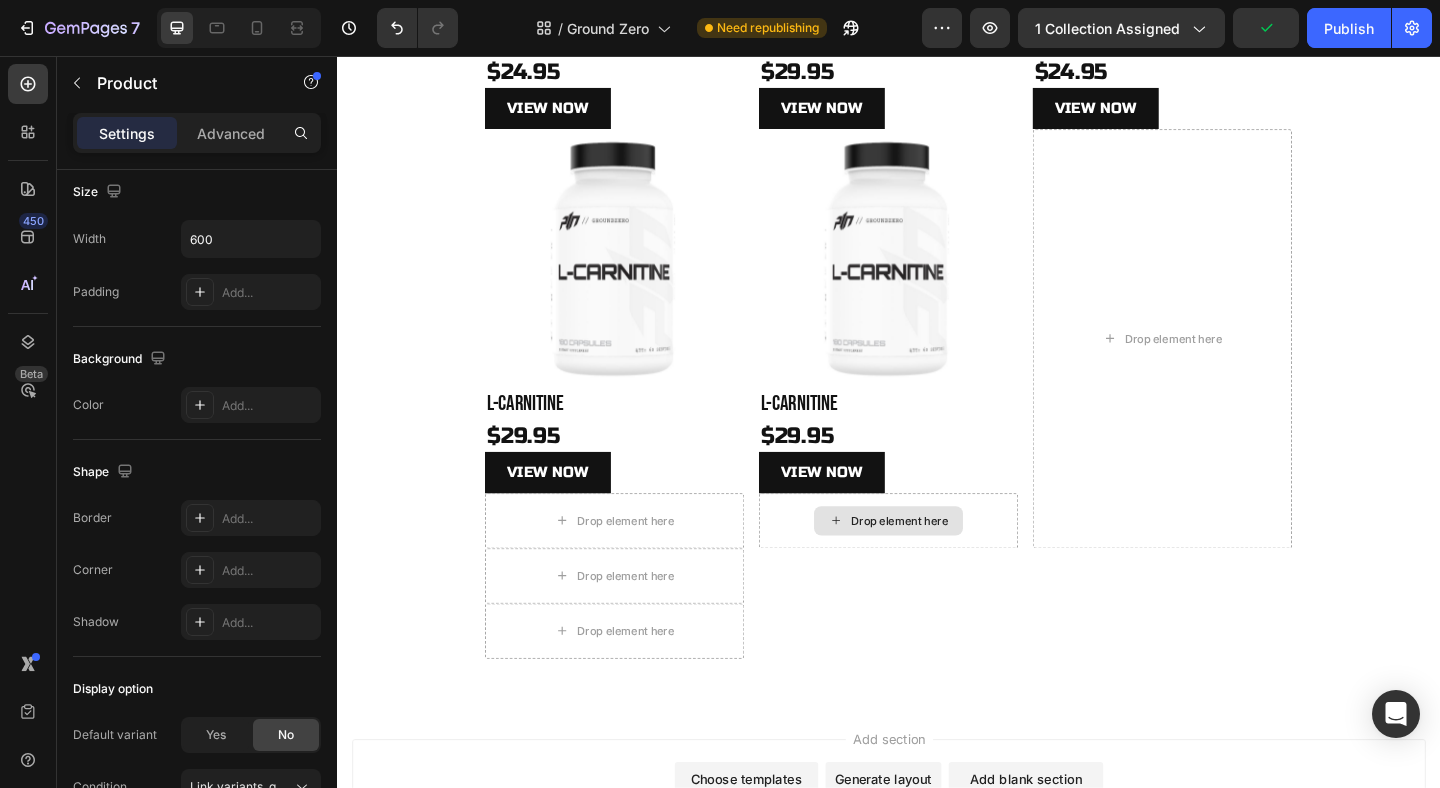 click on "Drop element here" at bounding box center [937, 561] 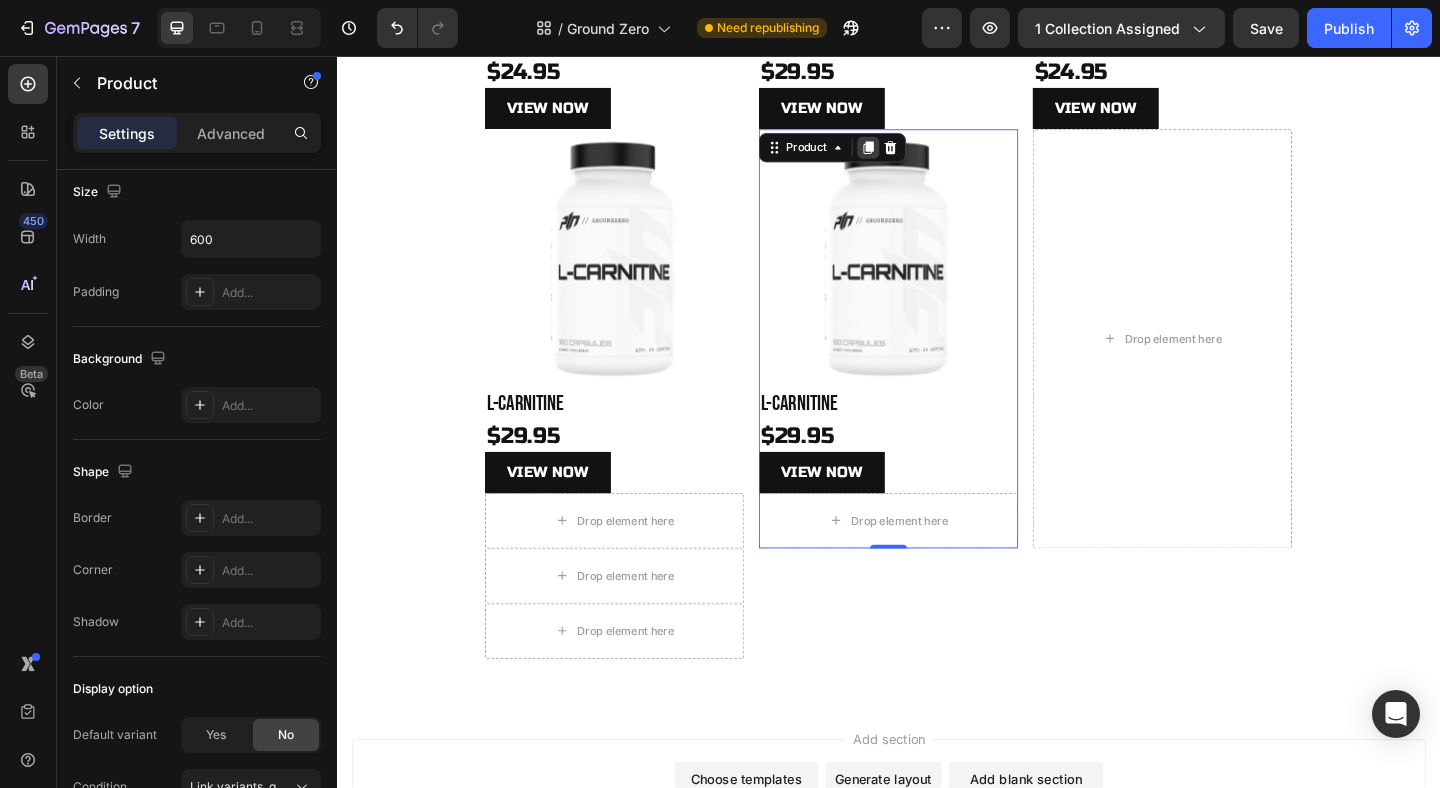 click 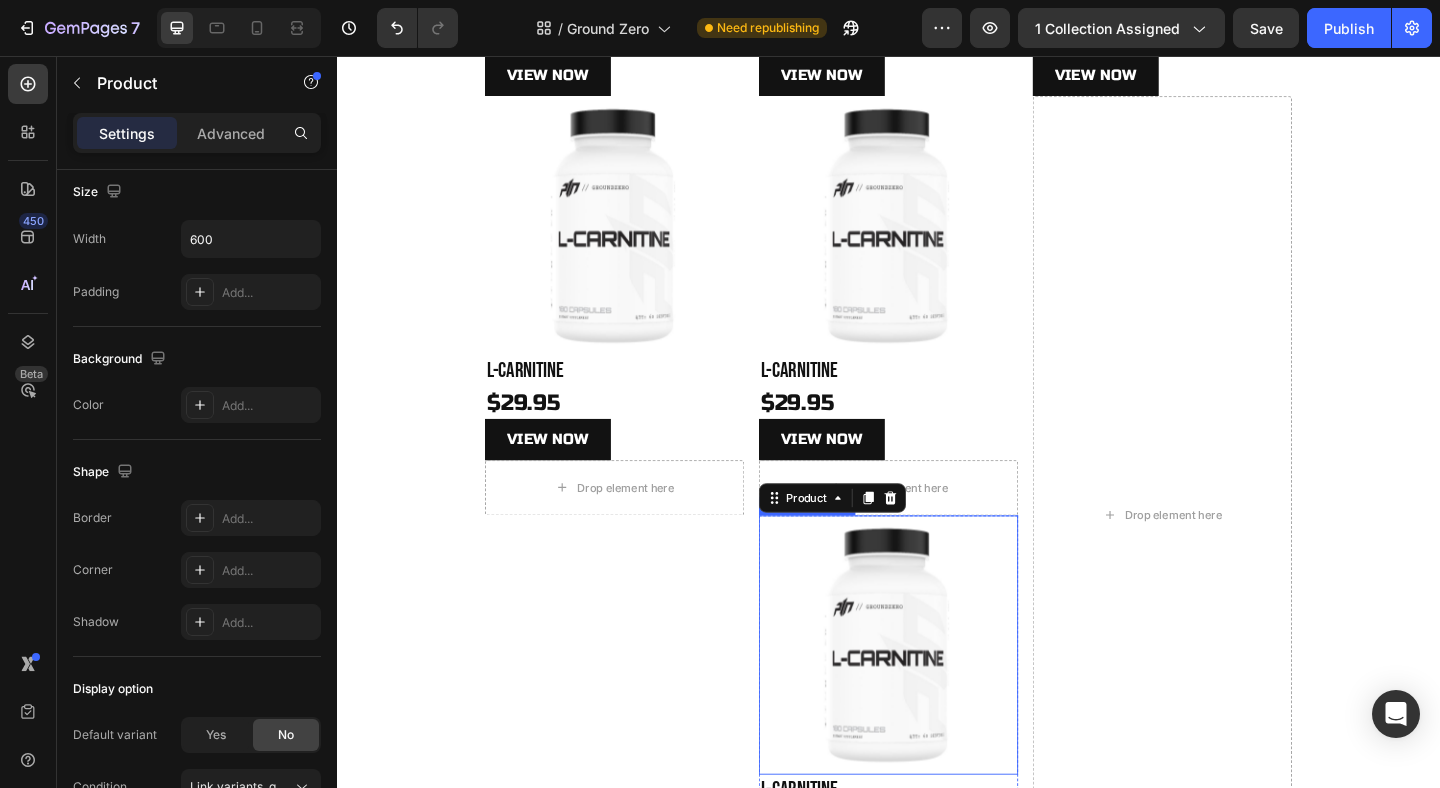 scroll, scrollTop: 882, scrollLeft: 0, axis: vertical 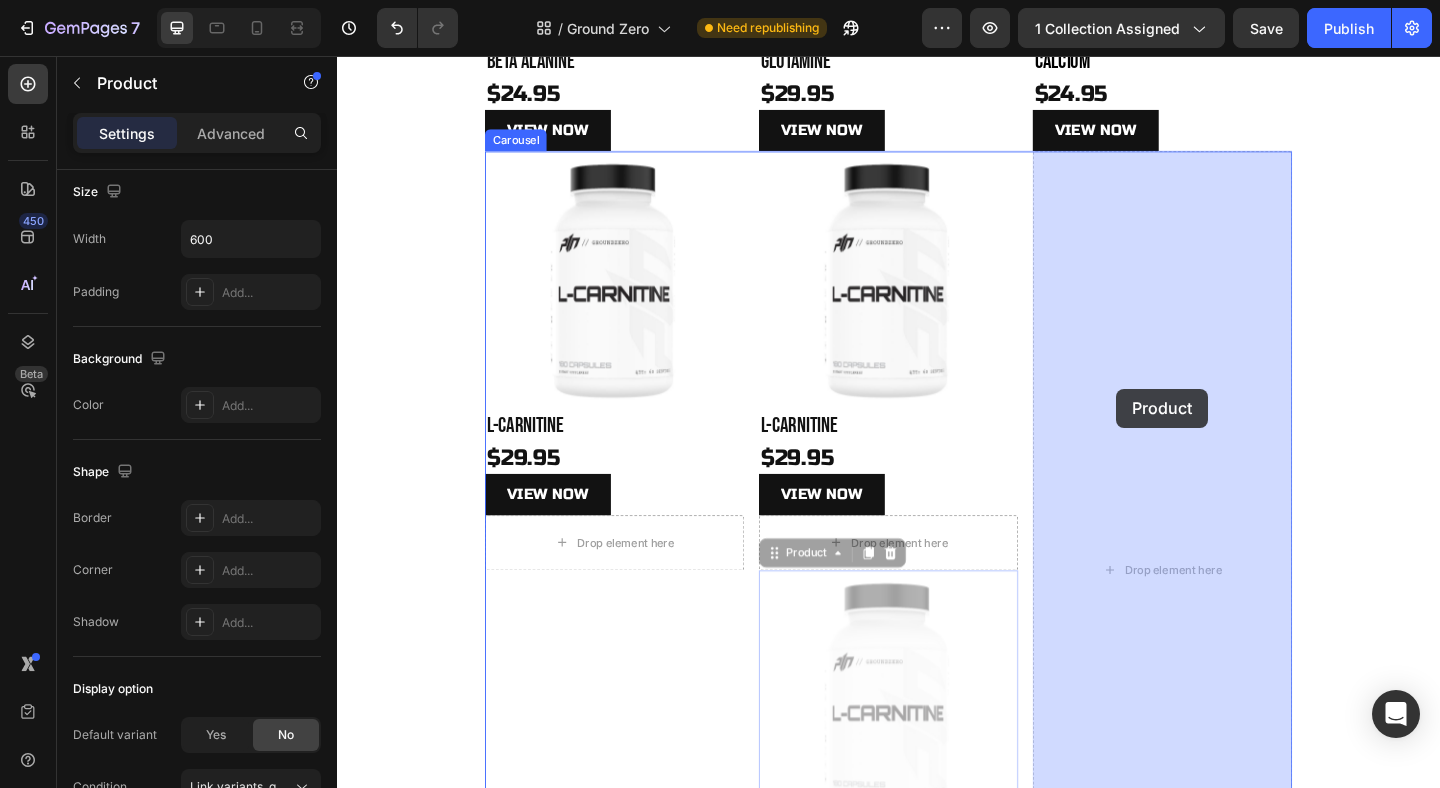 drag, startPoint x: 814, startPoint y: 605, endPoint x: 1184, endPoint y: 407, distance: 419.64746 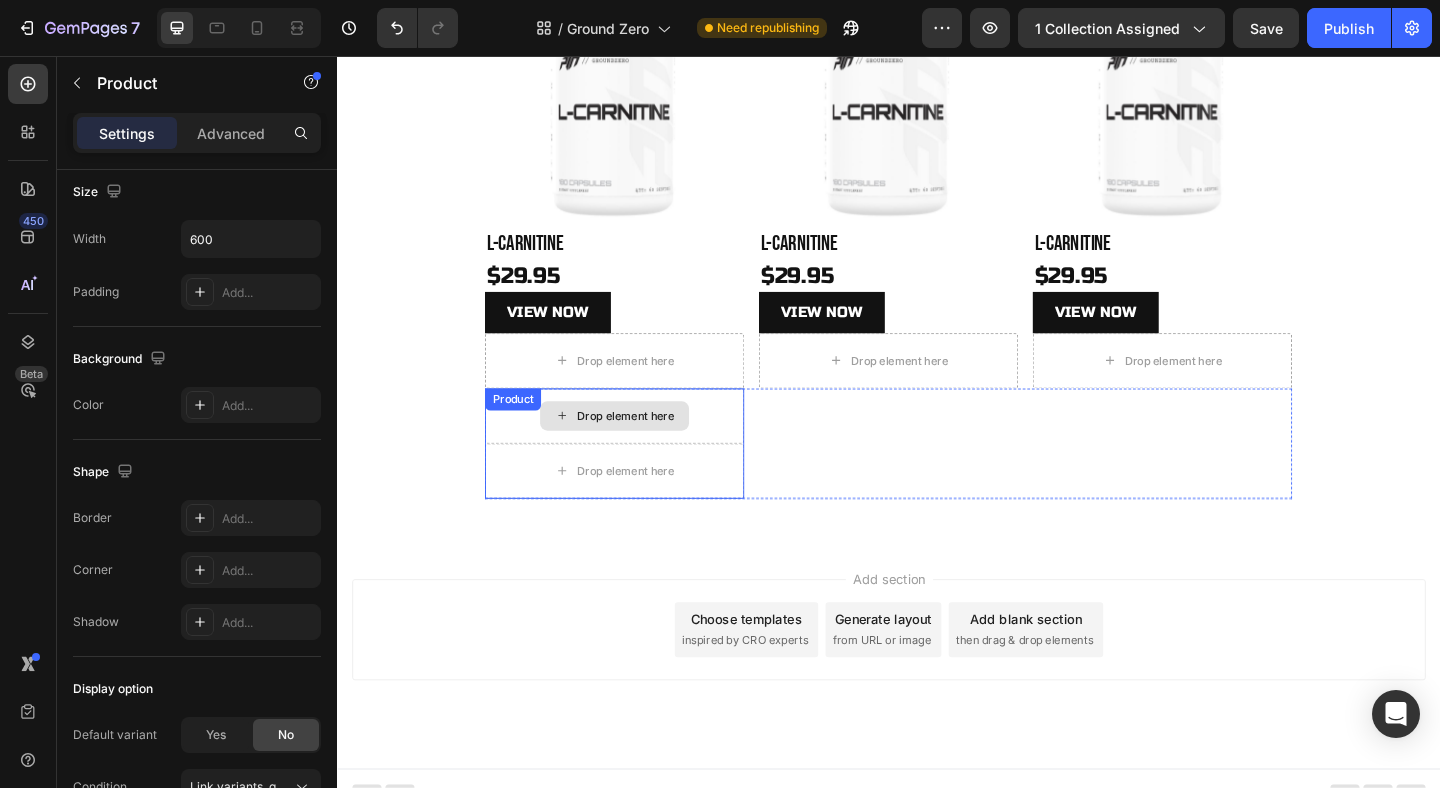 scroll, scrollTop: 833, scrollLeft: 0, axis: vertical 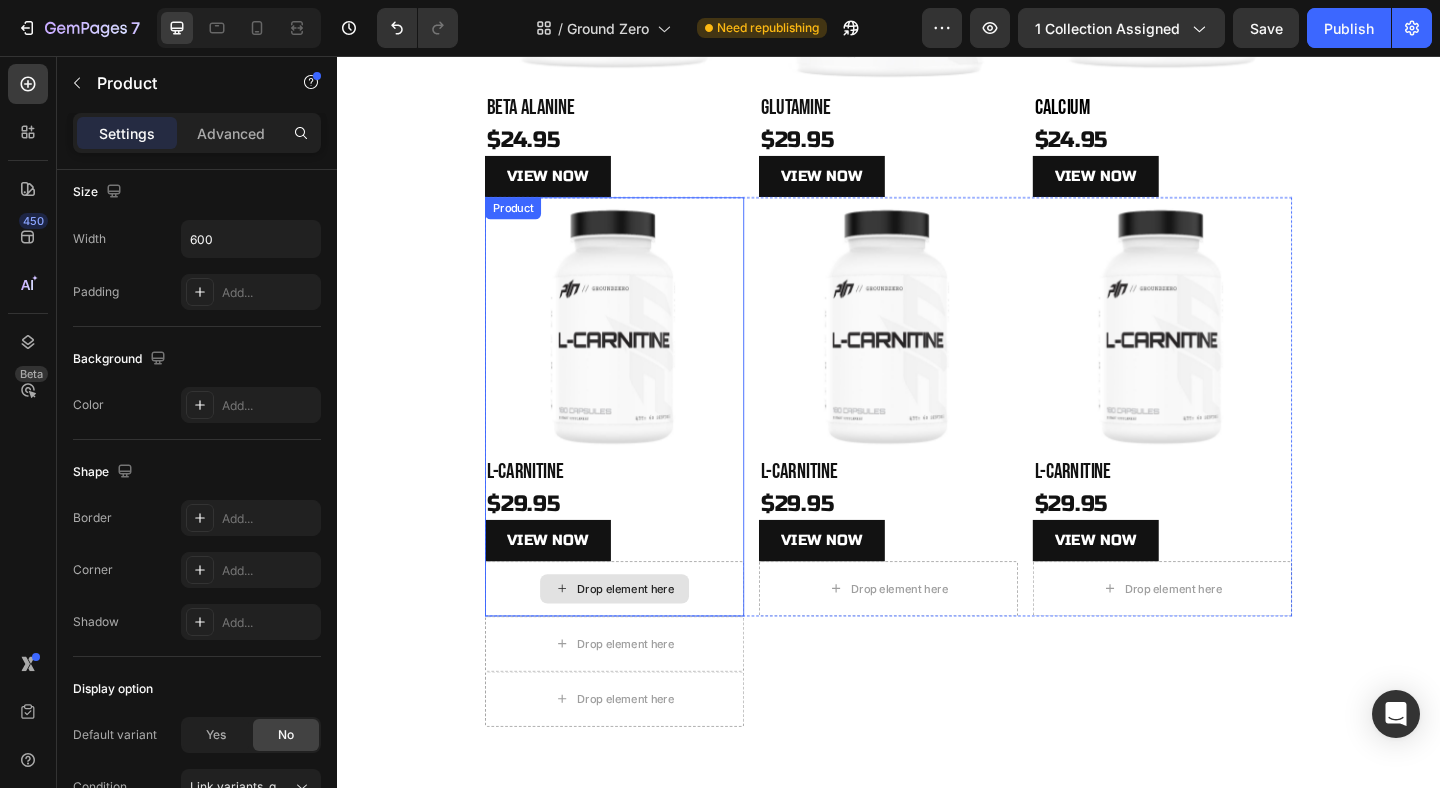 click on "Drop element here" at bounding box center (639, 635) 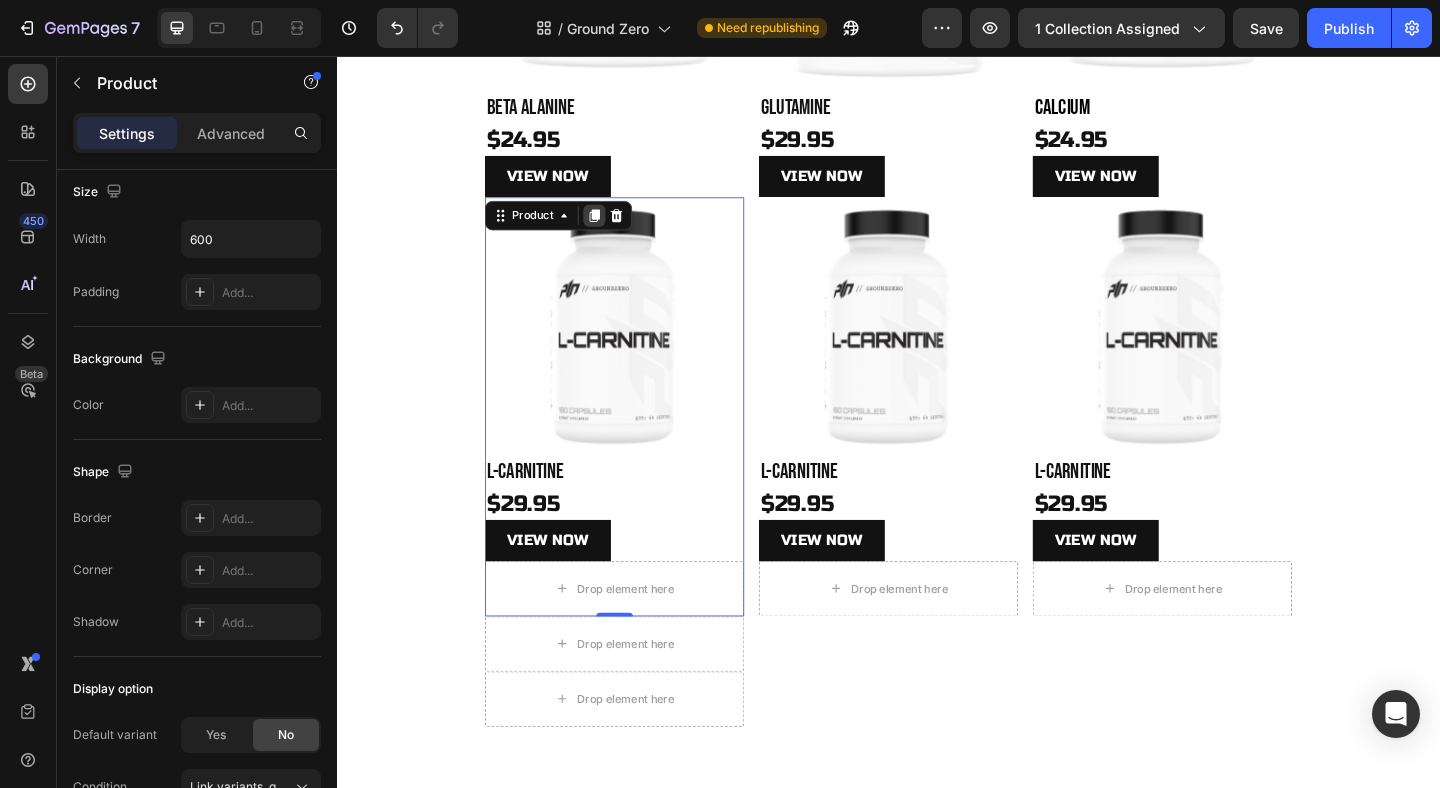 click 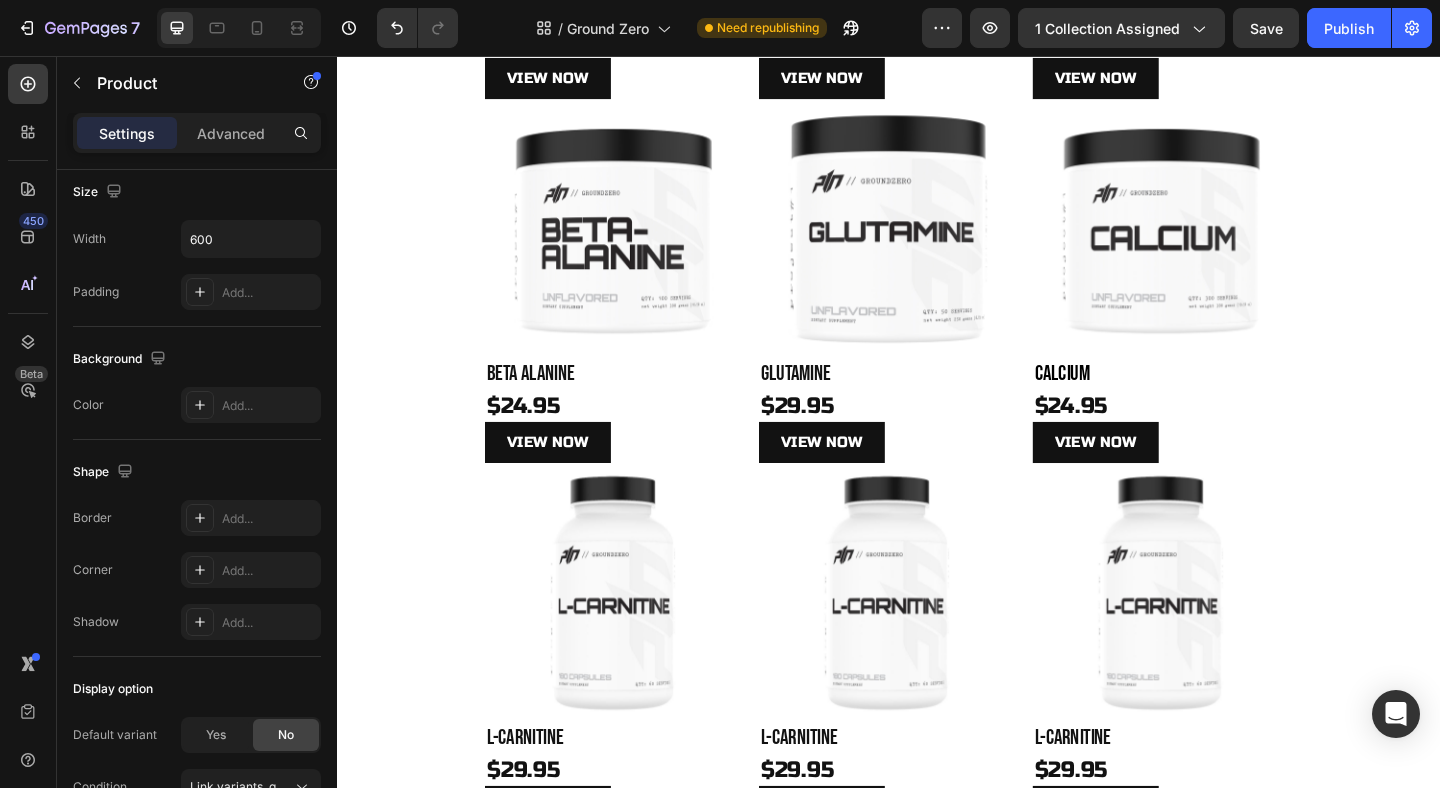 scroll, scrollTop: 823, scrollLeft: 0, axis: vertical 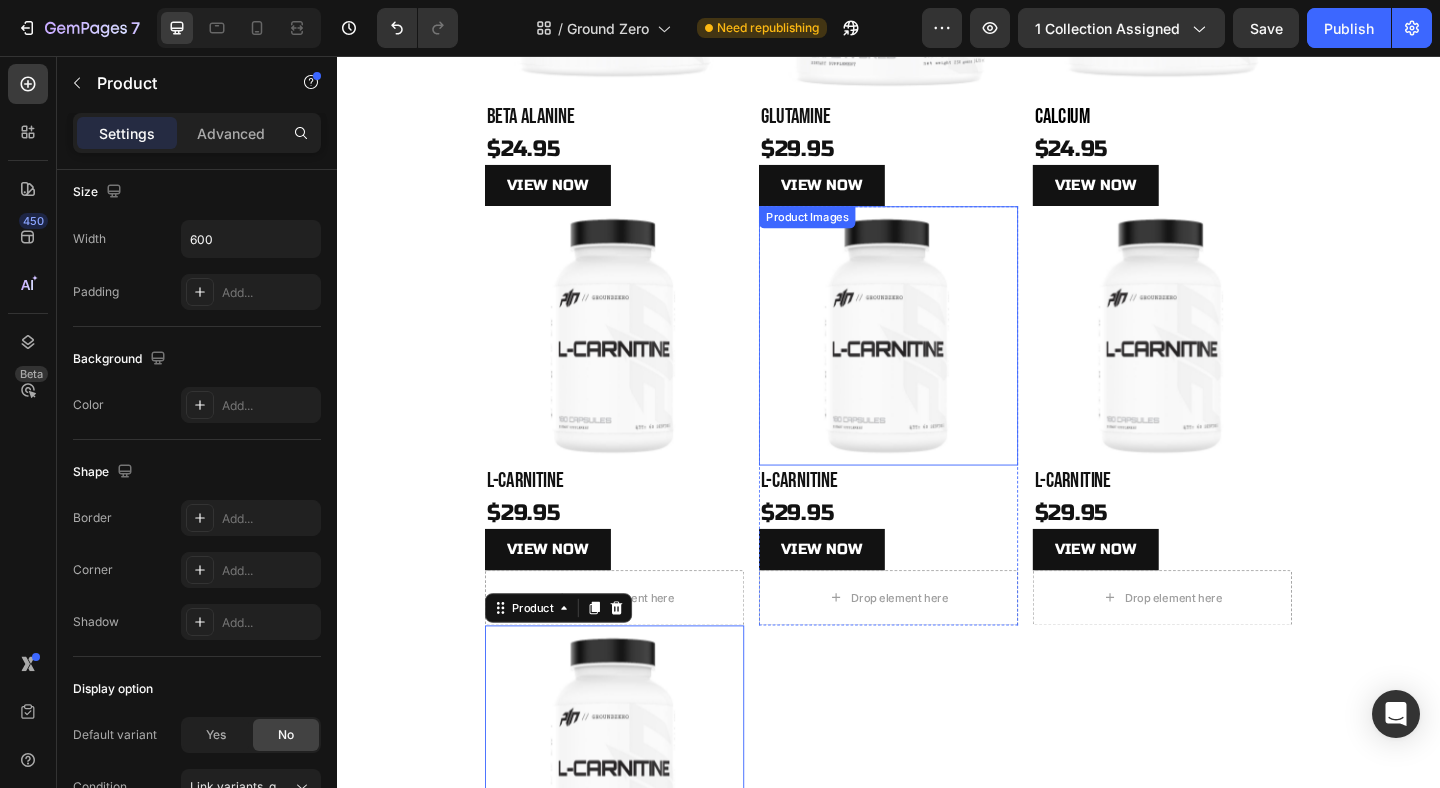 click at bounding box center [937, 360] 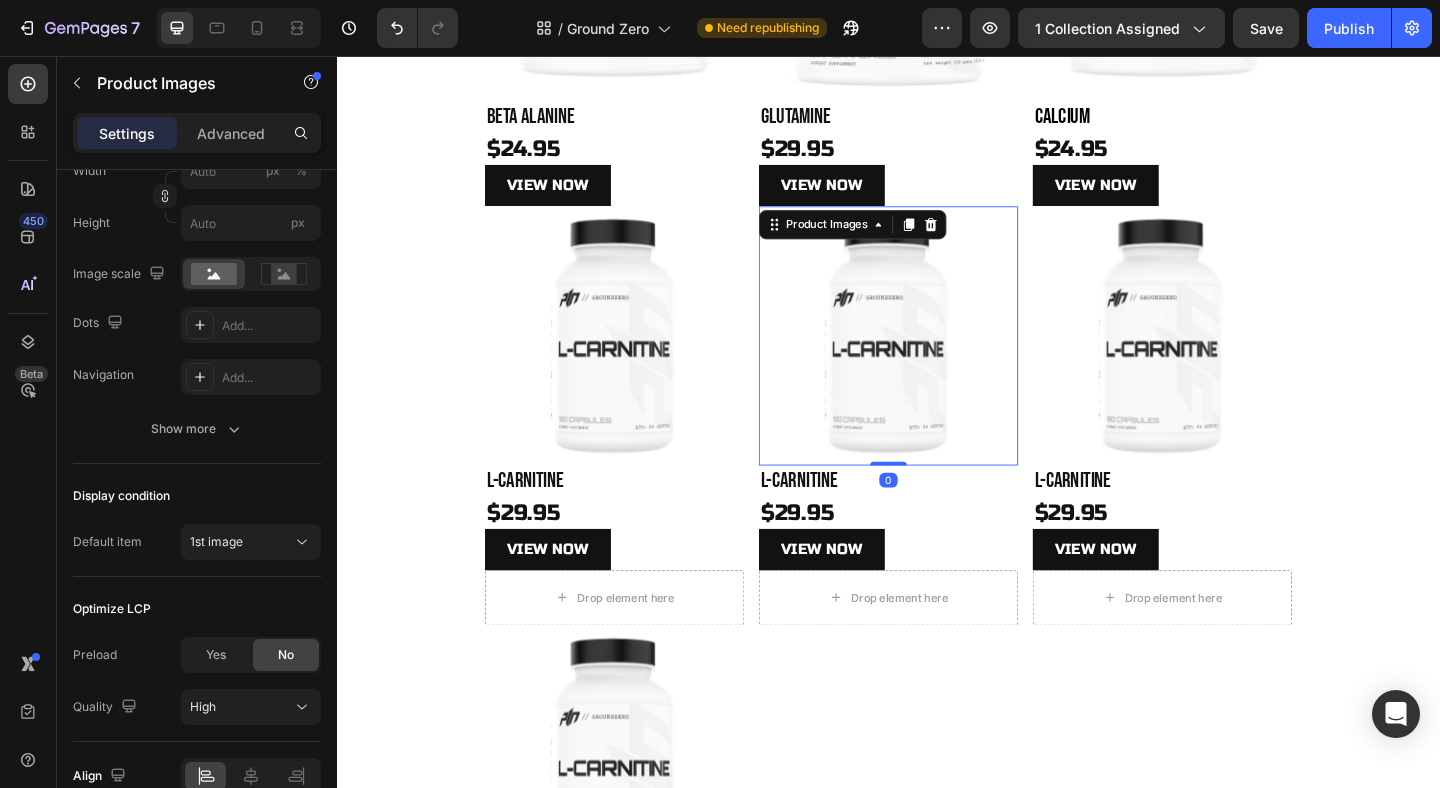scroll, scrollTop: 0, scrollLeft: 0, axis: both 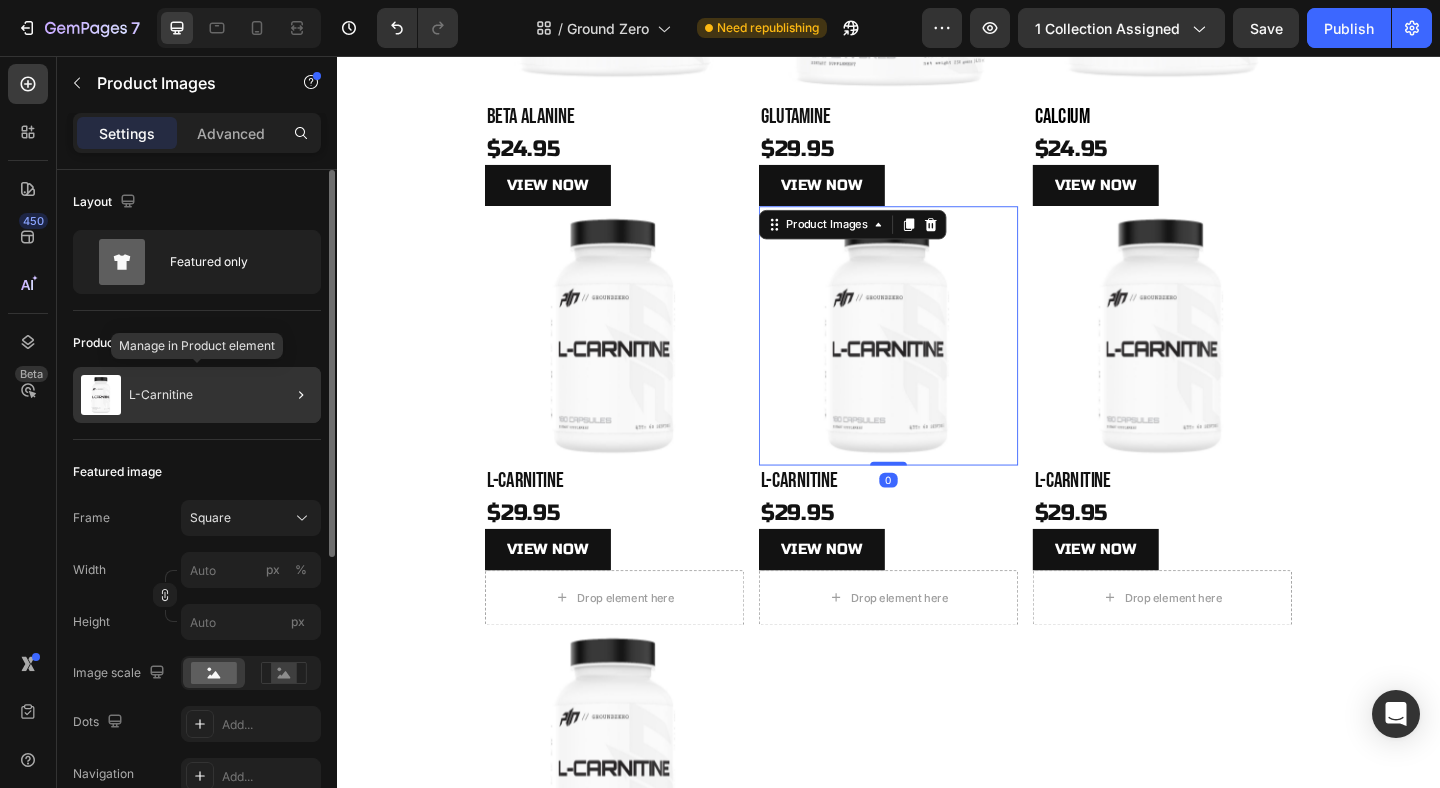 click on "L-Carnitine" 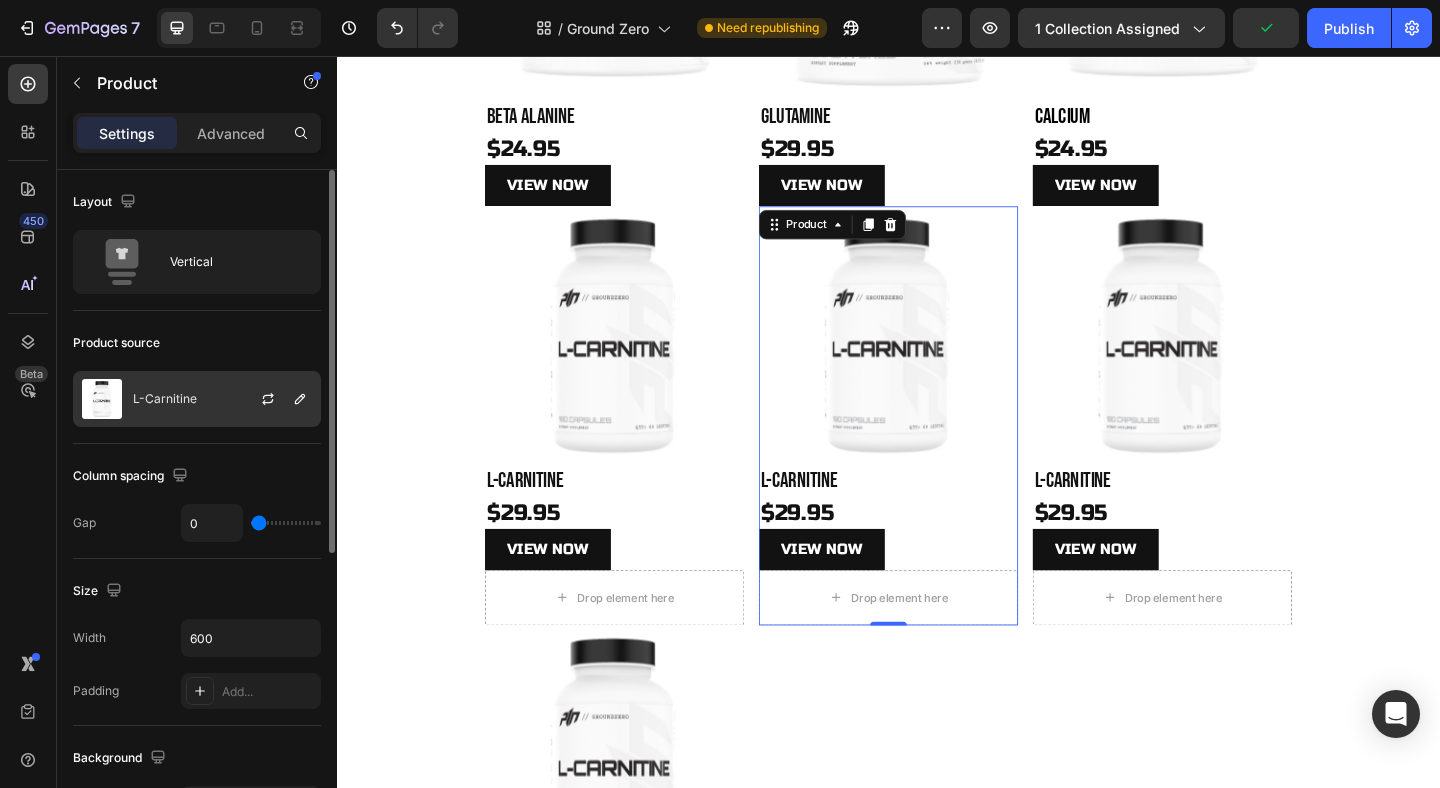 click on "L-Carnitine" at bounding box center [165, 399] 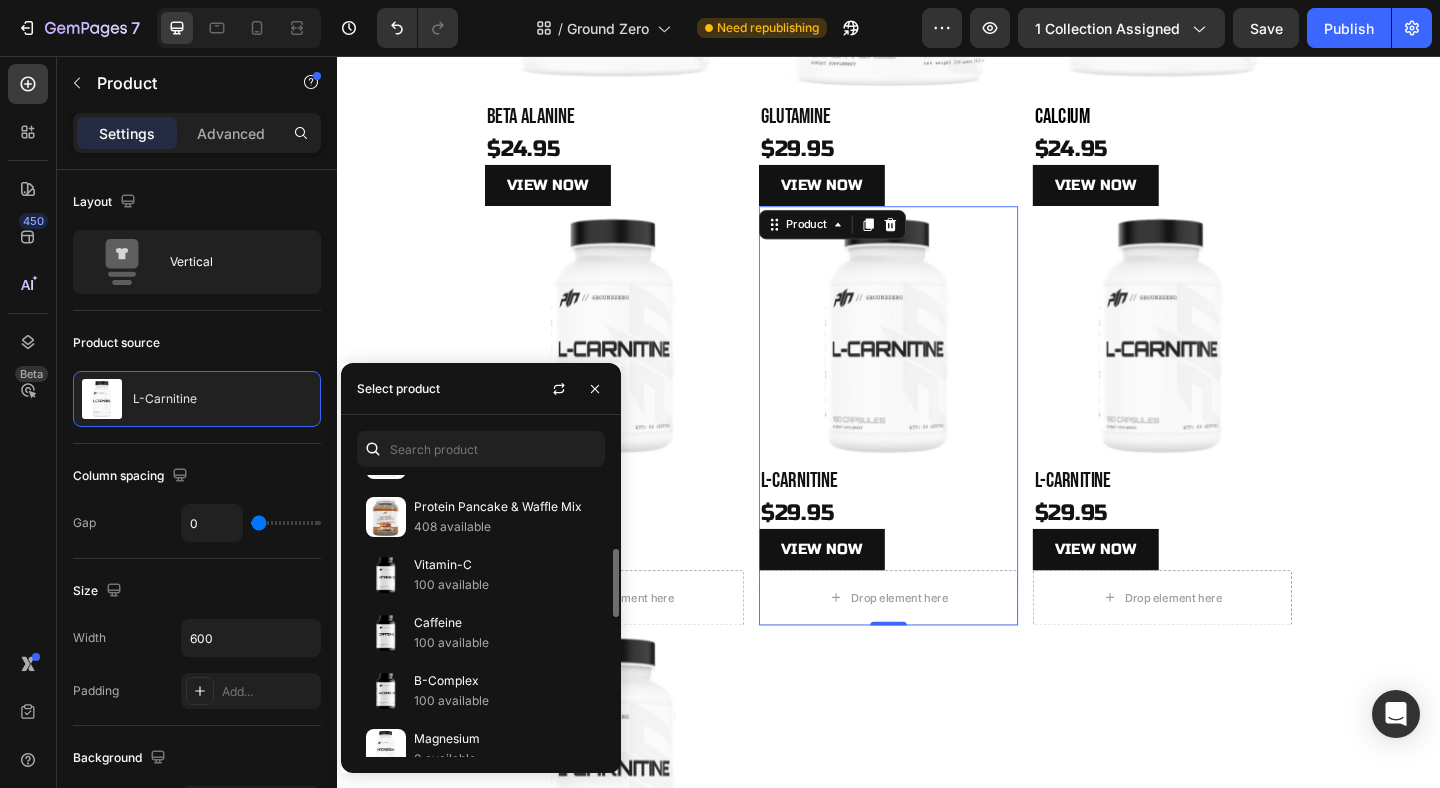 scroll, scrollTop: 419, scrollLeft: 0, axis: vertical 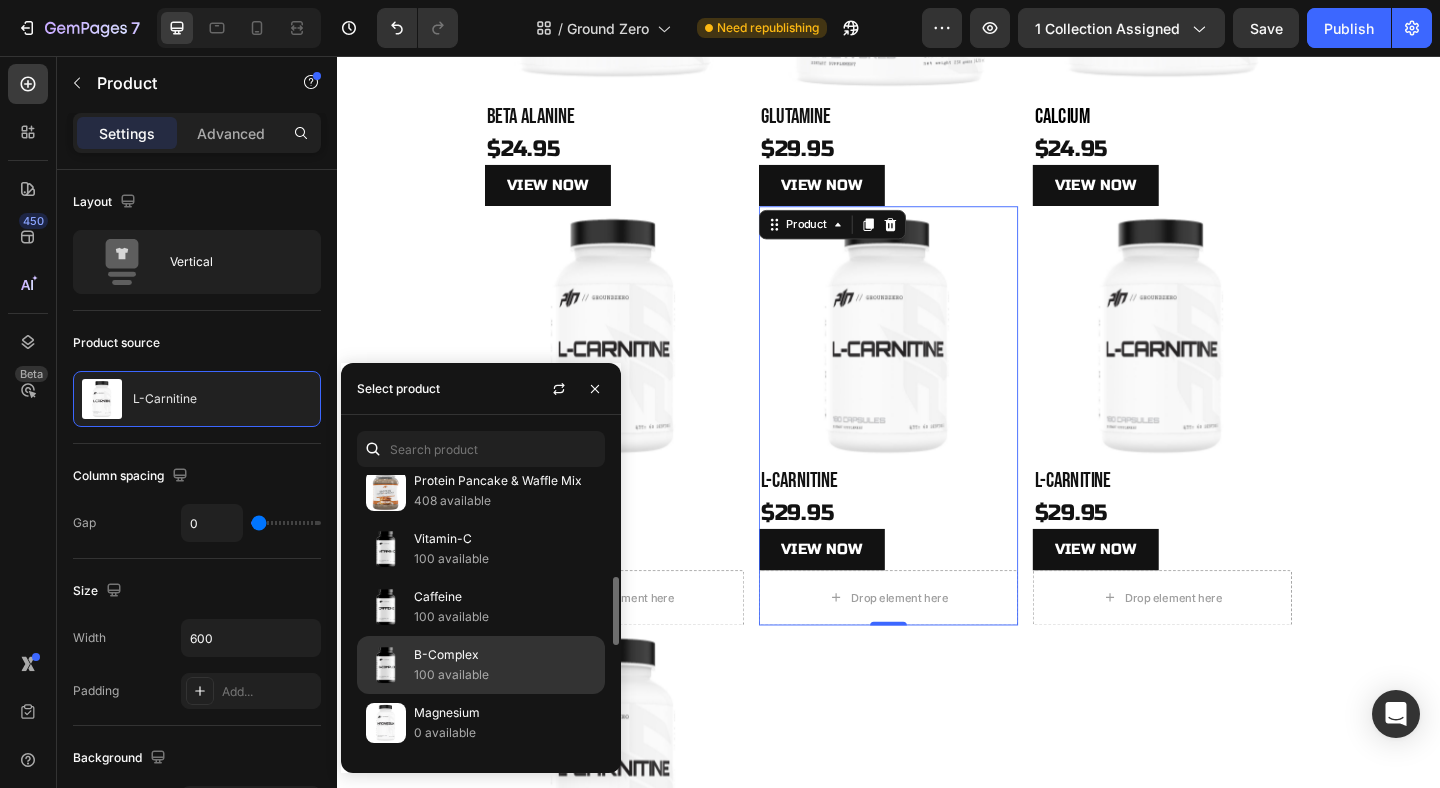 click on "B-Complex" at bounding box center (505, 655) 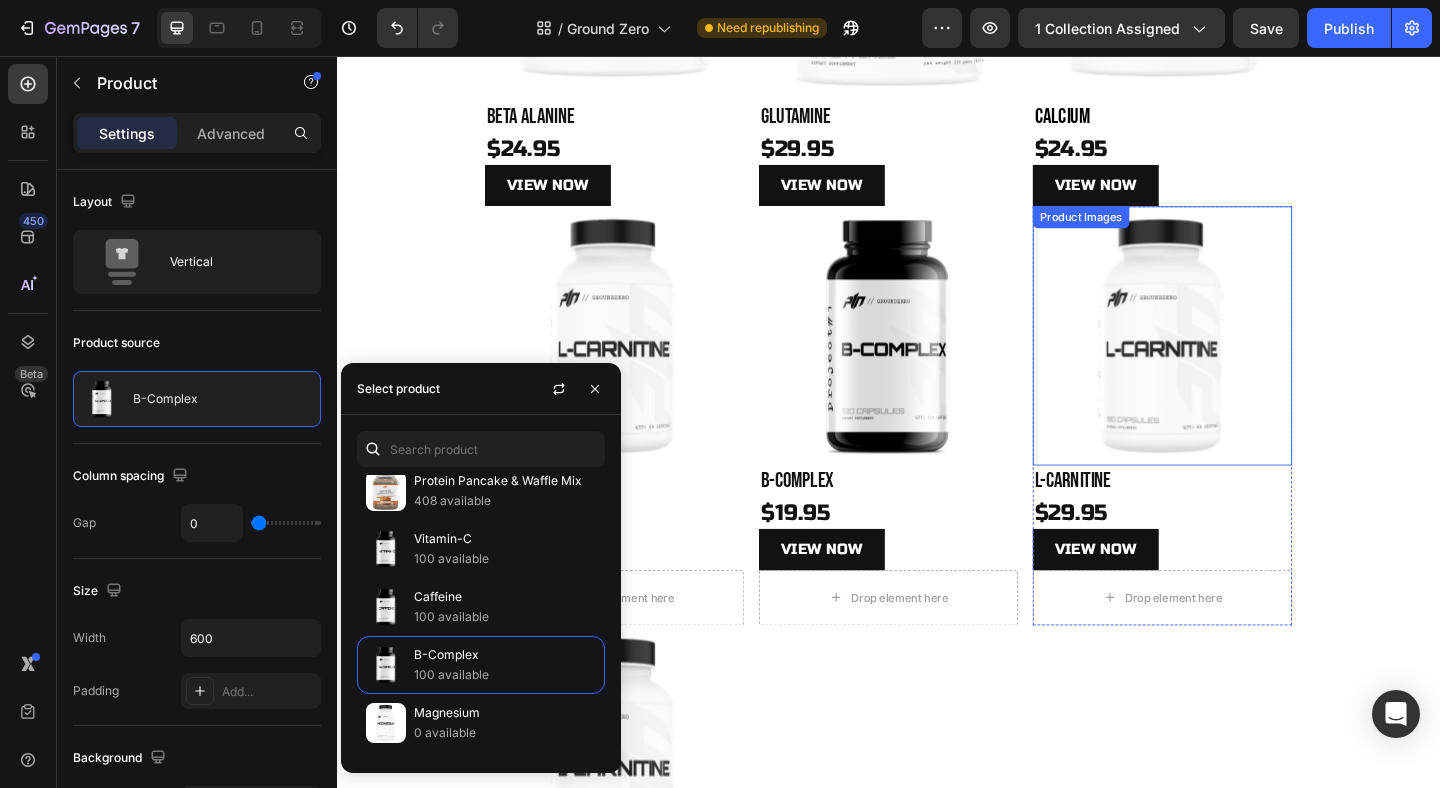 click at bounding box center [1235, 360] 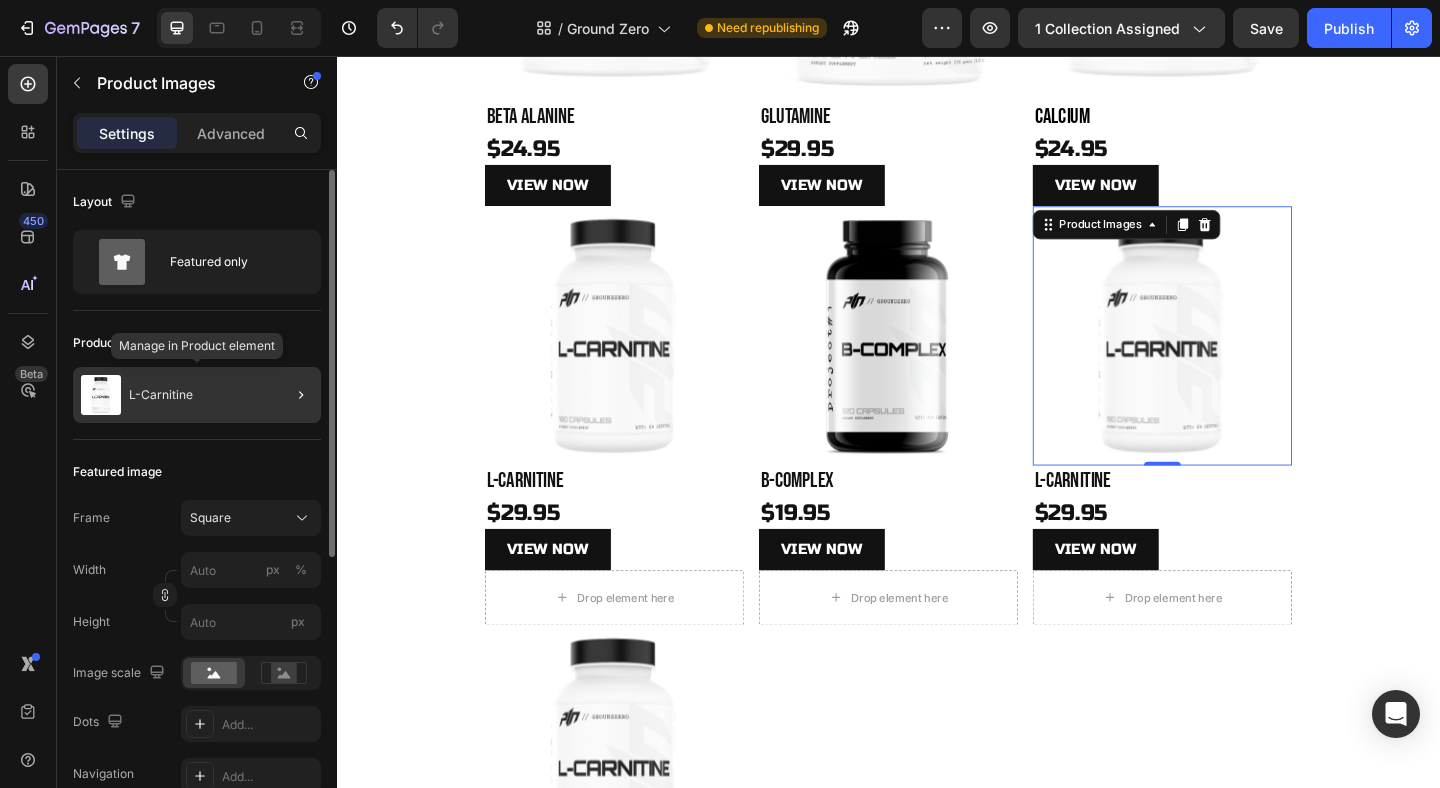 click on "L-Carnitine" 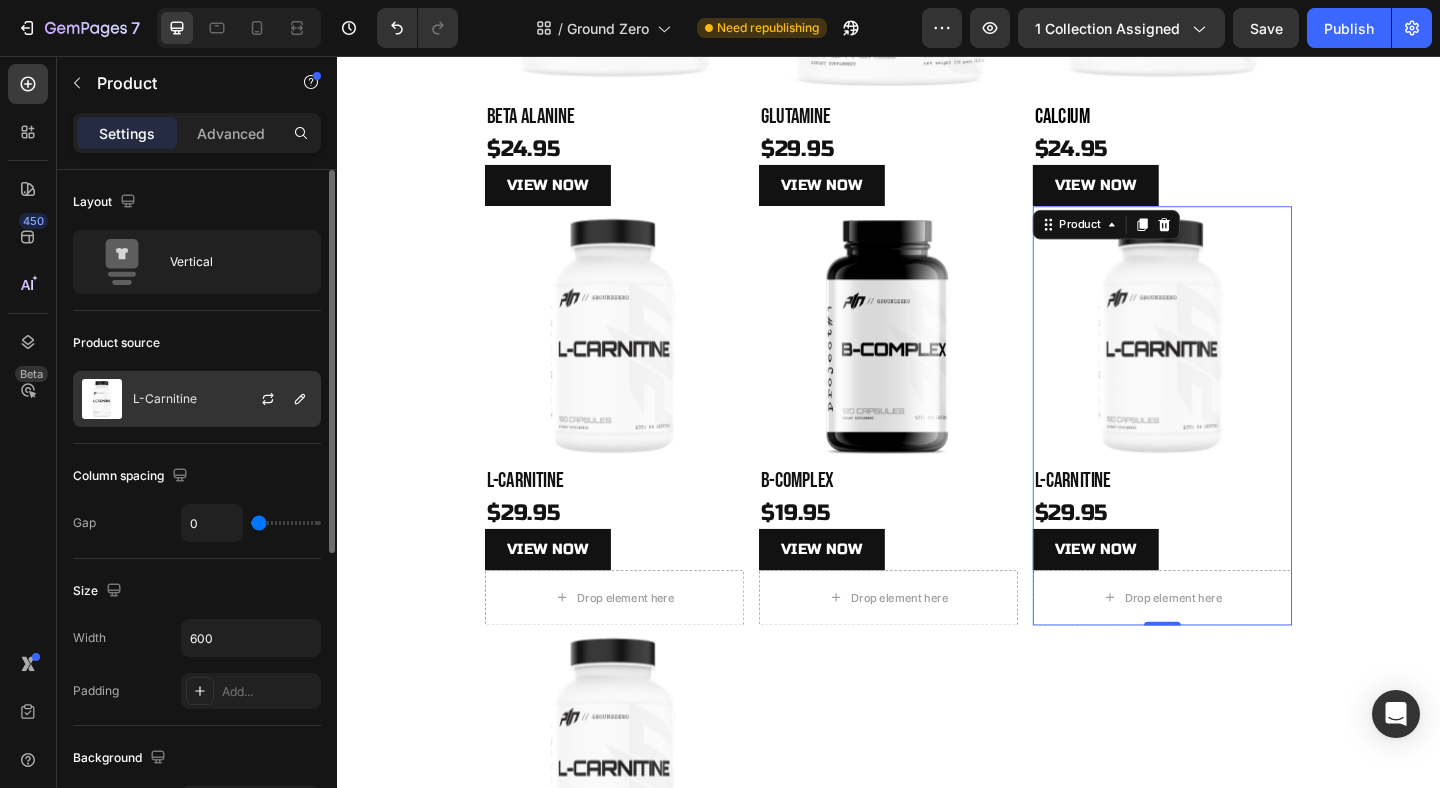 click at bounding box center [102, 399] 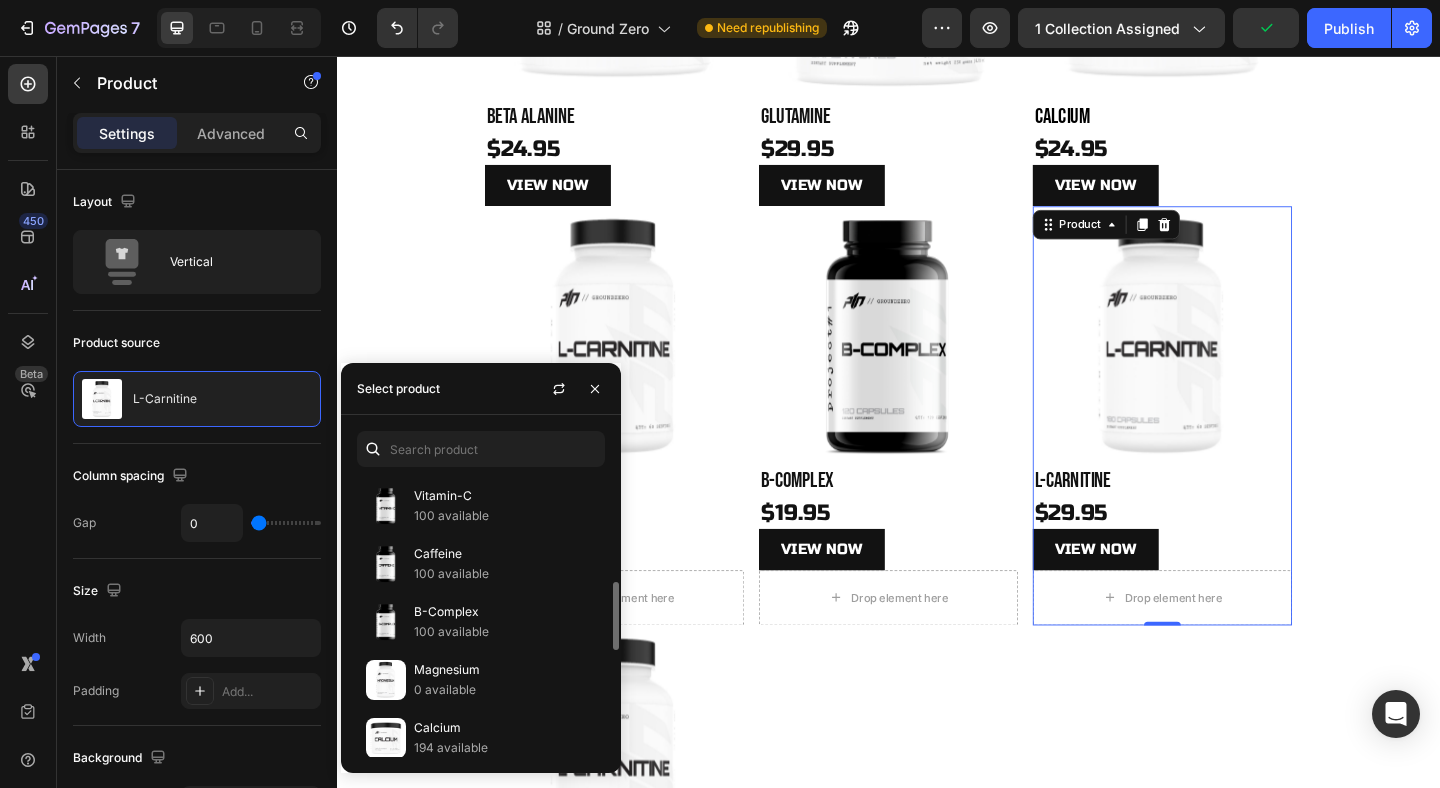 scroll, scrollTop: 466, scrollLeft: 0, axis: vertical 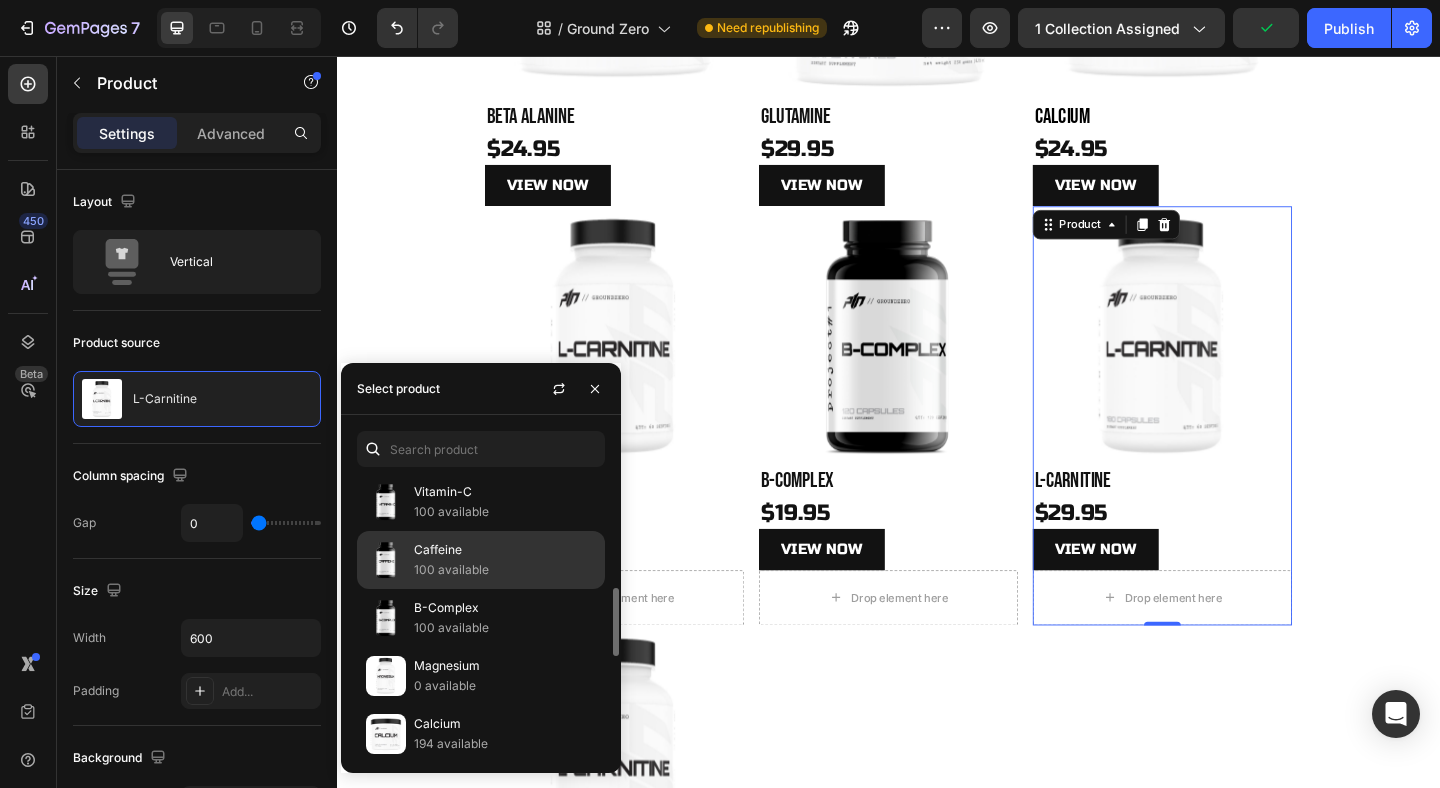 click on "Caffeine" at bounding box center (505, 550) 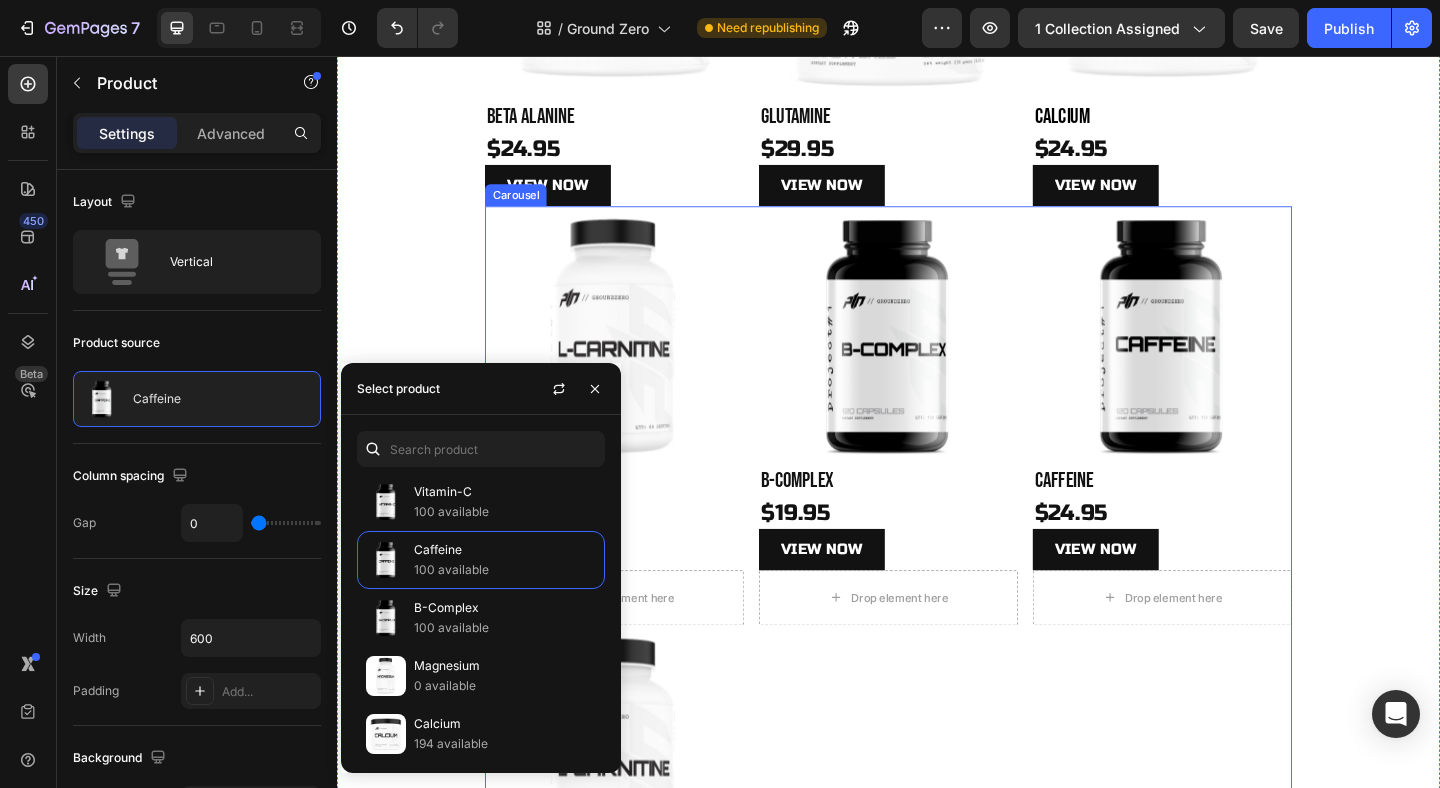 click on "Product Images B-Complex Product Title $19.95 Product Price Product Price View NOW Product View More
Drop element here Product" at bounding box center [937, 674] 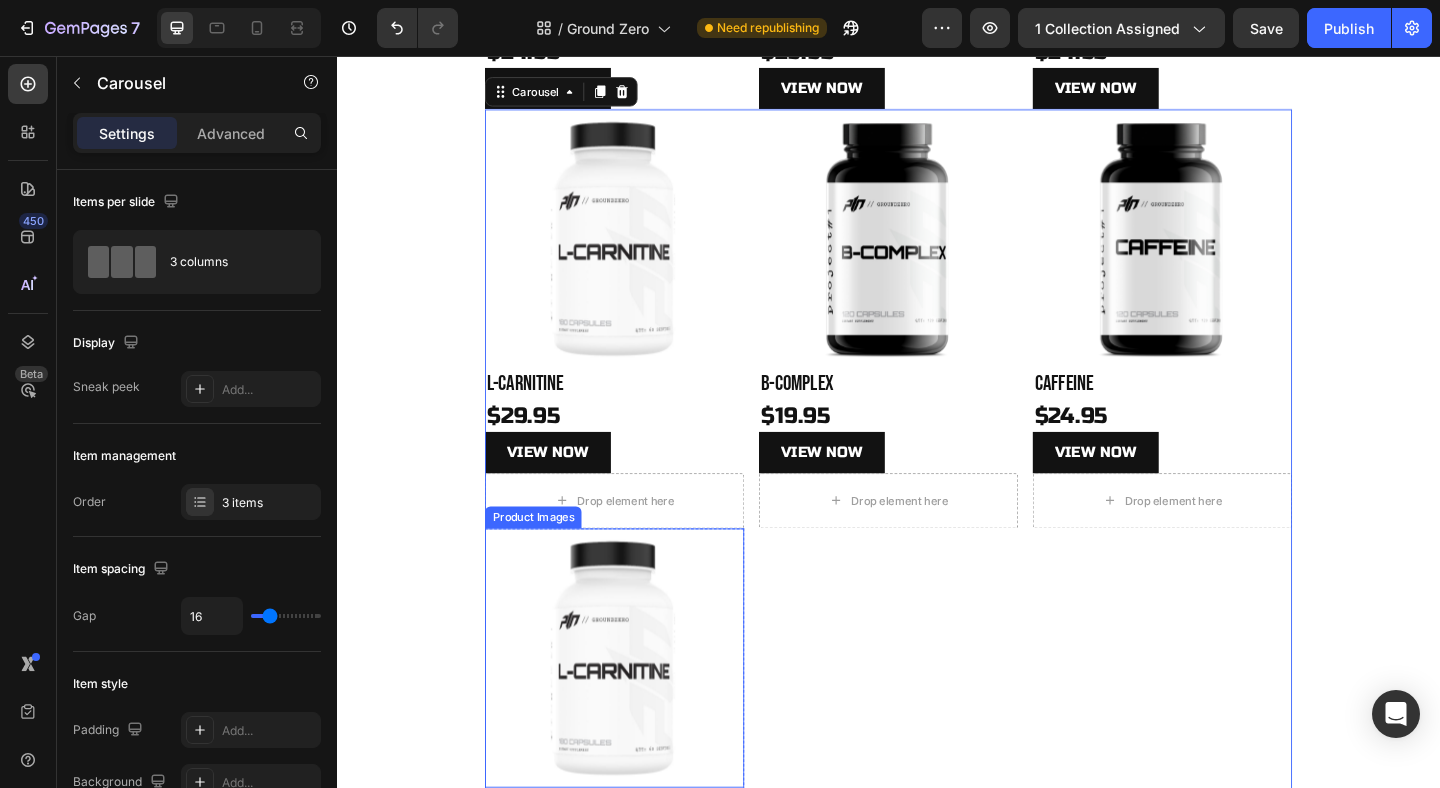 scroll, scrollTop: 942, scrollLeft: 0, axis: vertical 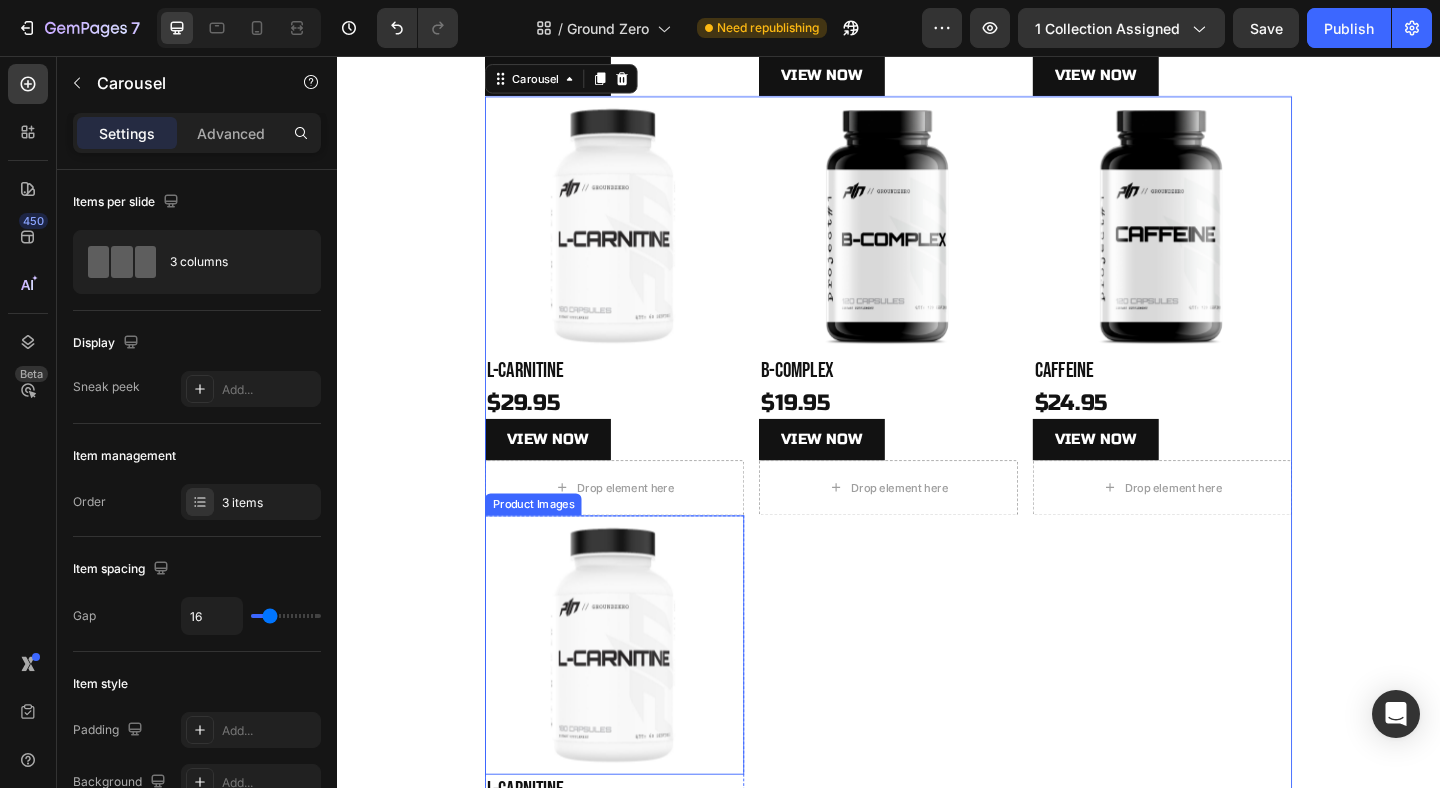 click at bounding box center (639, 697) 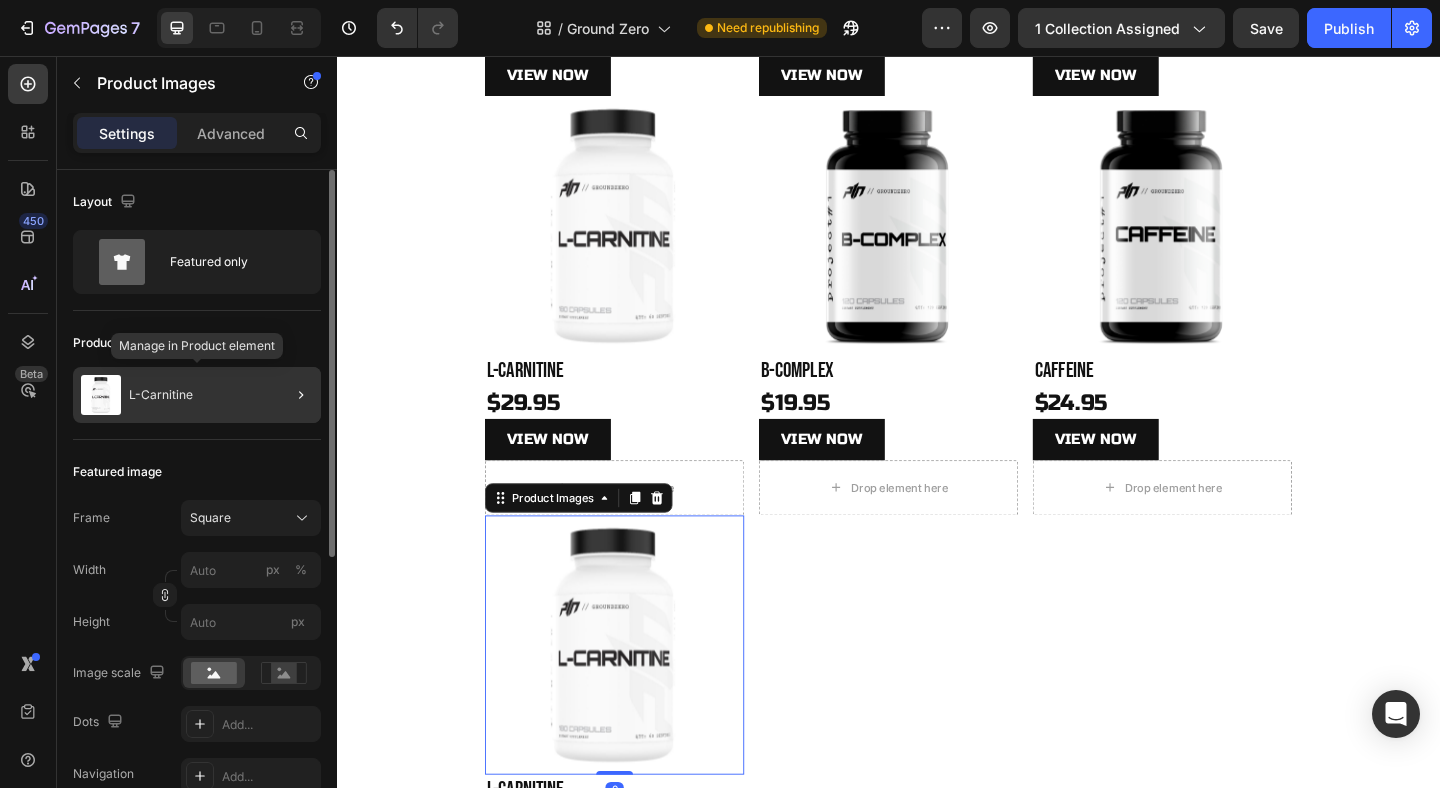 click at bounding box center [101, 395] 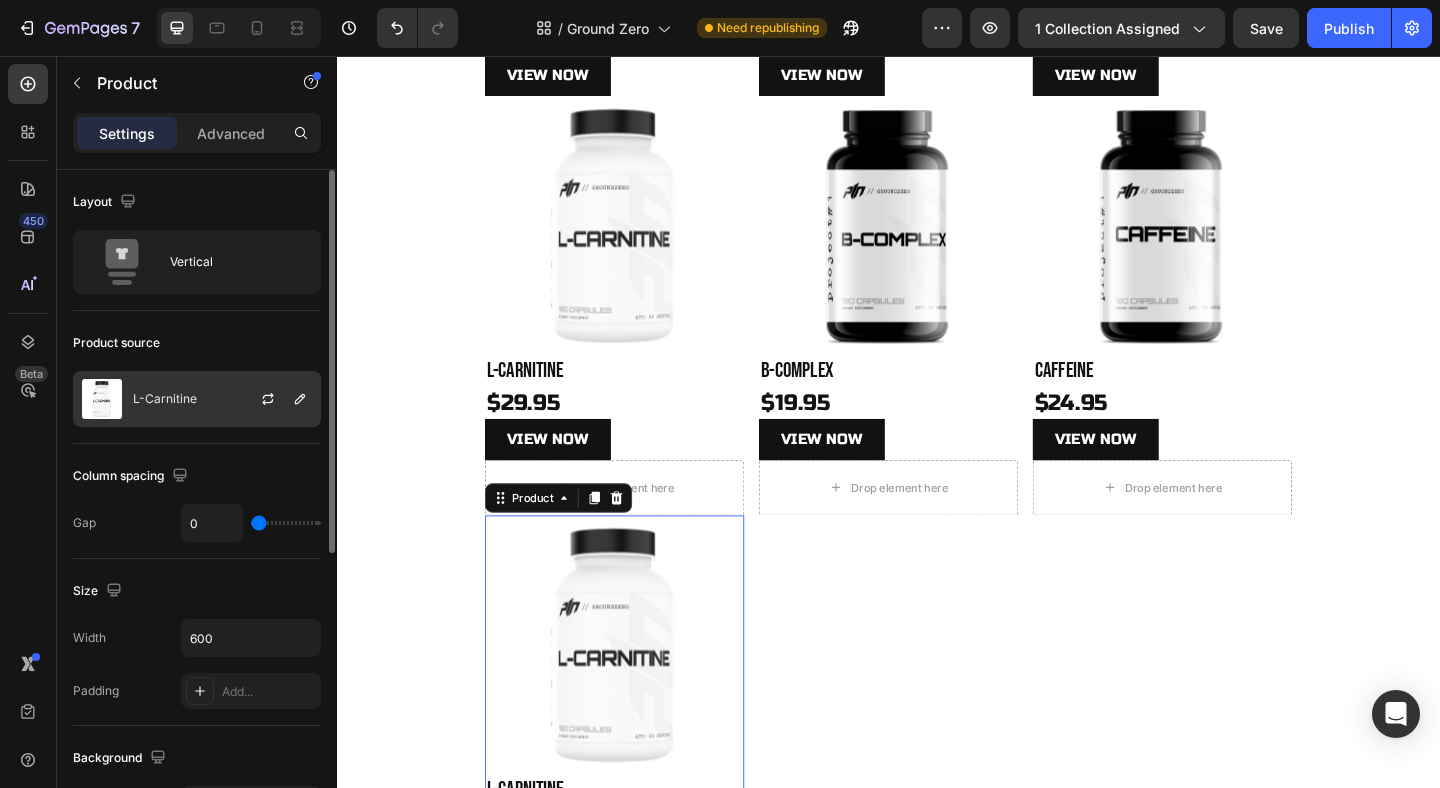 click at bounding box center (102, 399) 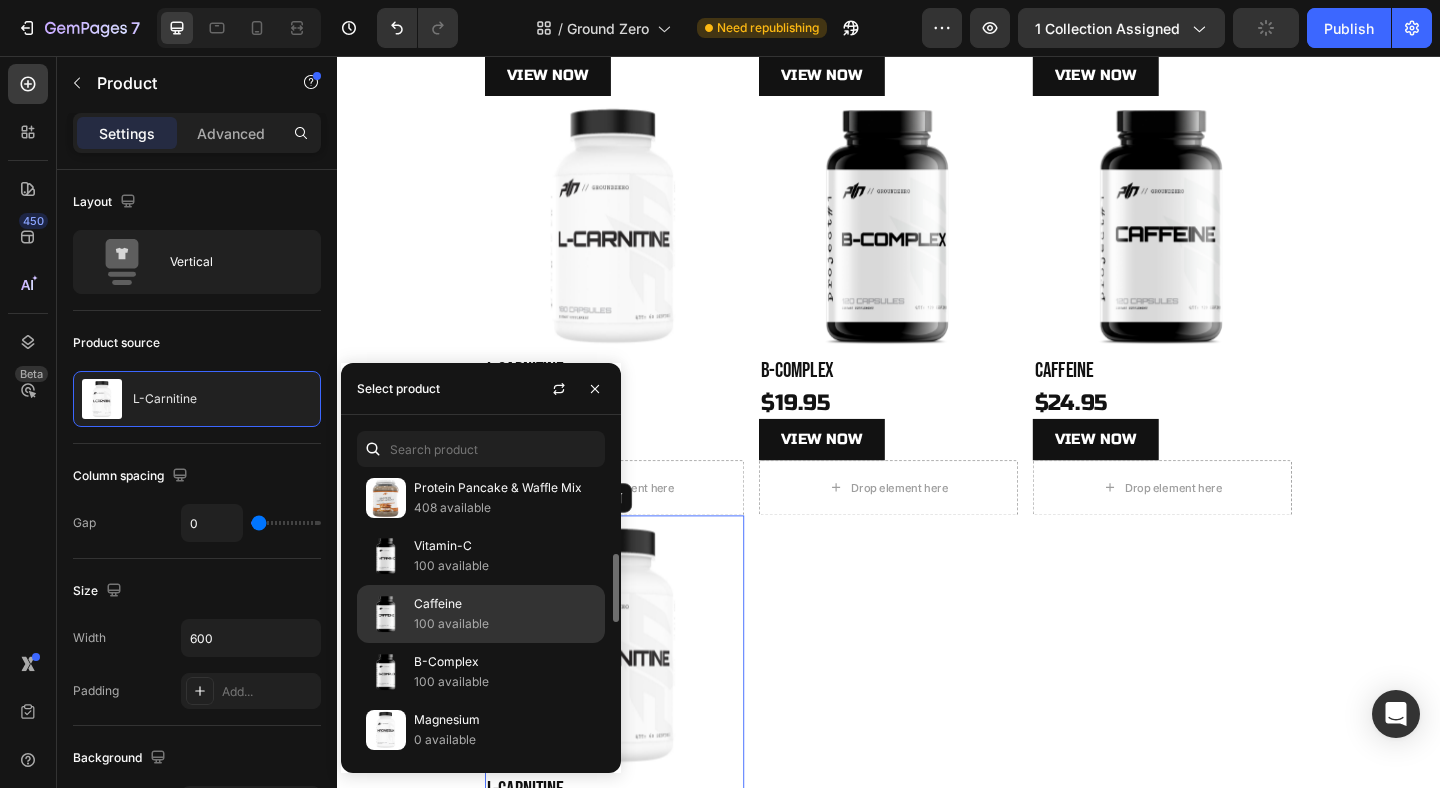 scroll, scrollTop: 395, scrollLeft: 0, axis: vertical 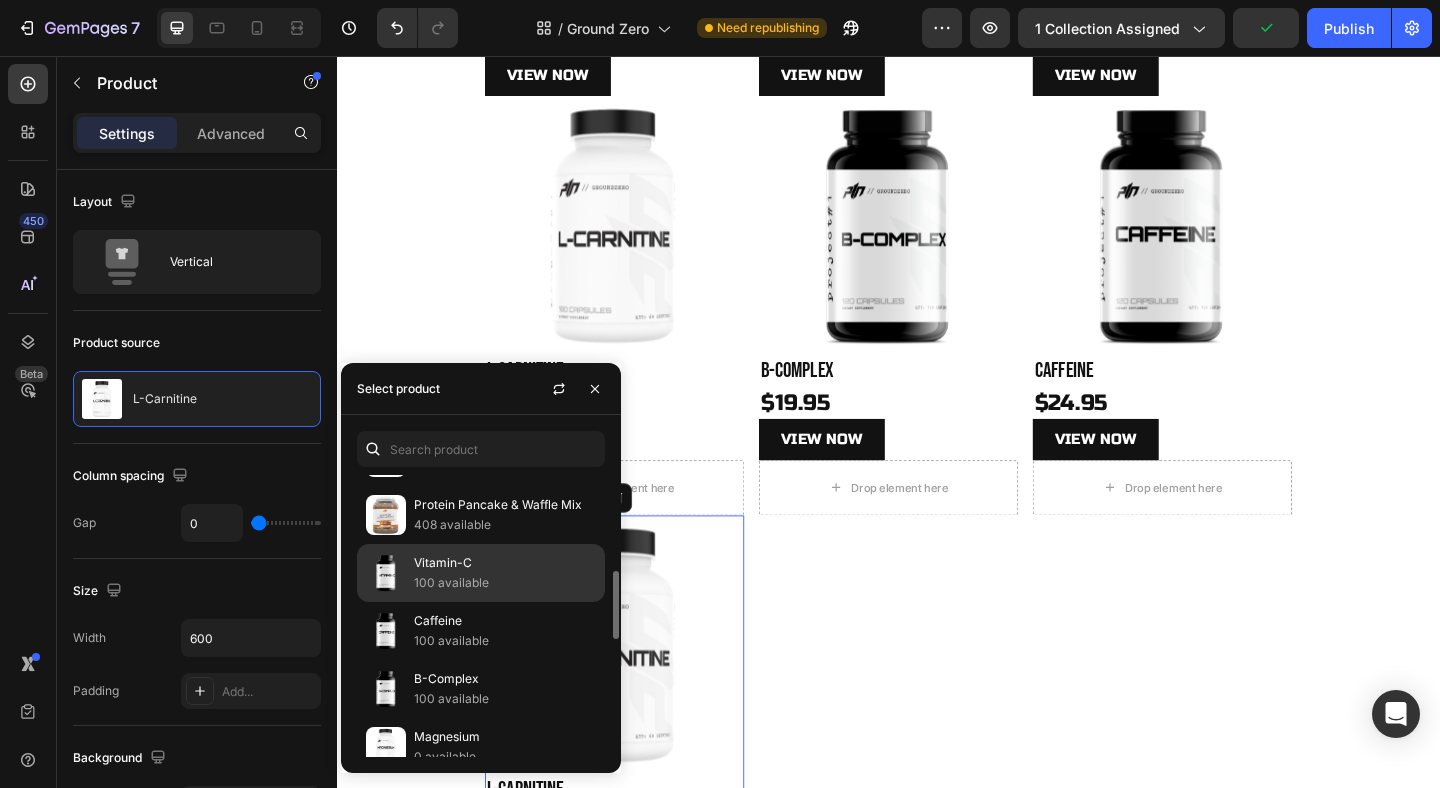 click on "100 available" at bounding box center (505, 583) 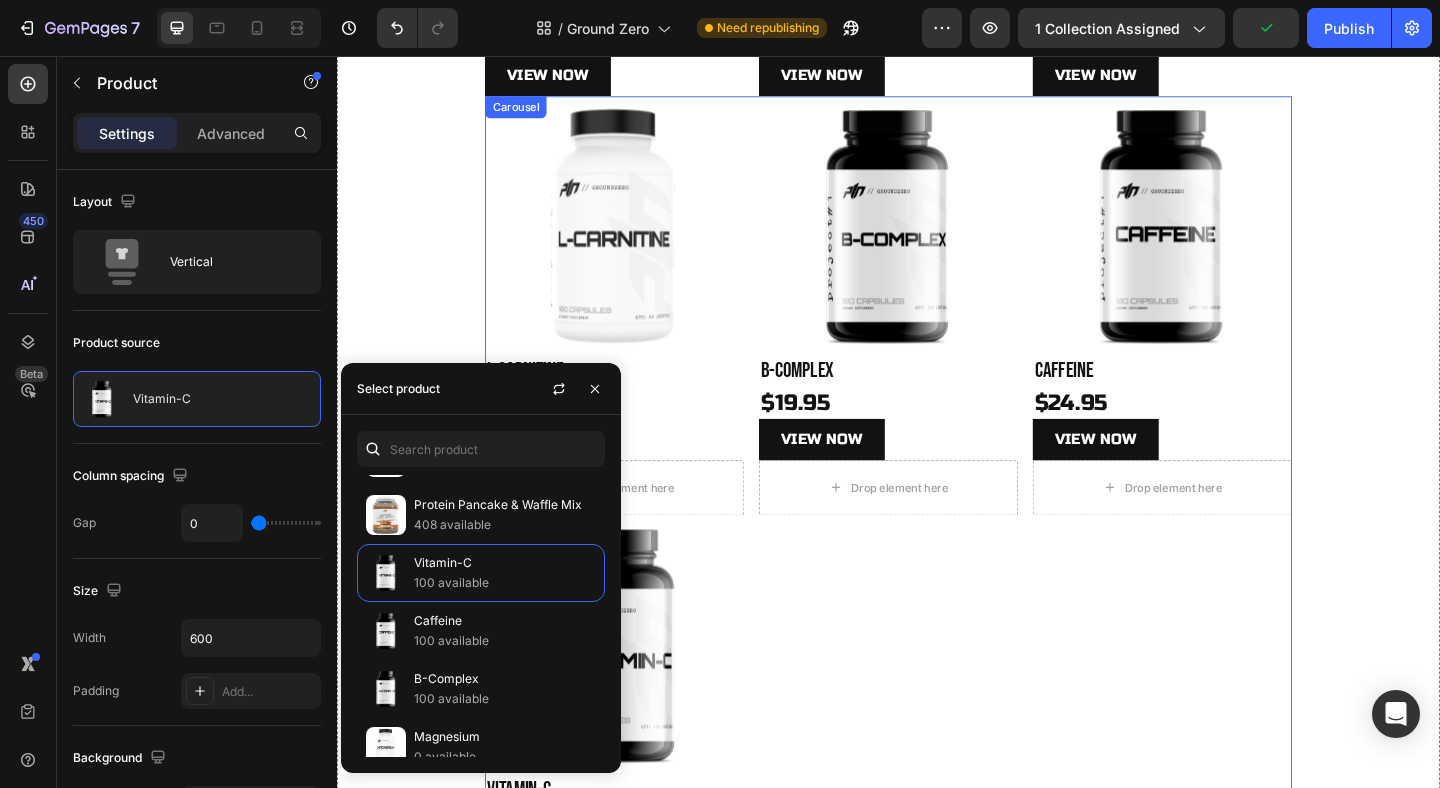 click on "Product Images B-Complex Product Title $19.95 Product Price Product Price View NOW Product View More
Drop element here Product" at bounding box center [937, 555] 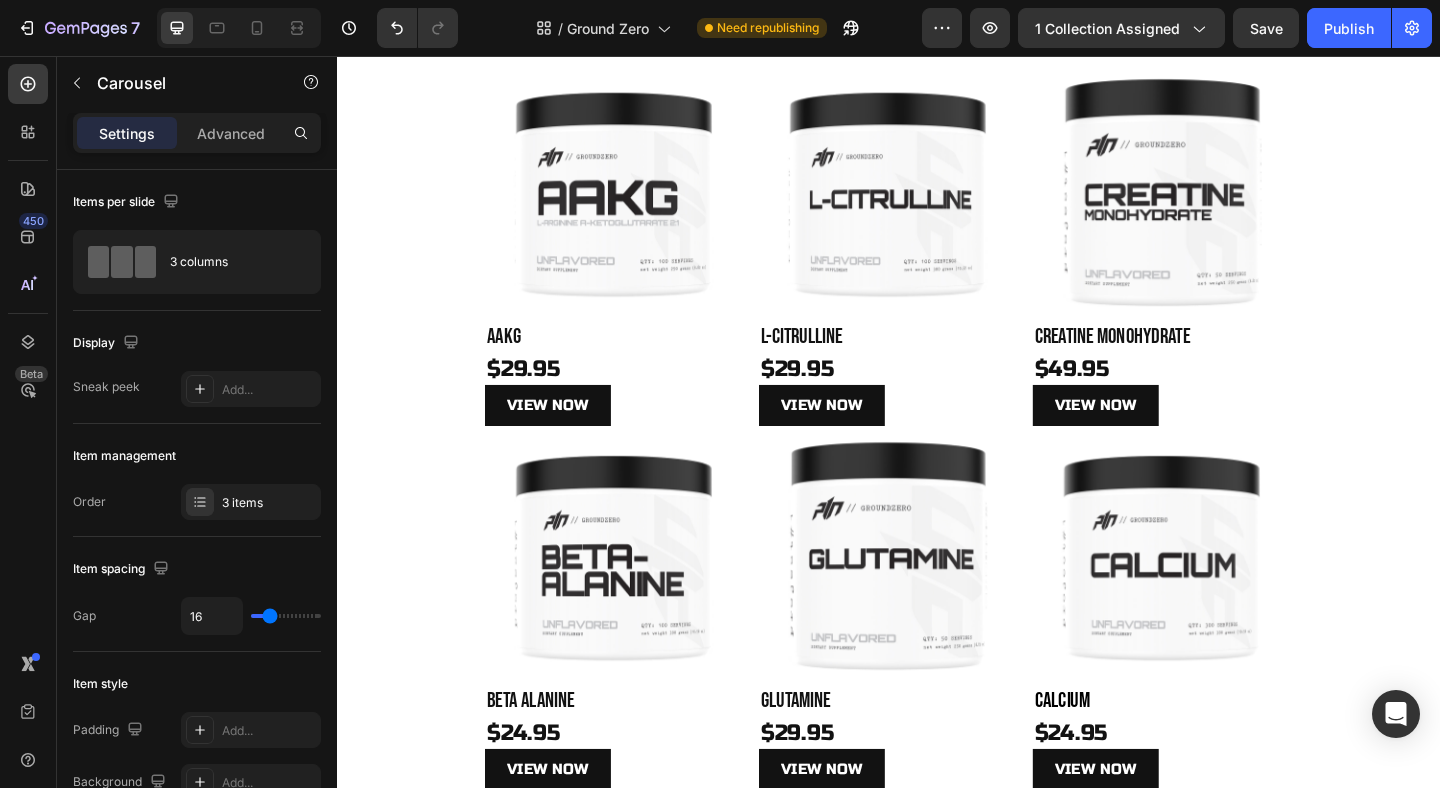 scroll, scrollTop: 85, scrollLeft: 0, axis: vertical 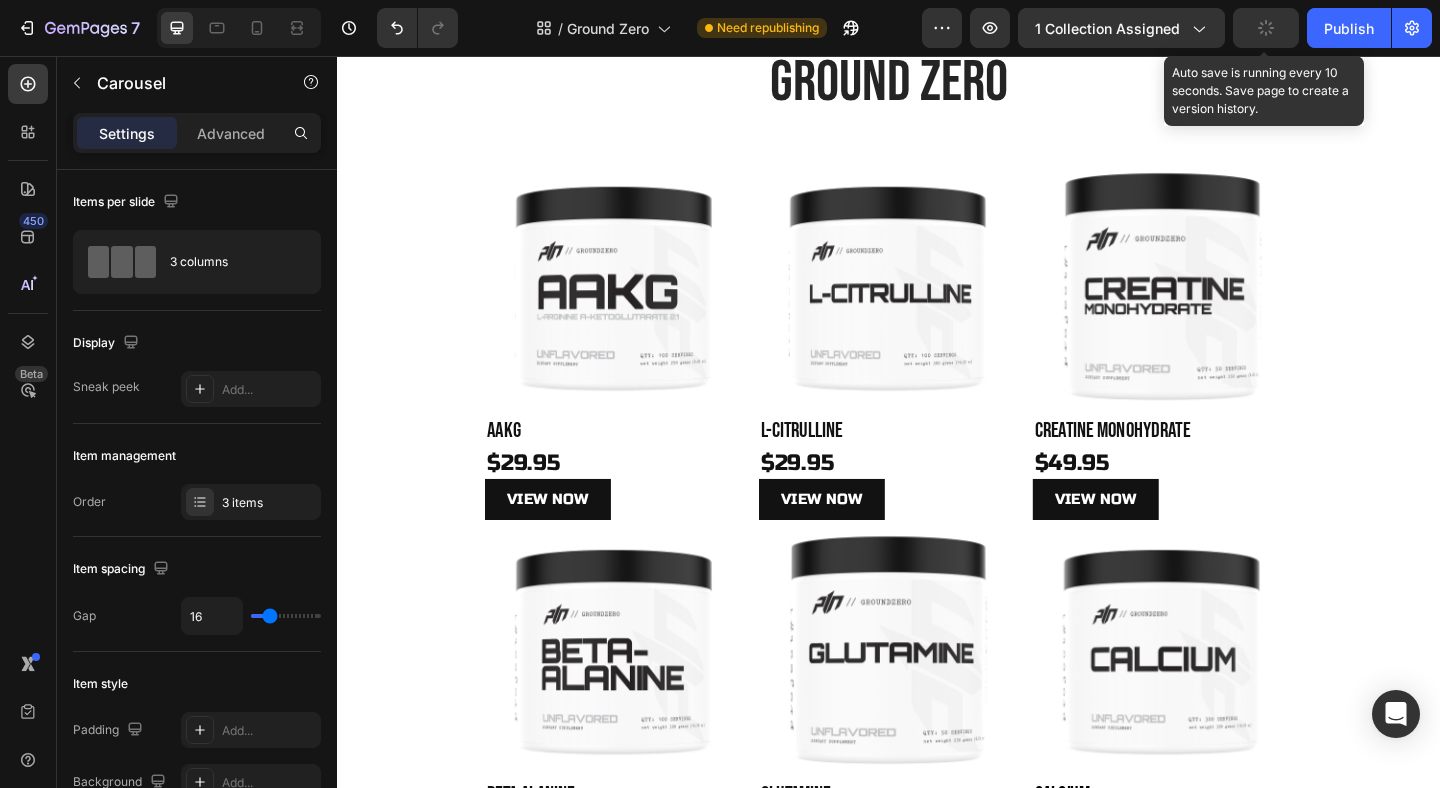 click 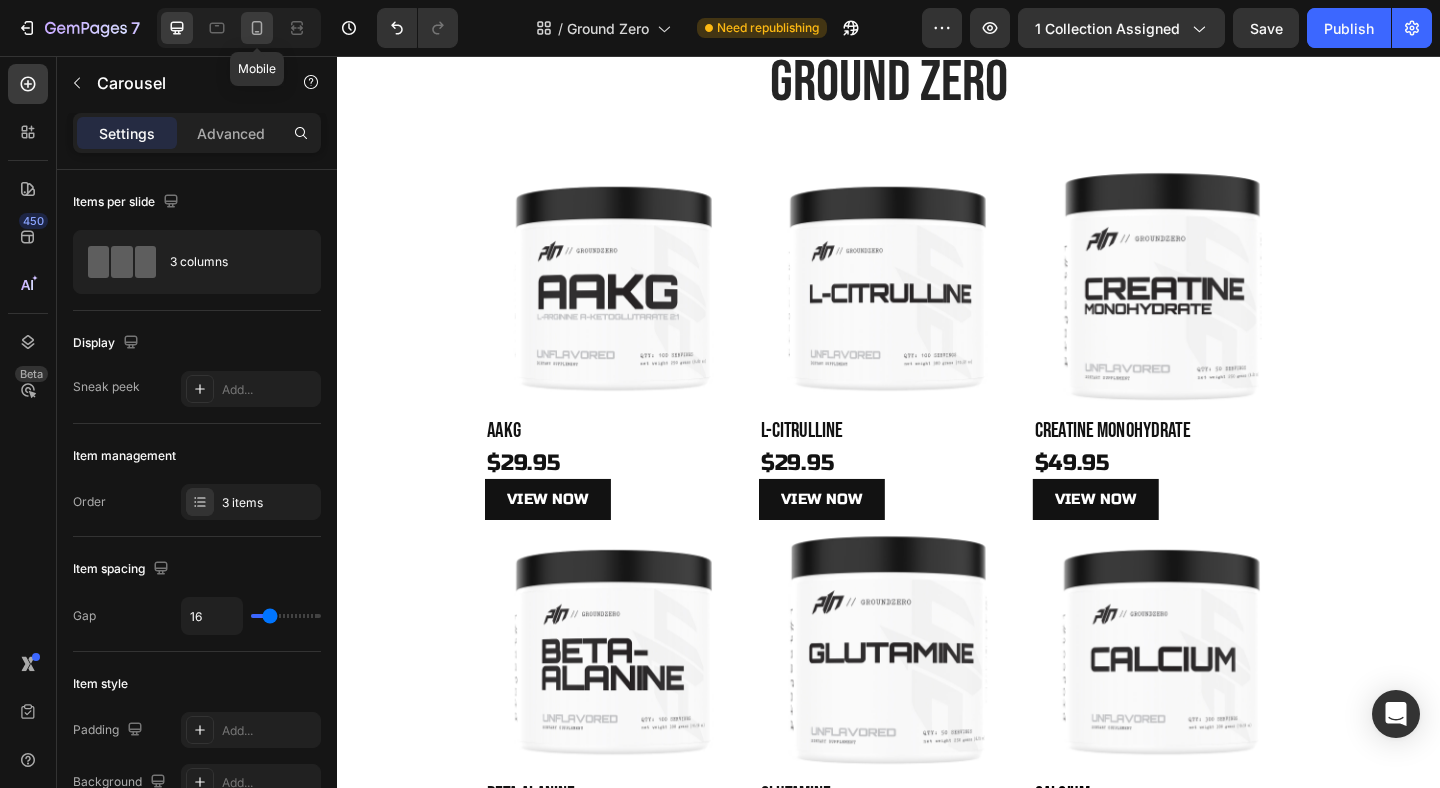 click 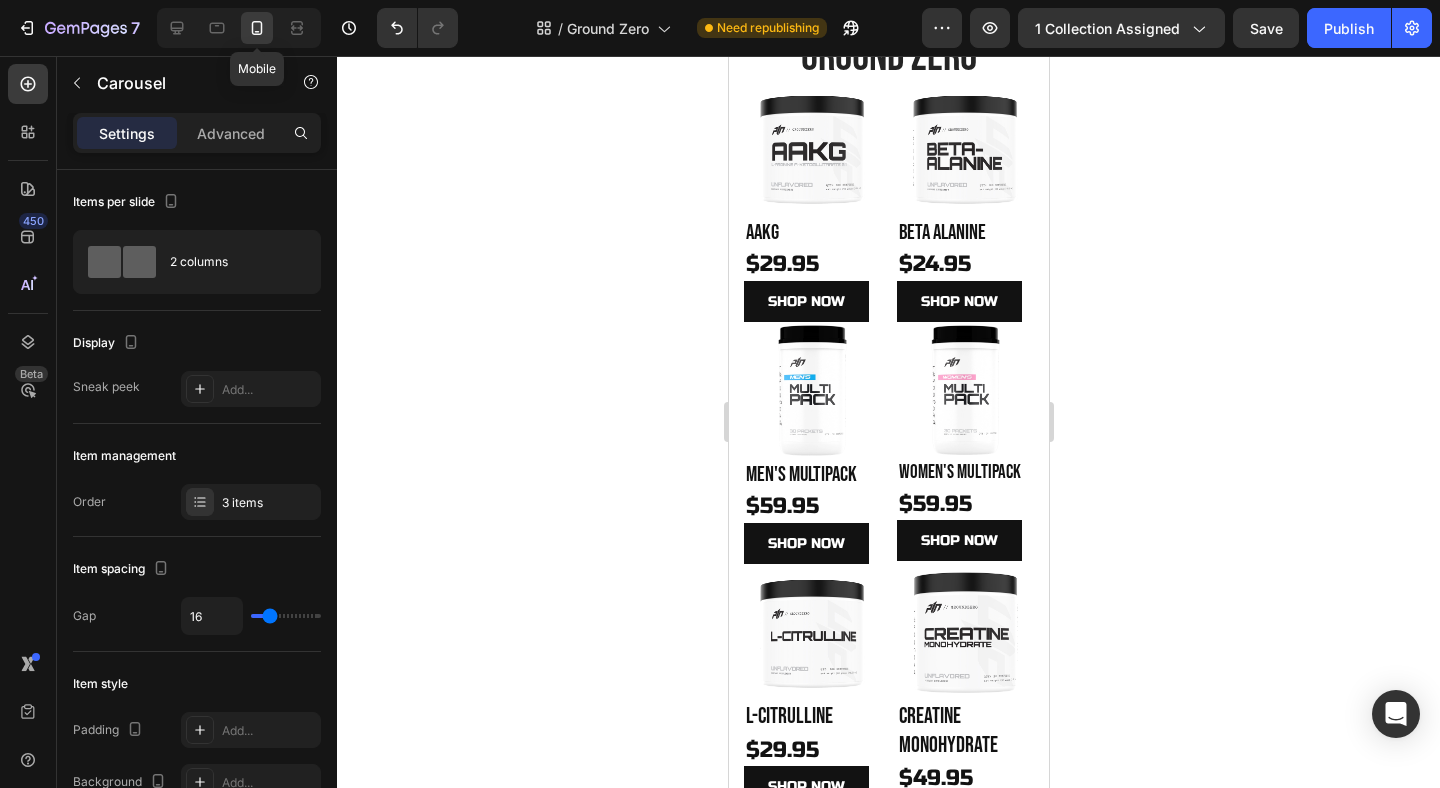 scroll, scrollTop: 15, scrollLeft: 0, axis: vertical 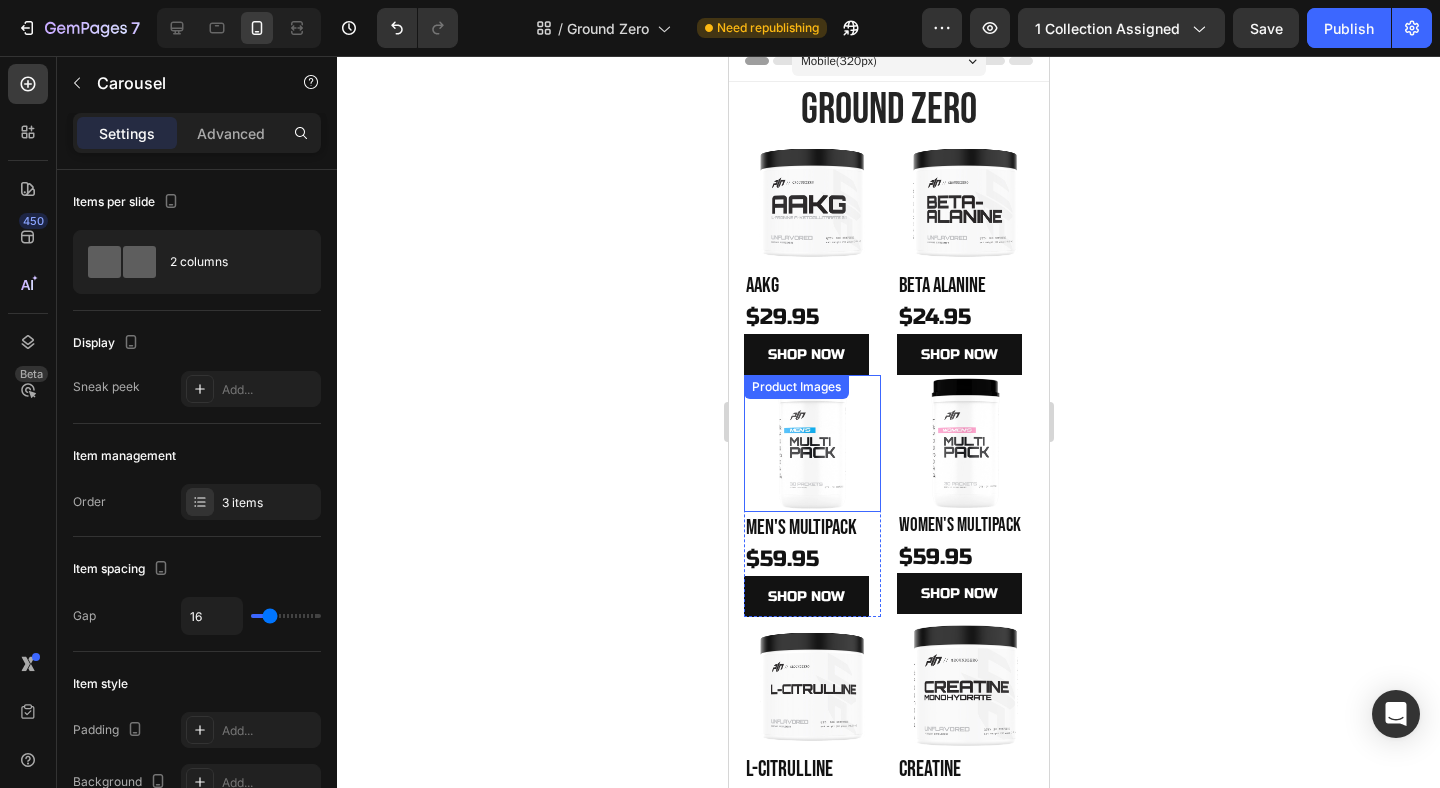 click at bounding box center (811, 443) 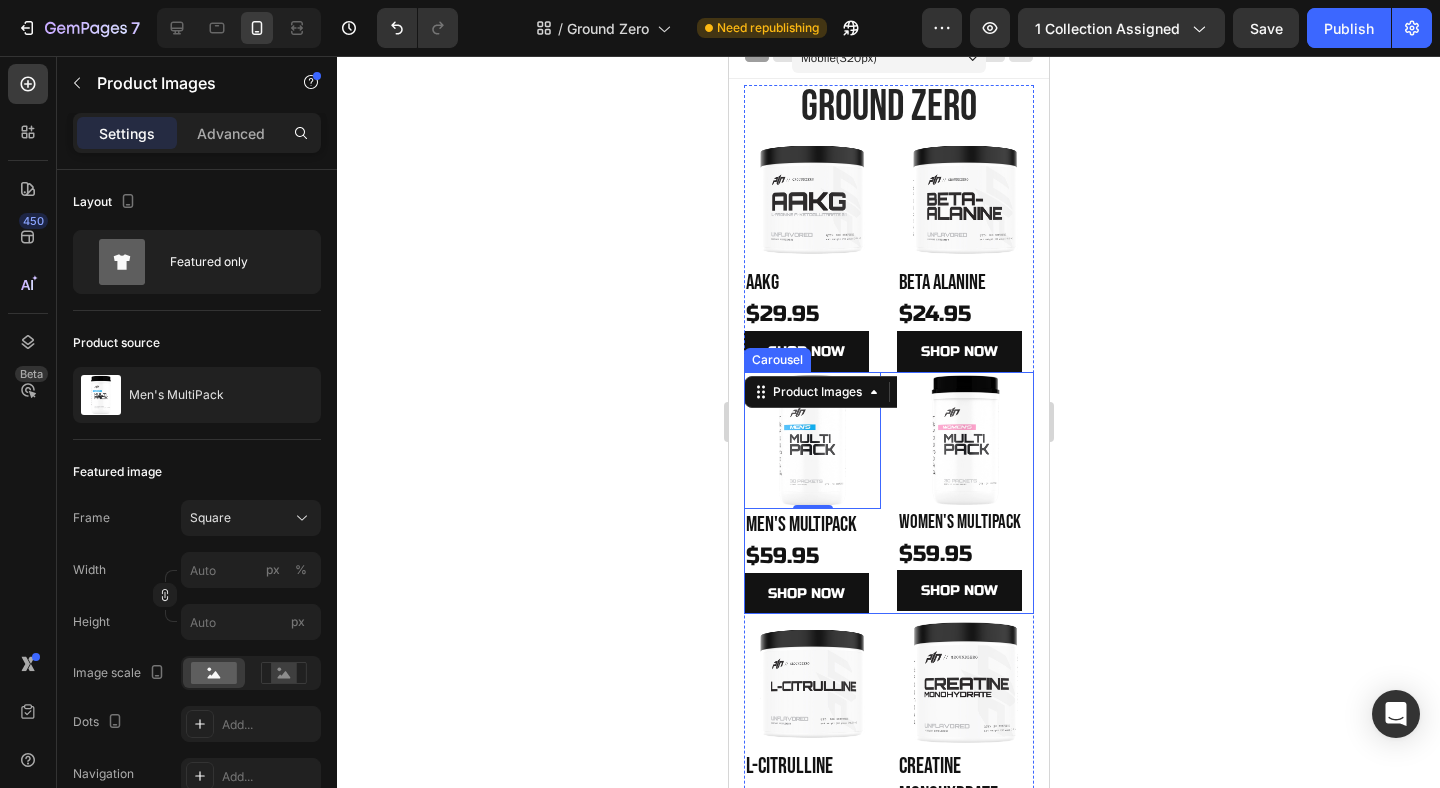 scroll, scrollTop: 0, scrollLeft: 0, axis: both 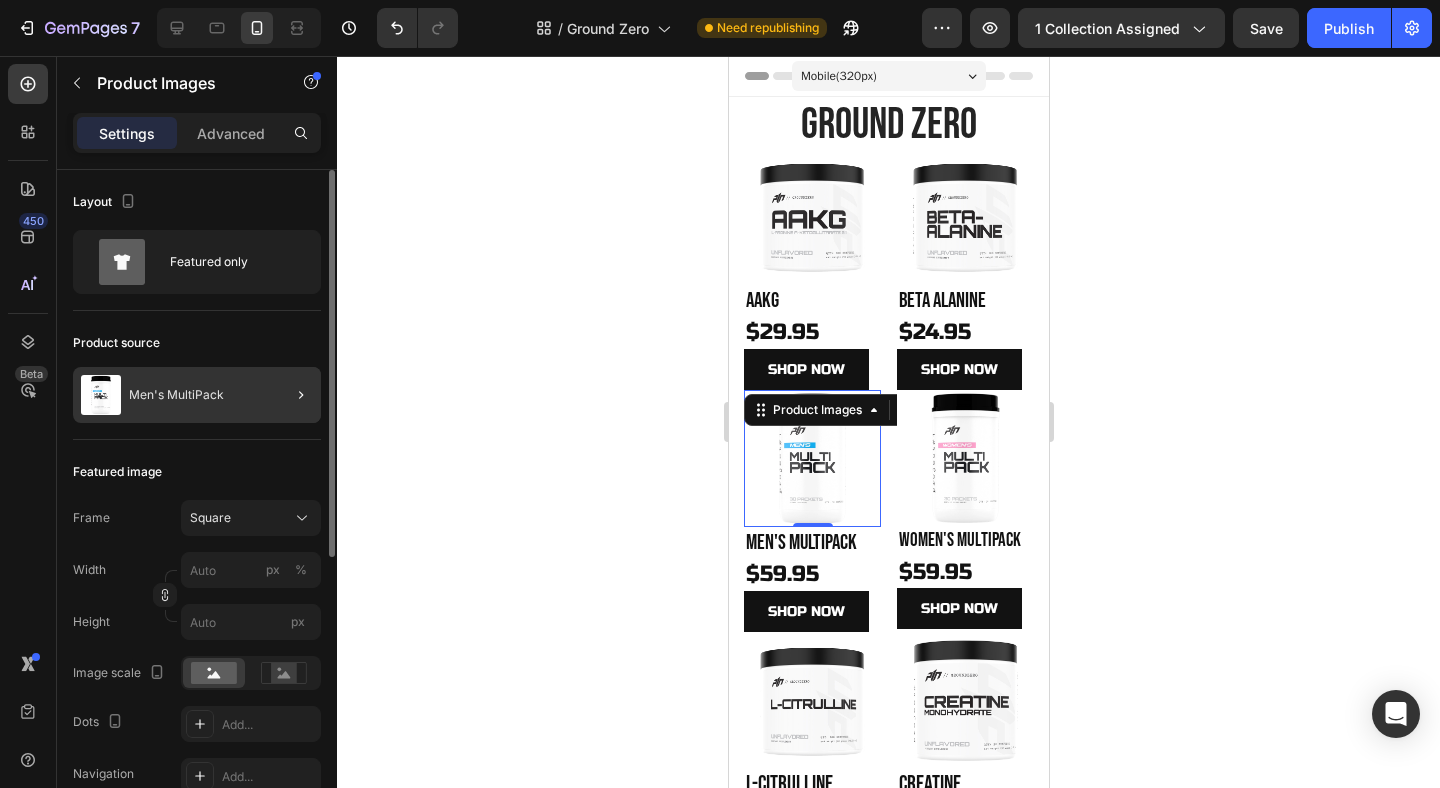 click 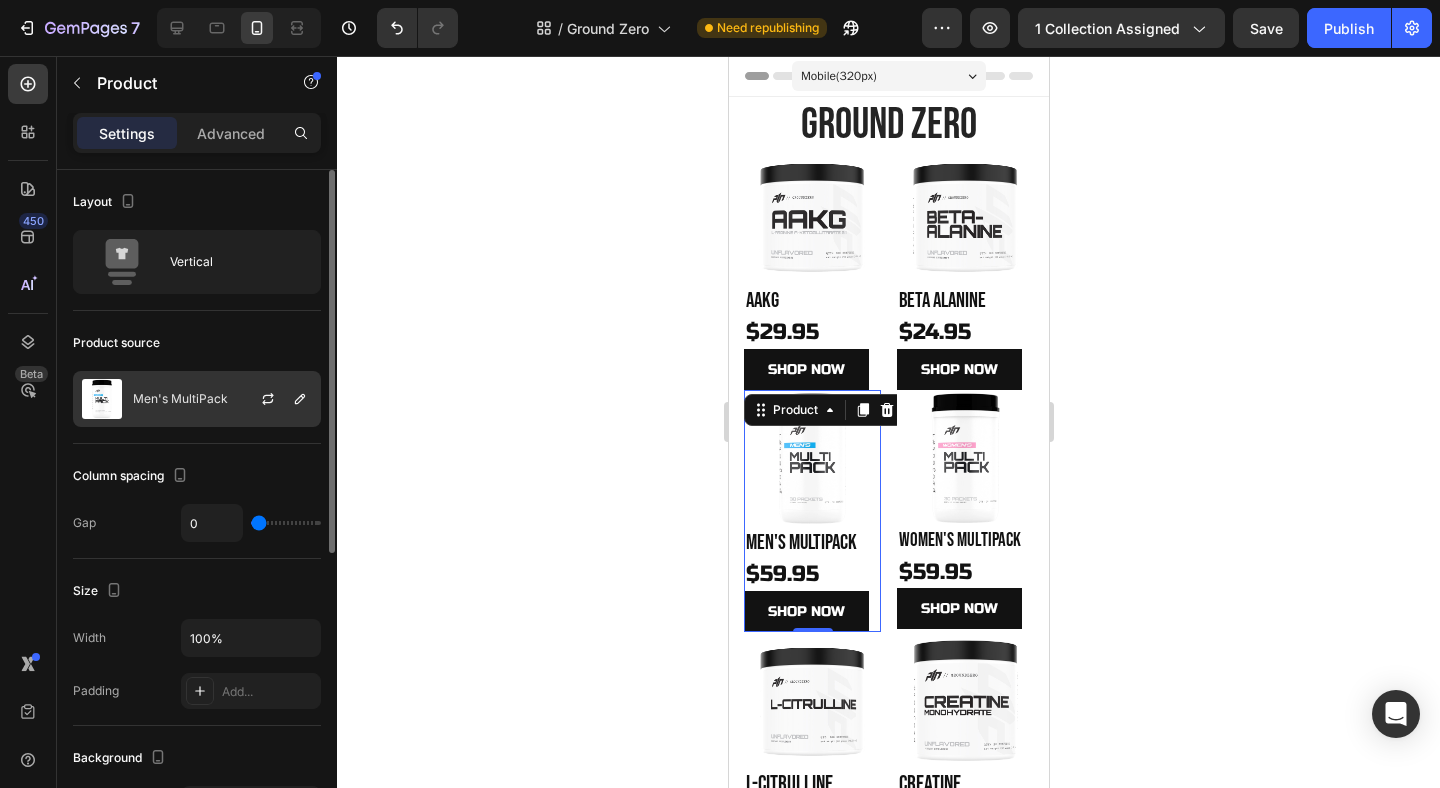 click at bounding box center [102, 399] 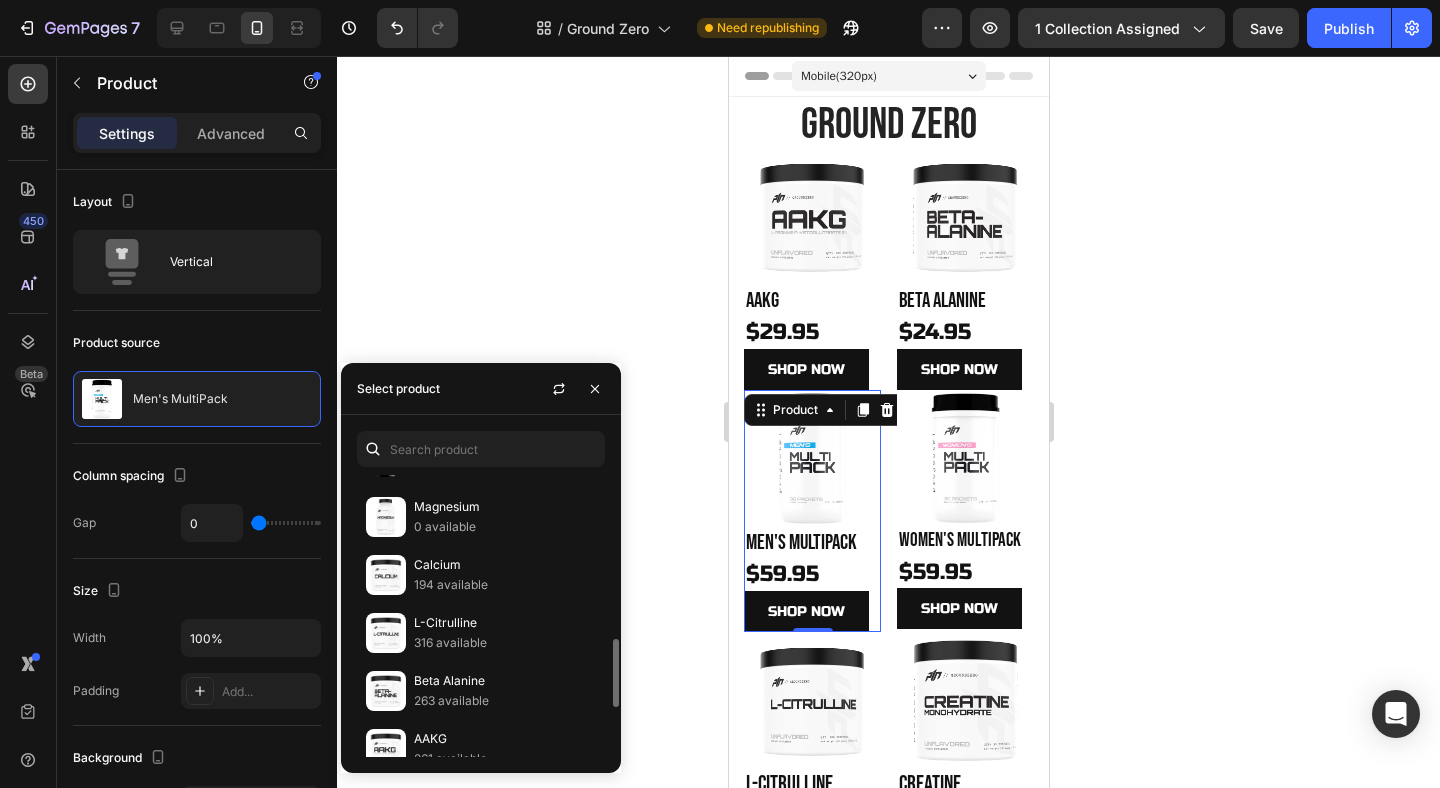scroll, scrollTop: 637, scrollLeft: 0, axis: vertical 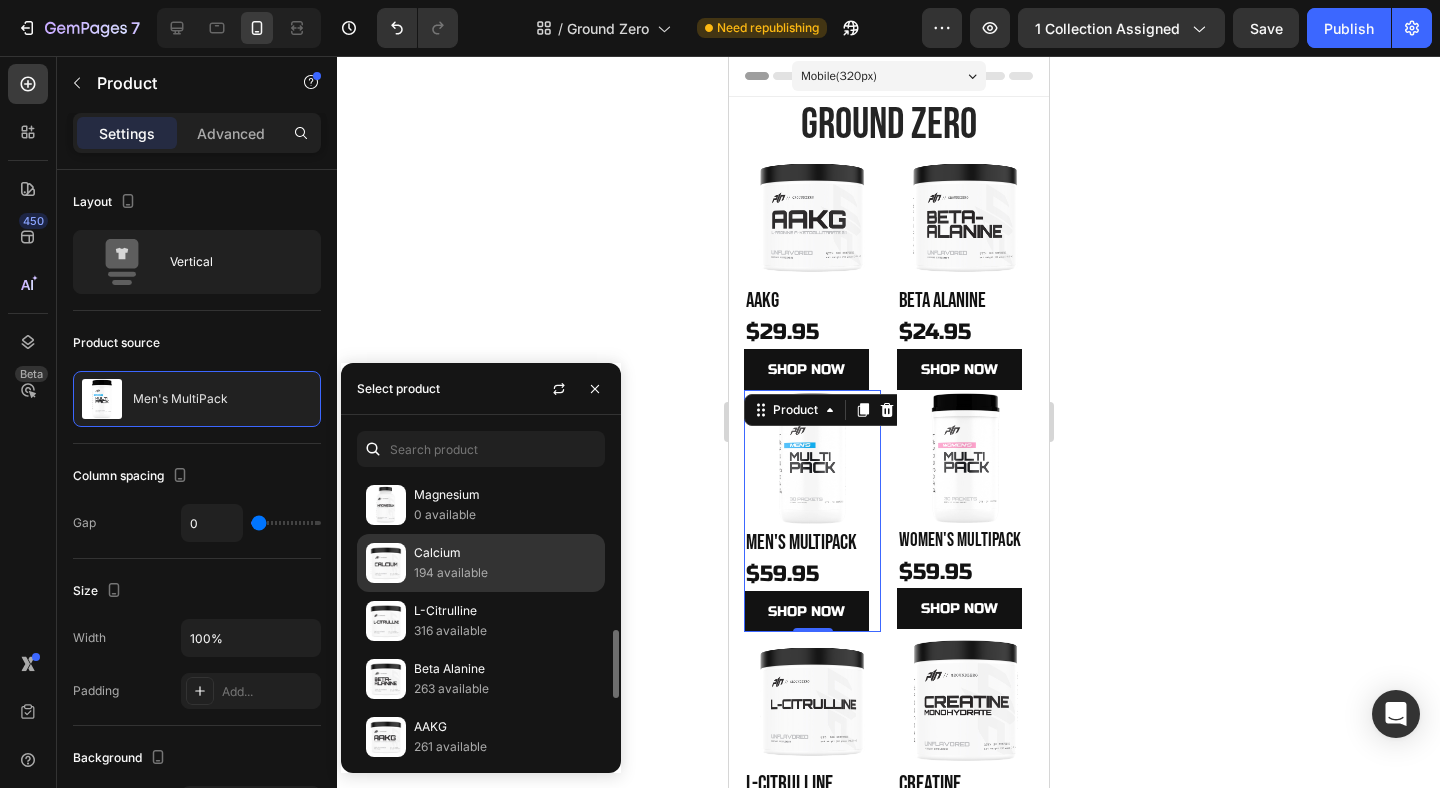 click on "Calcium" at bounding box center (505, 553) 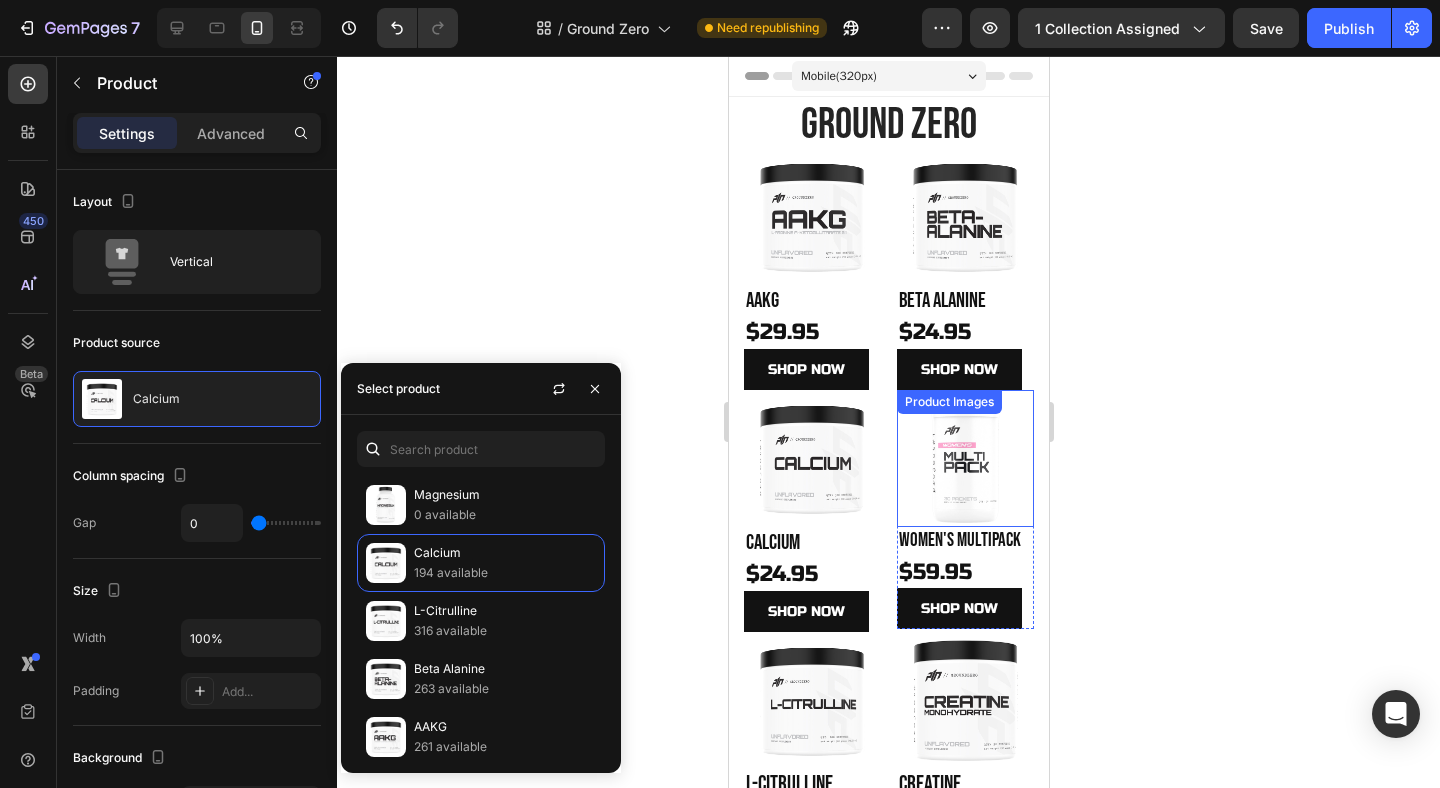 click at bounding box center [964, 458] 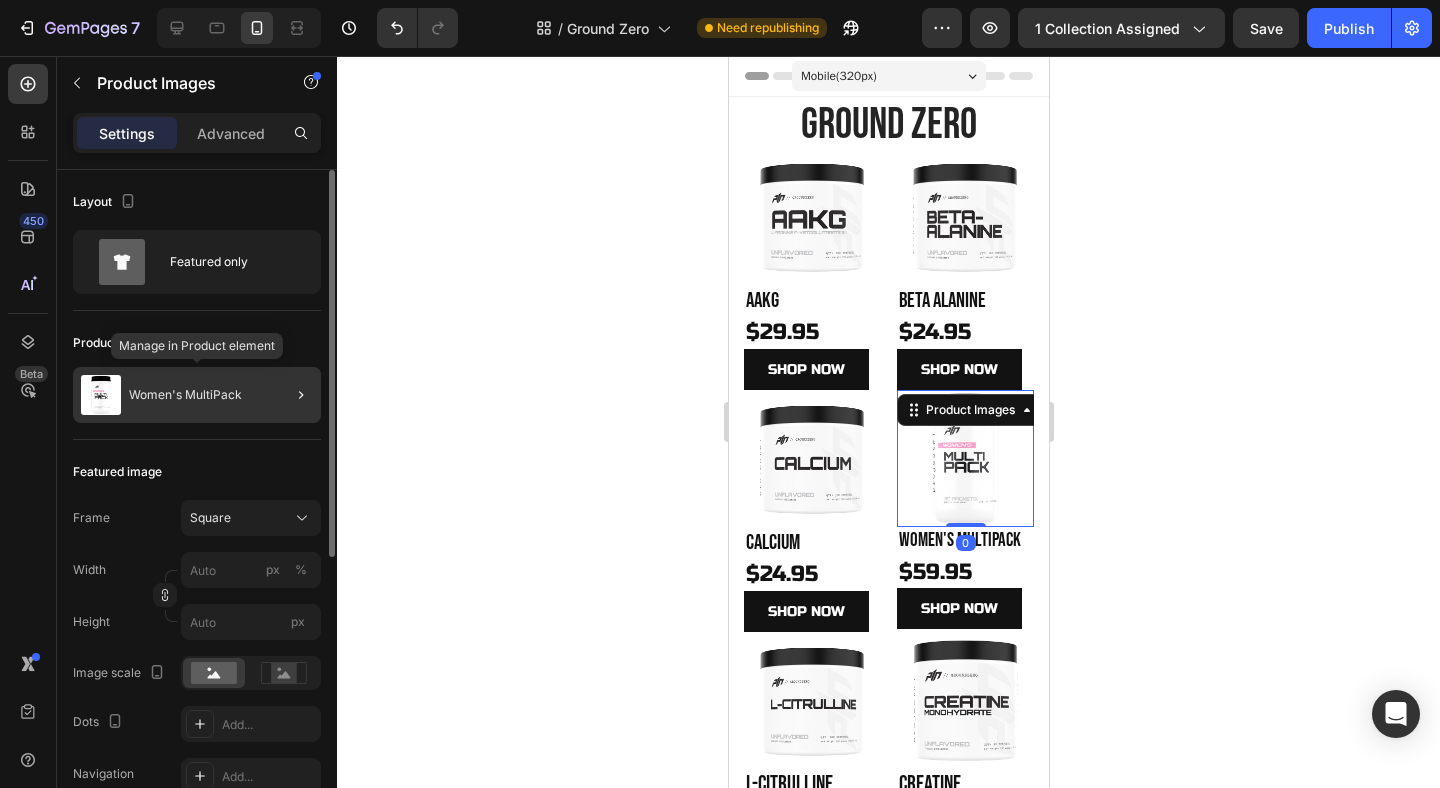 click on "Women's MultiPack" at bounding box center (185, 395) 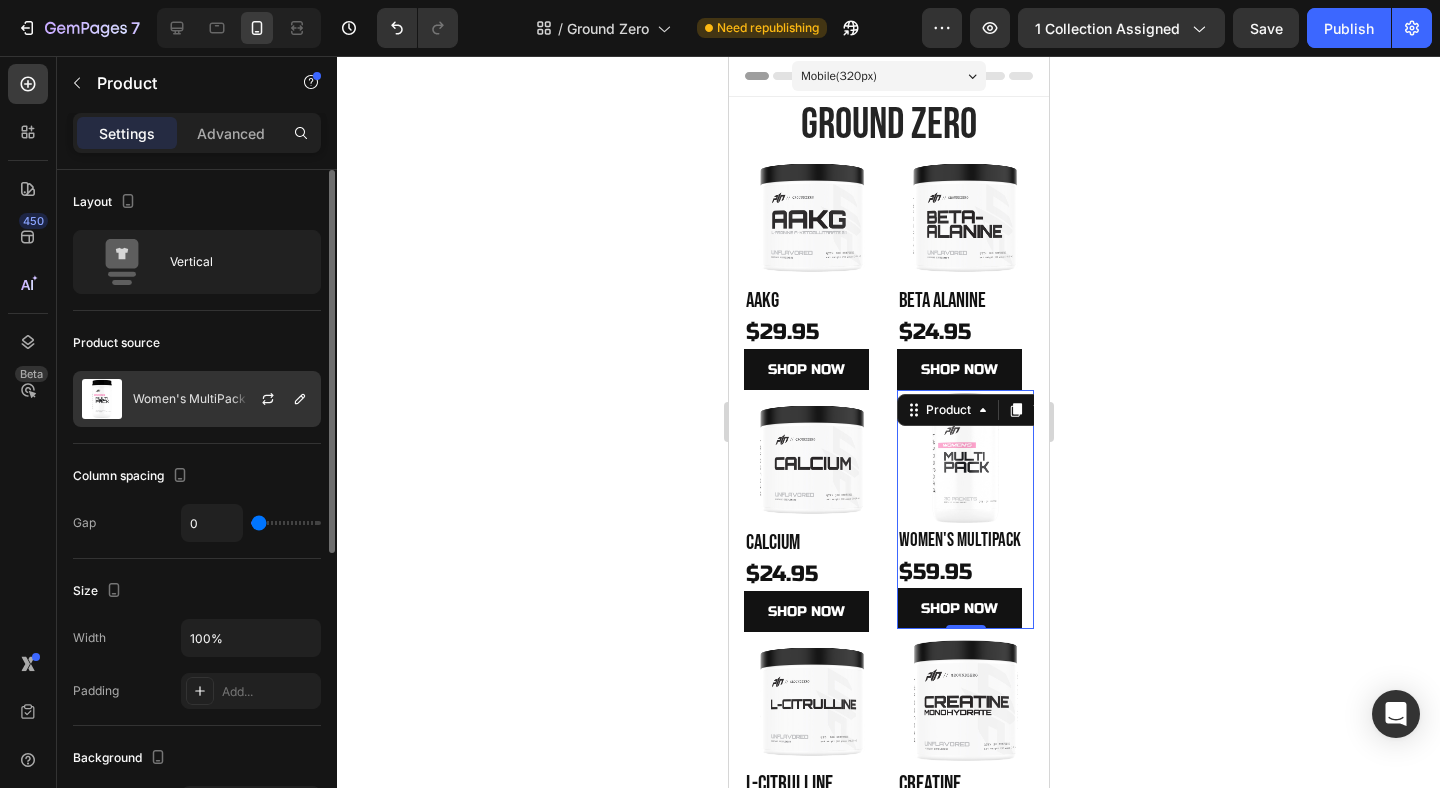 click at bounding box center (102, 399) 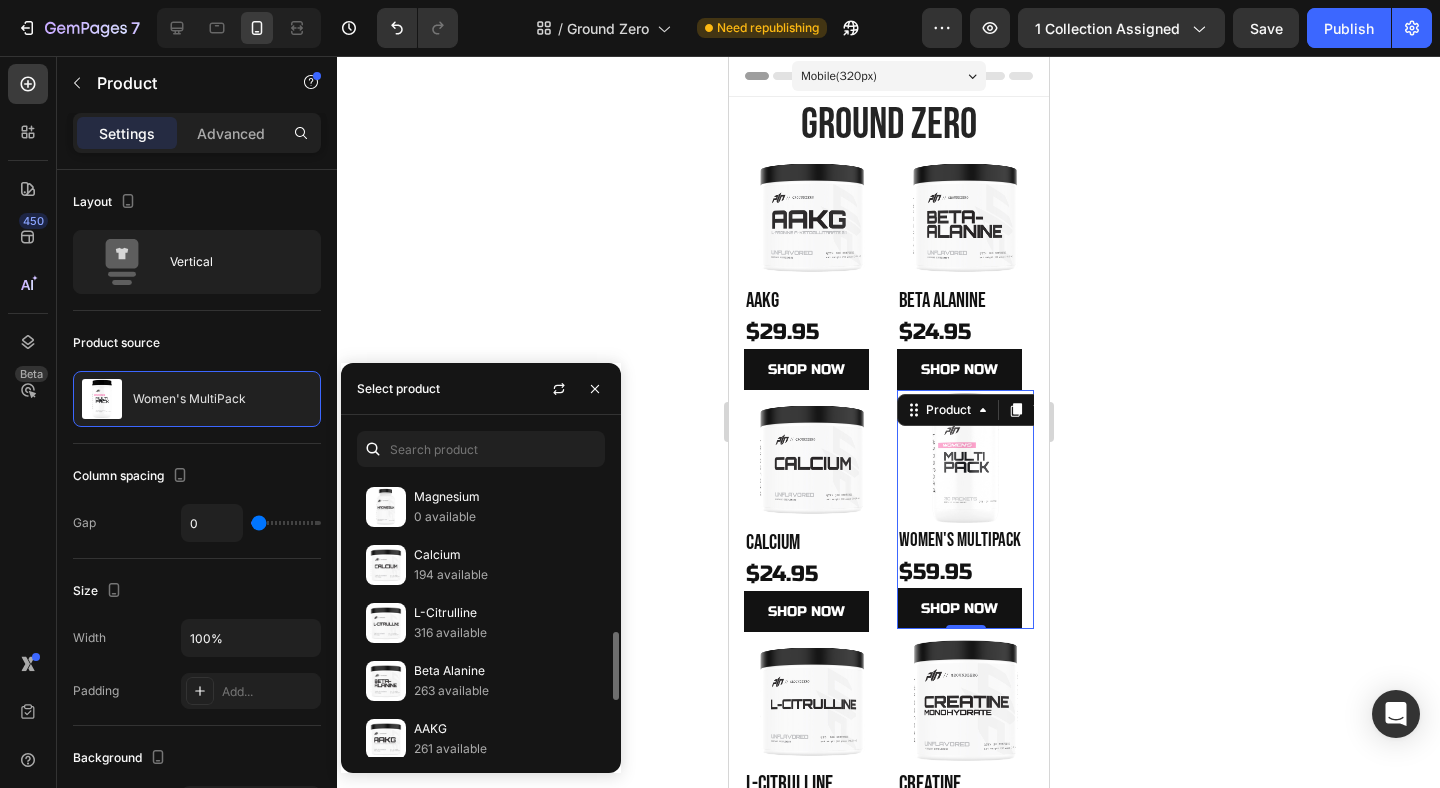 scroll, scrollTop: 637, scrollLeft: 0, axis: vertical 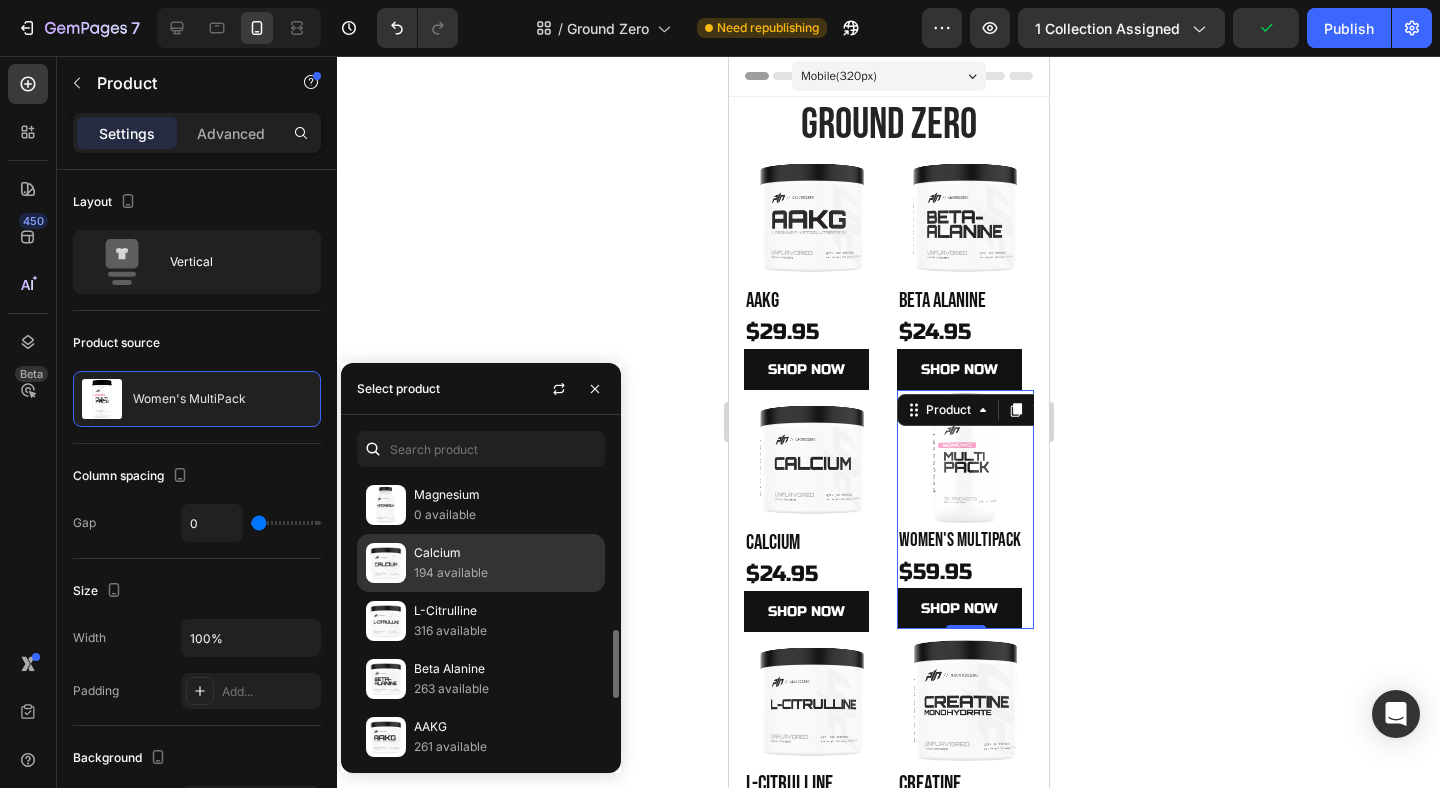 click on "Calcium" at bounding box center [505, 553] 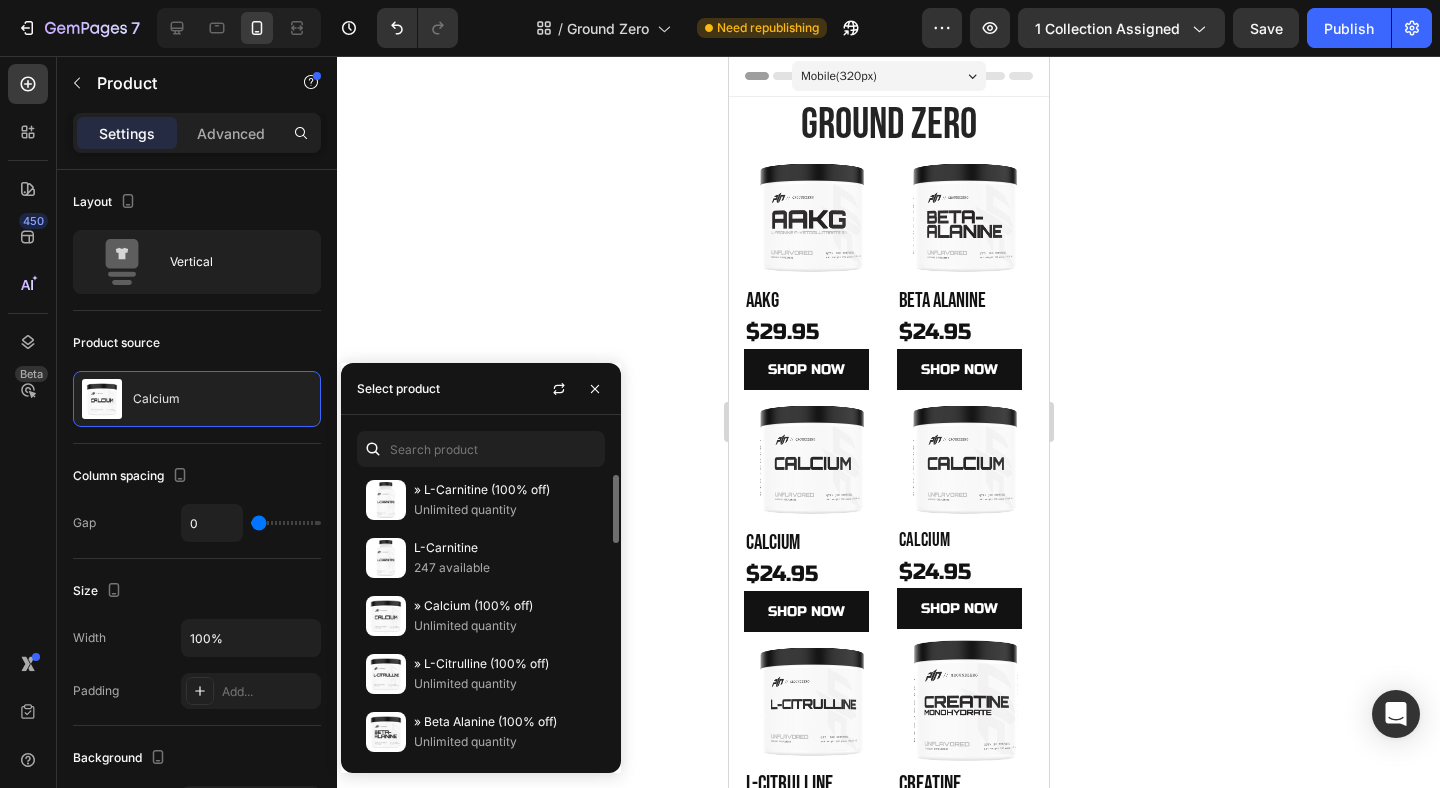 scroll, scrollTop: 0, scrollLeft: 0, axis: both 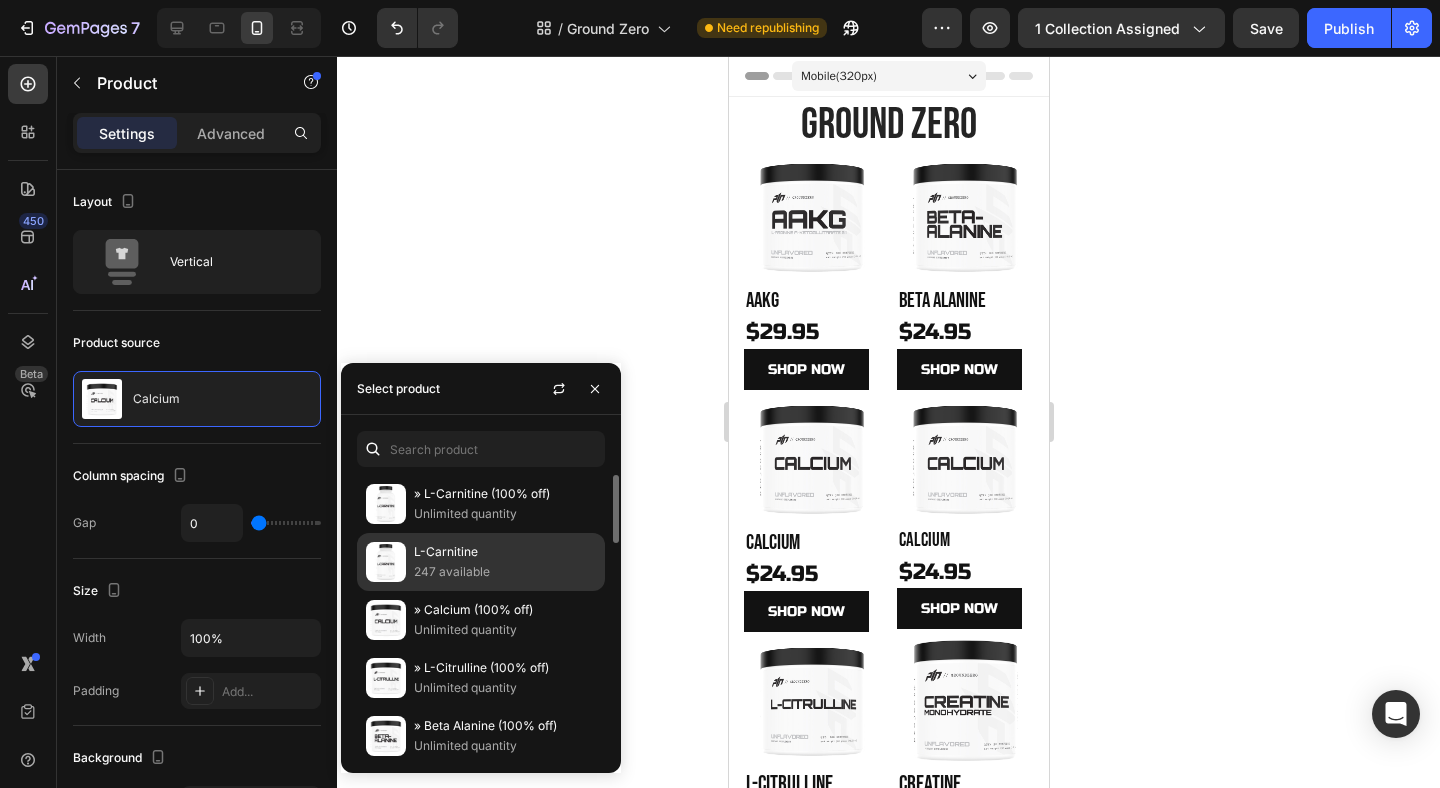 click on "247 available" at bounding box center [505, 572] 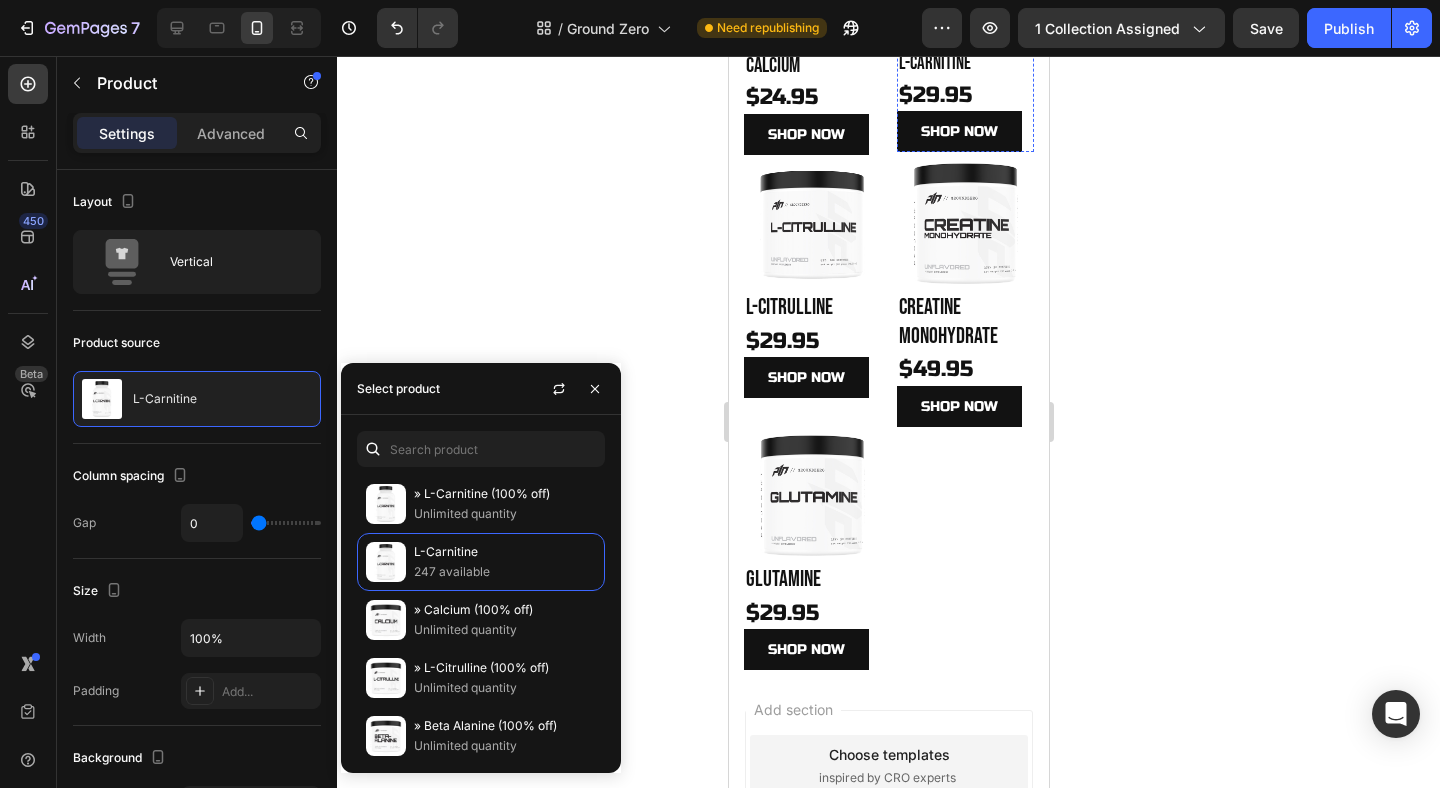 scroll, scrollTop: 517, scrollLeft: 0, axis: vertical 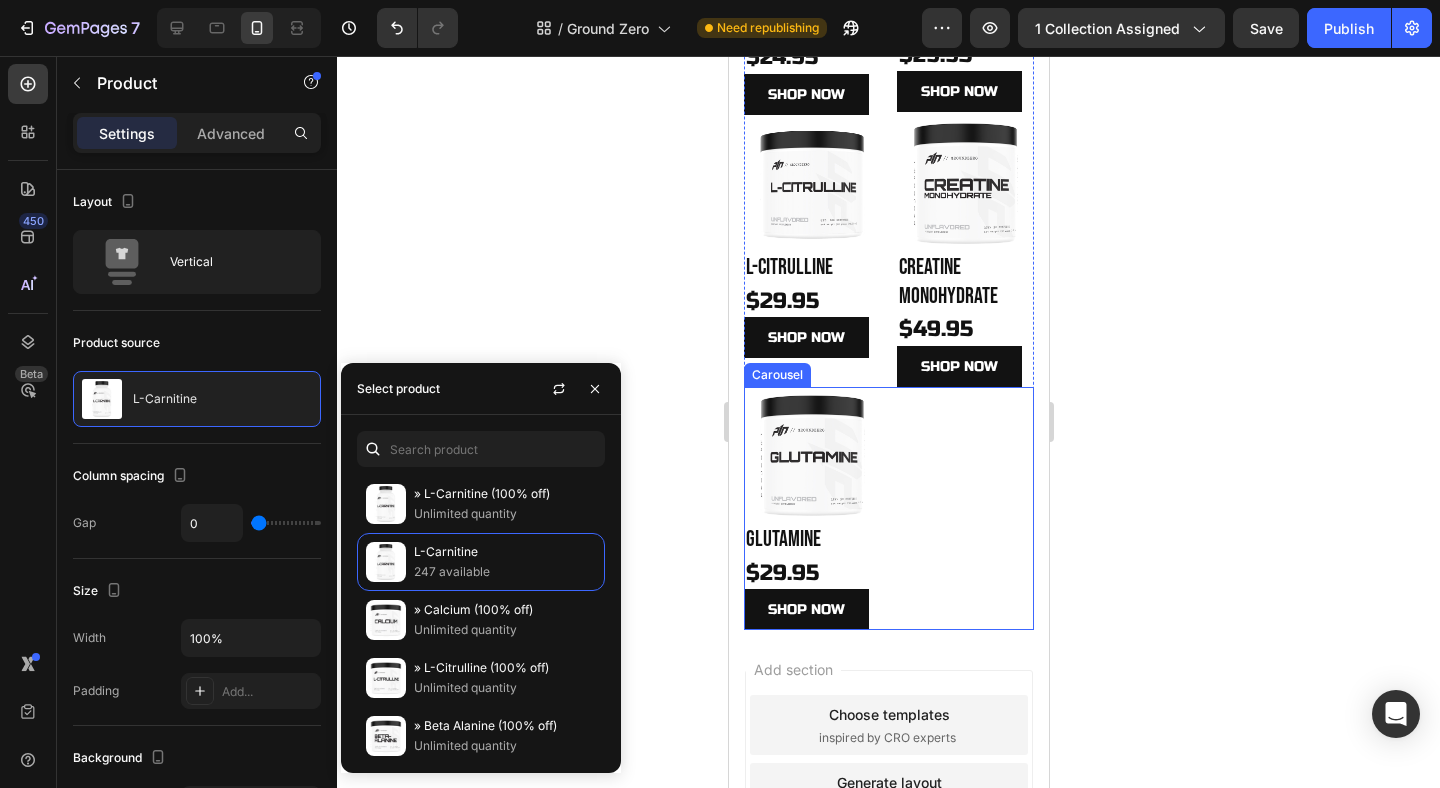 click on "Product Images Glutamine Product Title $29.95 Product Price Product Price Row SHOP NOW Product View More Product" at bounding box center [888, 508] 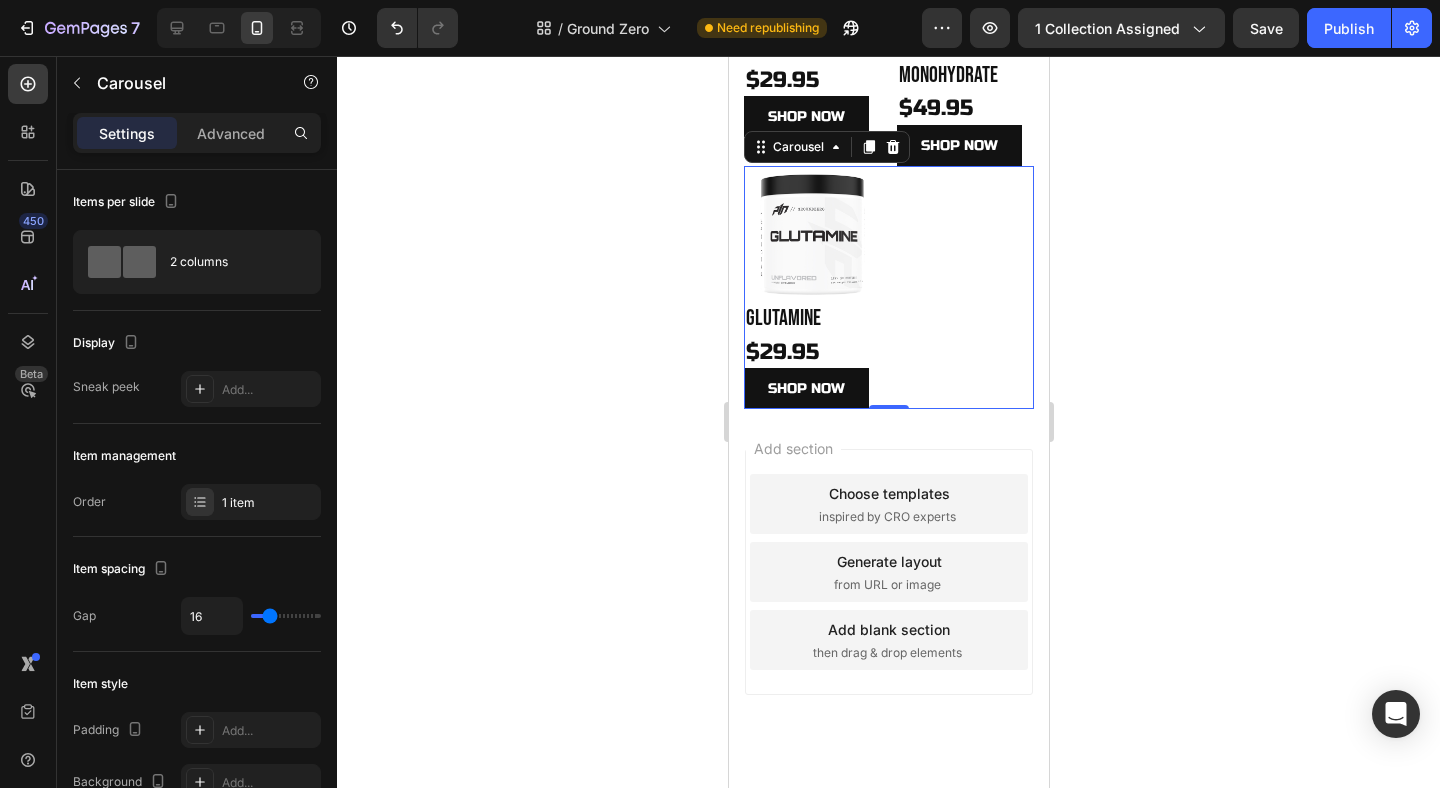 scroll, scrollTop: 749, scrollLeft: 0, axis: vertical 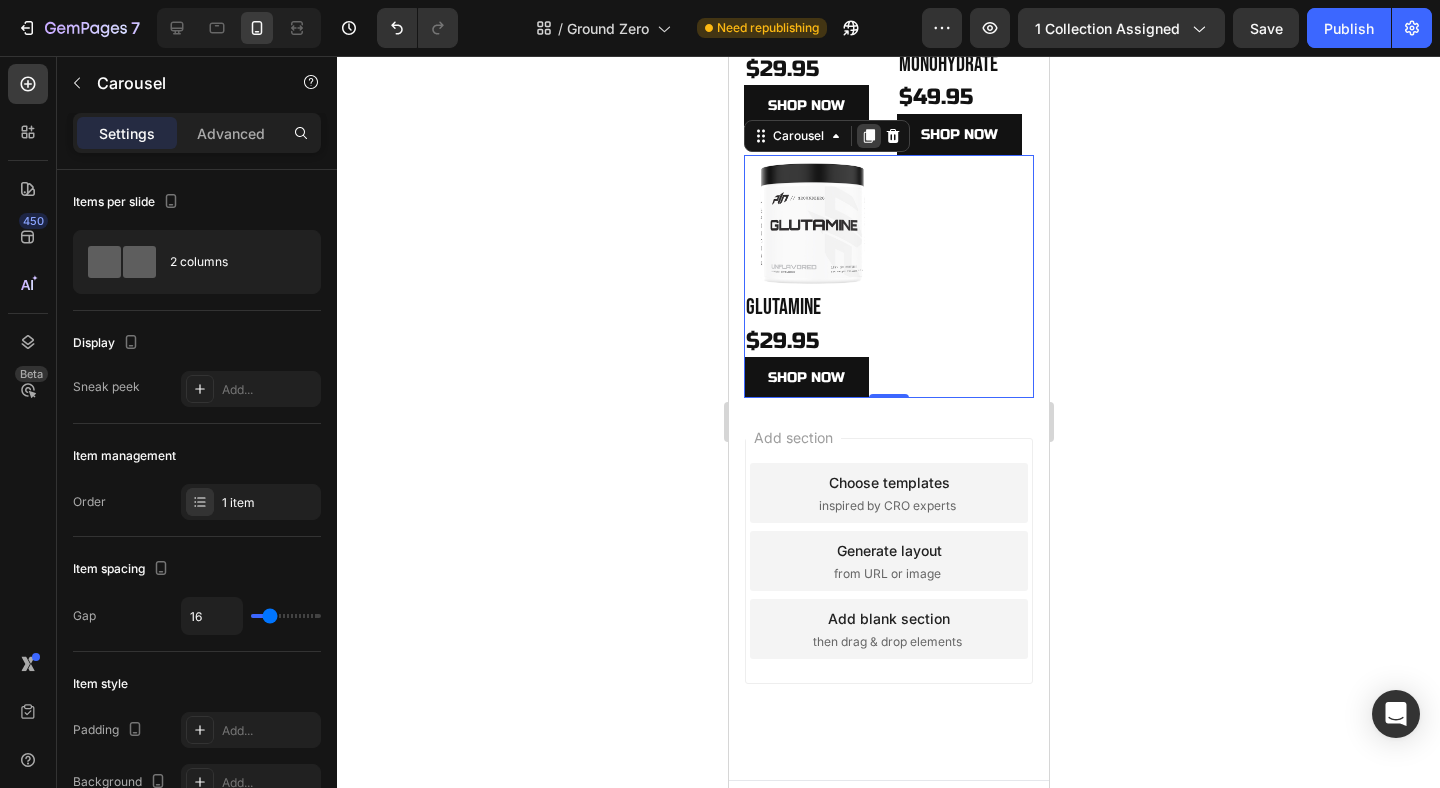 click 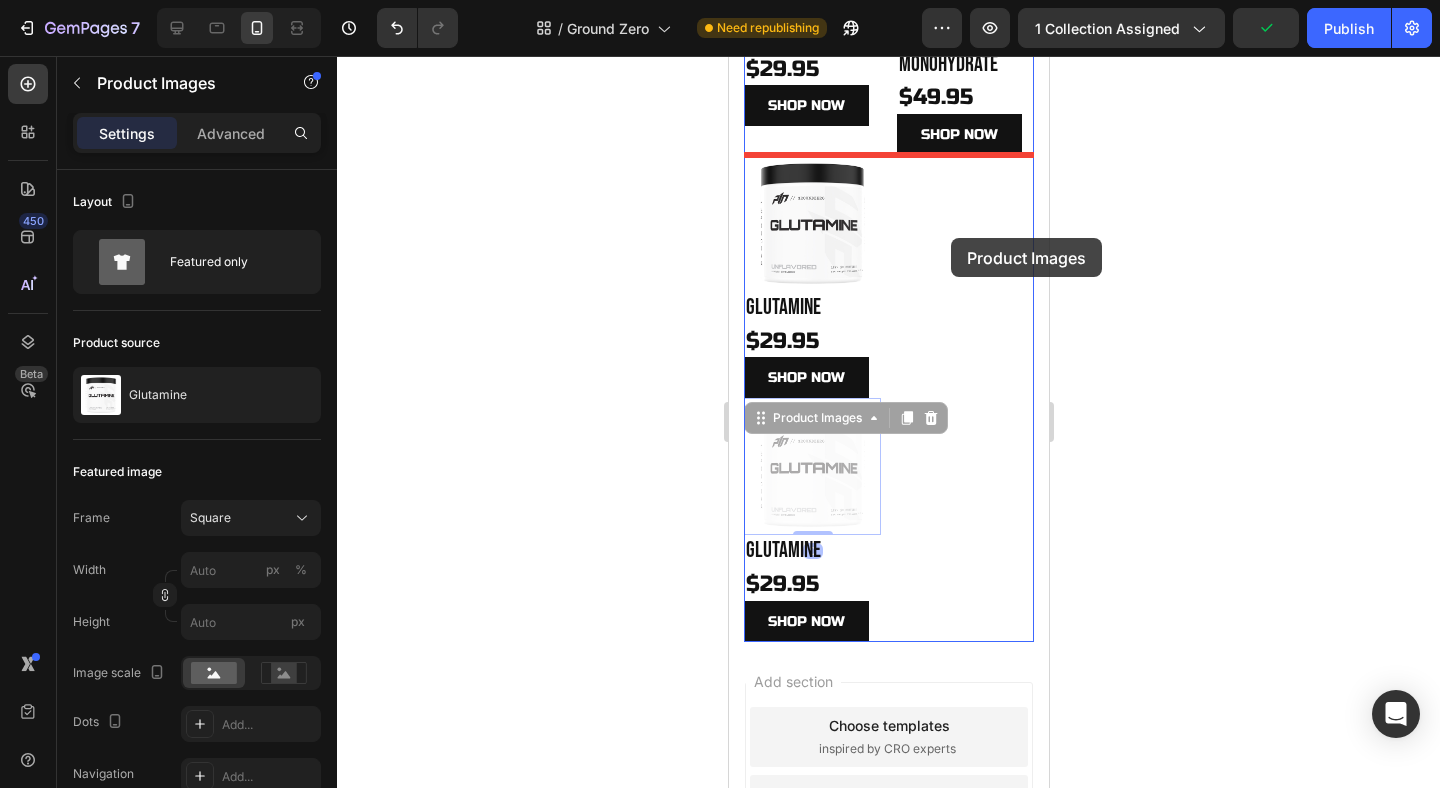drag, startPoint x: 763, startPoint y: 417, endPoint x: 950, endPoint y: 238, distance: 258.86288 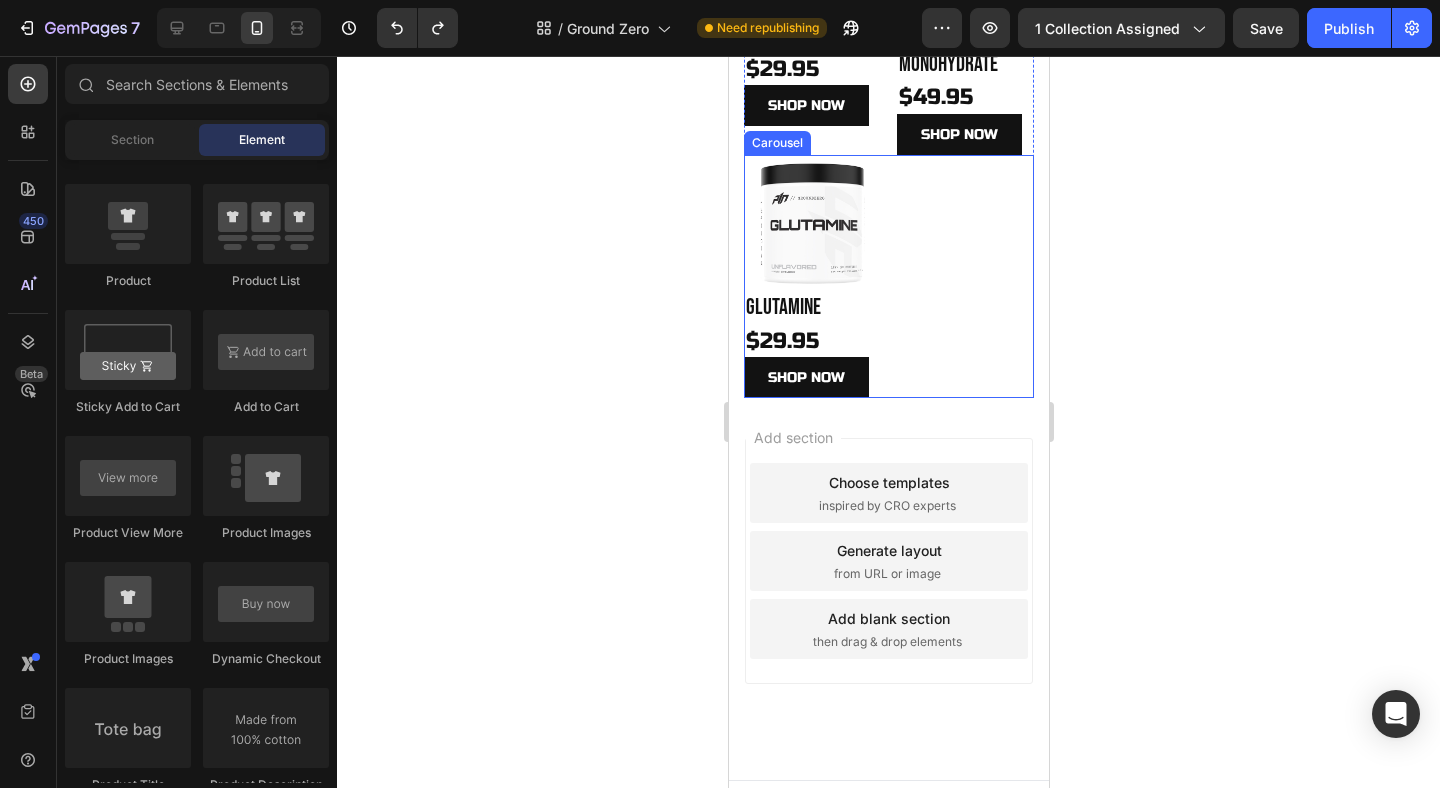 click on "Product Images Glutamine Product Title $29.95 Product Price Product Price Row SHOP NOW Product View More Product" at bounding box center [888, 276] 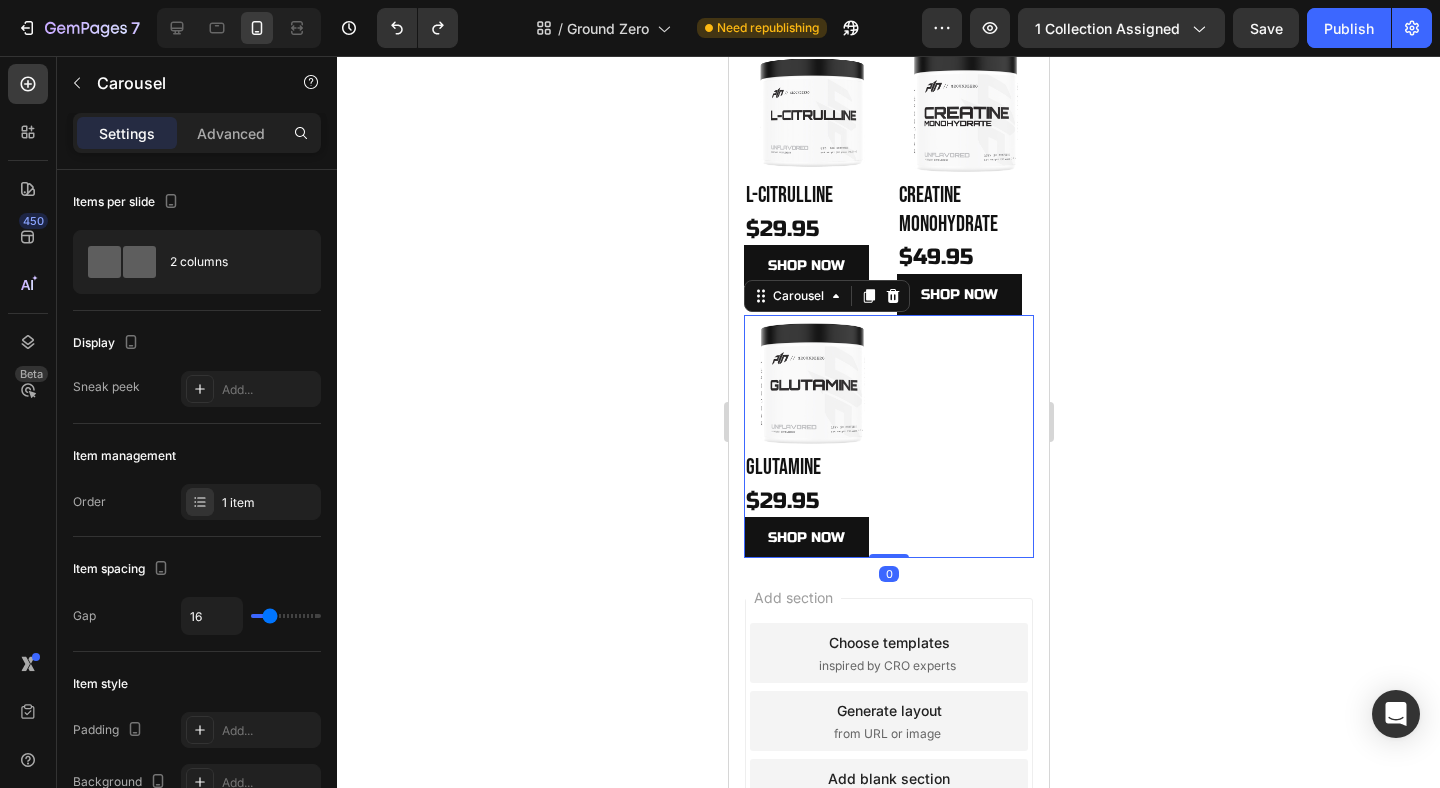 scroll, scrollTop: 579, scrollLeft: 0, axis: vertical 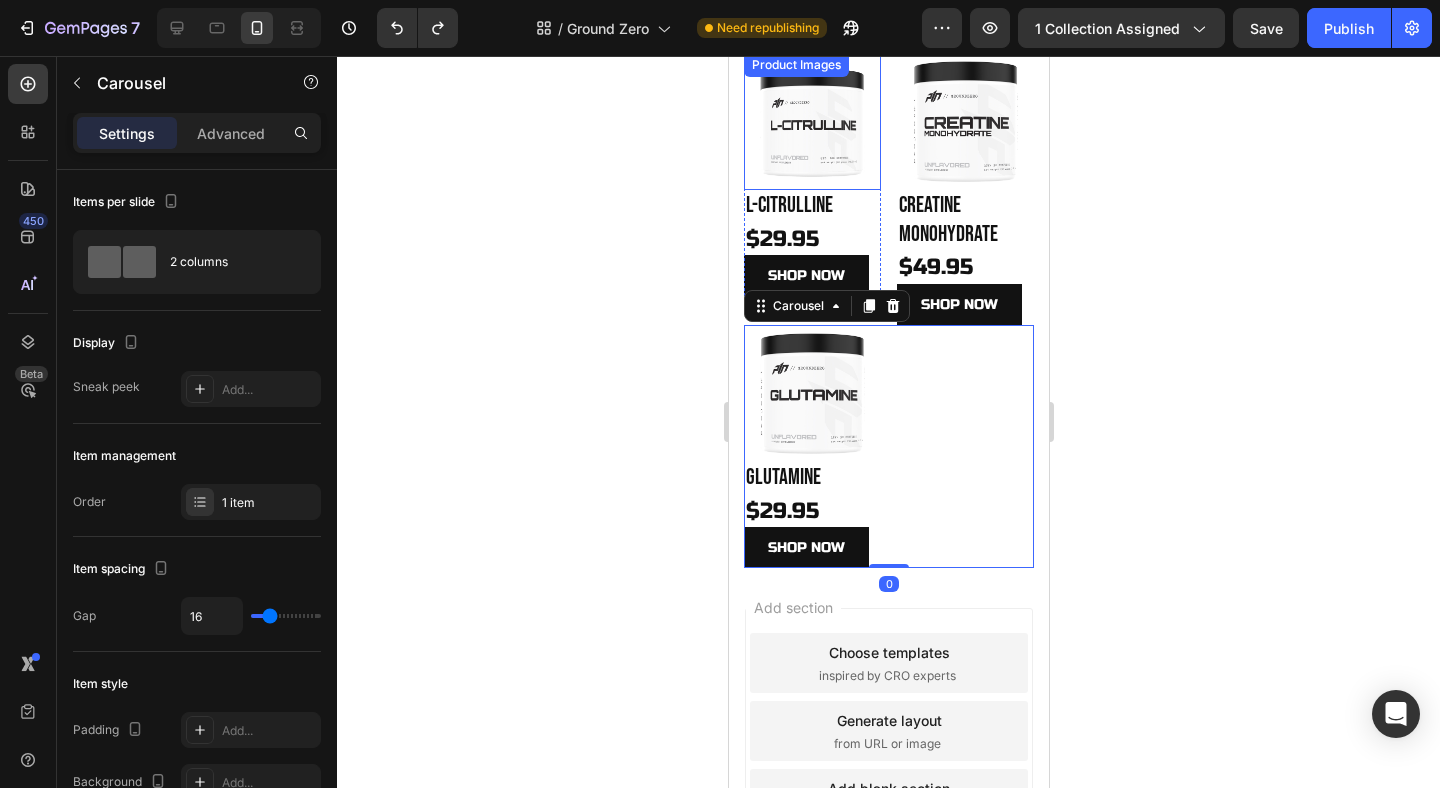 click at bounding box center (811, 121) 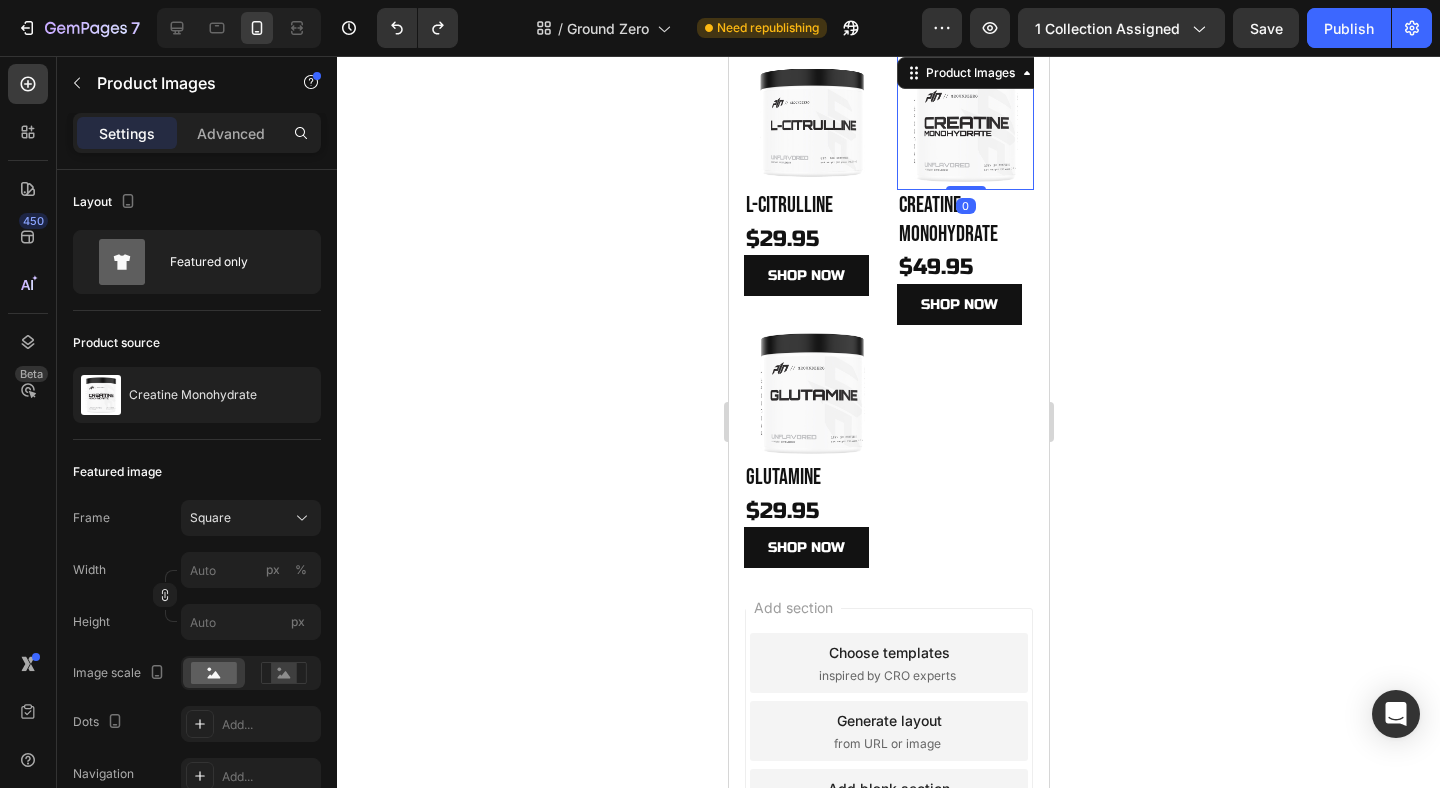click at bounding box center [964, 121] 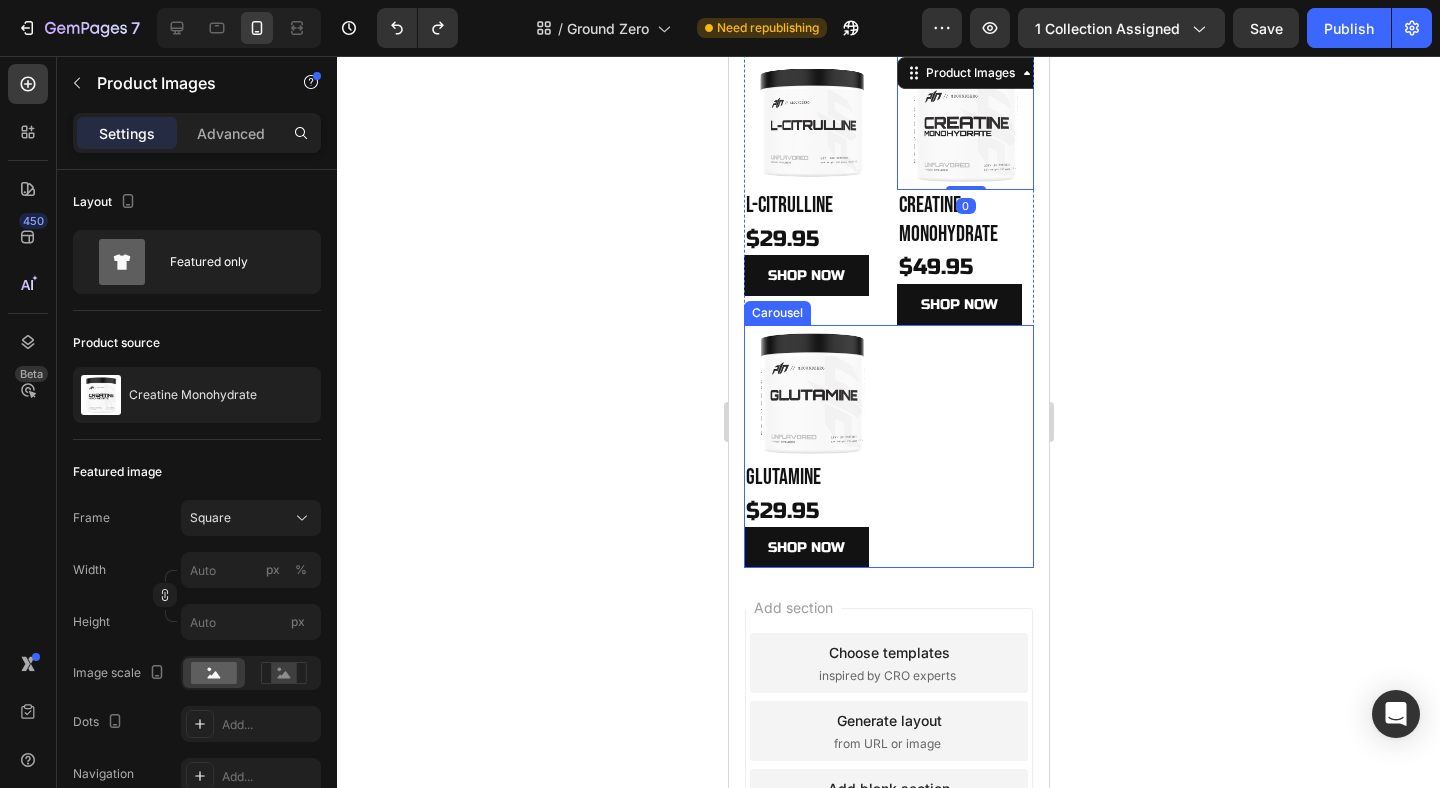 click on "Product Images Glutamine Product Title $29.95 Product Price Product Price Row SHOP NOW Product View More Product" at bounding box center [888, 446] 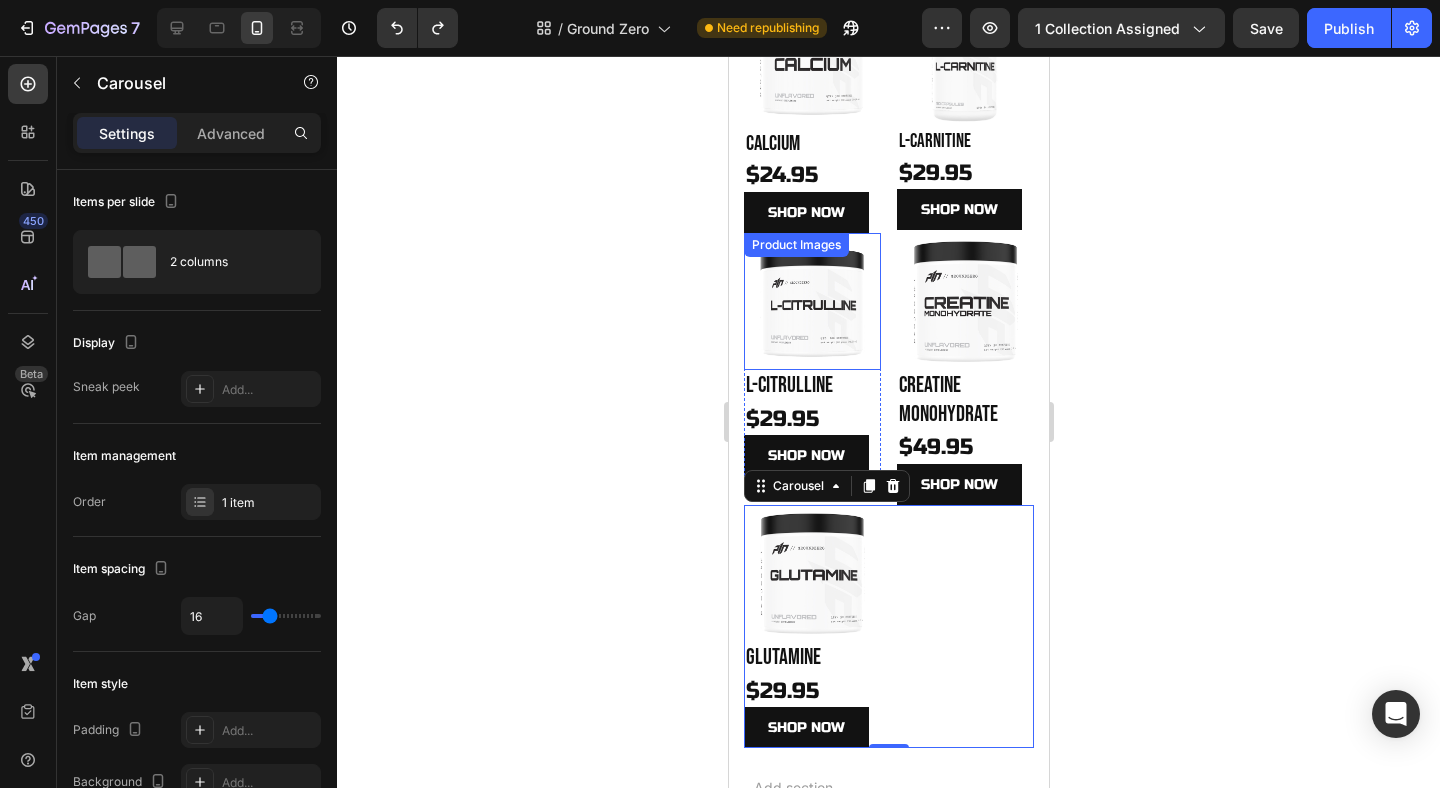 scroll, scrollTop: 393, scrollLeft: 0, axis: vertical 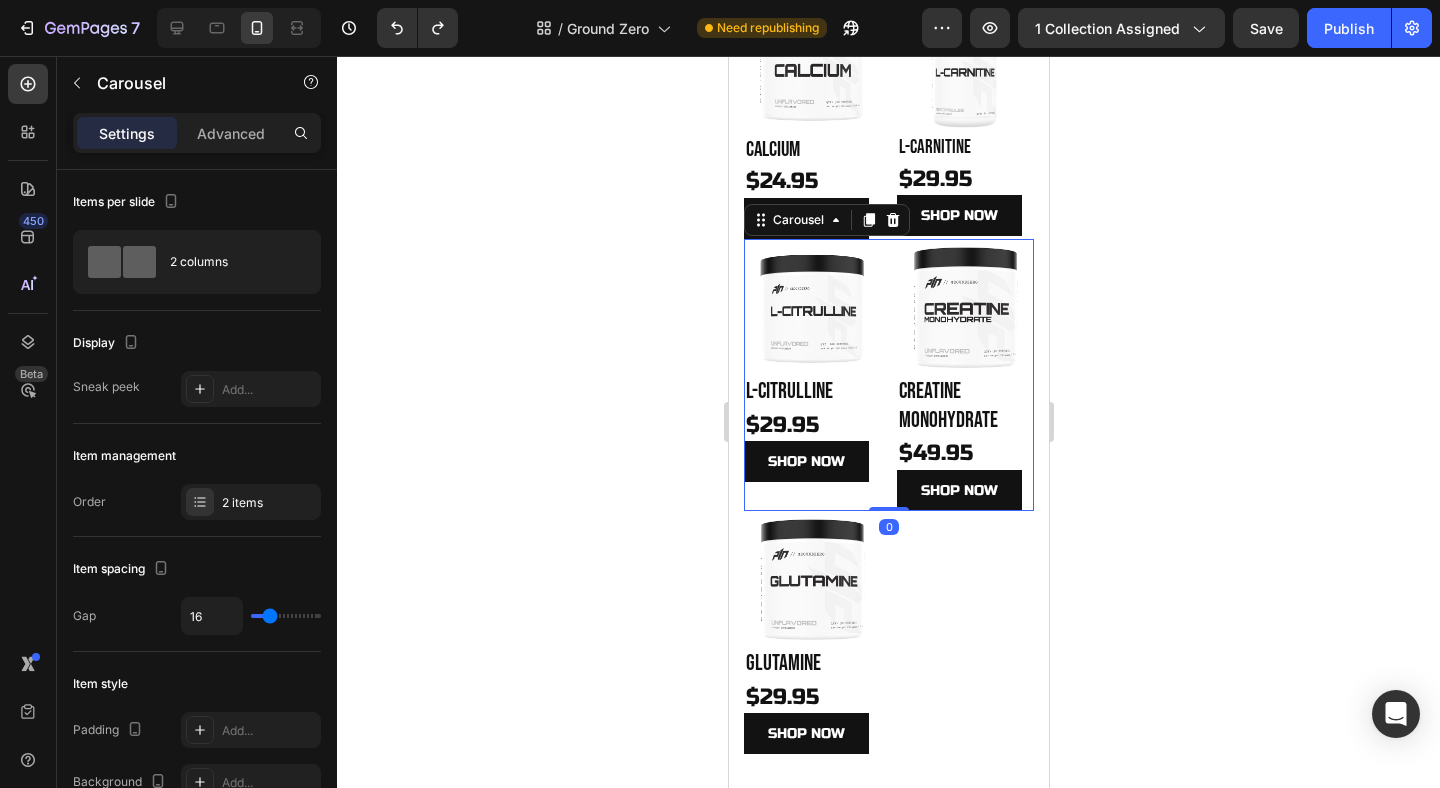 click on "Product Images L-Citrulline Product Title $29.95 Product Price Product Price Row SHOP NOW Product View More Product Product Images Creatine Monohydrate Product Title $49.95 Product Price Product Price Row SHOP NOW Product View More Product" at bounding box center (888, 375) 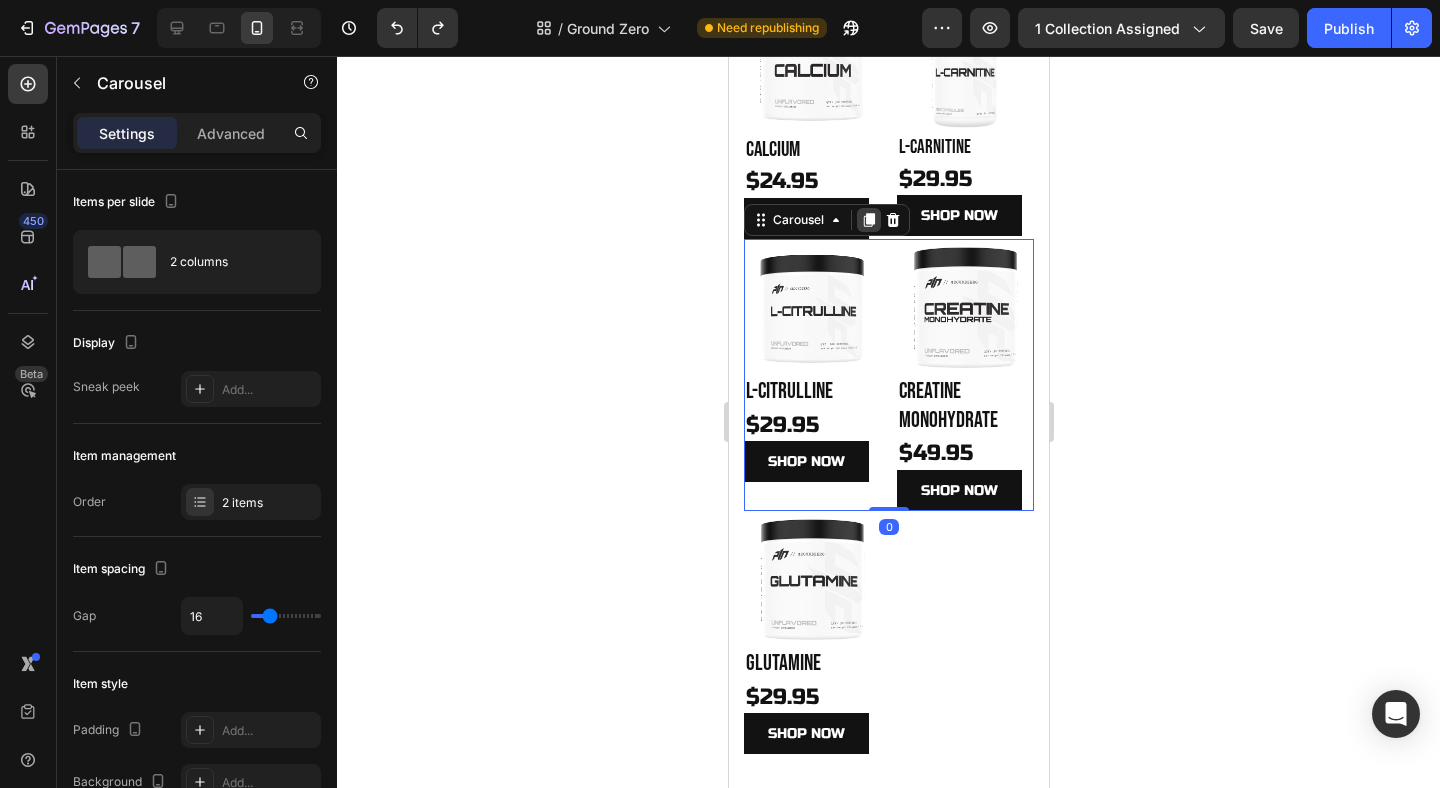 click 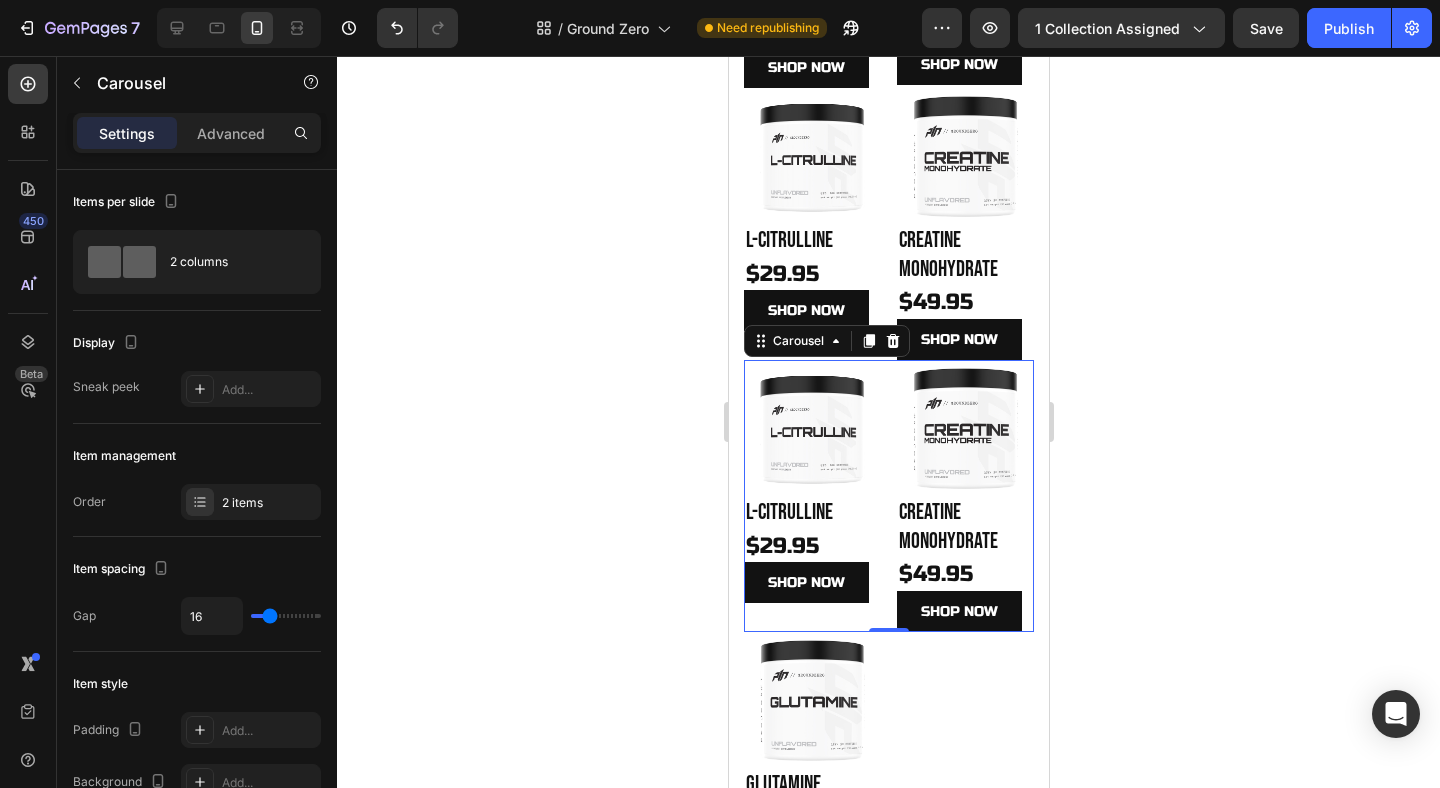 scroll, scrollTop: 552, scrollLeft: 0, axis: vertical 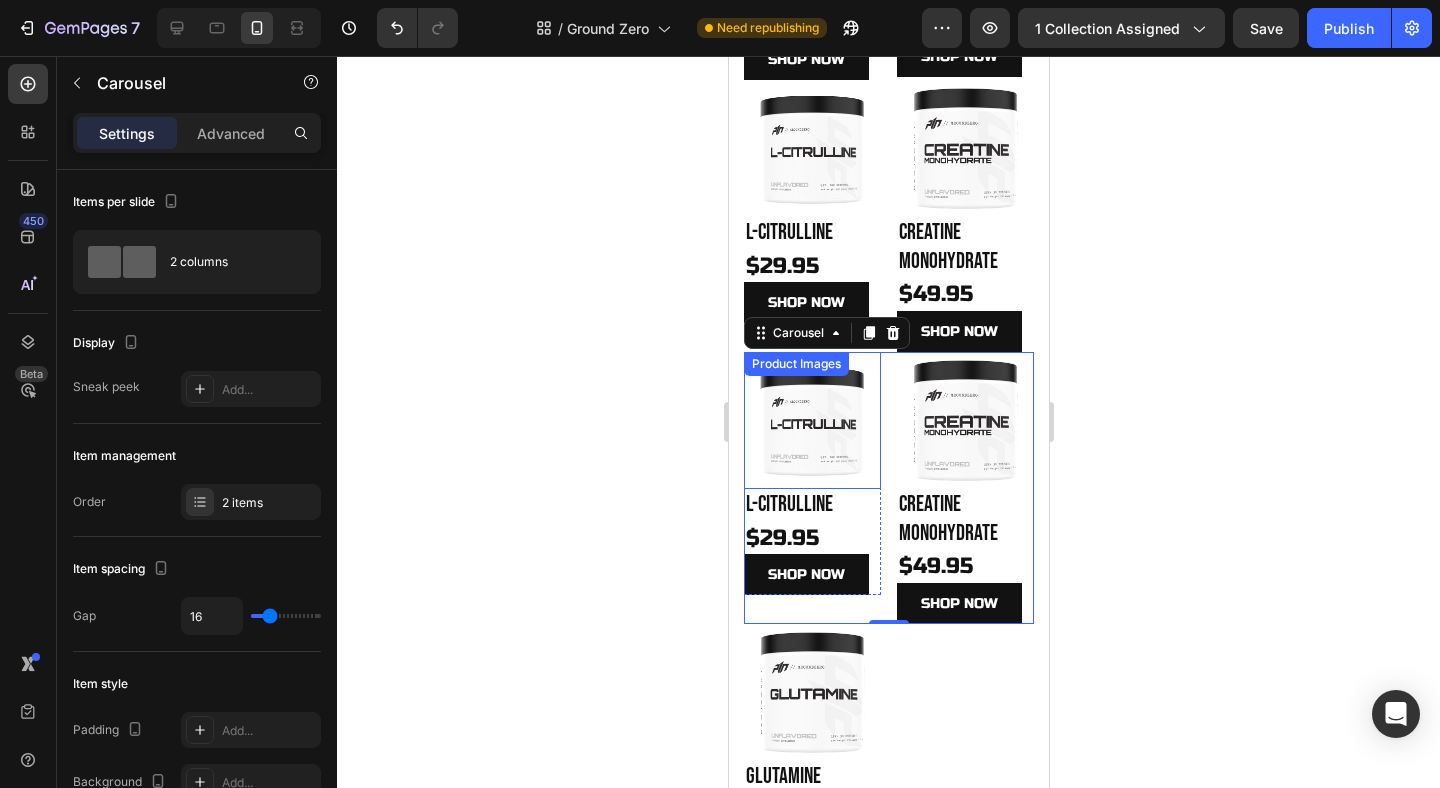 click at bounding box center (811, 420) 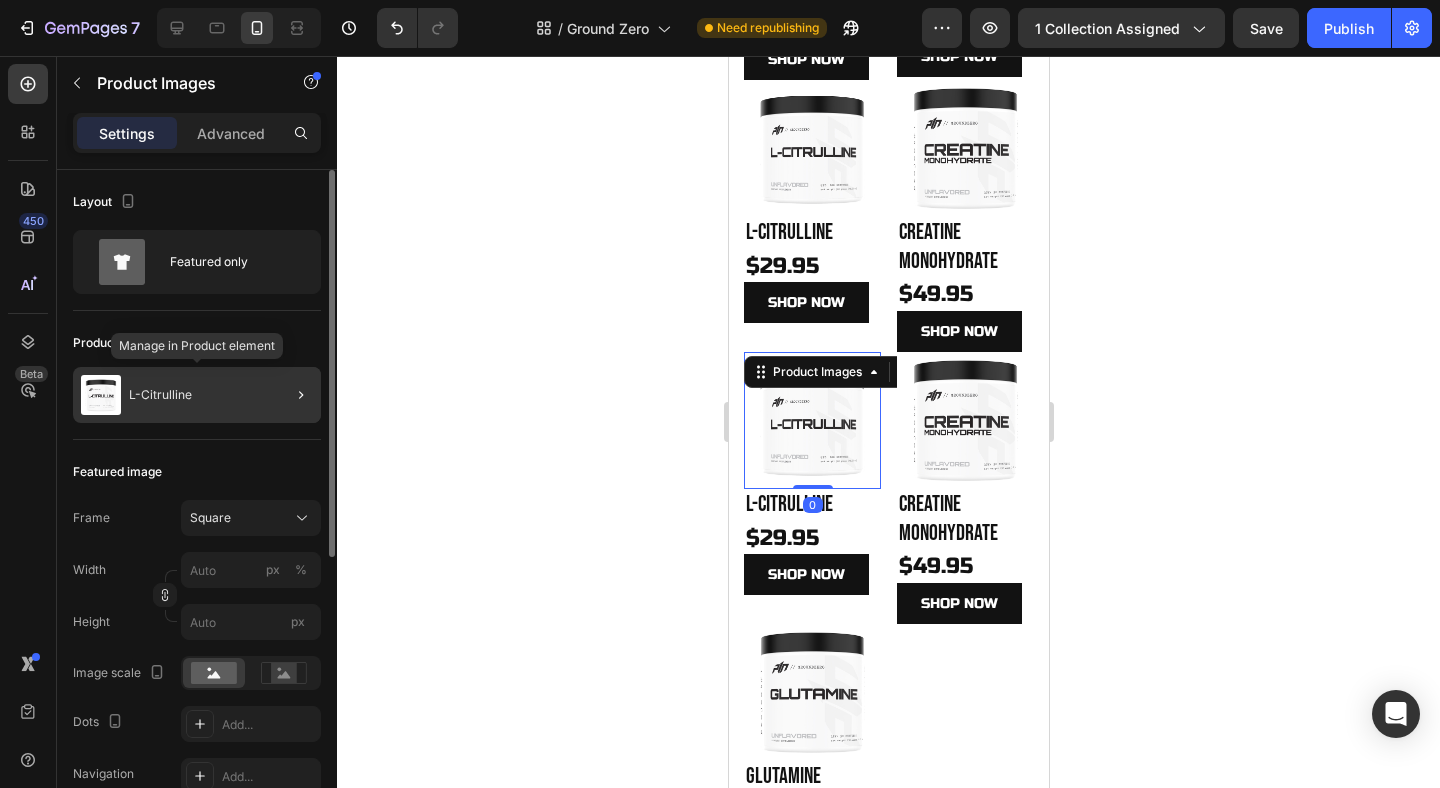 click on "L-Citrulline" 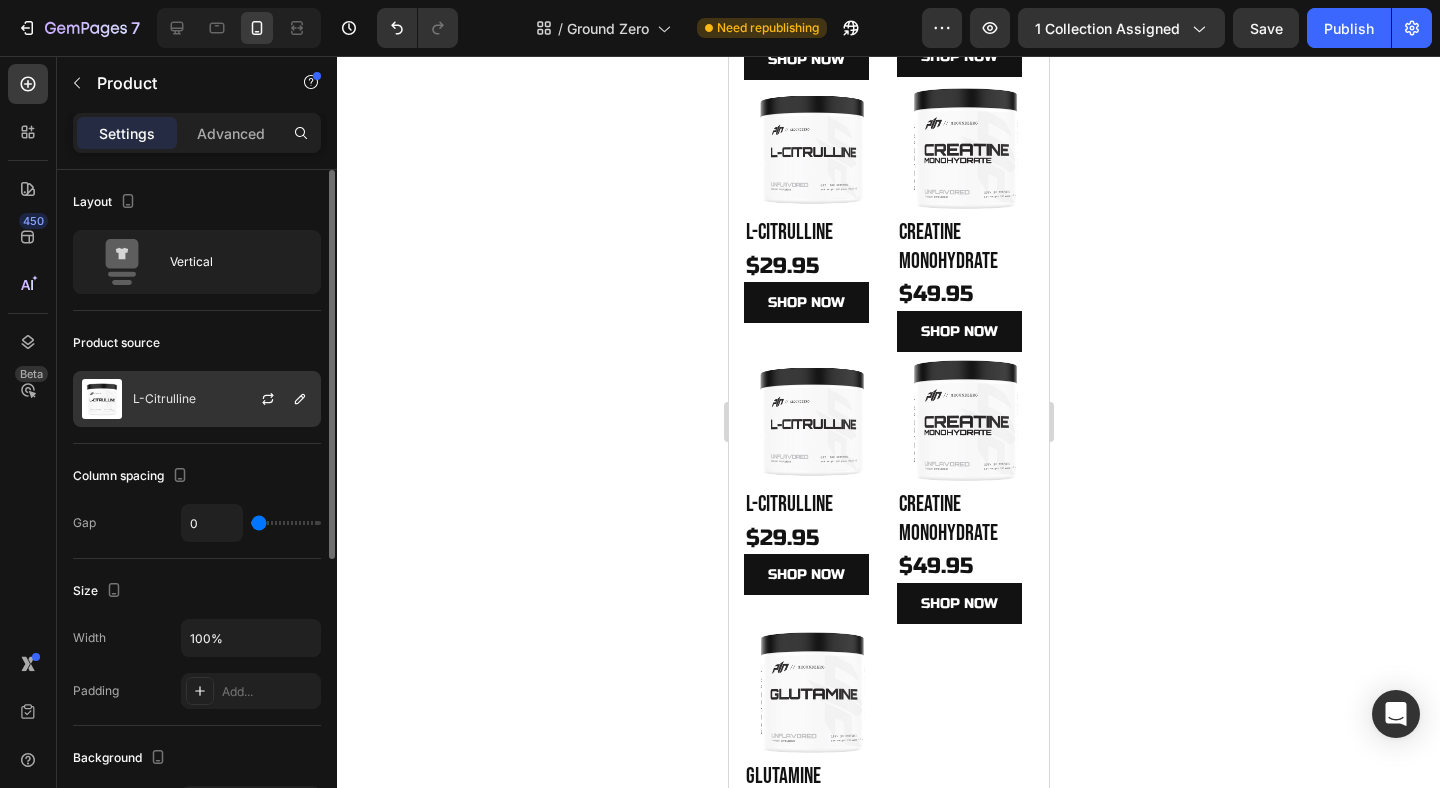 click at bounding box center (102, 399) 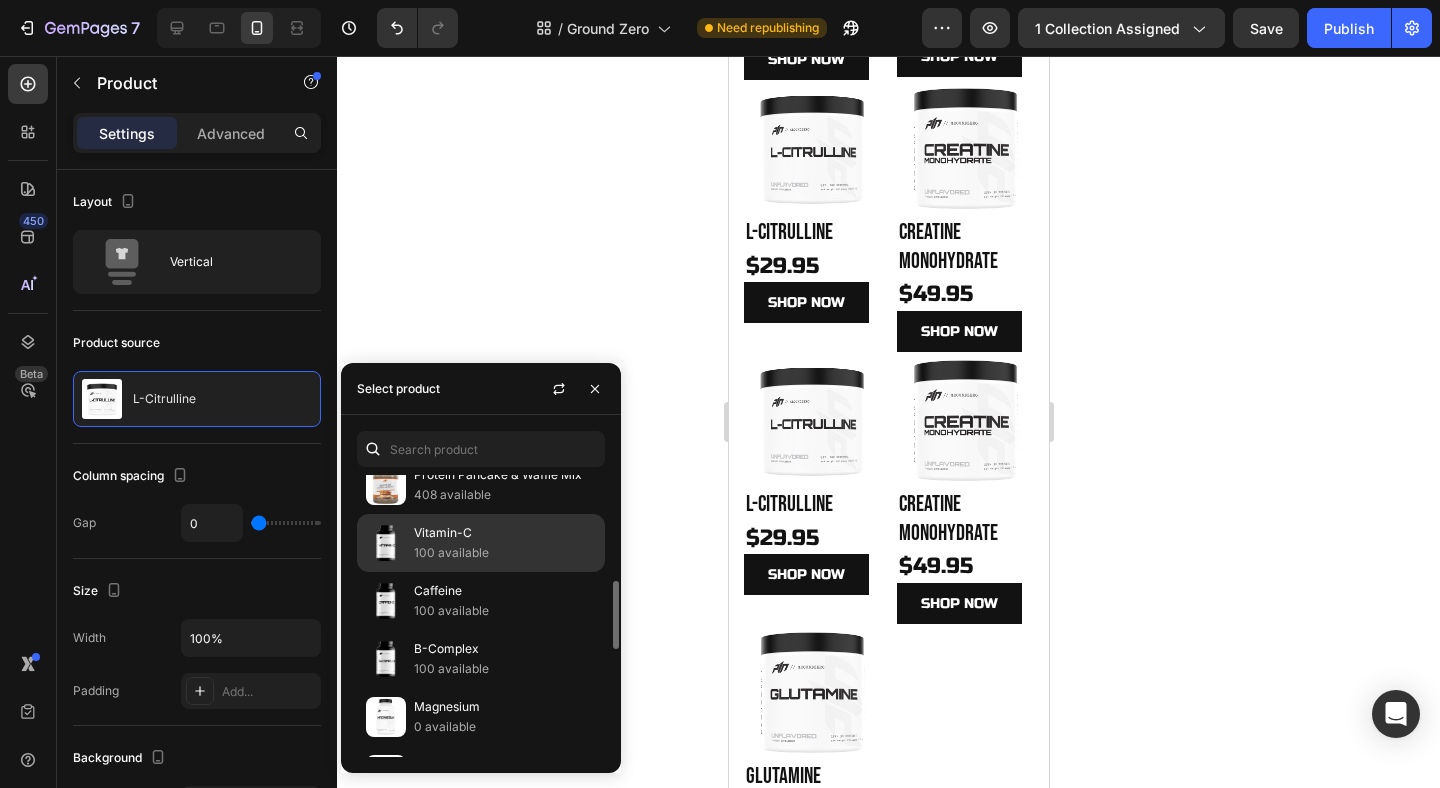 scroll, scrollTop: 427, scrollLeft: 0, axis: vertical 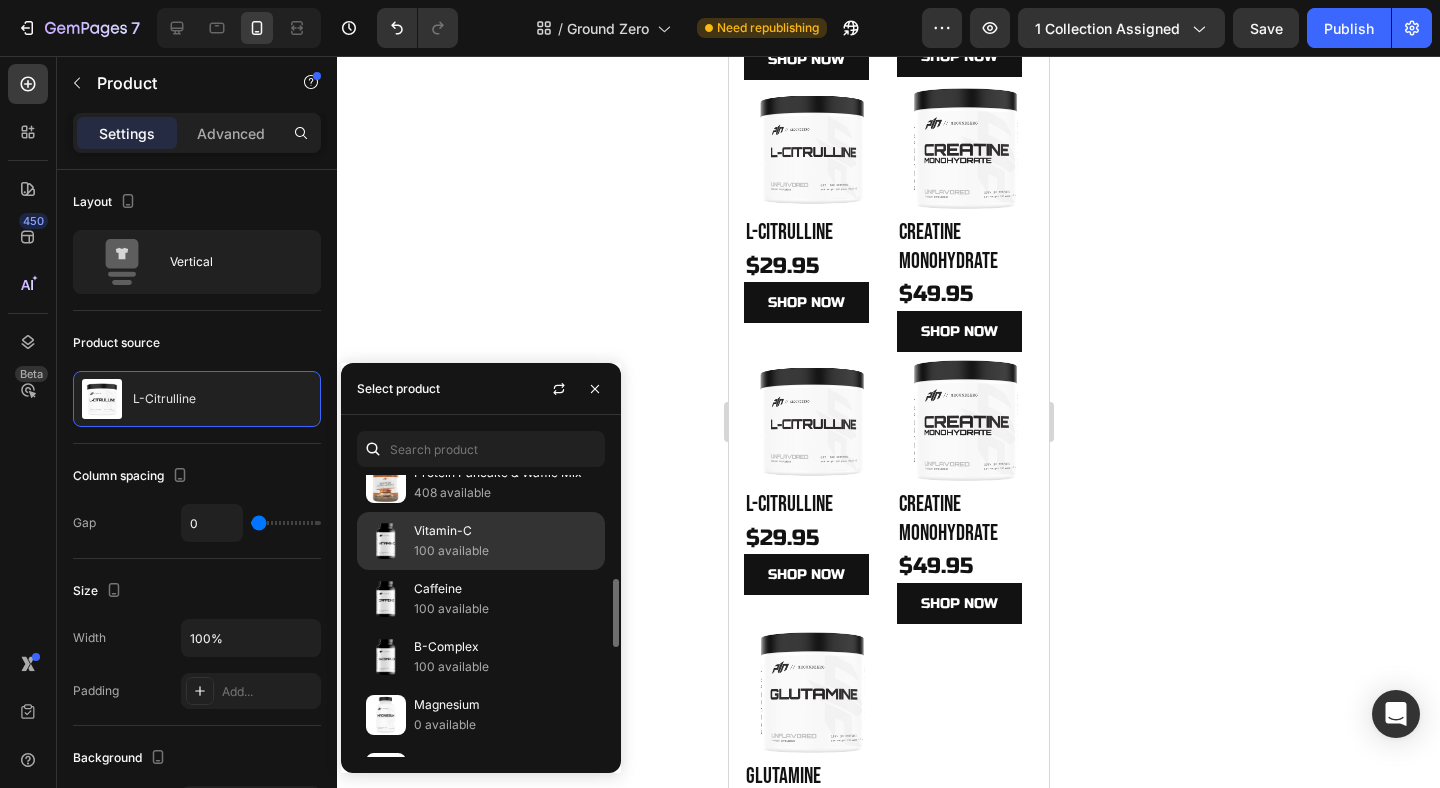 click on "B-Complex" at bounding box center (505, 647) 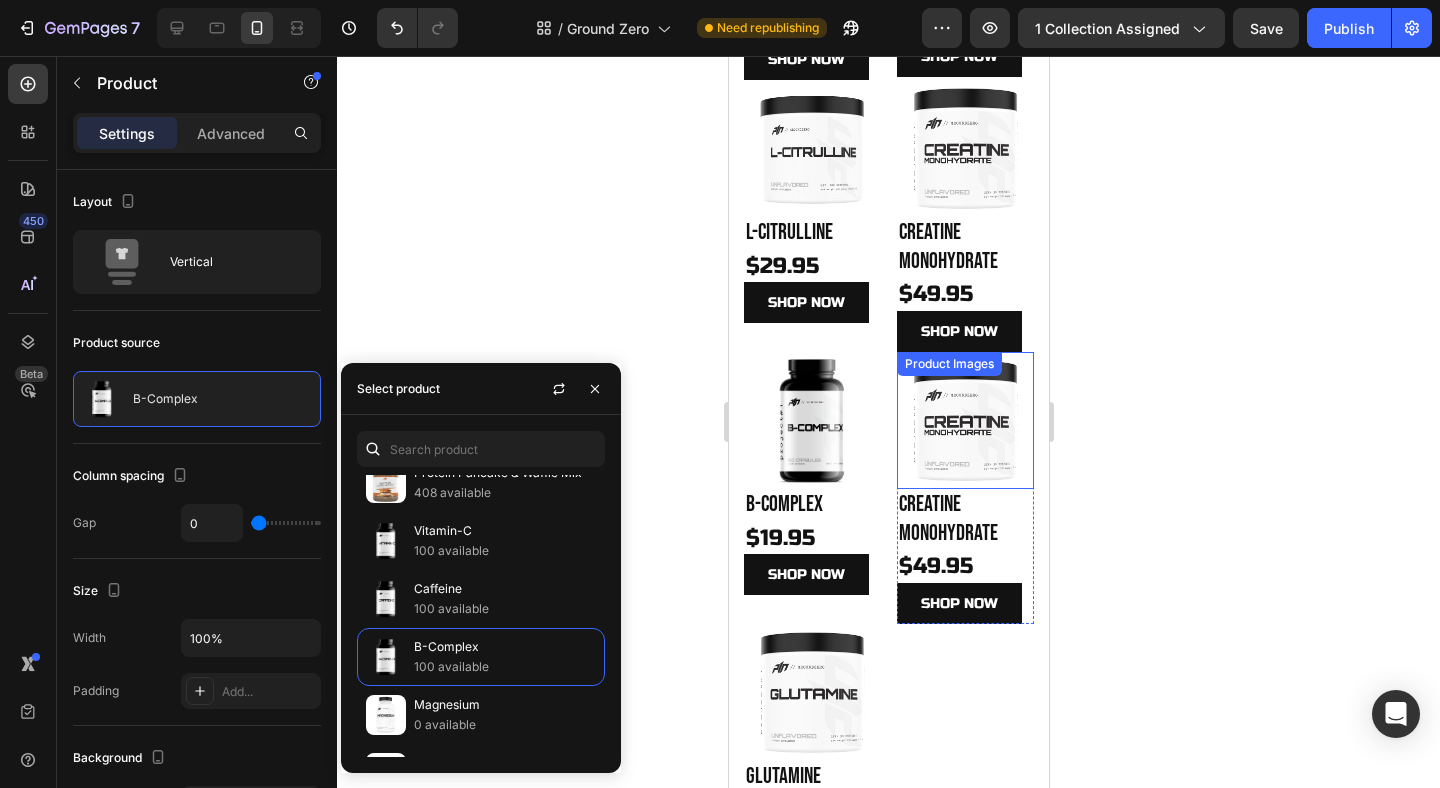 click at bounding box center (964, 420) 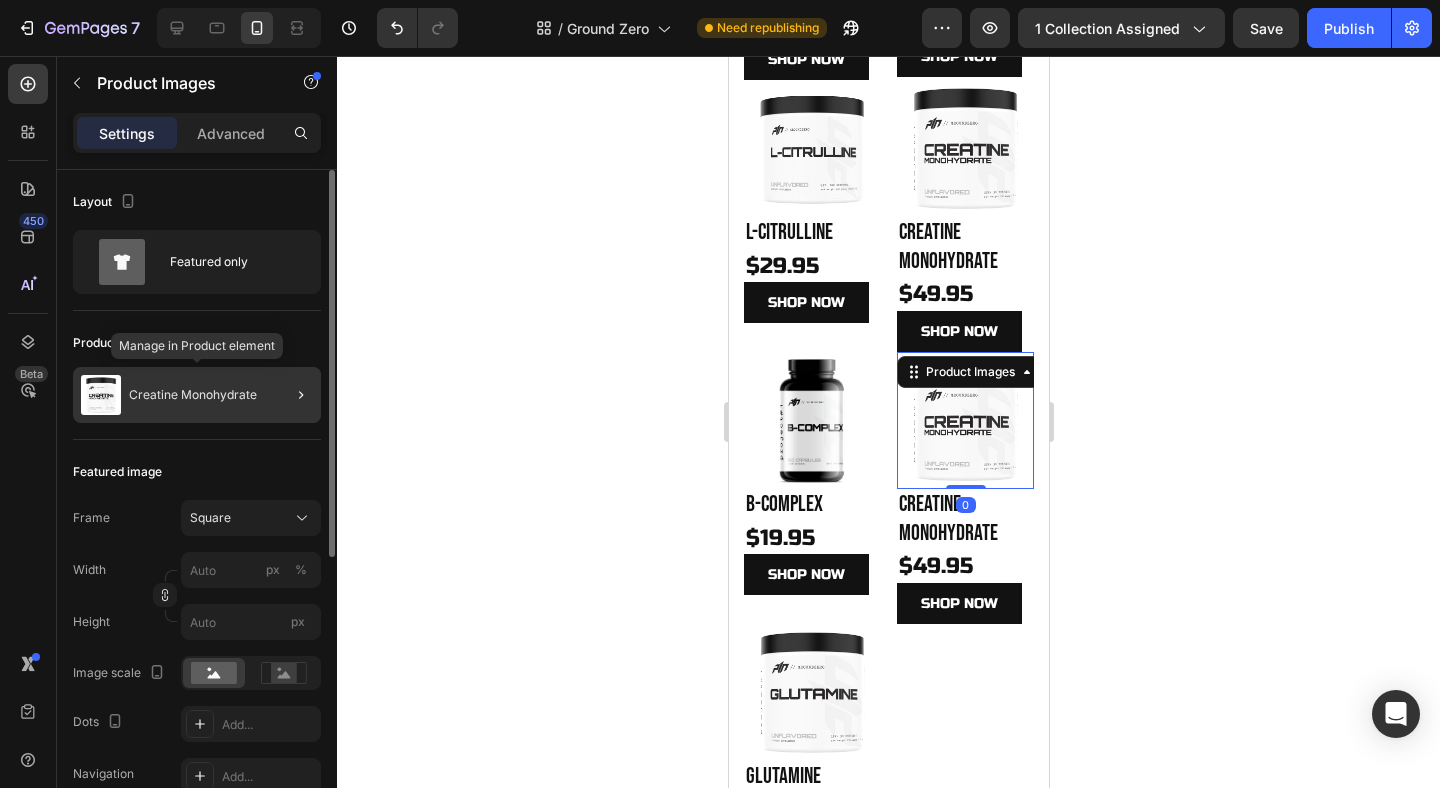 click at bounding box center [101, 395] 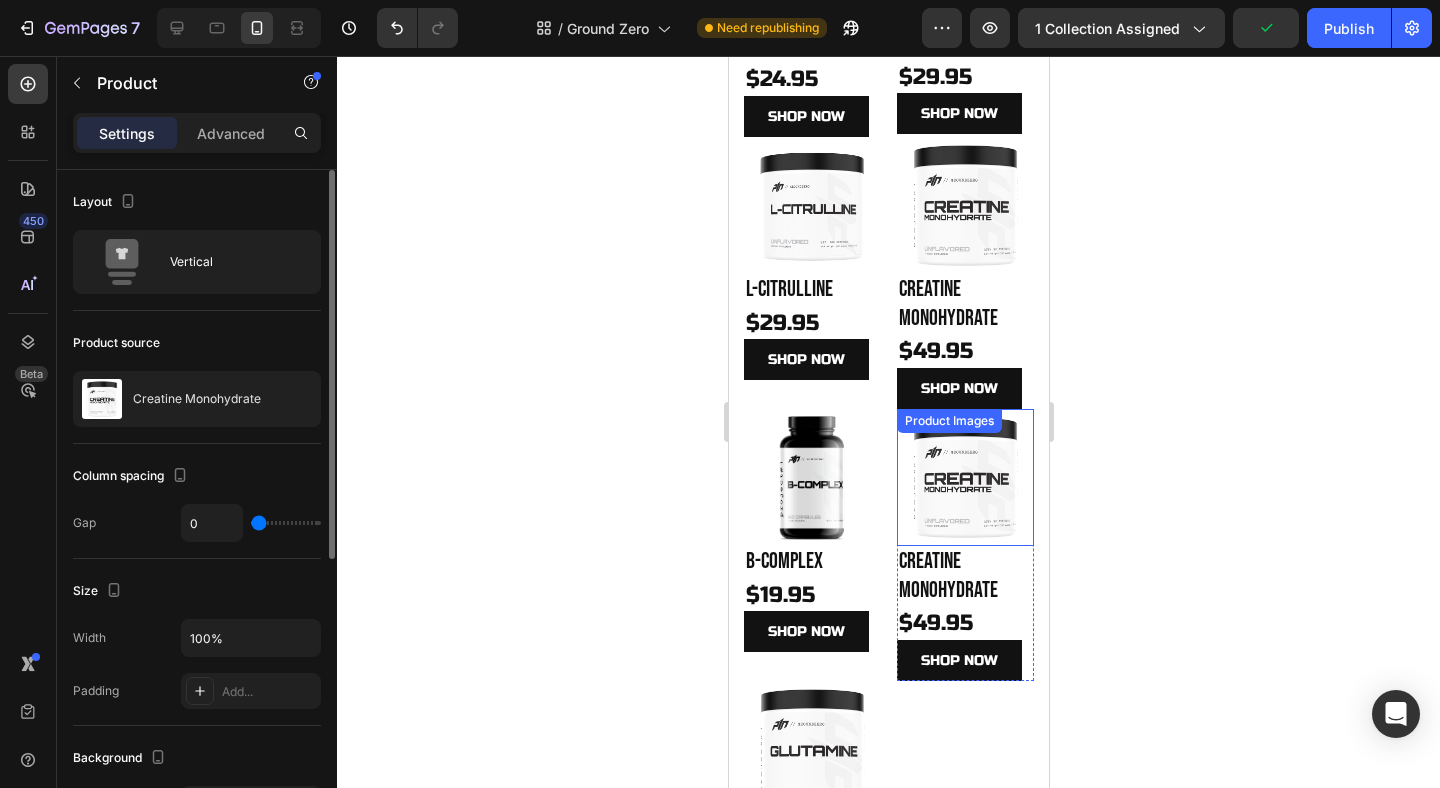scroll, scrollTop: 497, scrollLeft: 0, axis: vertical 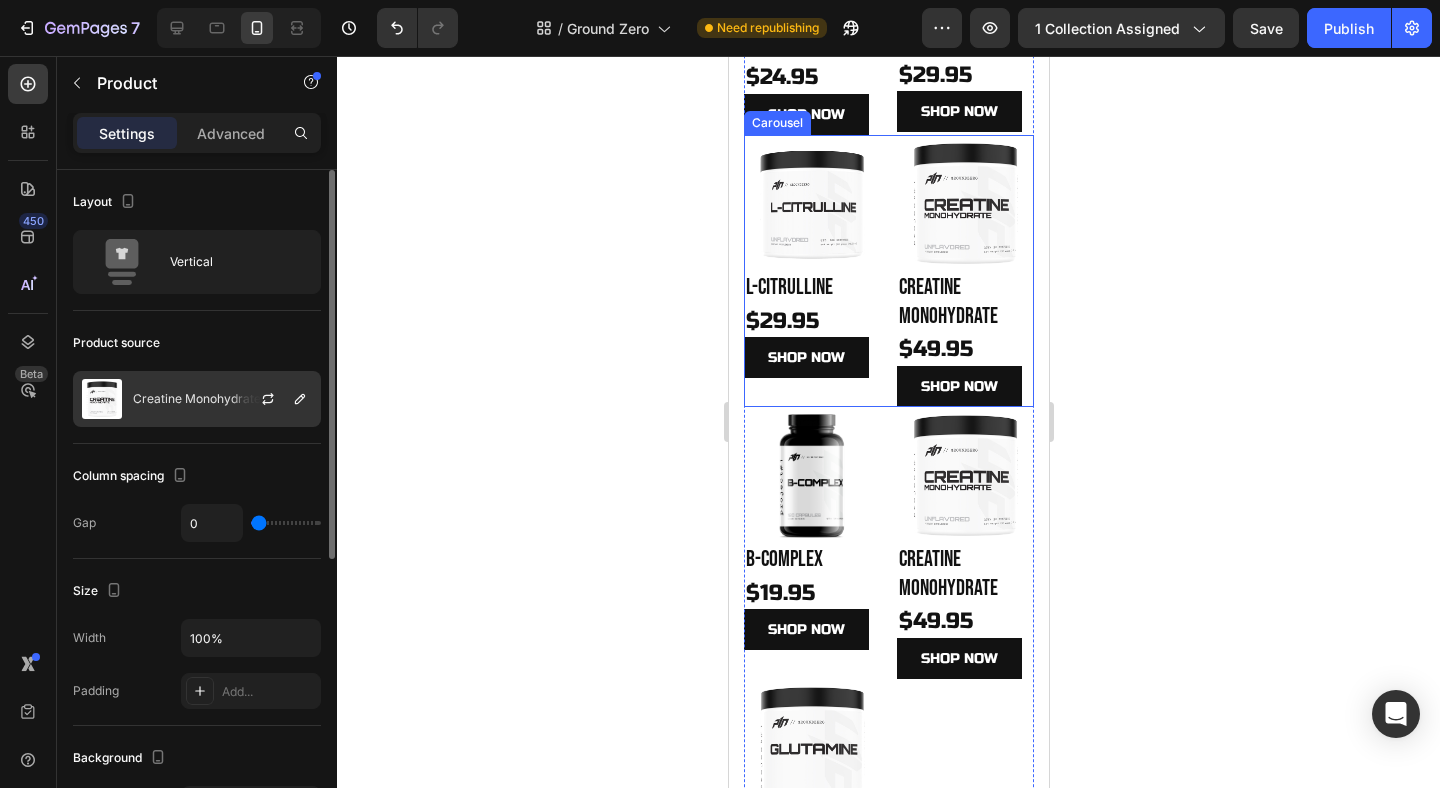 click at bounding box center (102, 399) 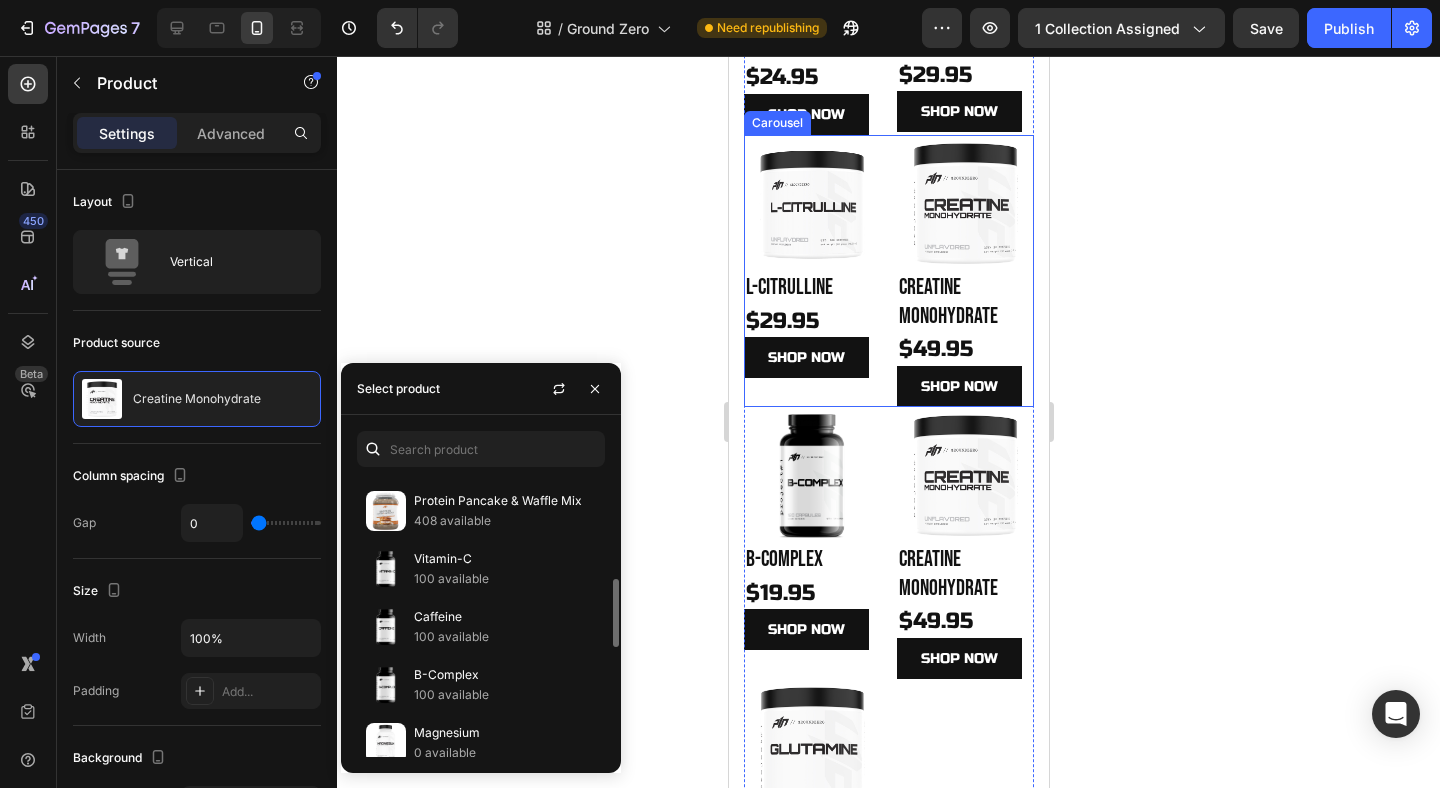 scroll, scrollTop: 405, scrollLeft: 0, axis: vertical 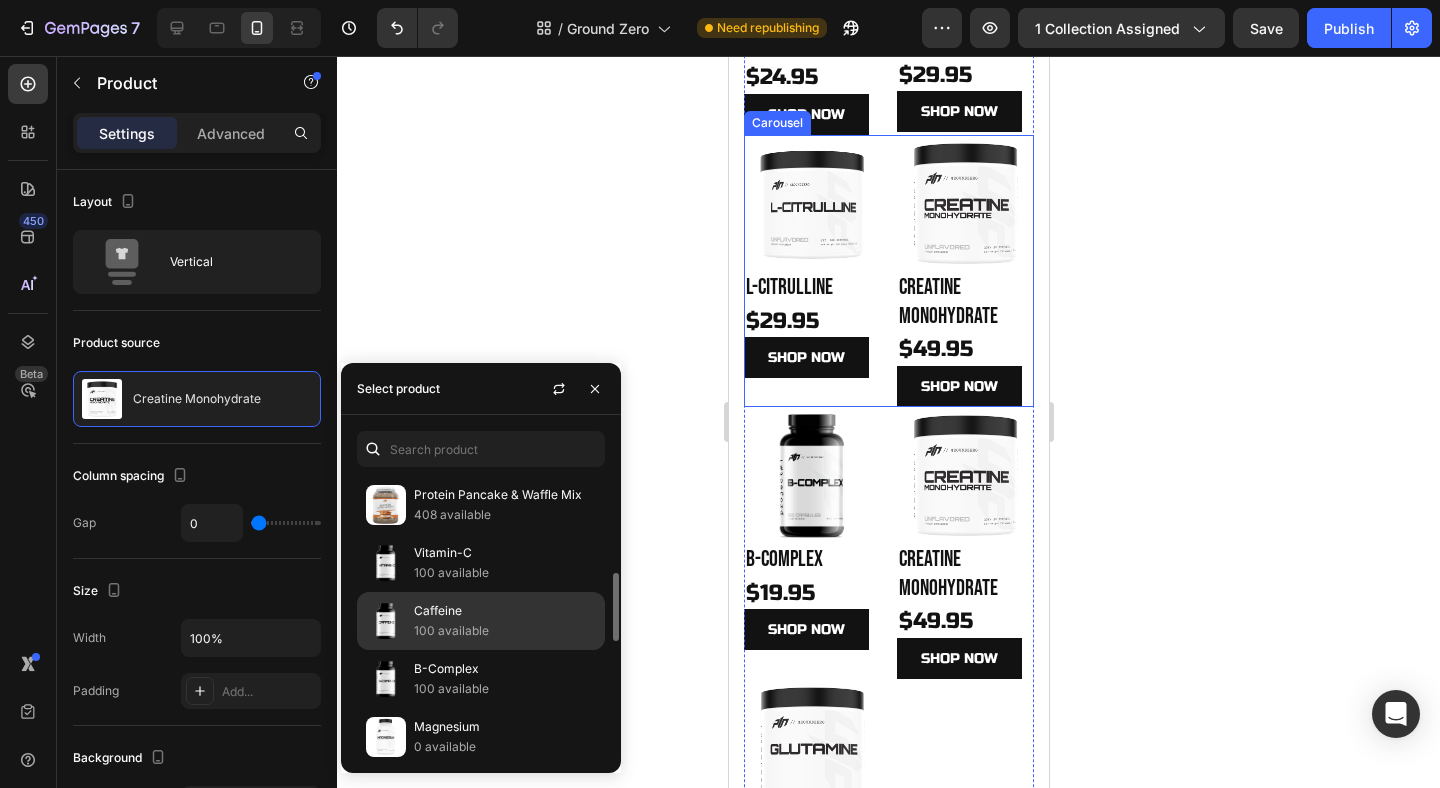 click on "100 available" at bounding box center (505, 631) 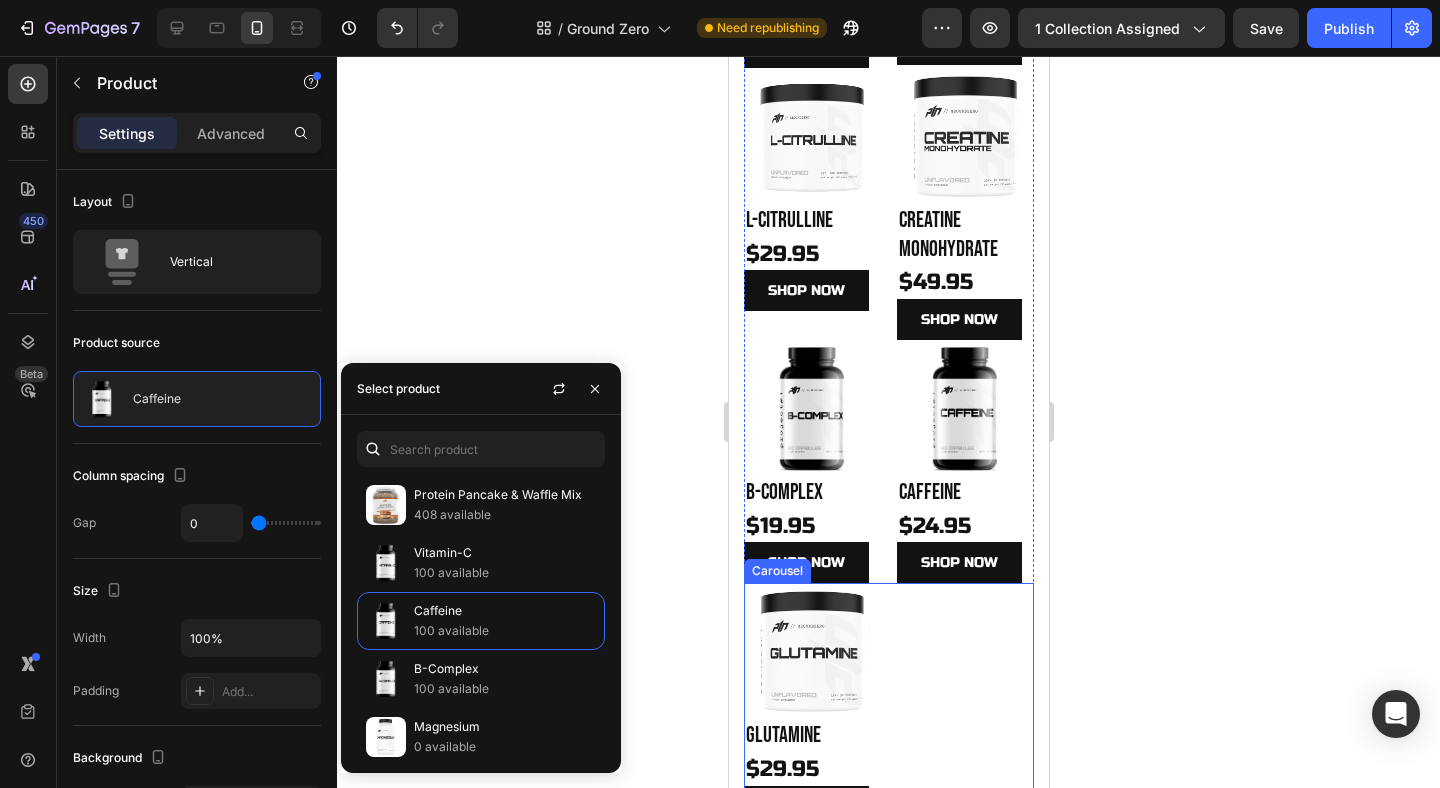 scroll, scrollTop: 676, scrollLeft: 0, axis: vertical 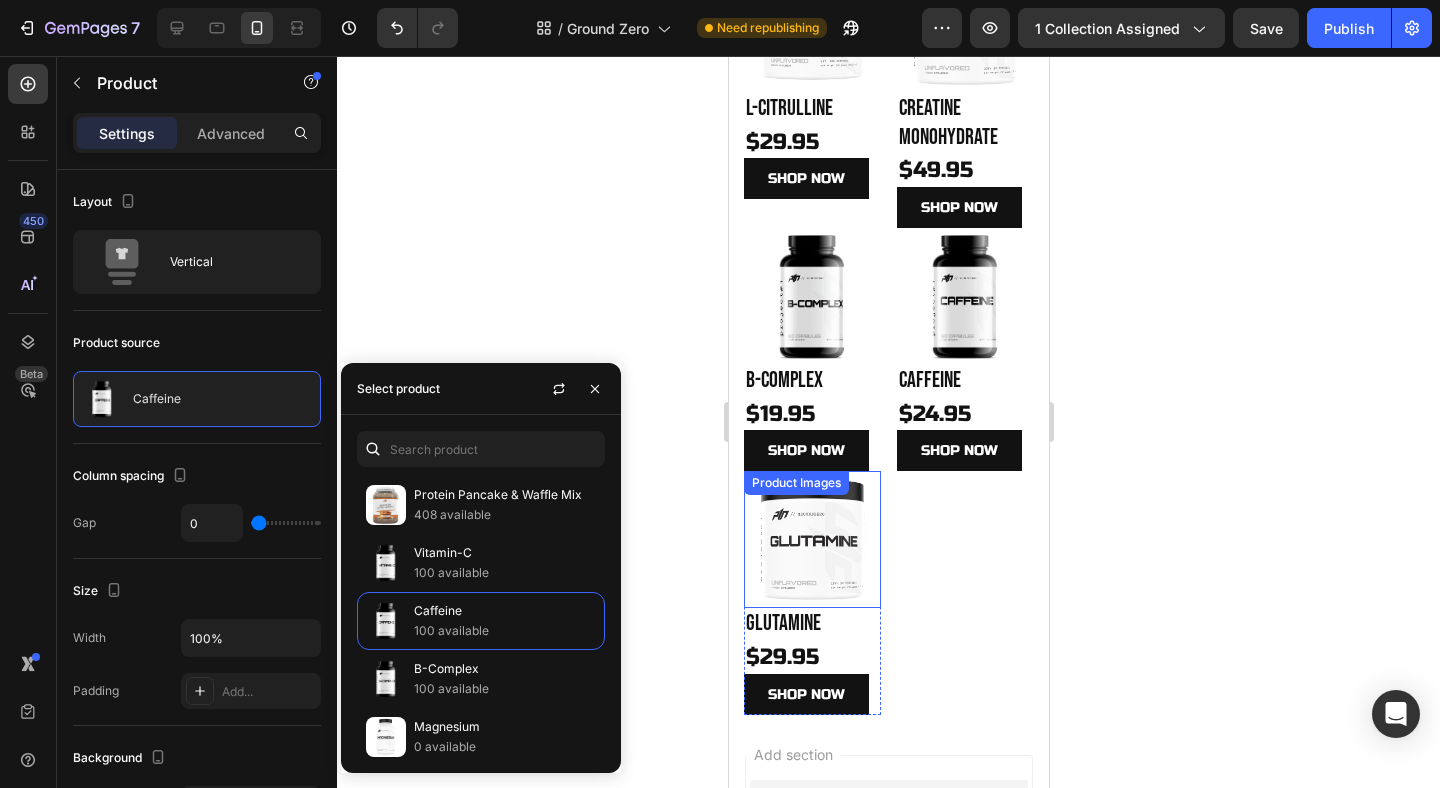 click at bounding box center [811, 539] 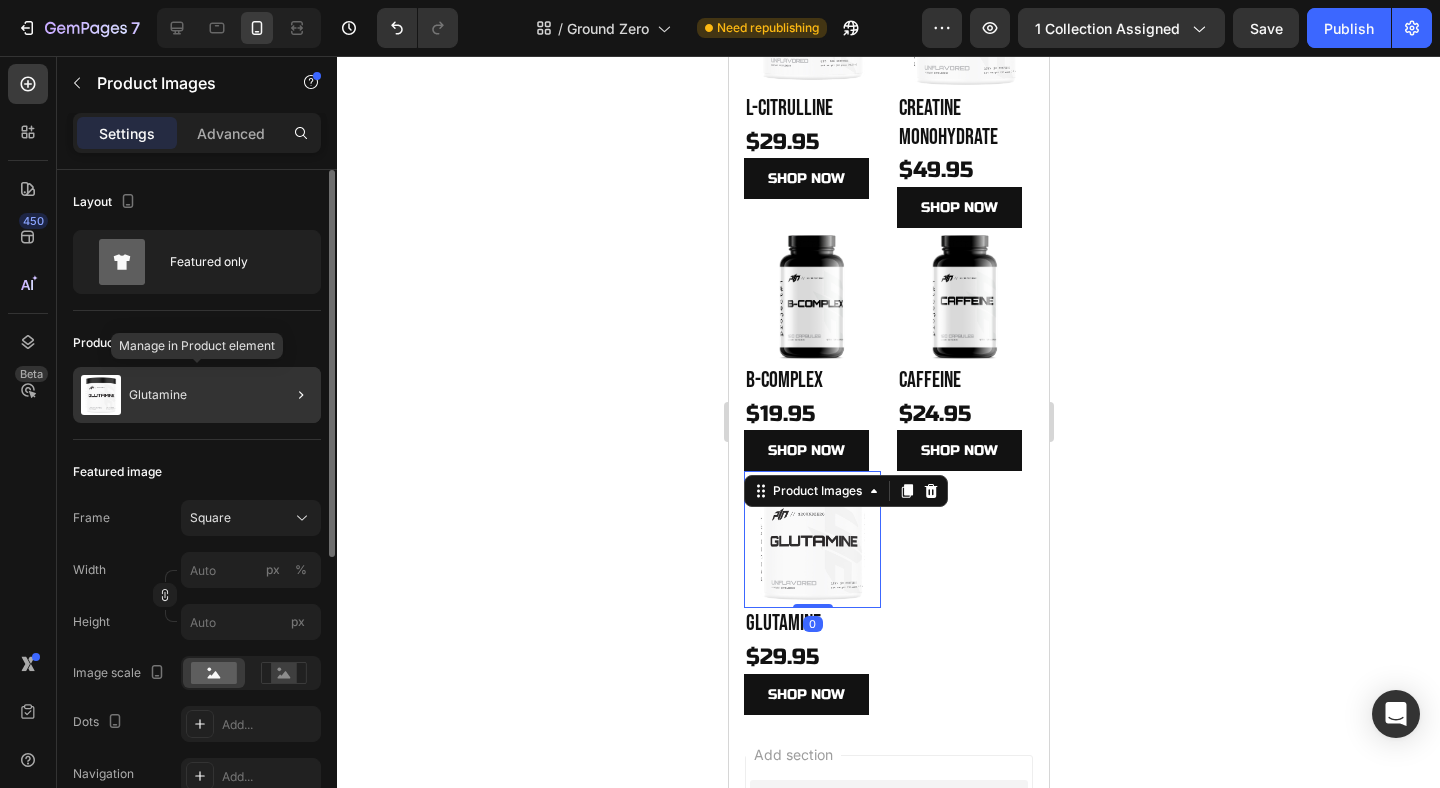 click at bounding box center [101, 395] 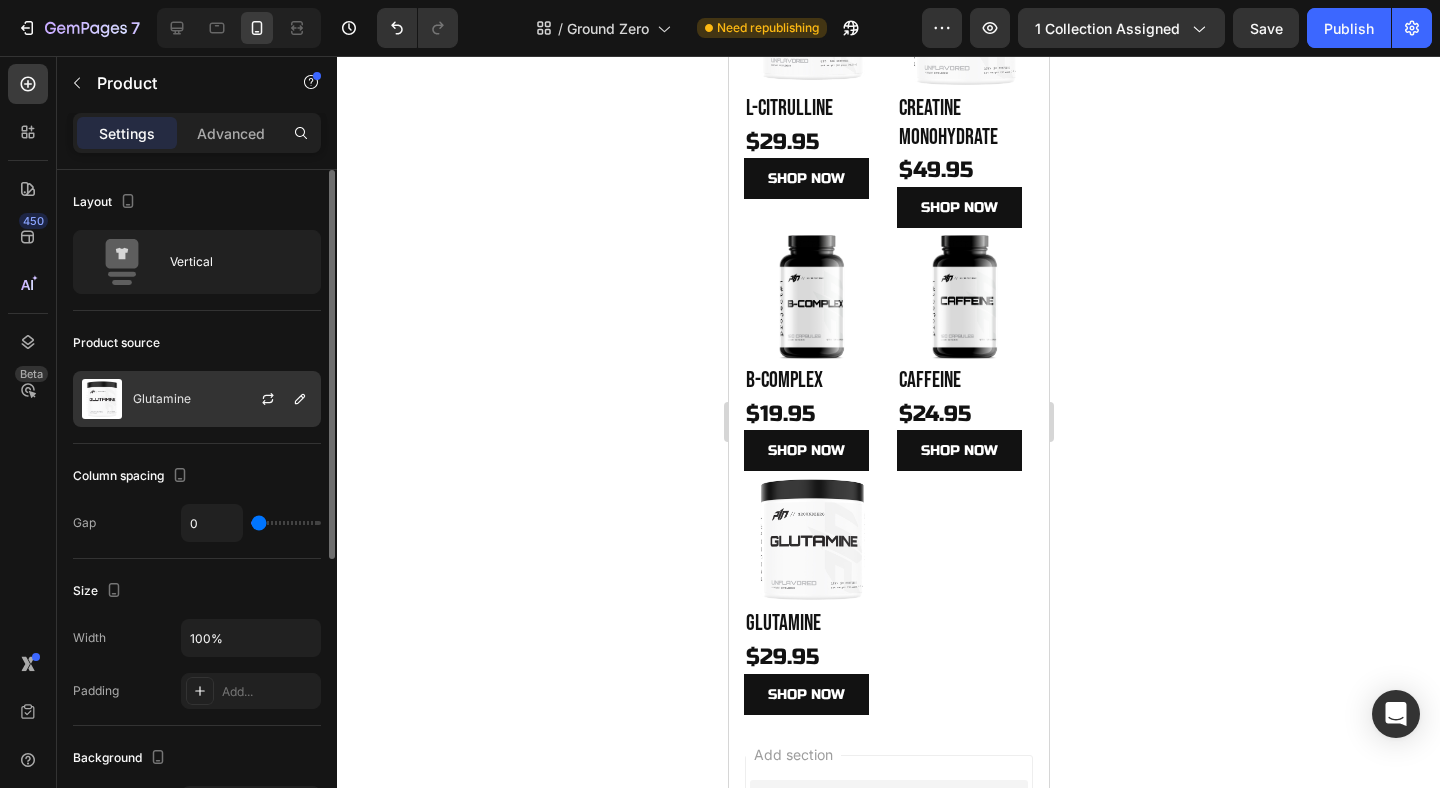 click at bounding box center (102, 399) 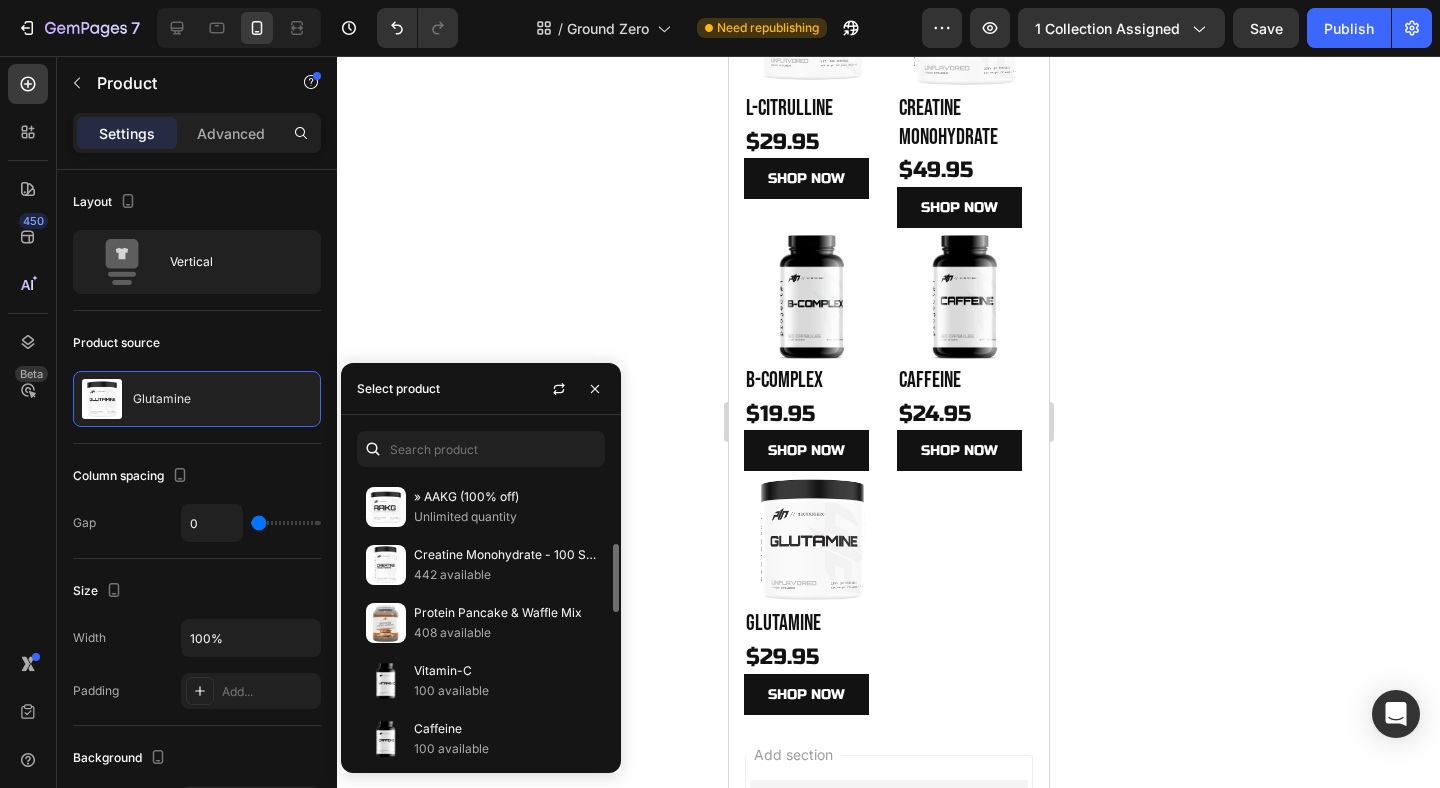 scroll, scrollTop: 340, scrollLeft: 0, axis: vertical 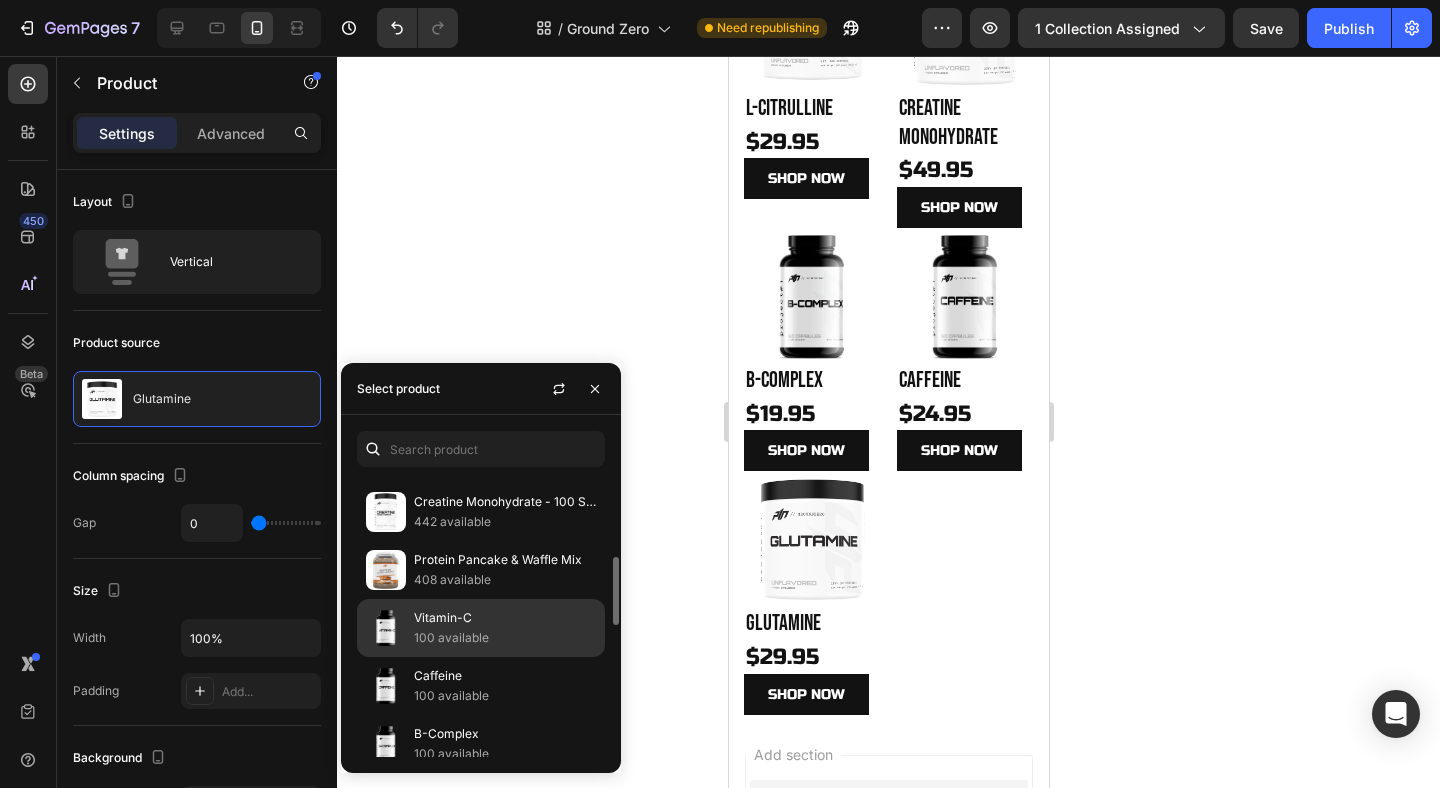 click on "100 available" at bounding box center [505, 638] 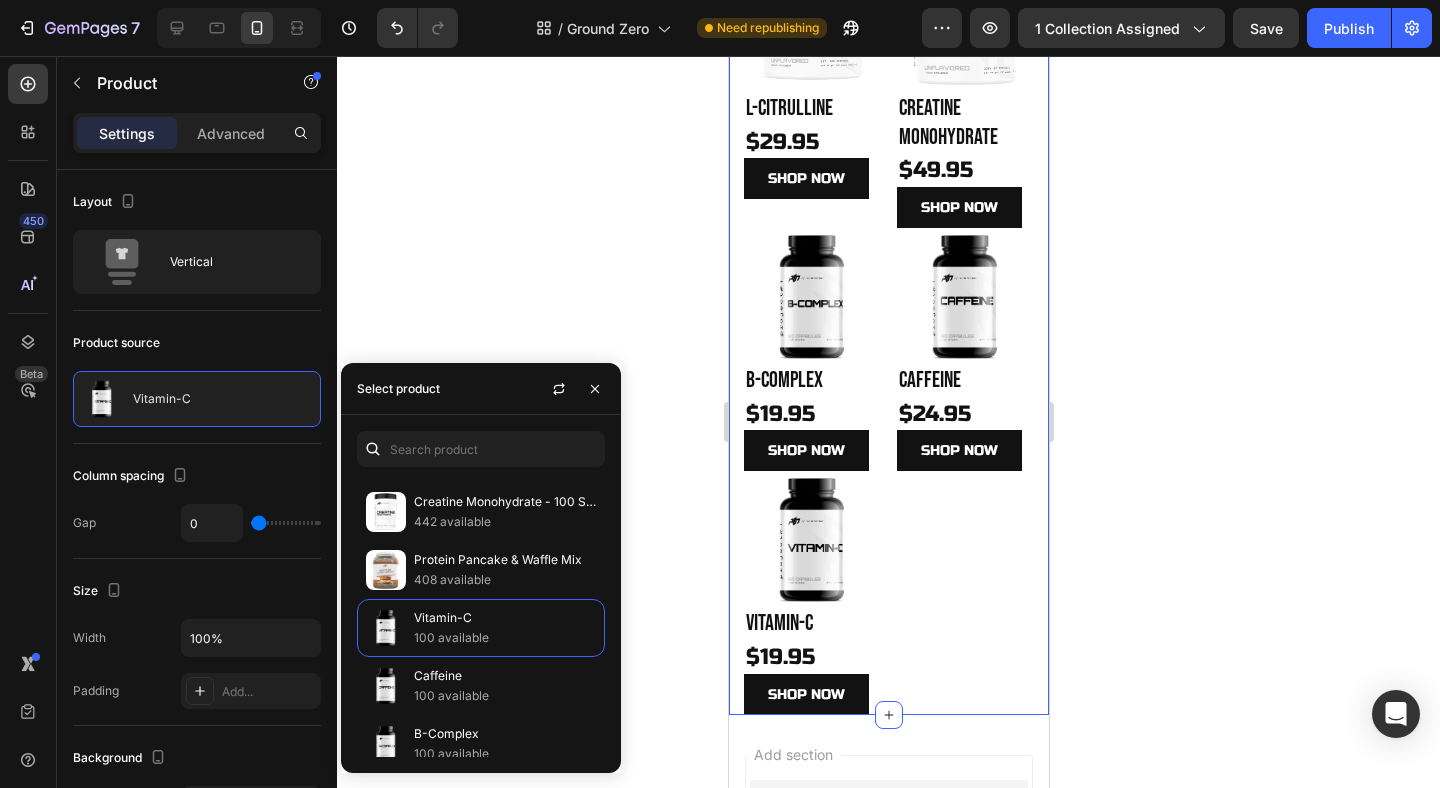click 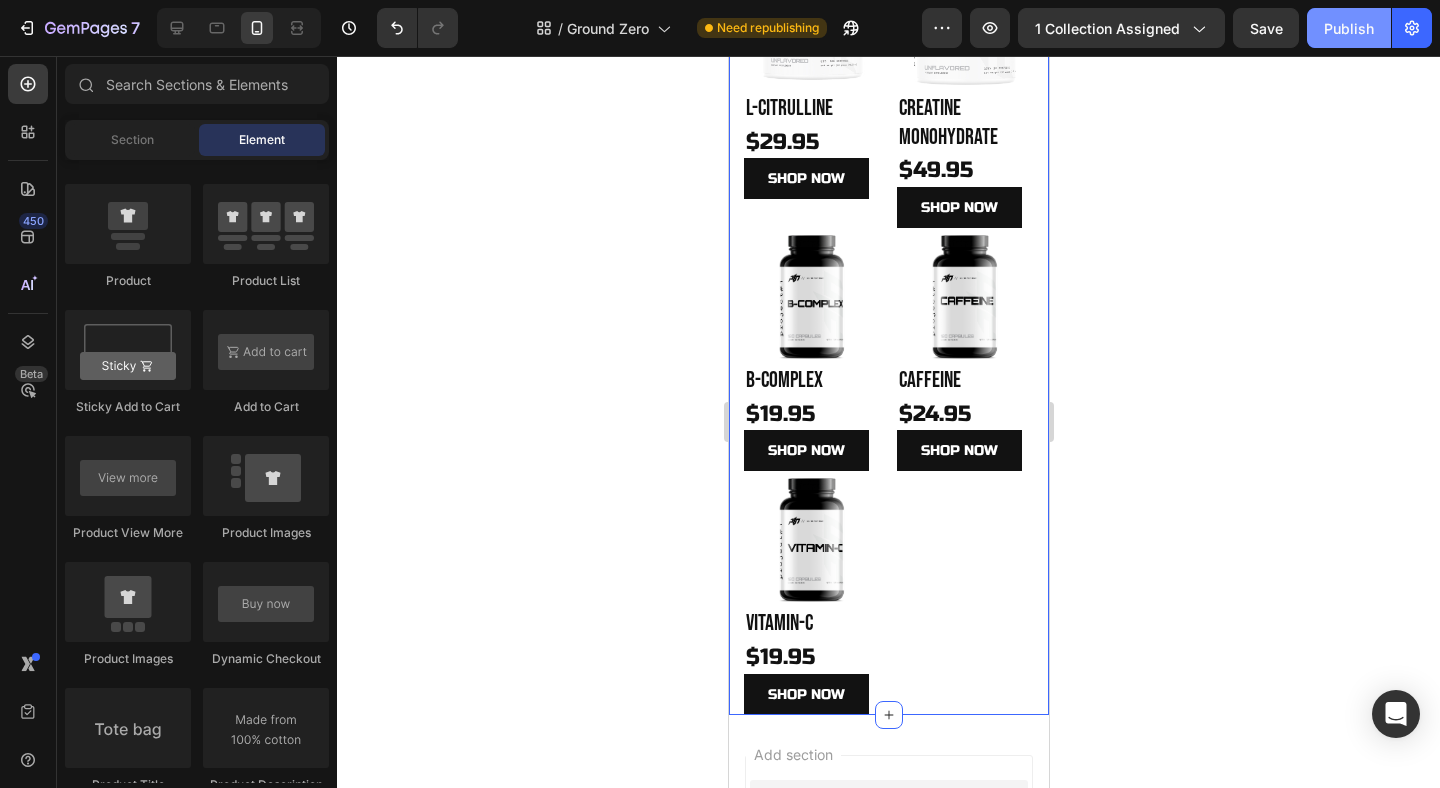 click on "Publish" at bounding box center [1349, 28] 